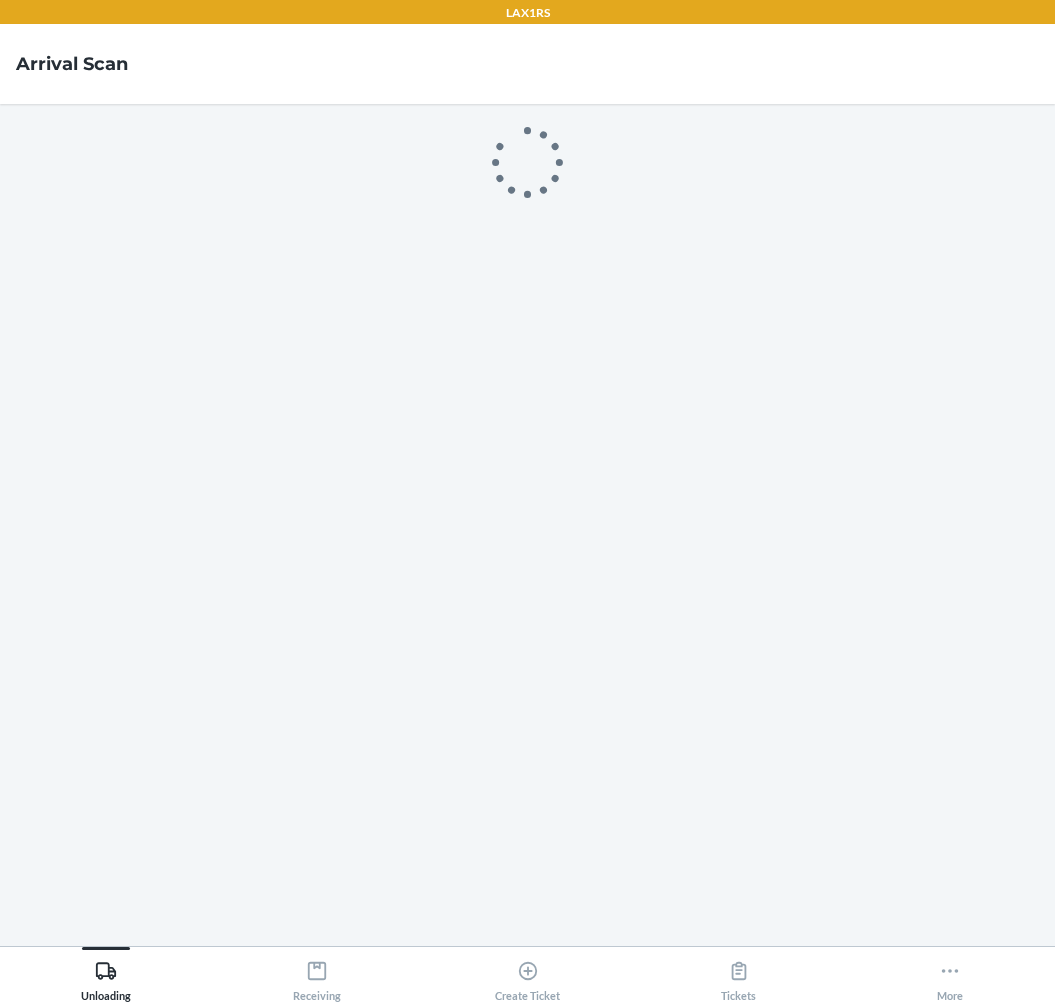scroll, scrollTop: 0, scrollLeft: 0, axis: both 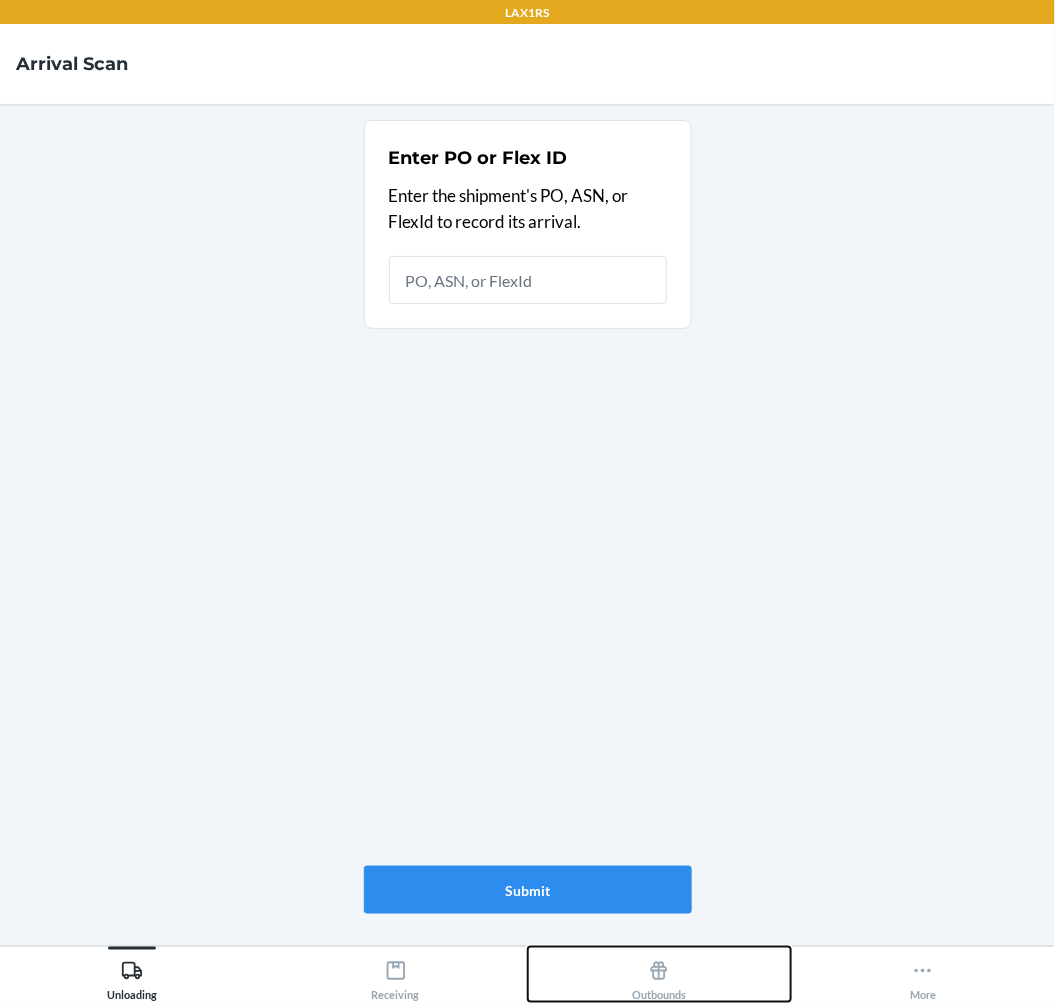 click on "Outbounds" at bounding box center [659, 977] 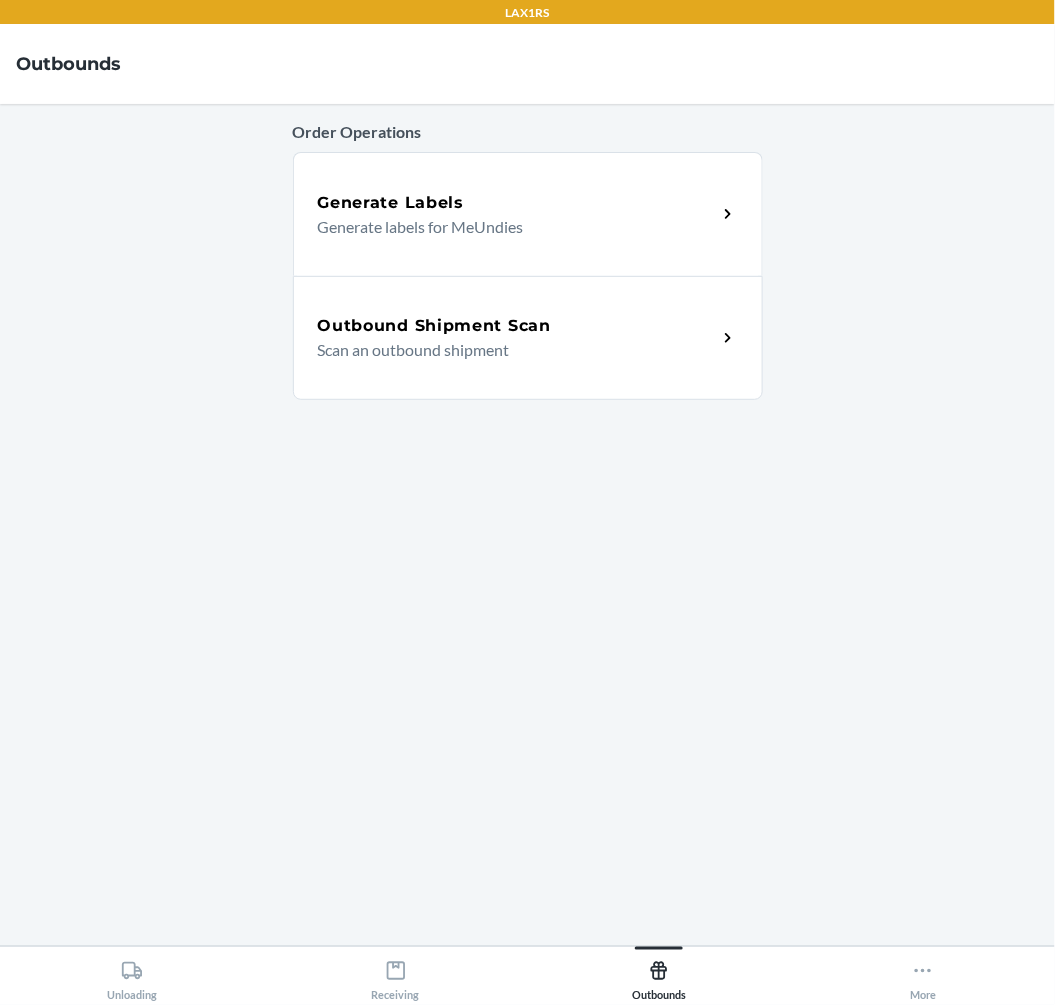 click on "Scan an outbound shipment" at bounding box center [509, 350] 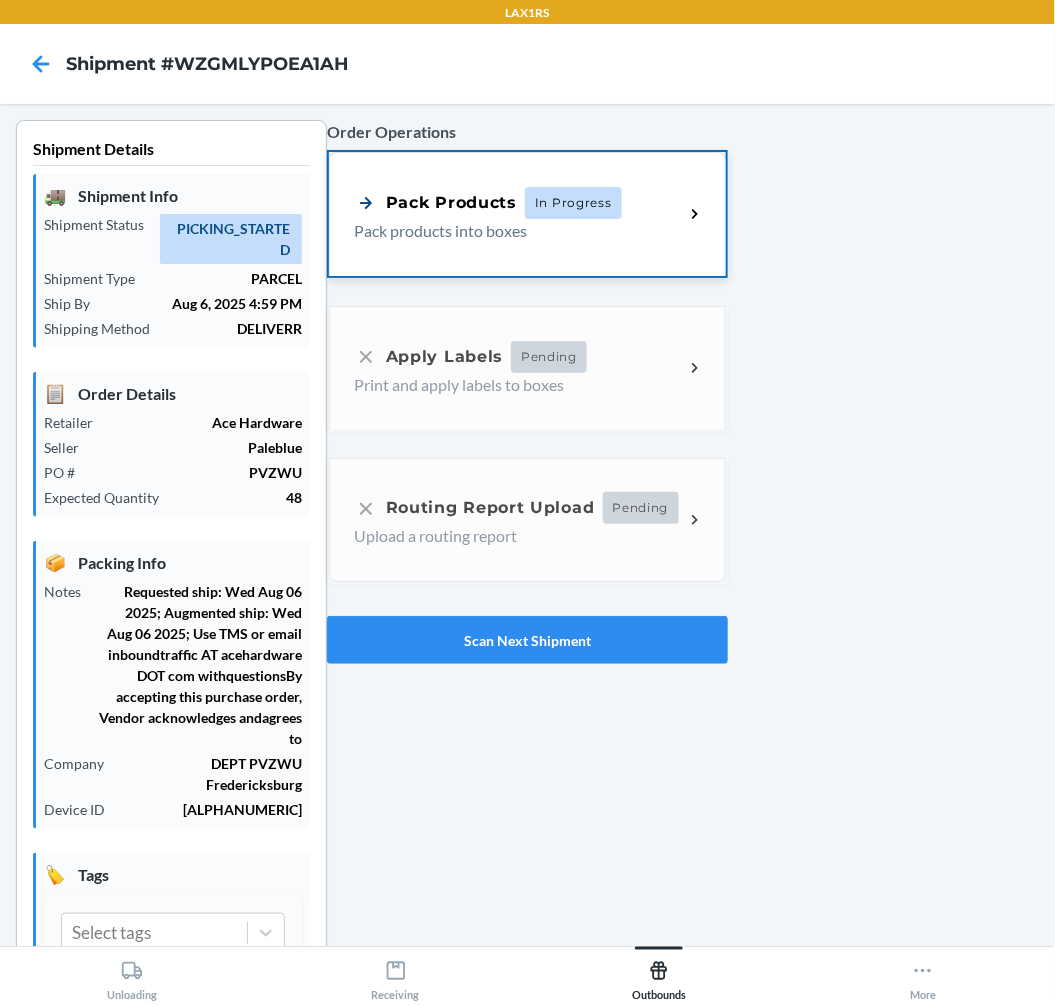 click on "In Progress" at bounding box center (573, 203) 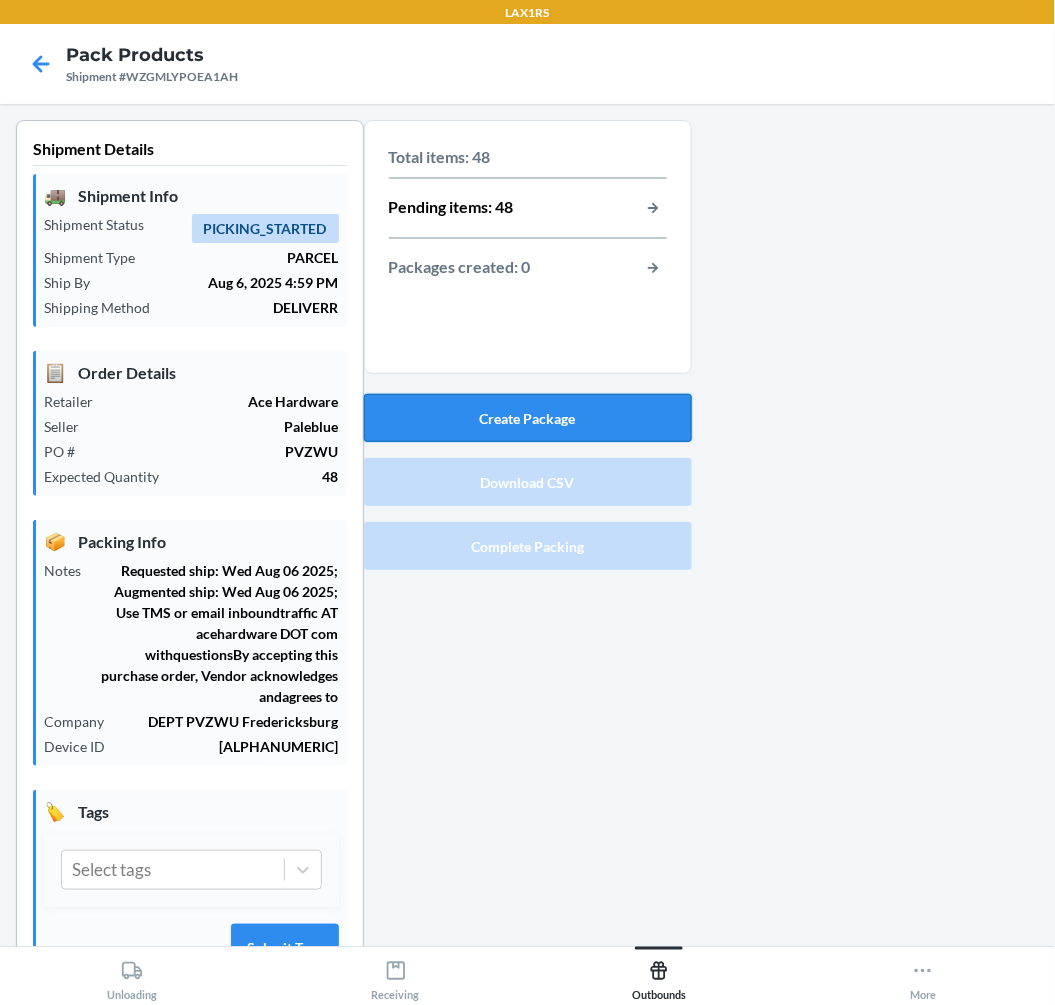 click on "Create Package" at bounding box center (528, 418) 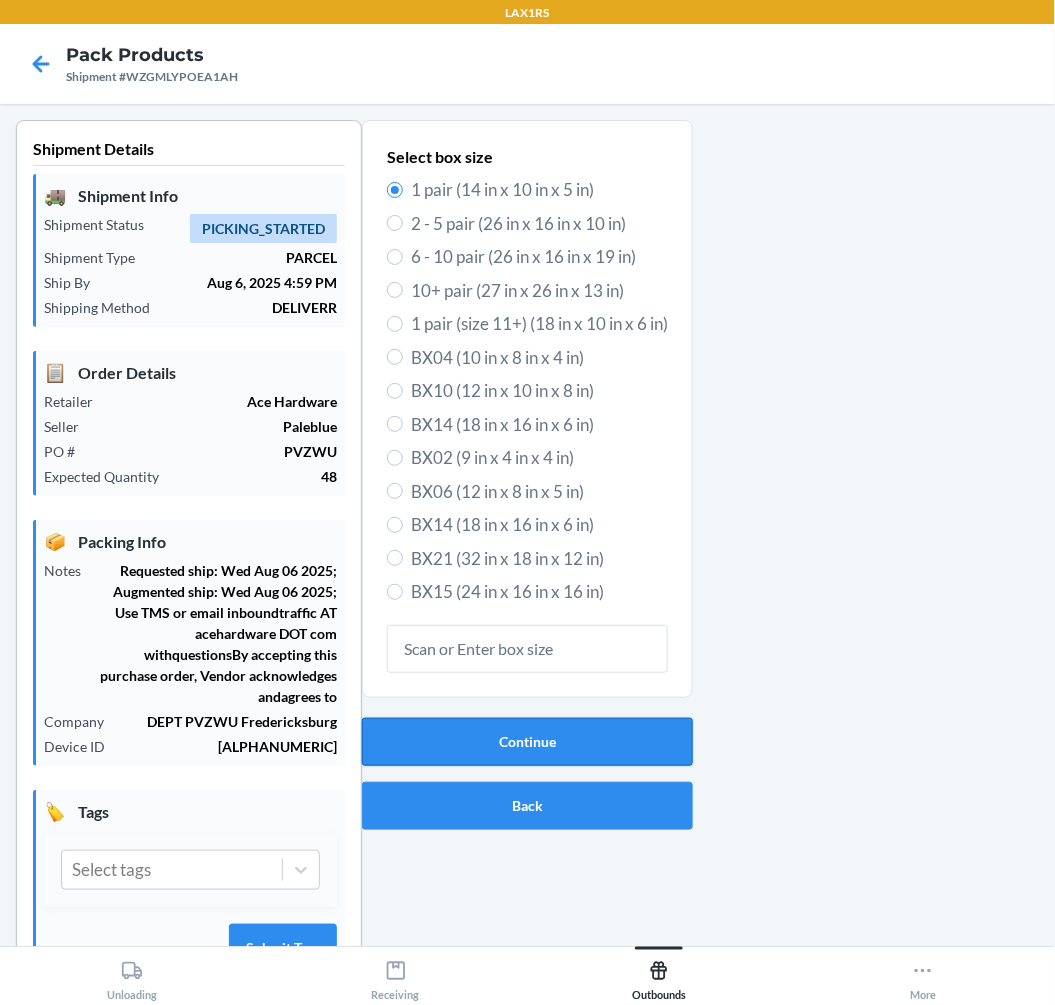 click on "Continue" at bounding box center [527, 742] 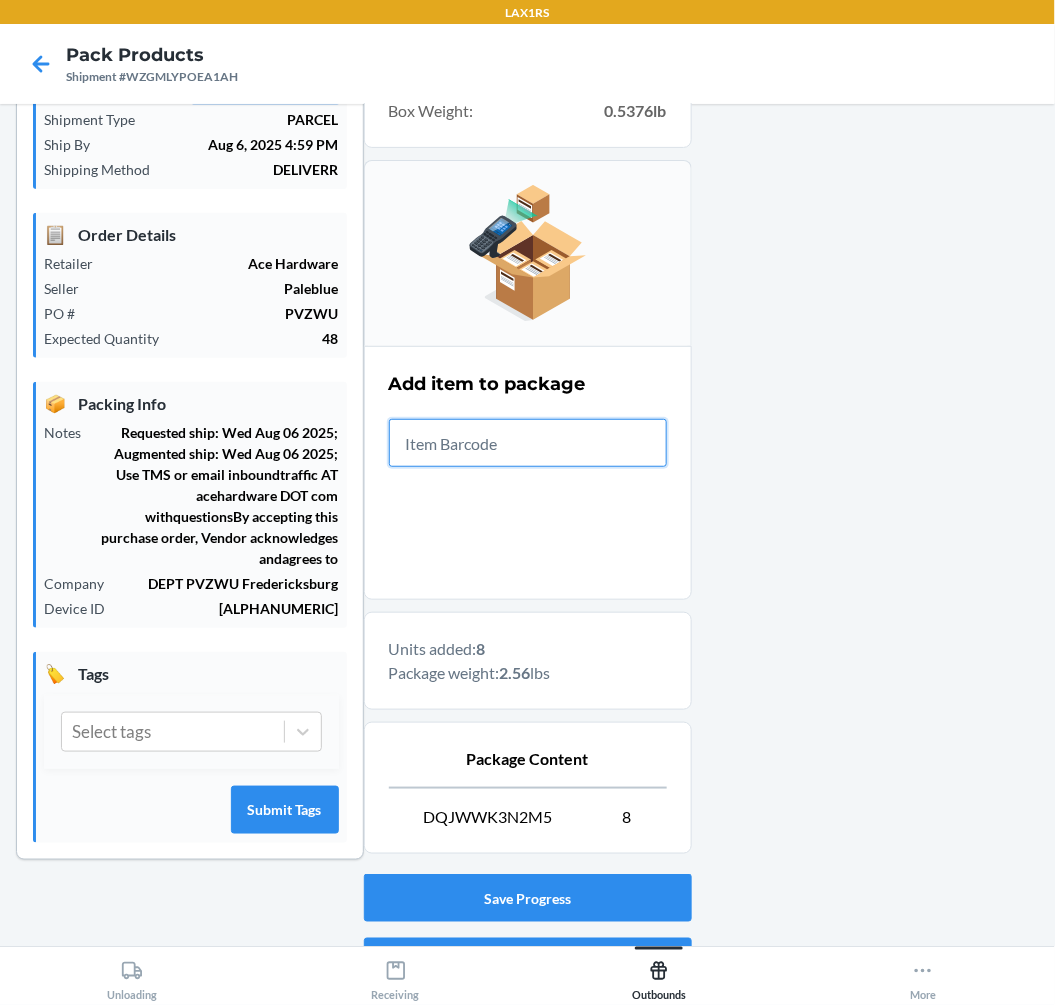 scroll, scrollTop: 250, scrollLeft: 0, axis: vertical 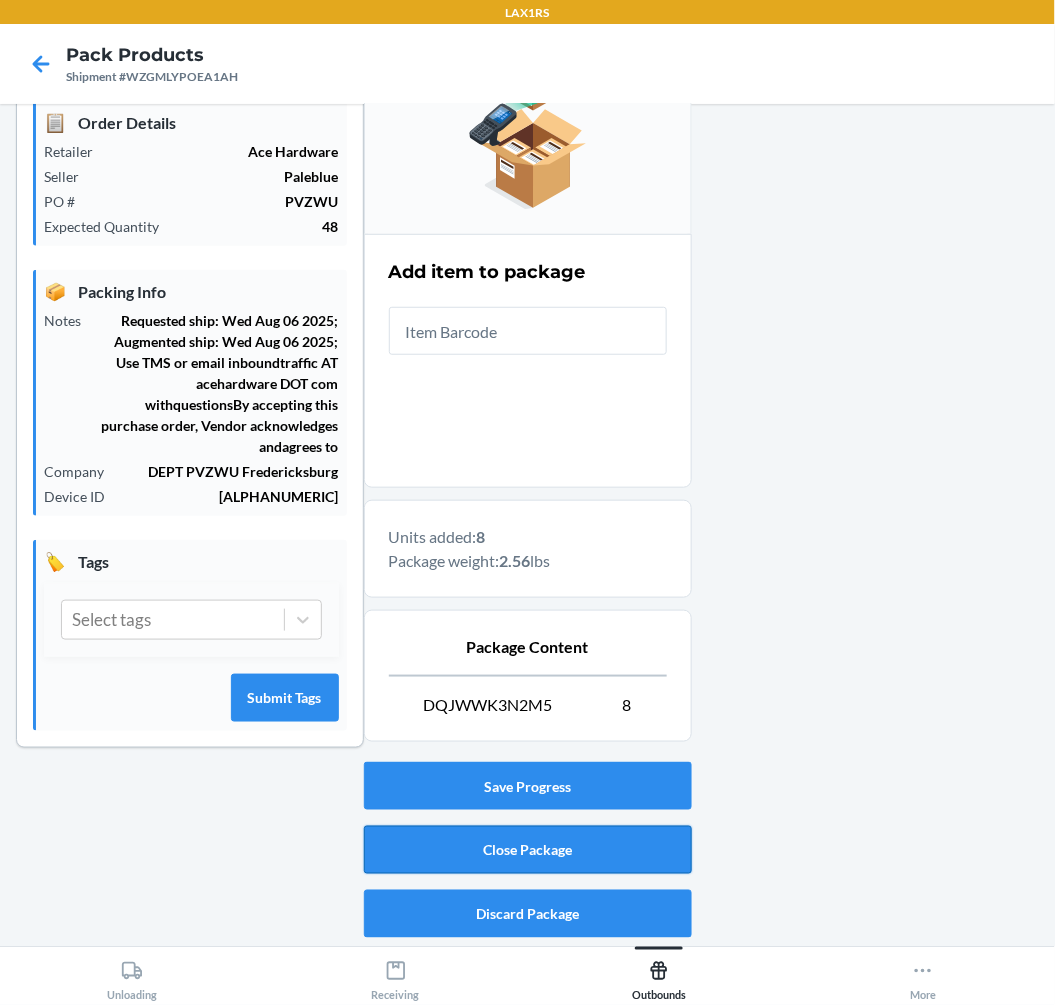 click on "Close Package" at bounding box center (528, 850) 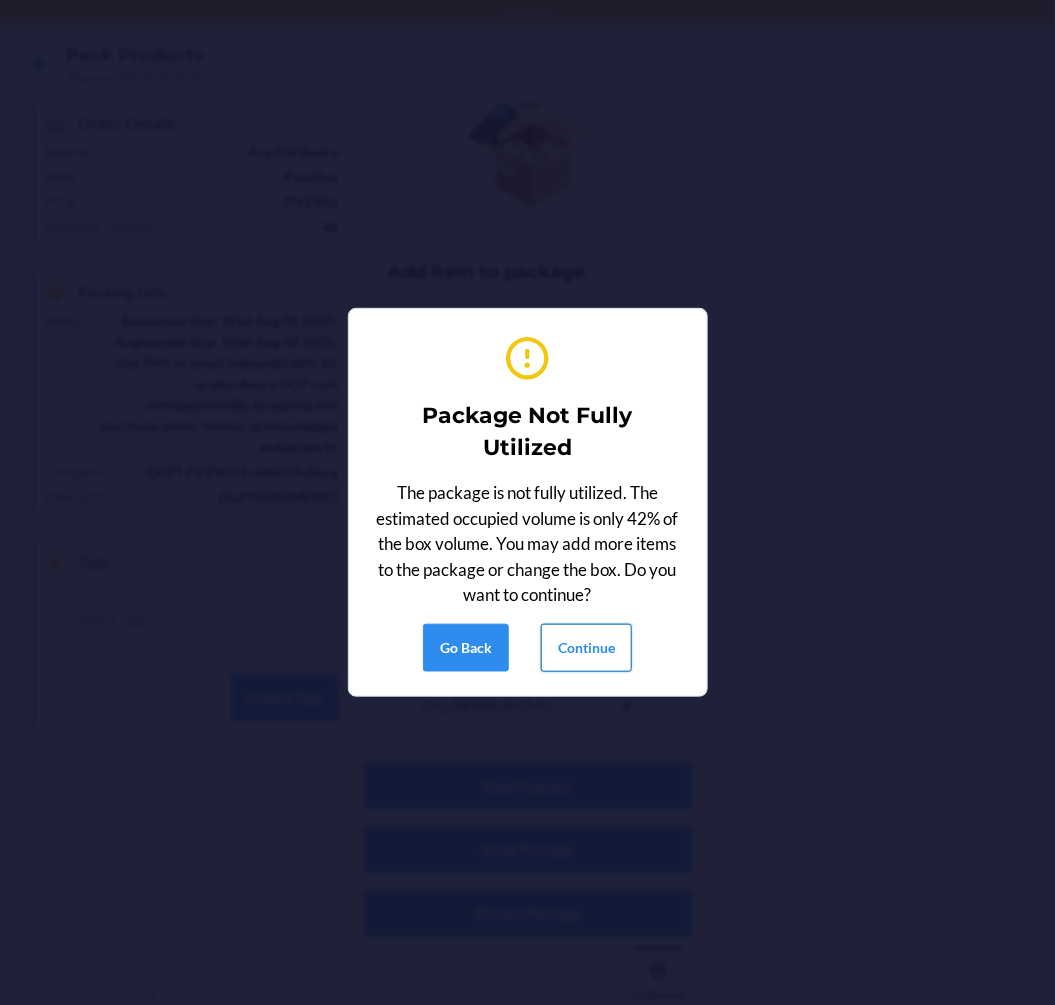 click on "Continue" at bounding box center [586, 648] 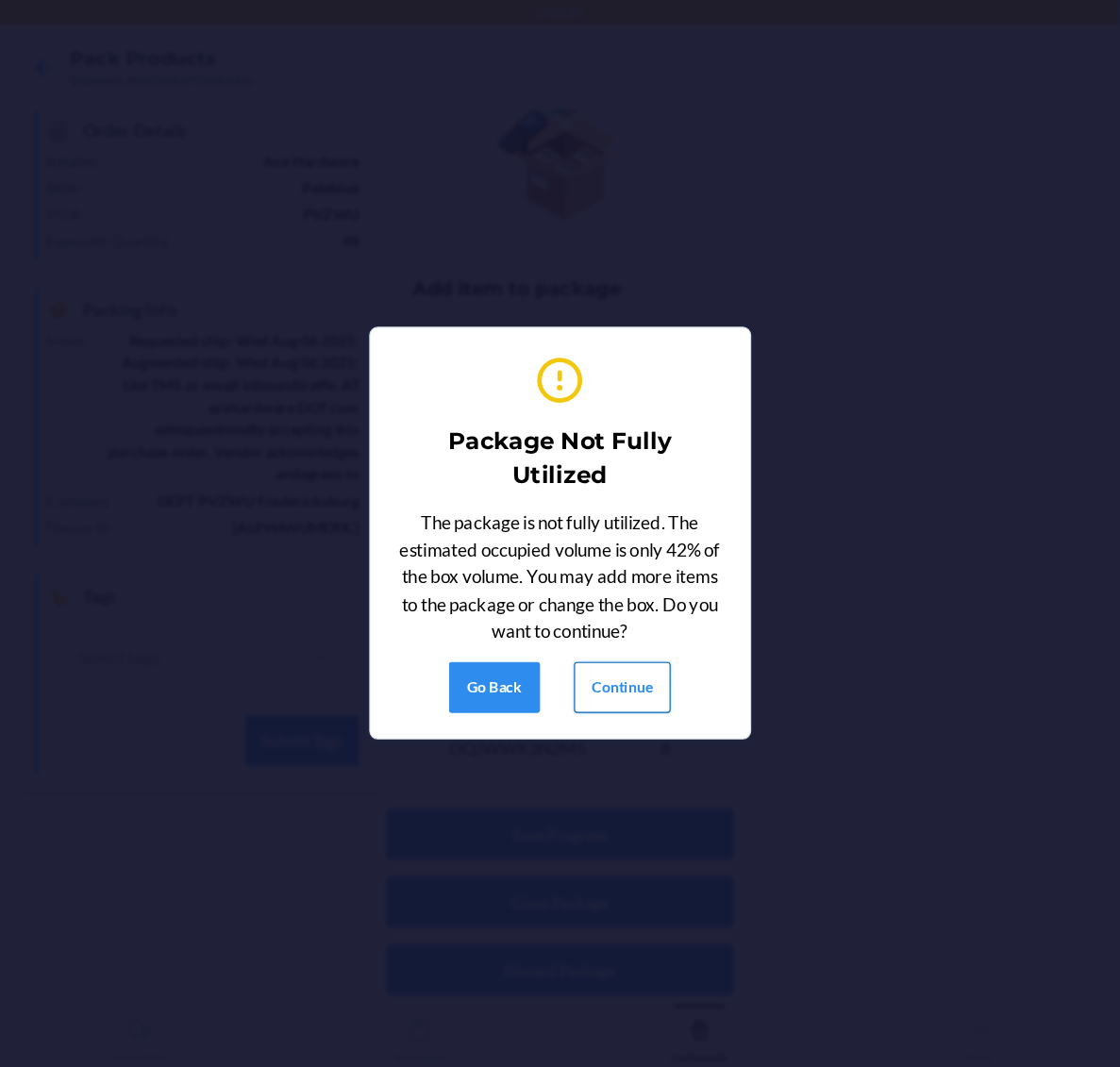 scroll, scrollTop: 39, scrollLeft: 0, axis: vertical 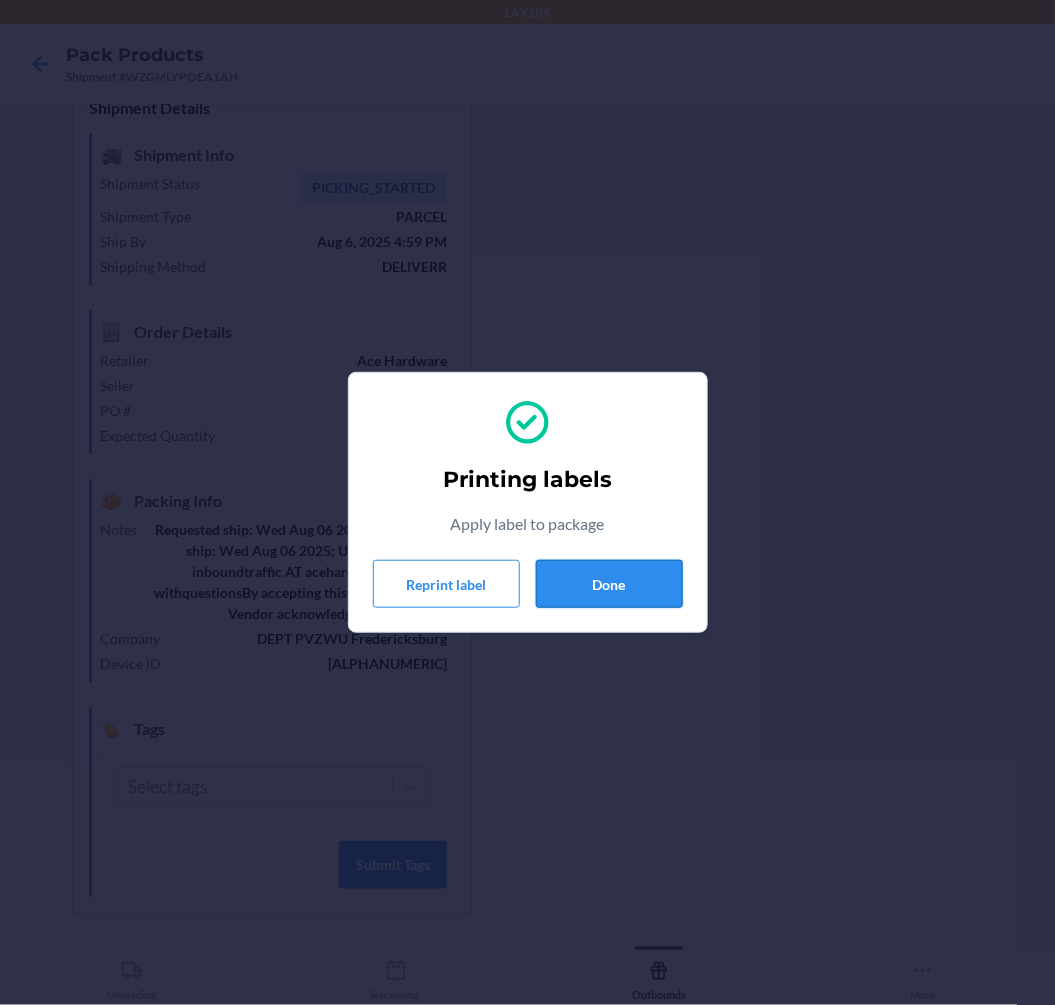 click on "Done" at bounding box center [609, 584] 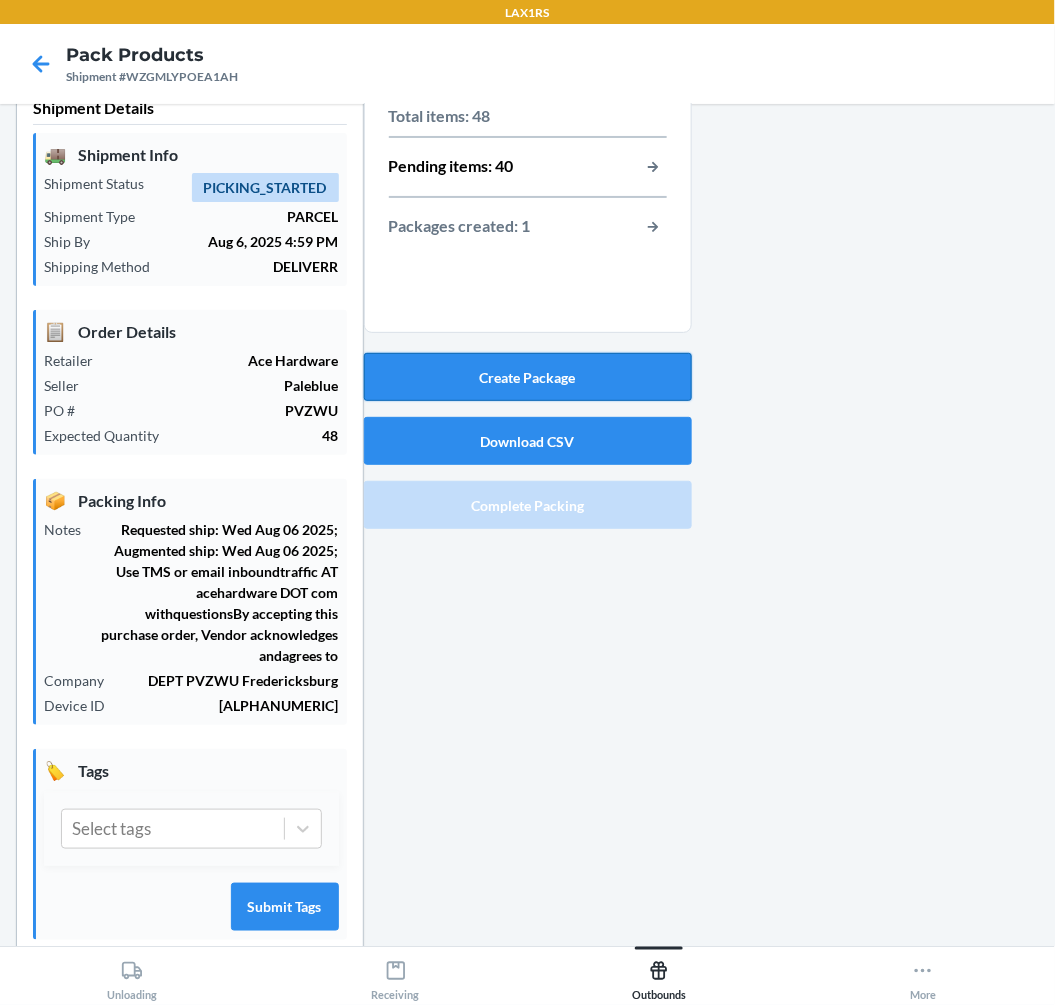click on "Create Package" at bounding box center [528, 377] 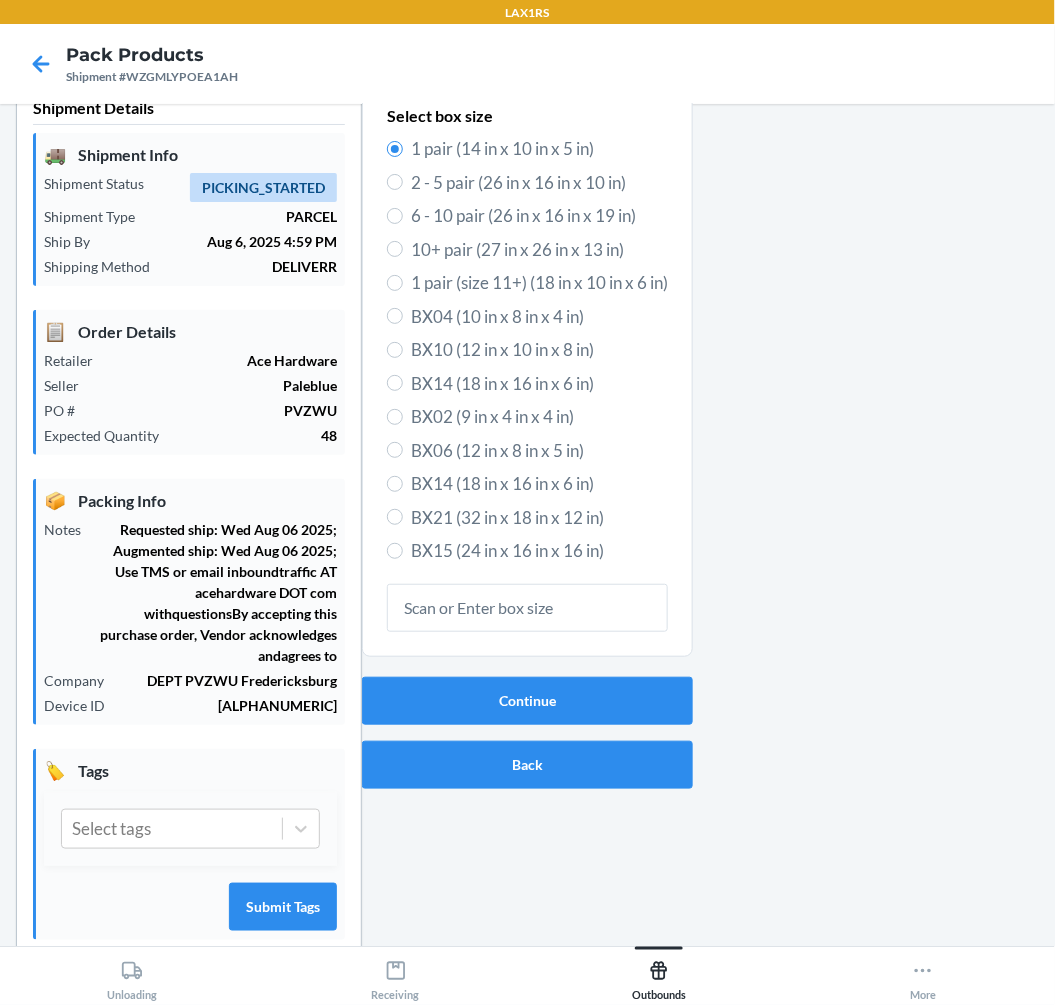 click on "BX14 (18 in x 16 in x 6 in)" at bounding box center [539, 484] 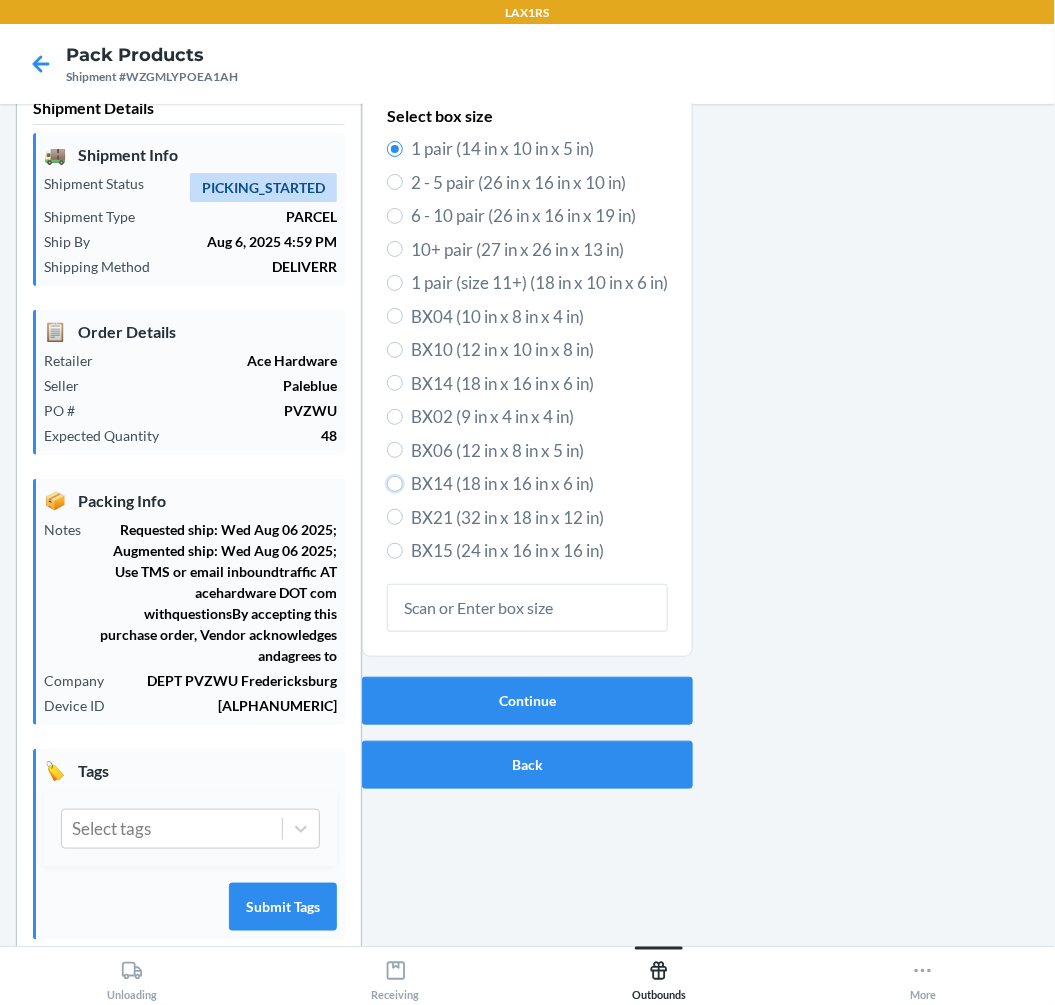 click on "BX14 (18 in x 16 in x 6 in)" at bounding box center (395, 484) 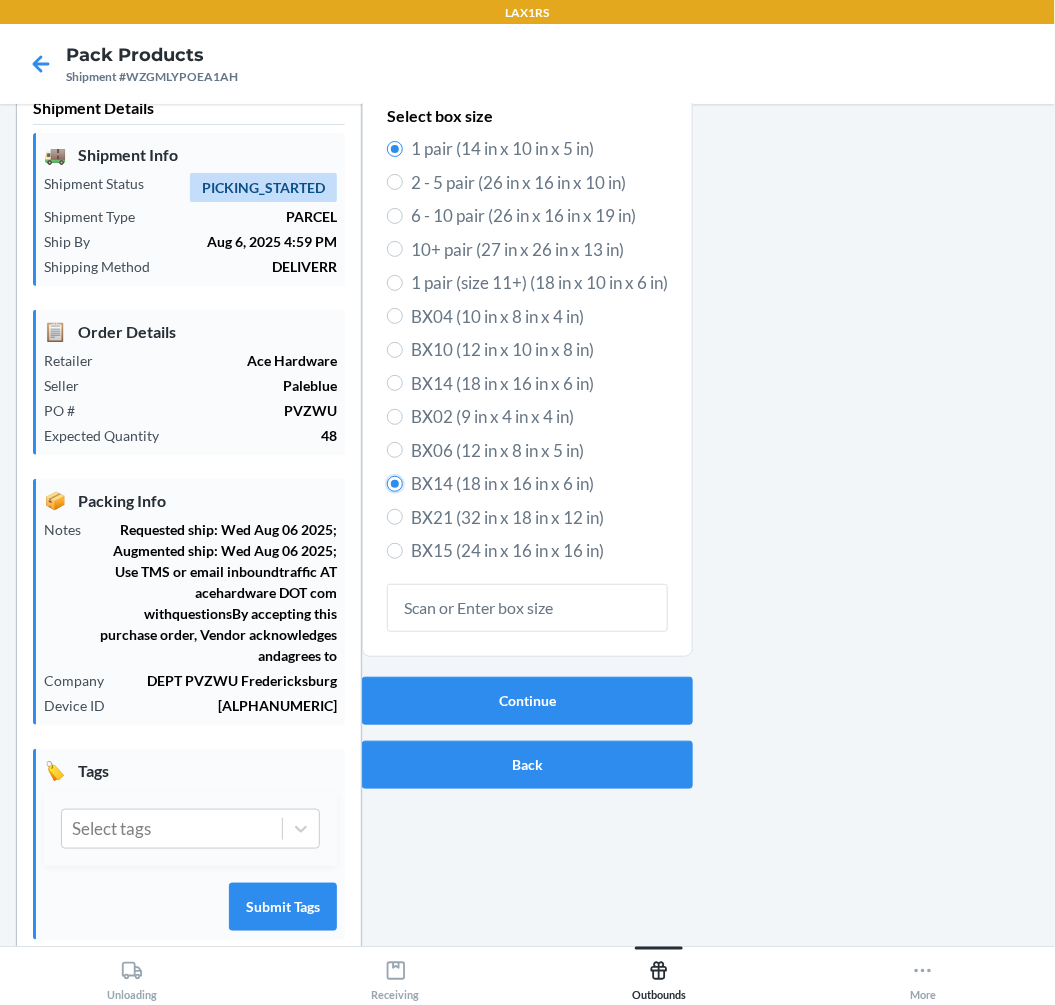 radio on "true" 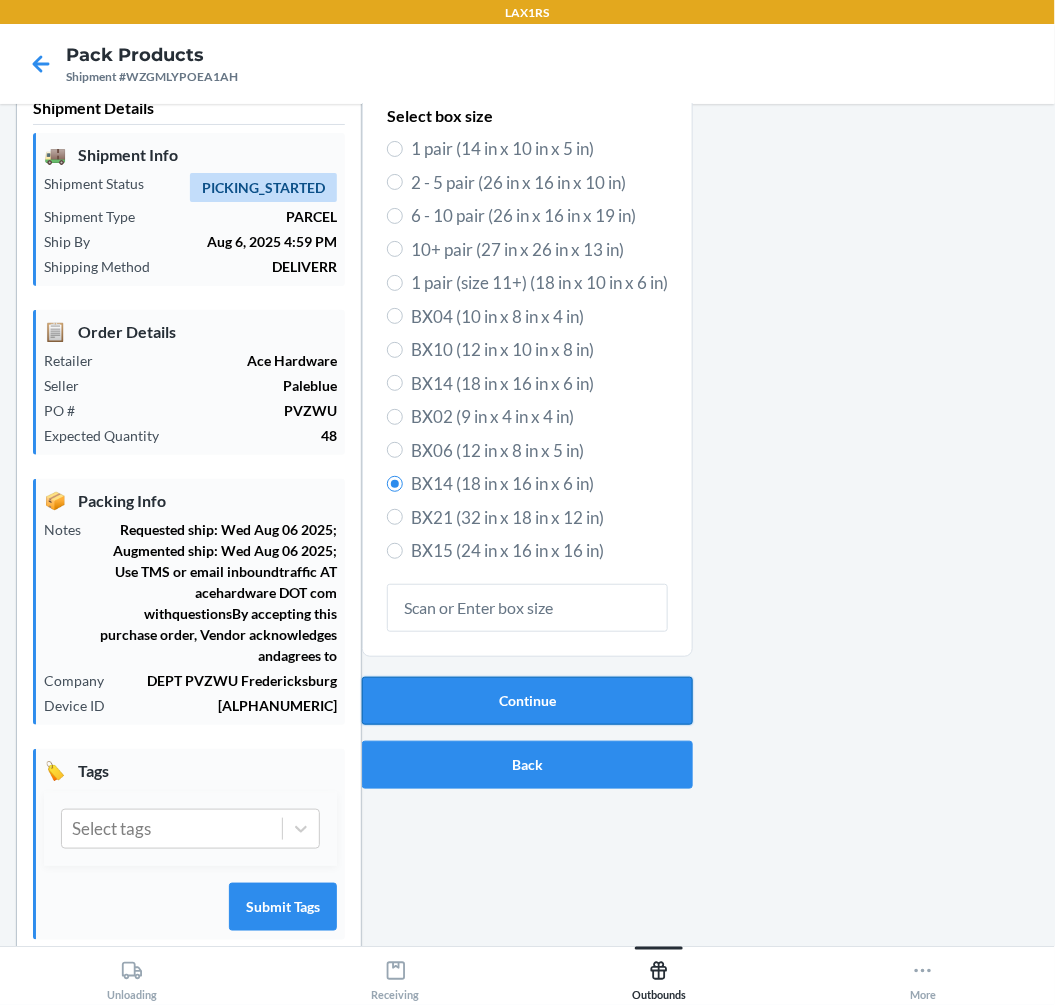 click on "Continue" at bounding box center [527, 701] 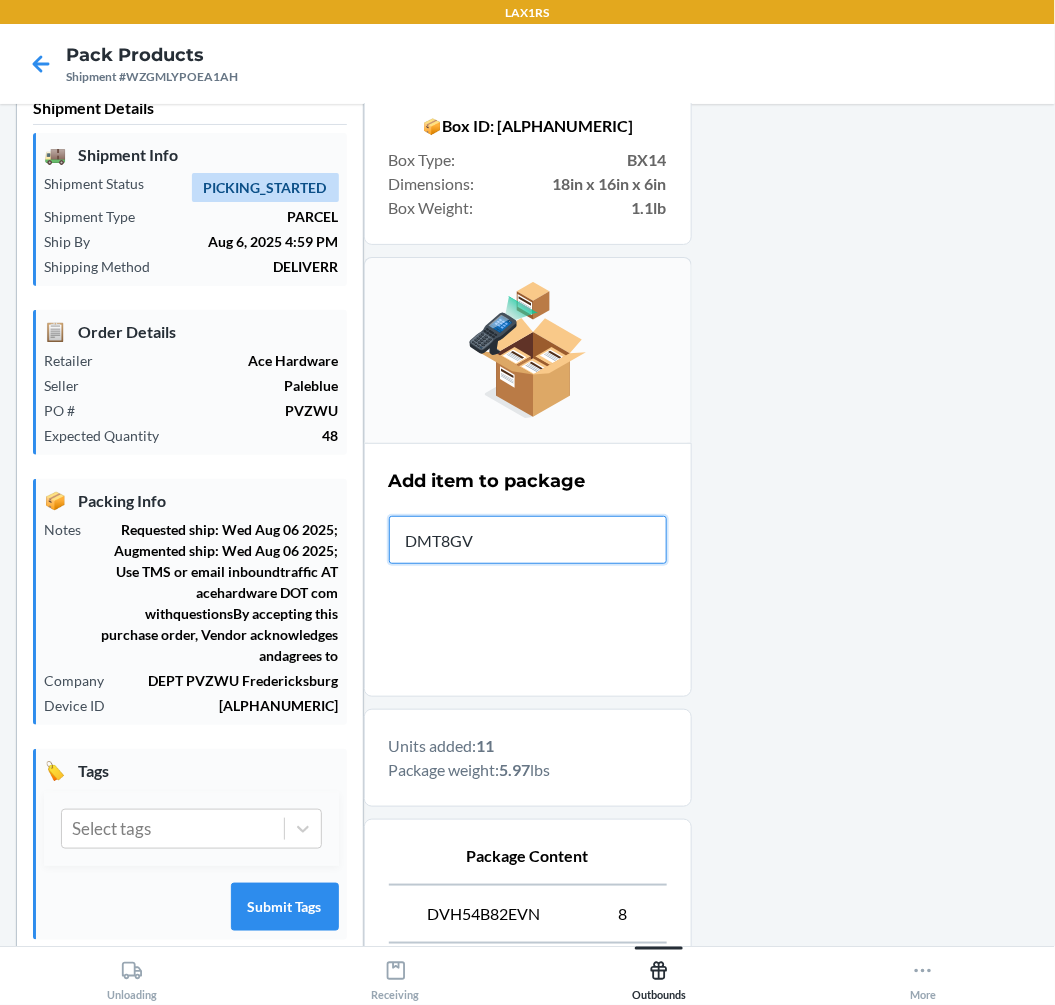type on "DMT8GV4" 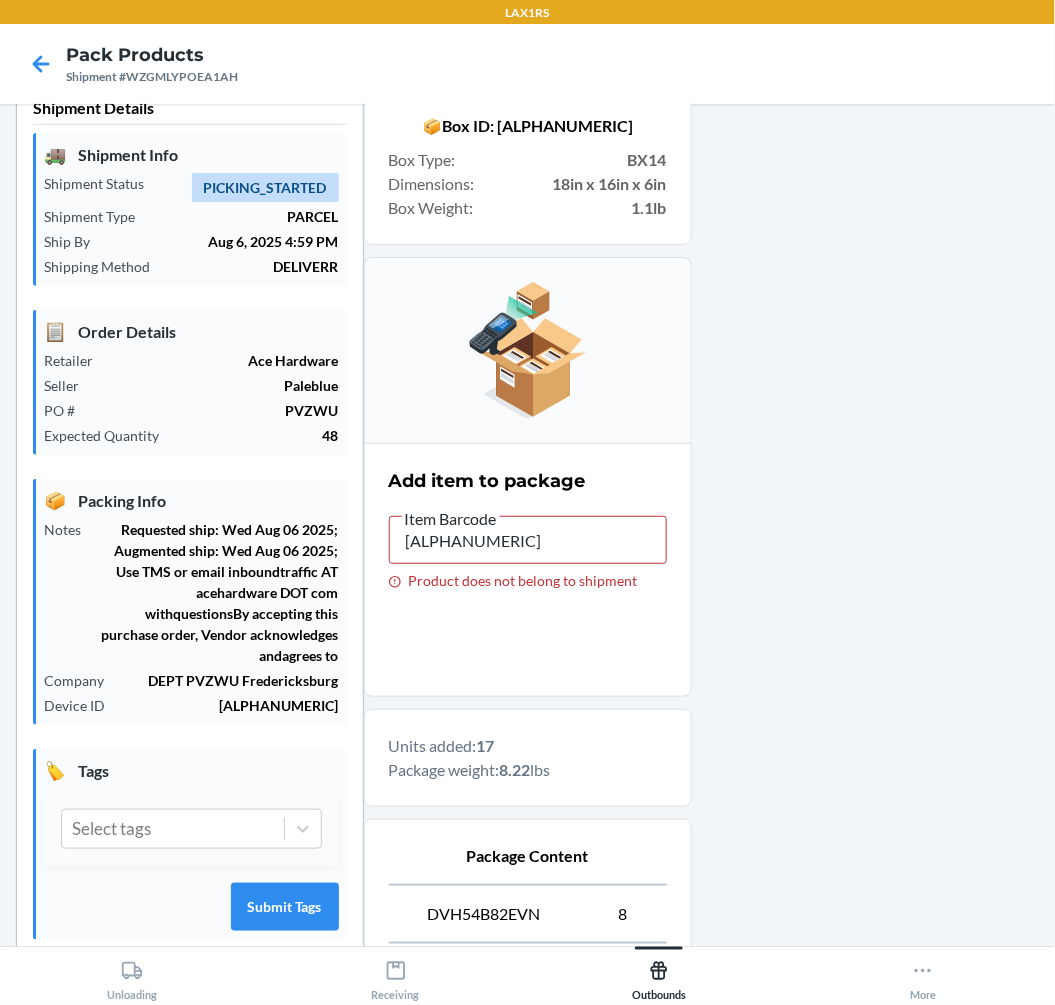 type on "DMT8GV47X9H" 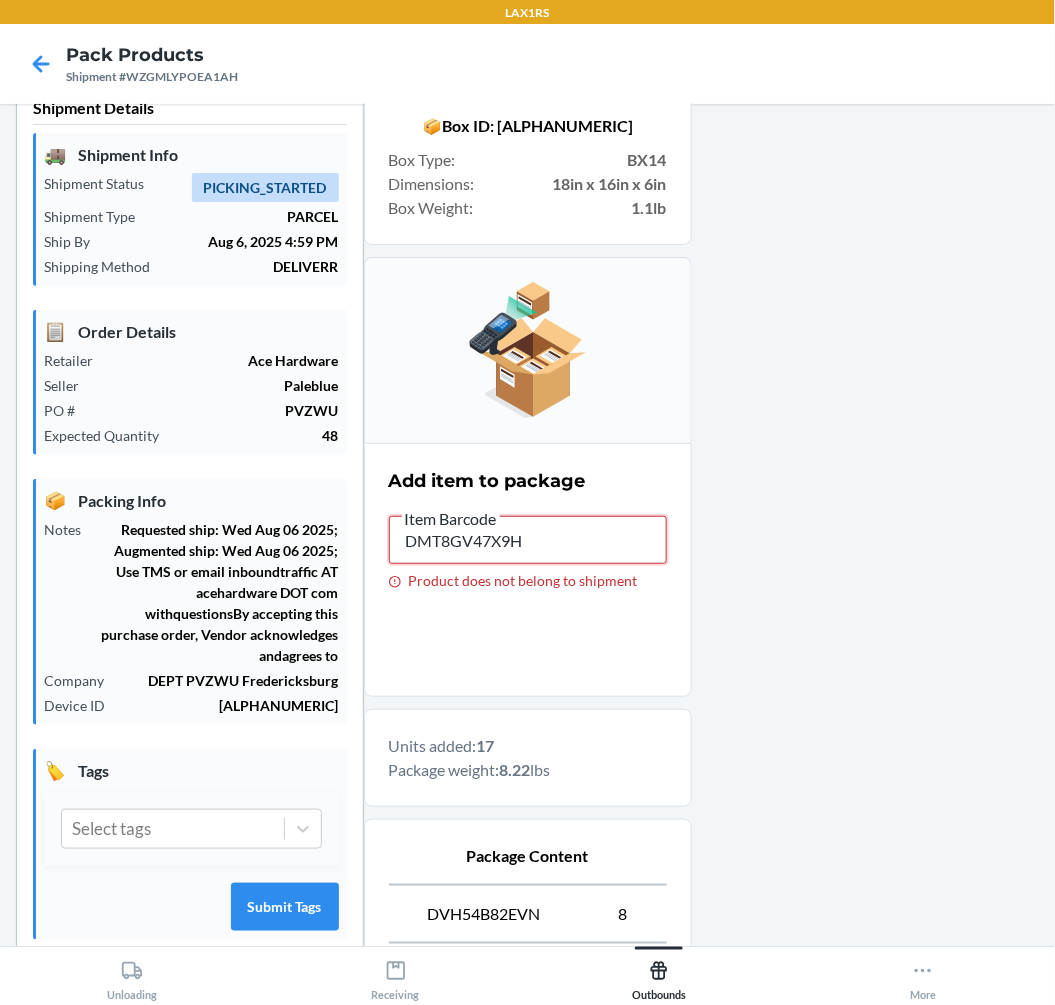 click on "DMT8GV47X9H" at bounding box center (528, 540) 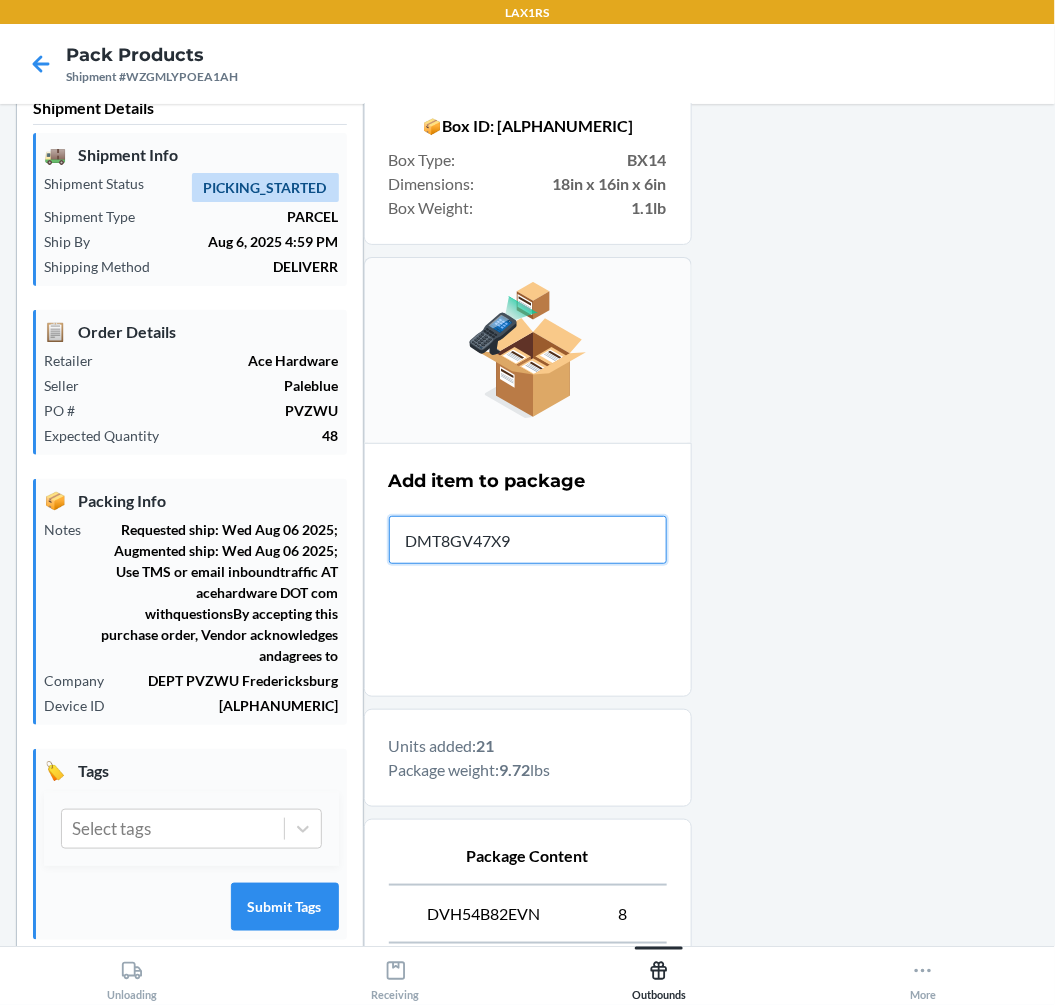 type on "DMT8GV47X9H" 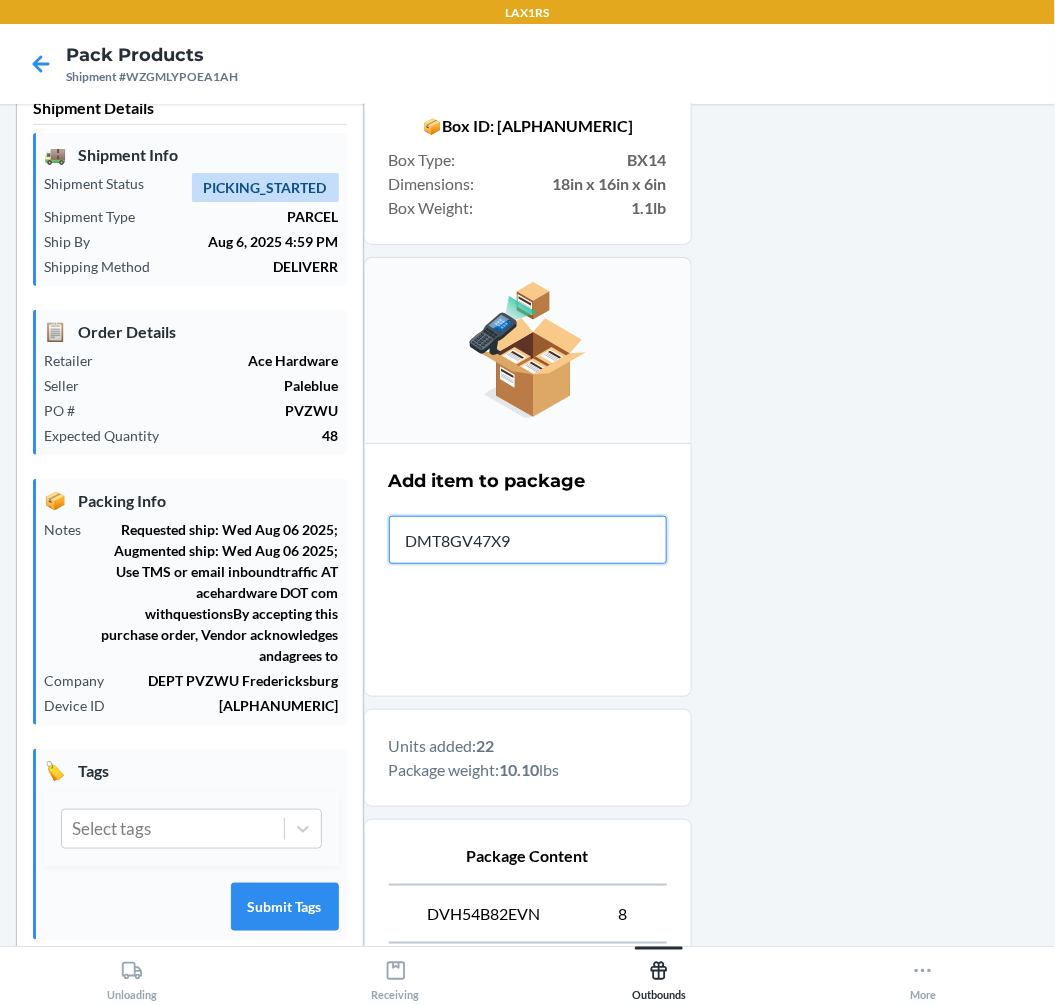 type on "DMT8GV47X9H" 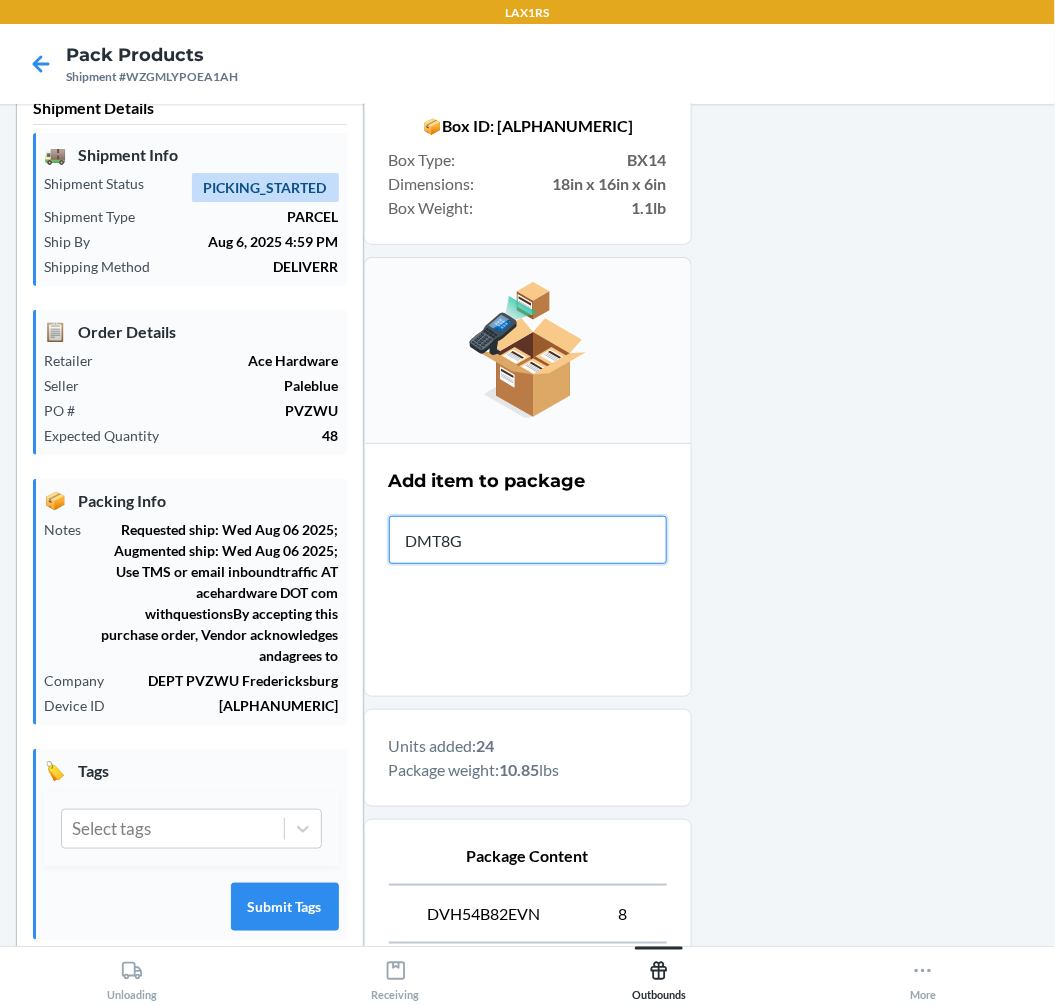 type on "DMT8GV" 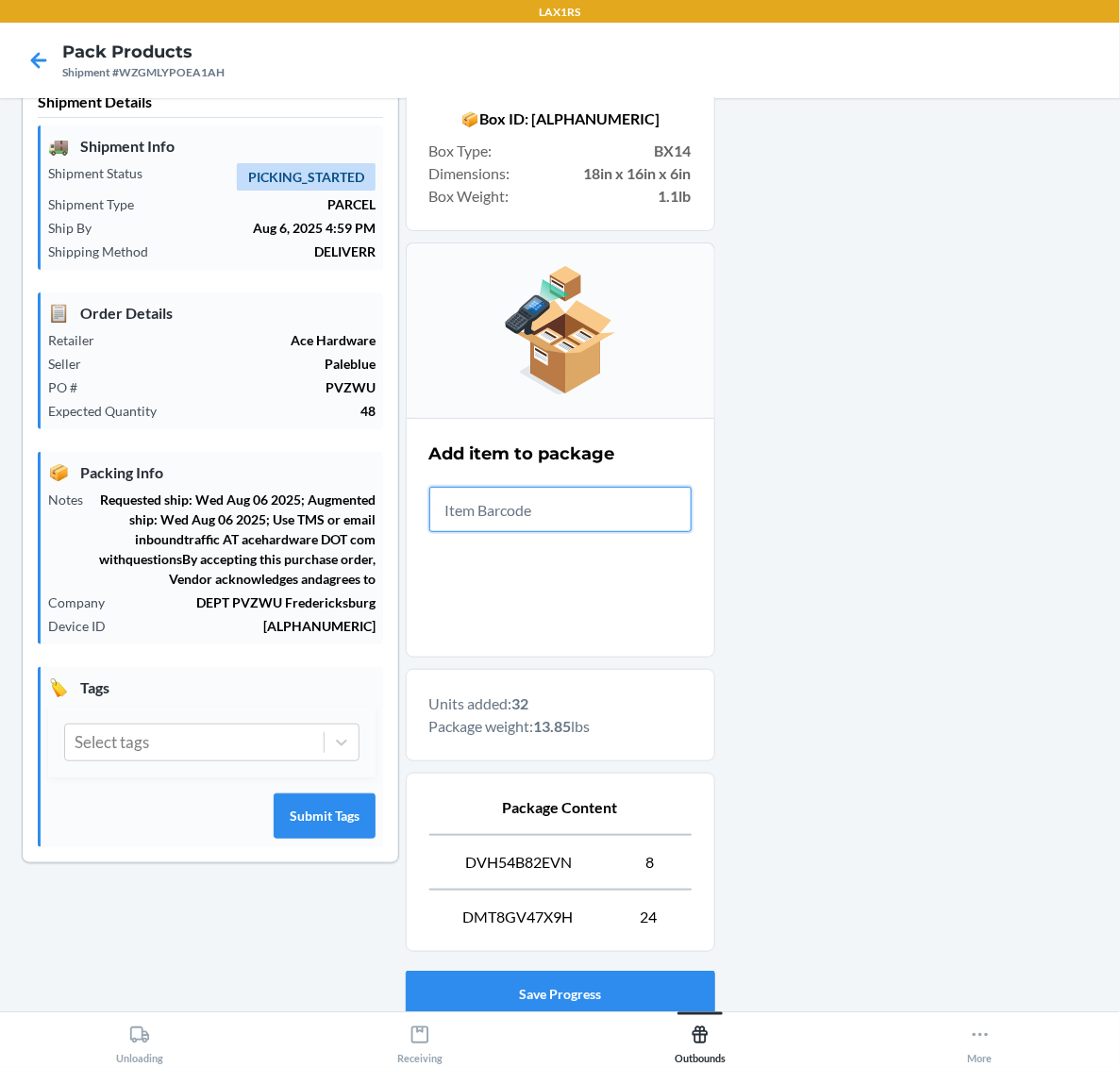 scroll, scrollTop: 39, scrollLeft: 0, axis: vertical 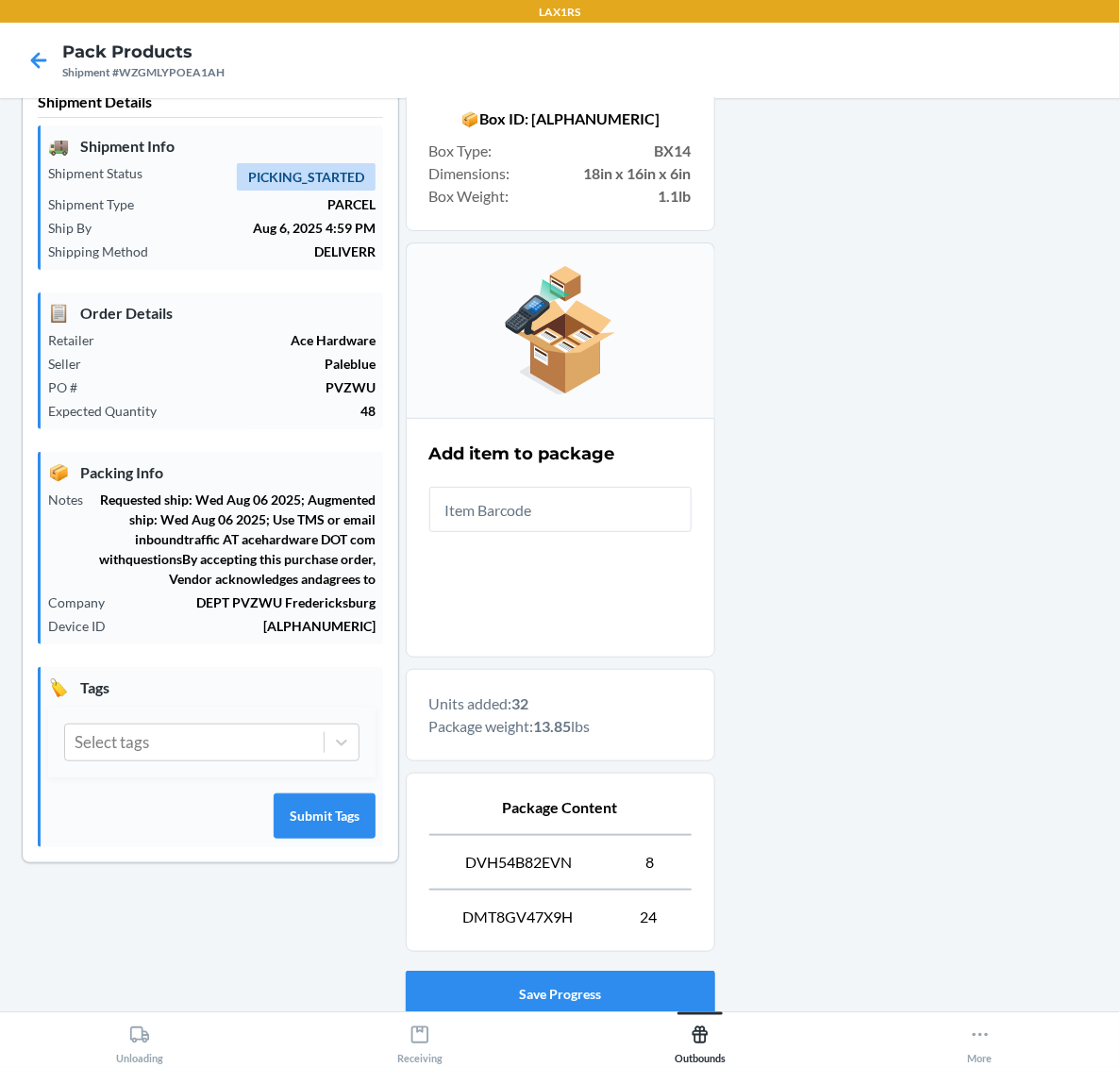 drag, startPoint x: 852, startPoint y: 0, endPoint x: 835, endPoint y: 949, distance: 949.152 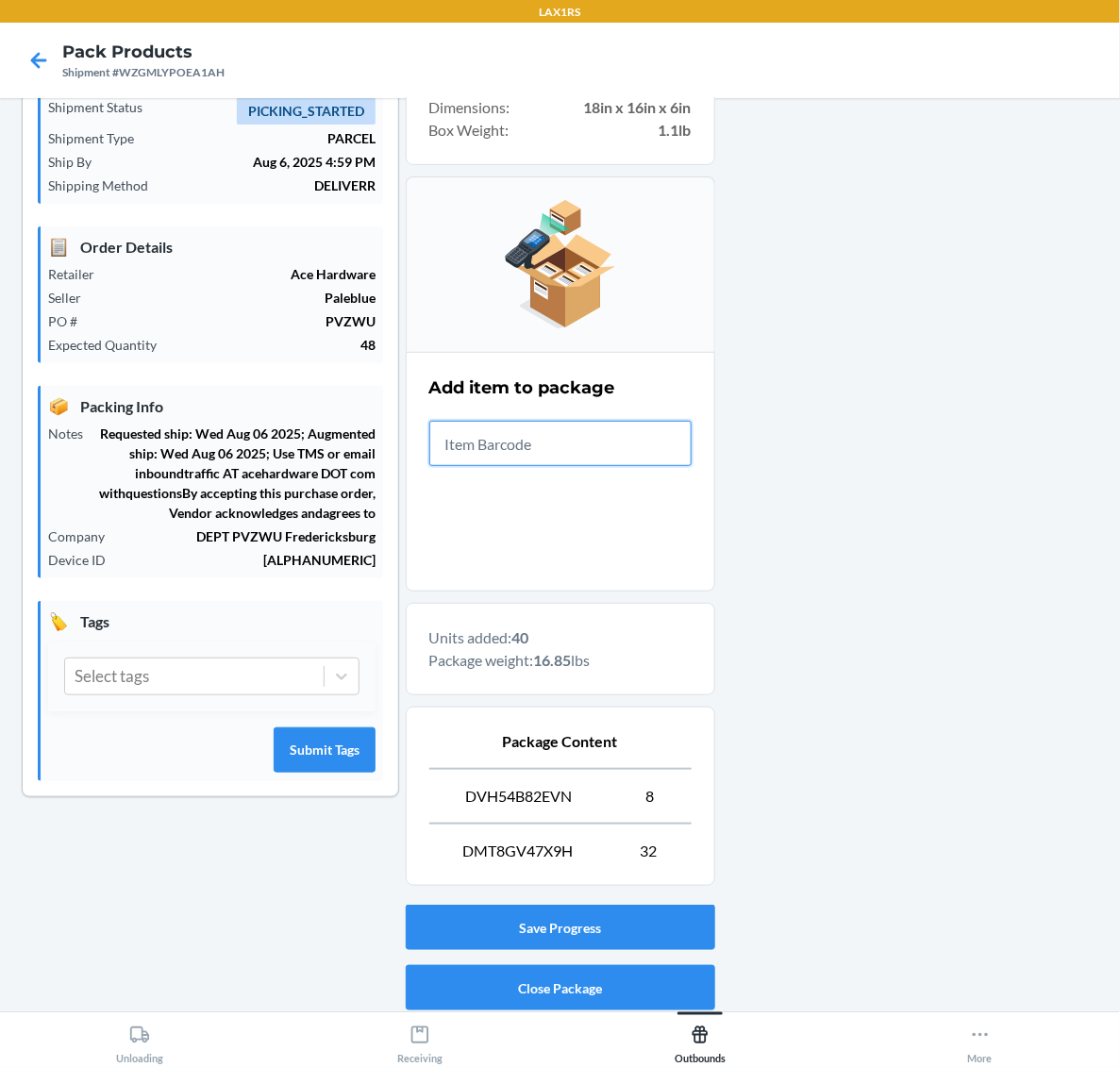 scroll, scrollTop: 173, scrollLeft: 0, axis: vertical 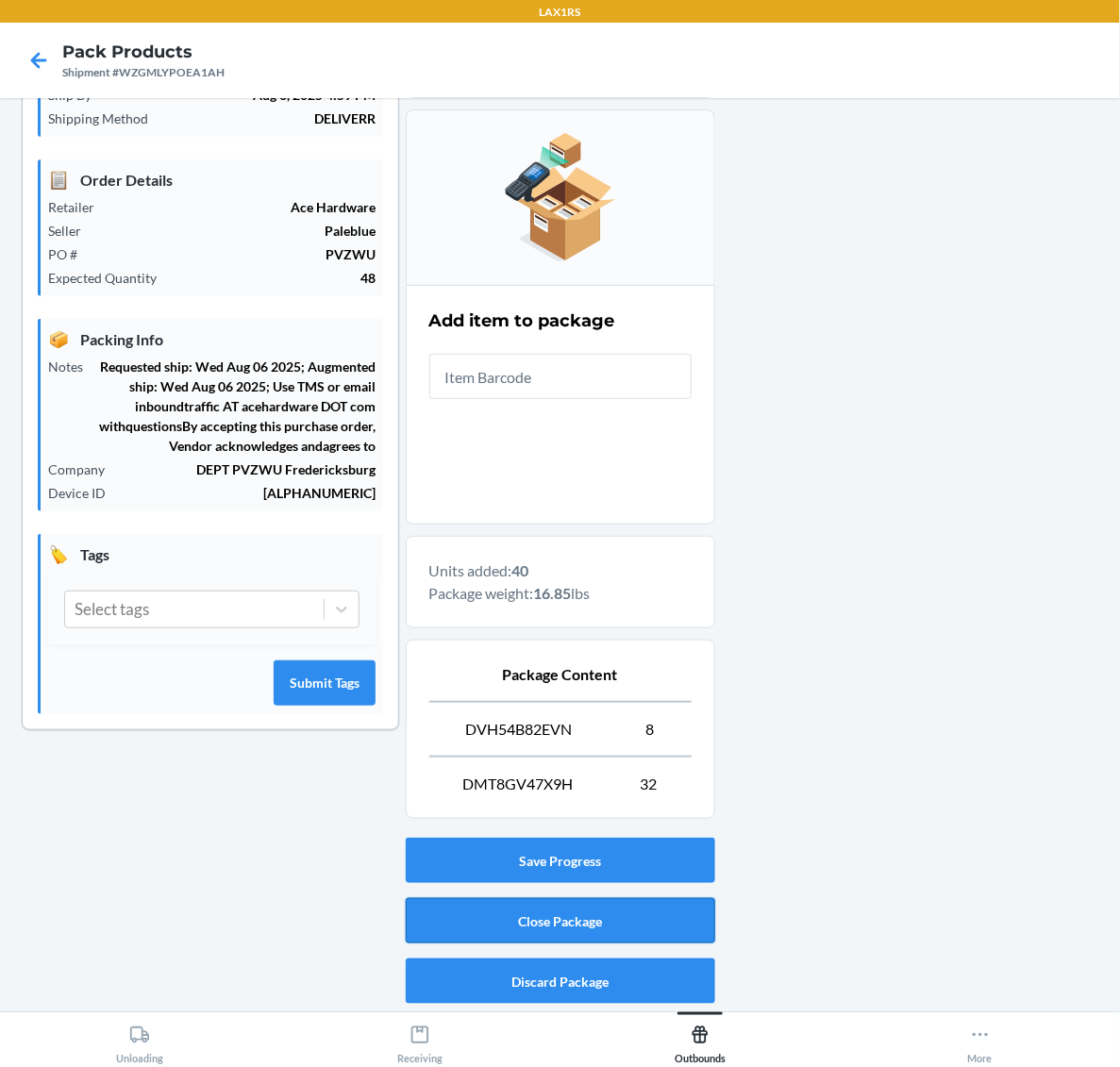 click on "Close Package" at bounding box center [560, 921] 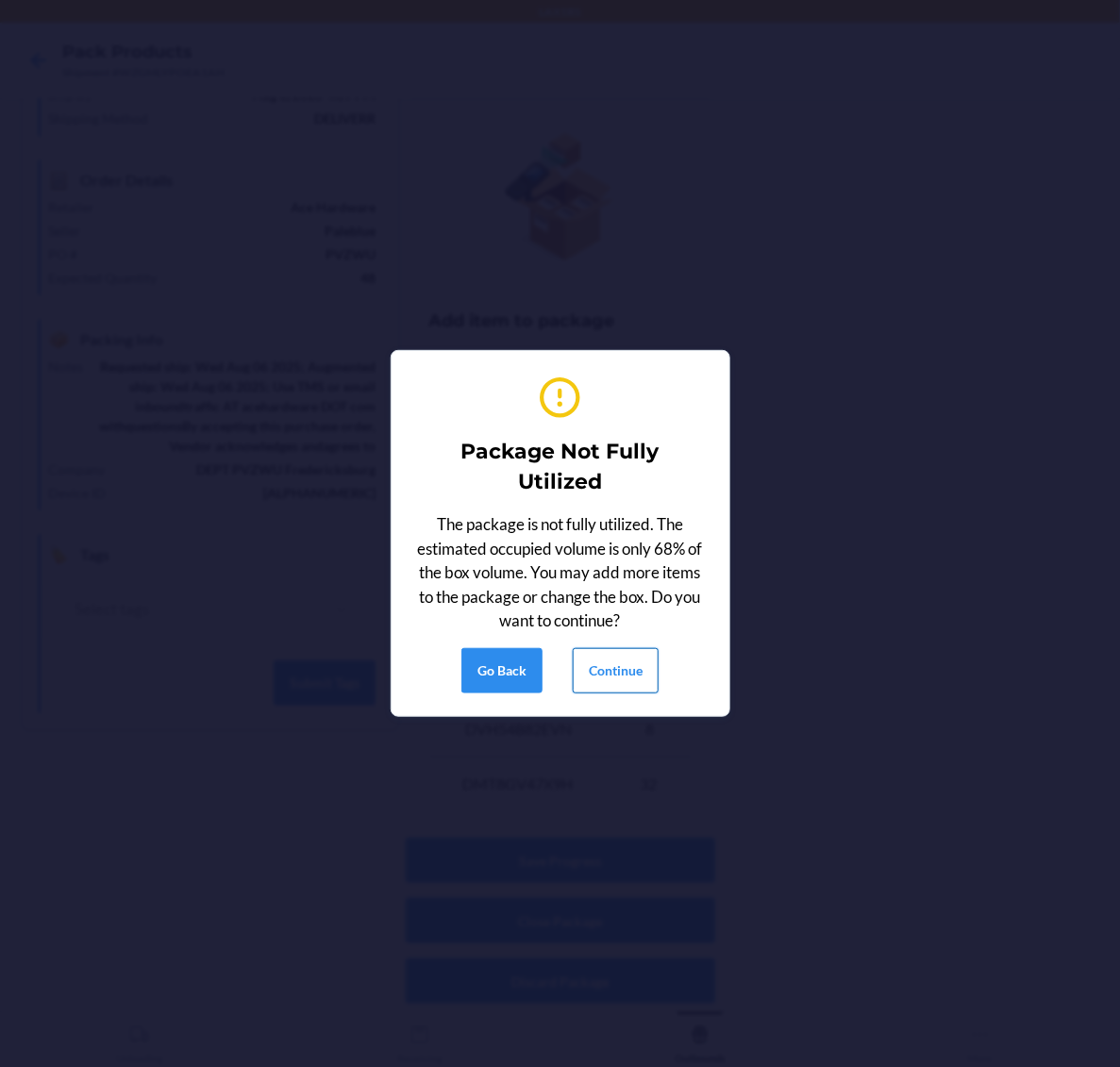 click on "Continue" at bounding box center [615, 671] 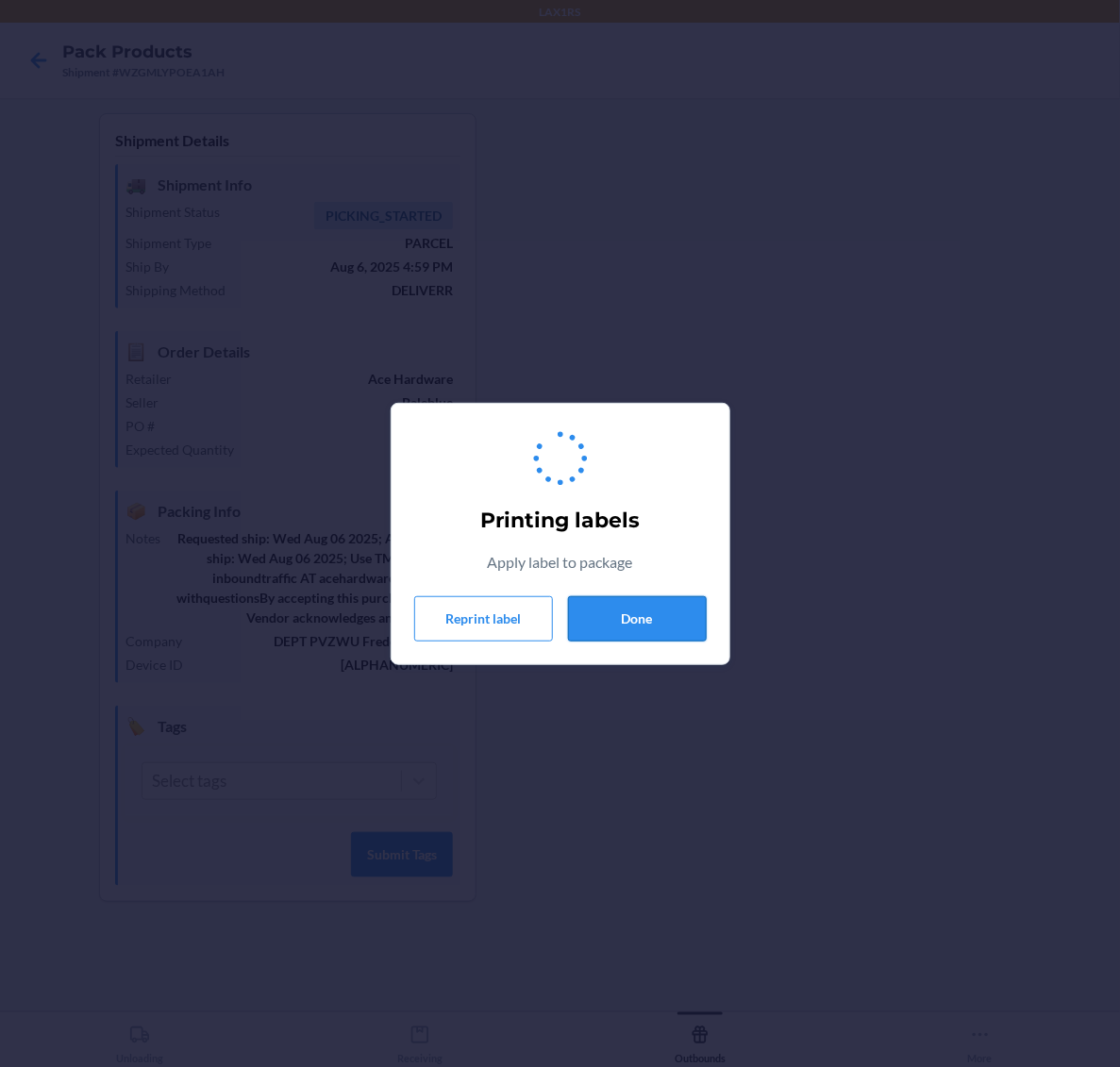 click on "Done" at bounding box center [637, 619] 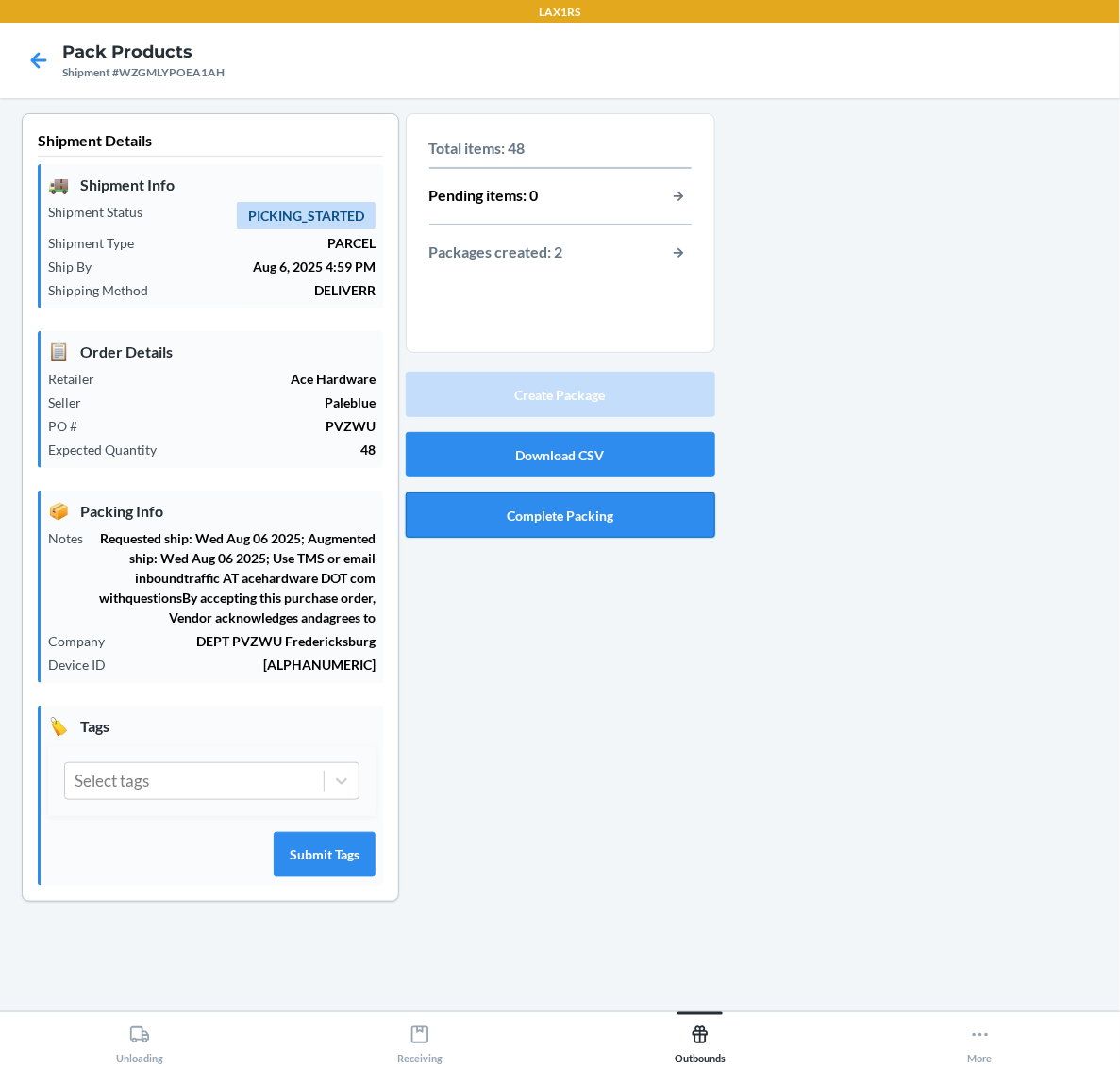 click on "Complete Packing" at bounding box center [560, 515] 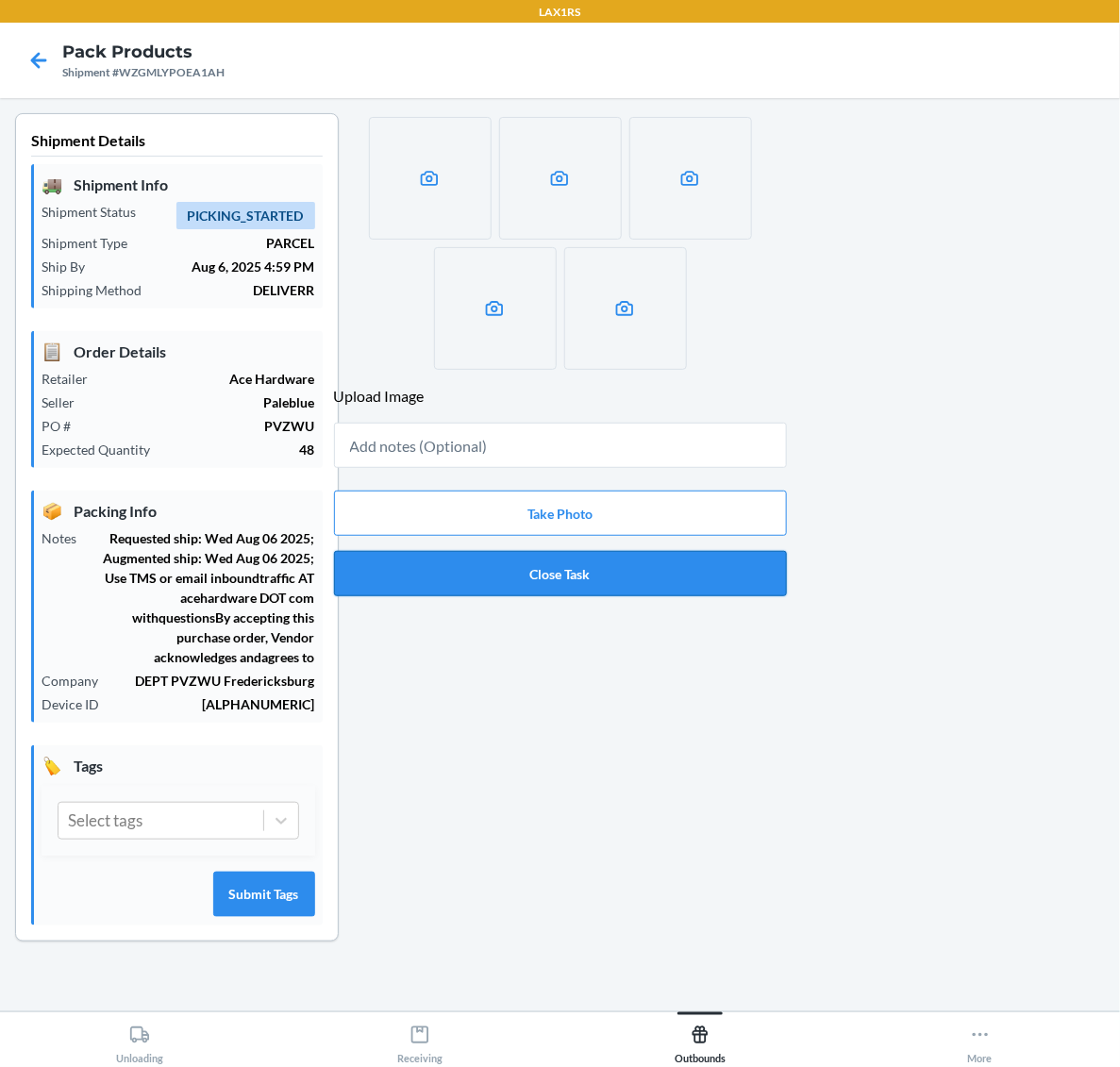 click on "Close Task" at bounding box center (560, 574) 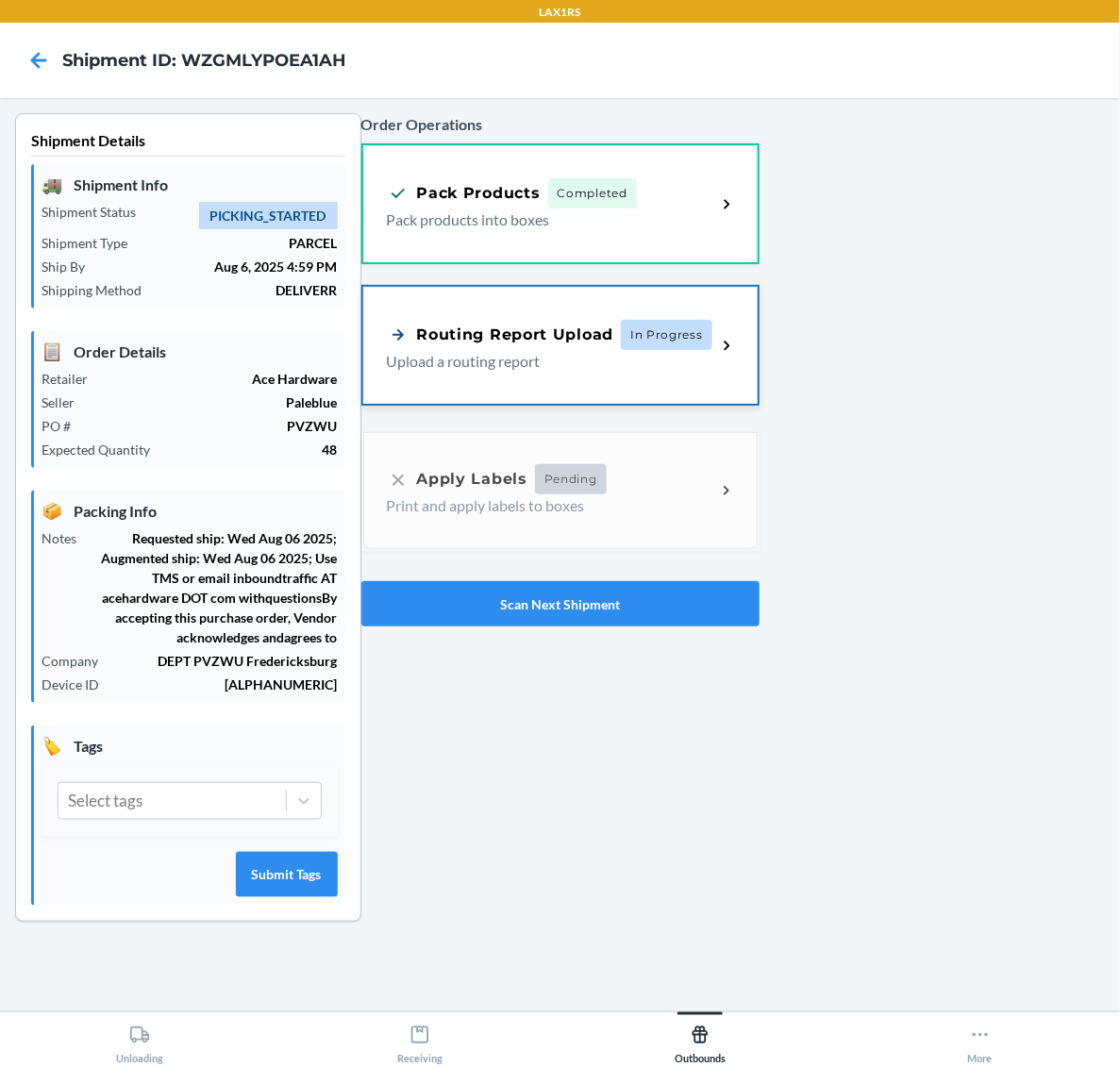 click on "Upload a routing report" at bounding box center [544, 361] 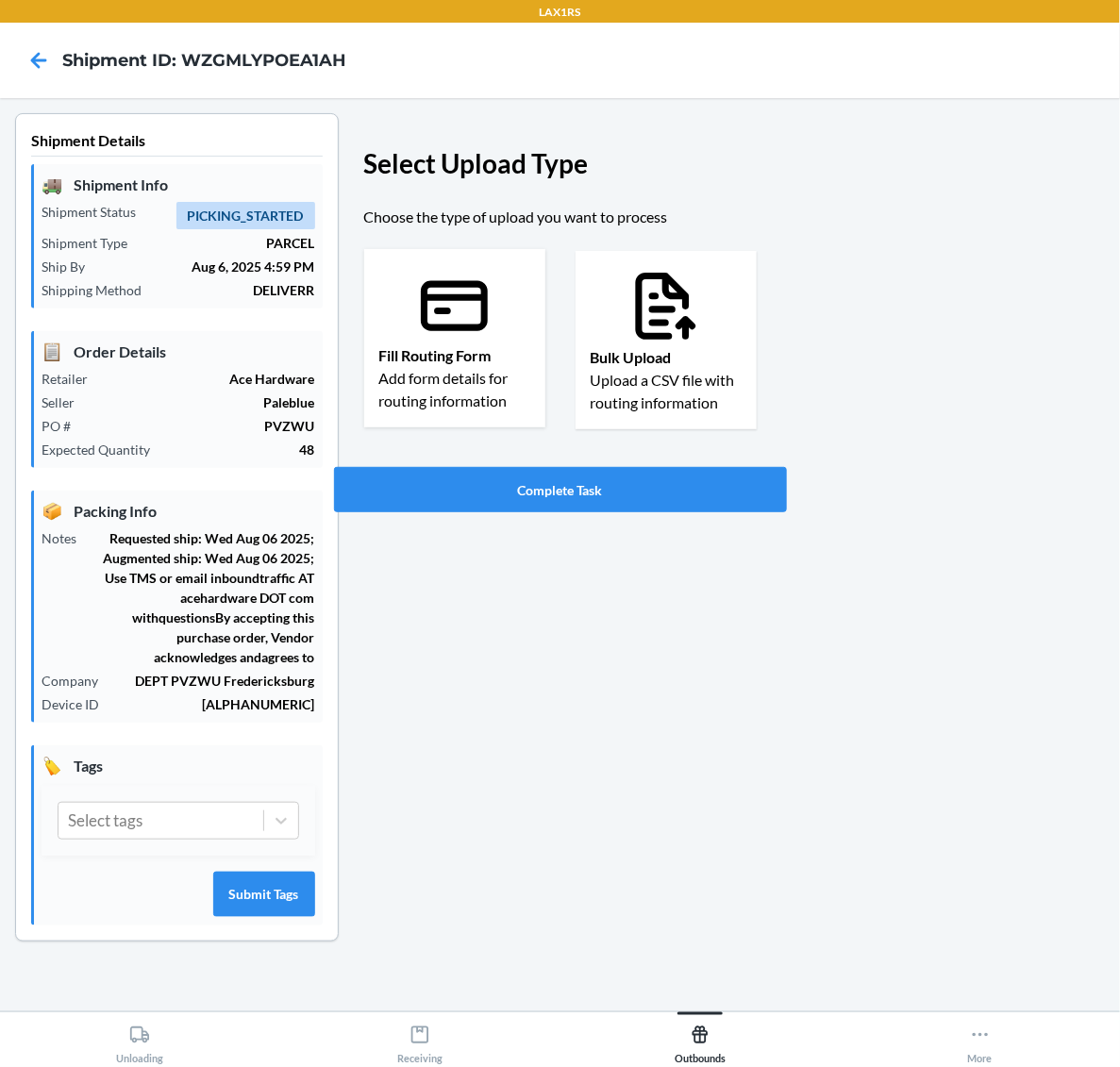 click on "Fill Routing Form Add form details for routing information" at bounding box center [455, 338] 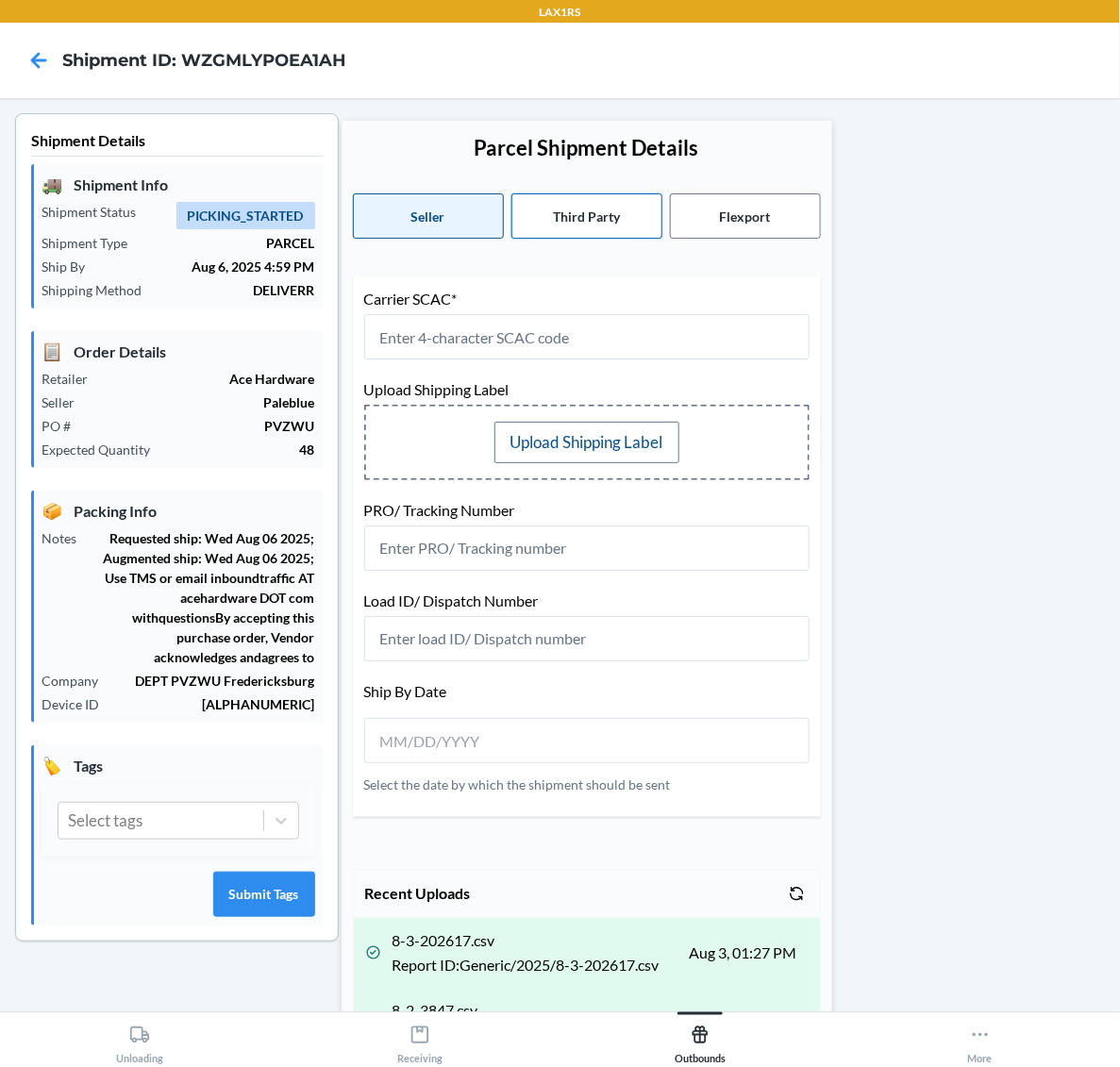 click on "Third Party" at bounding box center (587, 216) 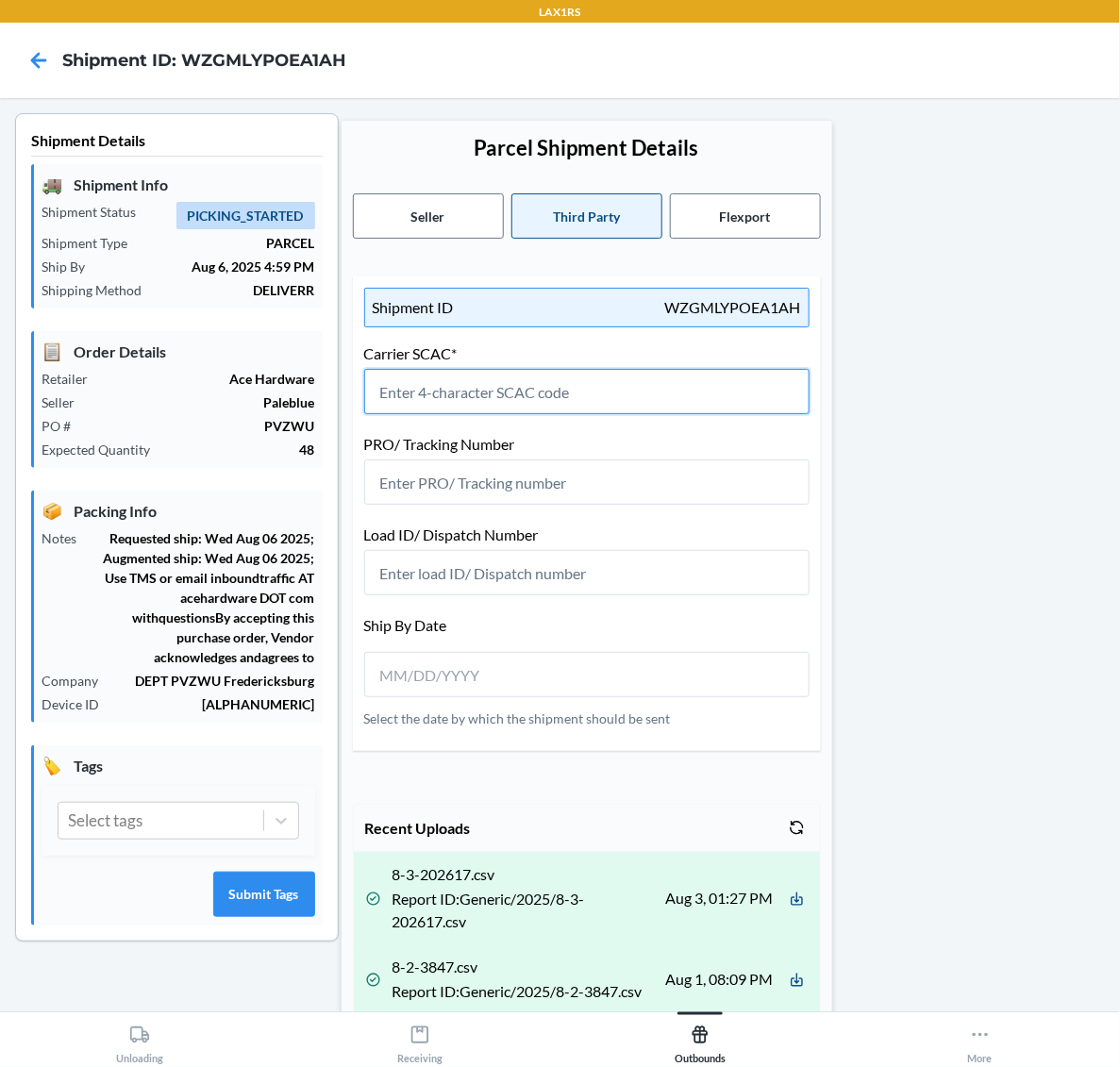 click at bounding box center (587, 392) 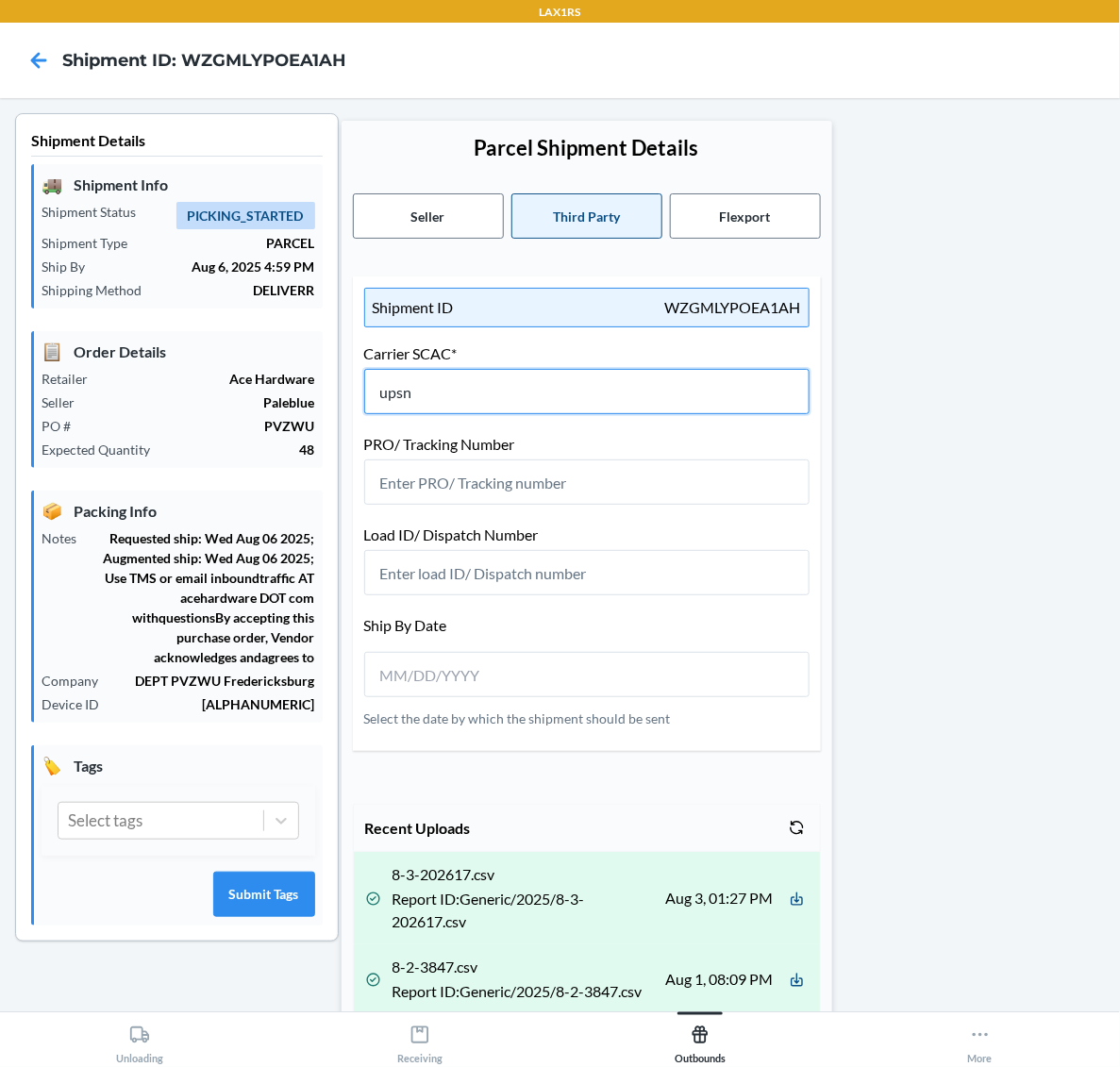 type on "upsn" 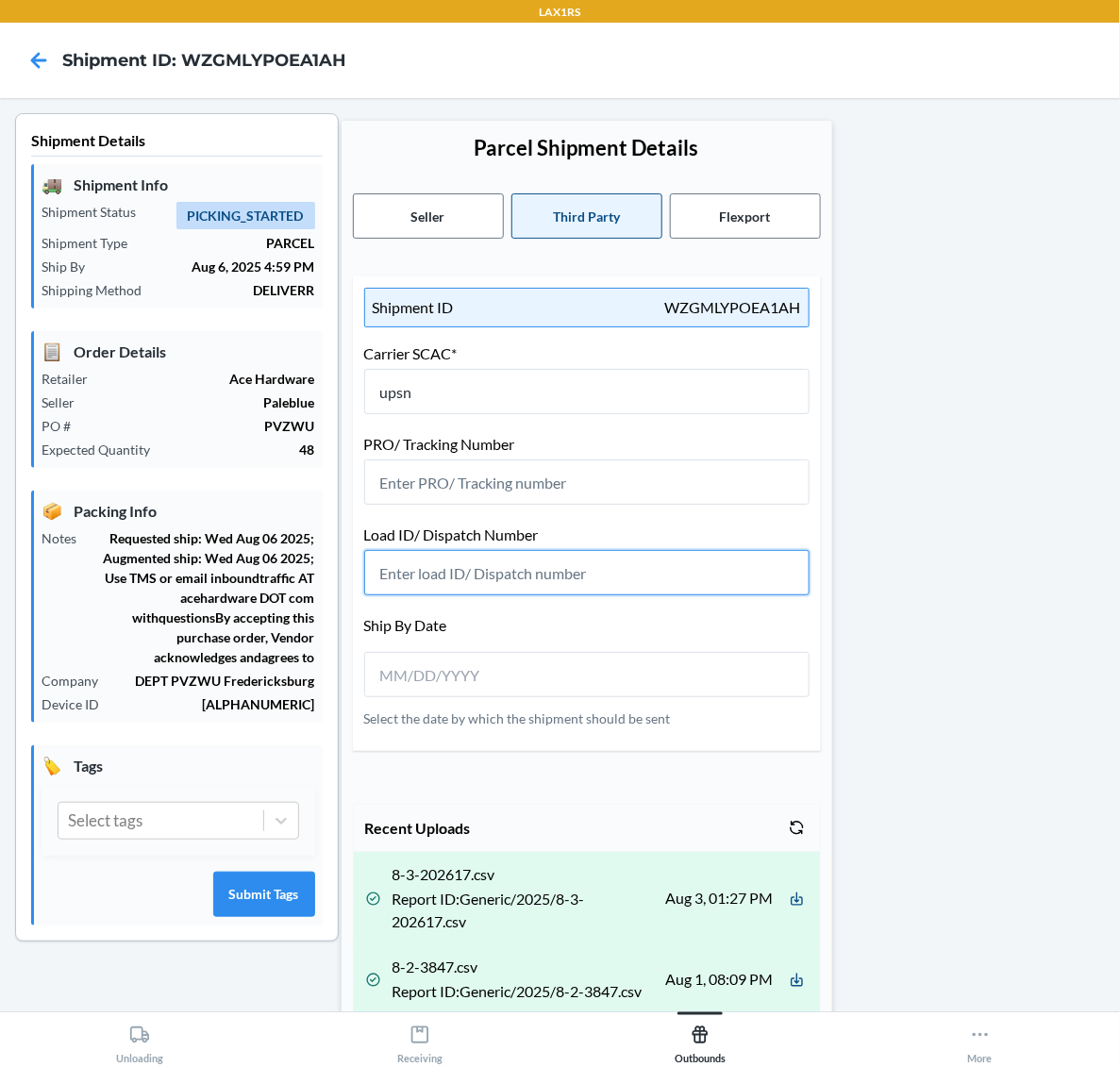 click at bounding box center [587, 573] 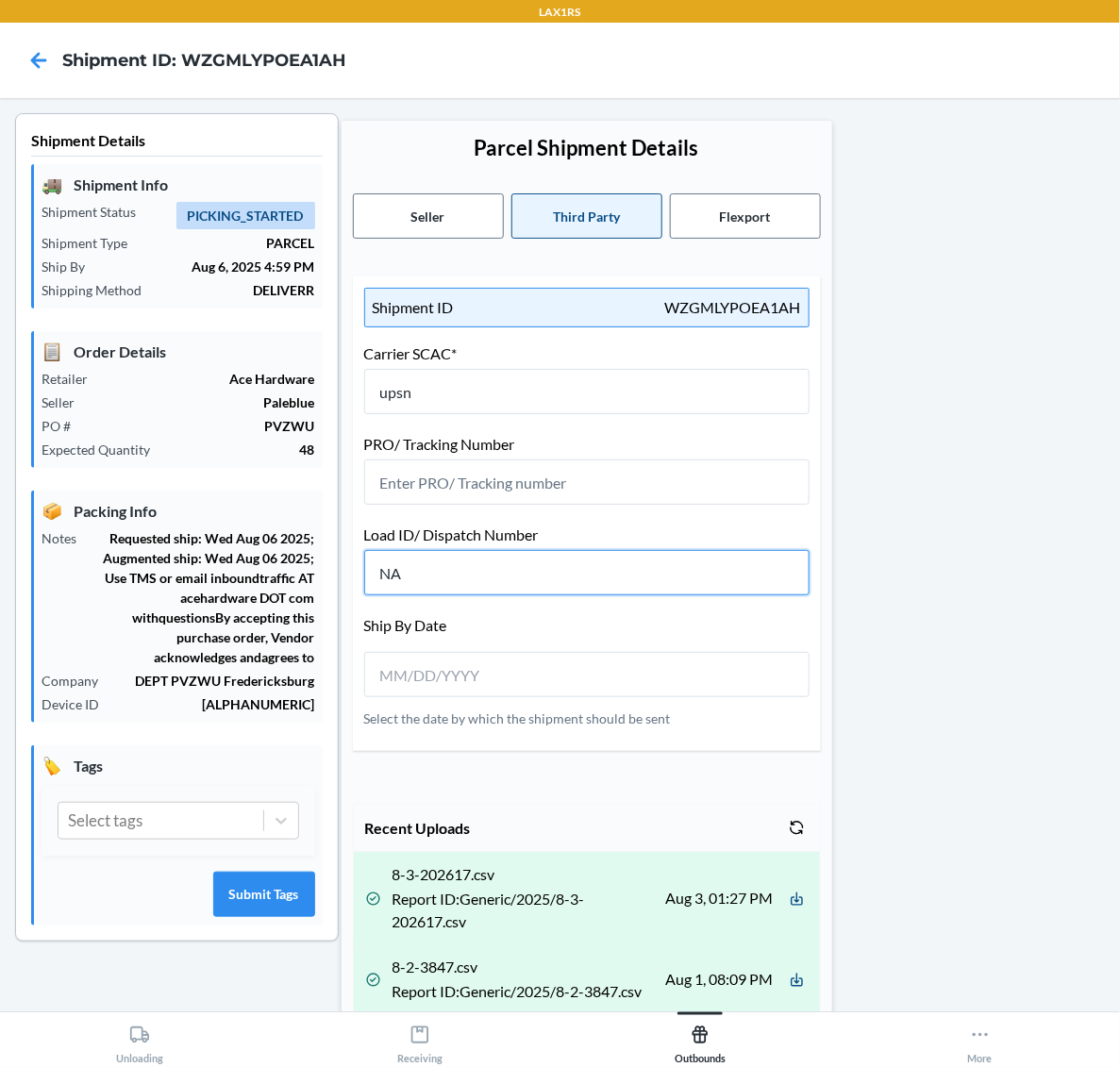 type on "NA" 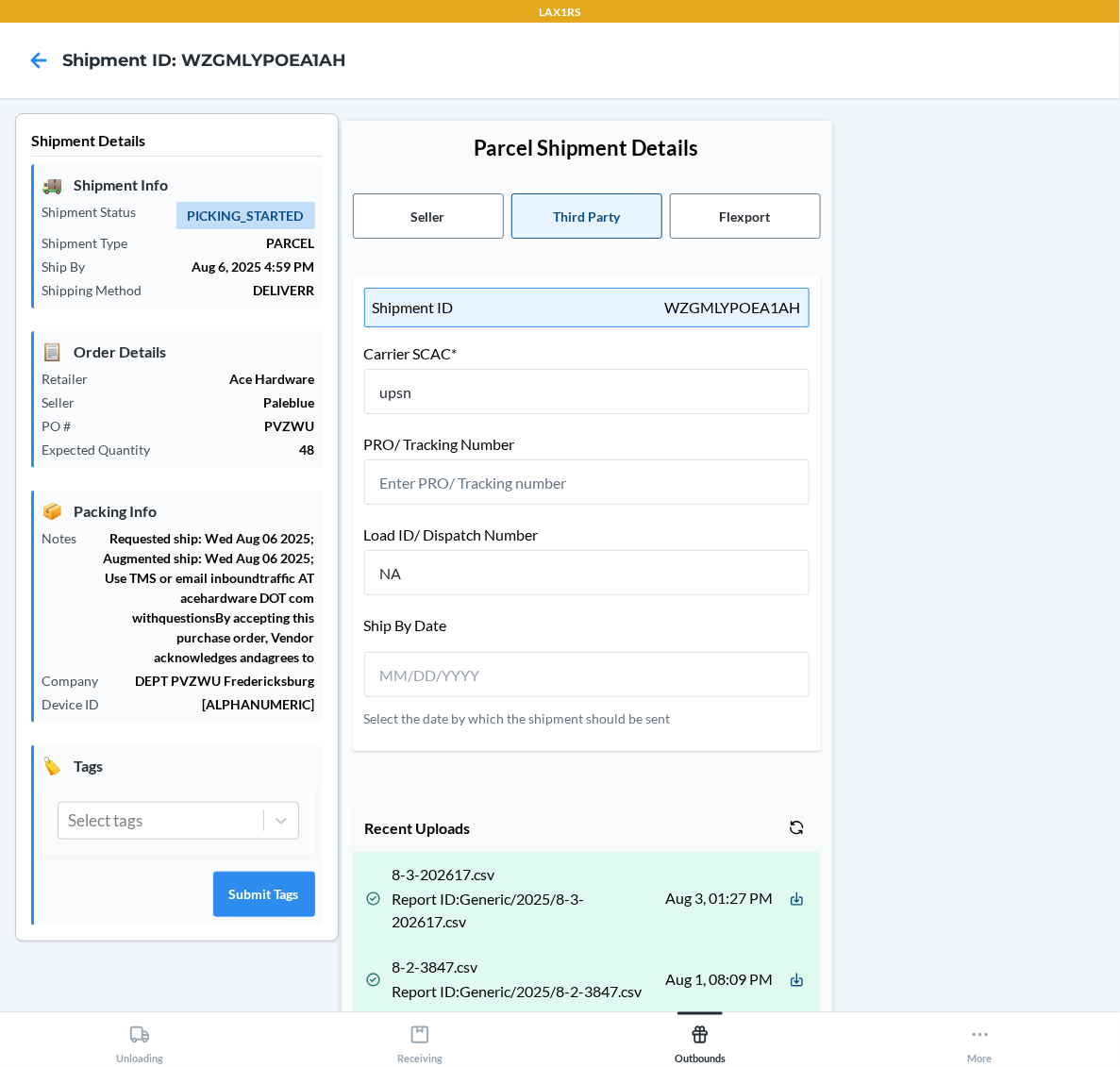 click on "Carrier SCAC*" at bounding box center [587, 354] 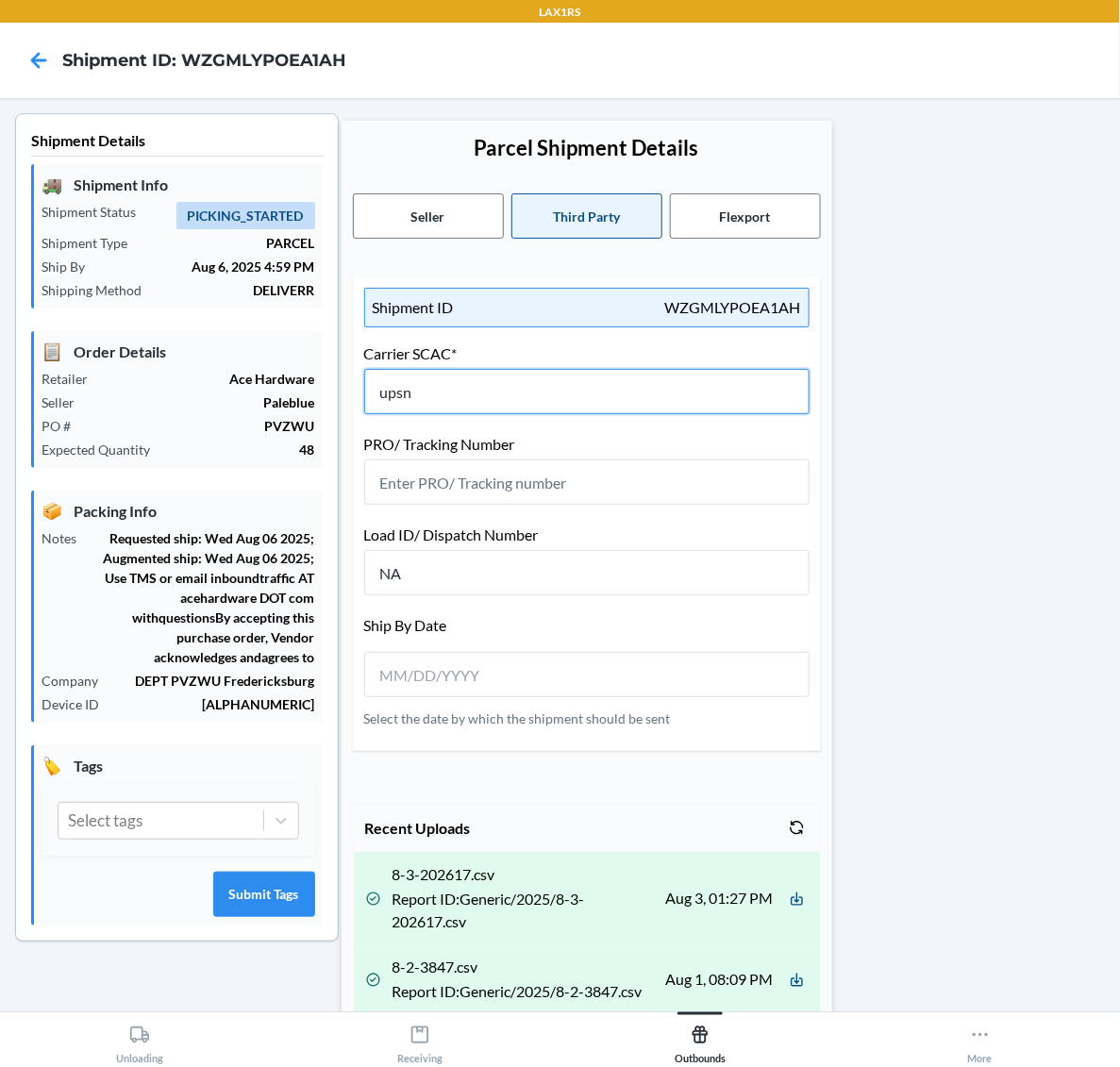 click on "upsn" at bounding box center [587, 392] 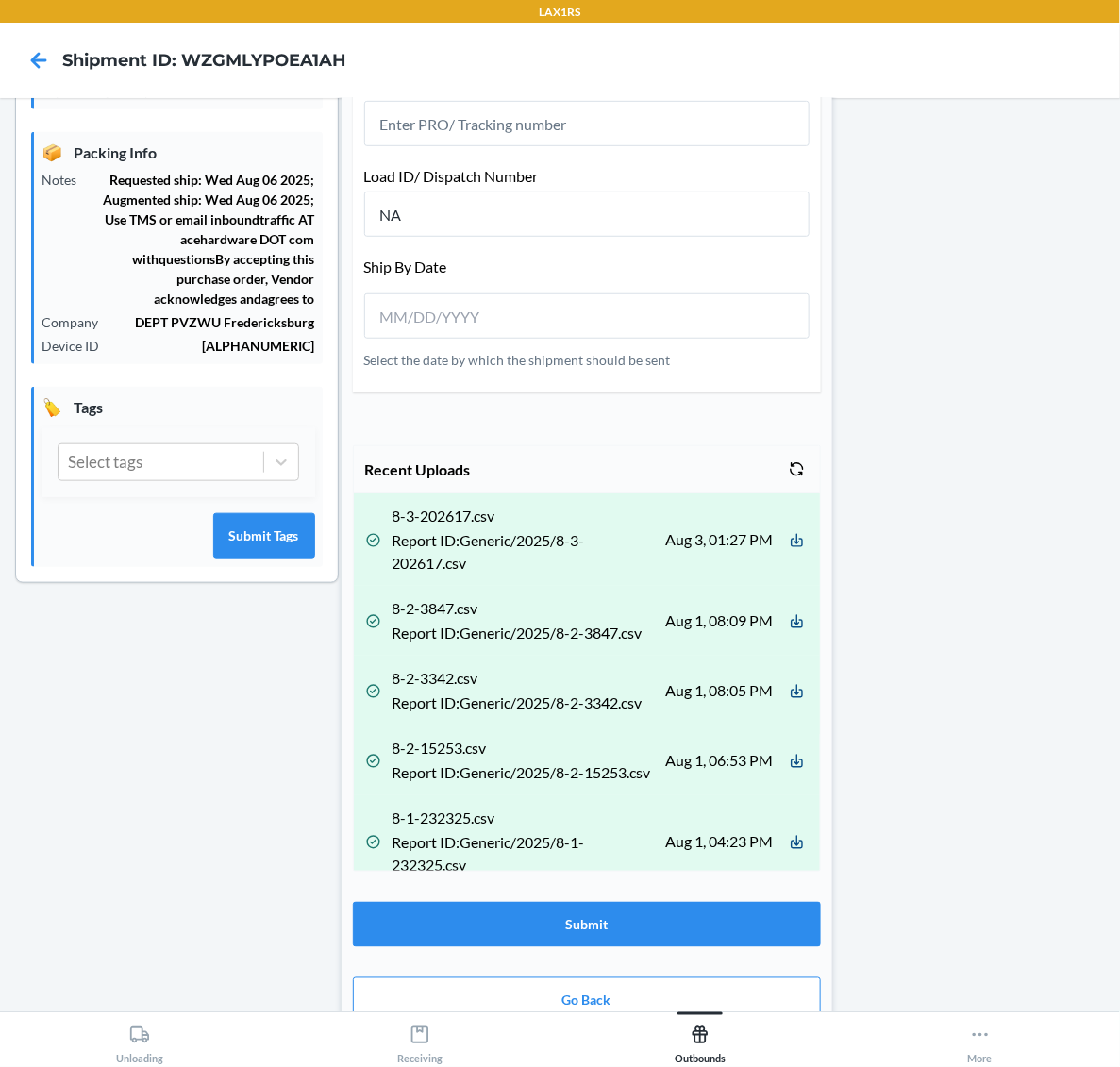 scroll, scrollTop: 389, scrollLeft: 0, axis: vertical 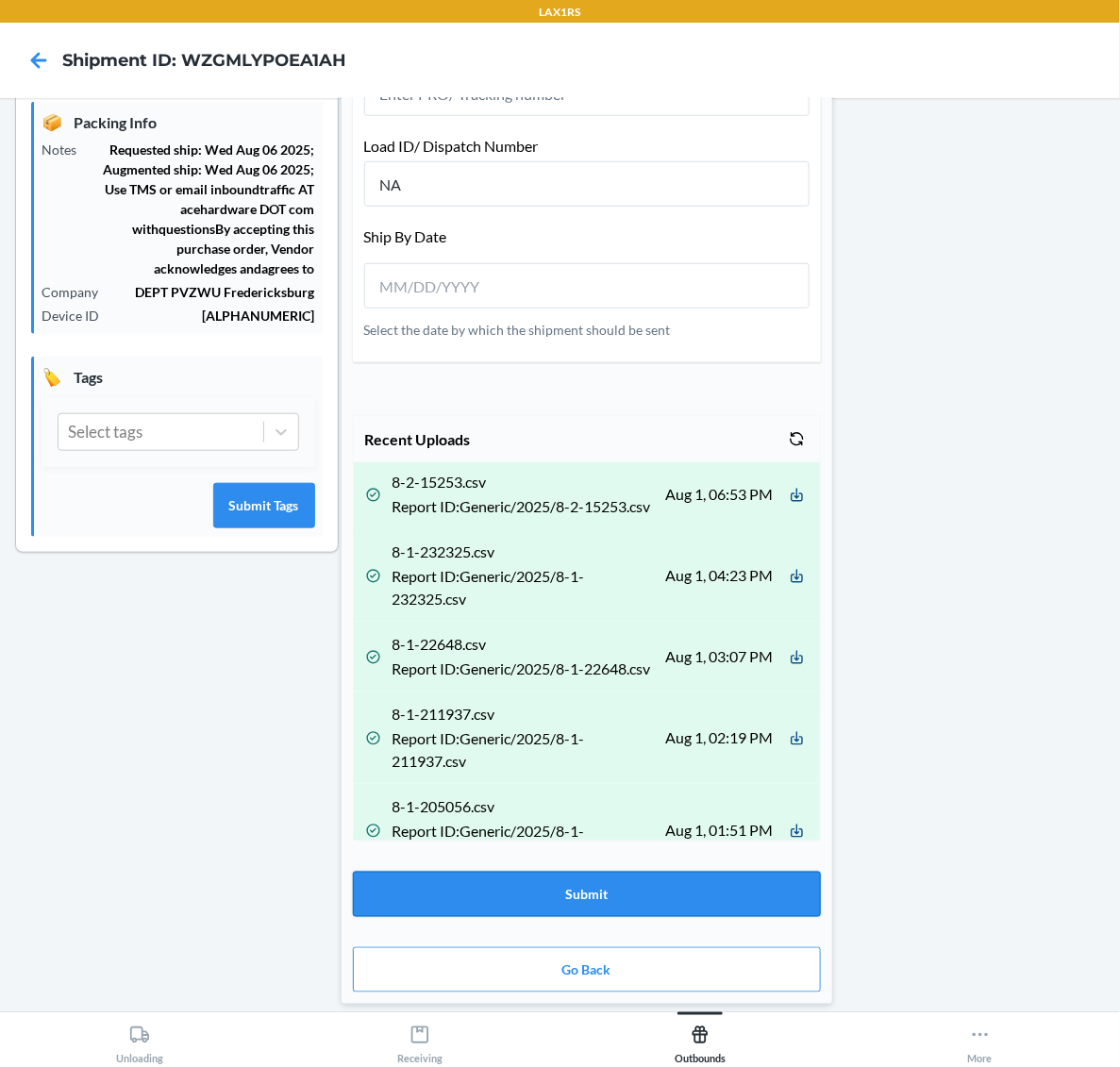 type on "UPSN" 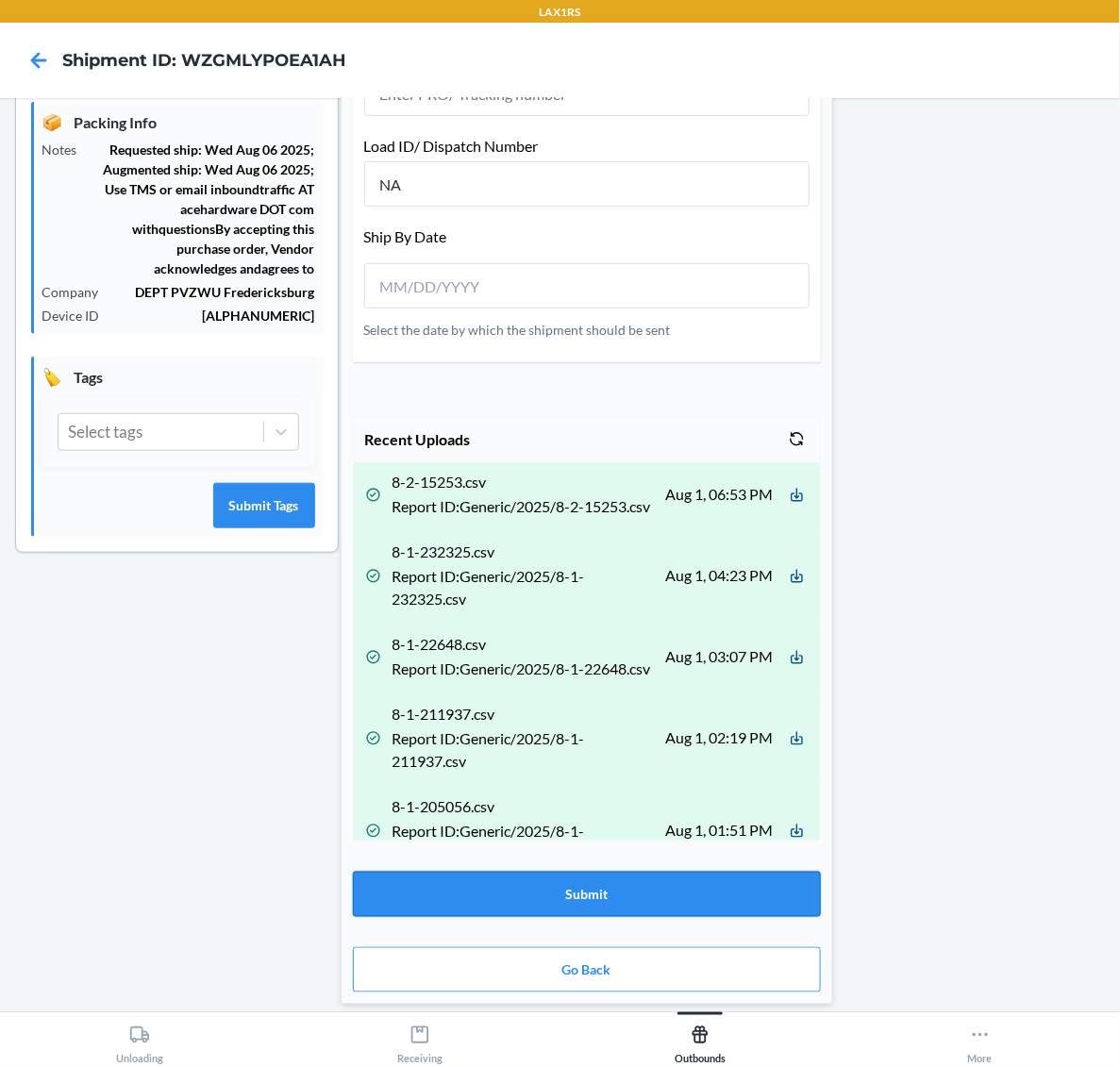 click on "Submit" at bounding box center [587, 894] 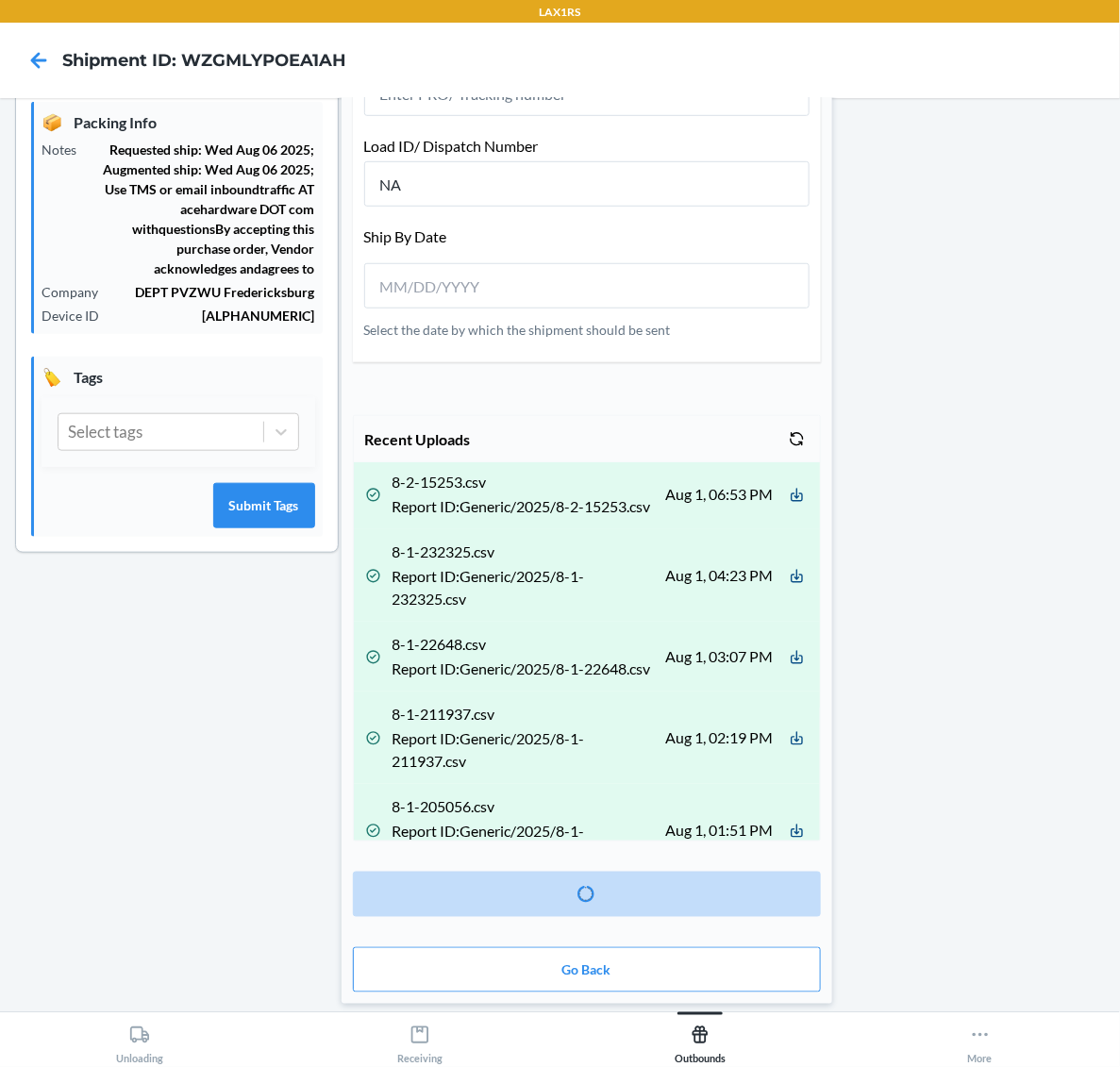 type 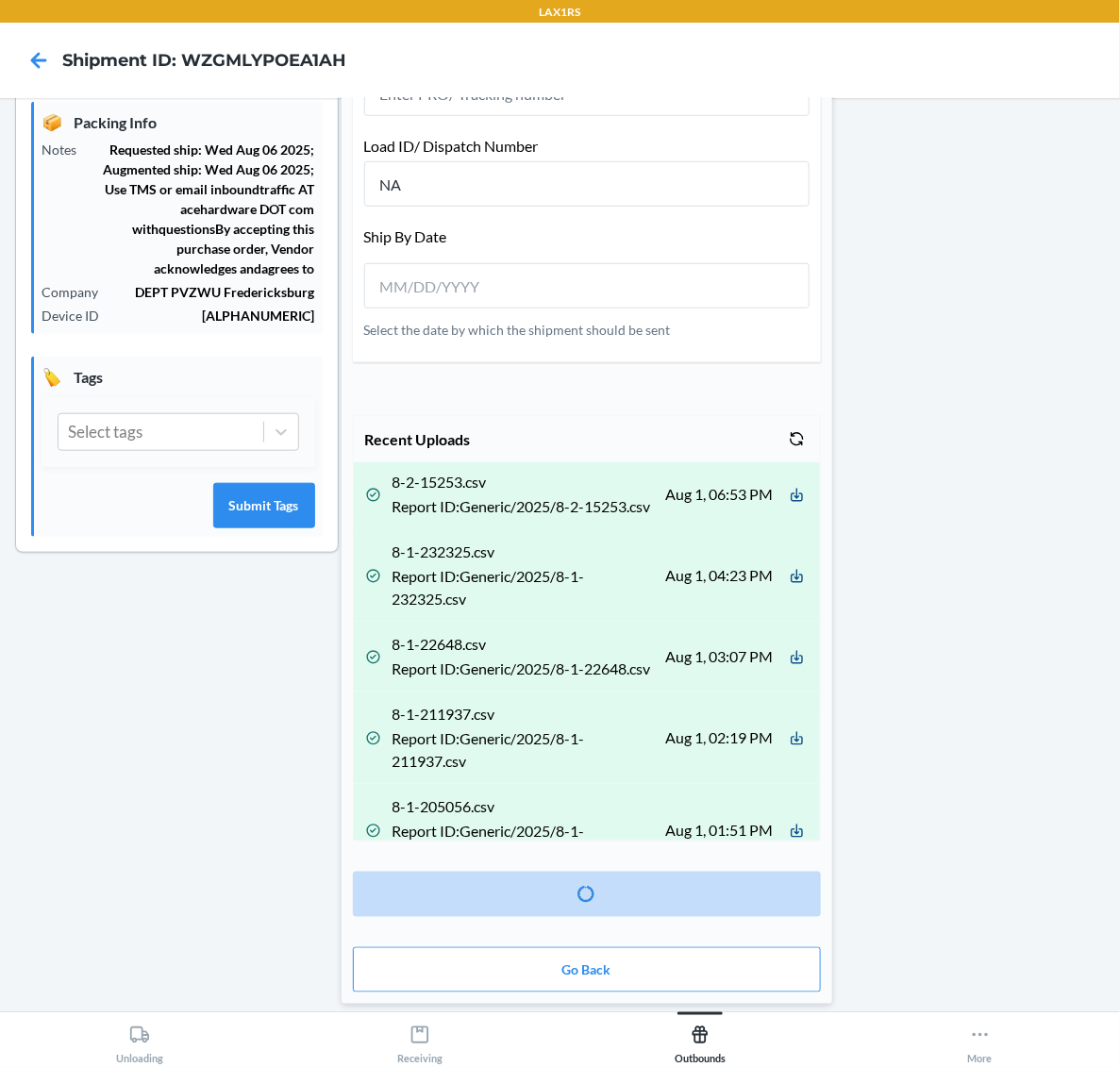 type 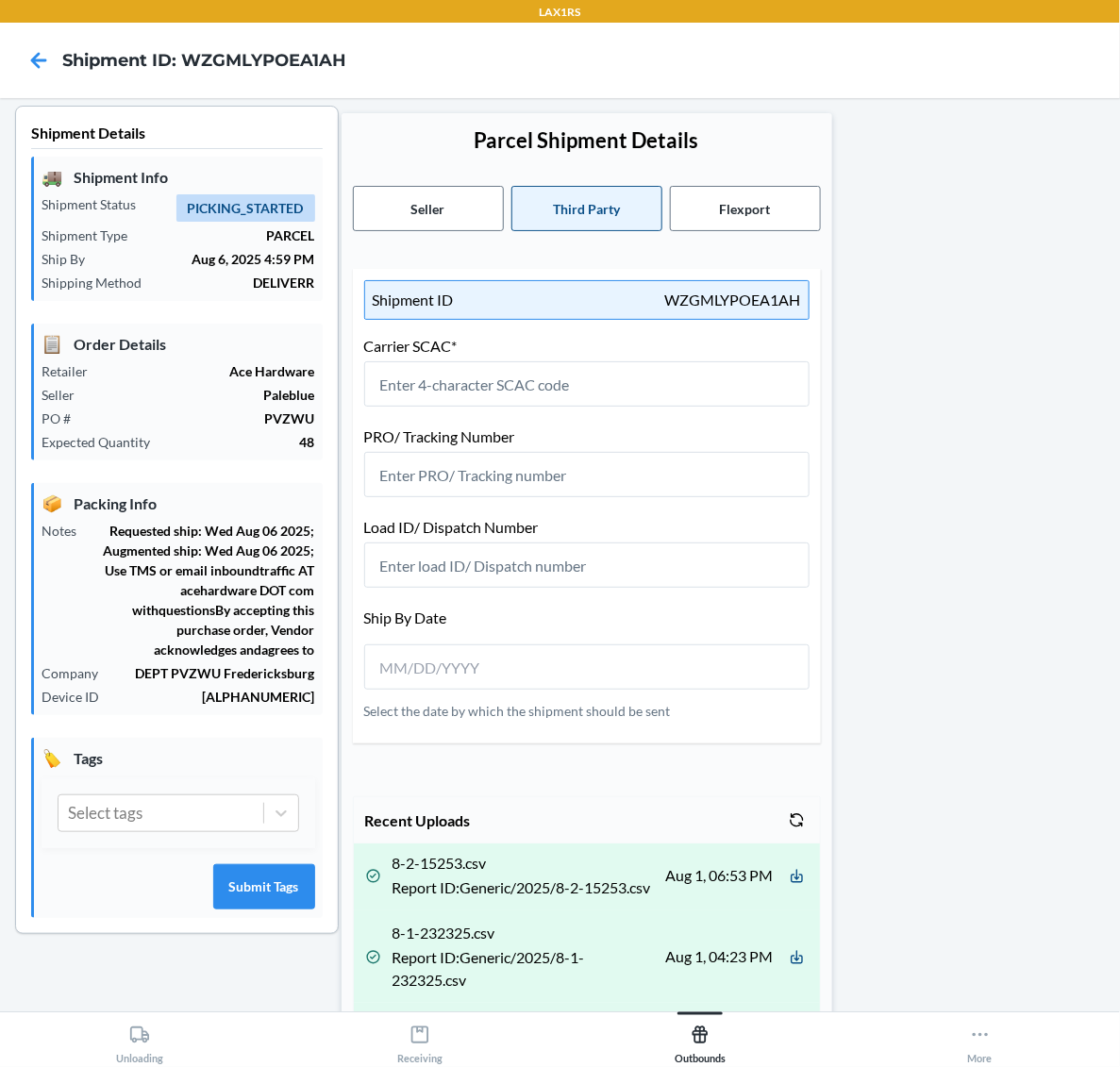 scroll, scrollTop: 0, scrollLeft: 0, axis: both 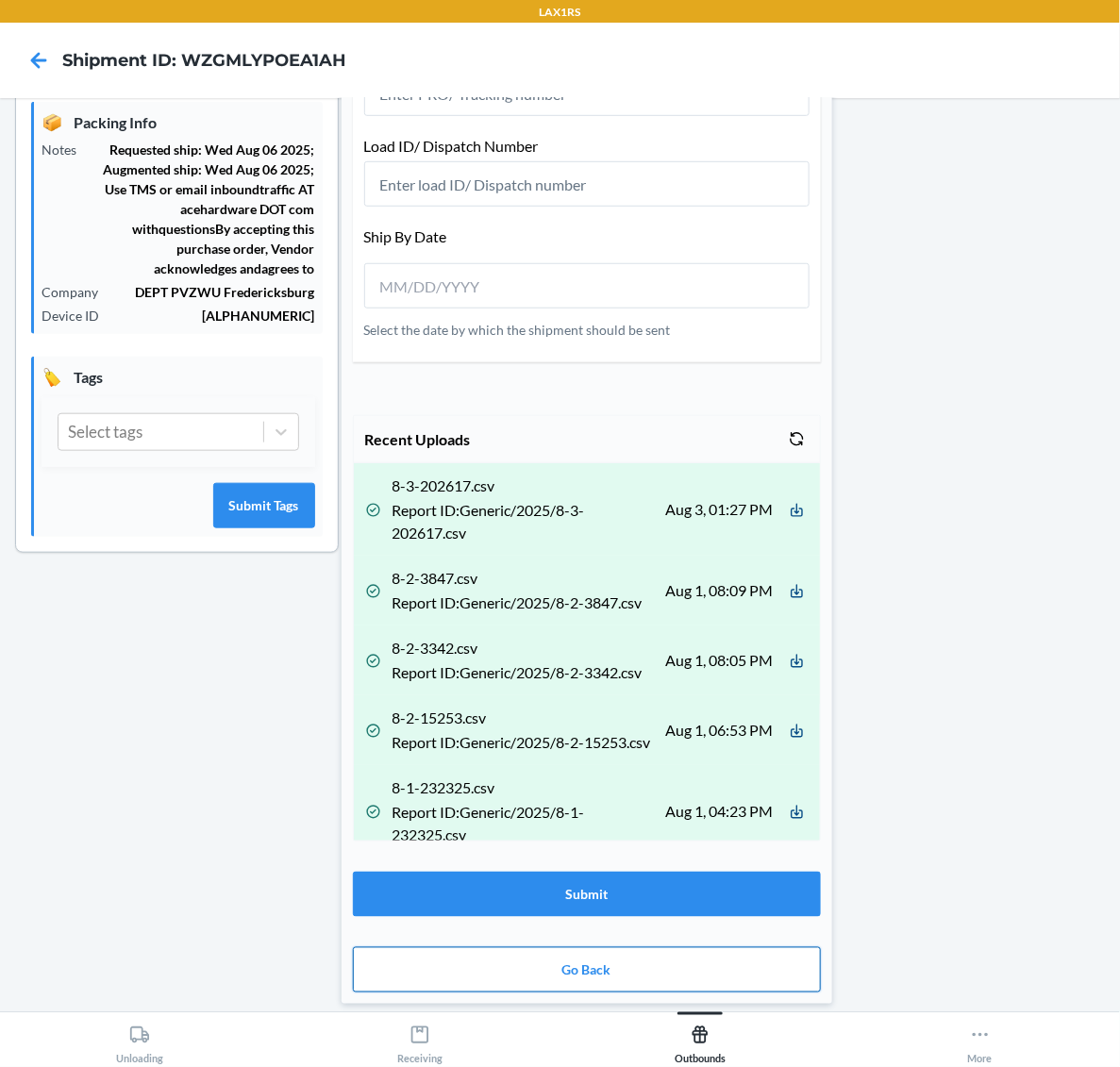 click on "Go Back" at bounding box center [587, 970] 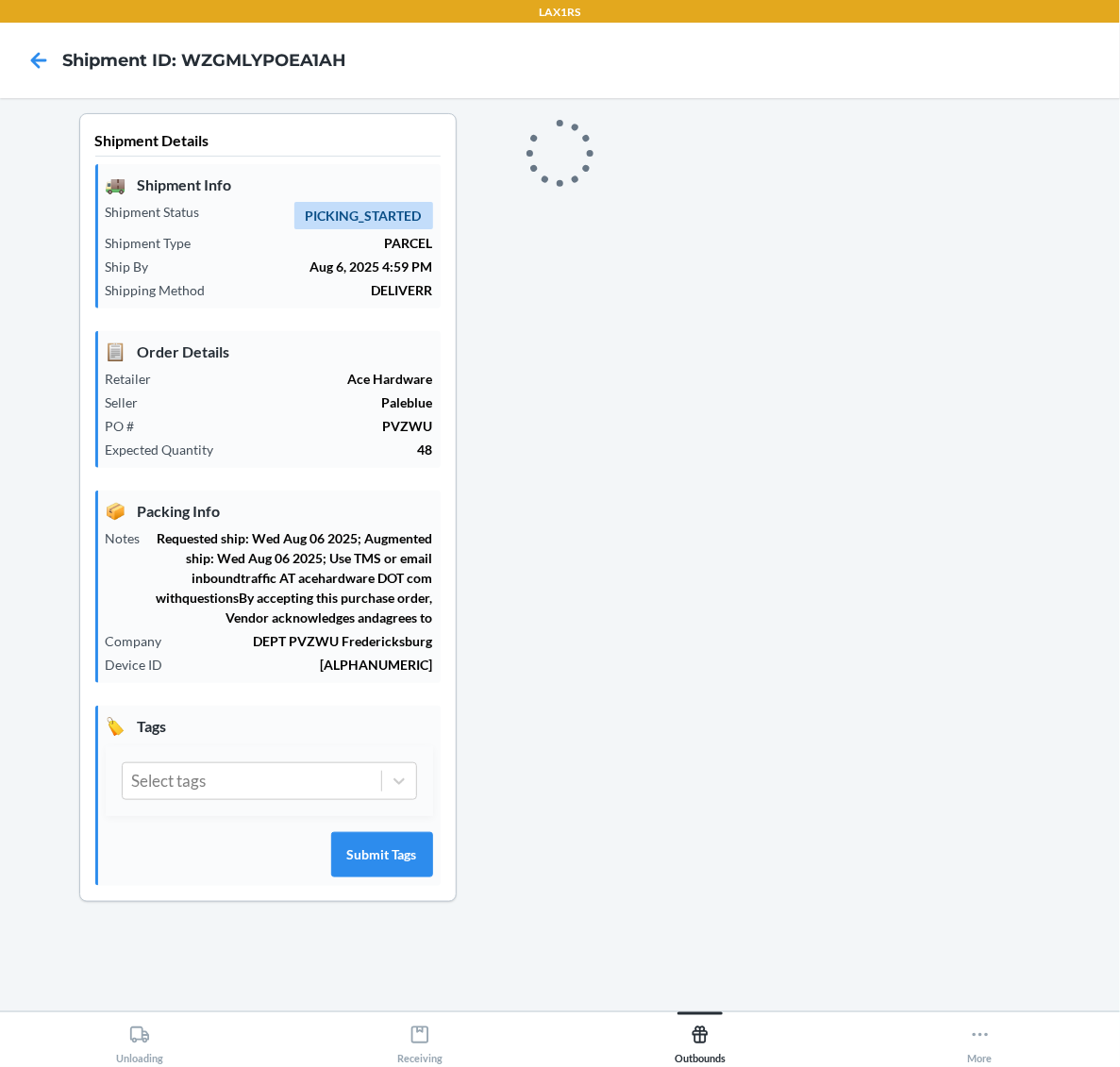 scroll, scrollTop: 0, scrollLeft: 0, axis: both 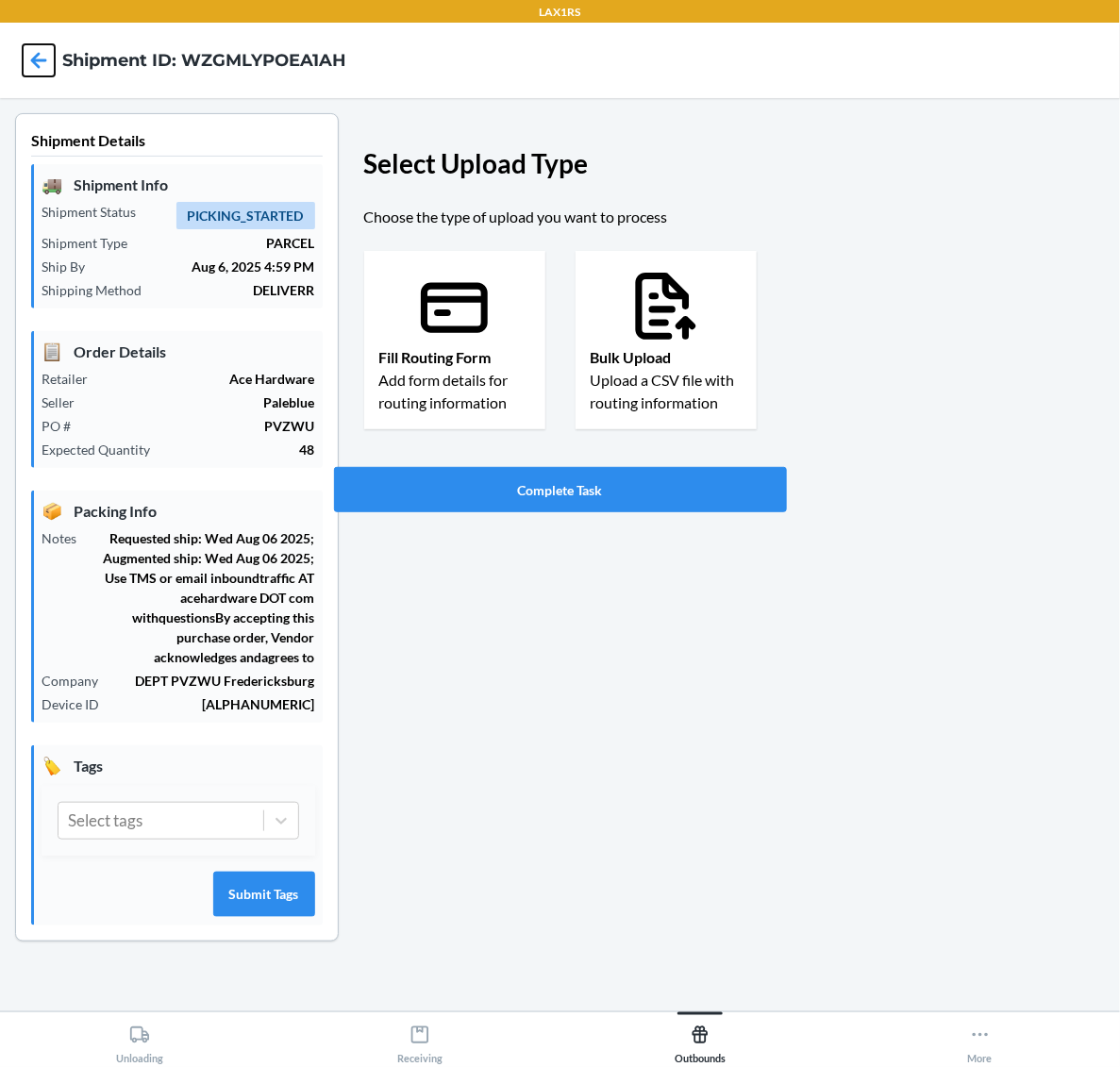 click 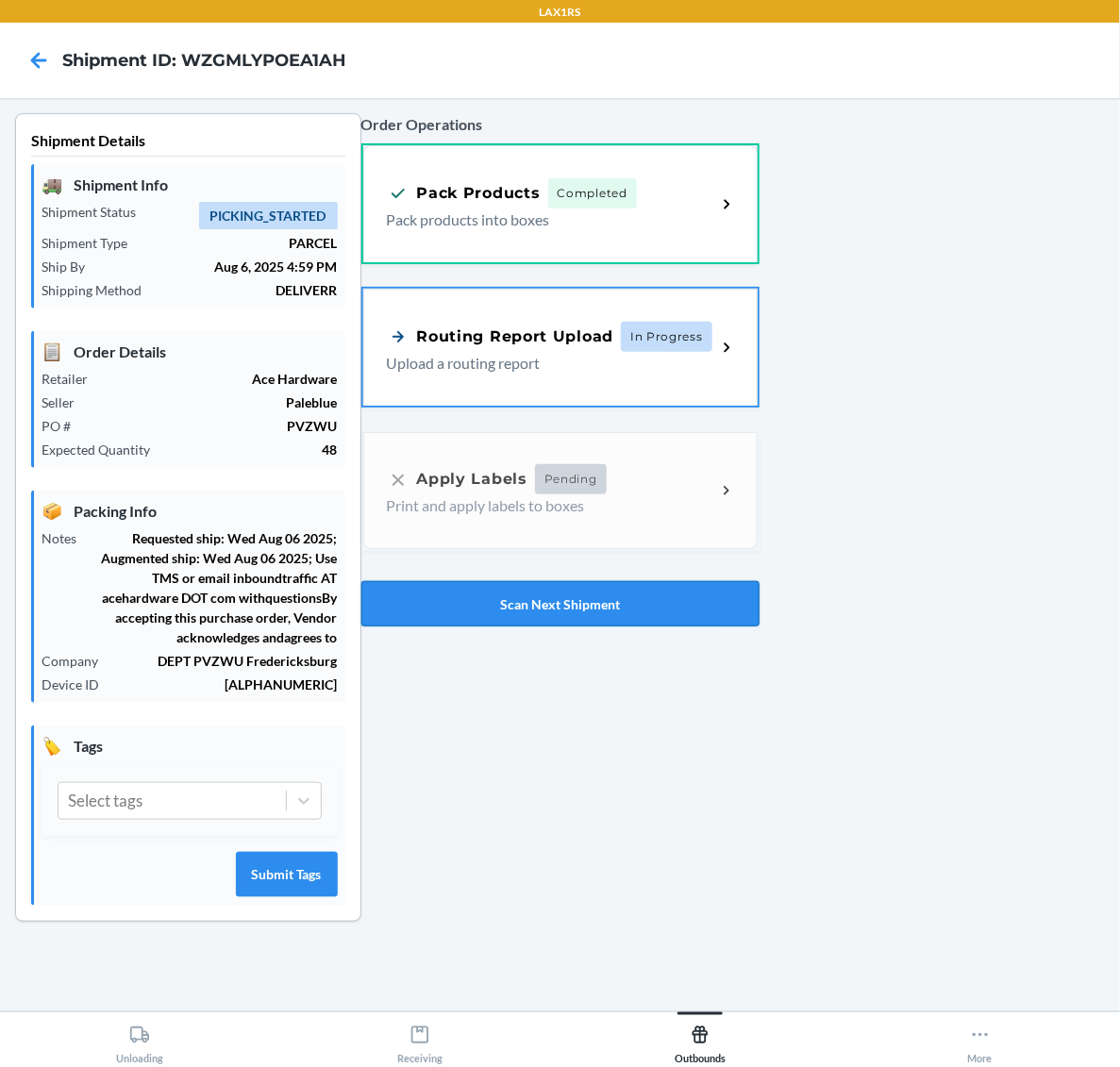 click on "Scan Next Shipment" at bounding box center (560, 604) 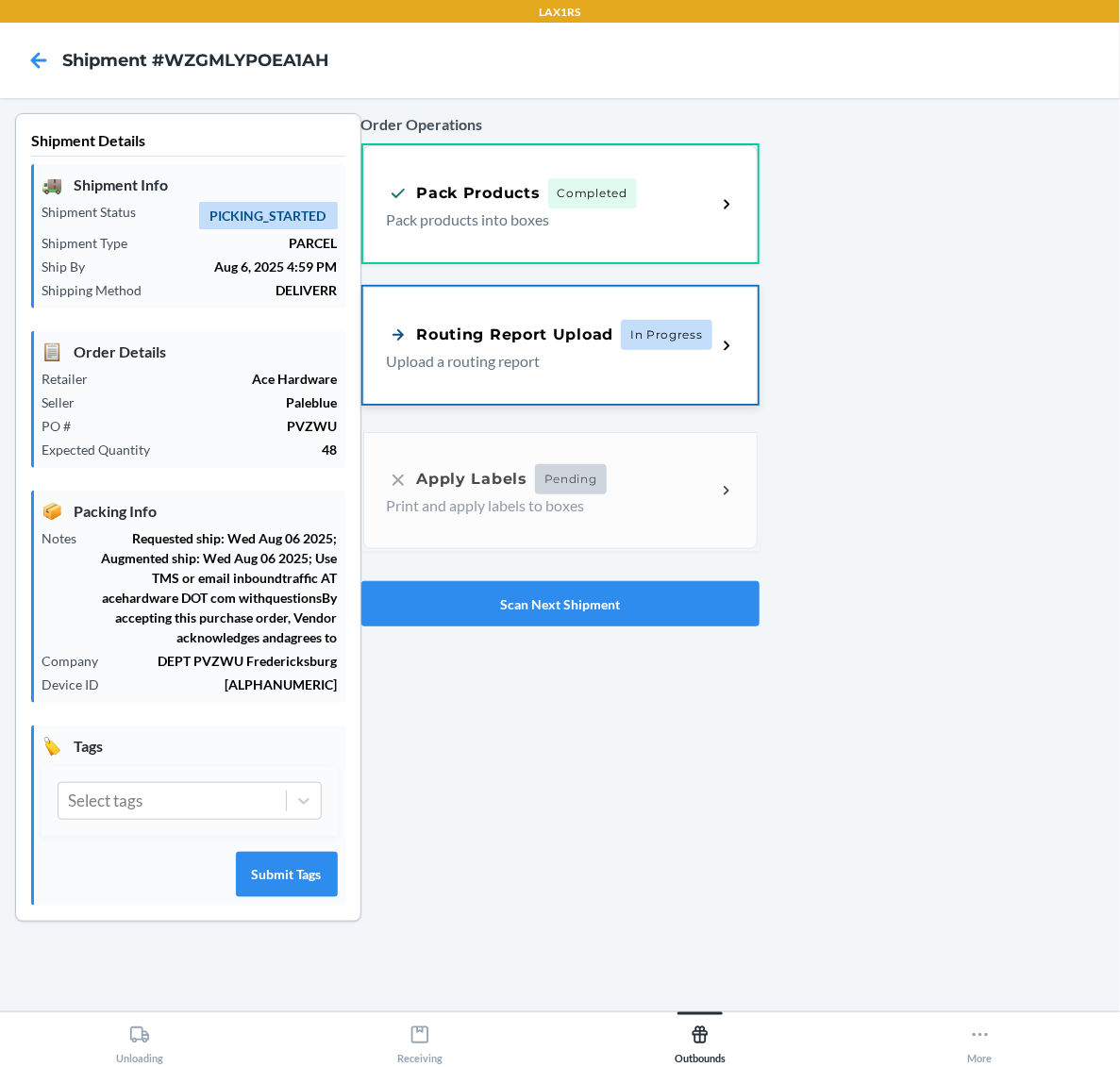 click on "In Progress" at bounding box center [666, 335] 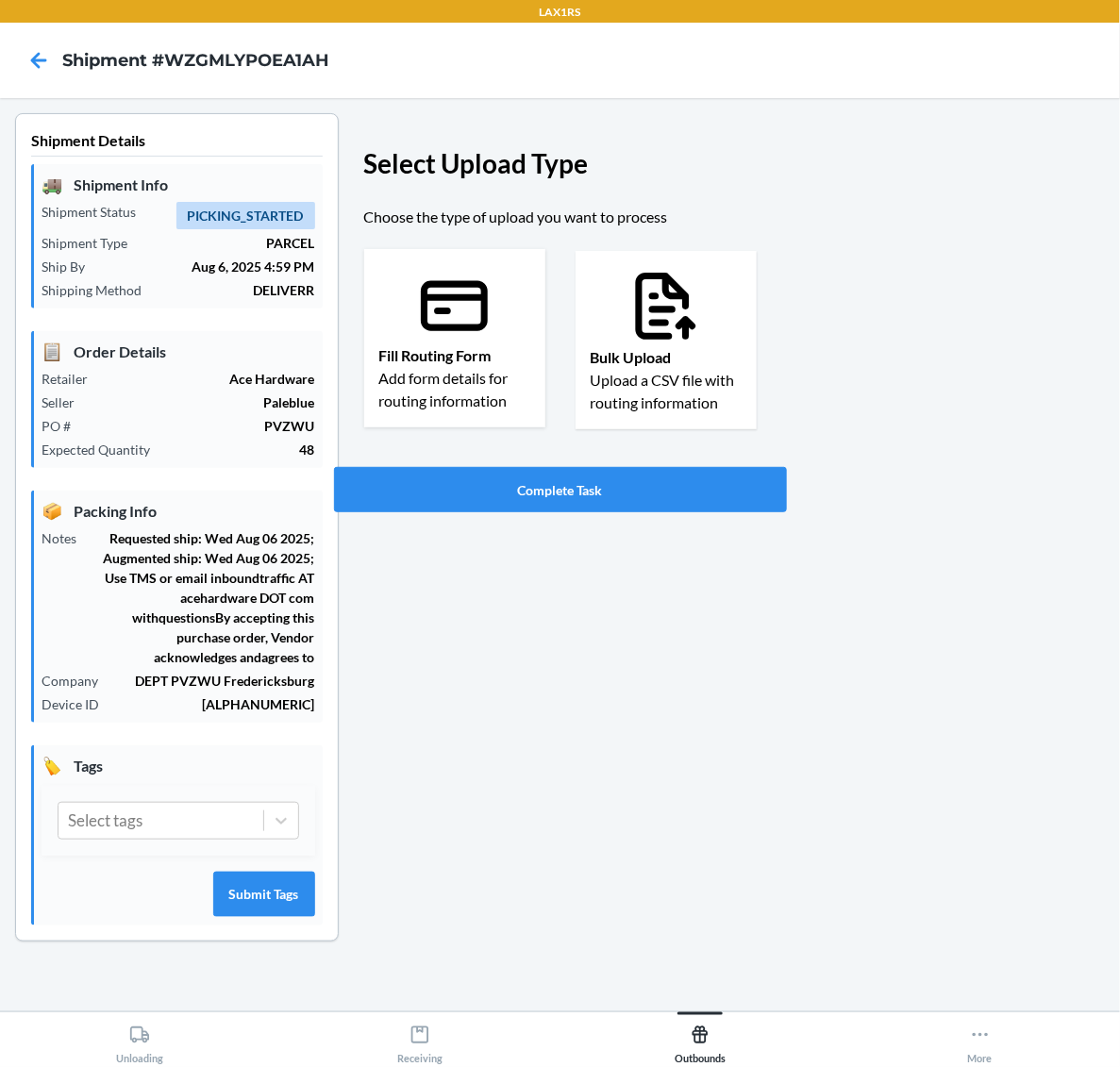 click on "Add form details for routing information" at bounding box center [455, 390] 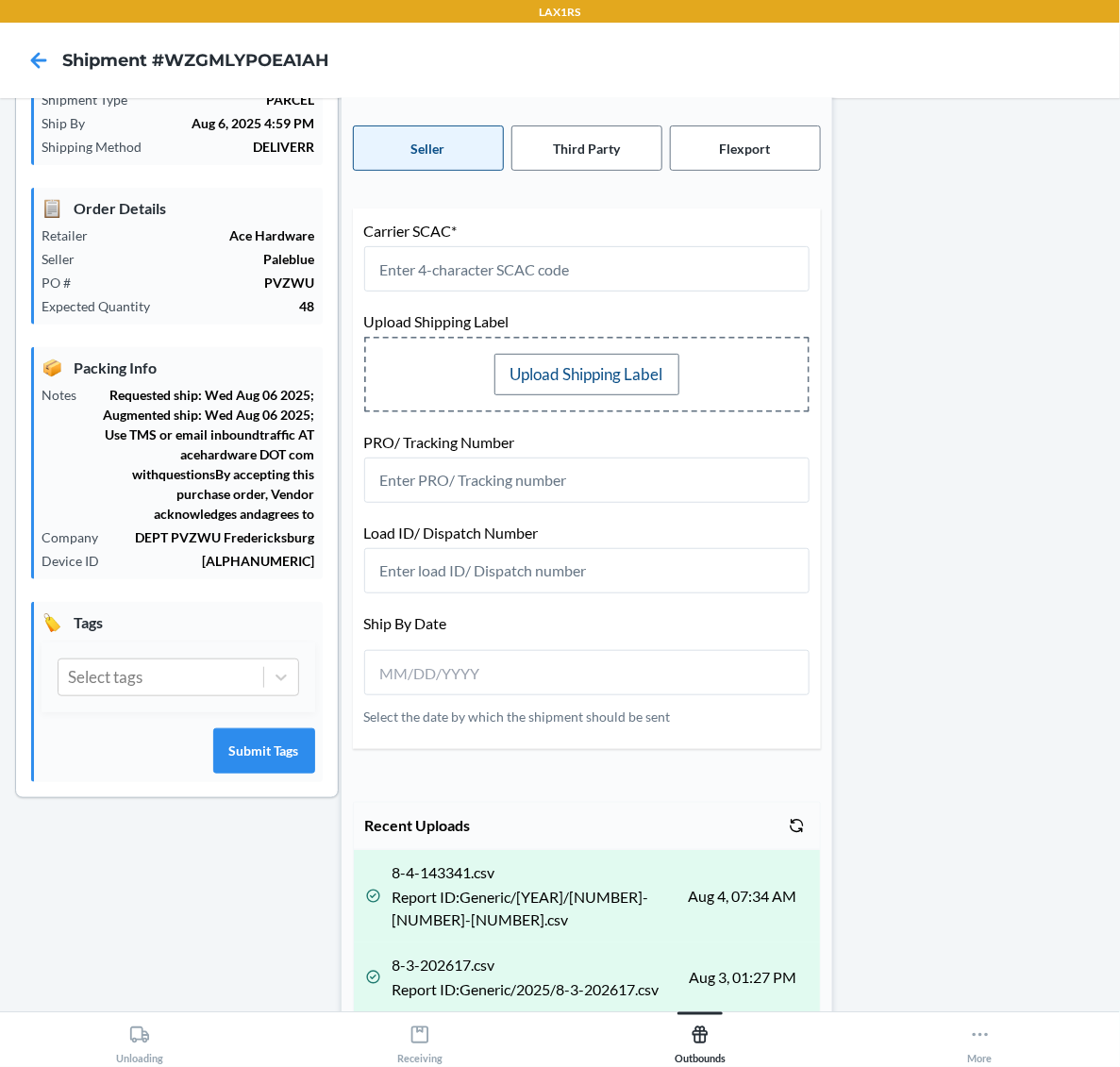 scroll, scrollTop: 528, scrollLeft: 0, axis: vertical 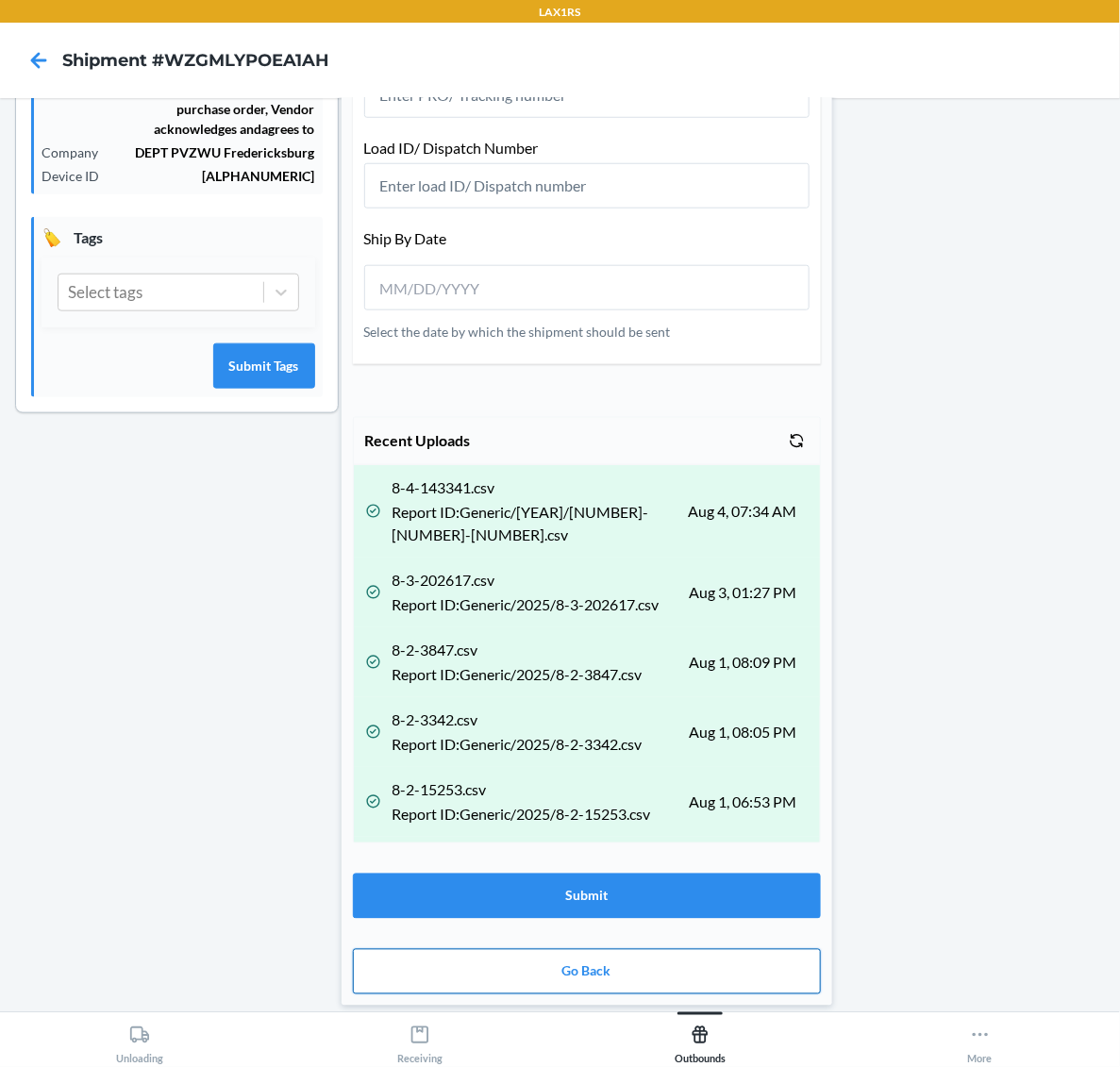 click on "Go Back" at bounding box center (587, 972) 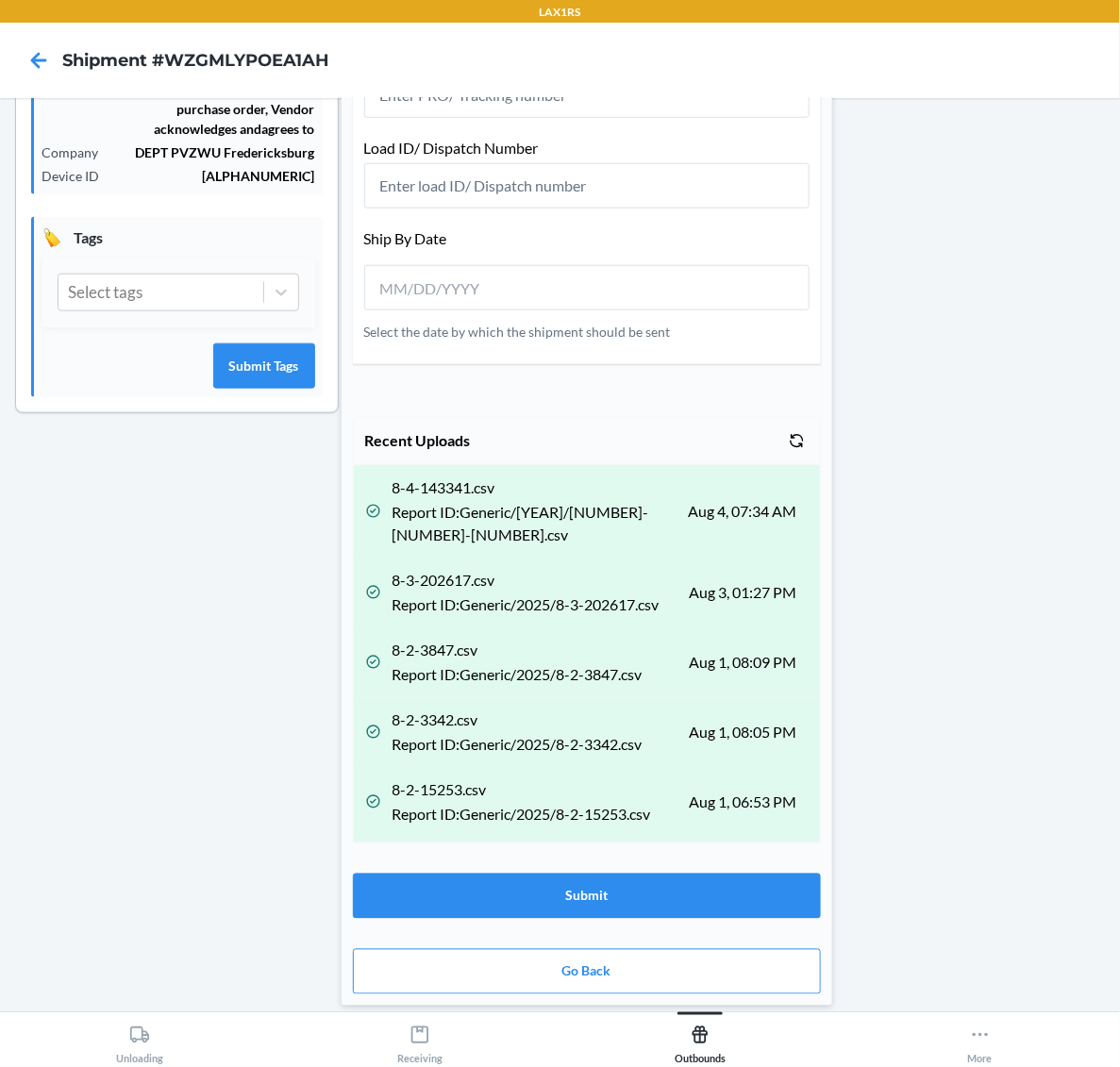scroll, scrollTop: 0, scrollLeft: 0, axis: both 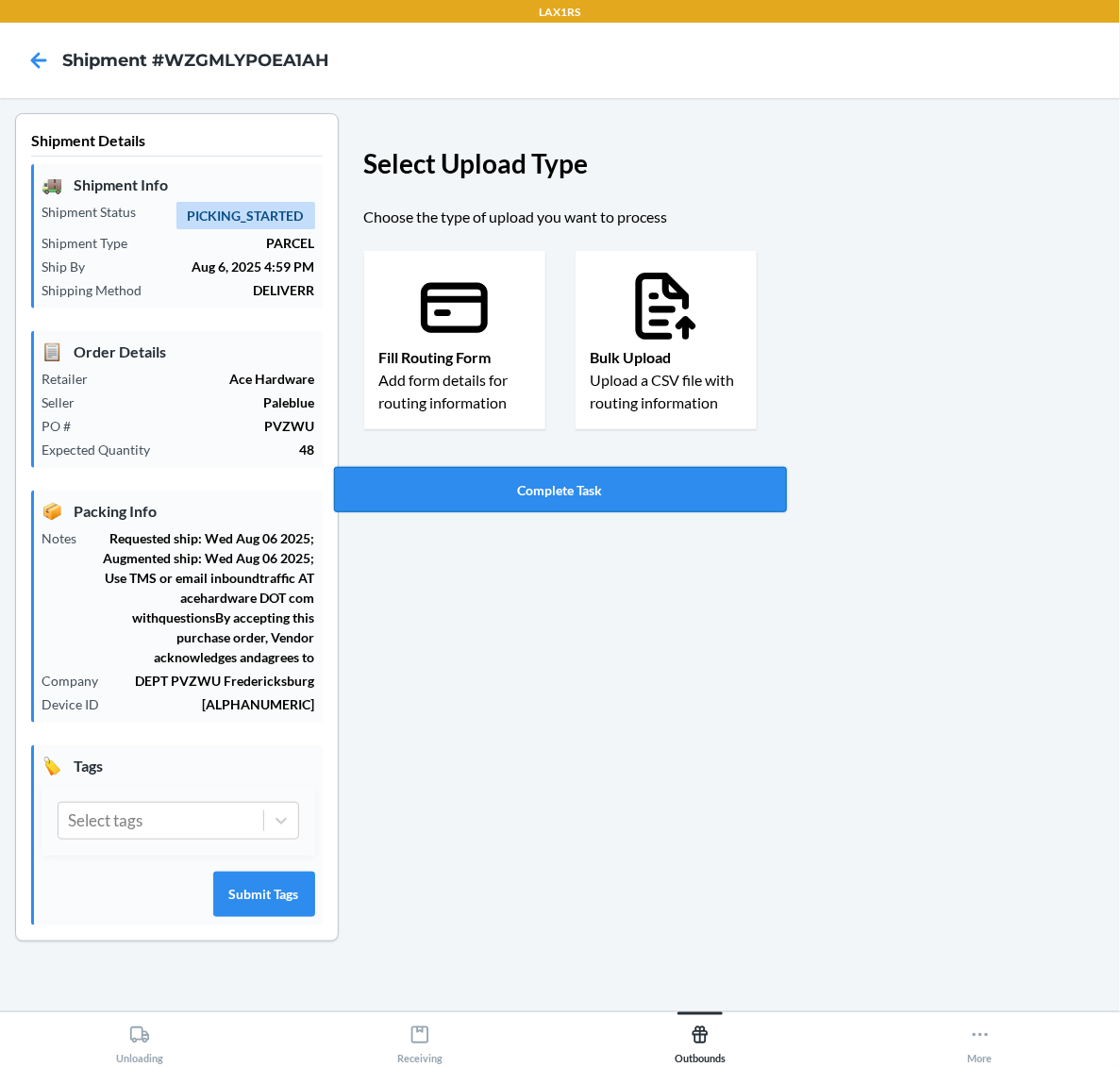 click on "Complete Task" at bounding box center (560, 490) 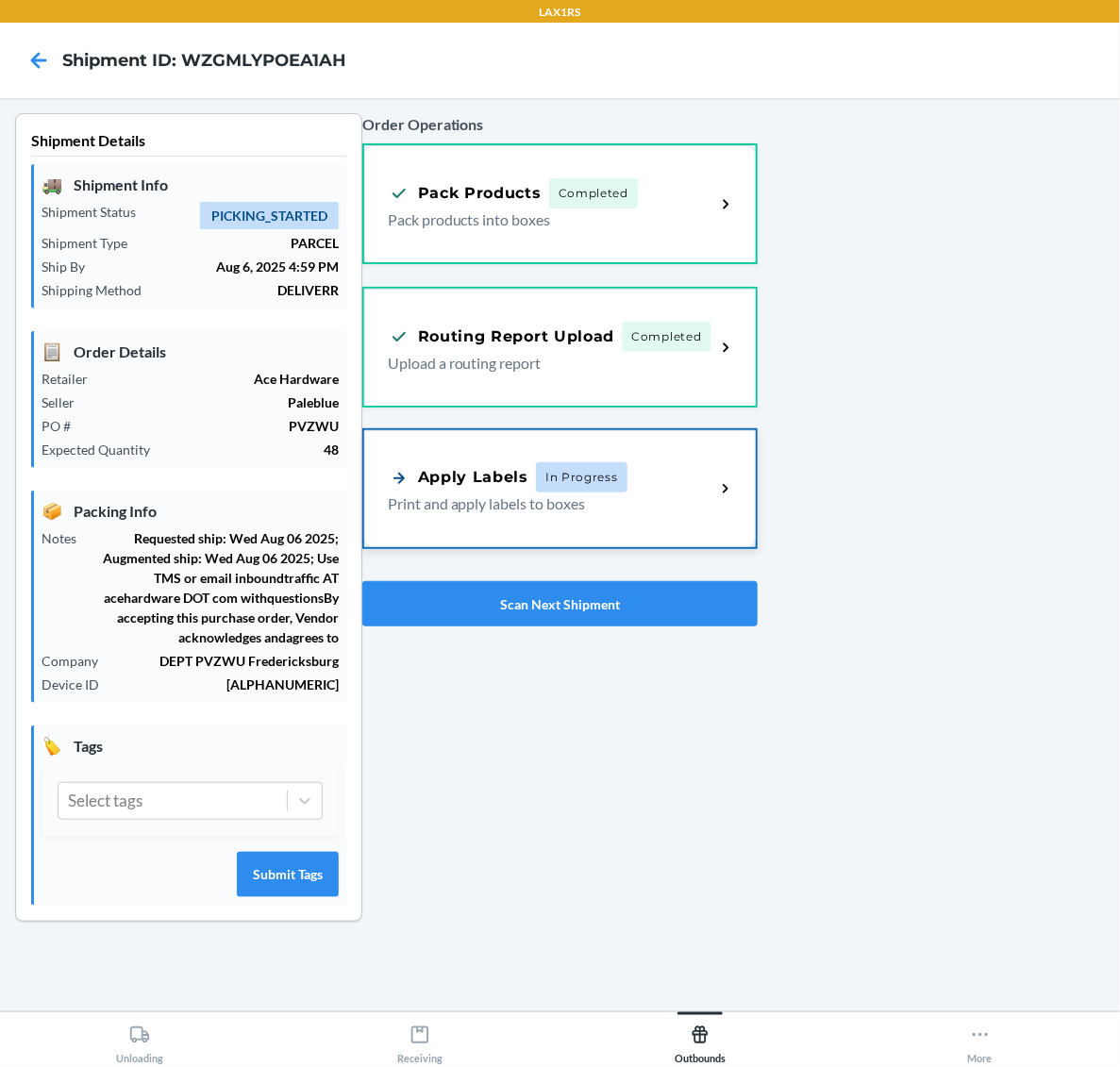 click on "Print and apply labels to boxes" at bounding box center [543, 504] 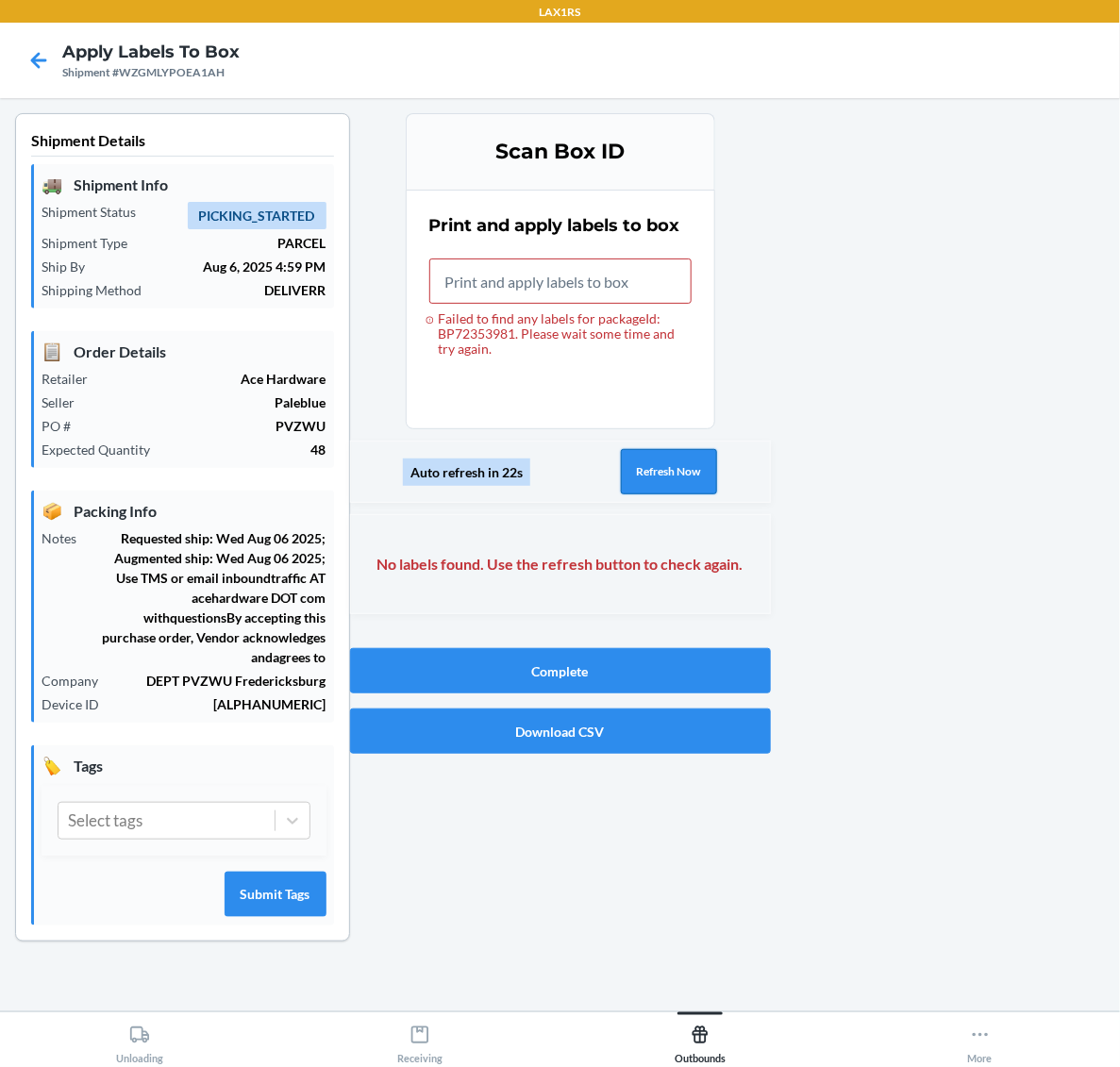 click on "Refresh Now" at bounding box center (669, 472) 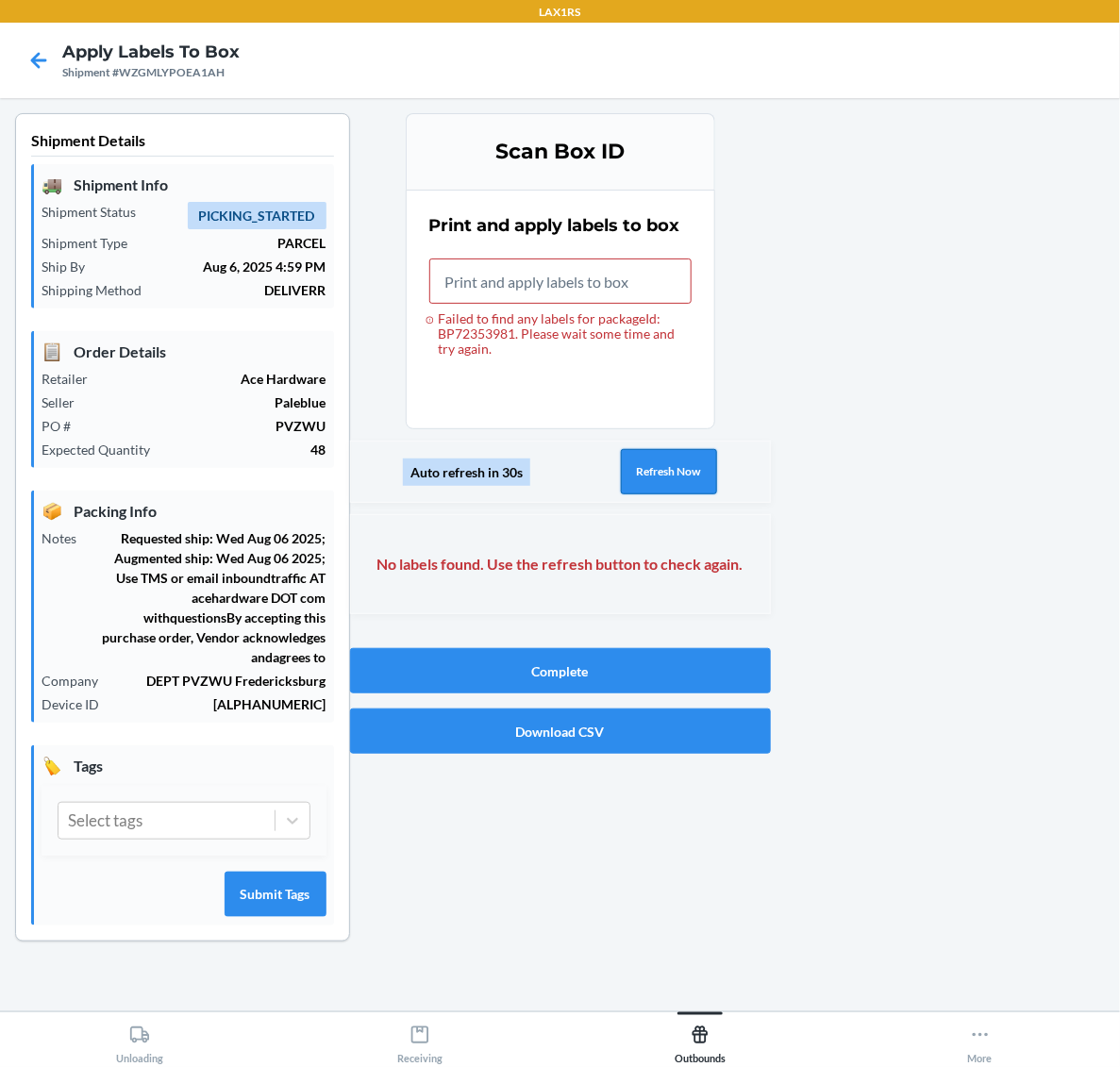 click on "Refresh Now" at bounding box center (669, 472) 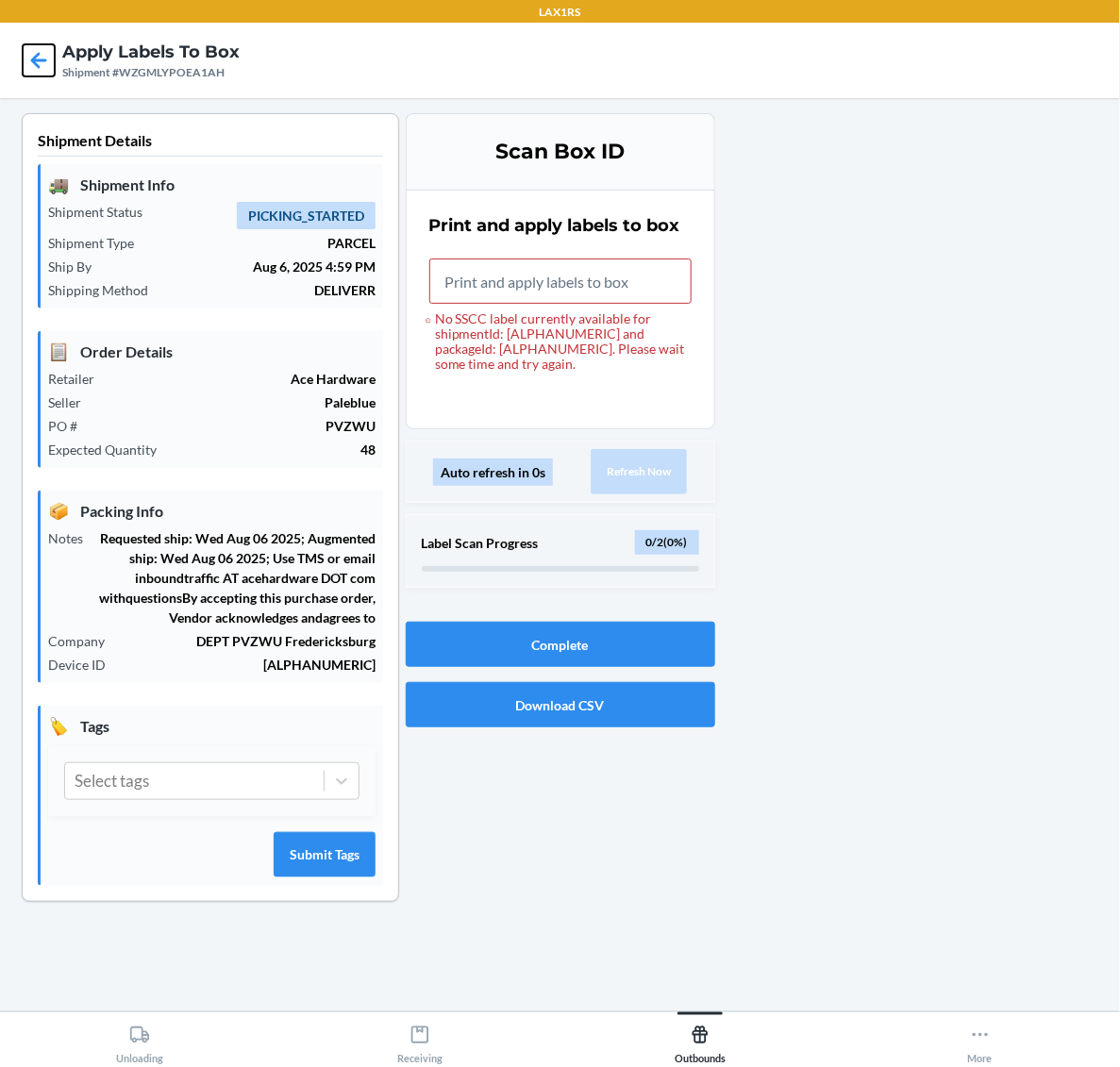 click 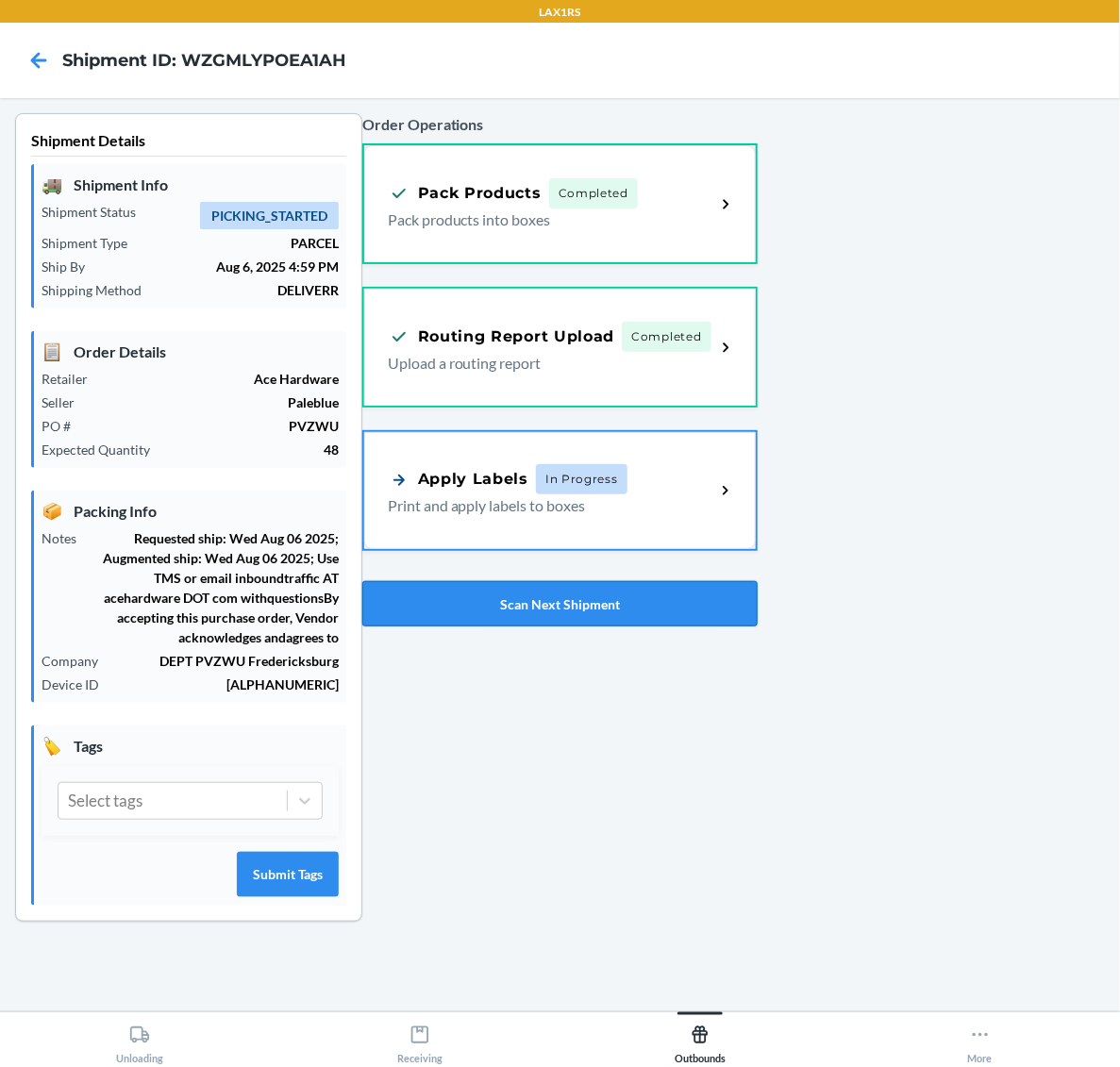 click on "Scan Next Shipment" at bounding box center [560, 604] 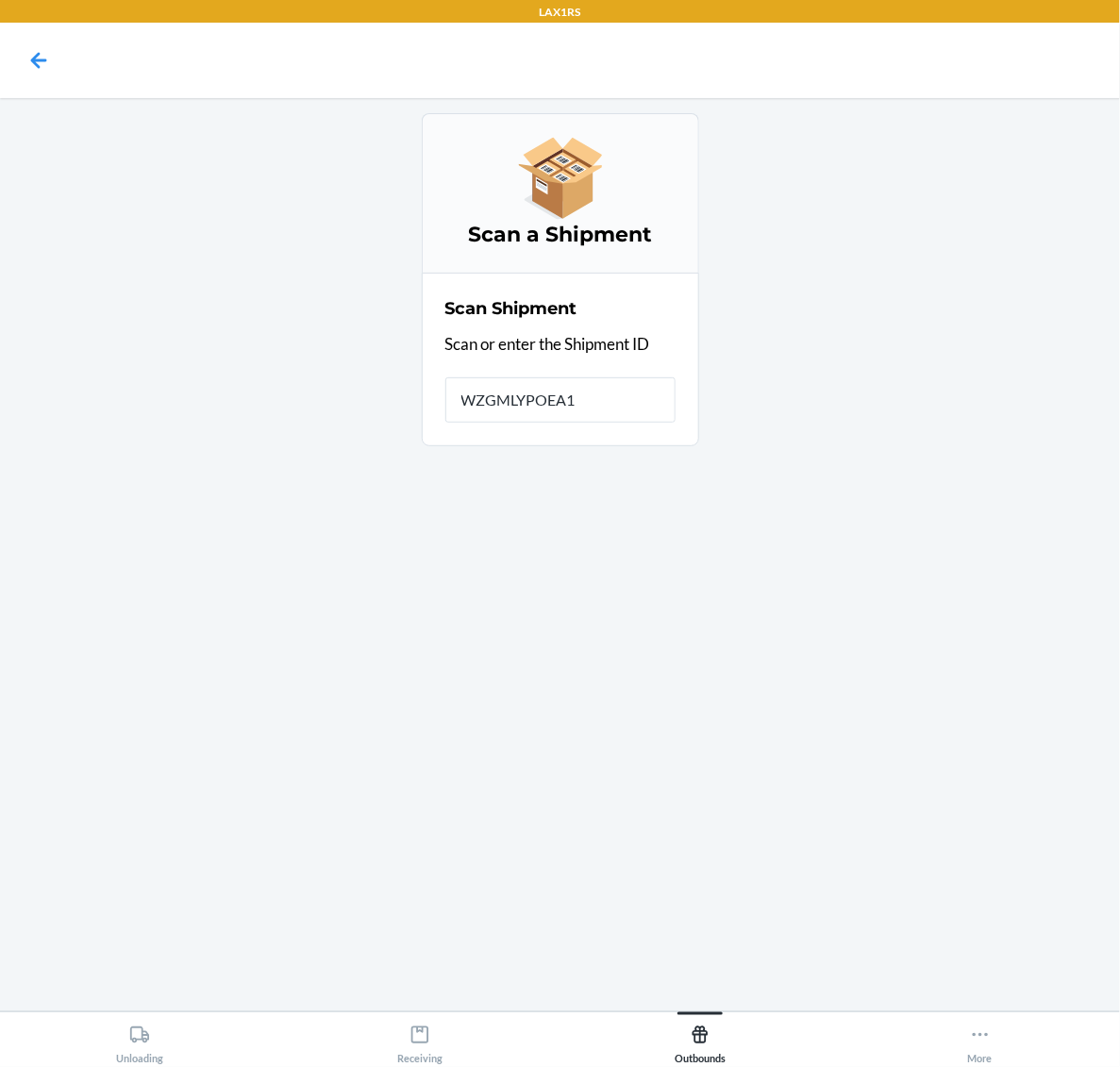 type on "WZGMLYPOEA1A" 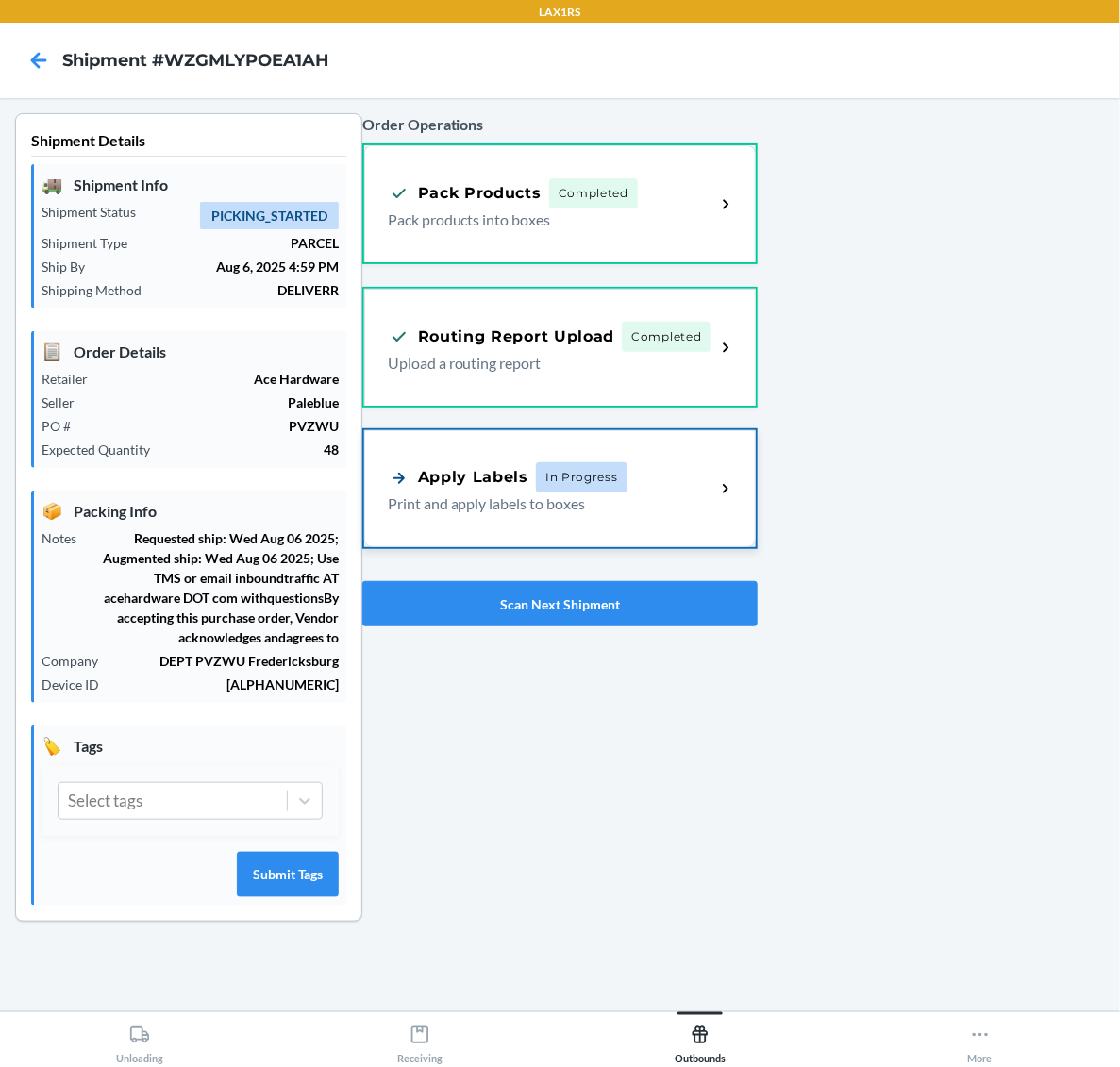 click on "Apply Labels In Progress Print and apply labels to boxes" at bounding box center [560, 489] 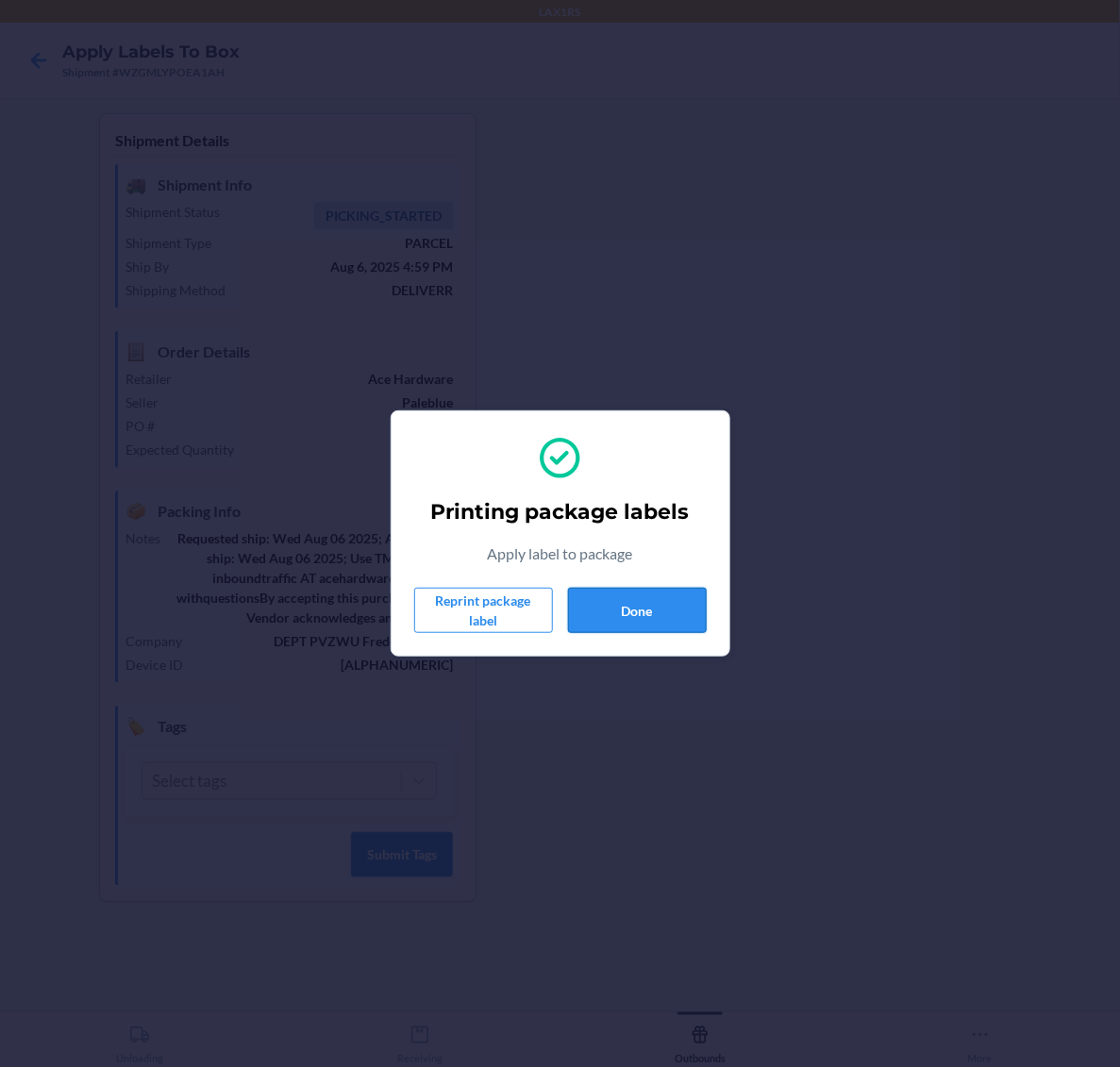 click on "Done" at bounding box center (637, 610) 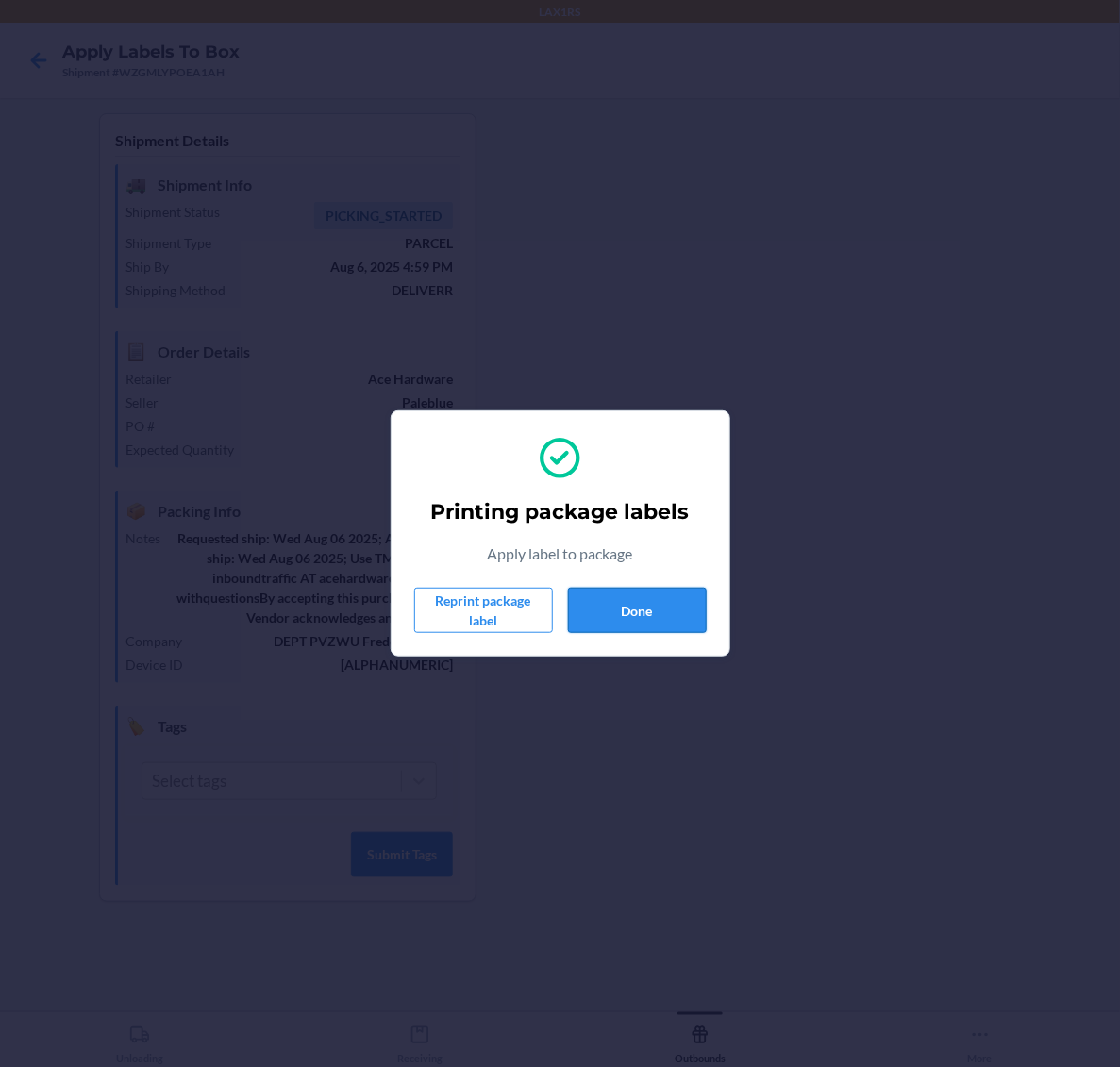 click on "Done" at bounding box center (637, 610) 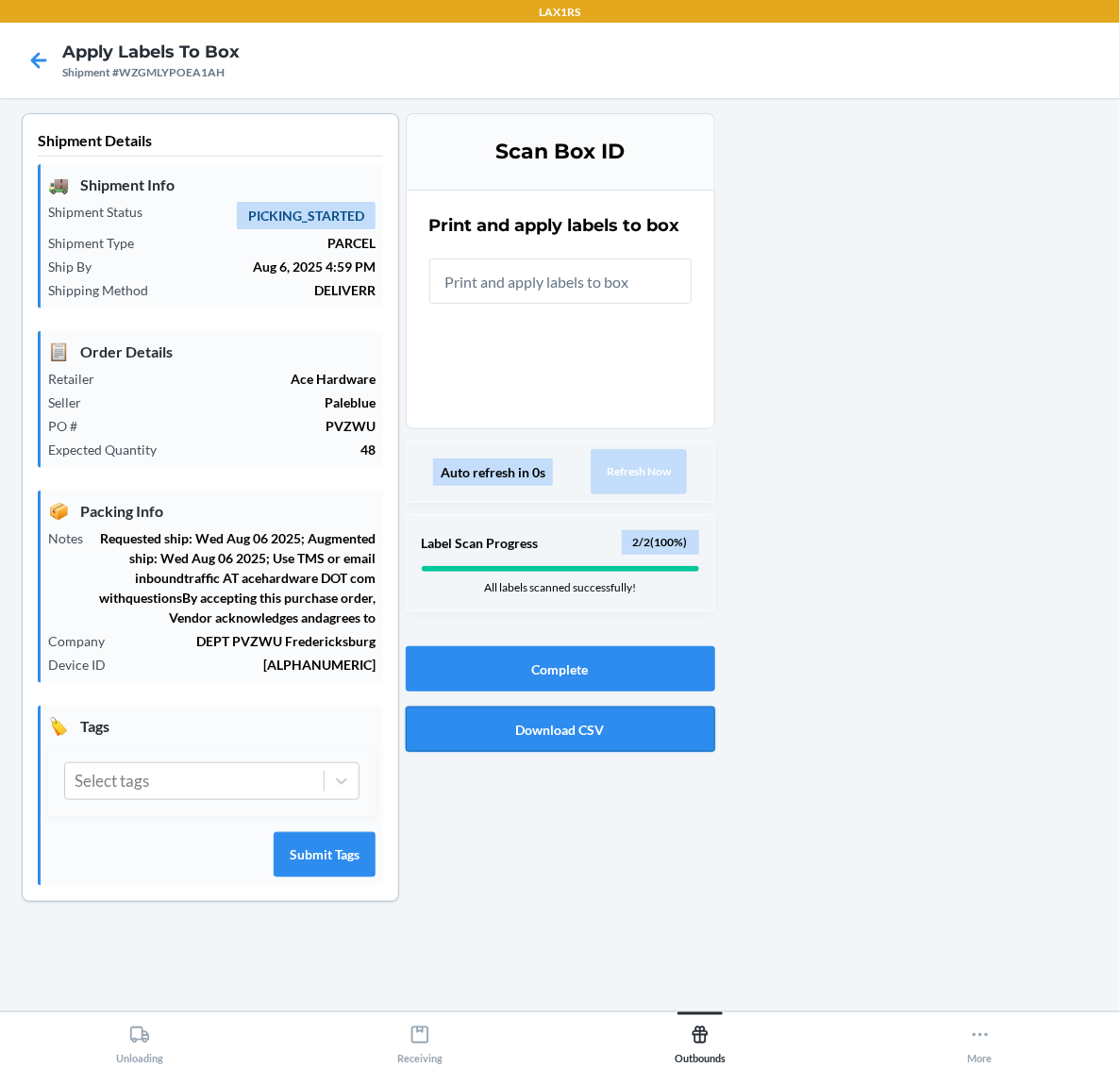 click on "Download CSV" at bounding box center (560, 729) 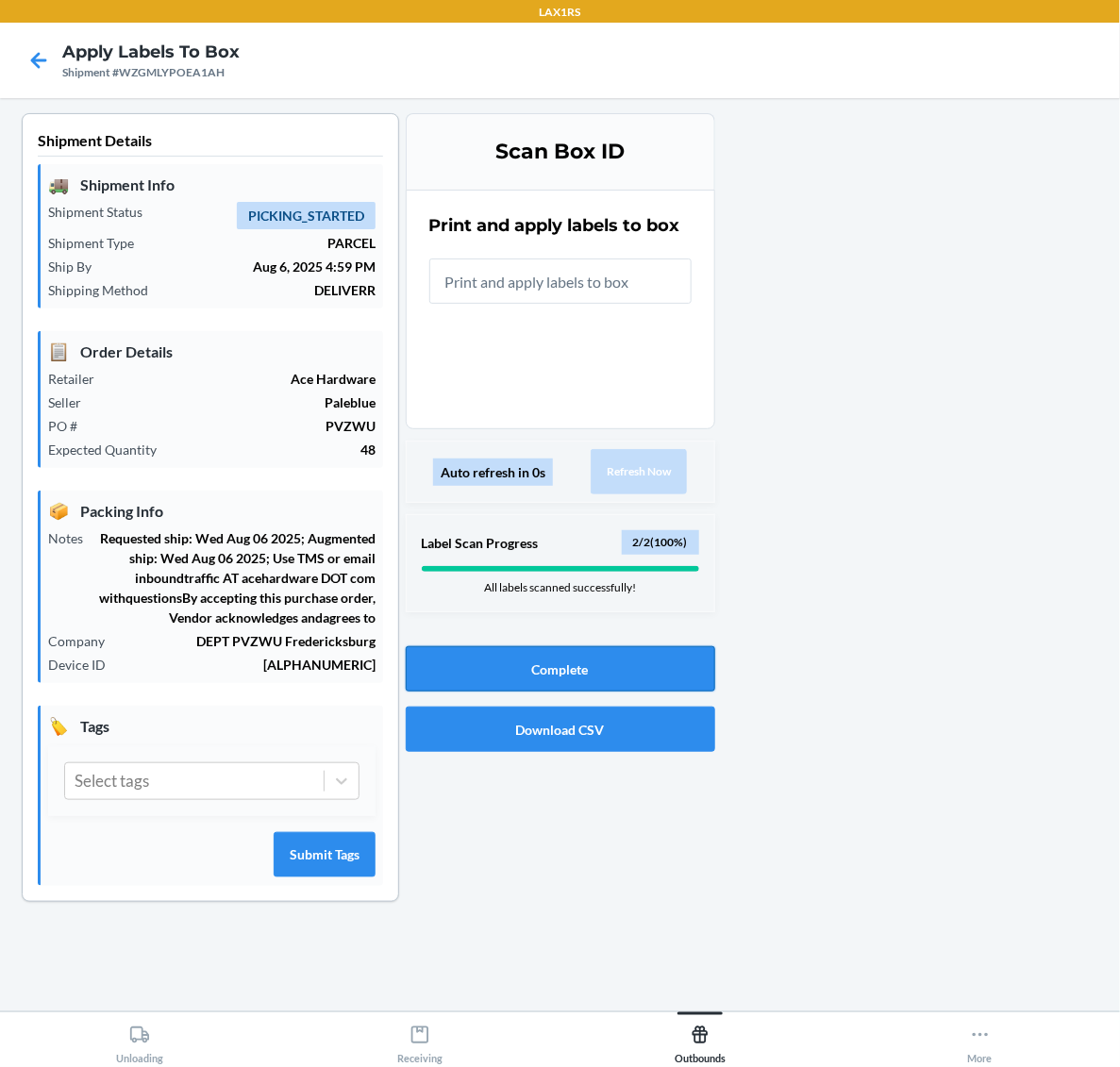 click on "Complete" at bounding box center (560, 669) 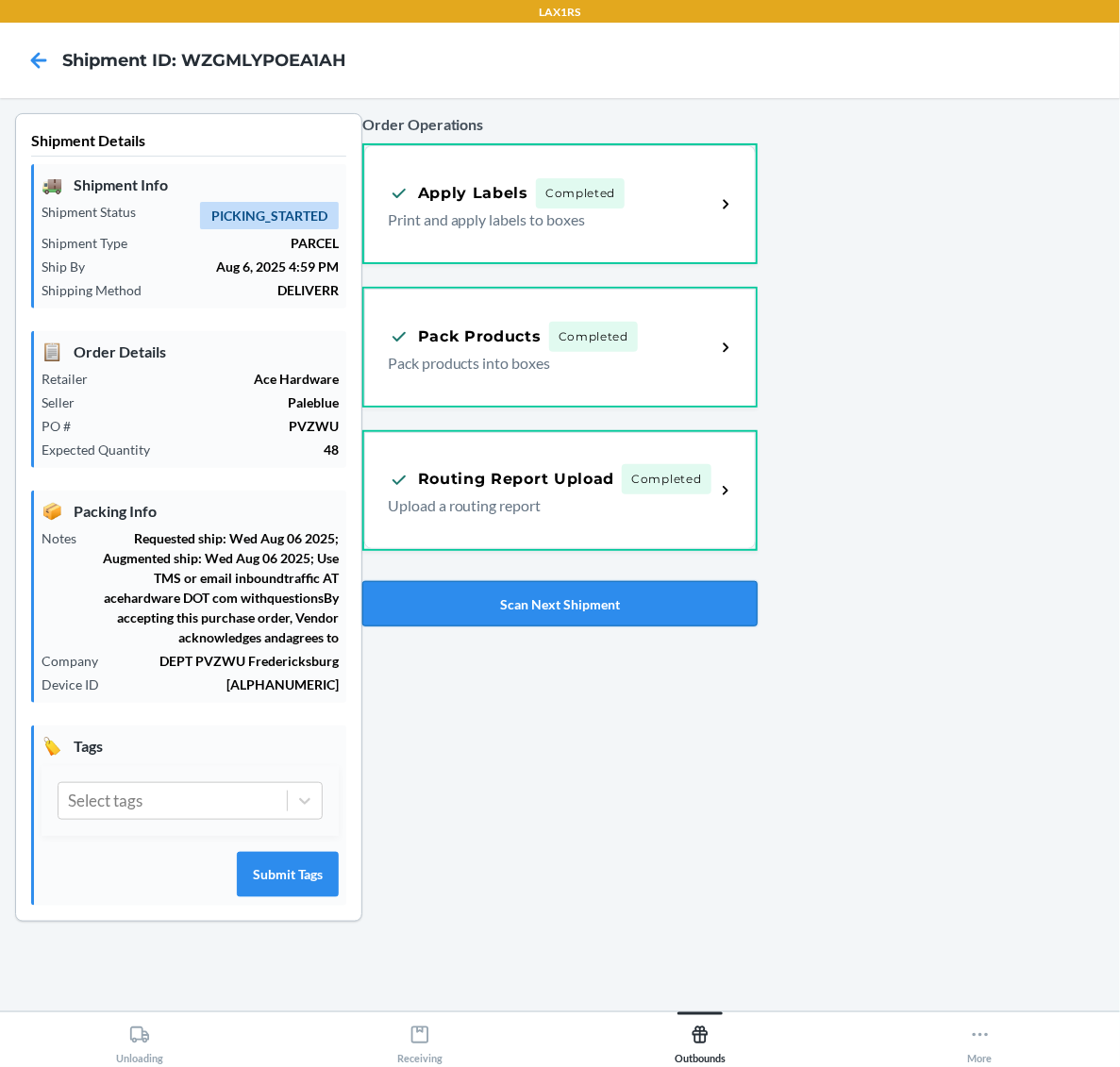 click on "Scan Next Shipment" at bounding box center (560, 604) 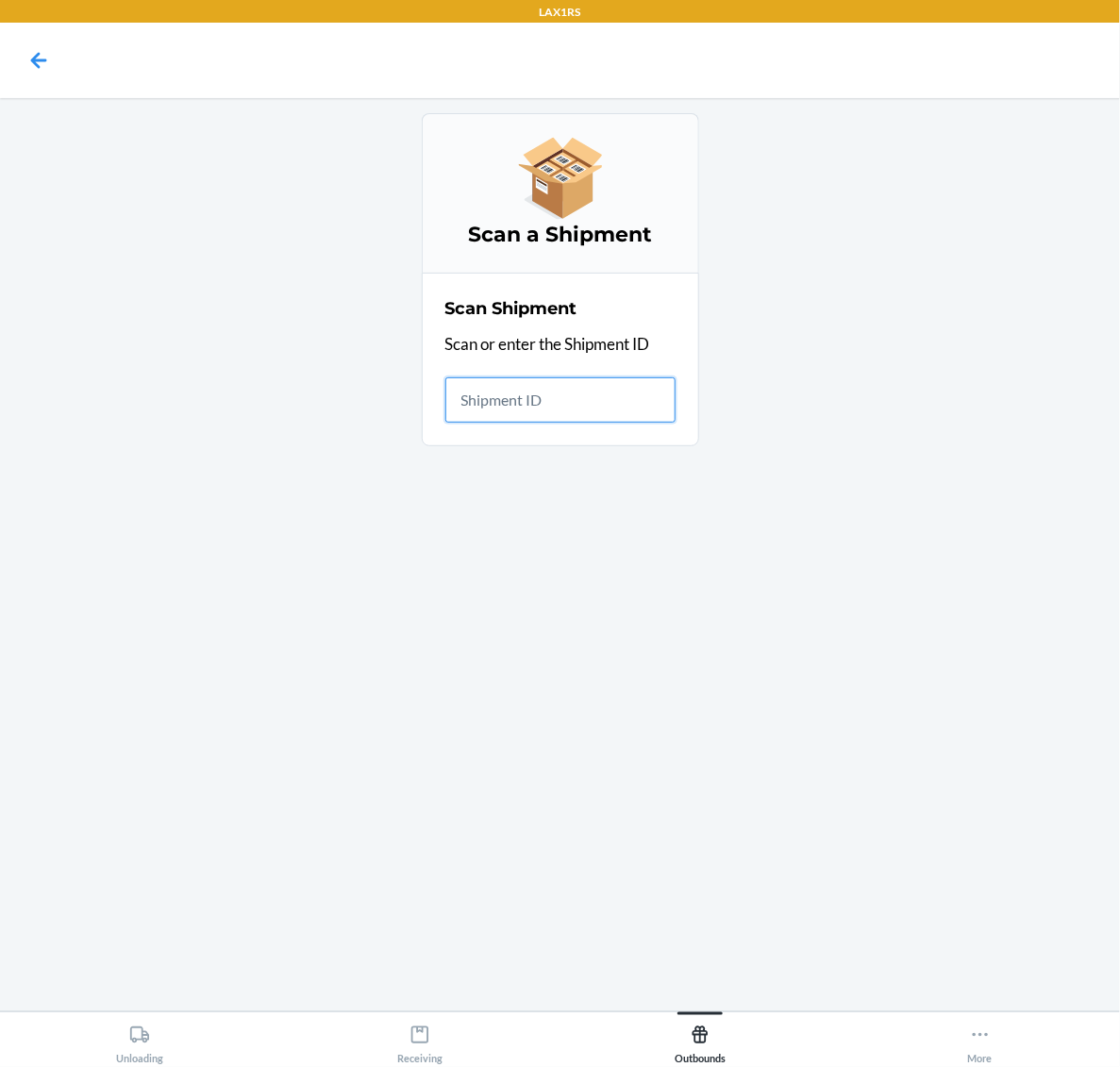 click at bounding box center [560, 400] 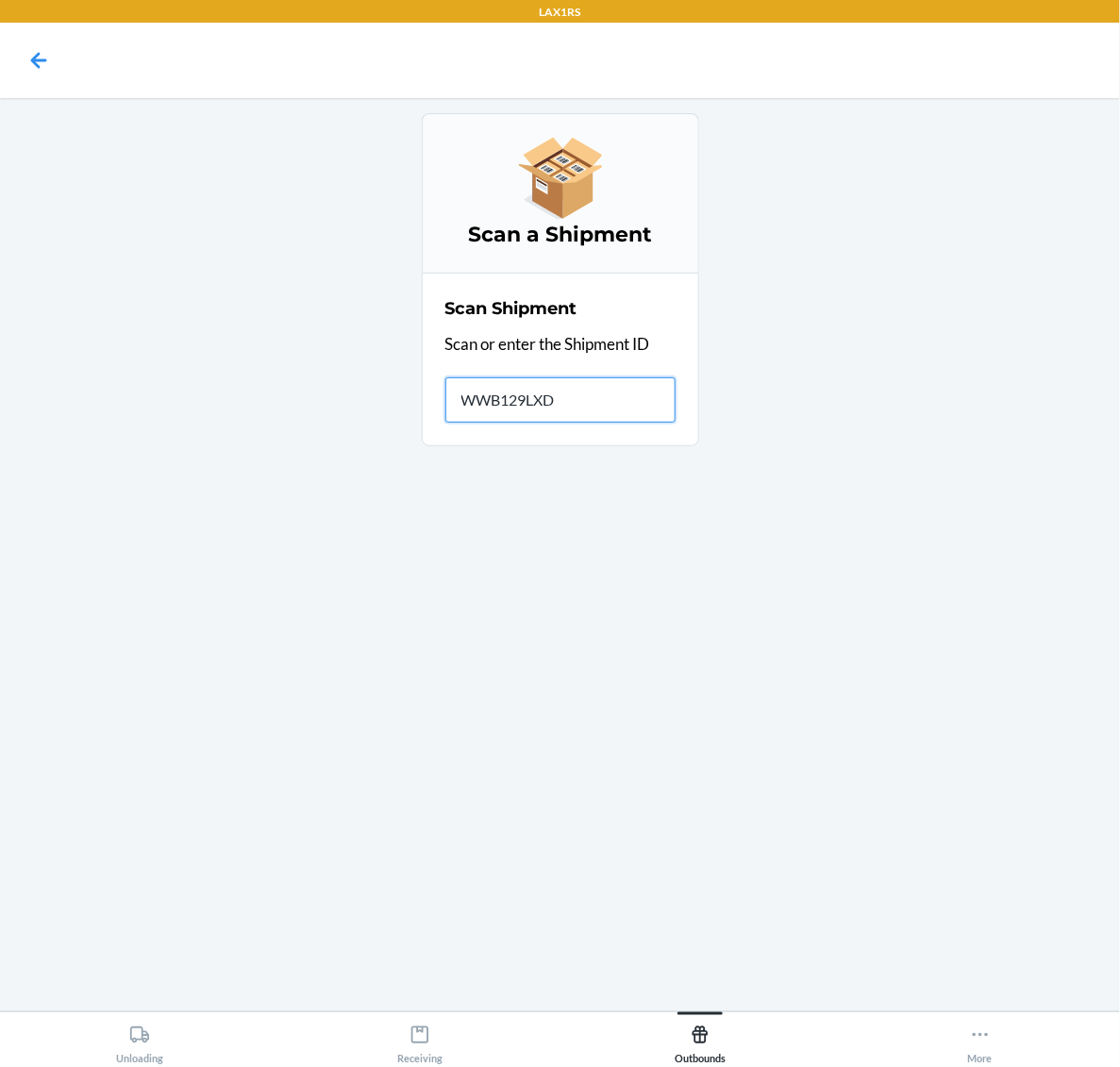 type on "[ALPHANUMERIC]" 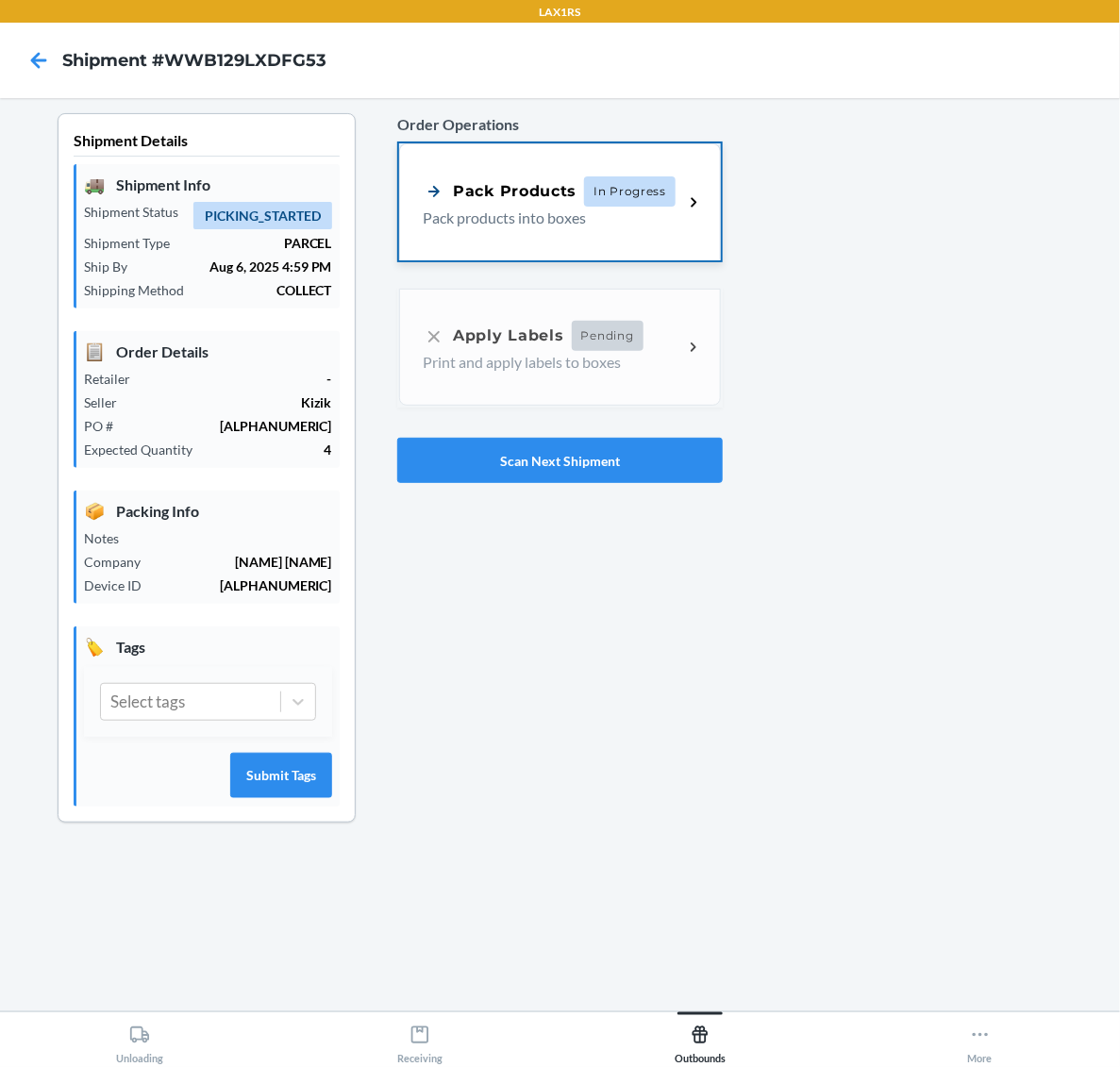 click on "Pack Products In Progress Pack products into boxes" at bounding box center [560, 202] 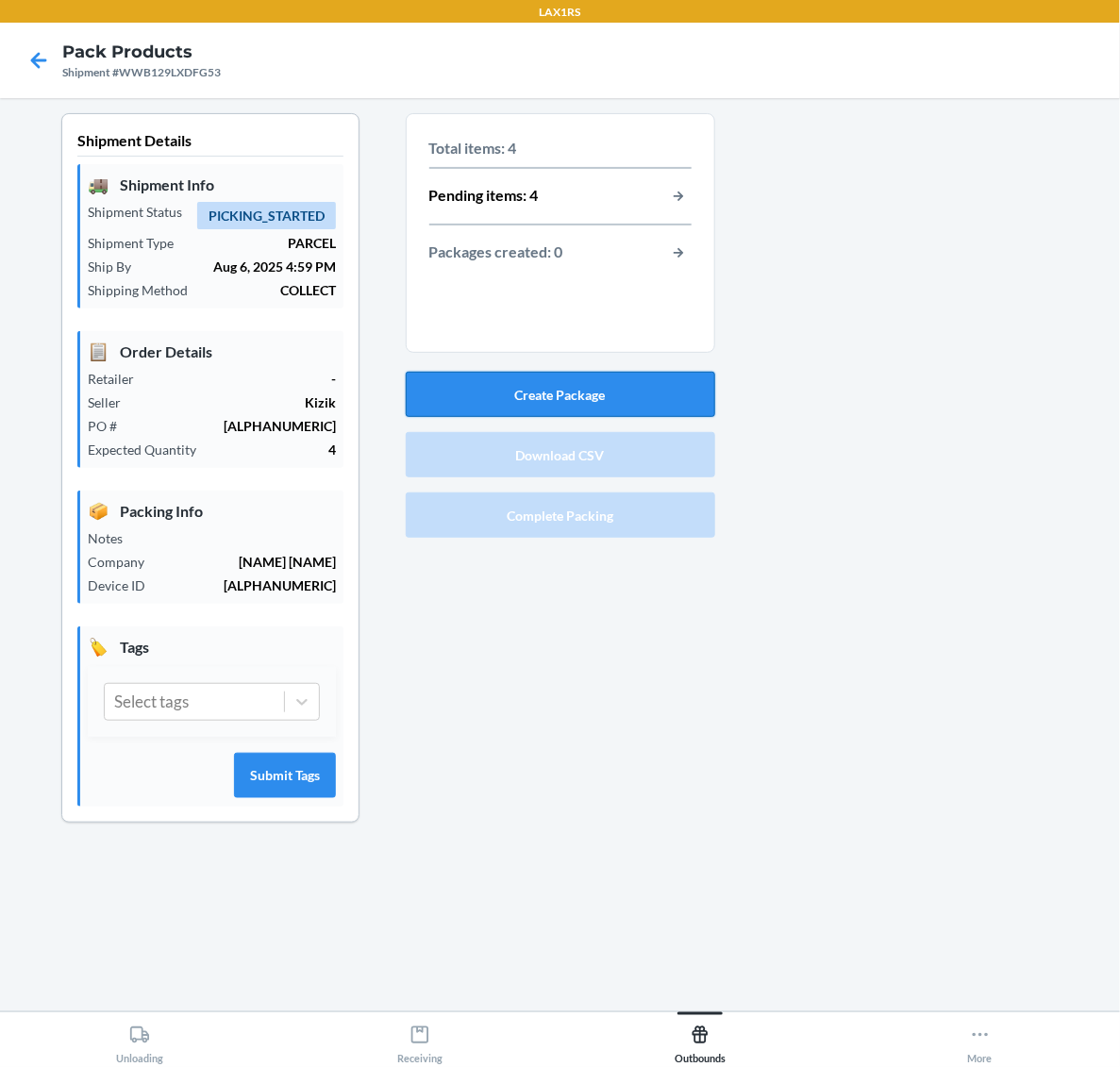 click on "Create Package" at bounding box center (560, 394) 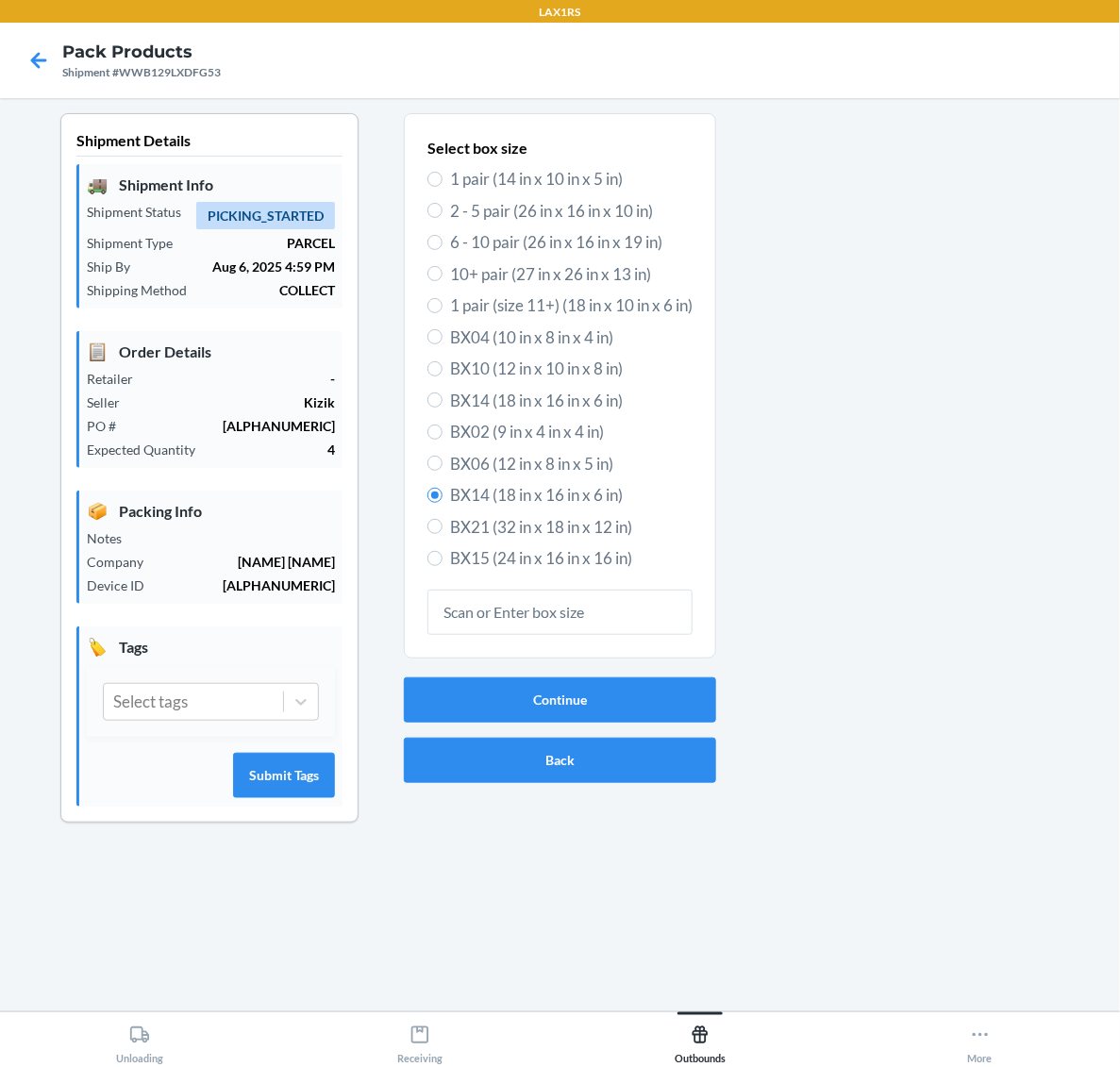 click on "2 - 5 pair (26 in x 16 in x 10 in)" at bounding box center (571, 211) 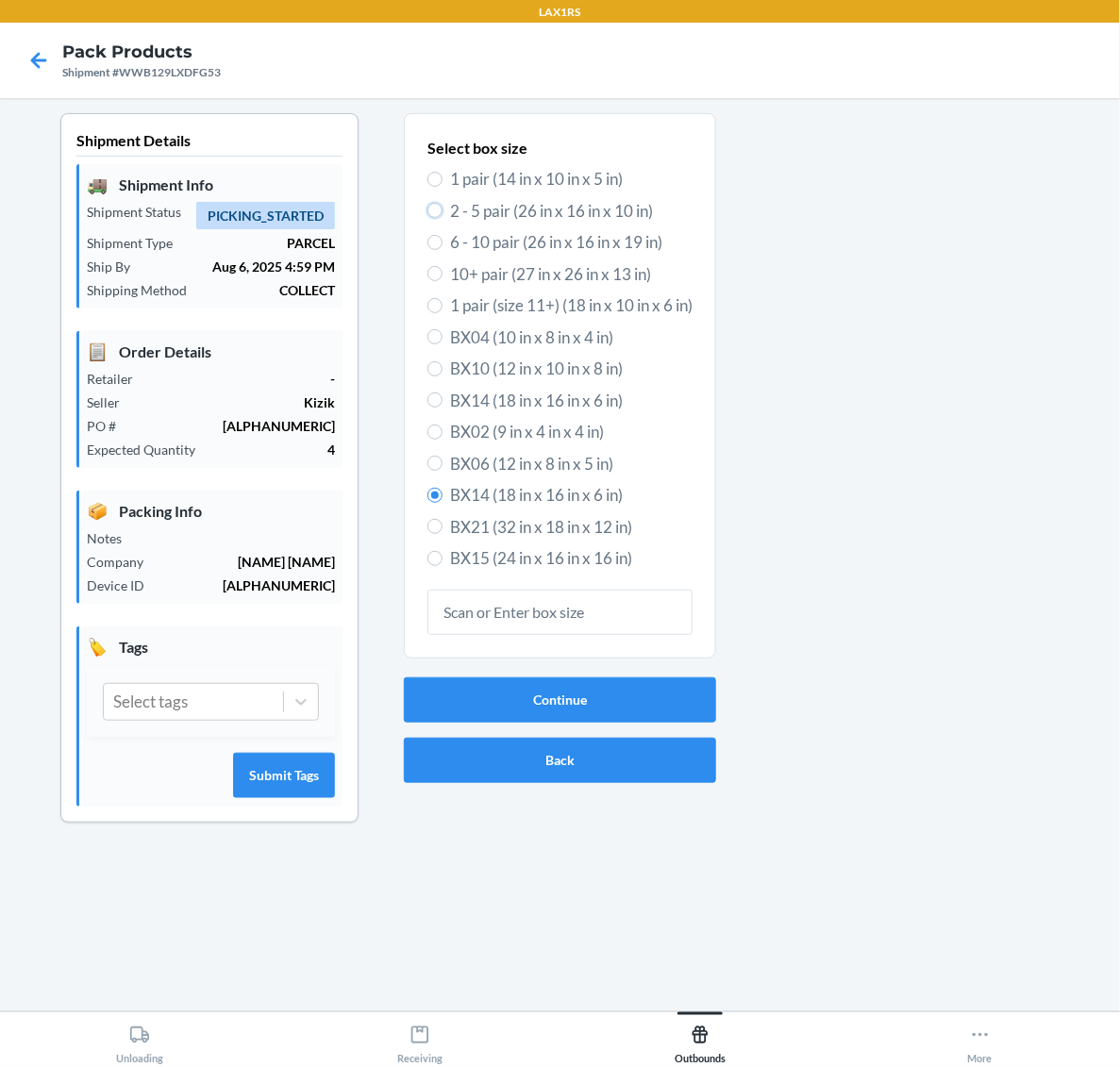 click on "2 - 5 pair (26 in x 16 in x 10 in)" at bounding box center [435, 210] 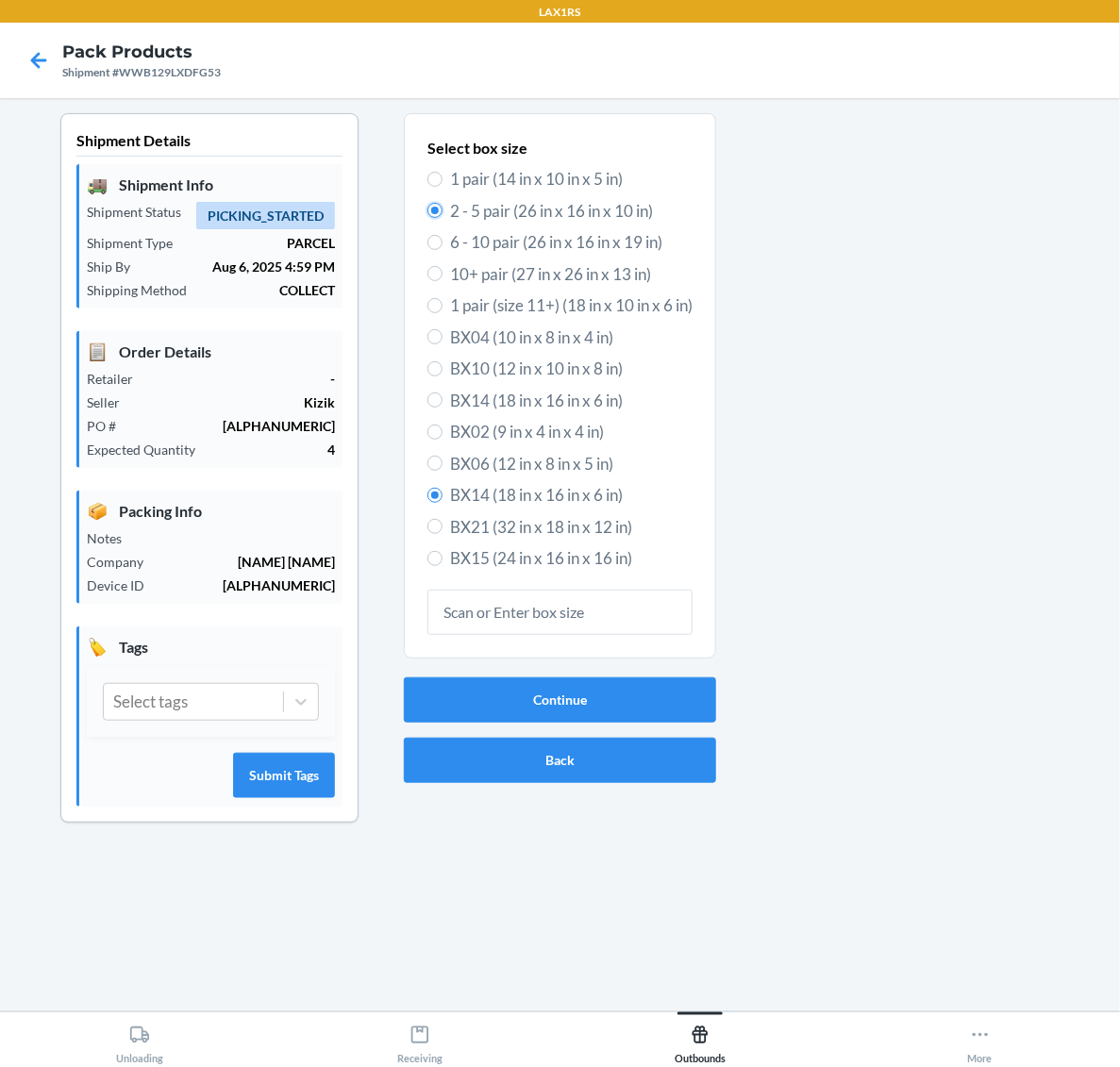 radio on "true" 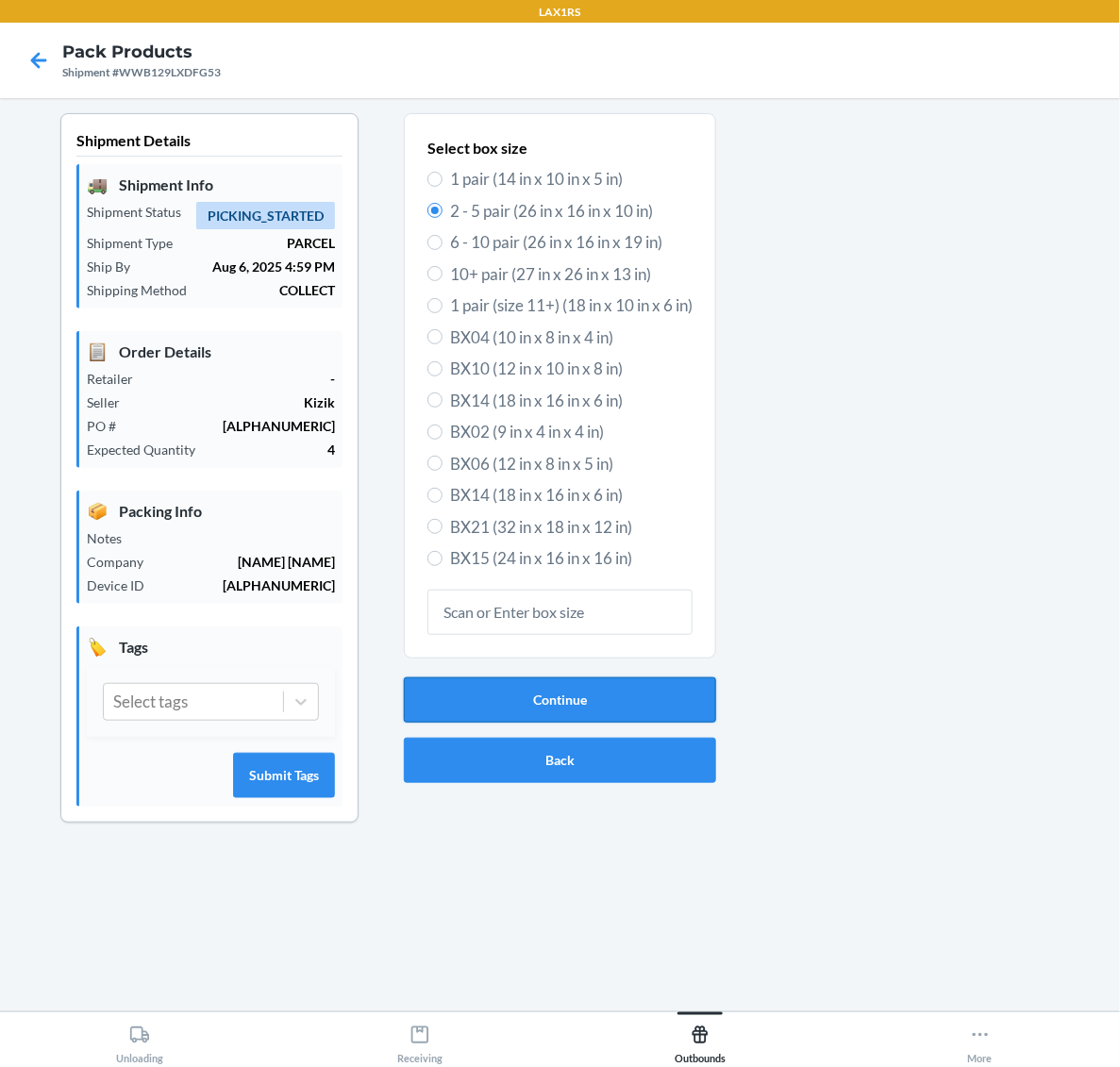 click on "Continue" at bounding box center (560, 700) 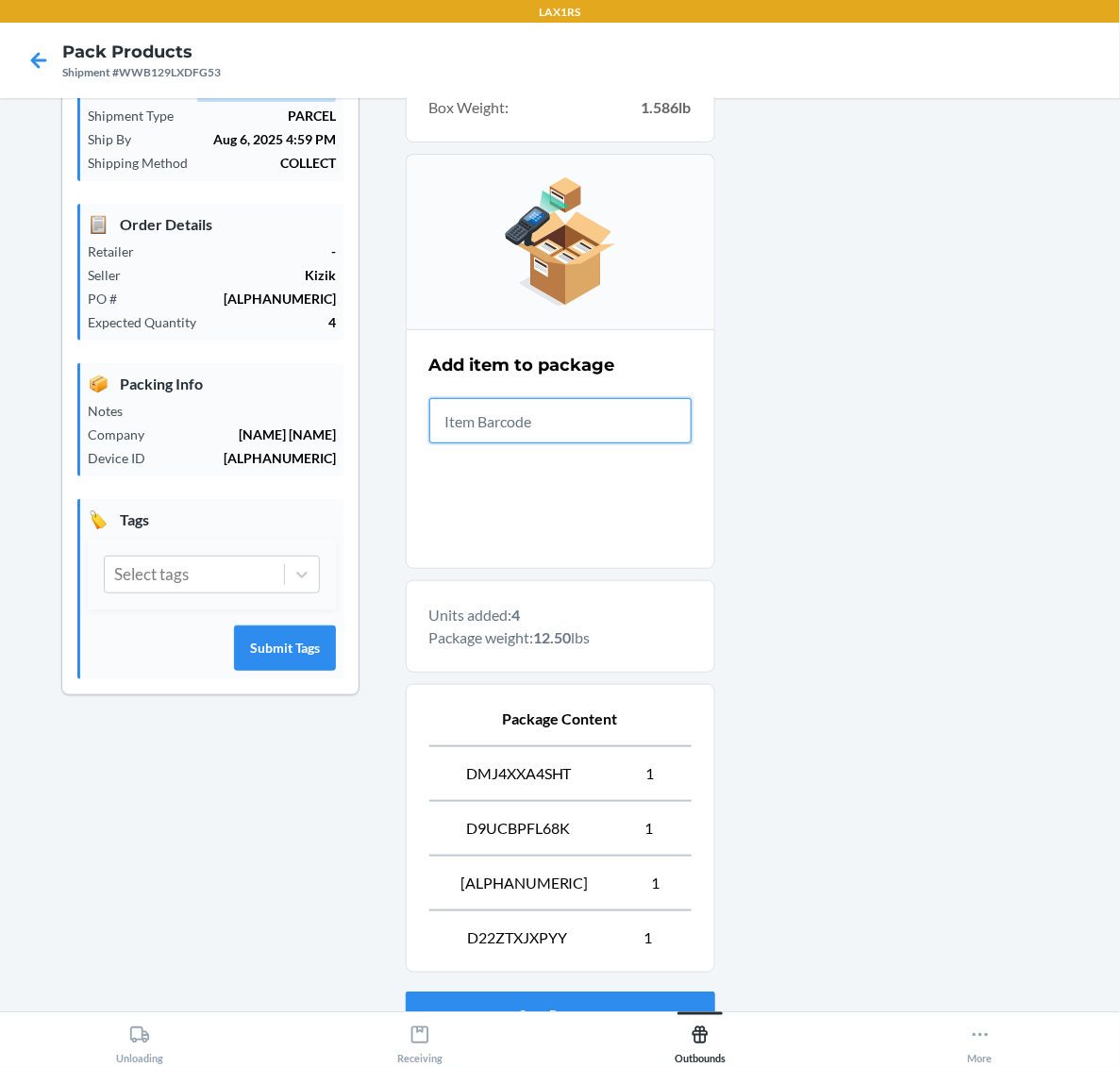 scroll, scrollTop: 283, scrollLeft: 0, axis: vertical 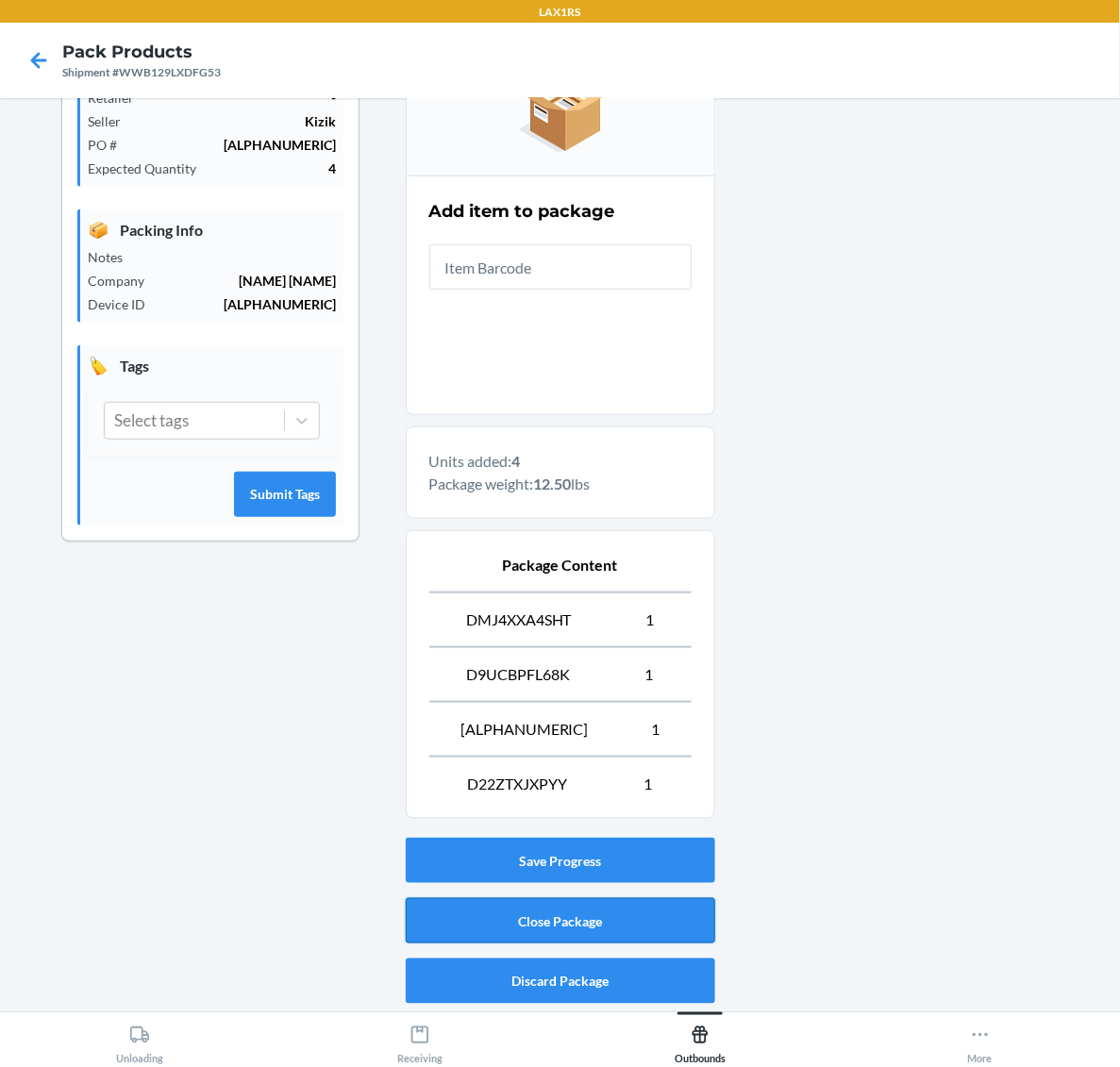 click on "Close Package" at bounding box center [560, 921] 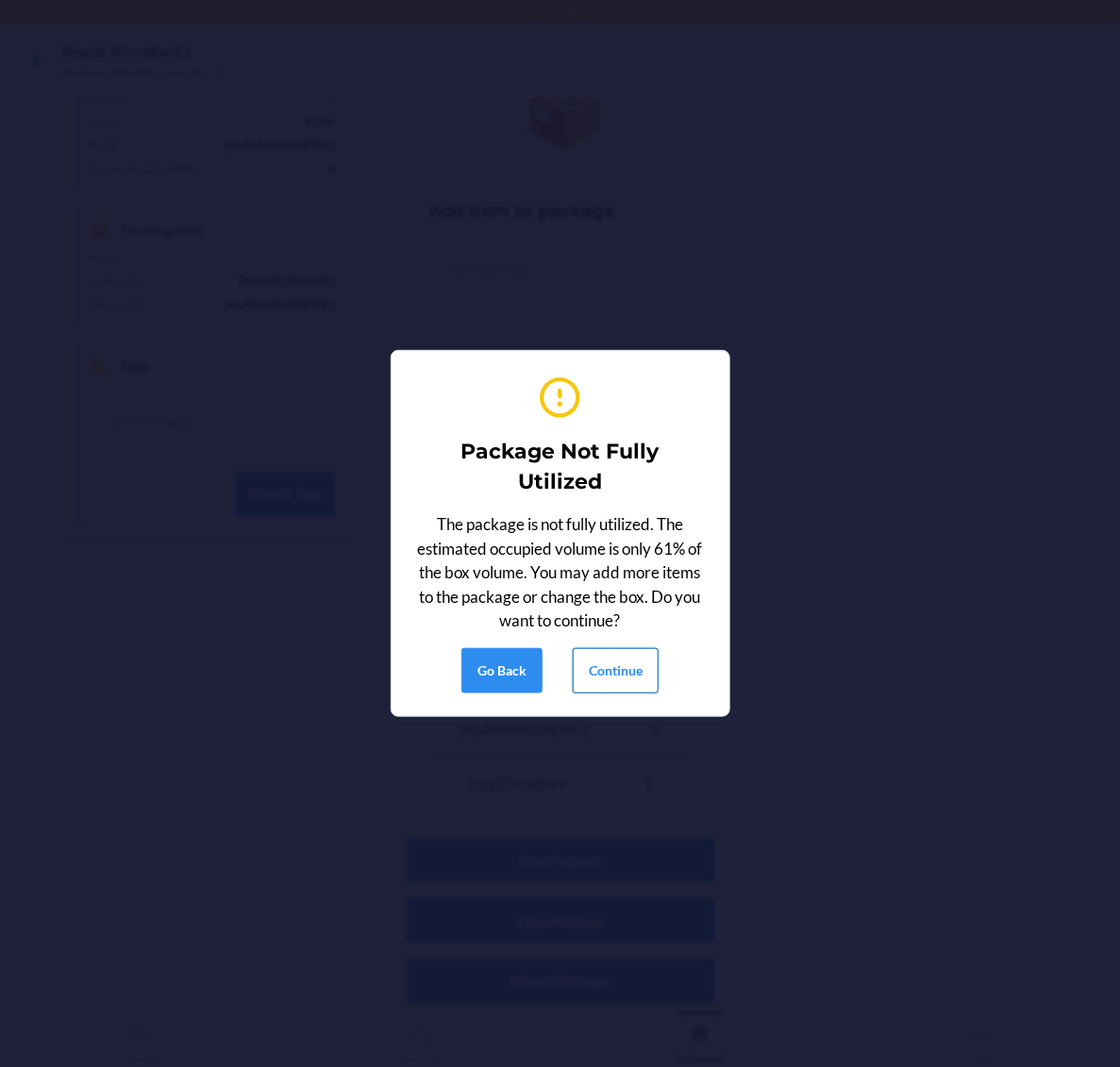 click on "Continue" at bounding box center (615, 671) 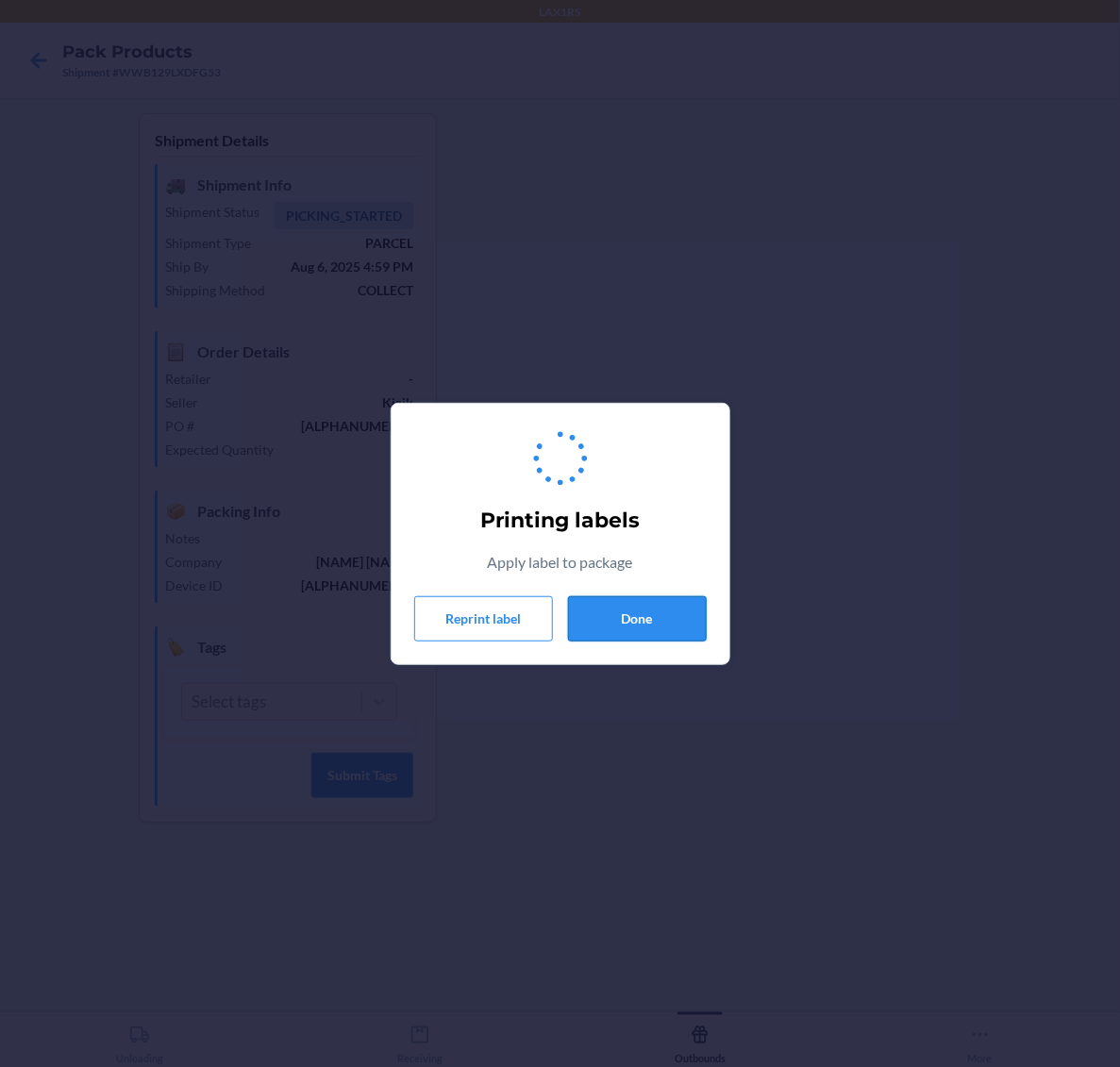 click on "Done" at bounding box center [637, 619] 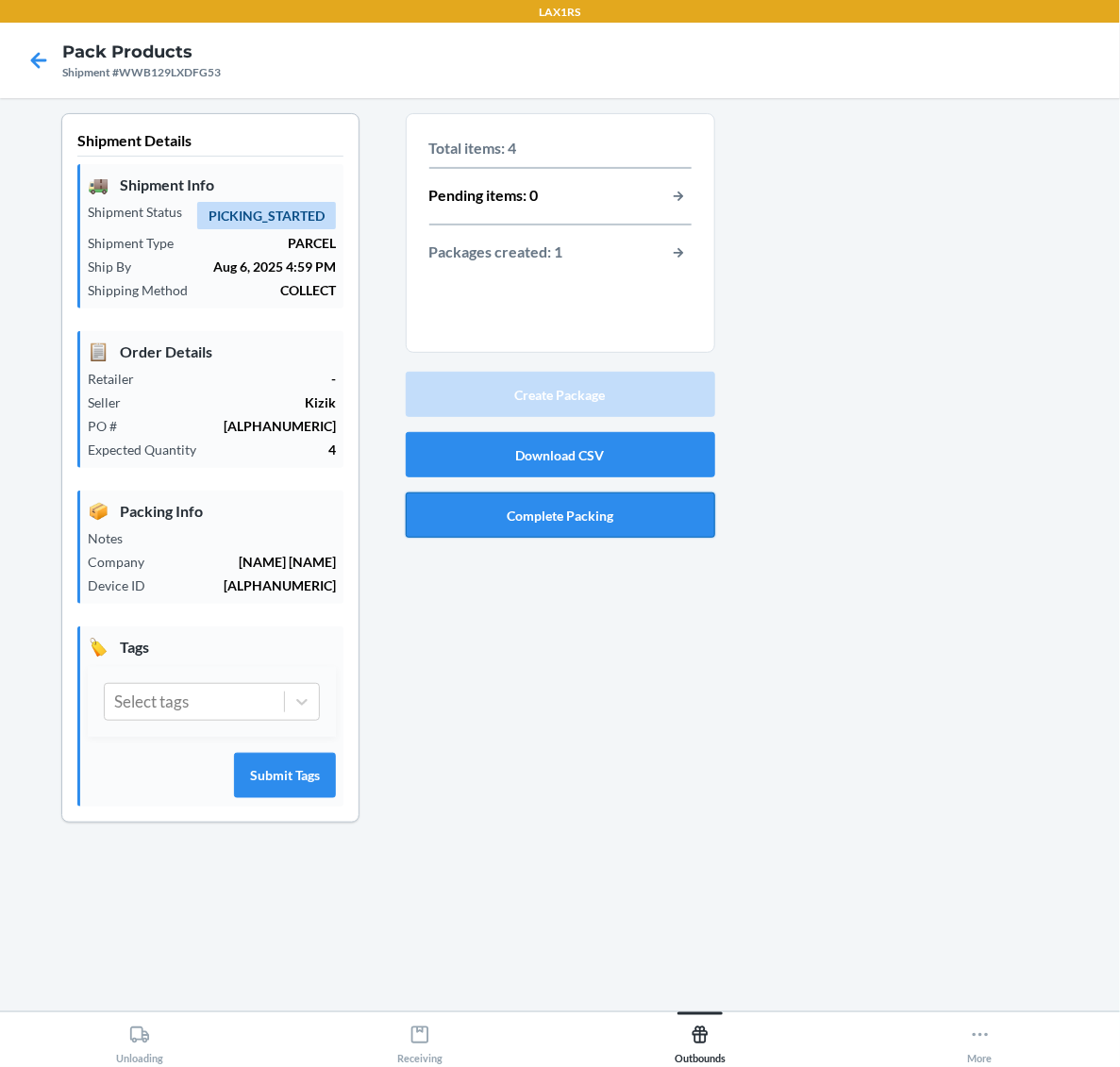 click on "Complete Packing" at bounding box center [560, 515] 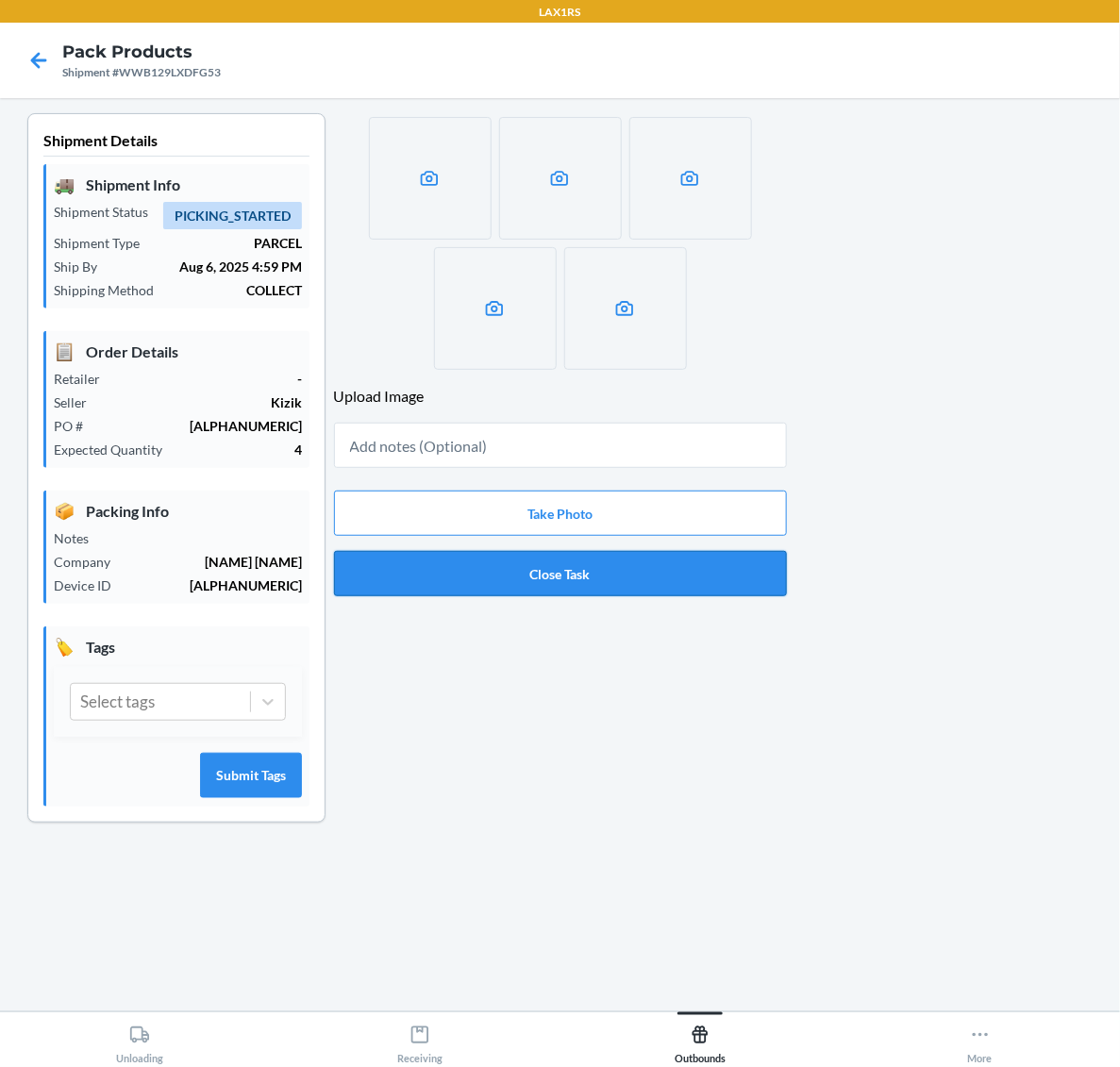 click on "Close Task" at bounding box center [560, 574] 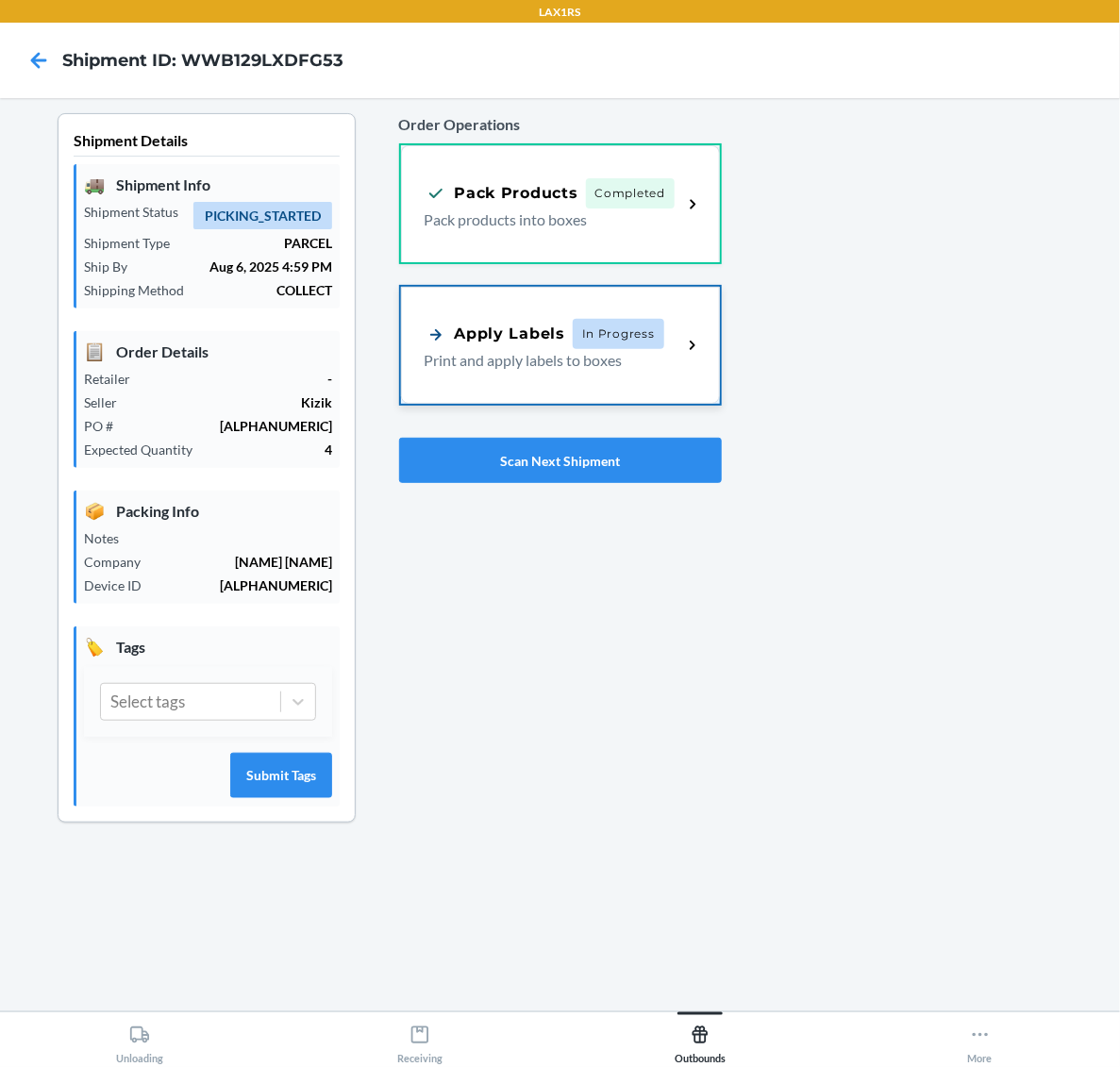 click on "In Progress" at bounding box center [618, 334] 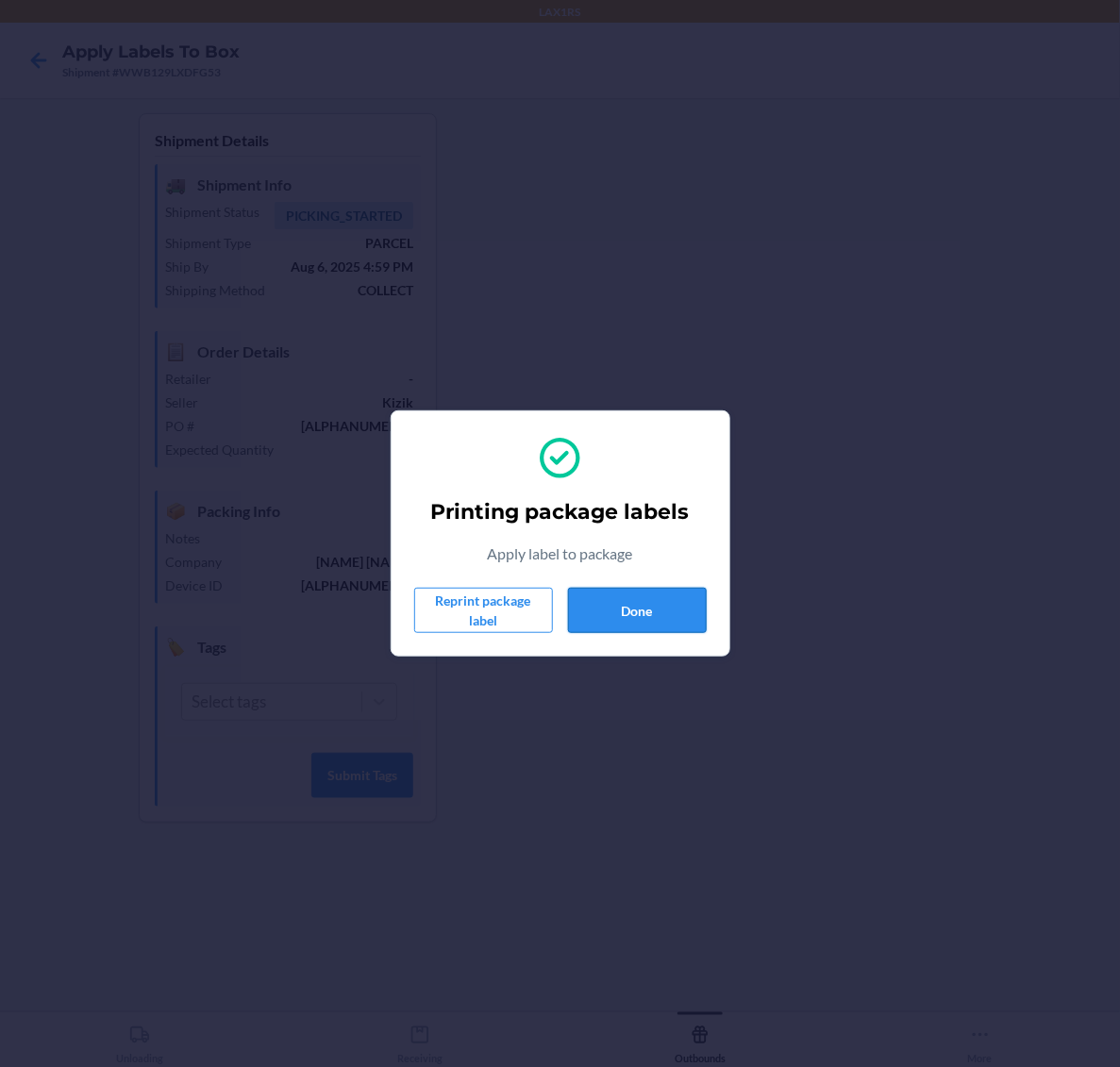click on "Done" at bounding box center [637, 610] 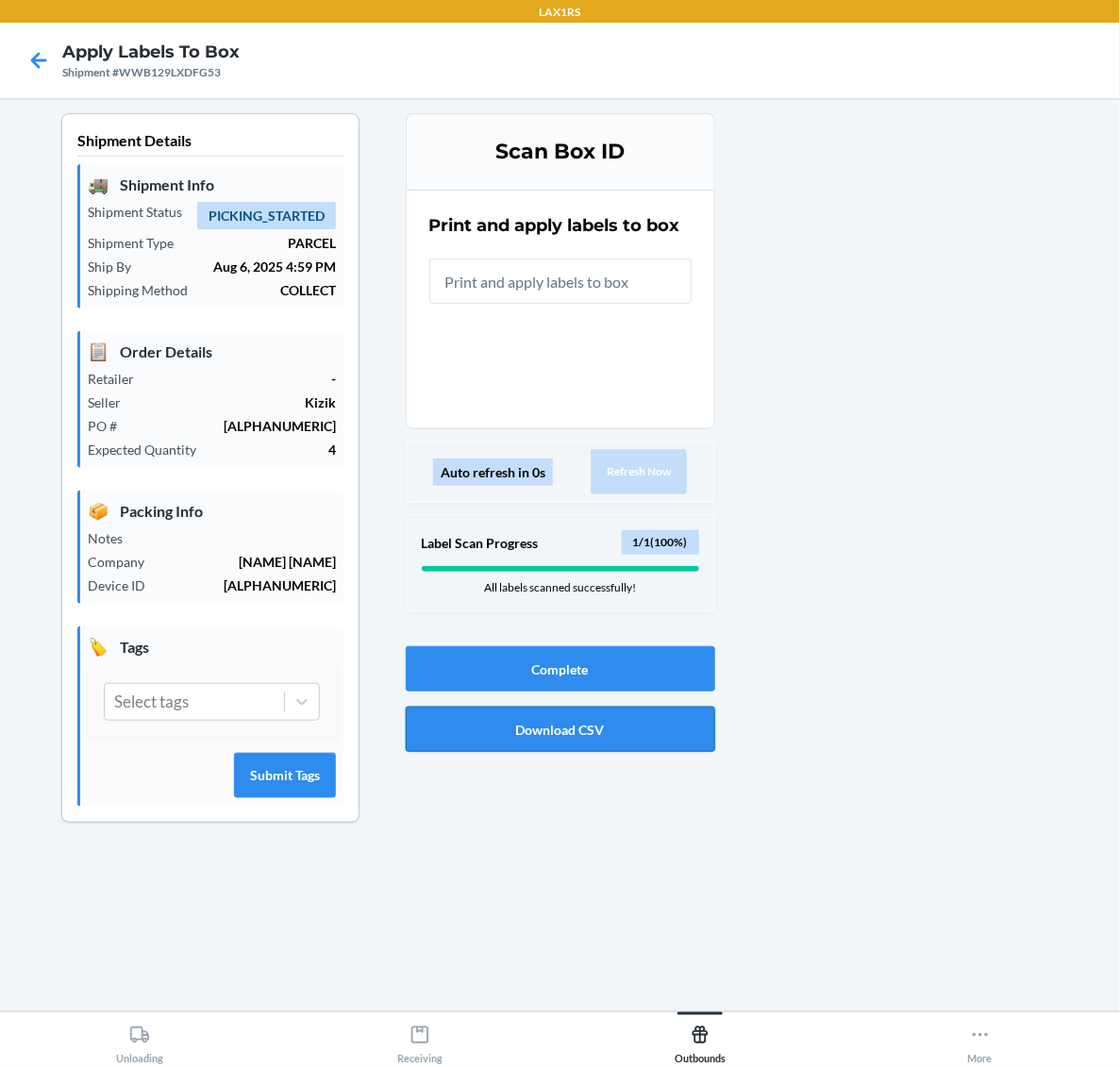 click on "Download CSV" at bounding box center (560, 729) 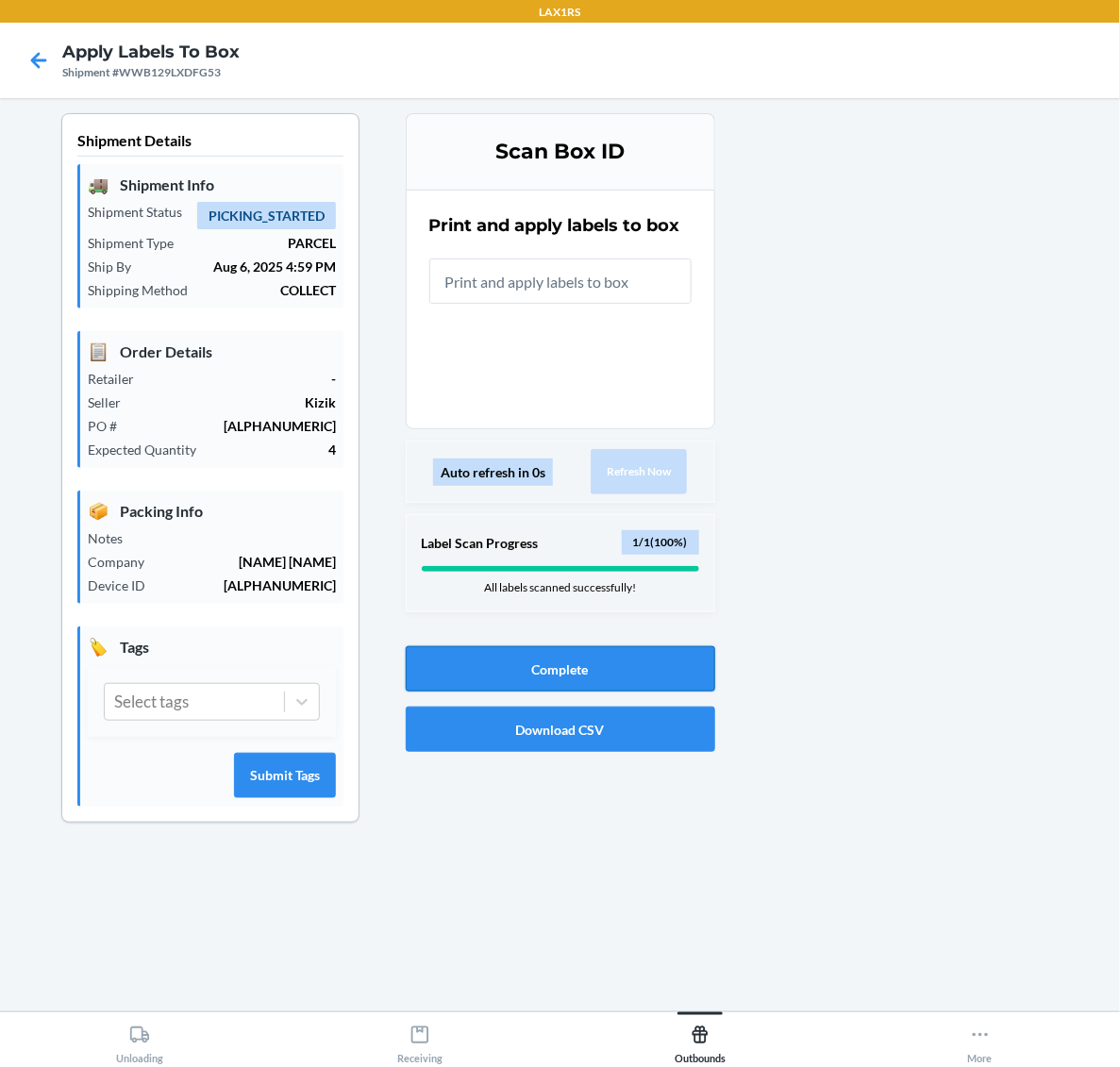 click on "Complete" at bounding box center (560, 669) 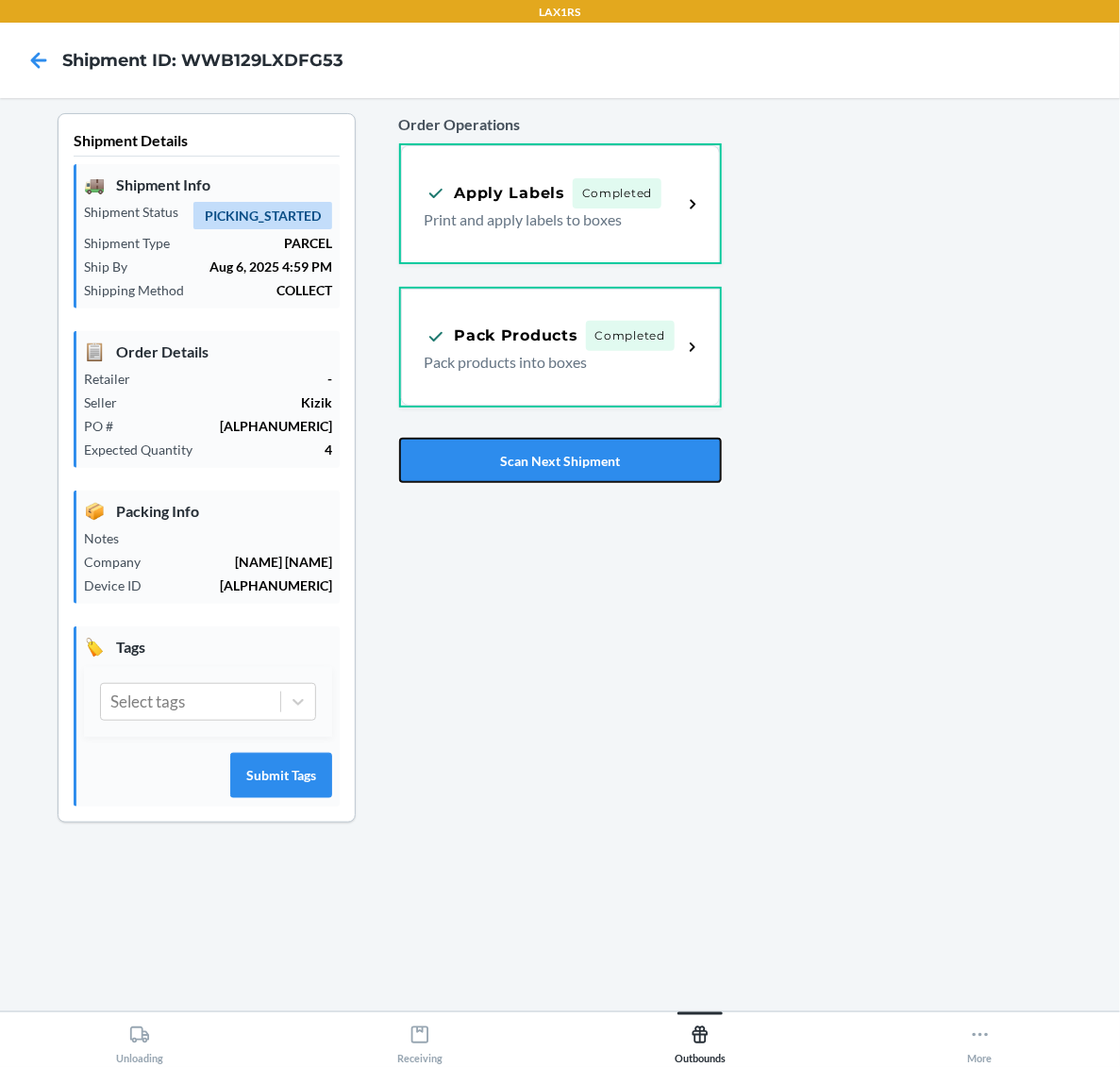 drag, startPoint x: 705, startPoint y: 454, endPoint x: 809, endPoint y: 425, distance: 107.96759 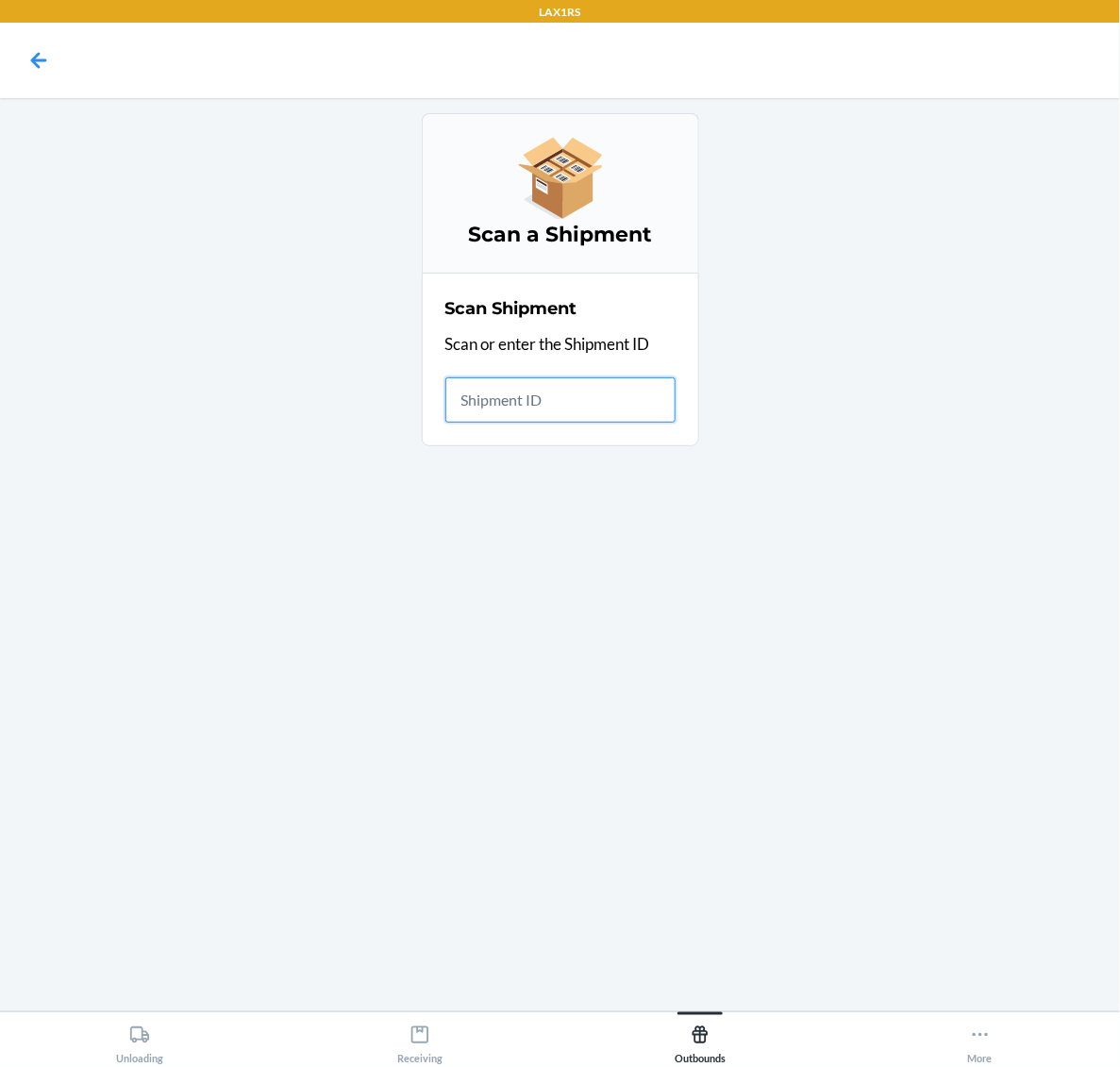 click at bounding box center [560, 400] 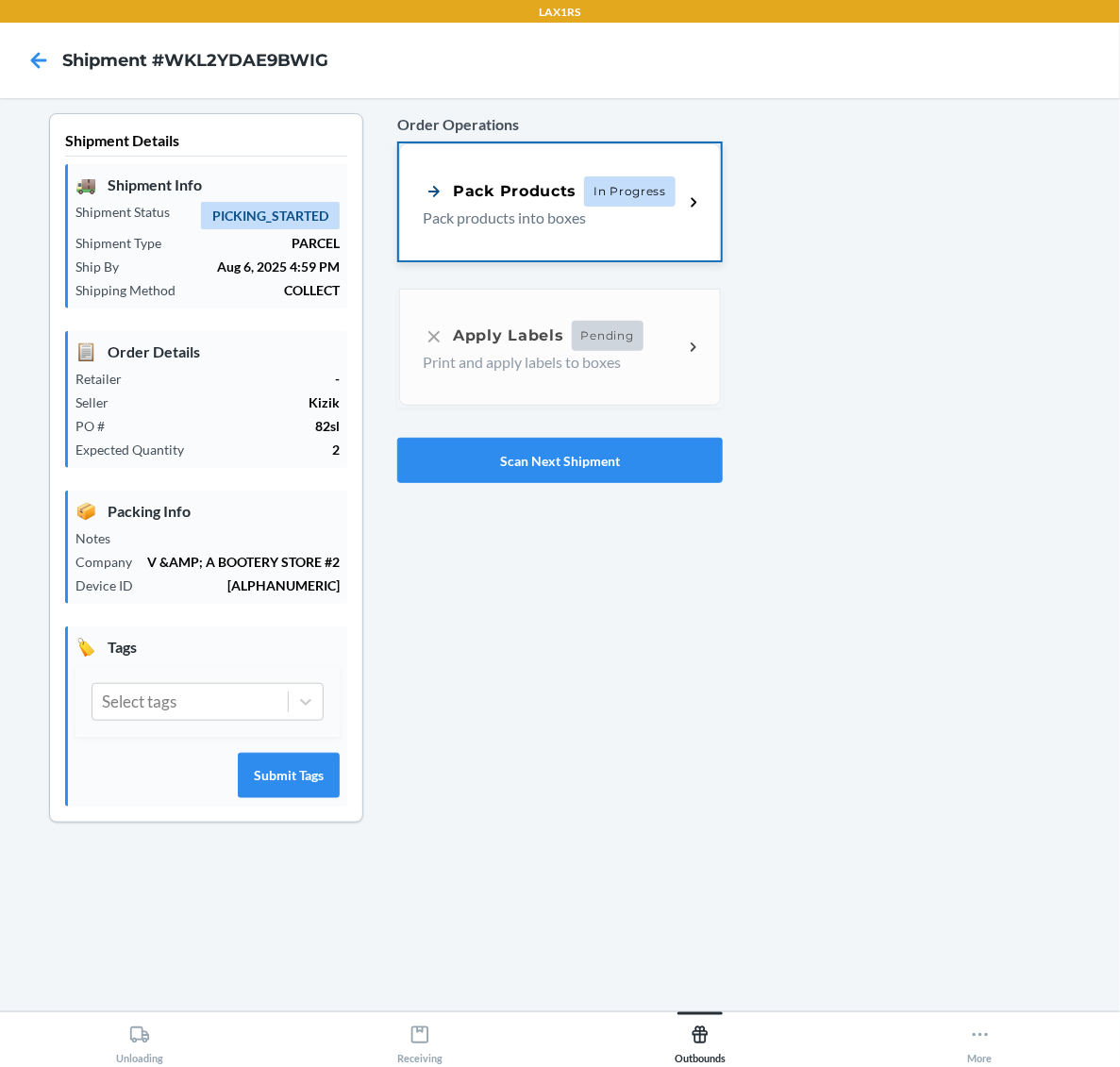 click on "Pack products into boxes" at bounding box center [545, 218] 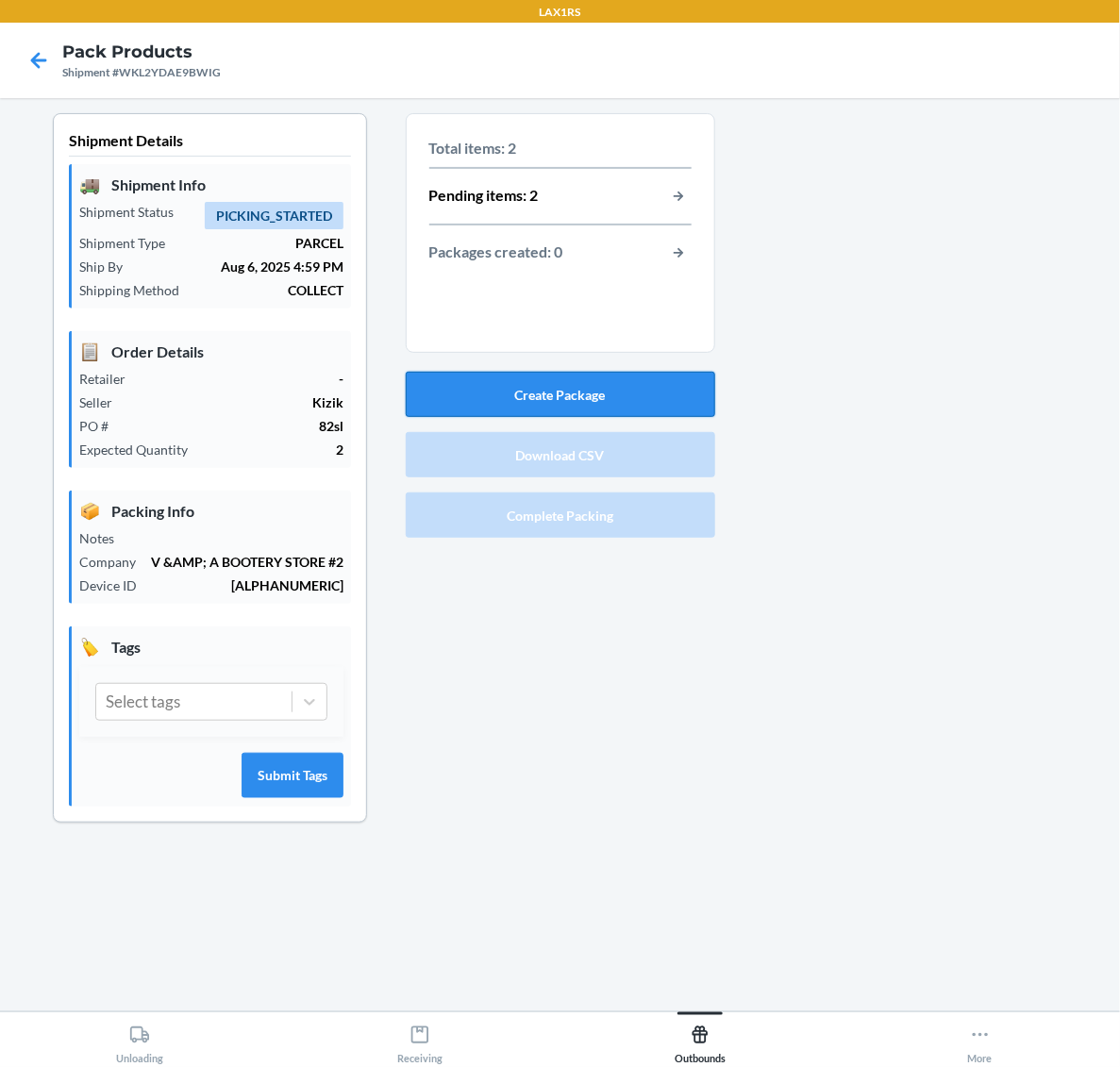 click on "Create Package" at bounding box center (560, 394) 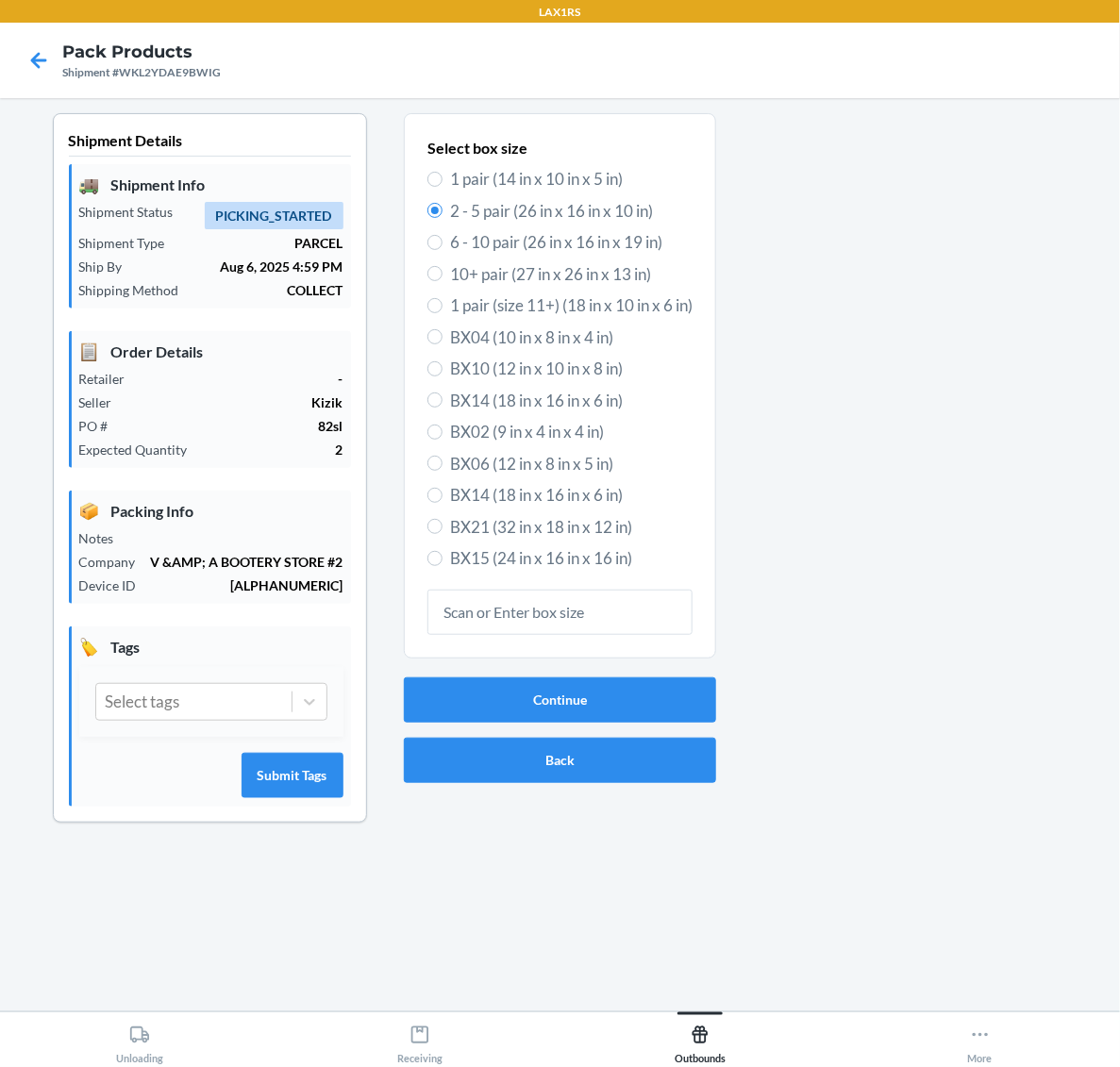 click on "BX14 (18 in x 16 in x 6 in)" at bounding box center [571, 495] 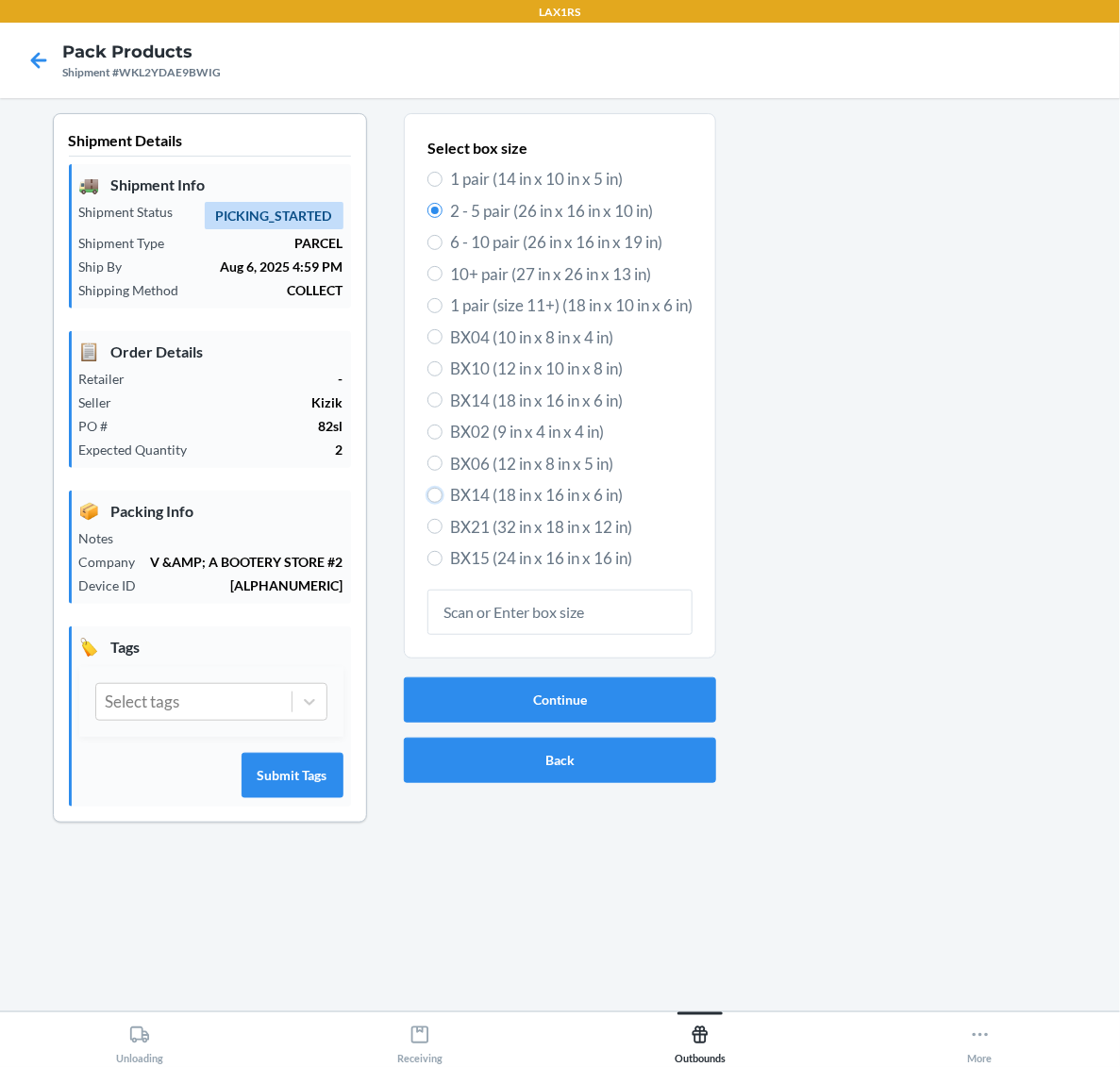 click on "BX14 (18 in x 16 in x 6 in)" at bounding box center (435, 495) 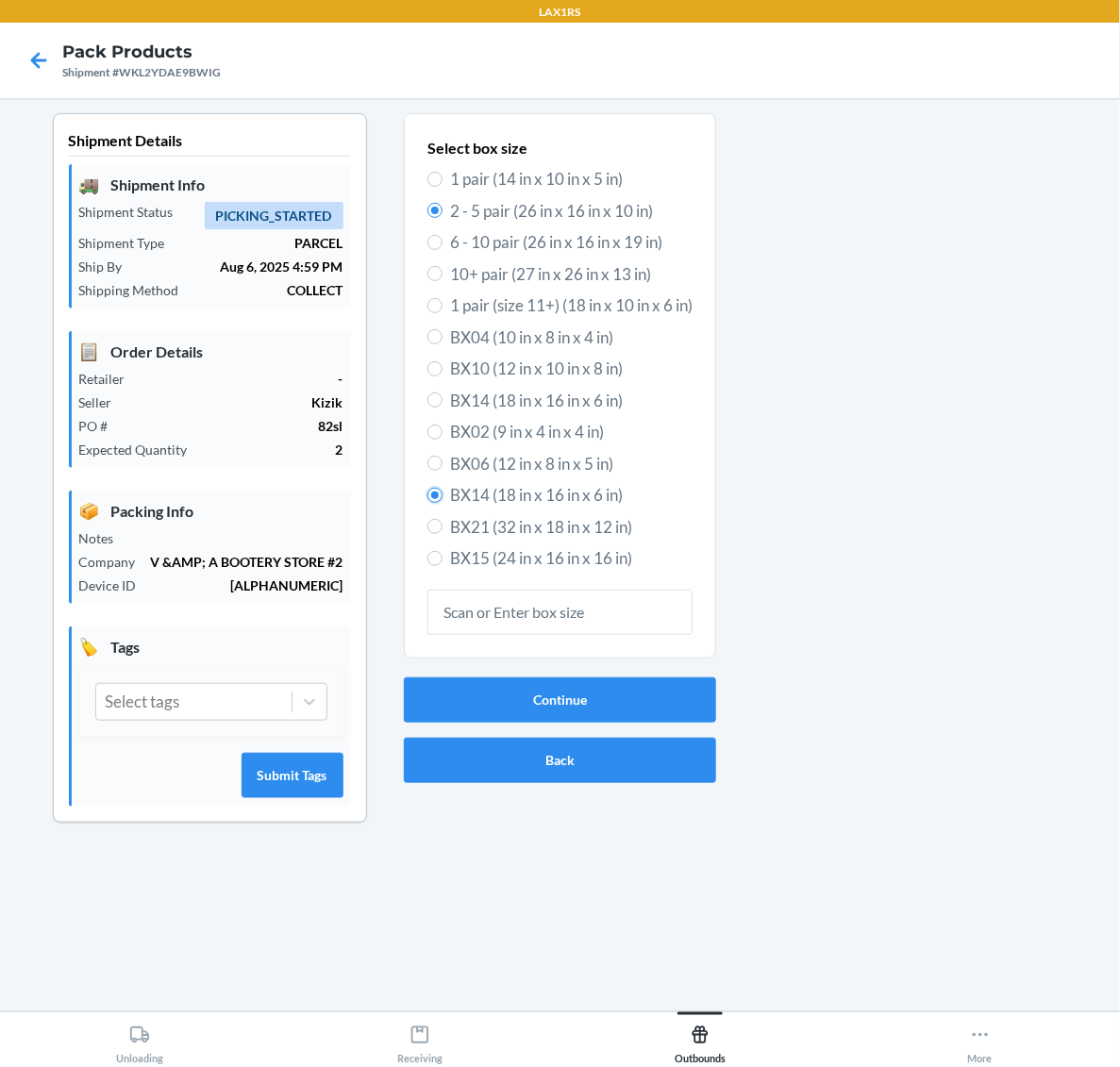 radio on "false" 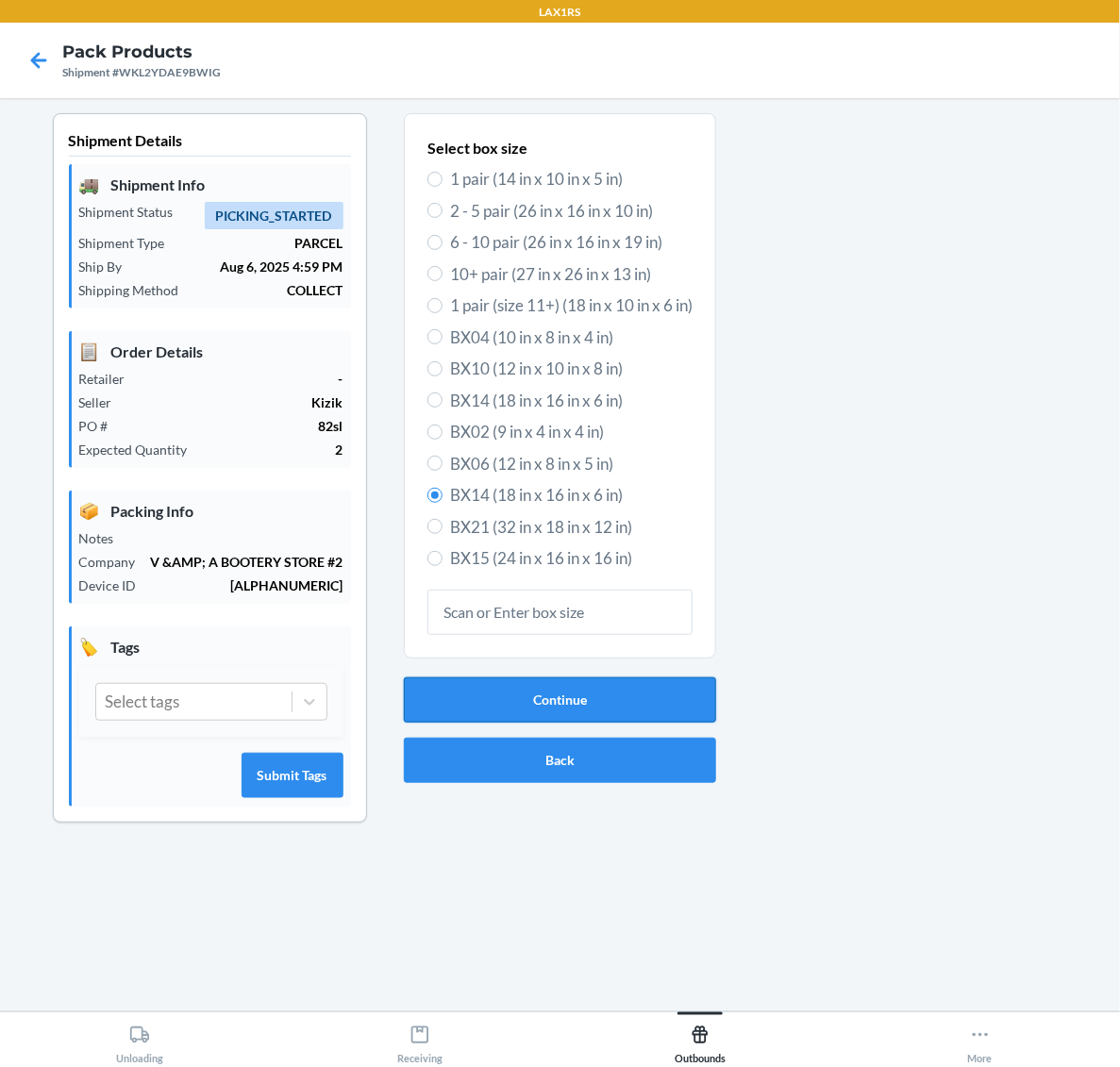 click on "Continue" at bounding box center [560, 700] 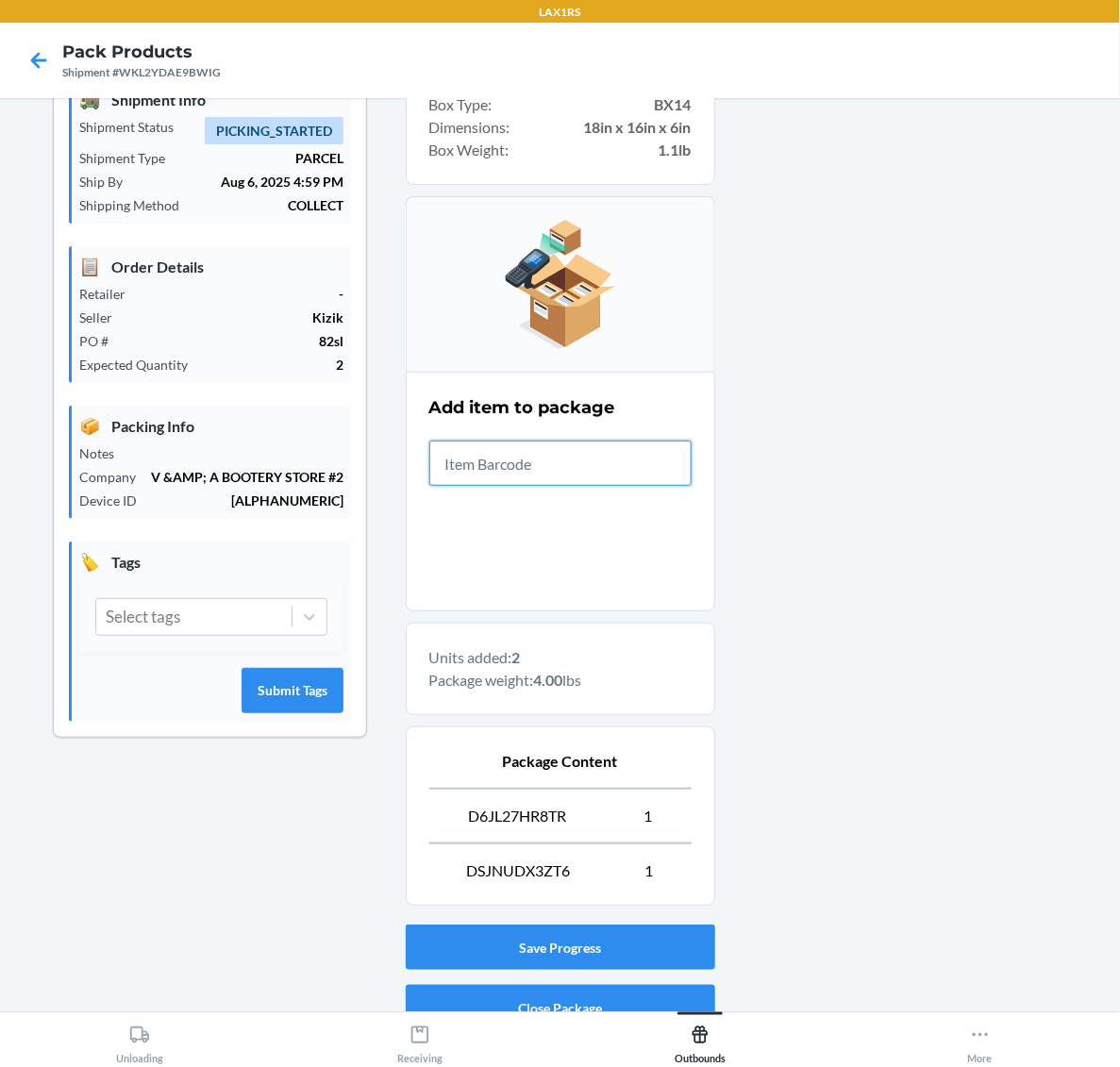 scroll, scrollTop: 173, scrollLeft: 0, axis: vertical 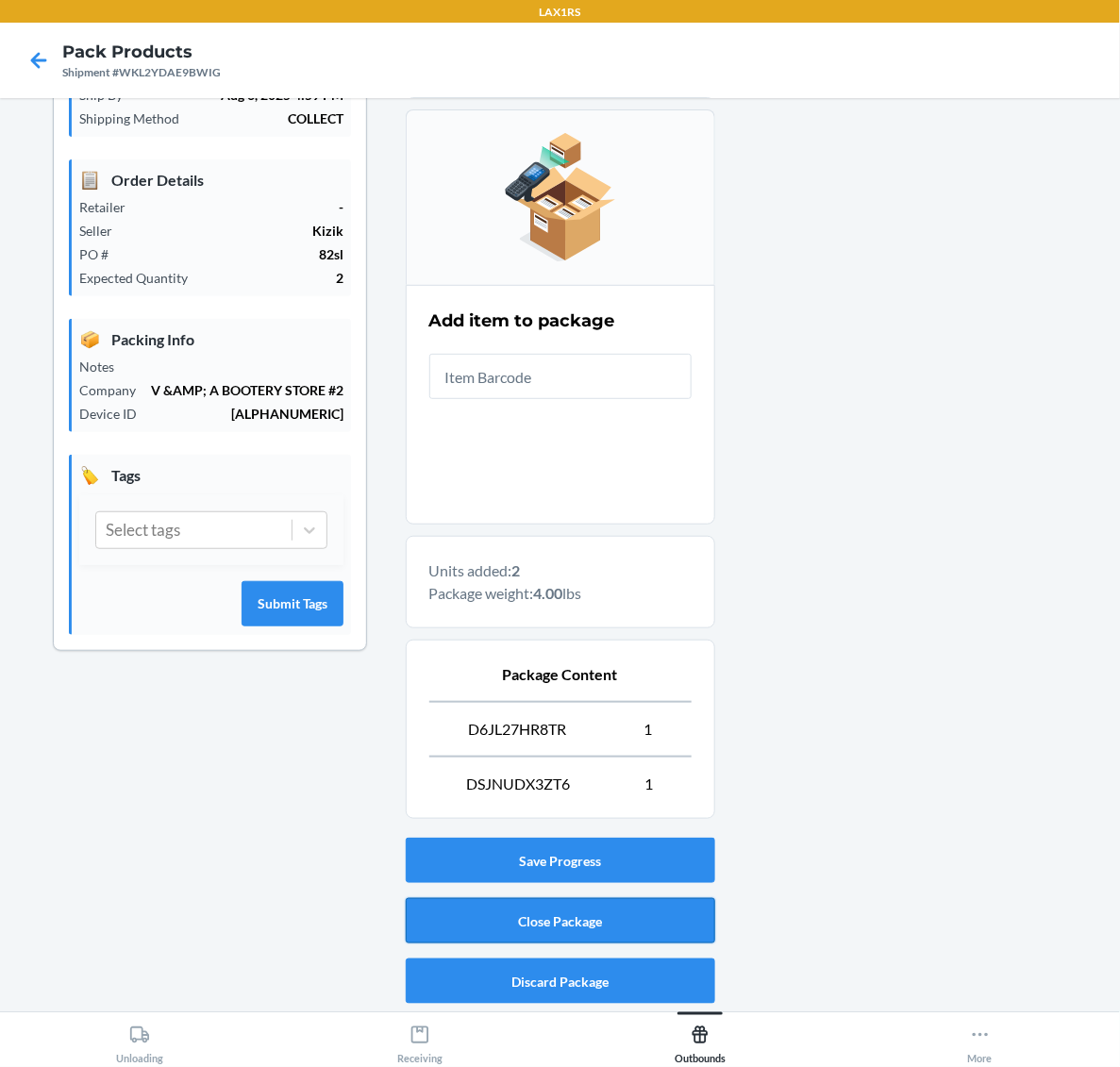 click on "Close Package" at bounding box center (560, 921) 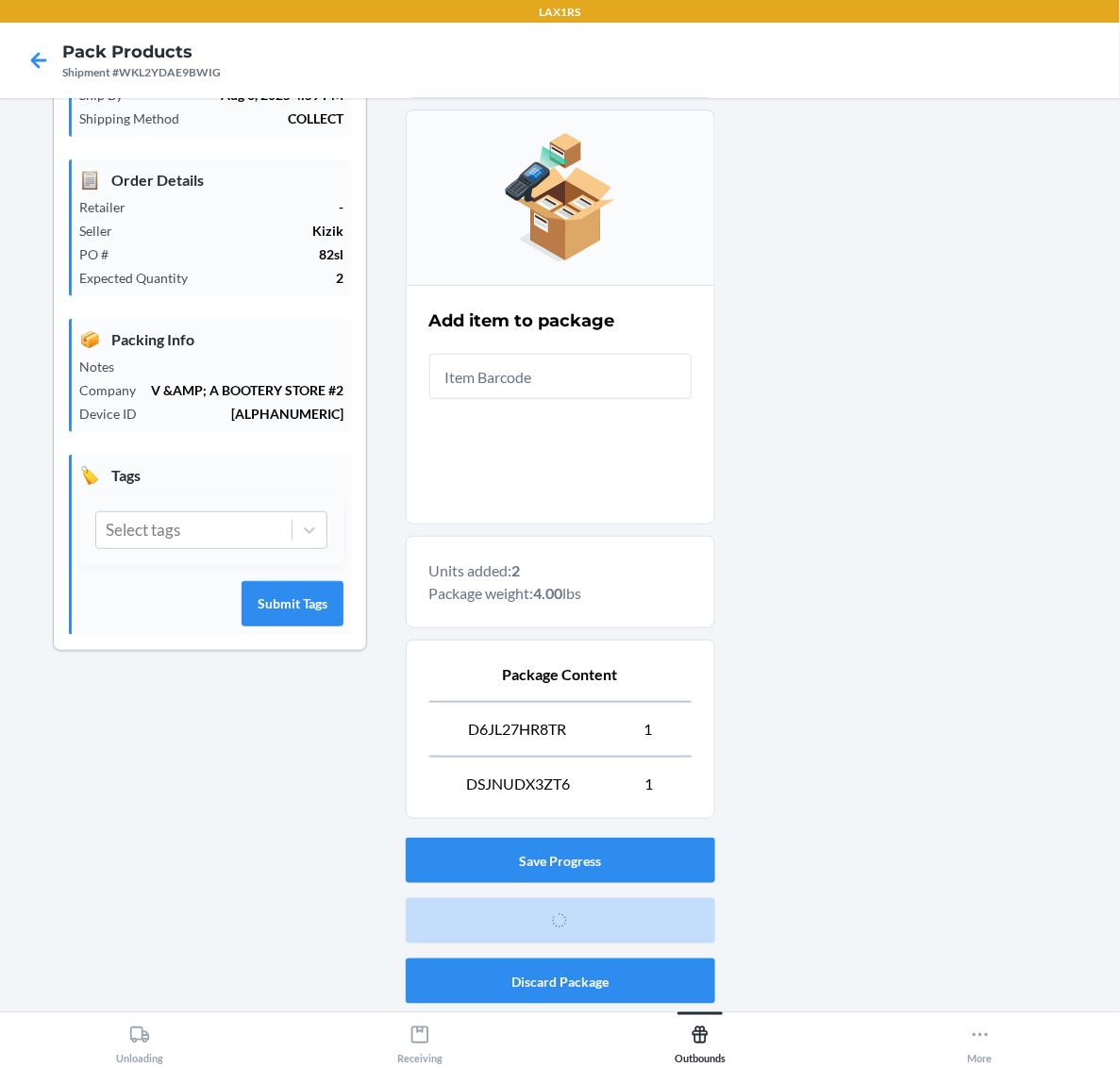 scroll, scrollTop: 0, scrollLeft: 0, axis: both 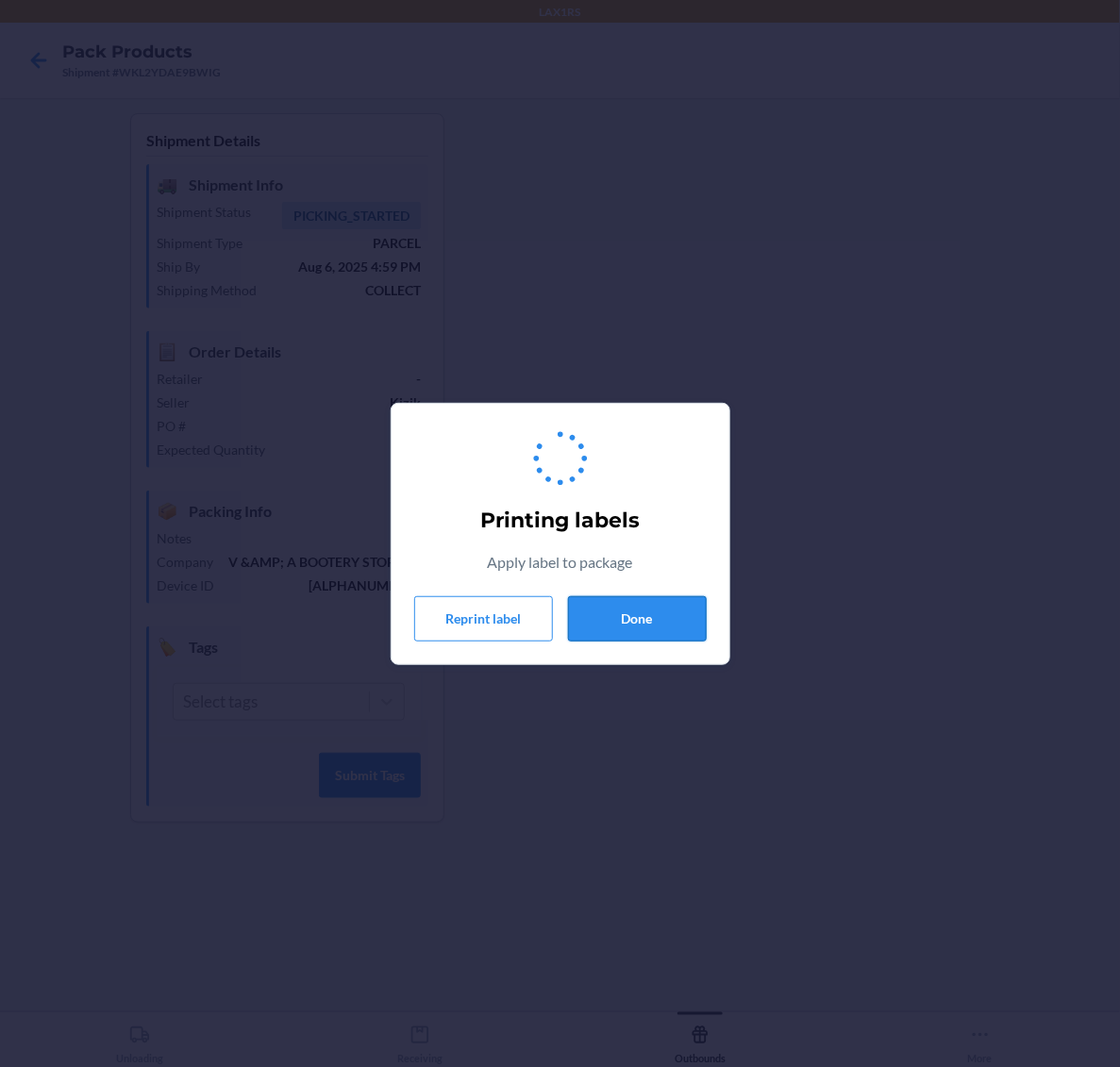 click on "Done" at bounding box center (637, 619) 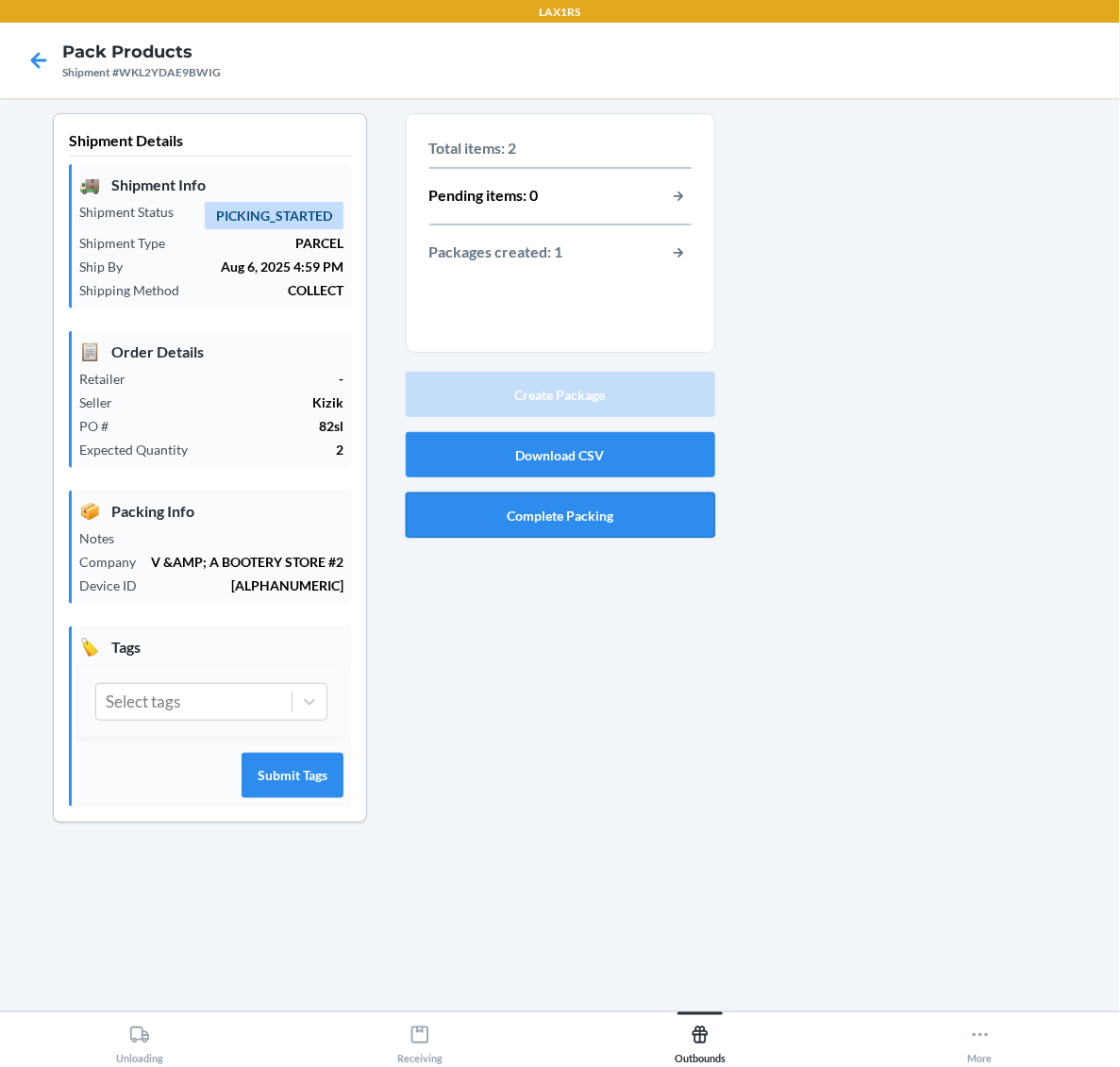 click on "Complete Packing" at bounding box center [560, 515] 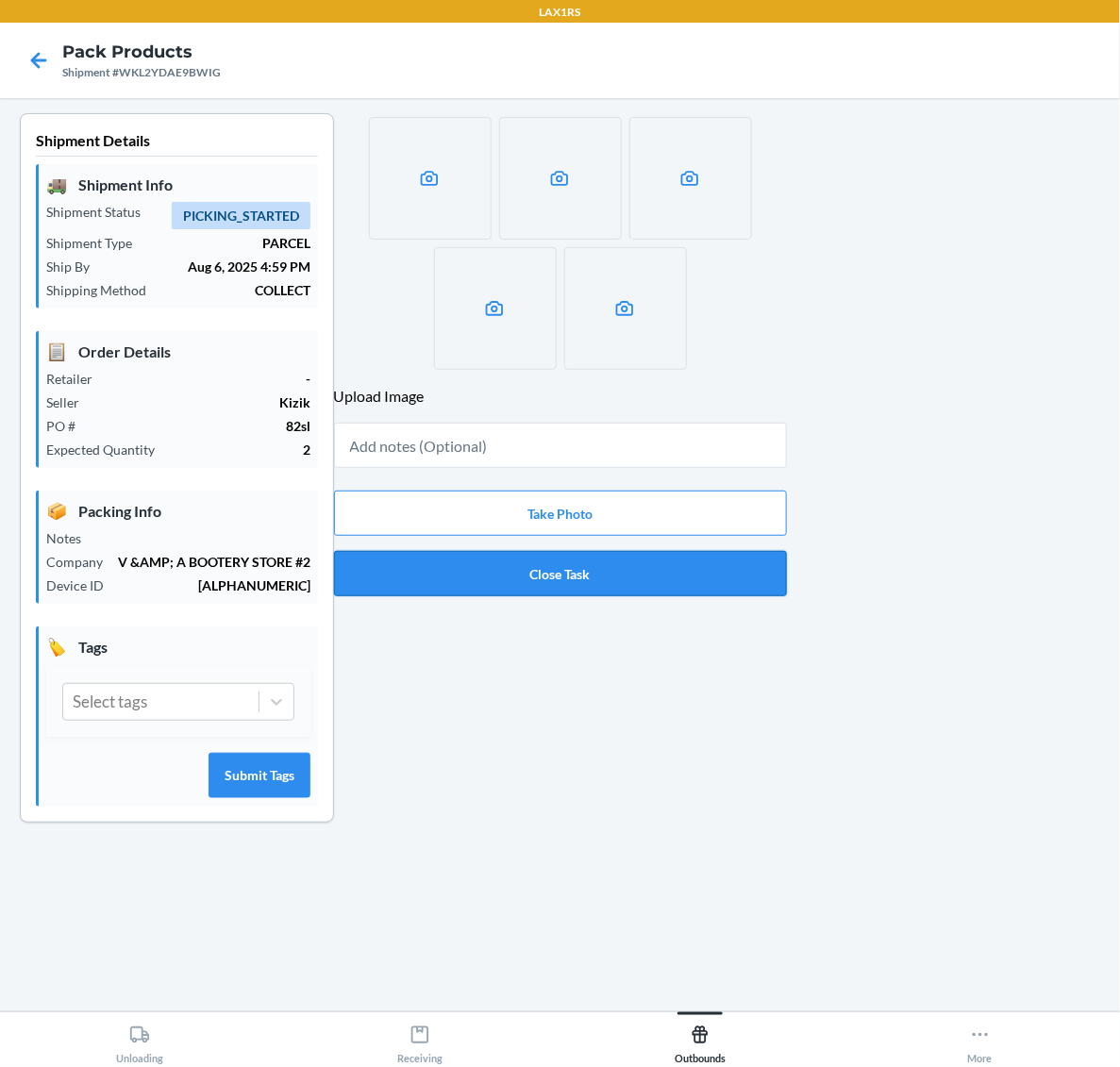 click on "Close Task" at bounding box center (560, 574) 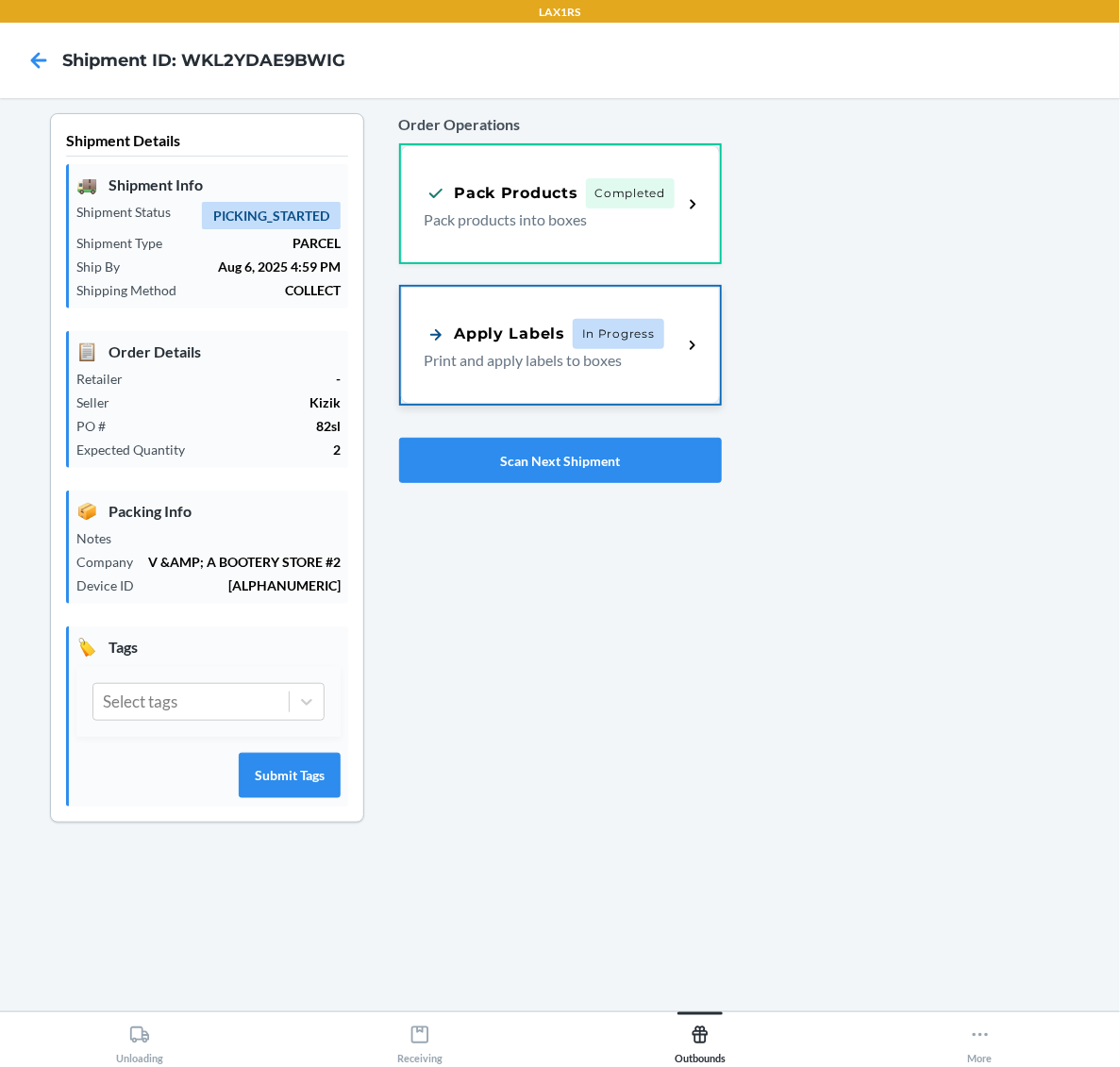 click on "Print and apply labels to boxes" at bounding box center [546, 360] 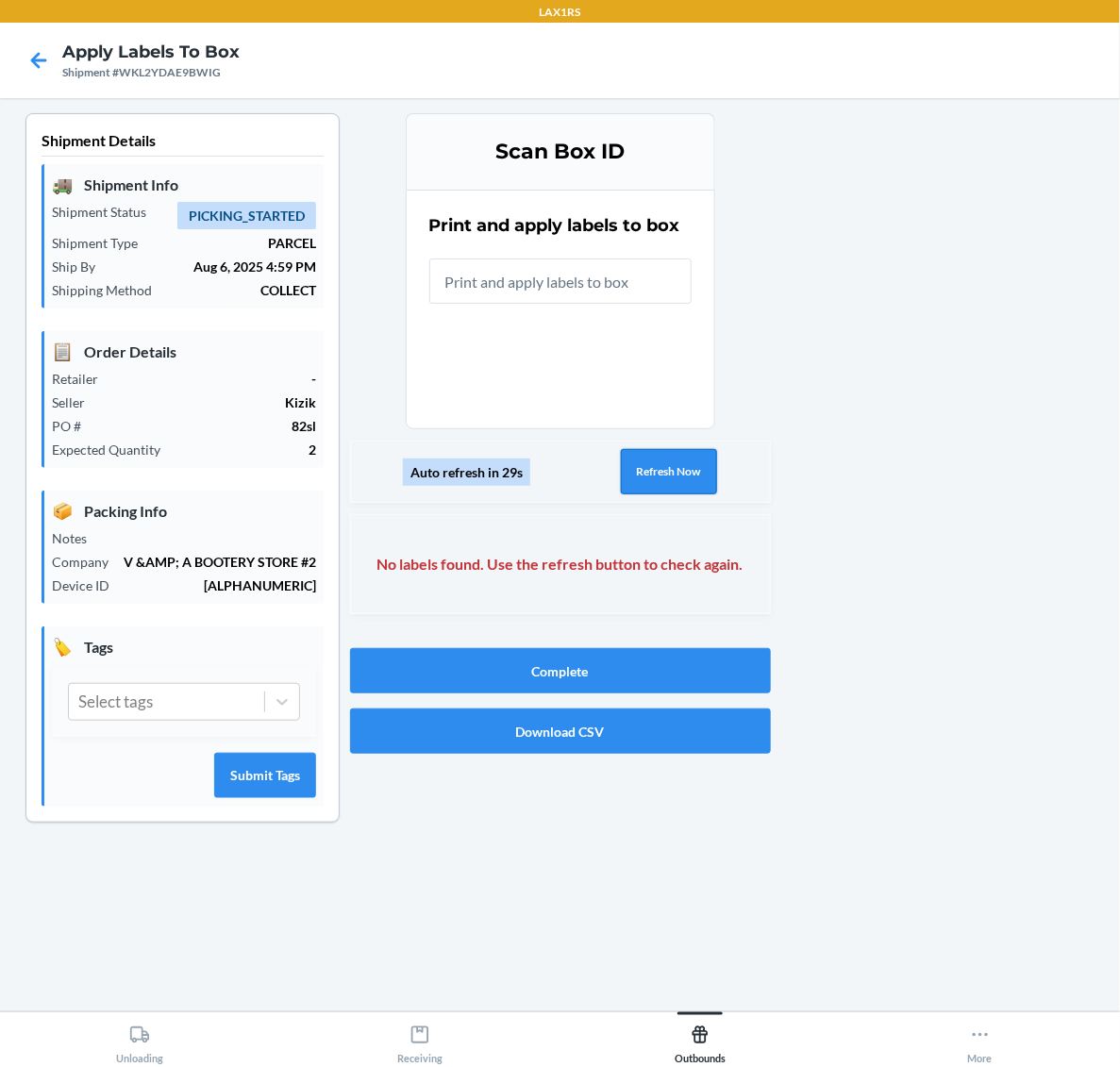 click on "Refresh Now" at bounding box center (669, 472) 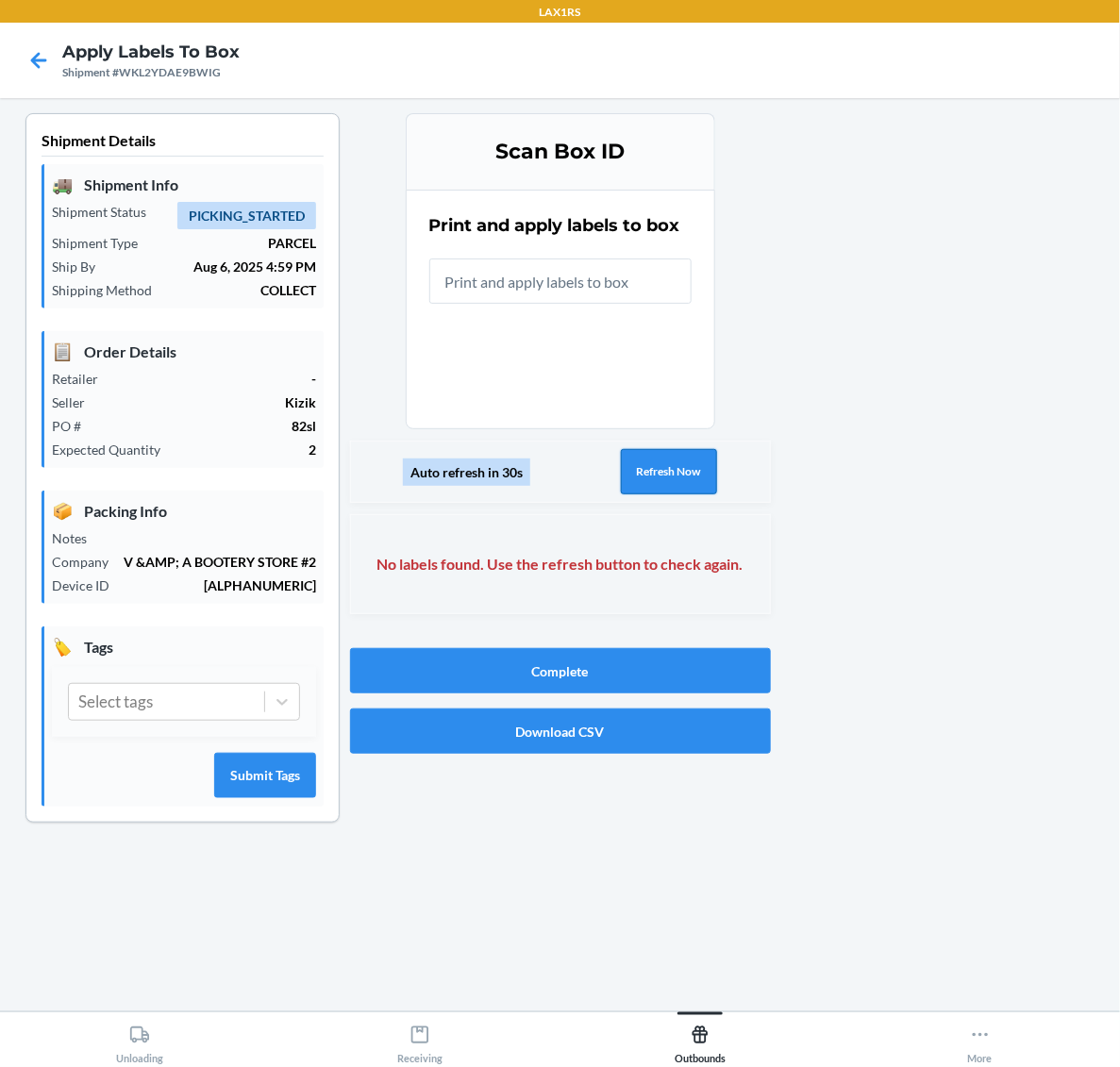 click on "Refresh Now" at bounding box center (669, 472) 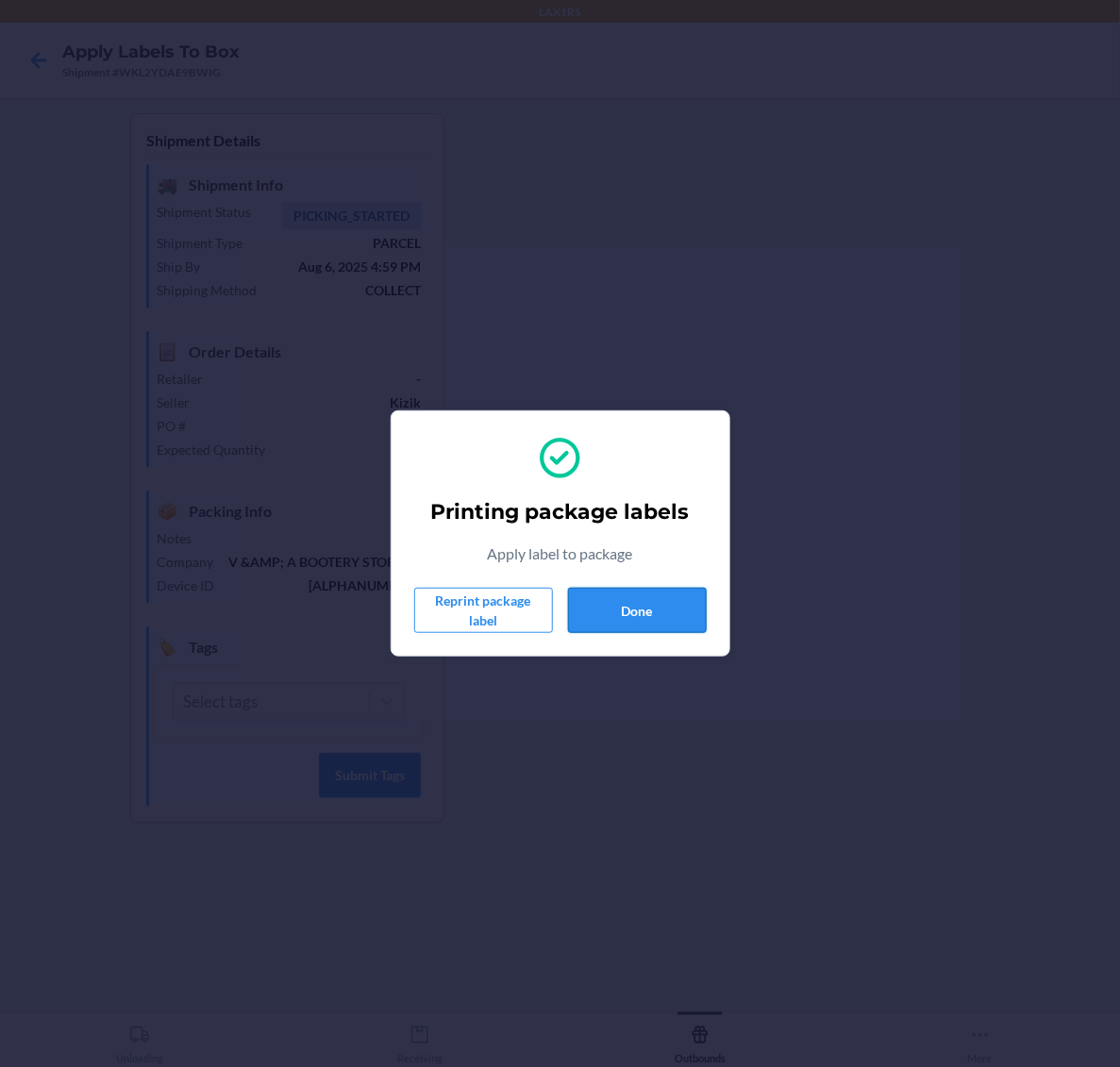 click on "Done" at bounding box center (637, 610) 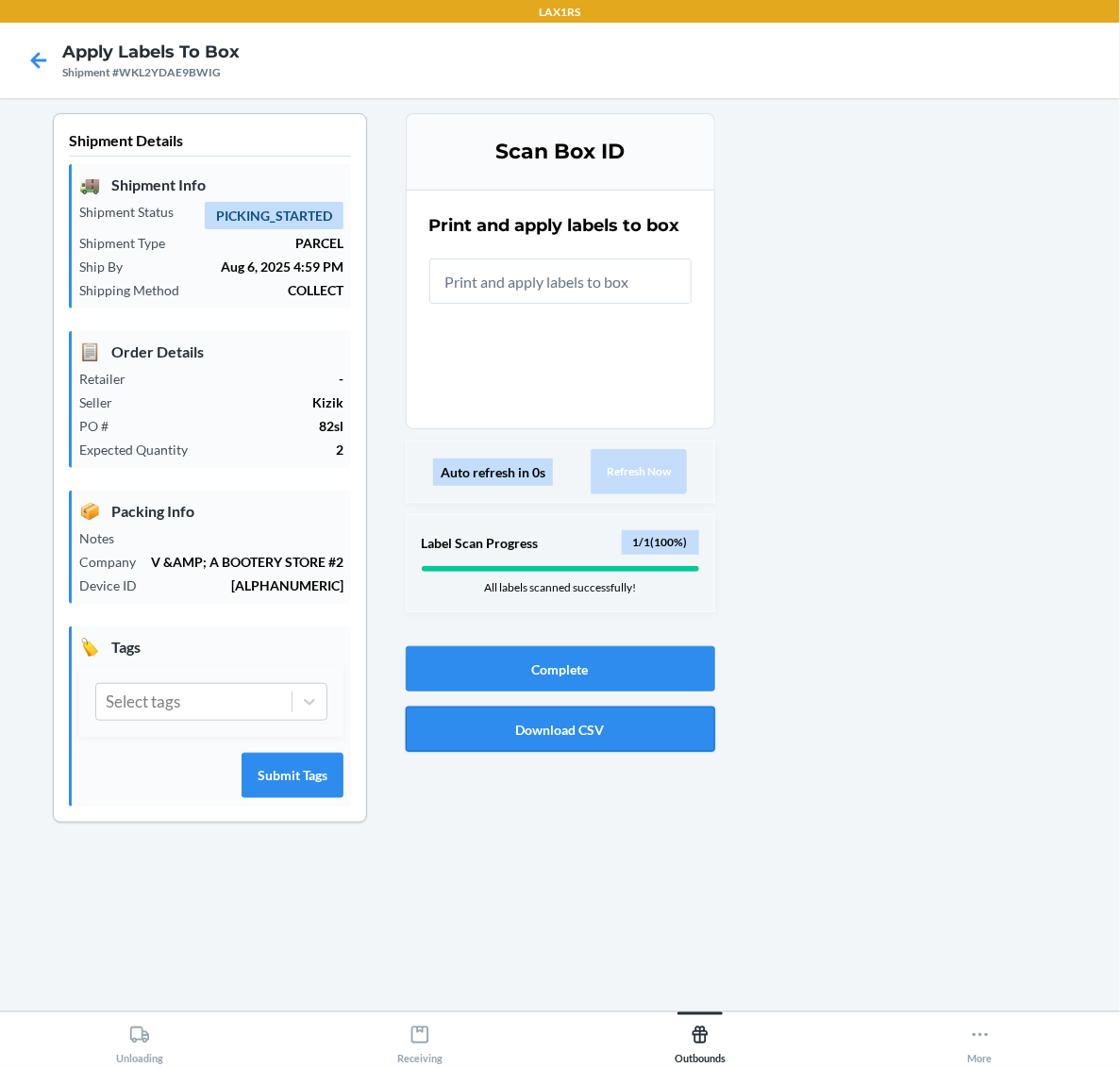 click on "Download CSV" at bounding box center [560, 729] 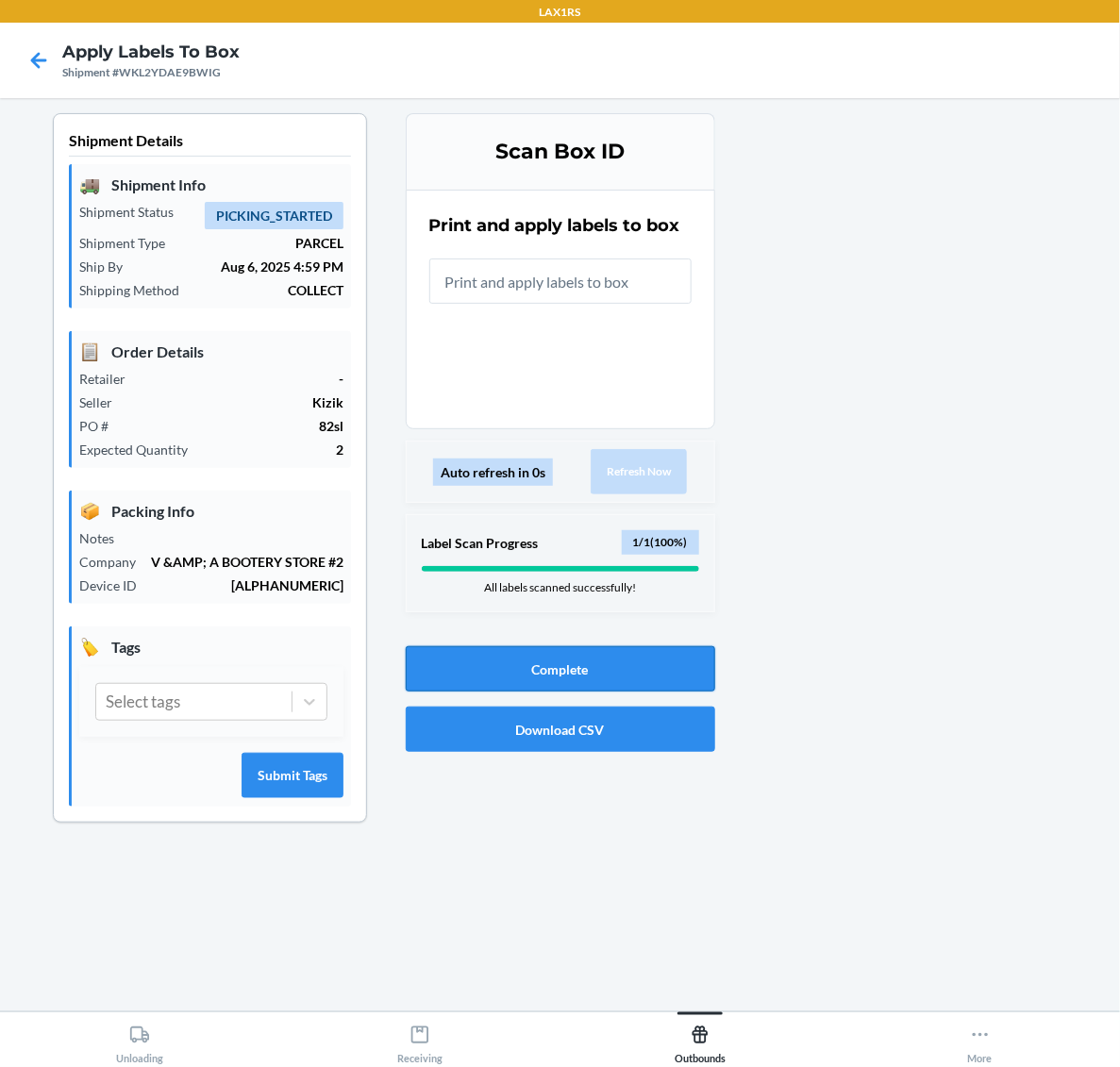 click on "Complete" at bounding box center (560, 669) 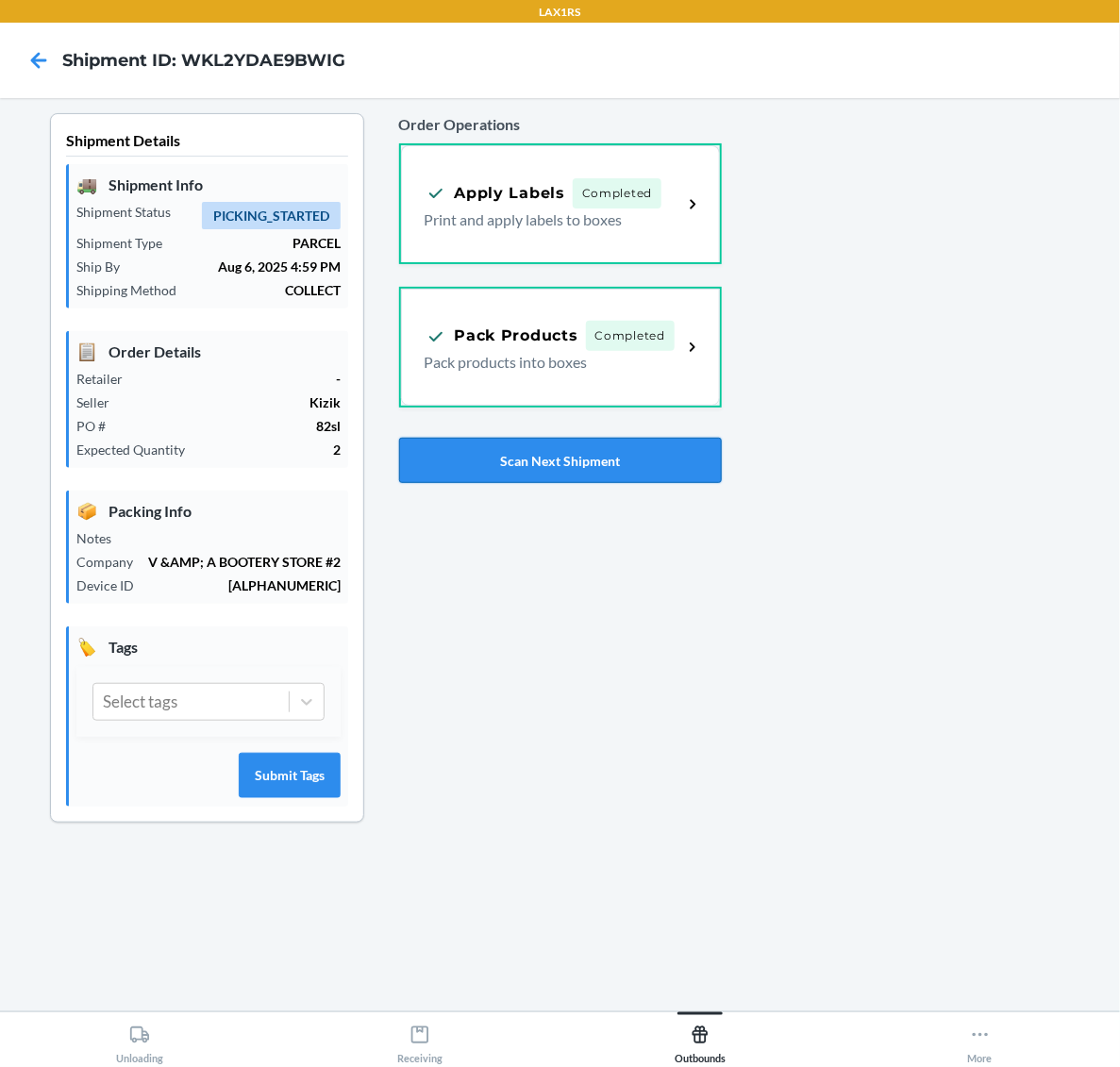 click on "Scan Next Shipment" at bounding box center (560, 460) 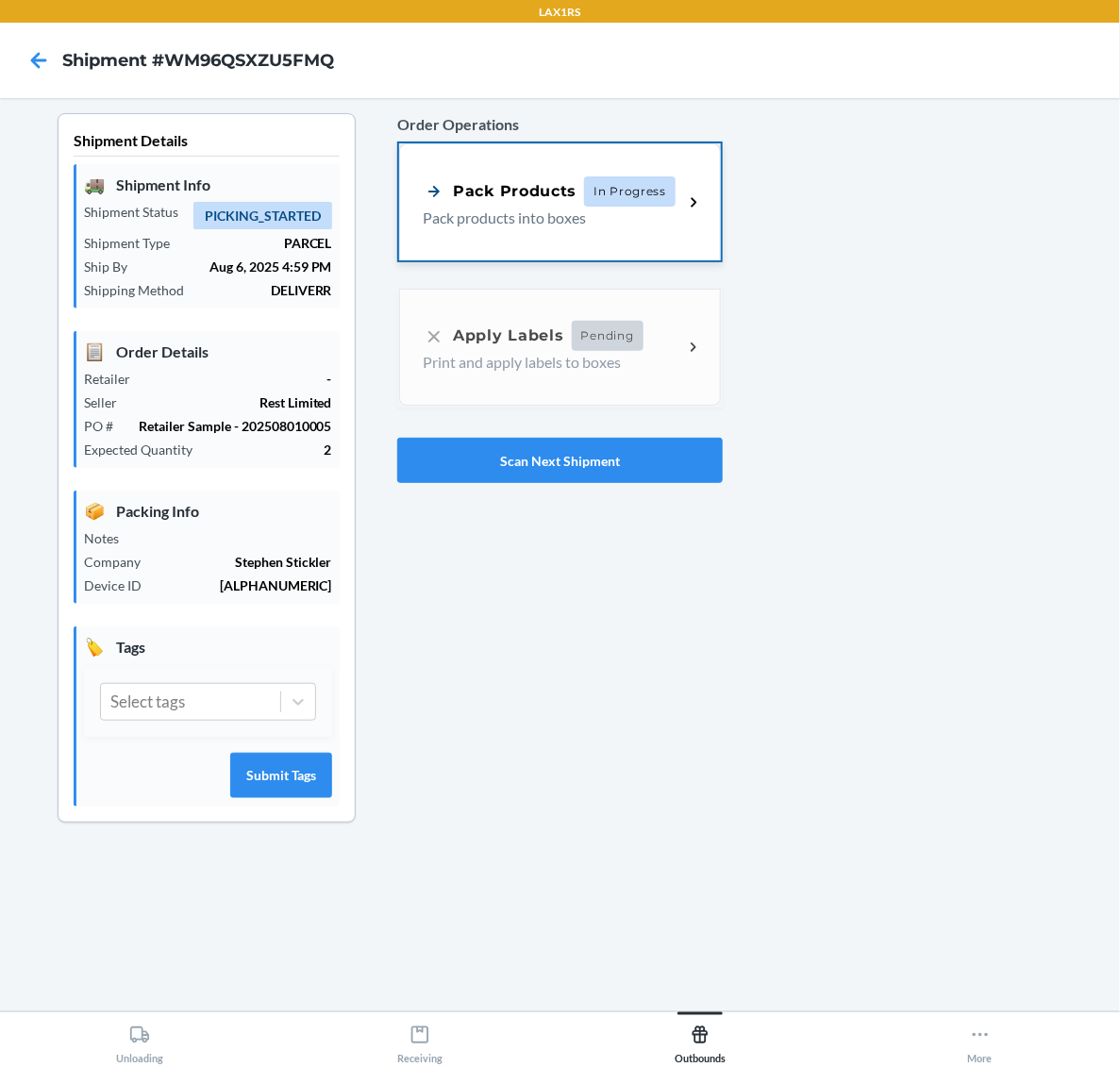 click on "Pack Products In Progress Pack products into boxes" at bounding box center [560, 202] 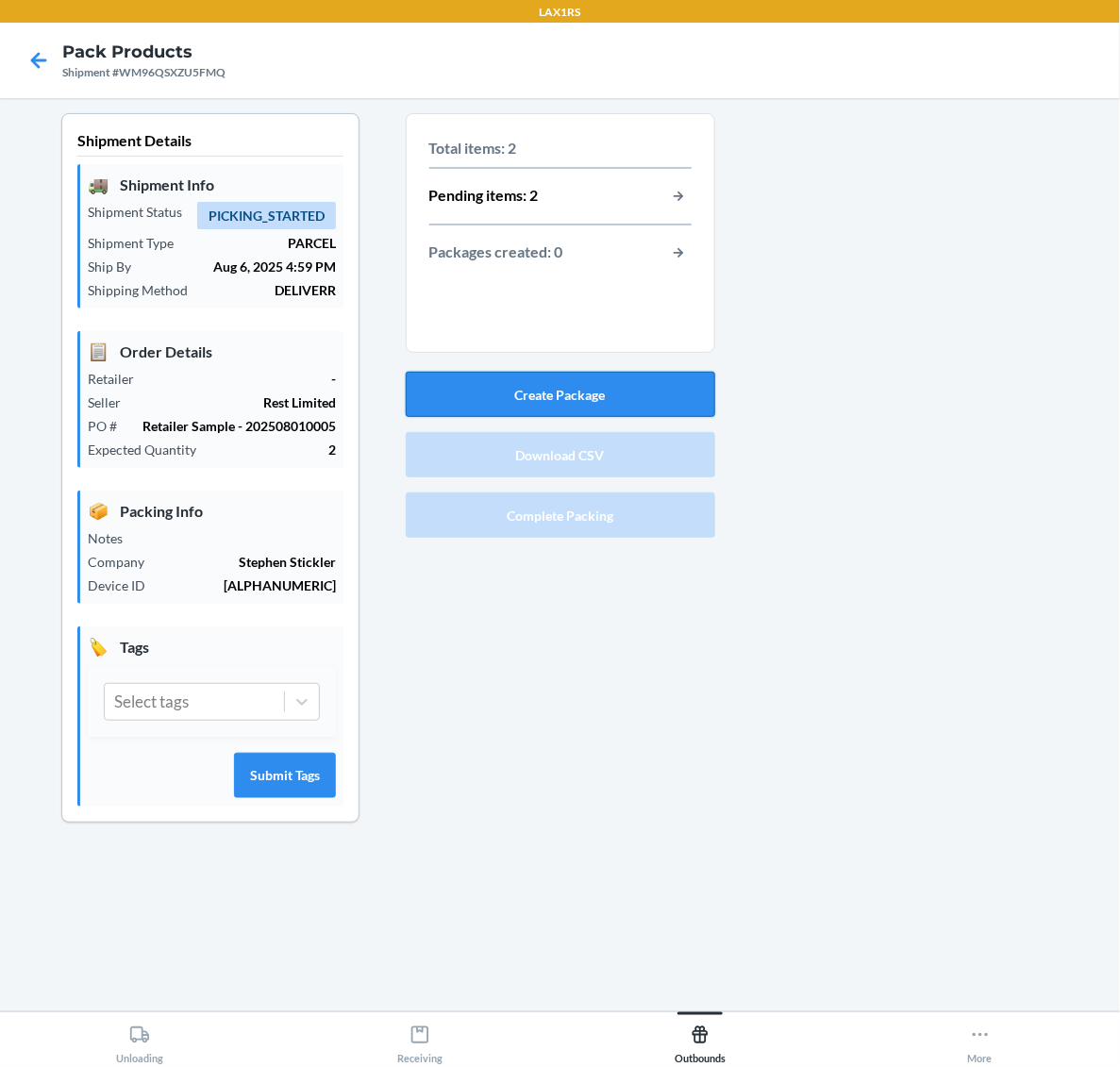 click on "Create Package" at bounding box center [560, 394] 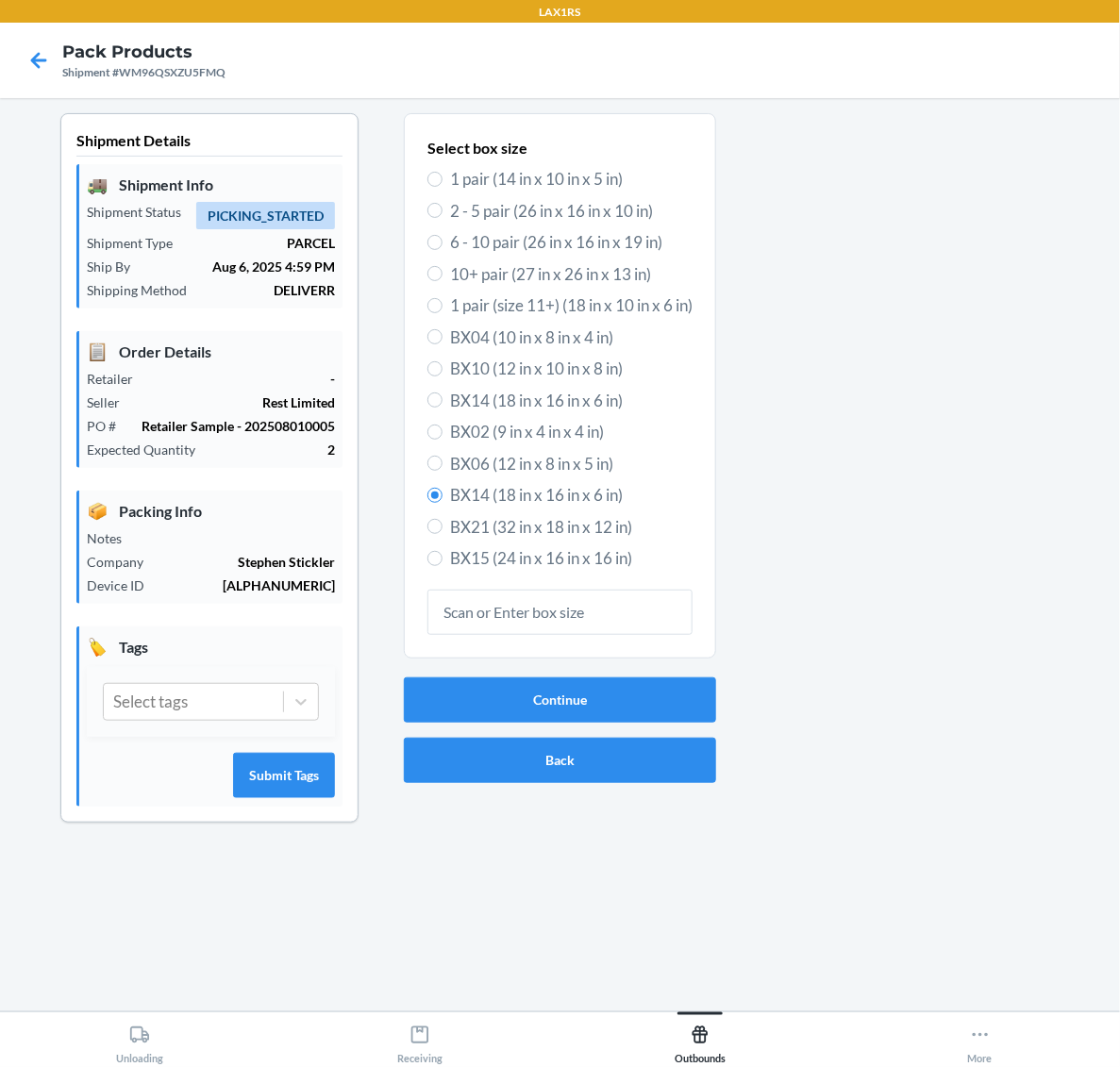 click on "BX15 (24 in x 16 in x 16 in)" at bounding box center [571, 559] 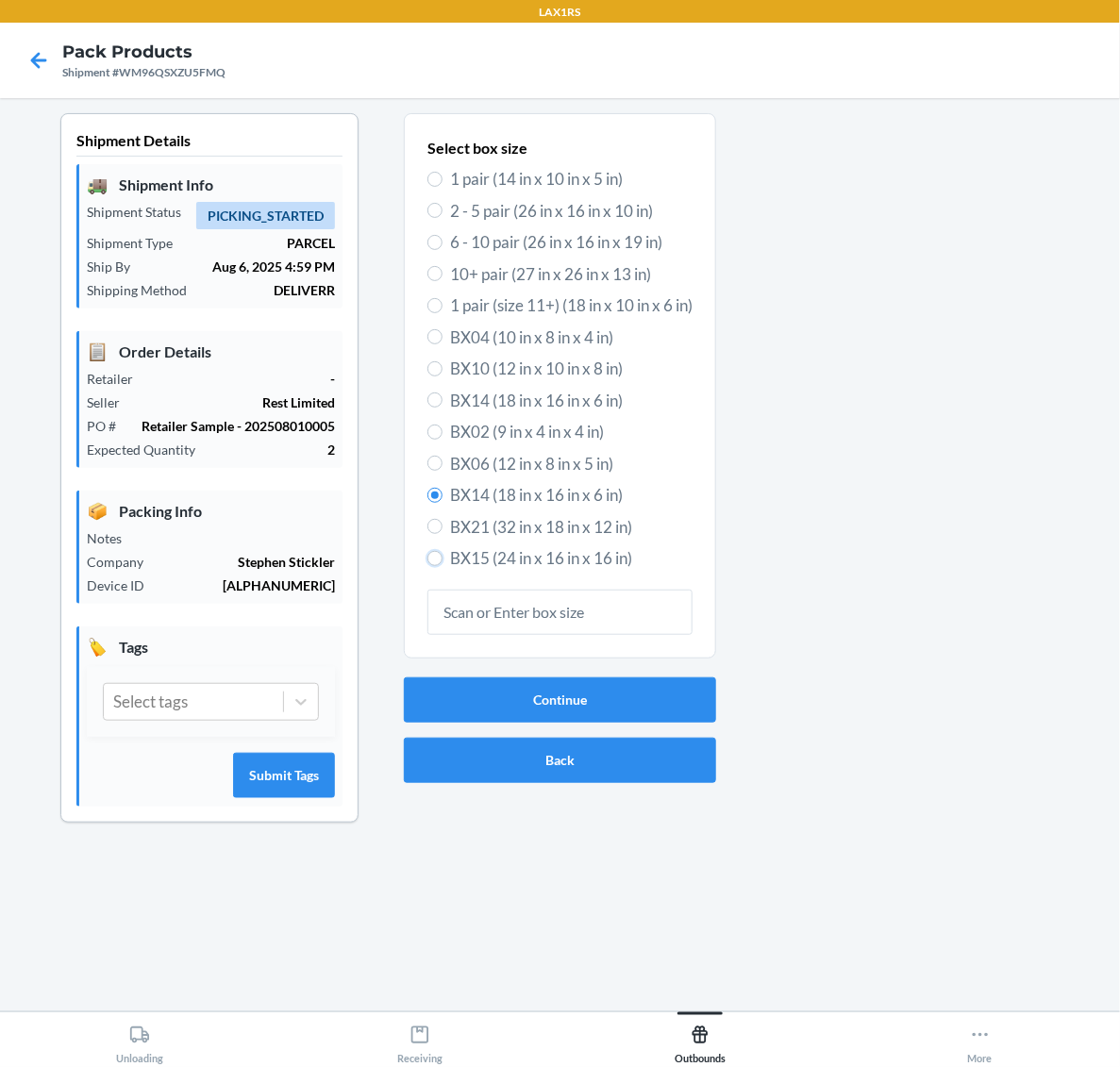 click on "BX15 (24 in x 16 in x 16 in)" at bounding box center (435, 559) 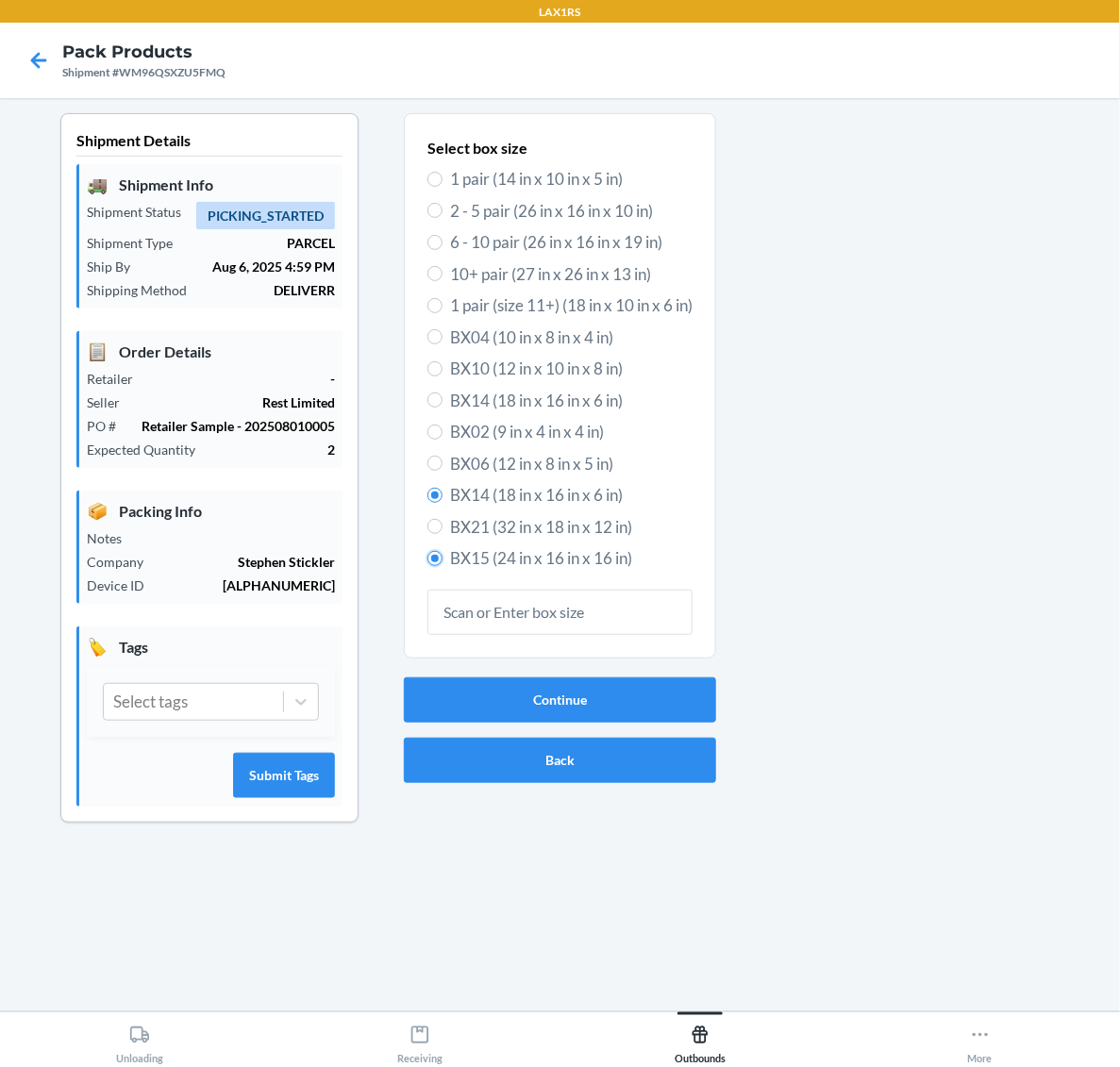 radio on "true" 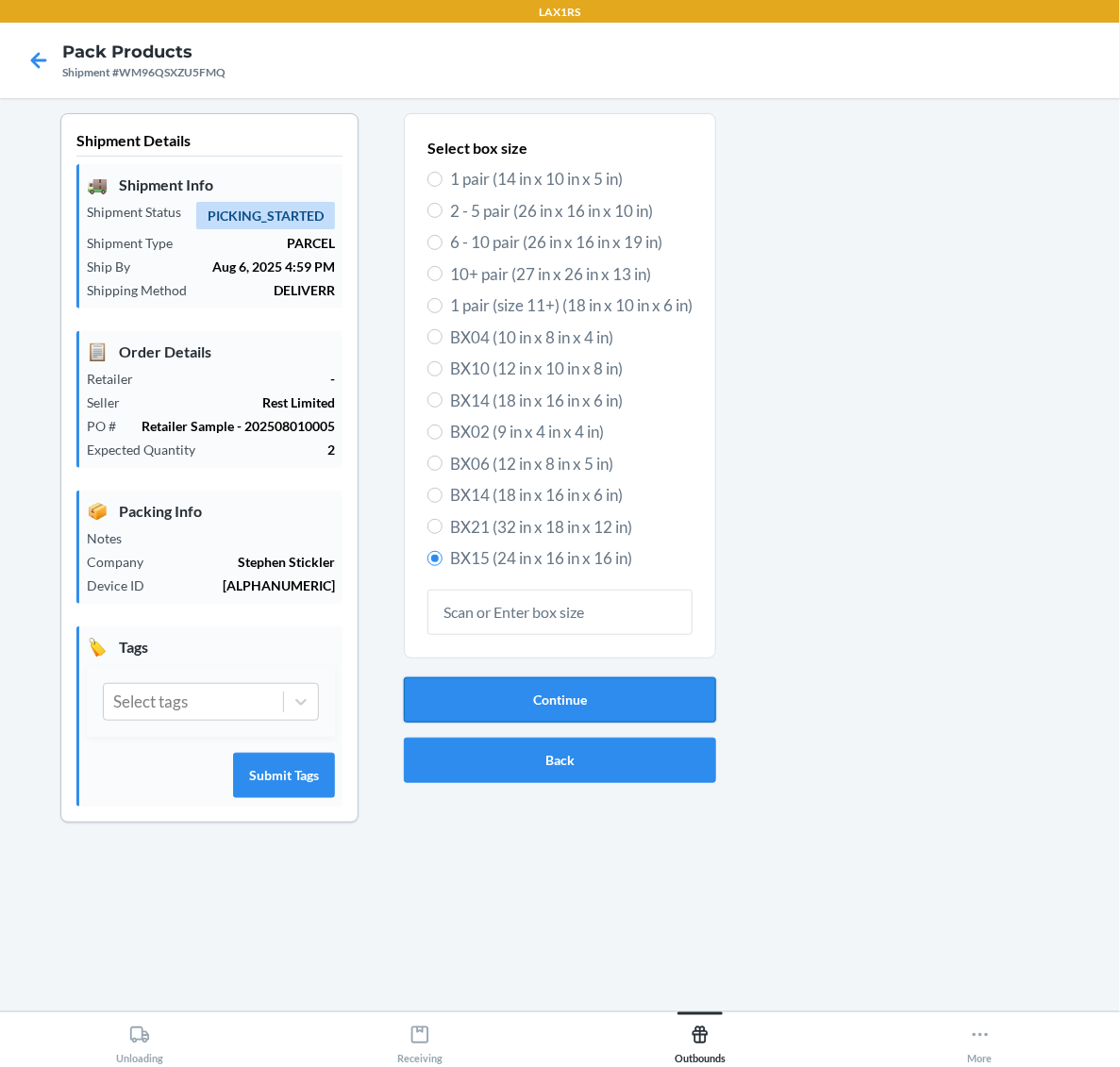click on "Continue" at bounding box center [560, 700] 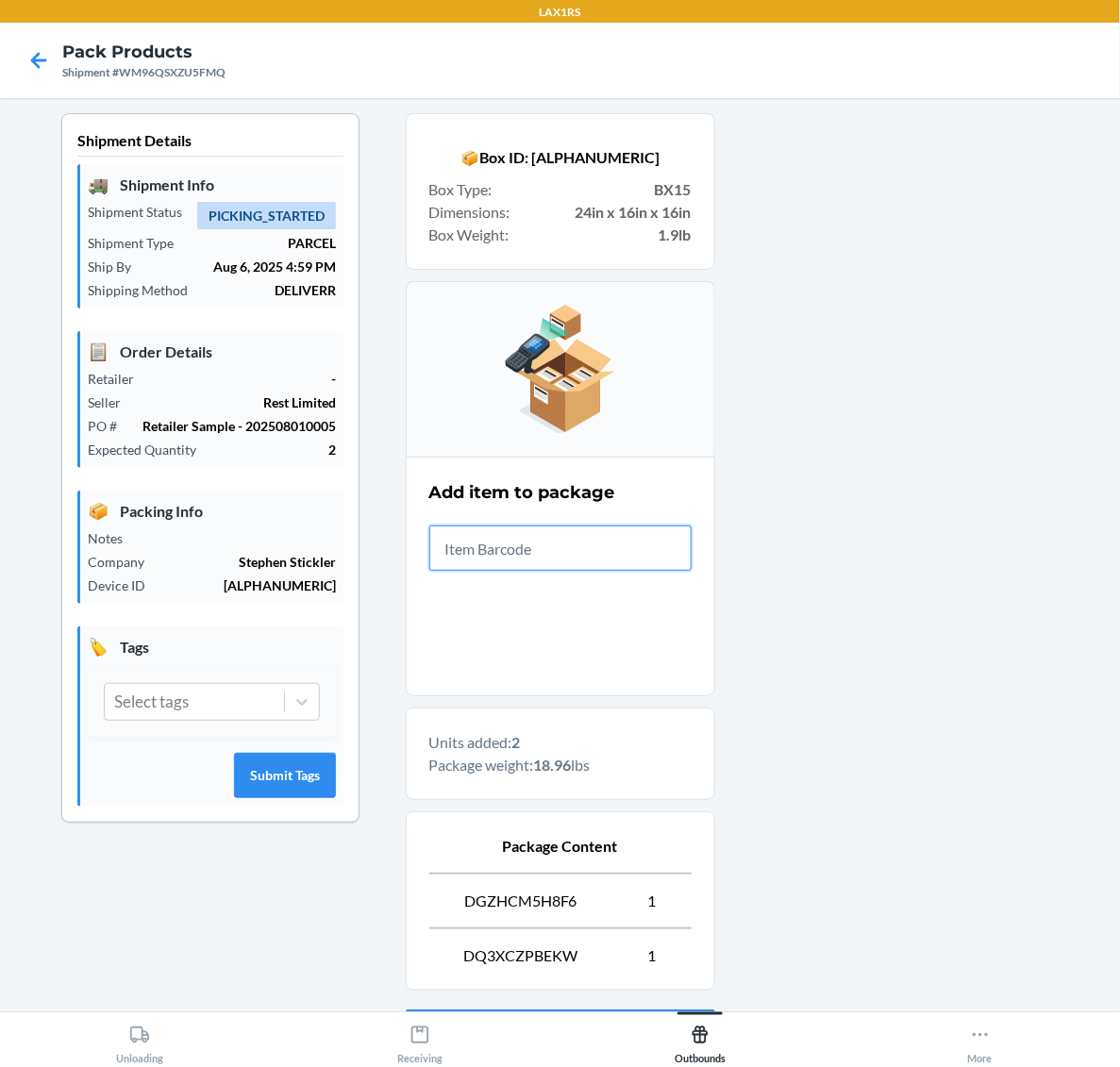 scroll, scrollTop: 173, scrollLeft: 0, axis: vertical 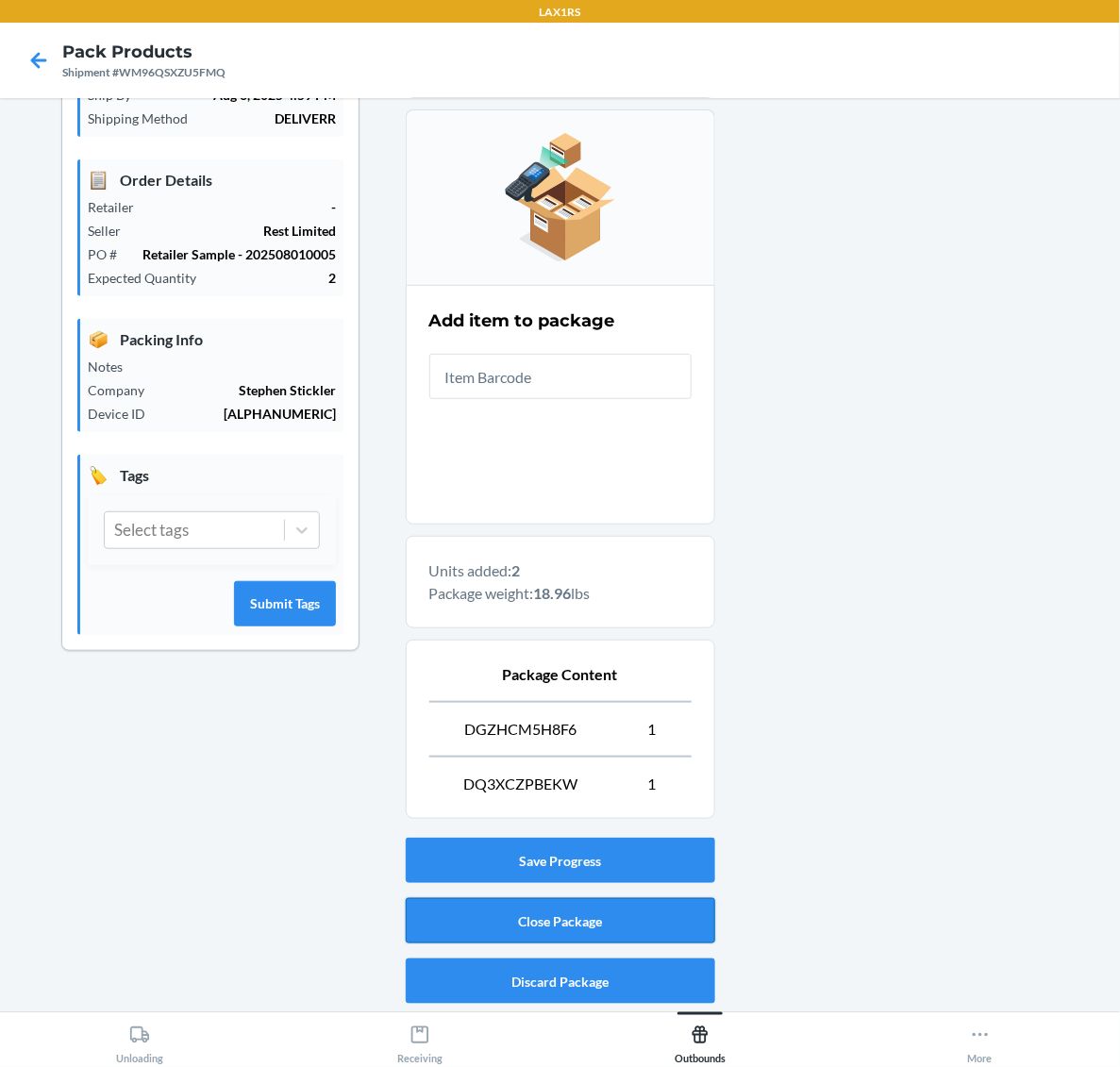 click on "Close Package" at bounding box center (560, 921) 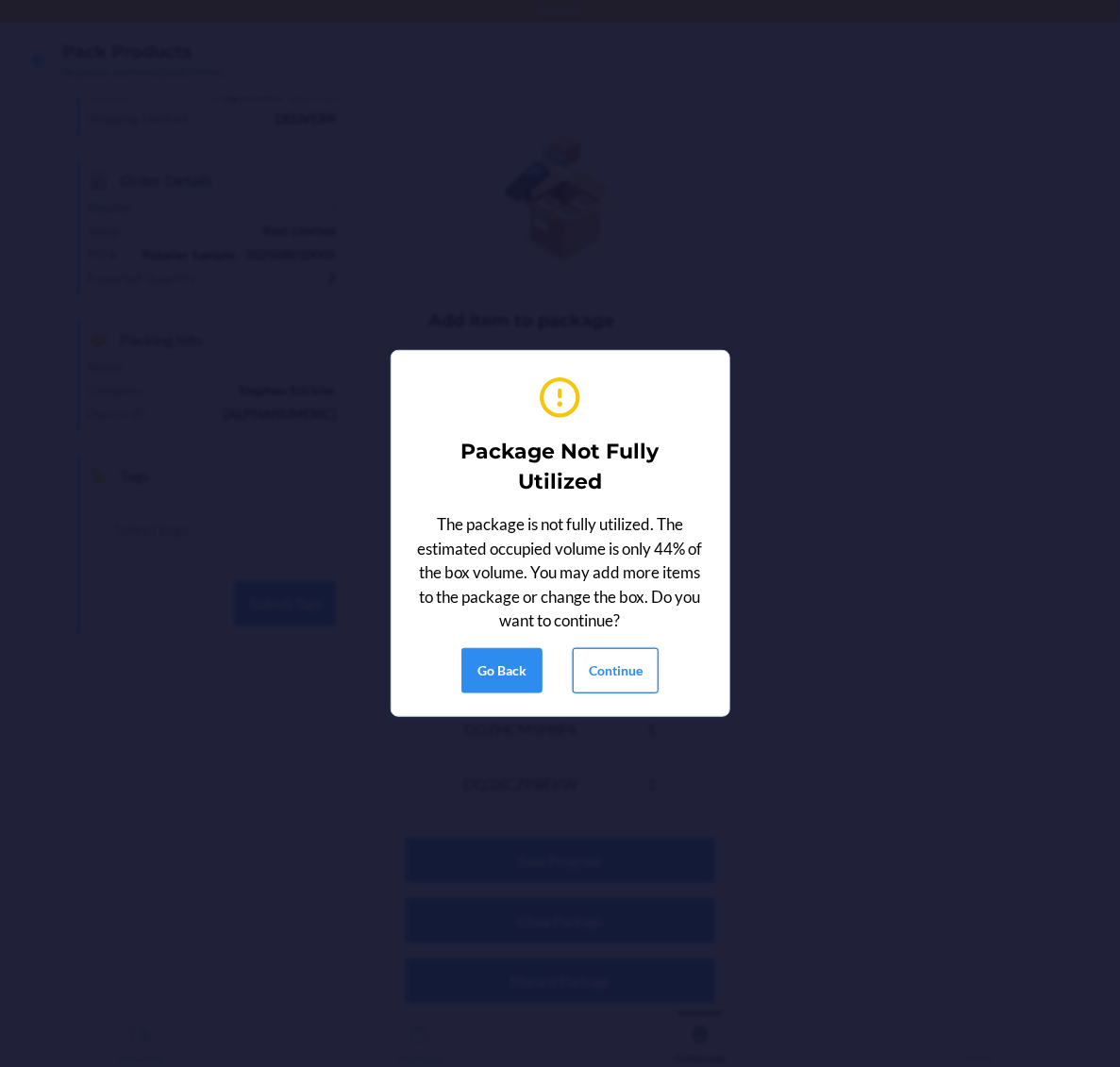 click on "Continue" at bounding box center (615, 671) 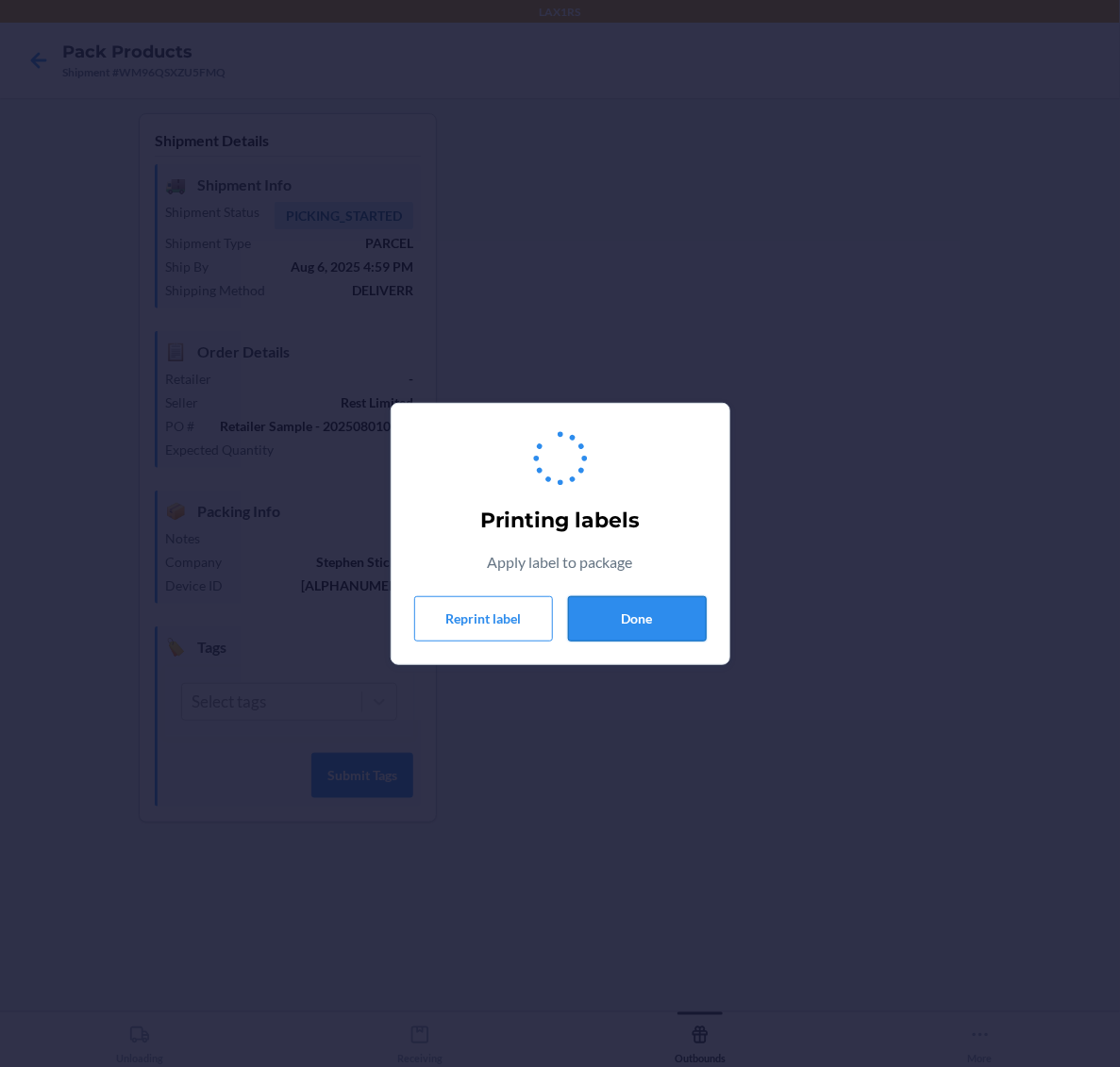 click on "Done" at bounding box center [637, 619] 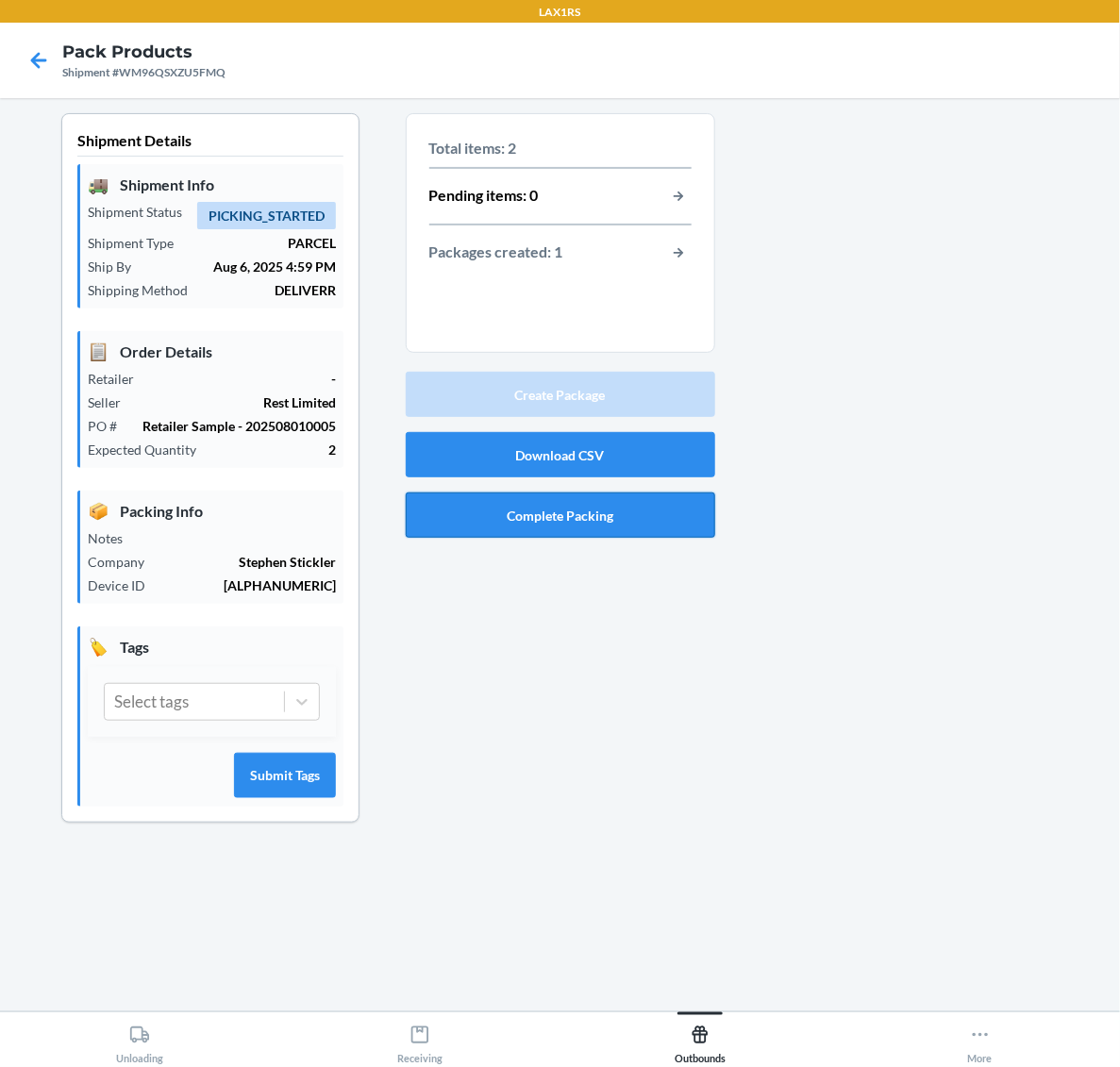 click on "Complete Packing" at bounding box center (560, 515) 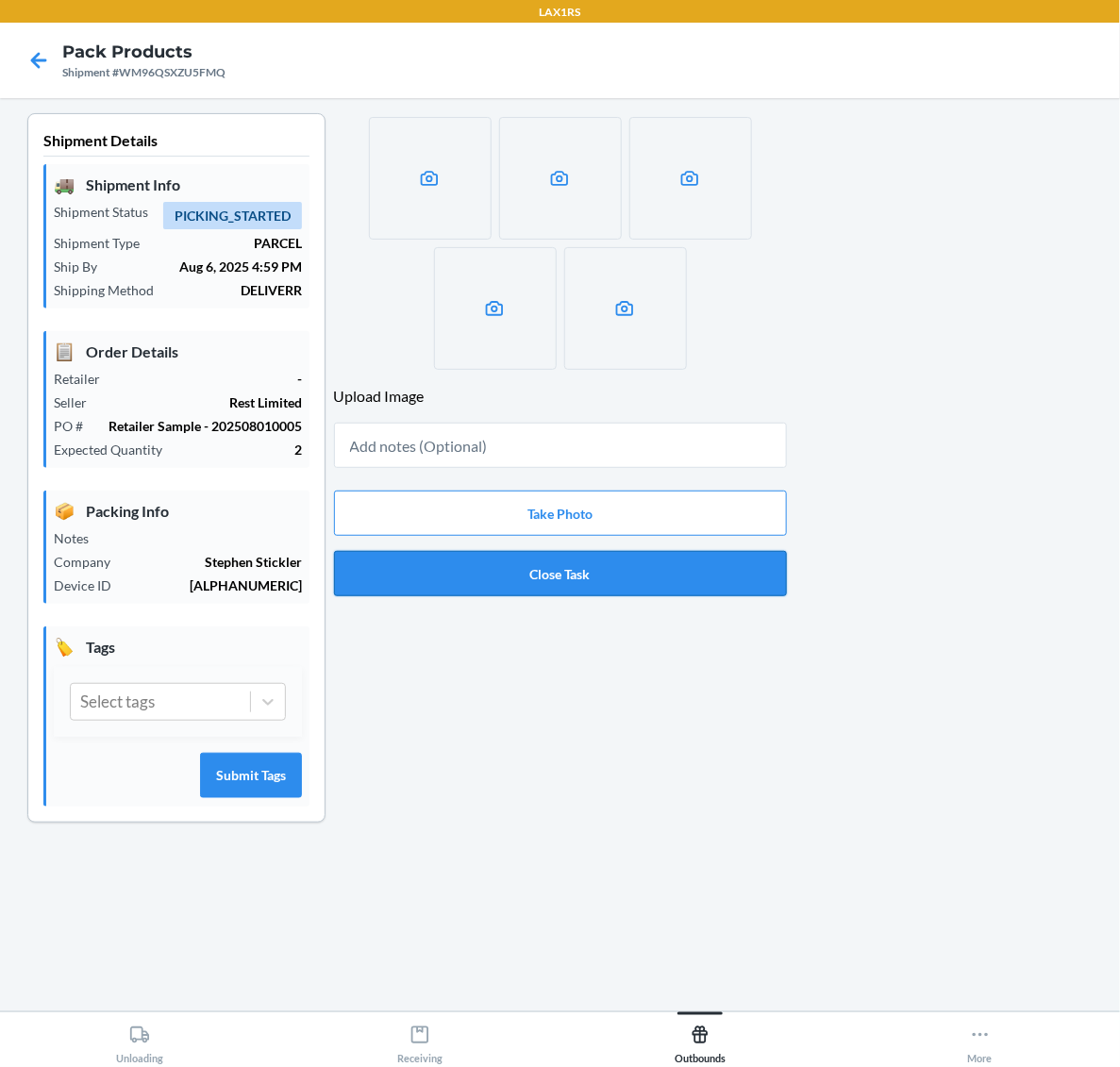 click on "Close Task" at bounding box center (560, 574) 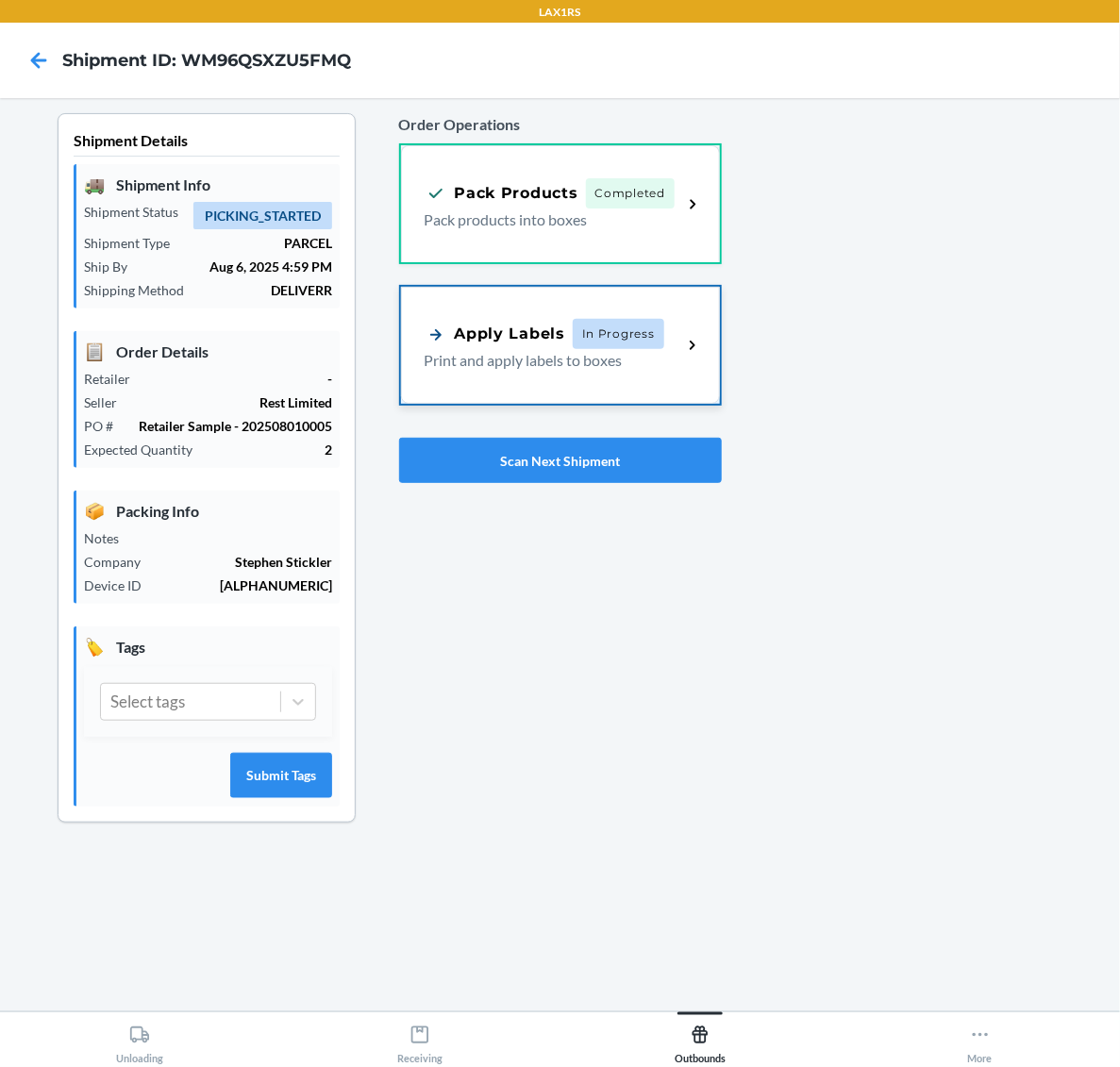 click on "Print and apply labels to boxes" at bounding box center (546, 360) 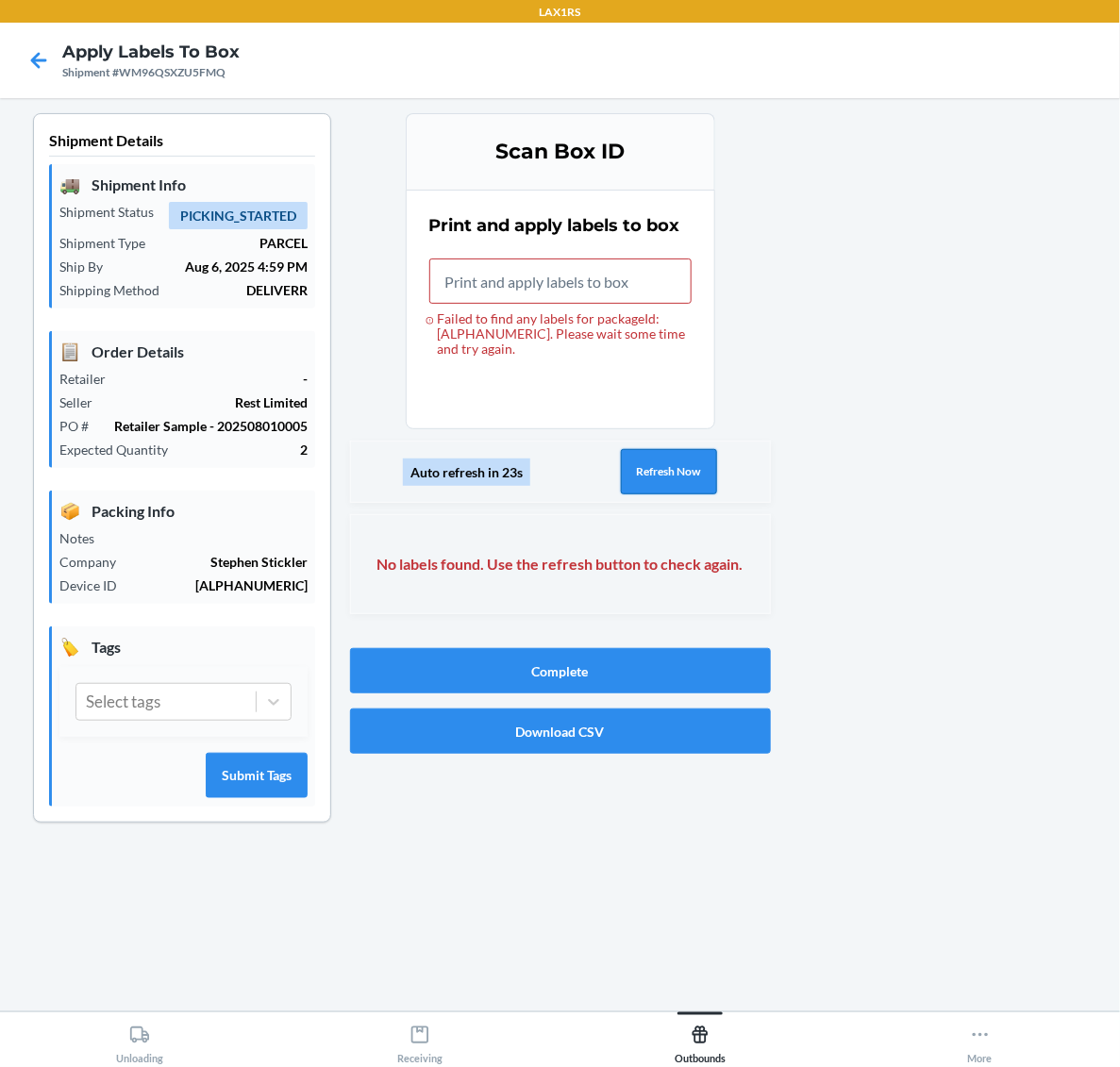 click on "Refresh Now" at bounding box center (669, 472) 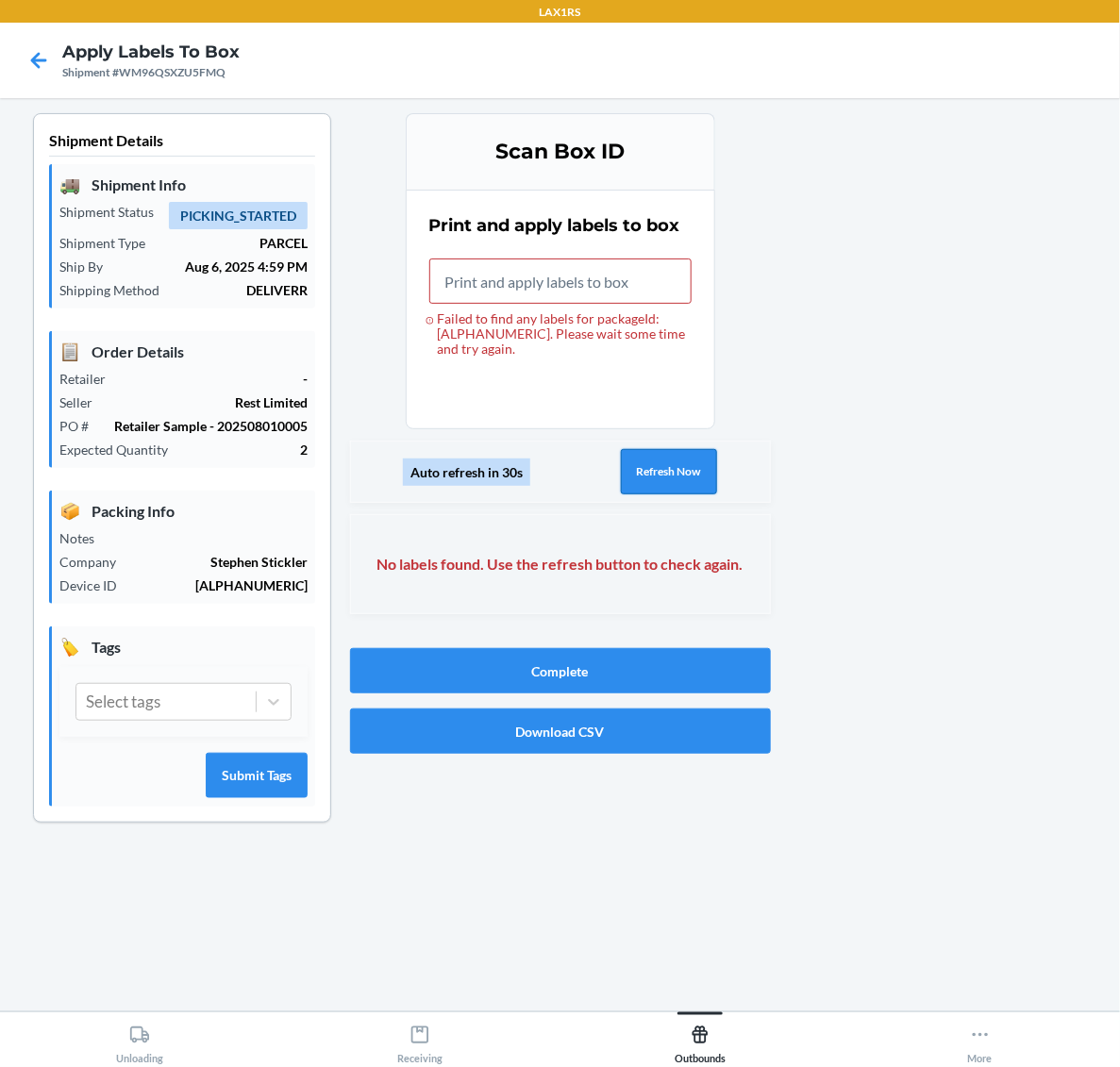 click on "Refresh Now" at bounding box center (669, 472) 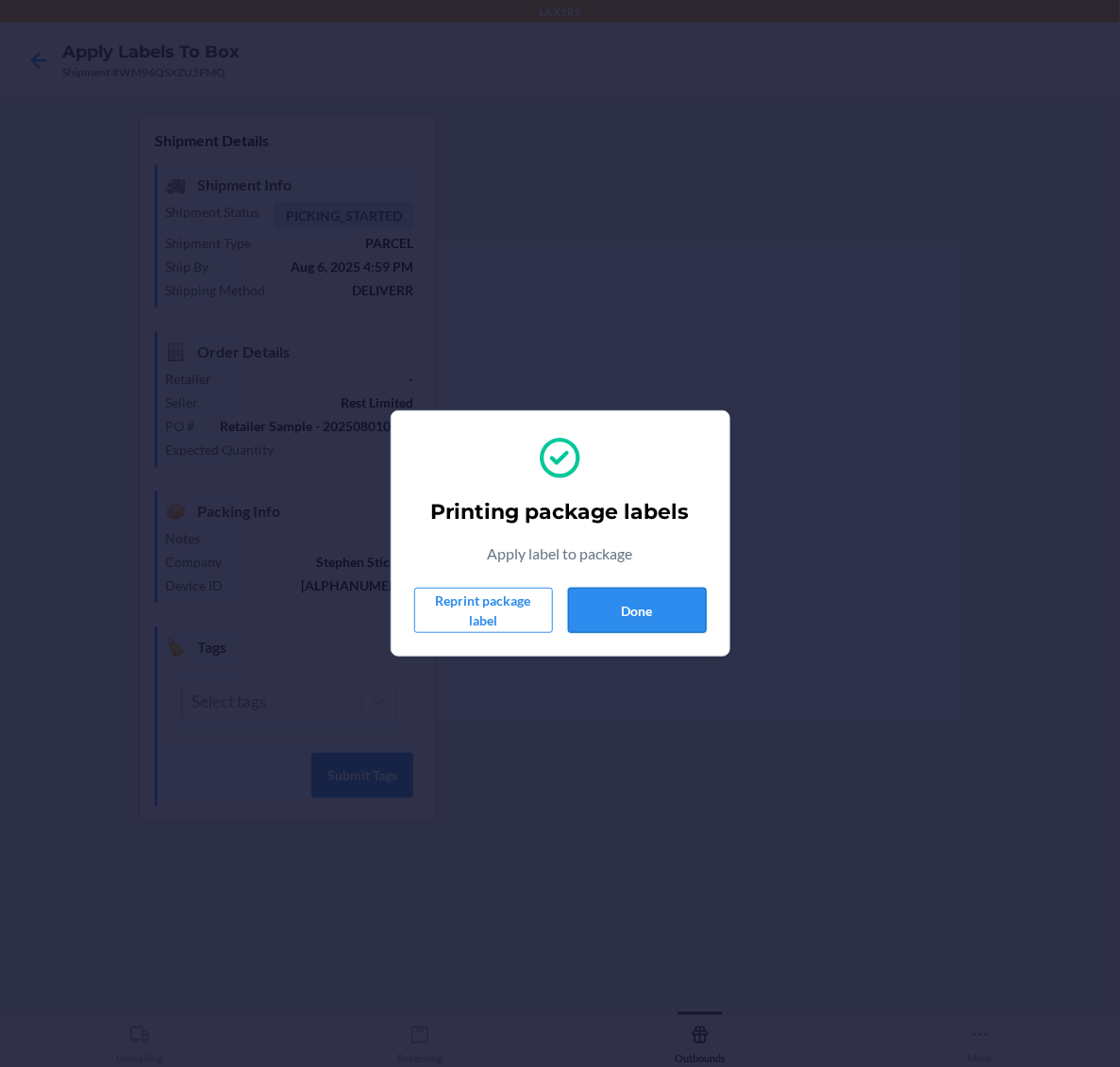click on "Done" at bounding box center (637, 610) 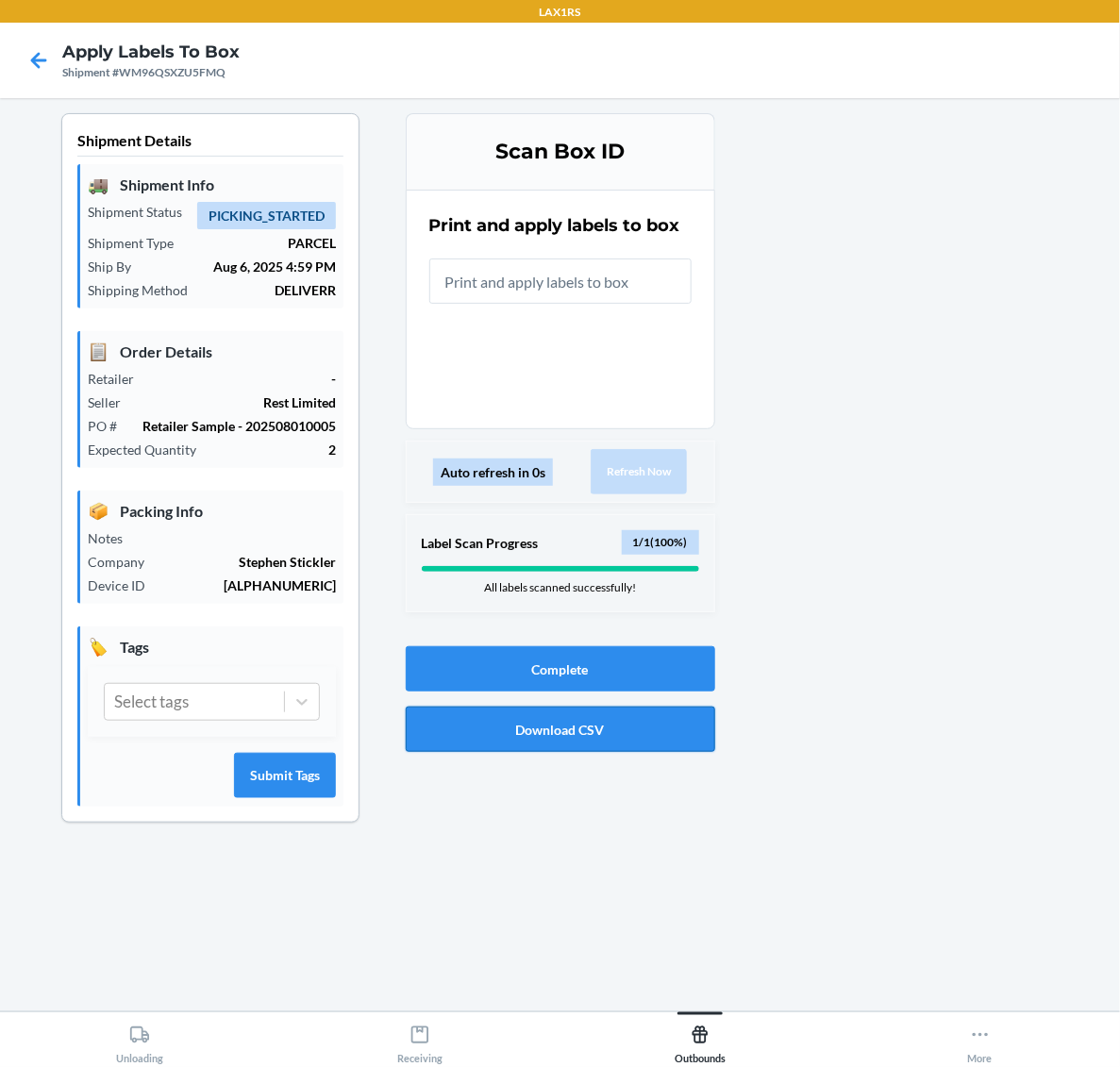 click on "Download CSV" at bounding box center [560, 729] 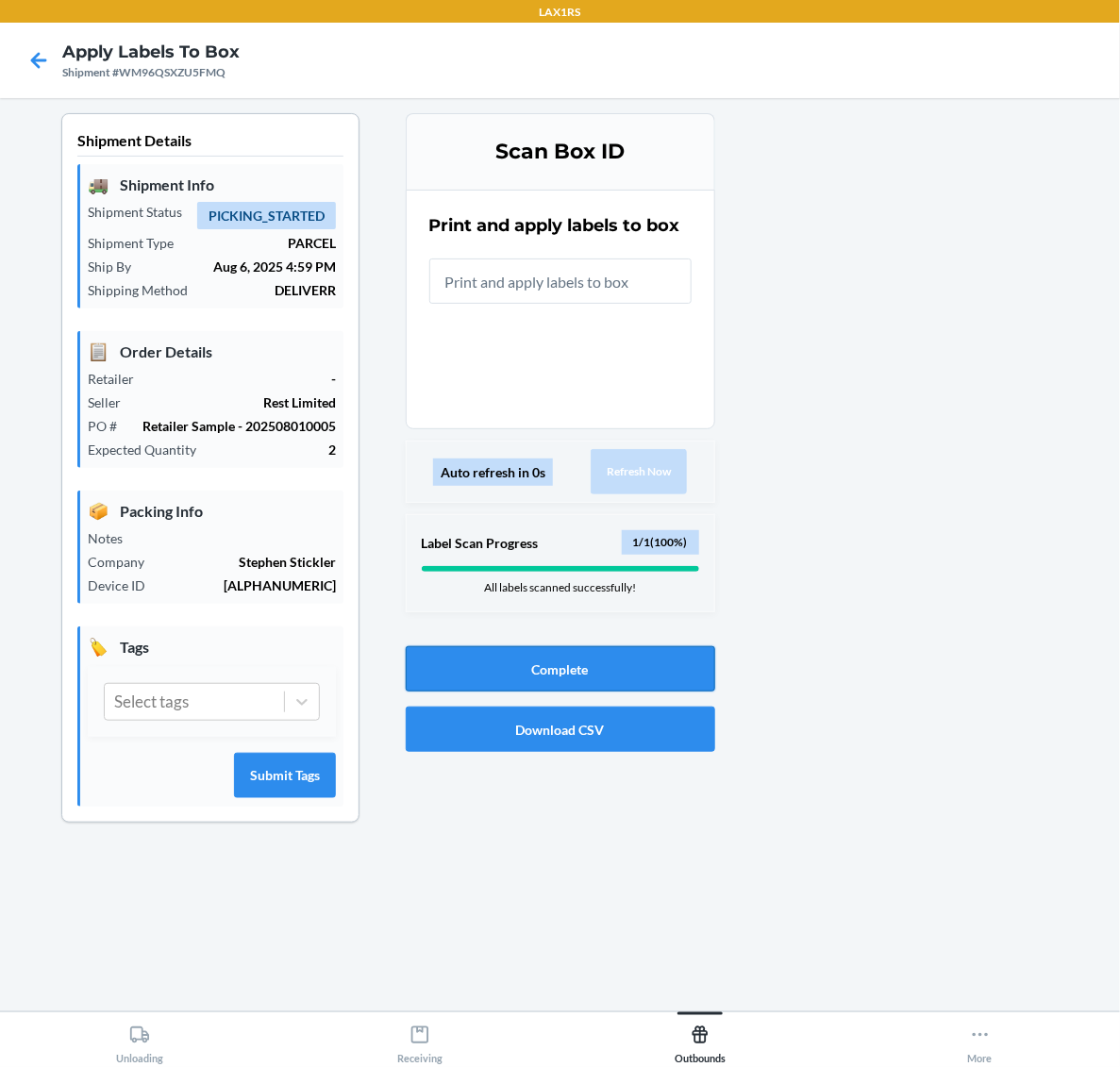 click on "Complete" at bounding box center [560, 669] 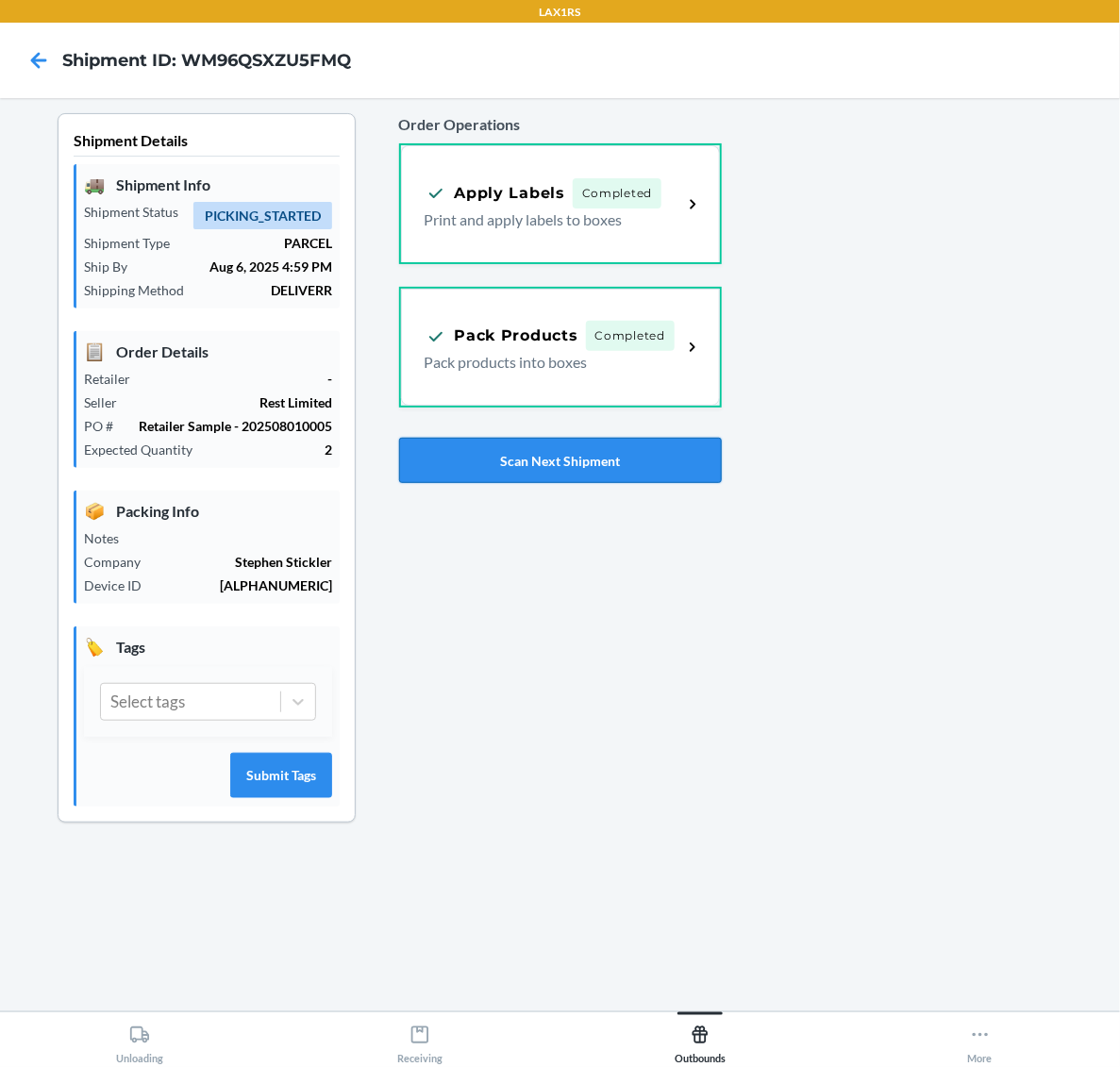 click on "Scan Next Shipment" at bounding box center [560, 460] 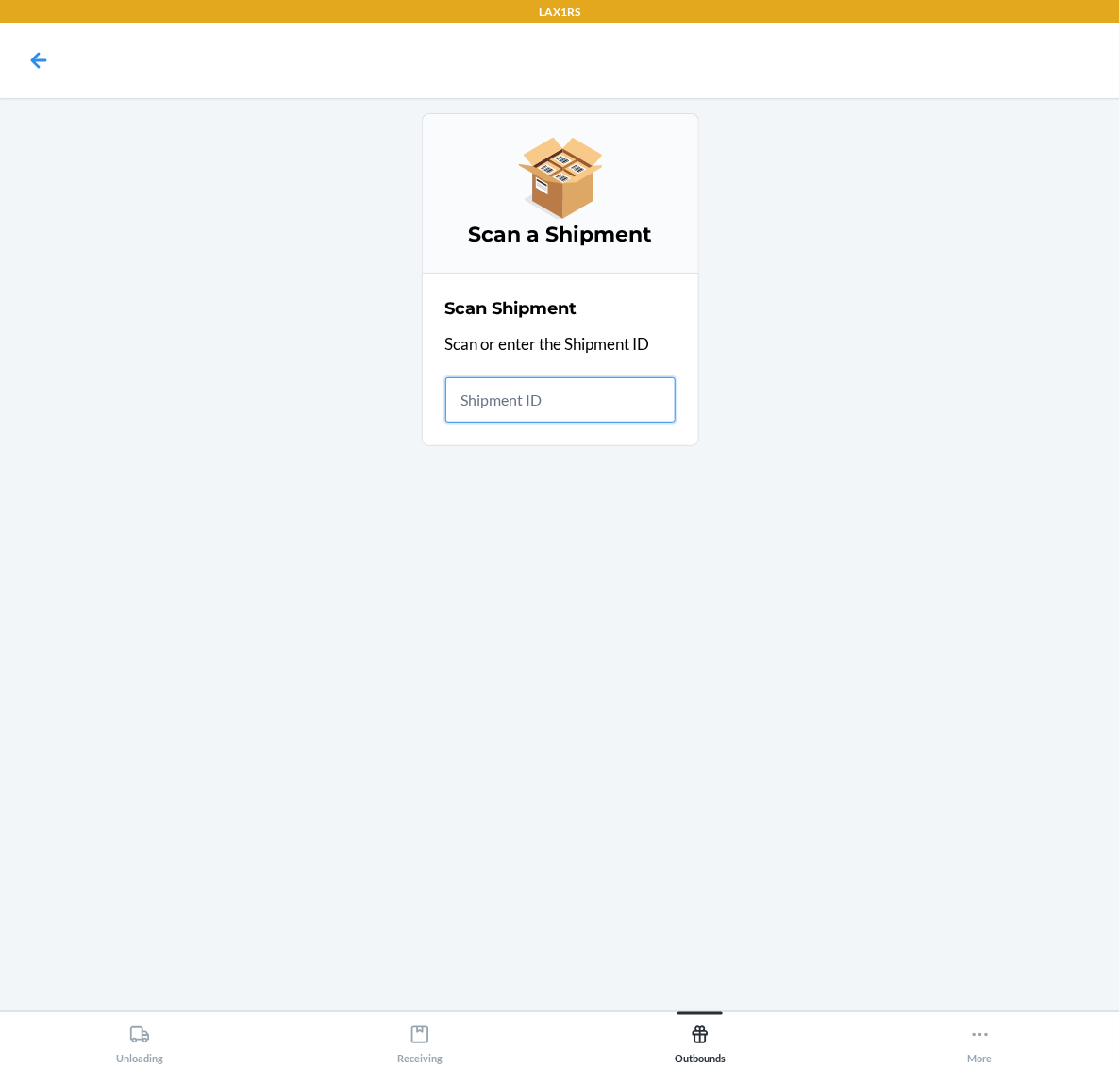 click at bounding box center [560, 400] 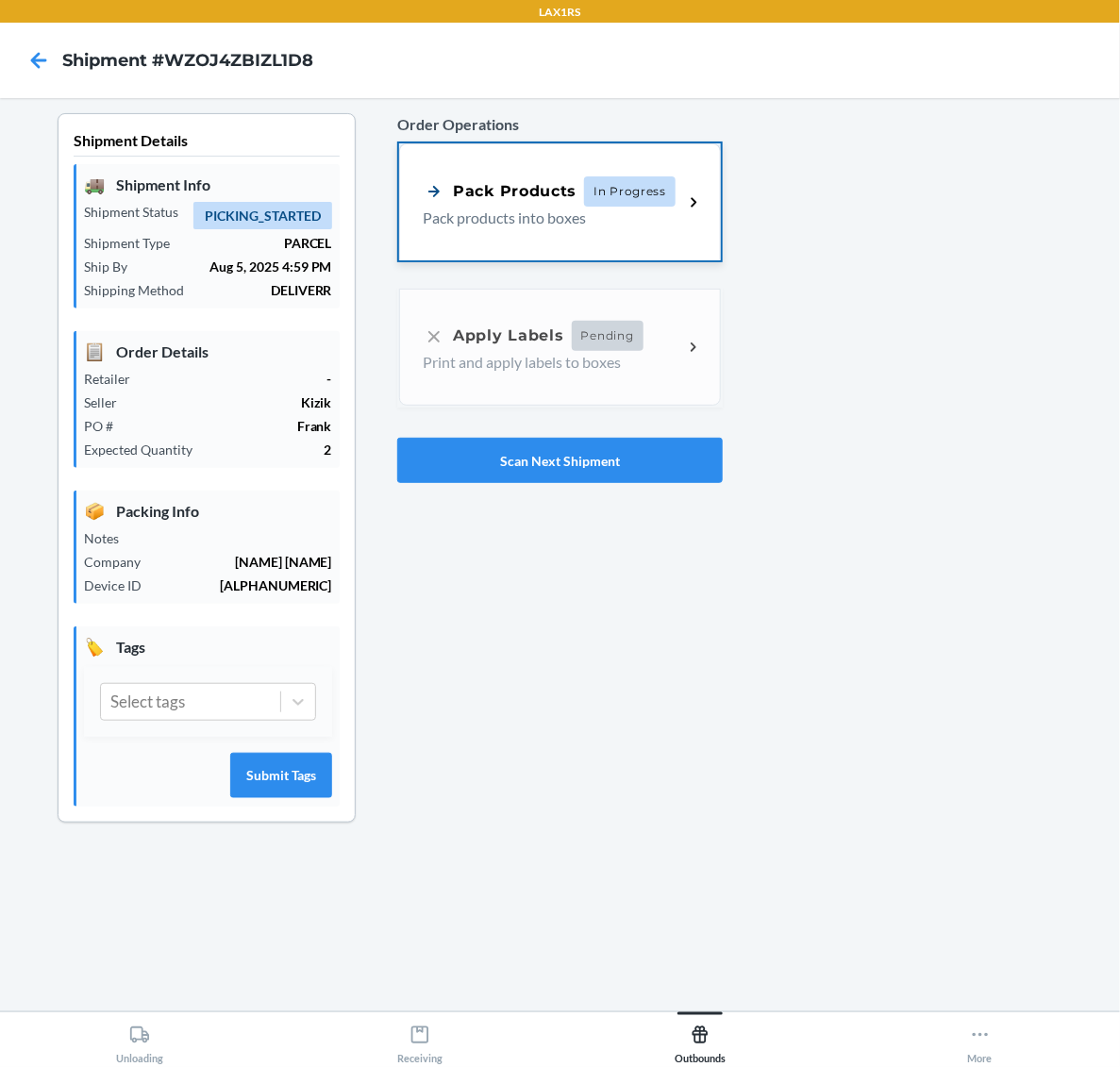 click on "Pack products into boxes" at bounding box center [545, 218] 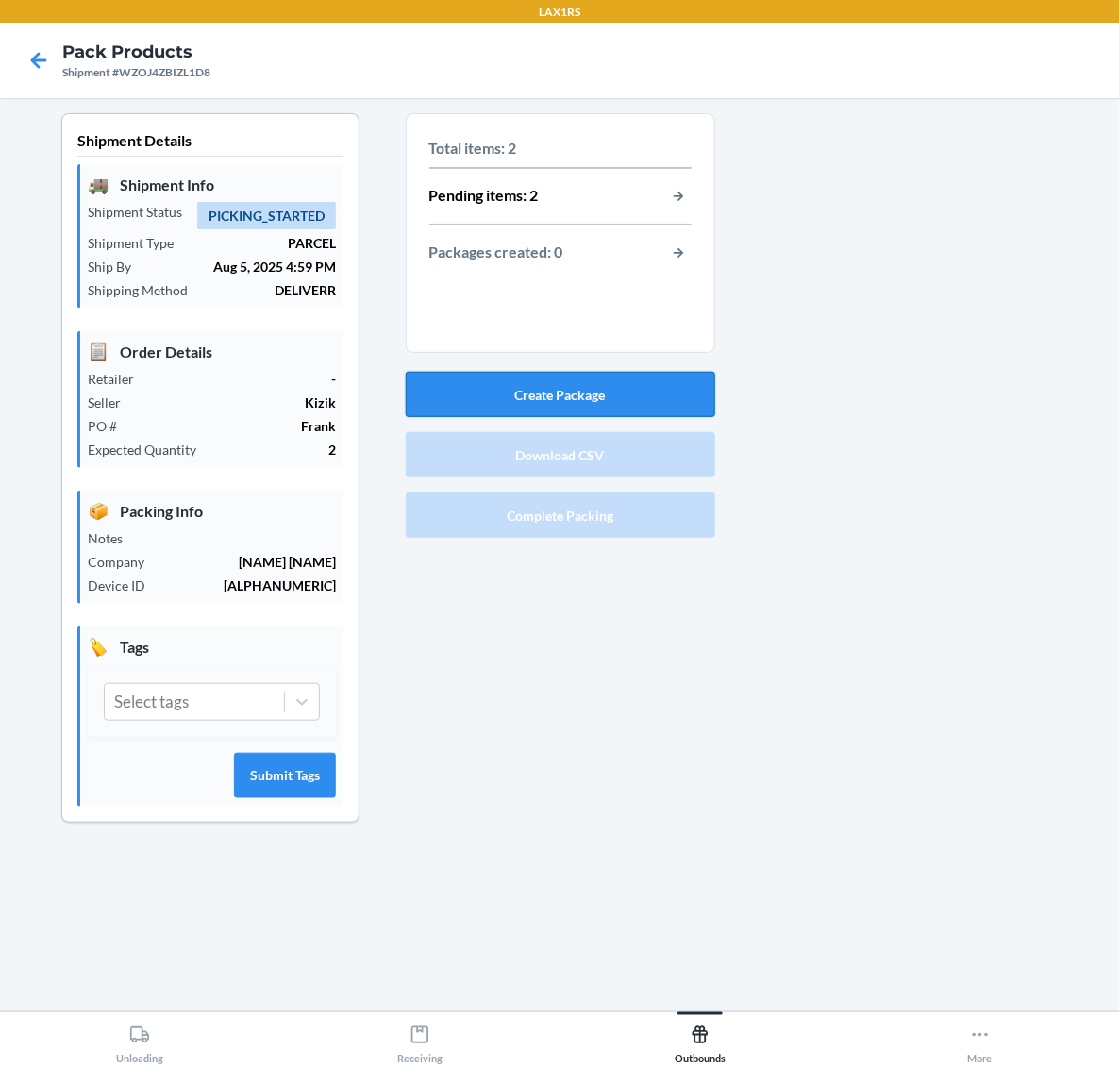 click on "Create Package" at bounding box center (560, 394) 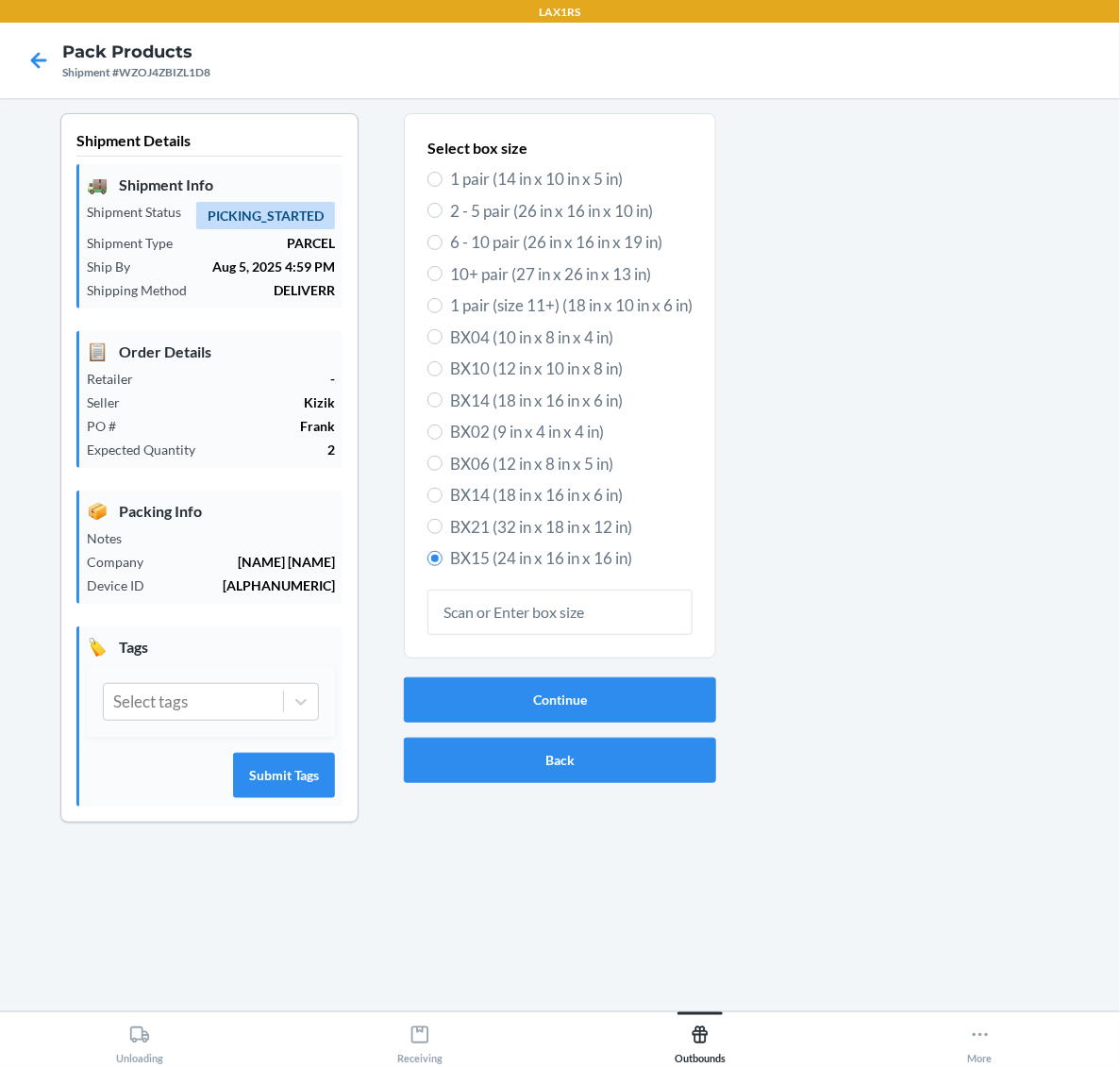 click on "1 pair (14 in x 10 in x 5 in)" at bounding box center (571, 179) 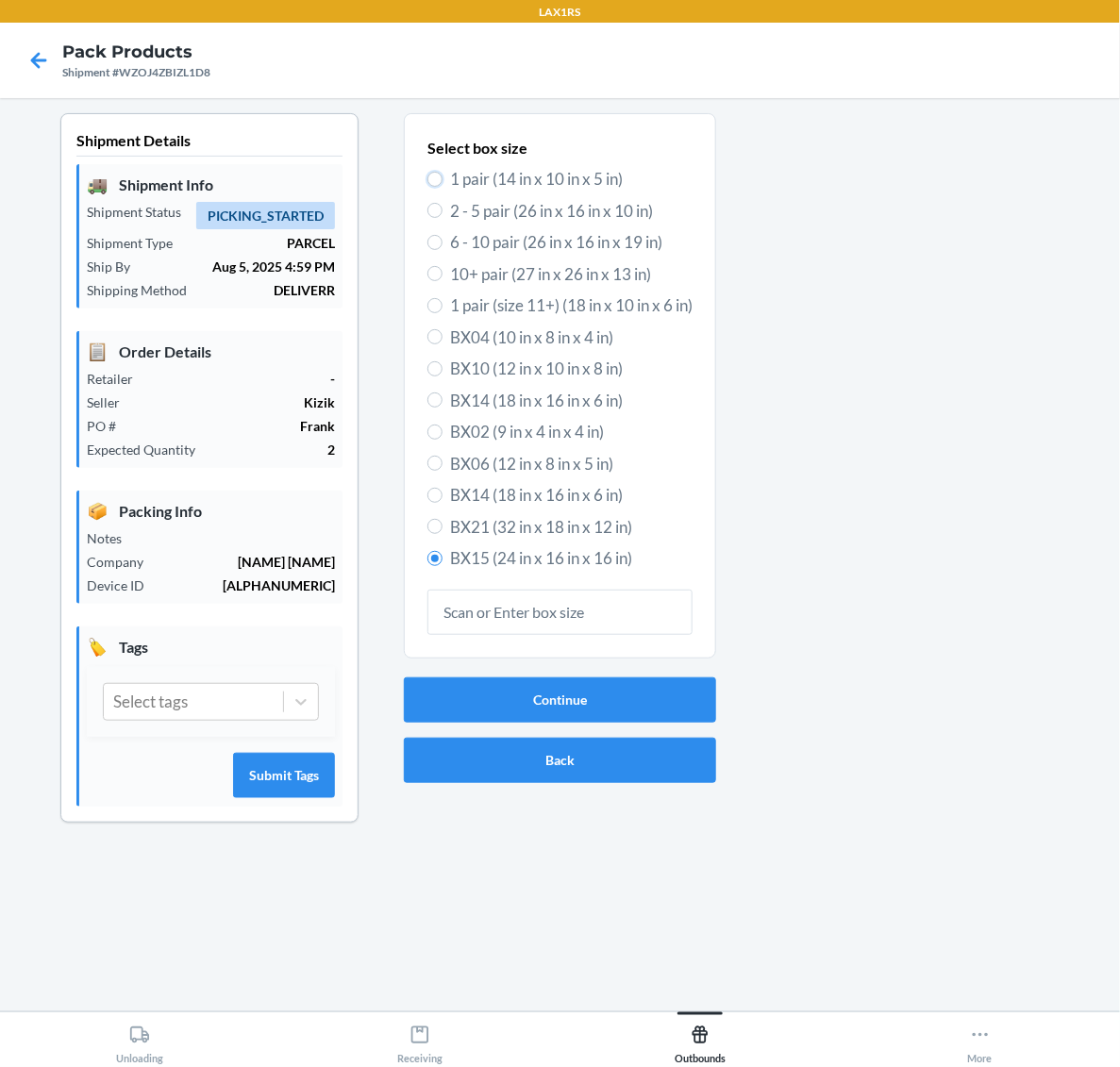 click on "1 pair (14 in x 10 in x 5 in)" at bounding box center (435, 179) 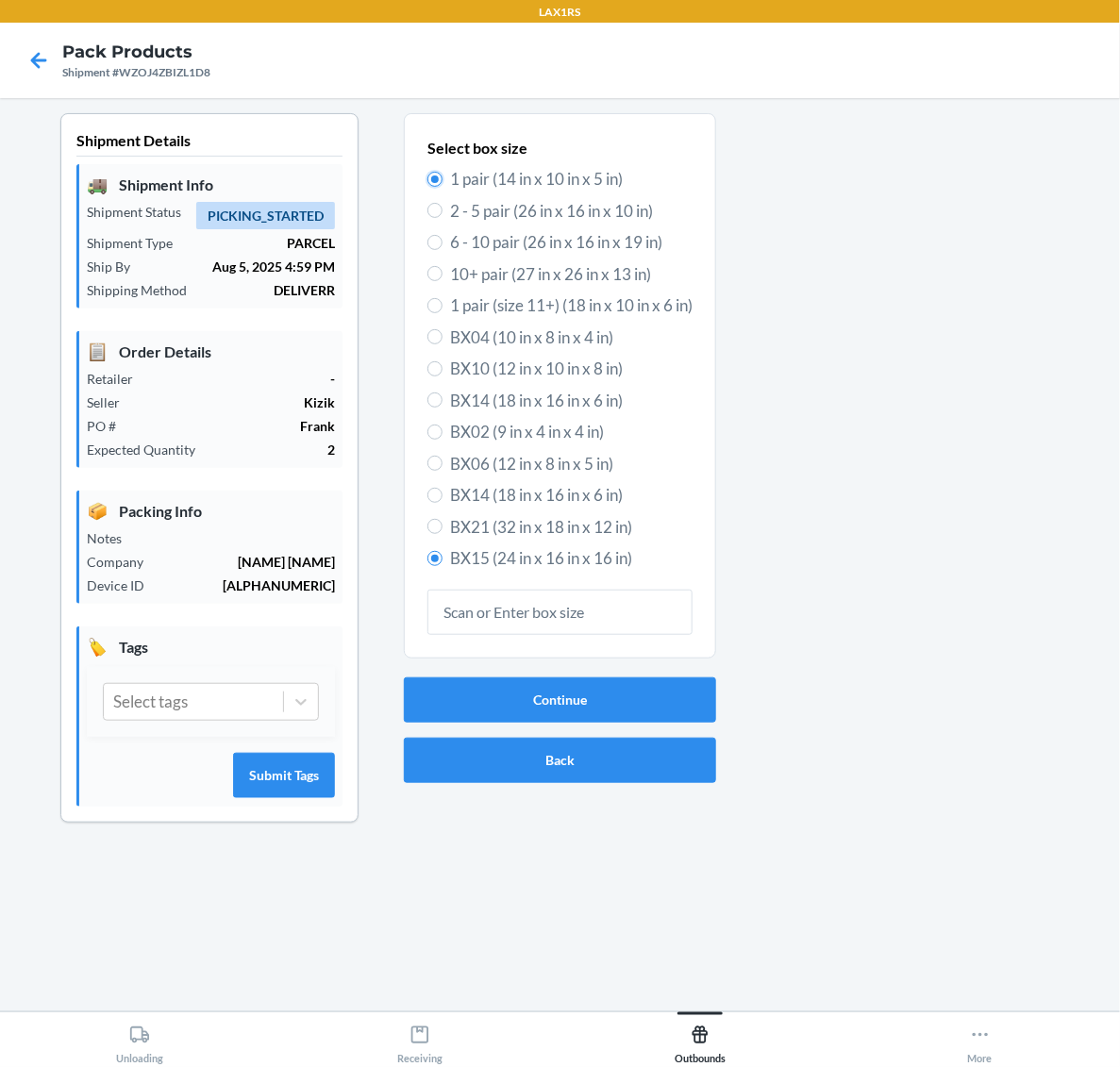radio on "true" 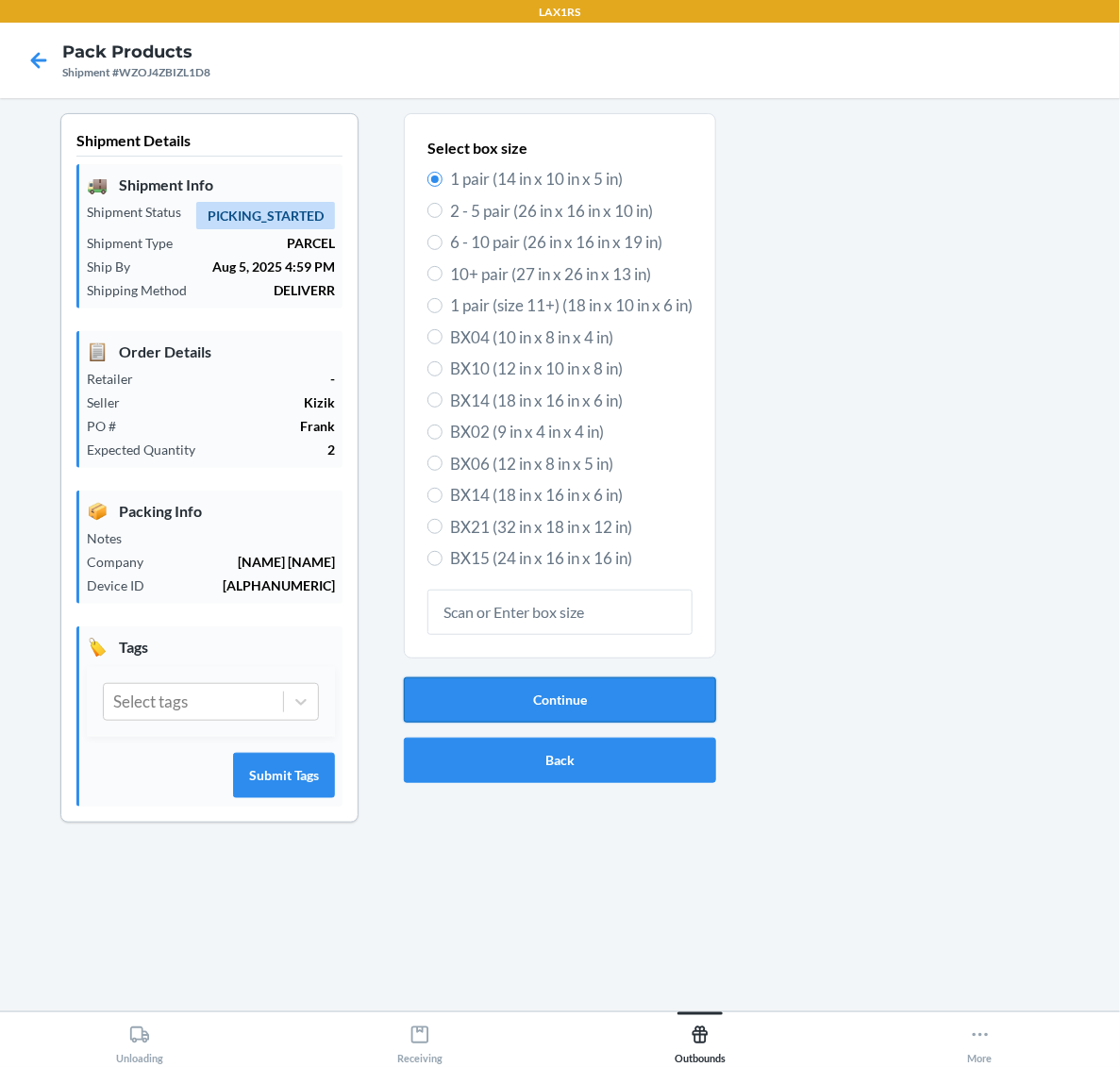 click on "Continue" at bounding box center (560, 700) 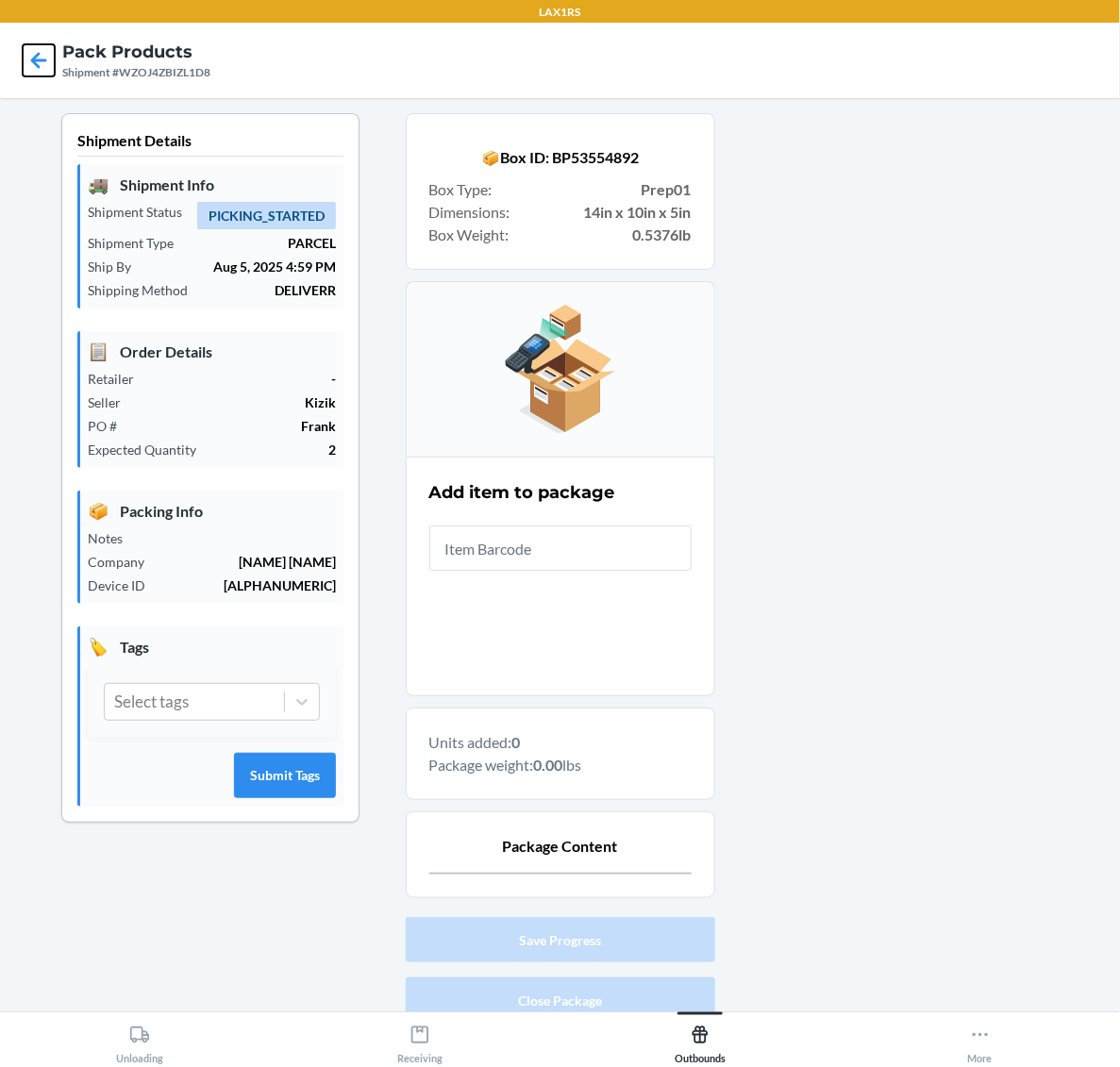 click 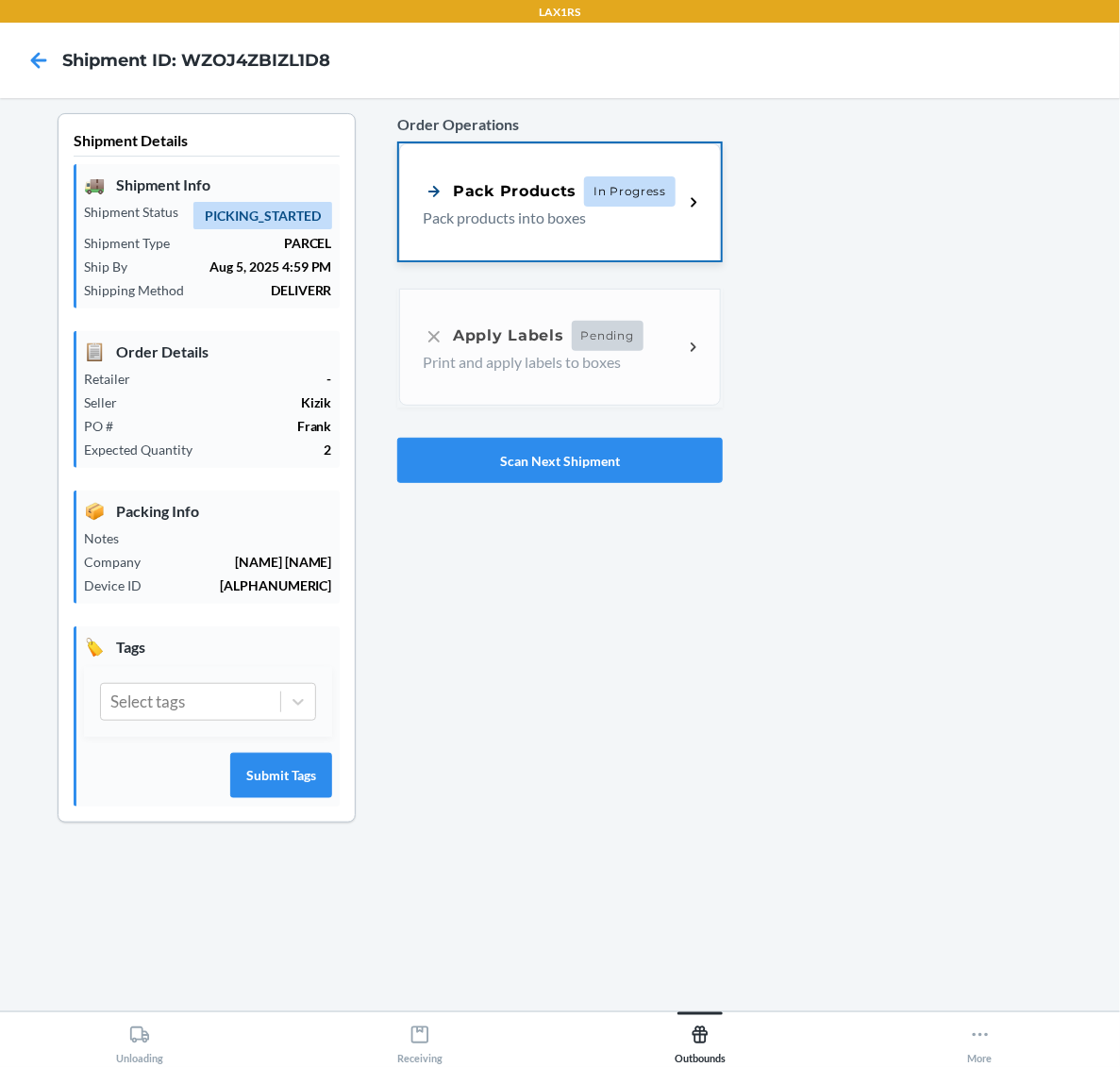 click on "In Progress" at bounding box center (629, 192) 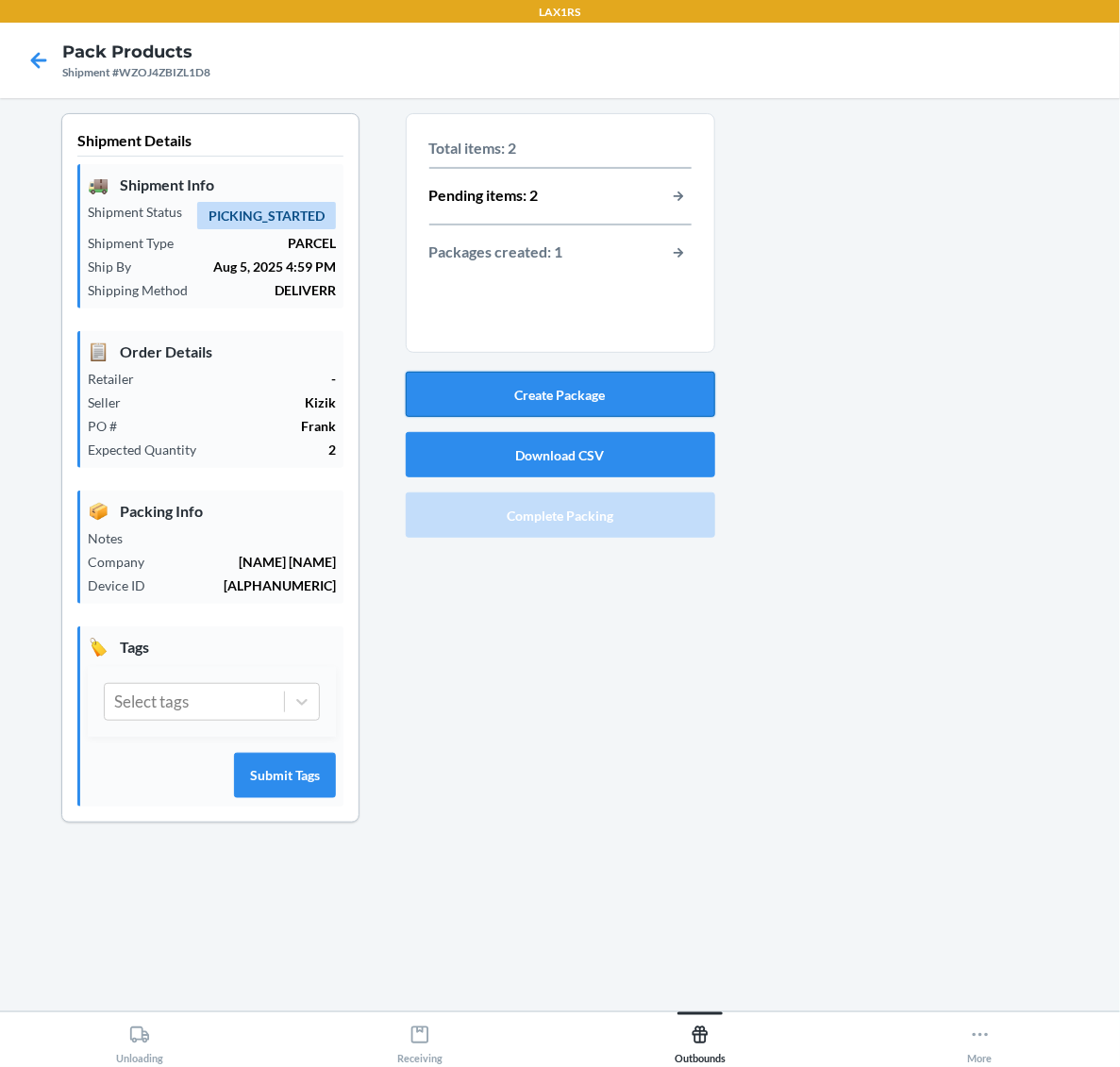 drag, startPoint x: 638, startPoint y: 184, endPoint x: 521, endPoint y: 399, distance: 244.77336 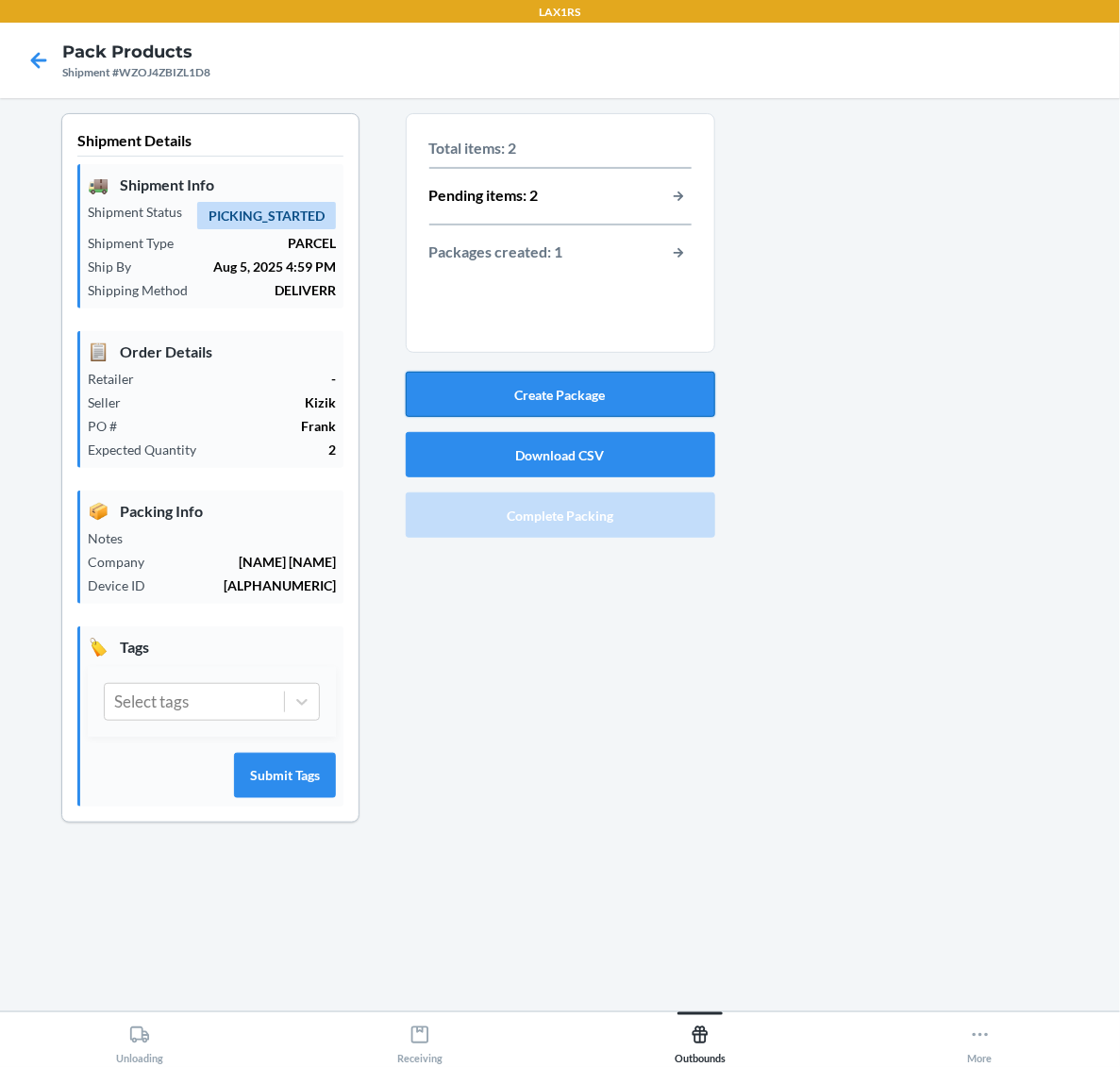 click on "Create Package" at bounding box center [560, 394] 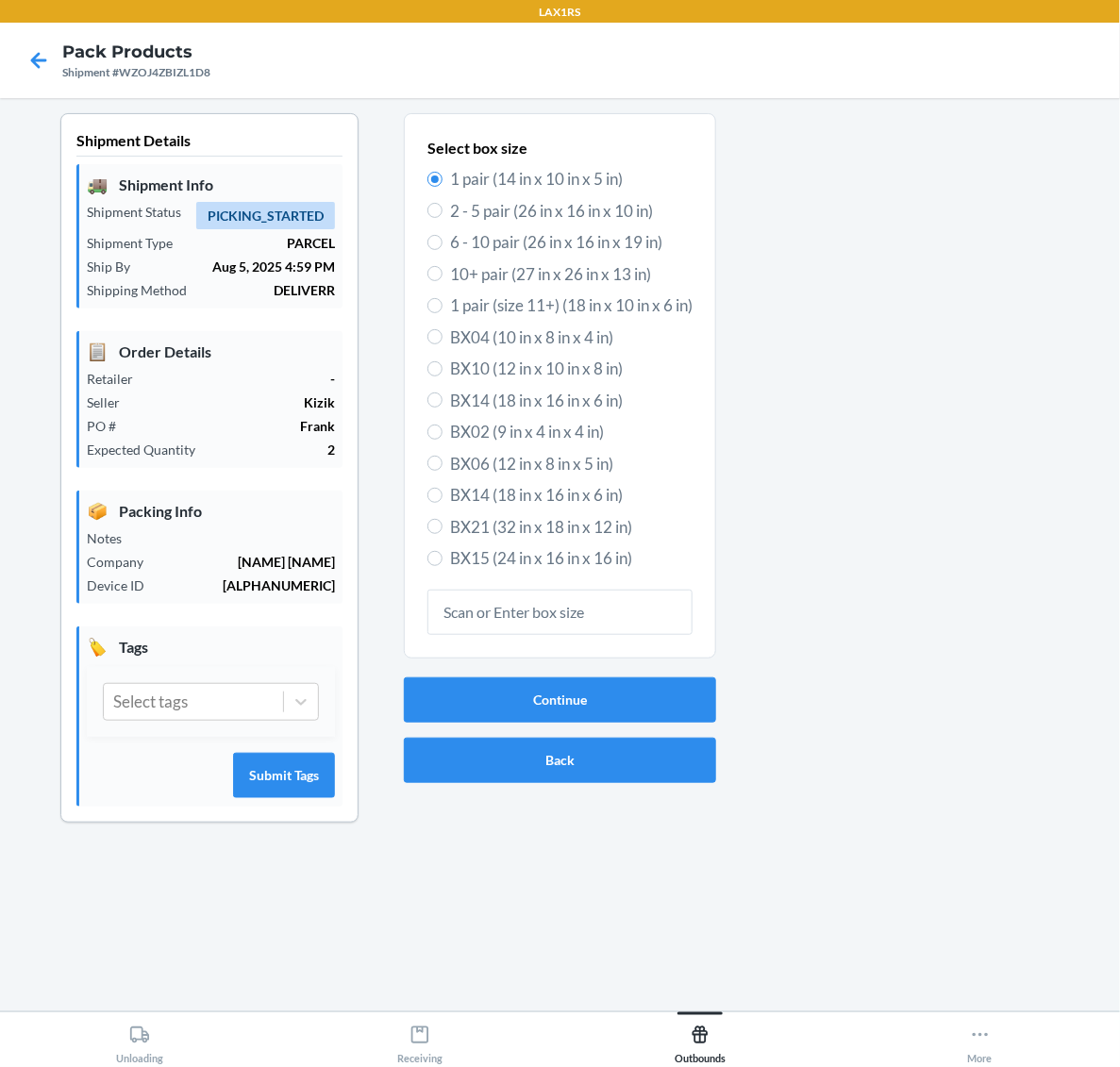 click on "BX14 (18 in x 16 in x 6 in)" at bounding box center (571, 495) 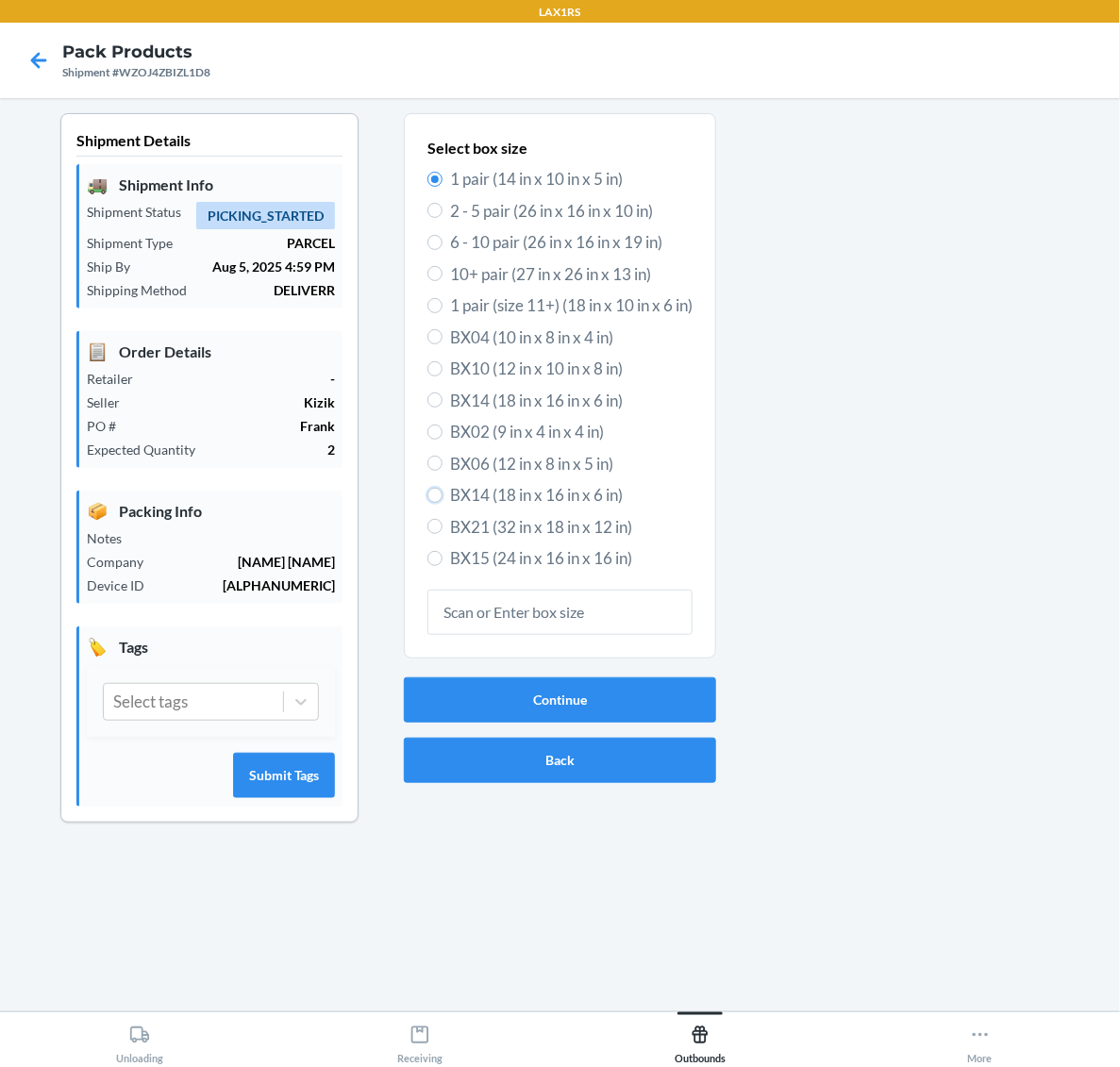 click on "BX14 (18 in x 16 in x 6 in)" at bounding box center (435, 495) 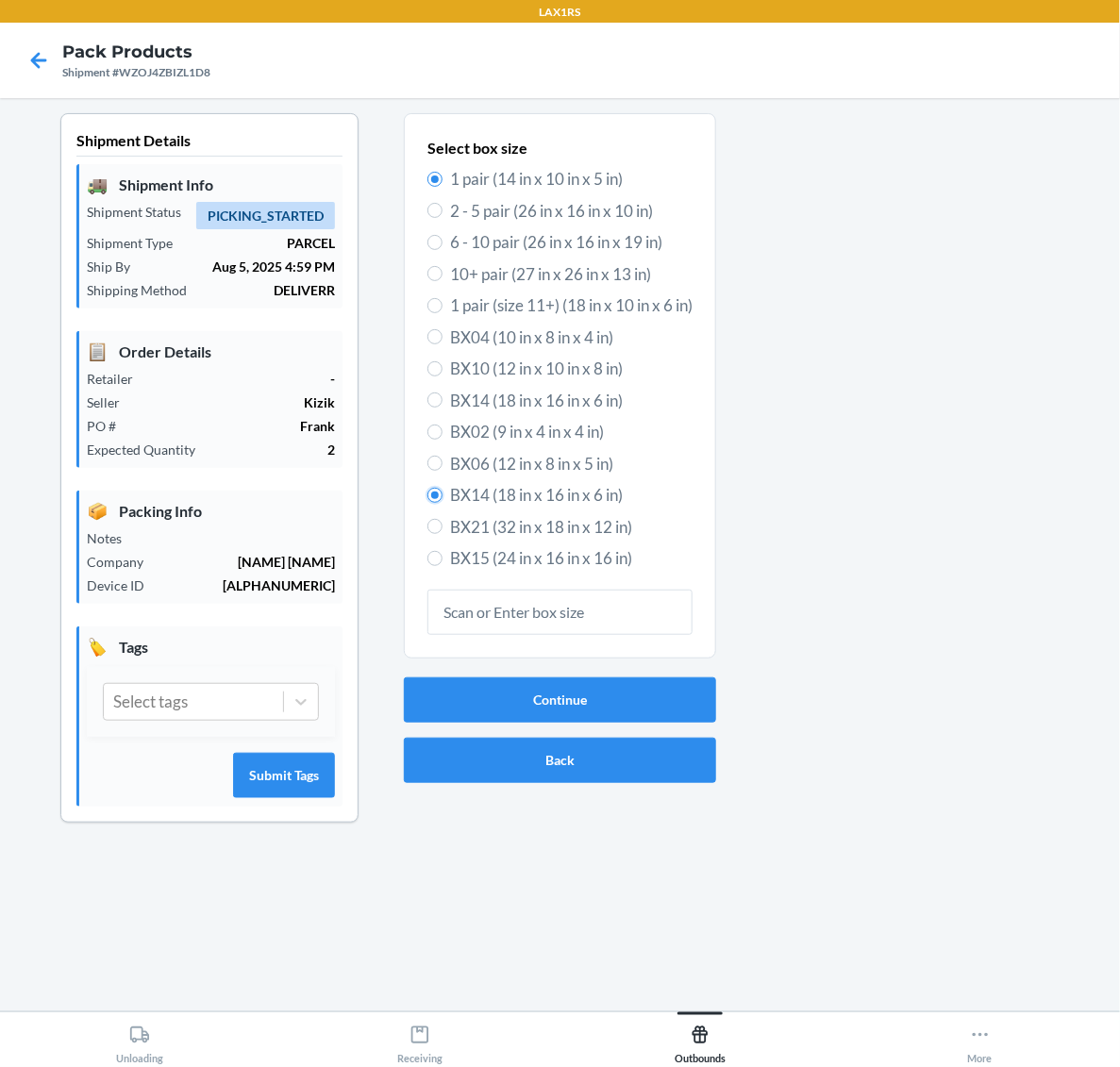 radio on "false" 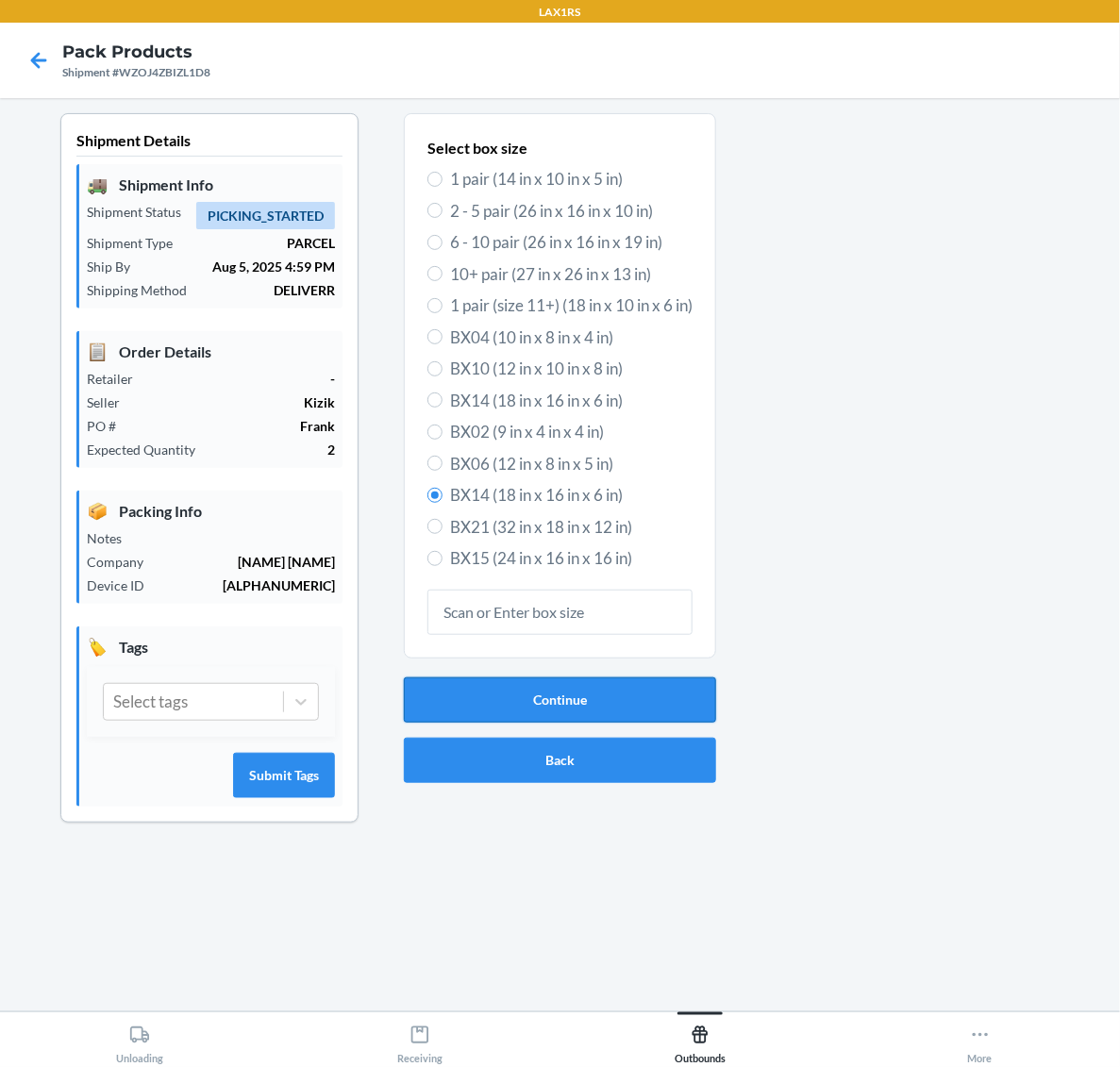 click on "Continue" at bounding box center (560, 700) 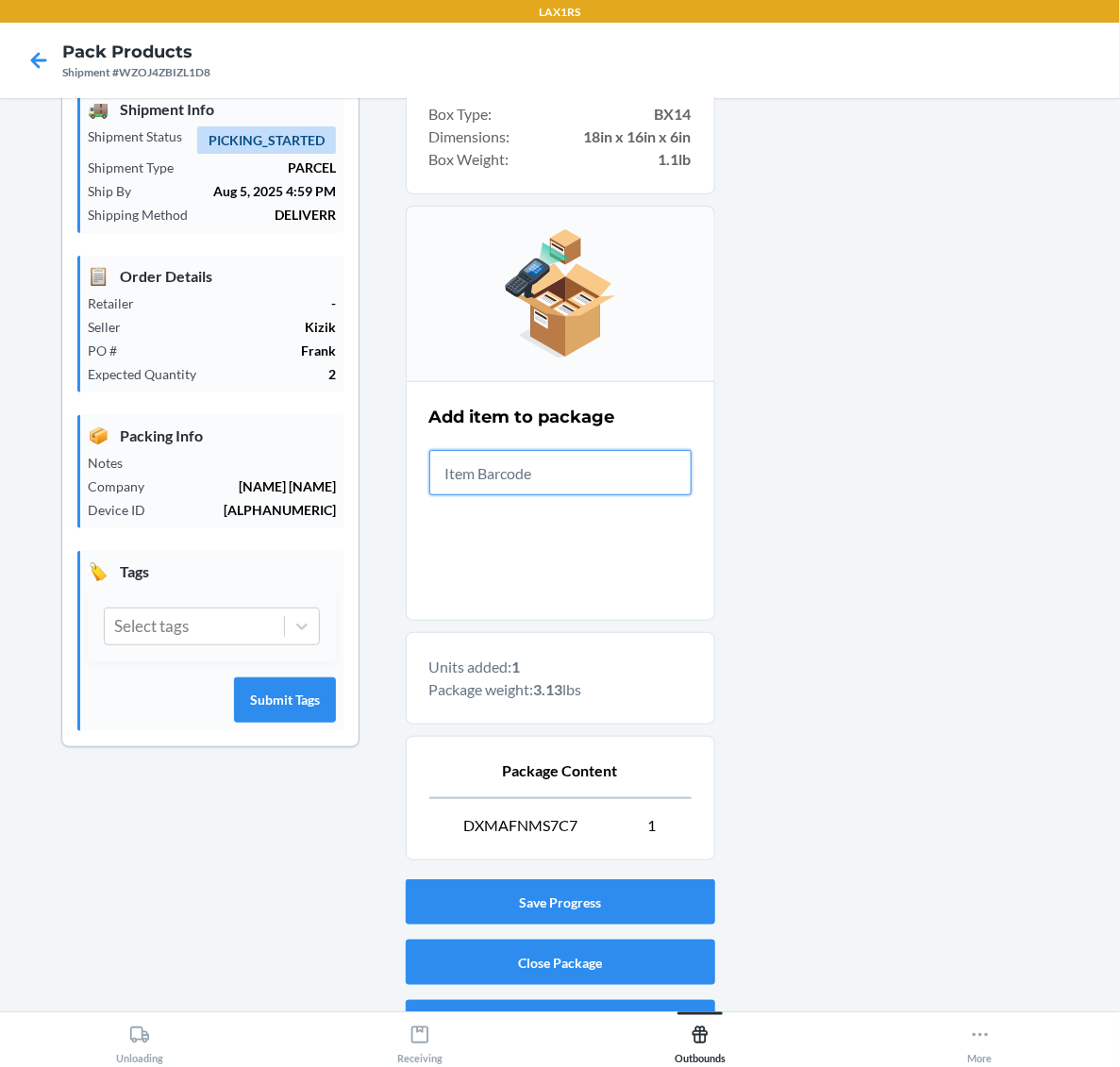 scroll, scrollTop: 118, scrollLeft: 0, axis: vertical 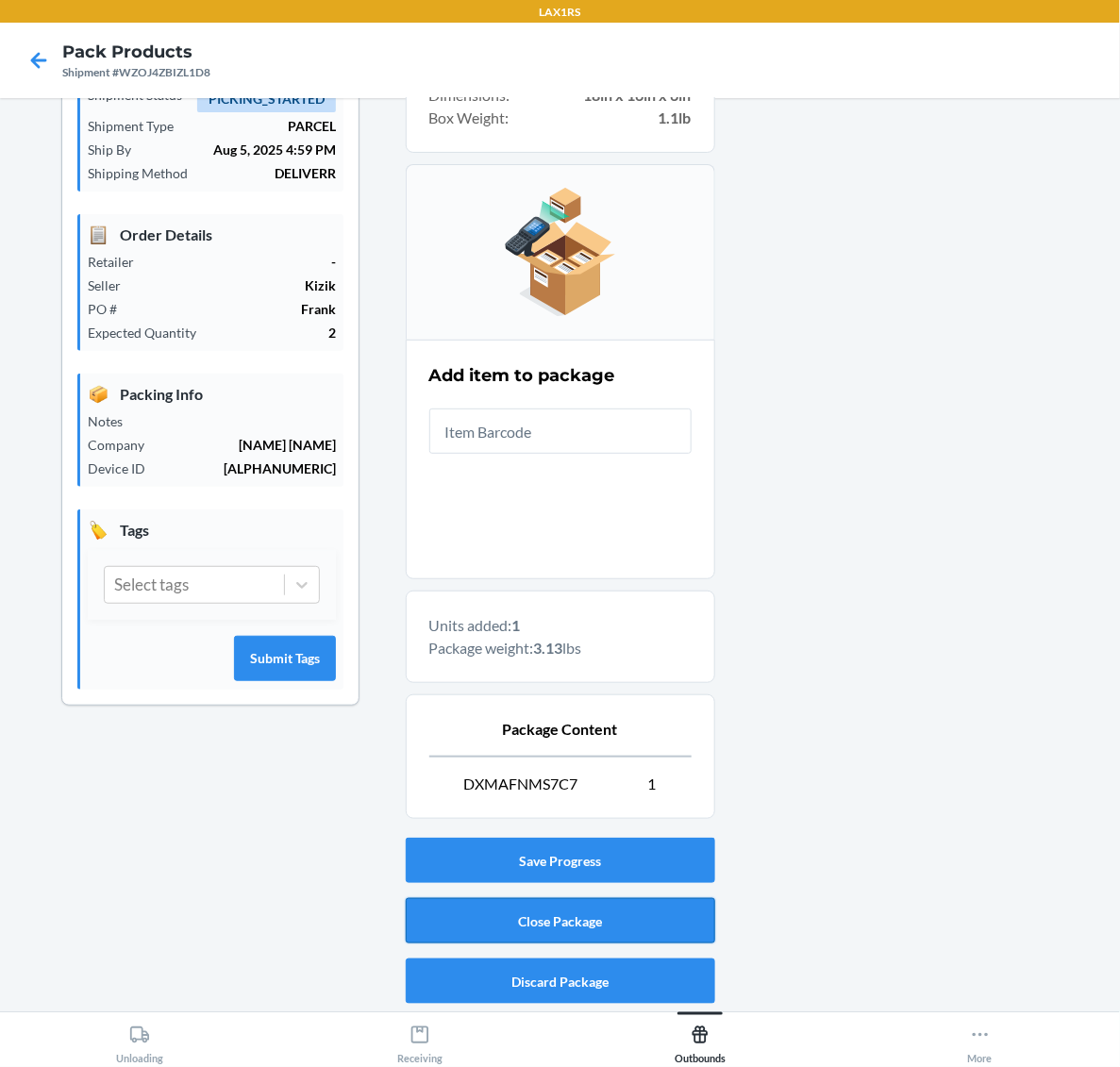 click on "Close Package" at bounding box center (560, 921) 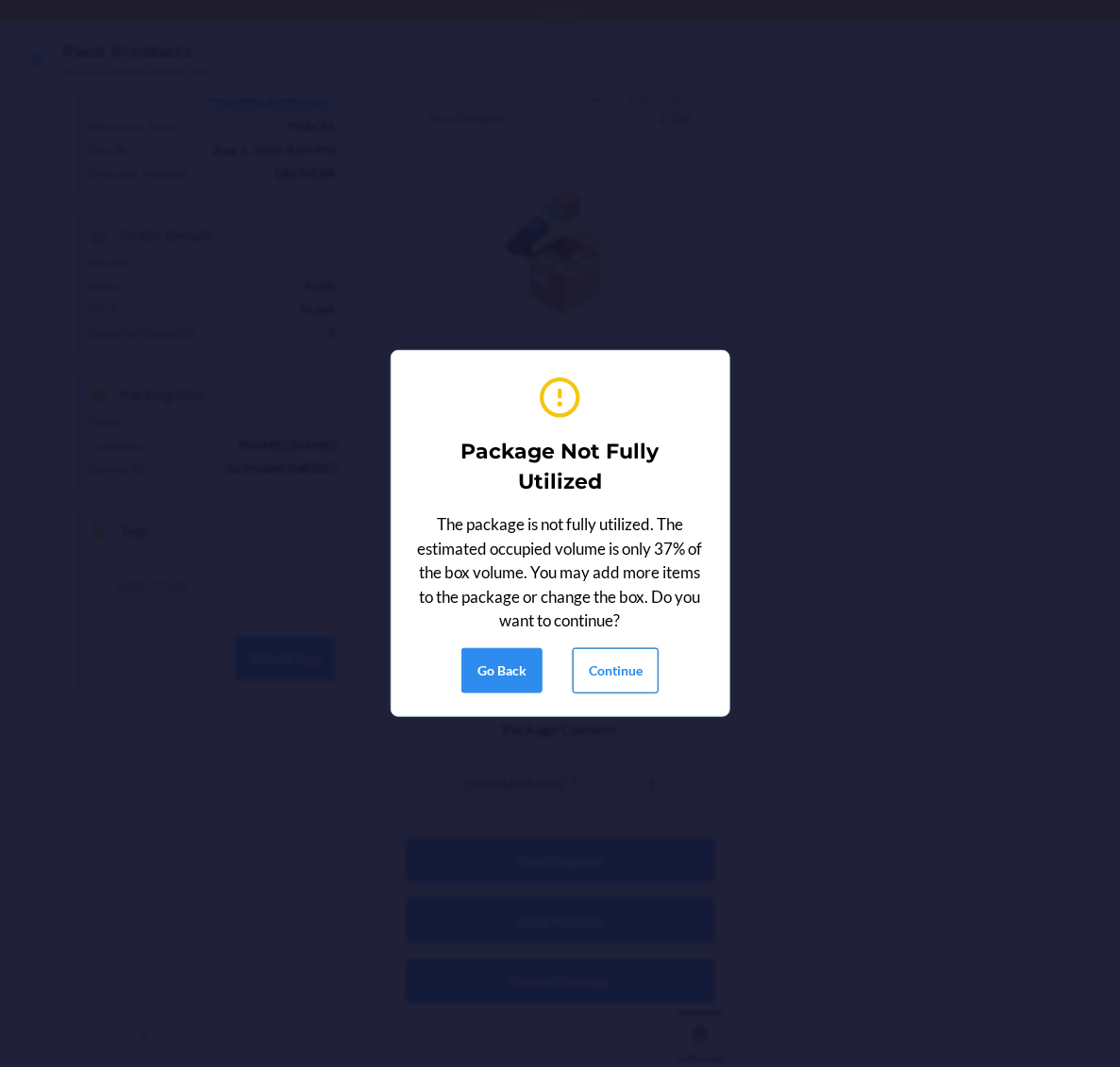 click on "Continue" at bounding box center [615, 671] 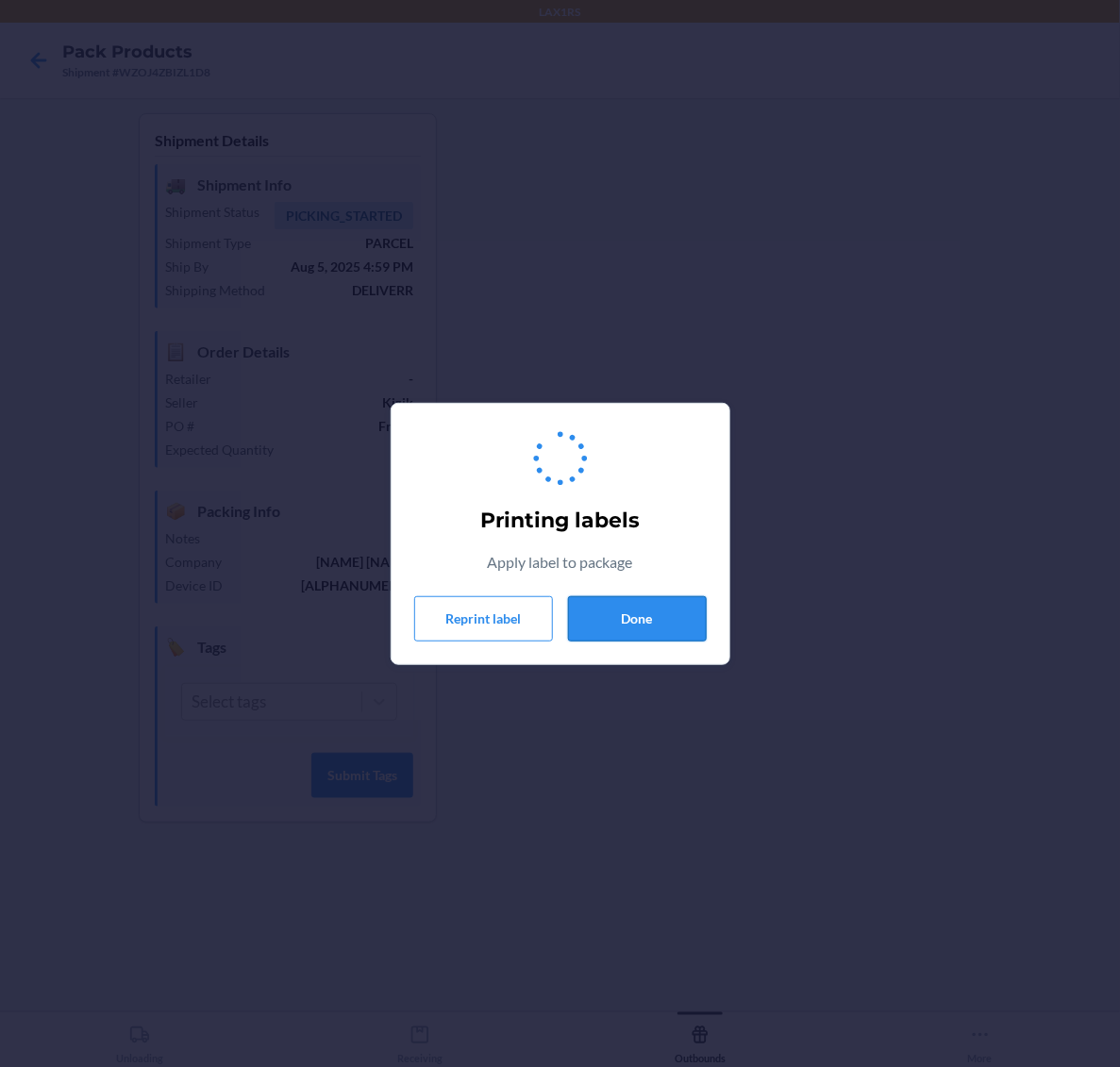 click on "Done" at bounding box center [637, 619] 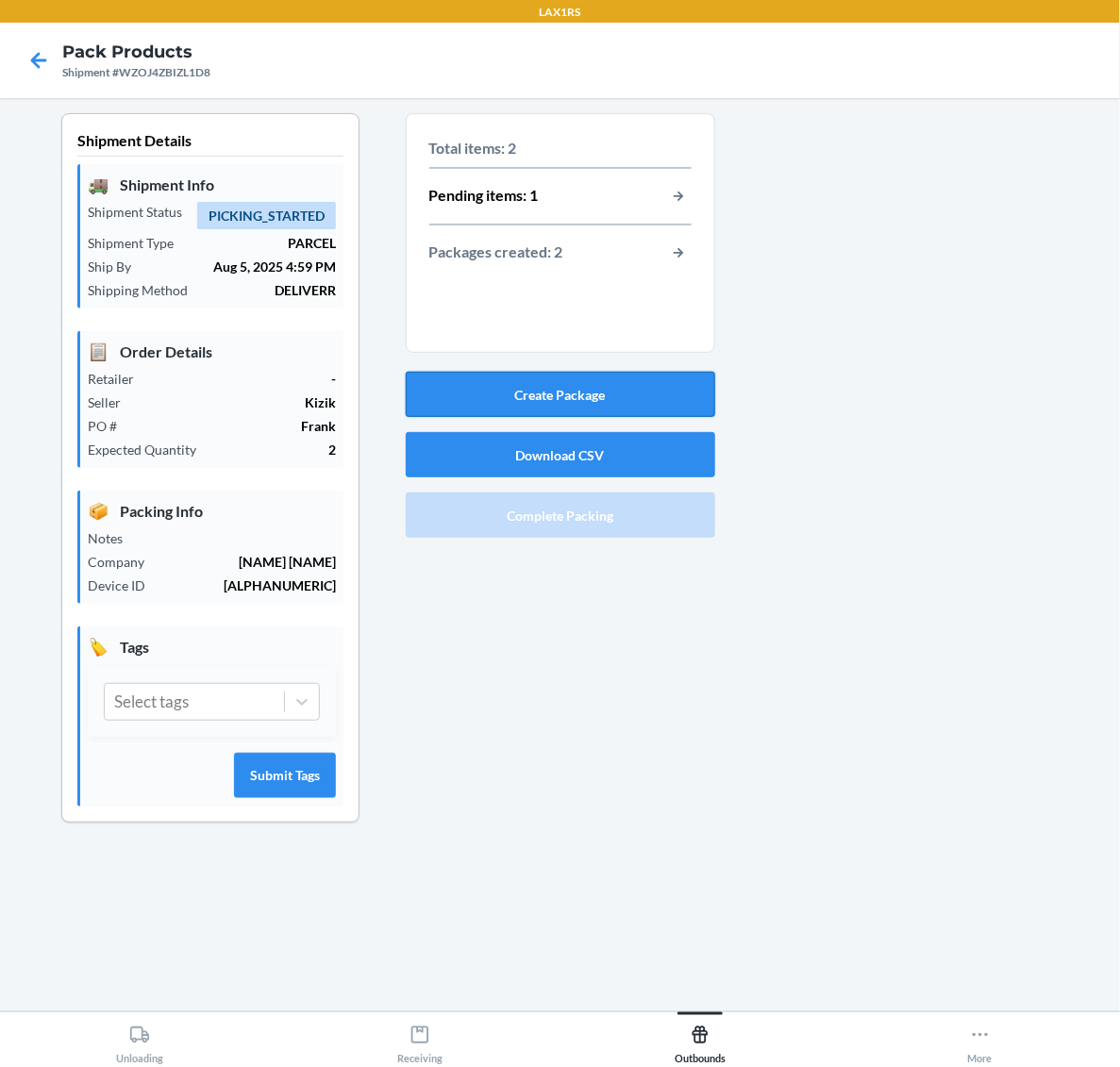 click on "Create Package" at bounding box center [560, 394] 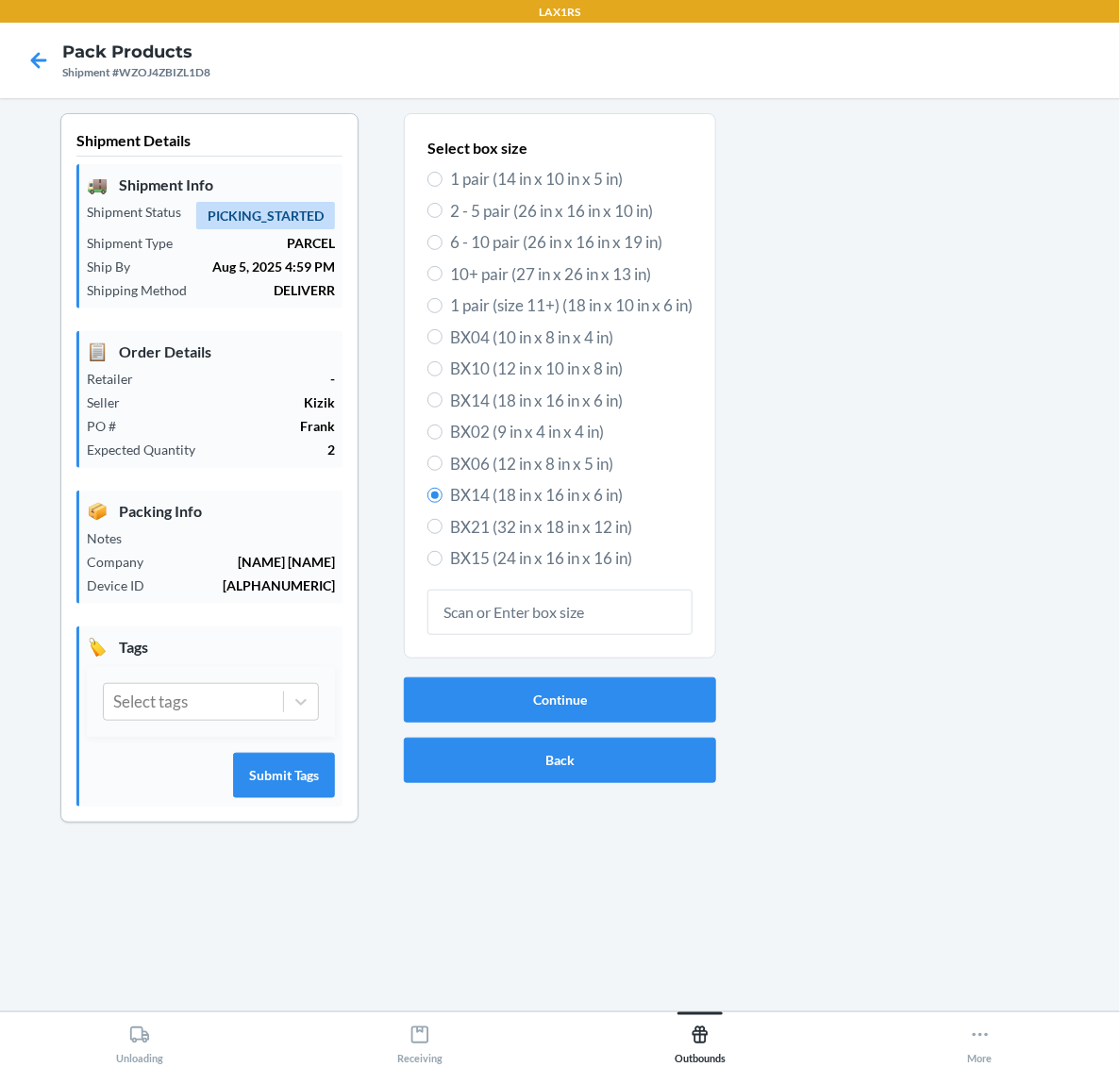 click on "1 pair (14 in x 10 in x 5 in)" at bounding box center [571, 179] 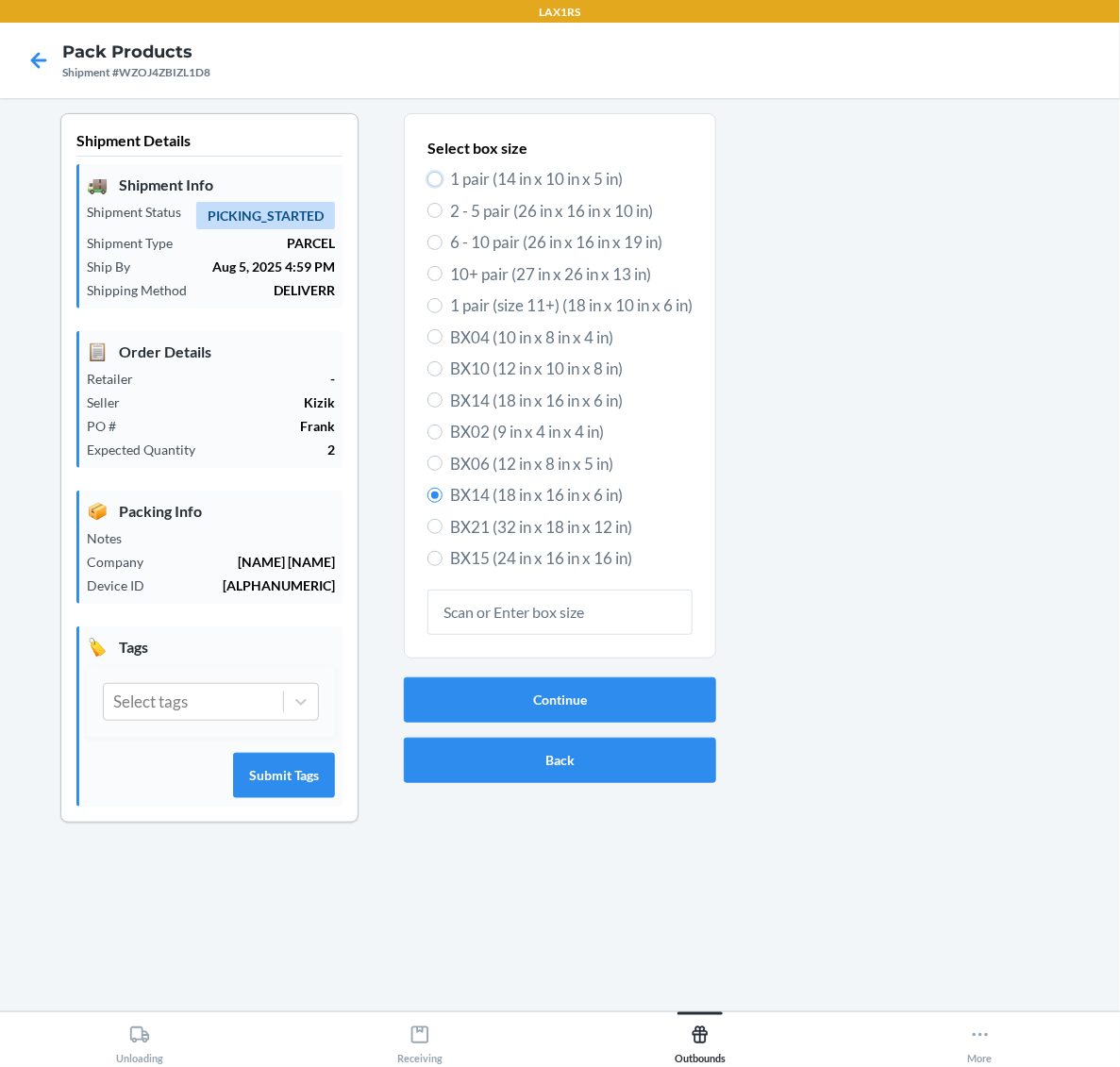 click on "1 pair (14 in x 10 in x 5 in)" at bounding box center [435, 179] 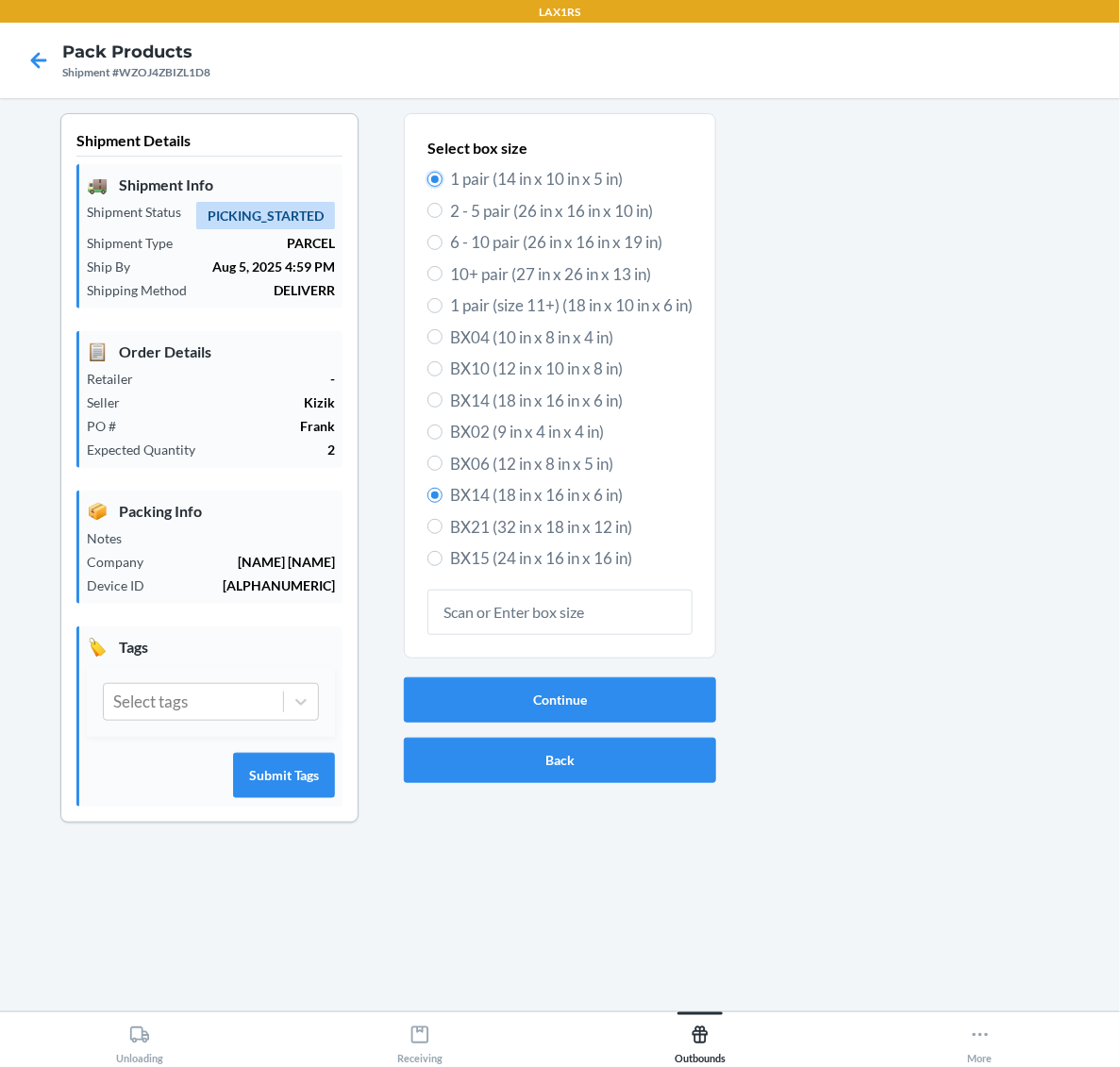 radio on "true" 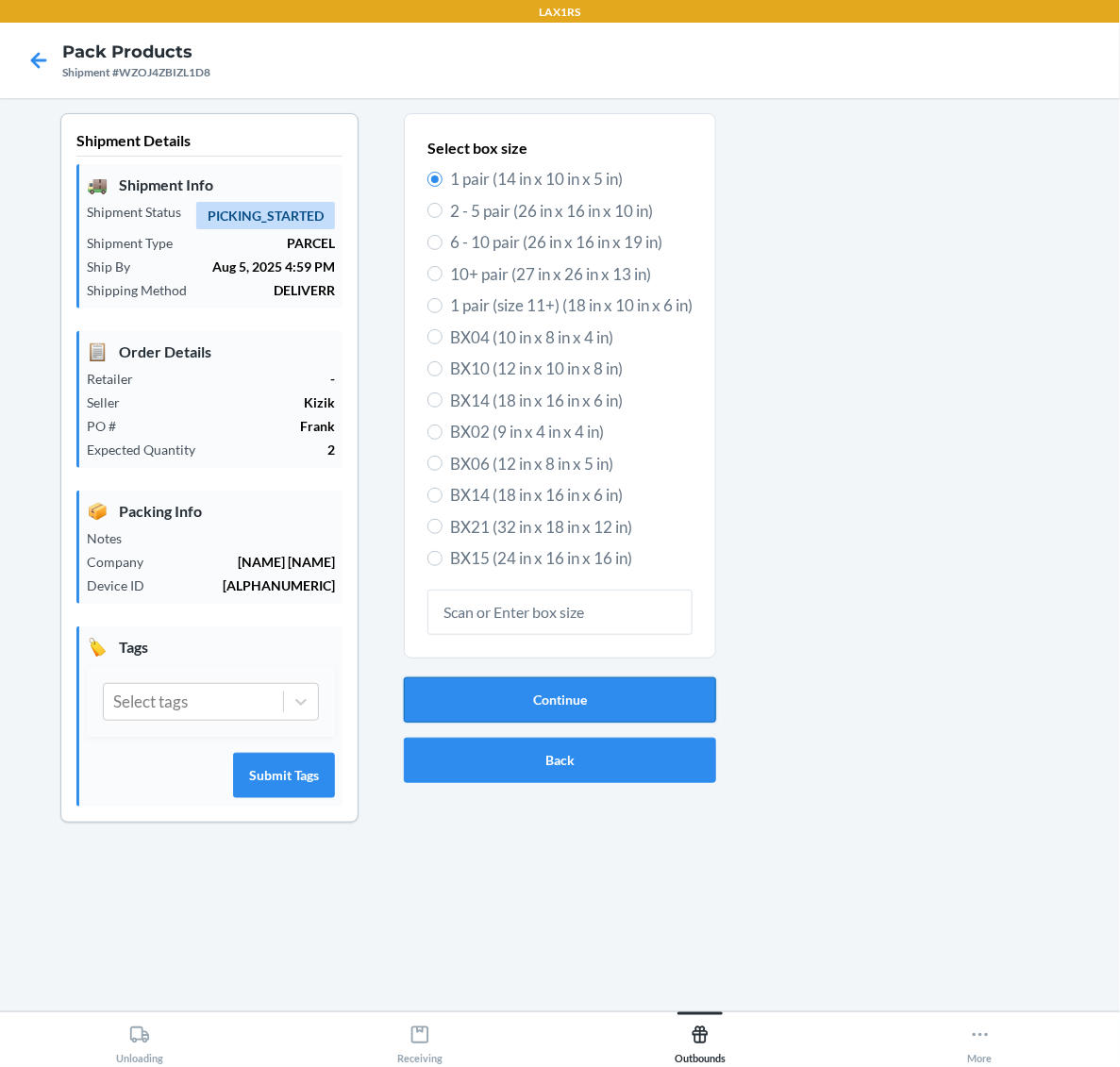 click on "Continue" at bounding box center [560, 700] 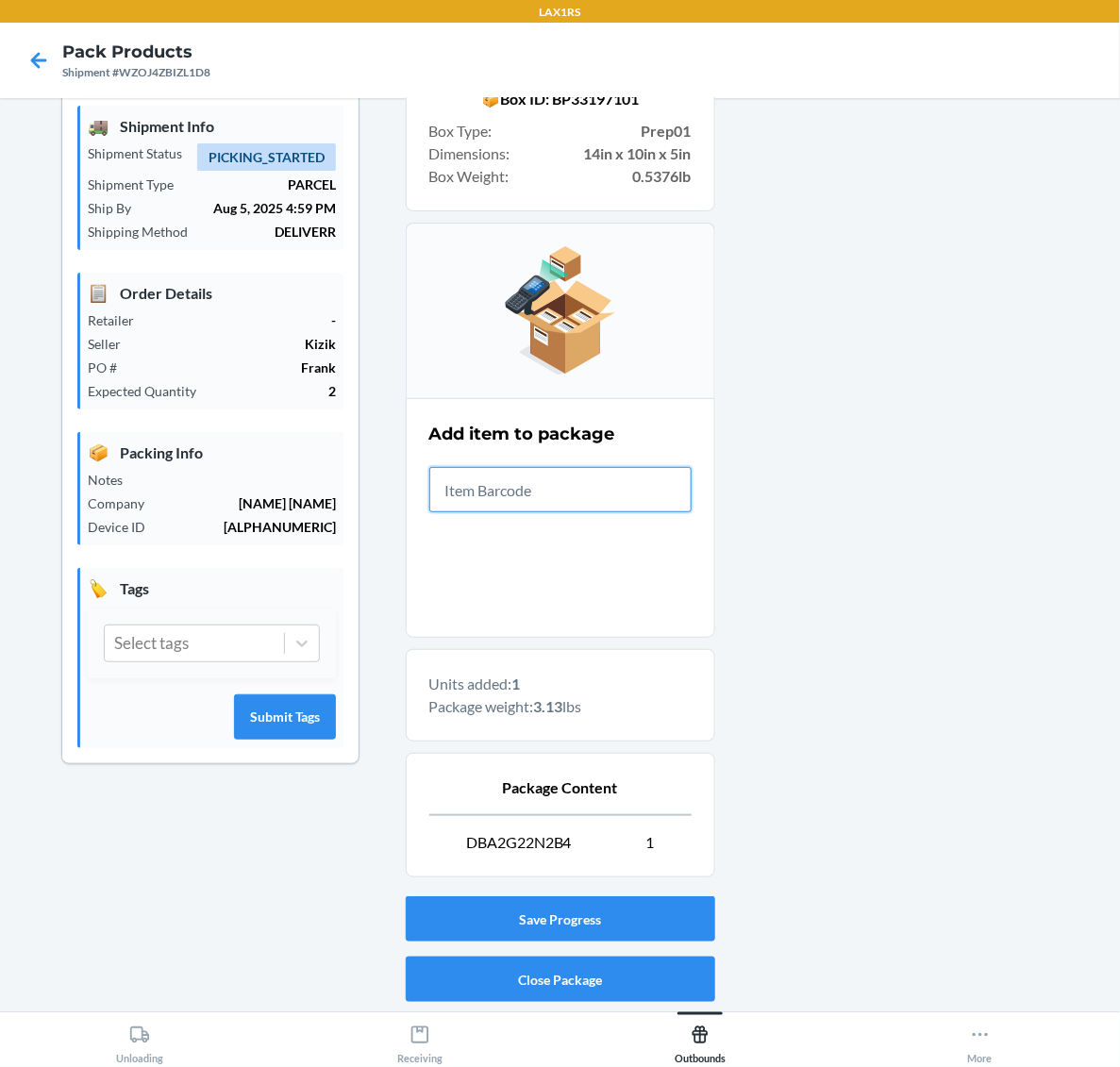 scroll, scrollTop: 118, scrollLeft: 0, axis: vertical 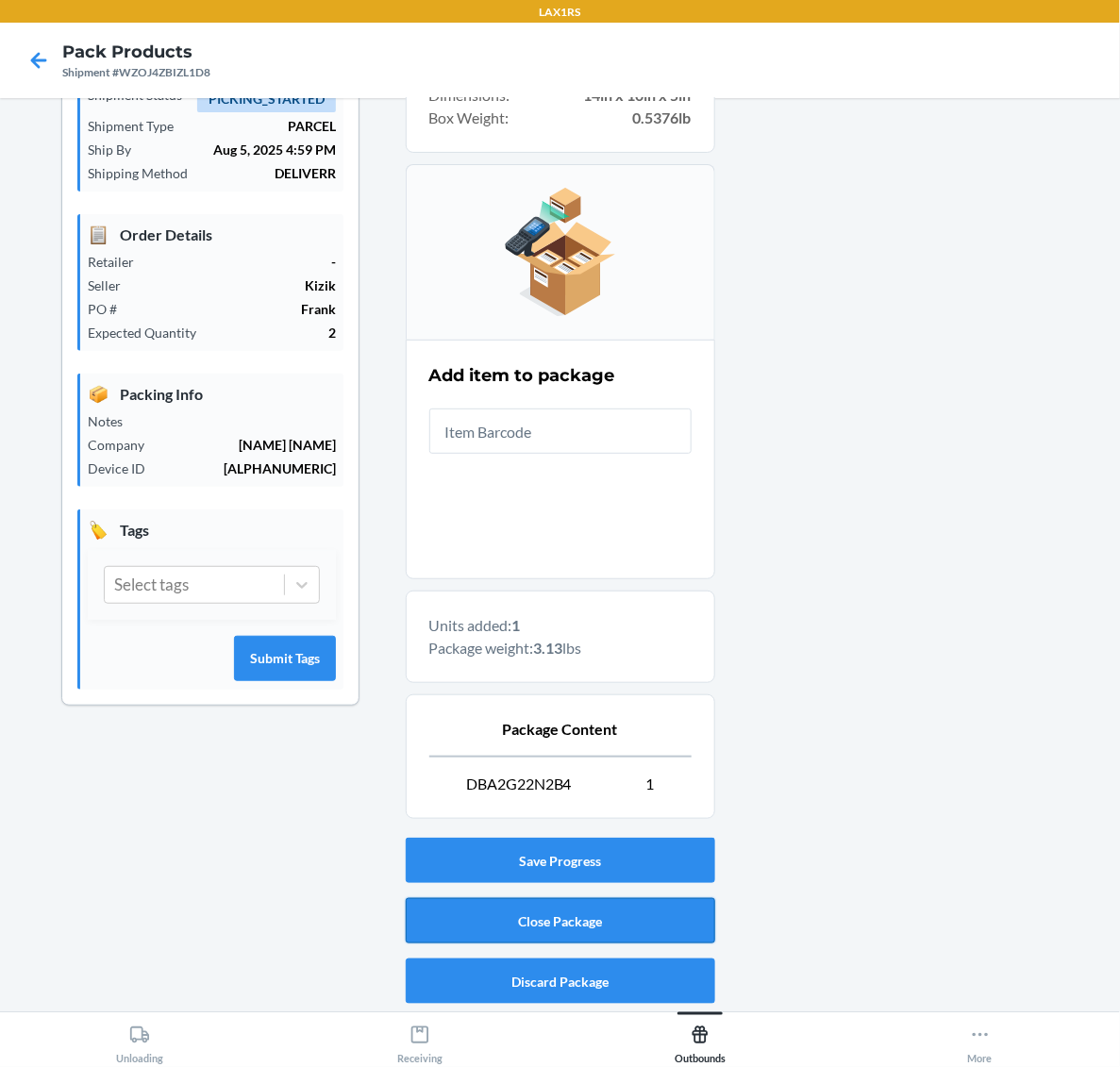 click on "Close Package" at bounding box center [560, 921] 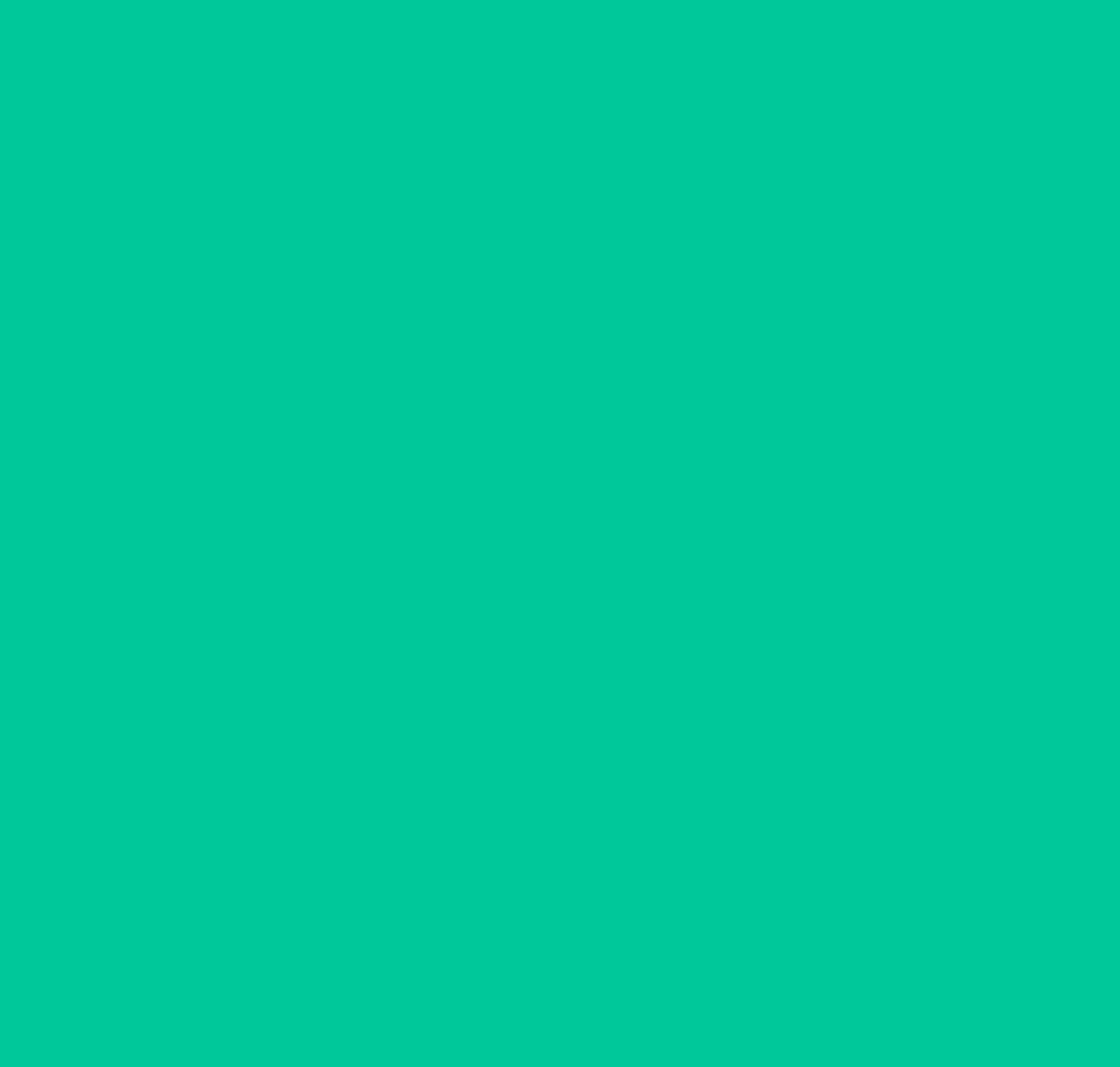 scroll, scrollTop: 0, scrollLeft: 0, axis: both 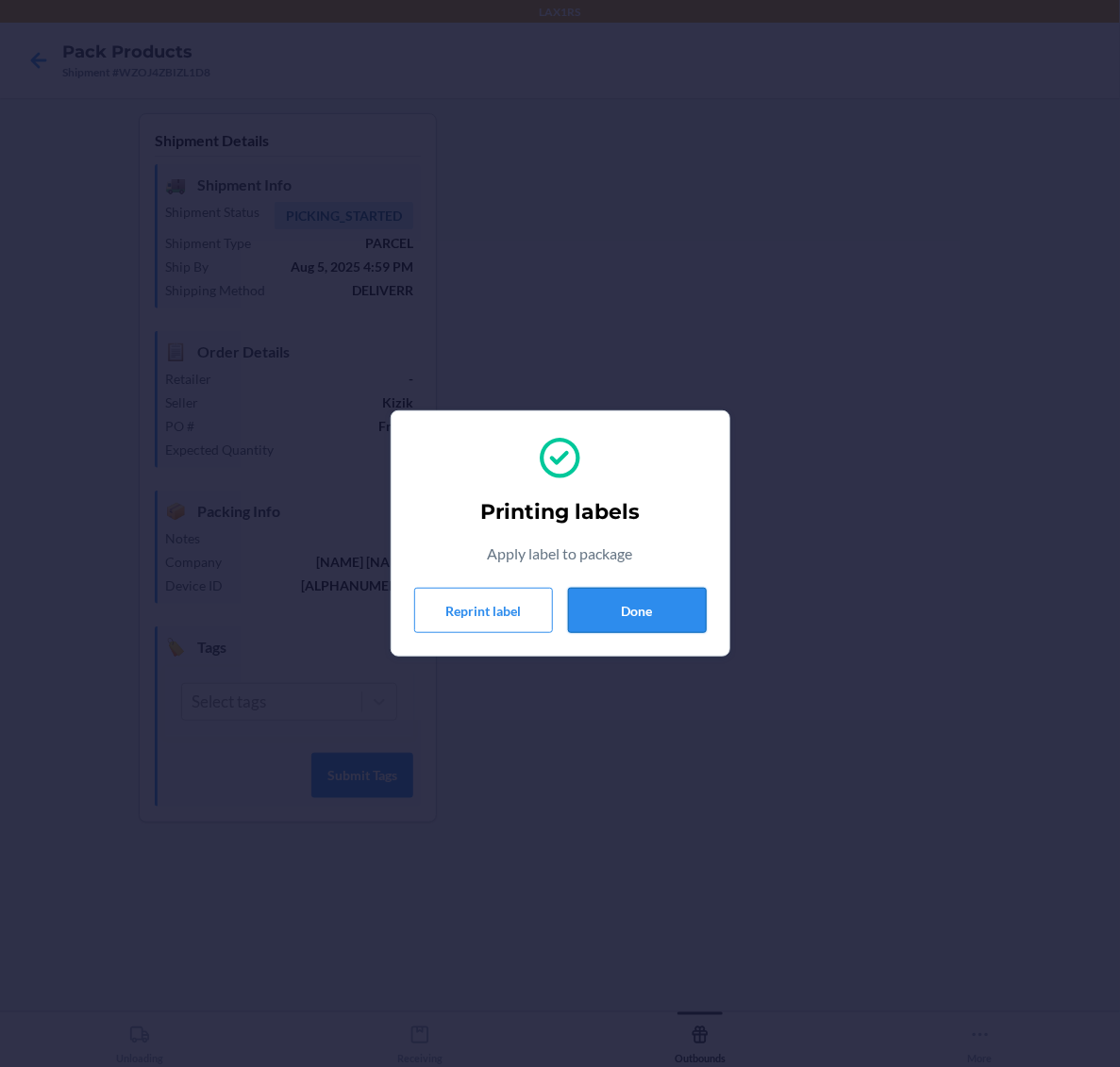 click on "Done" at bounding box center [637, 610] 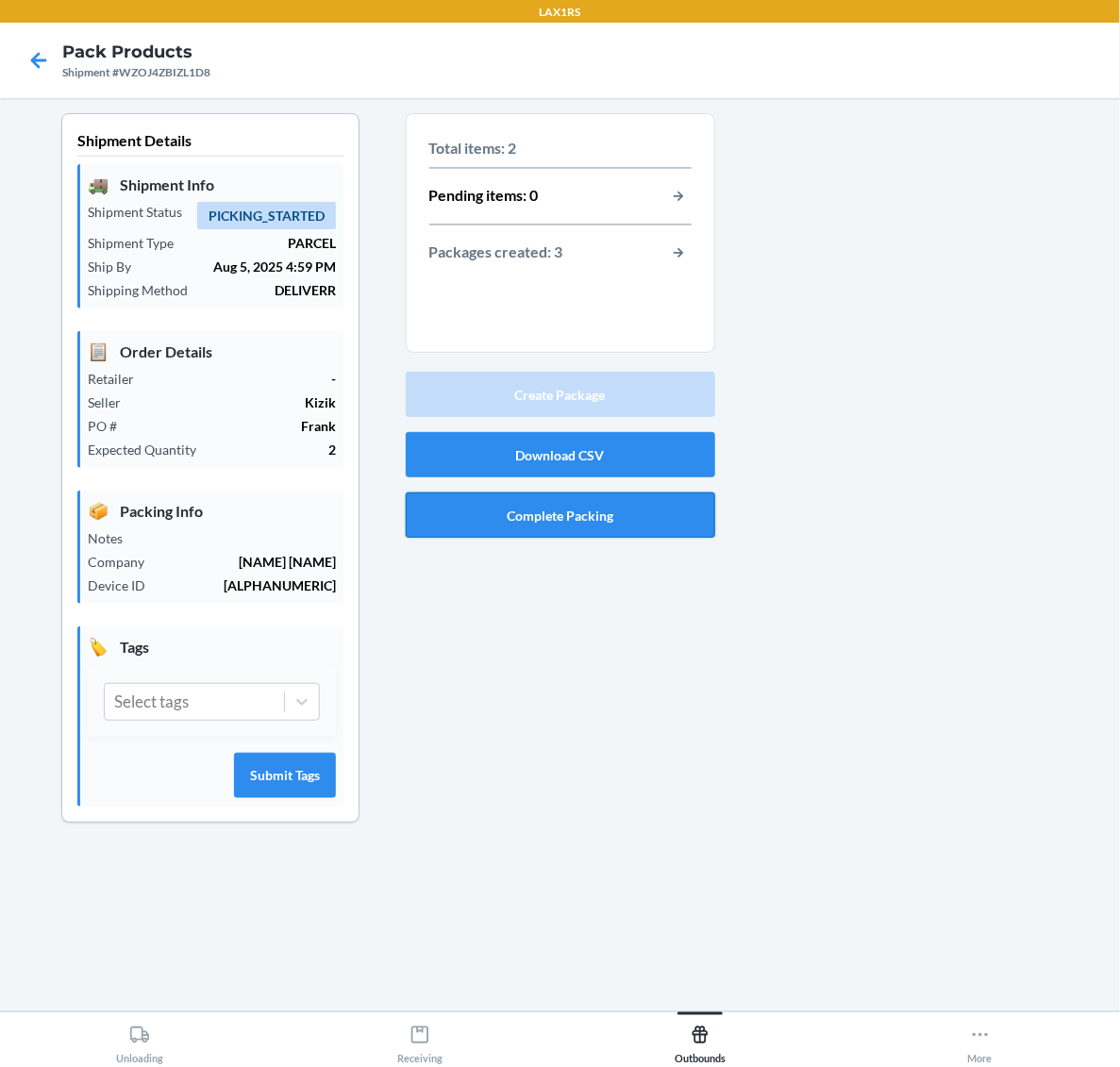 click on "Complete Packing" at bounding box center (560, 515) 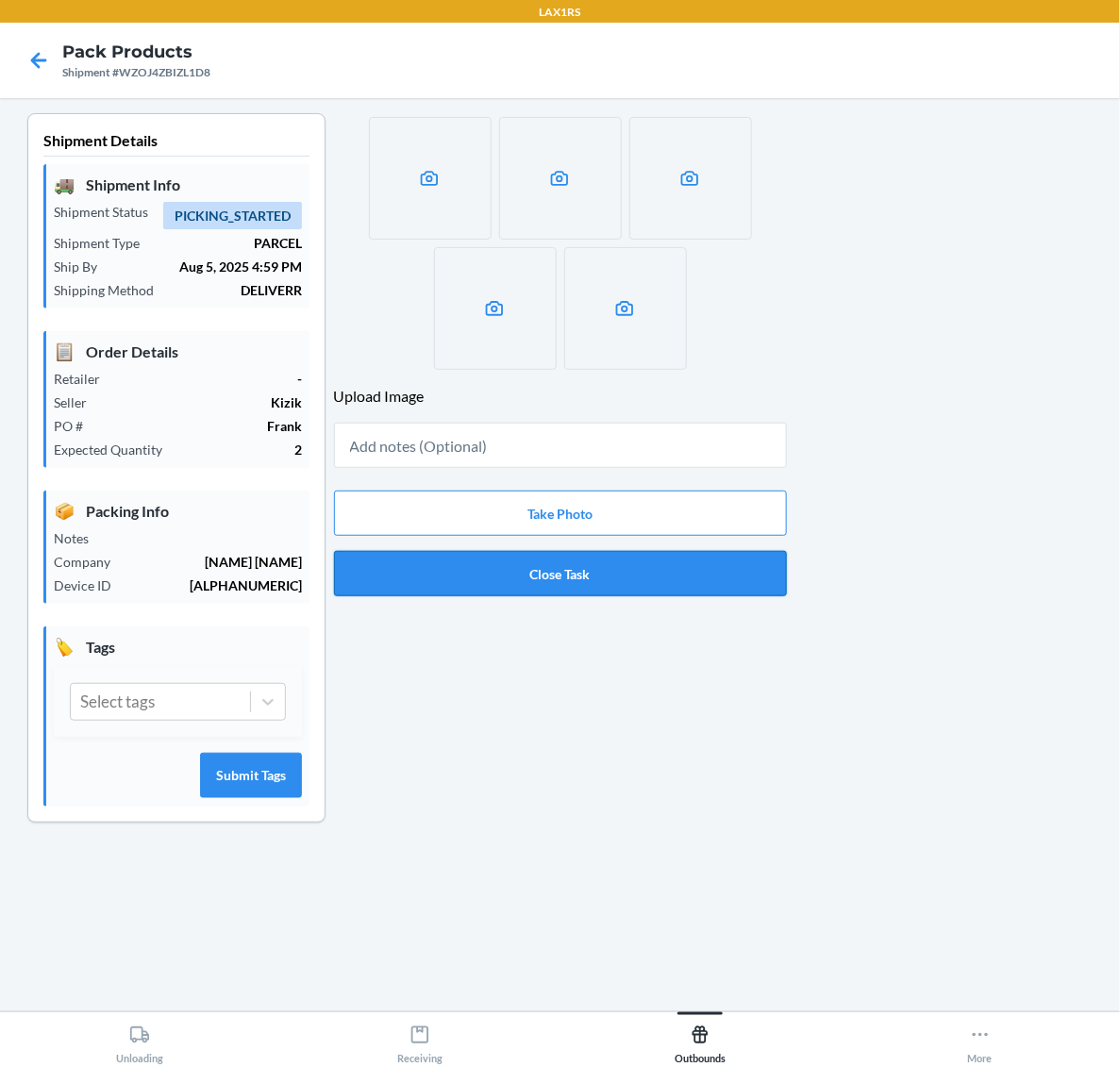 click on "Close Task" at bounding box center [560, 574] 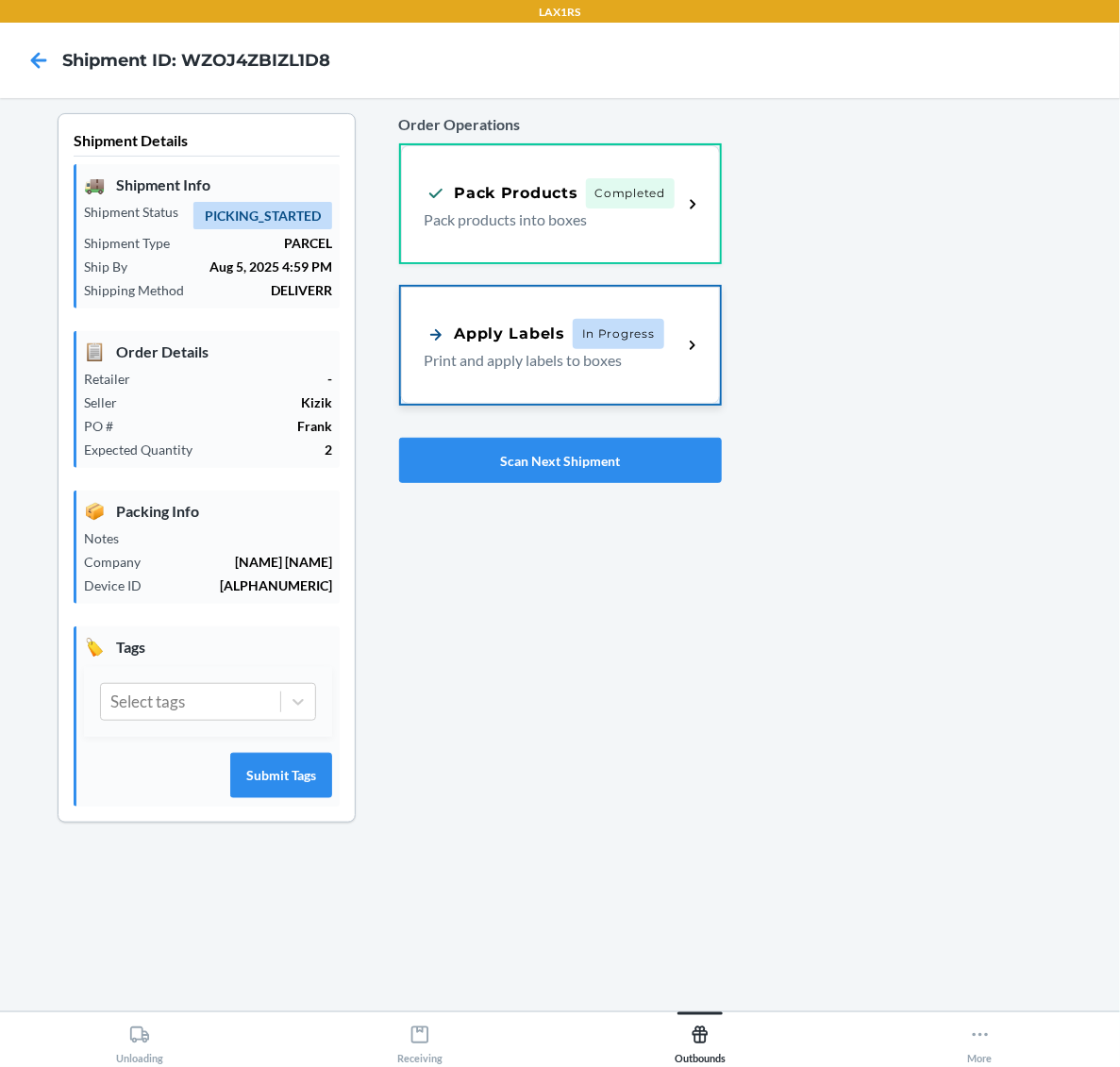 click on "Print and apply labels to boxes" at bounding box center [546, 360] 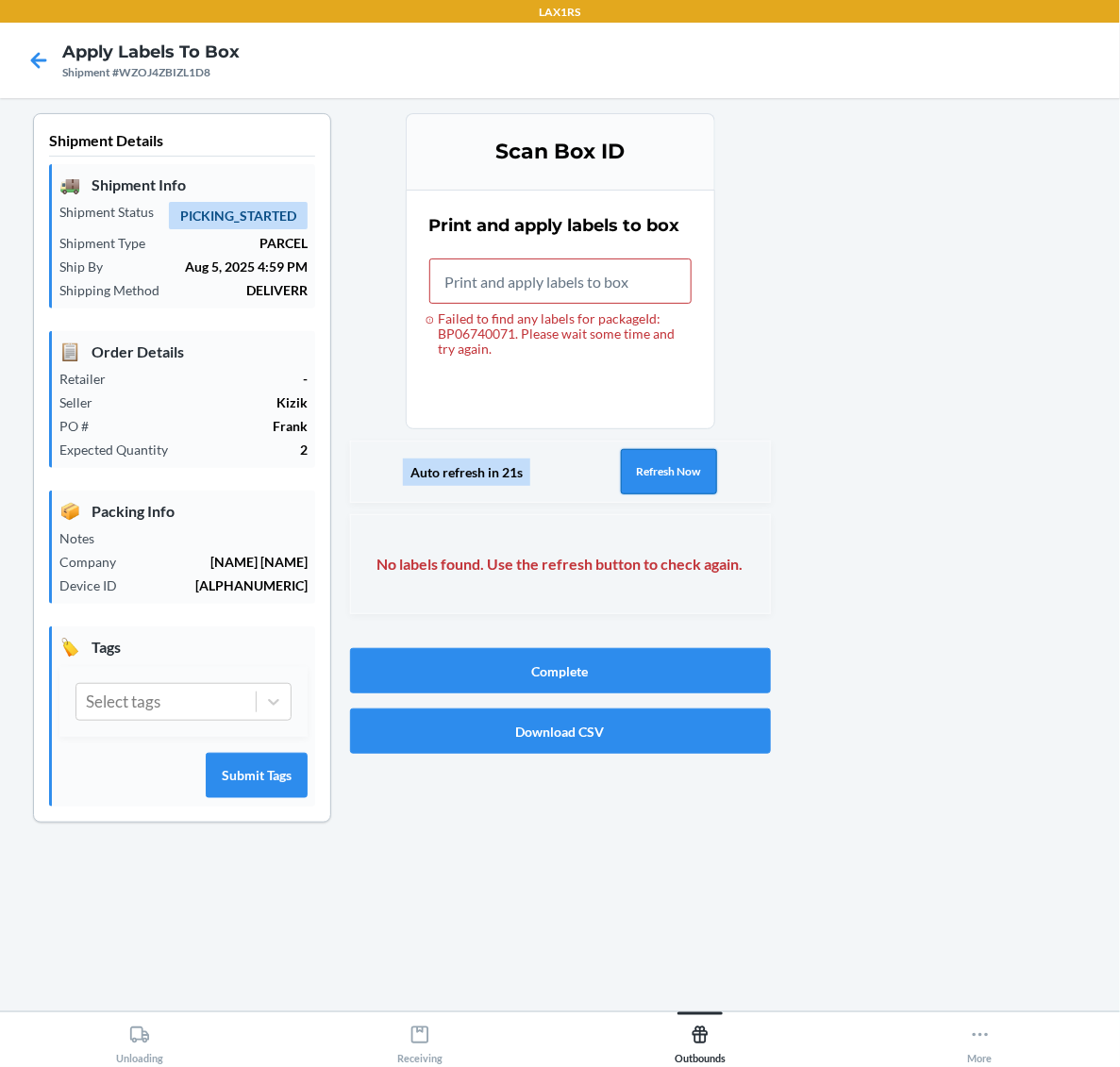 click on "Refresh Now" at bounding box center [669, 472] 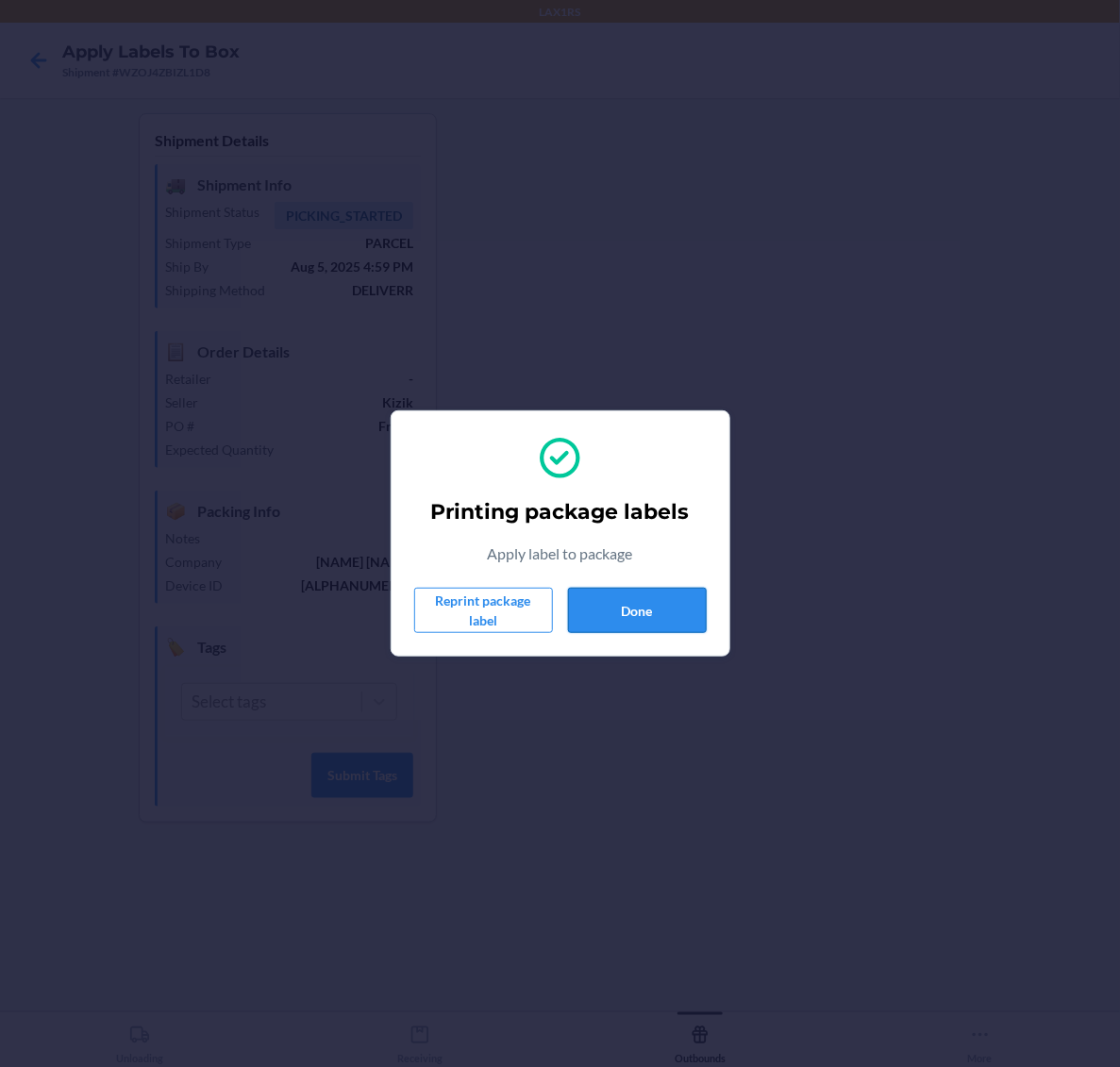 click on "Done" at bounding box center (637, 610) 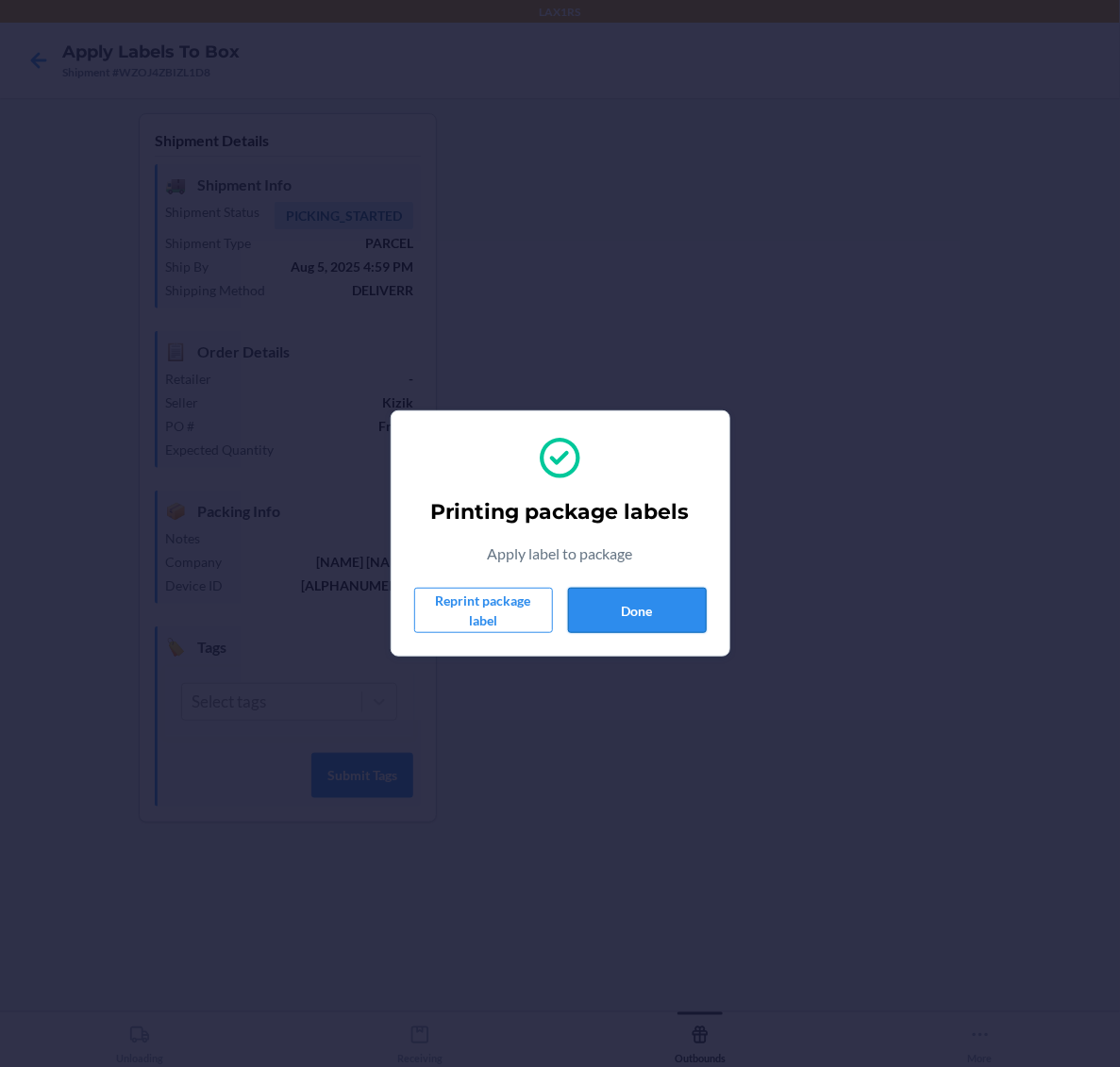 click on "Done" at bounding box center (637, 610) 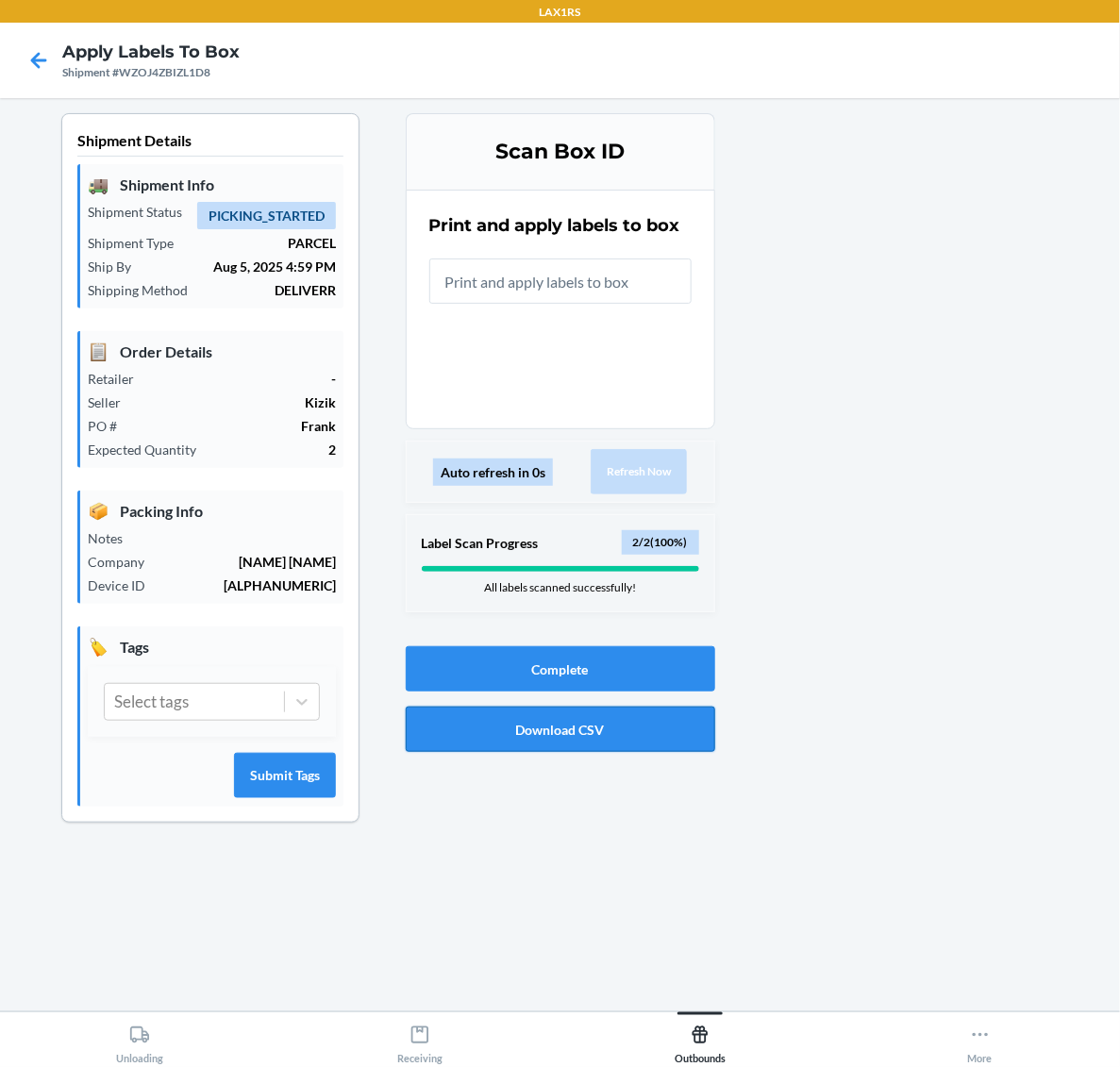 drag, startPoint x: 620, startPoint y: 708, endPoint x: 620, endPoint y: 741, distance: 33 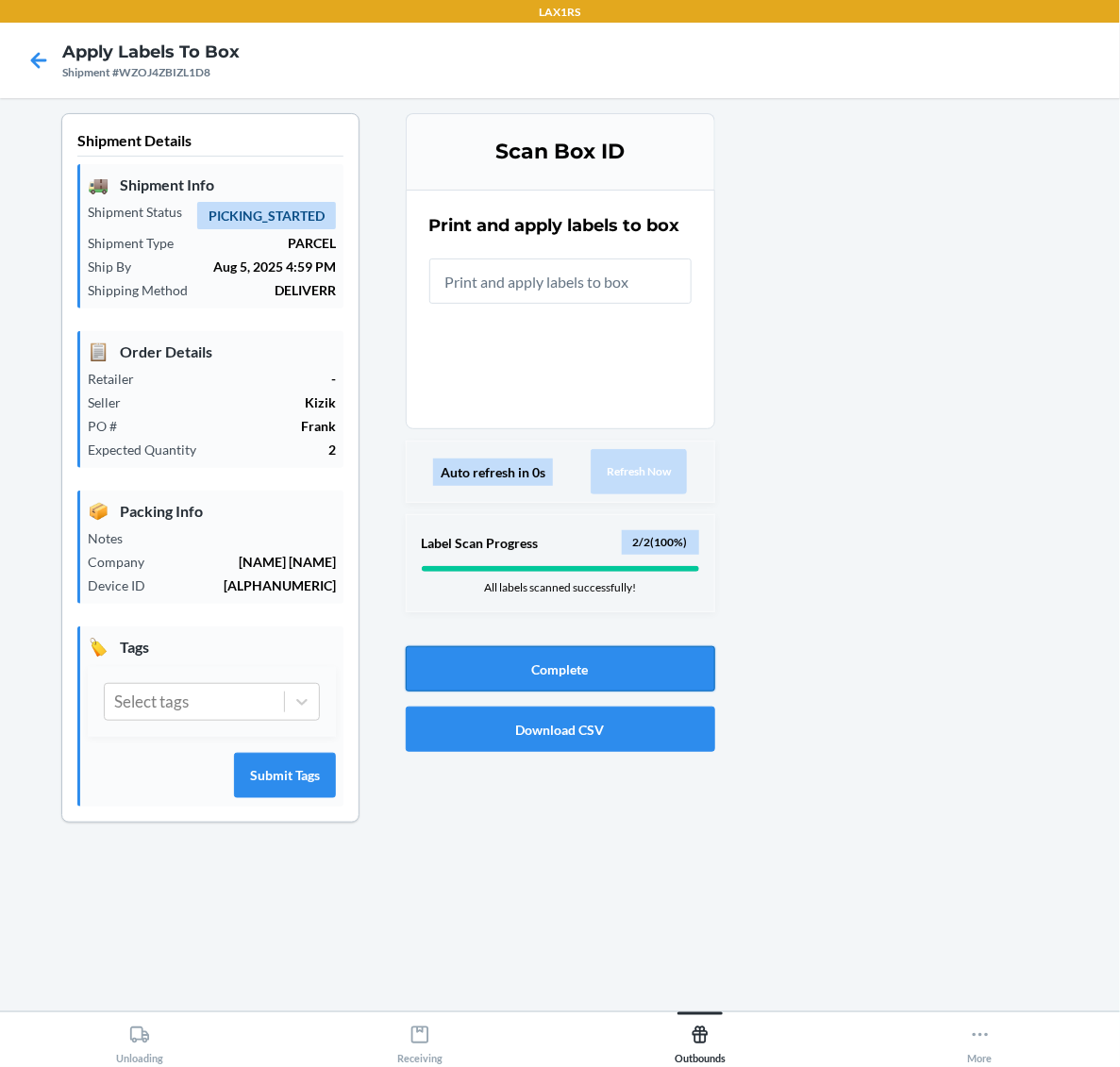 click on "Complete" at bounding box center [560, 669] 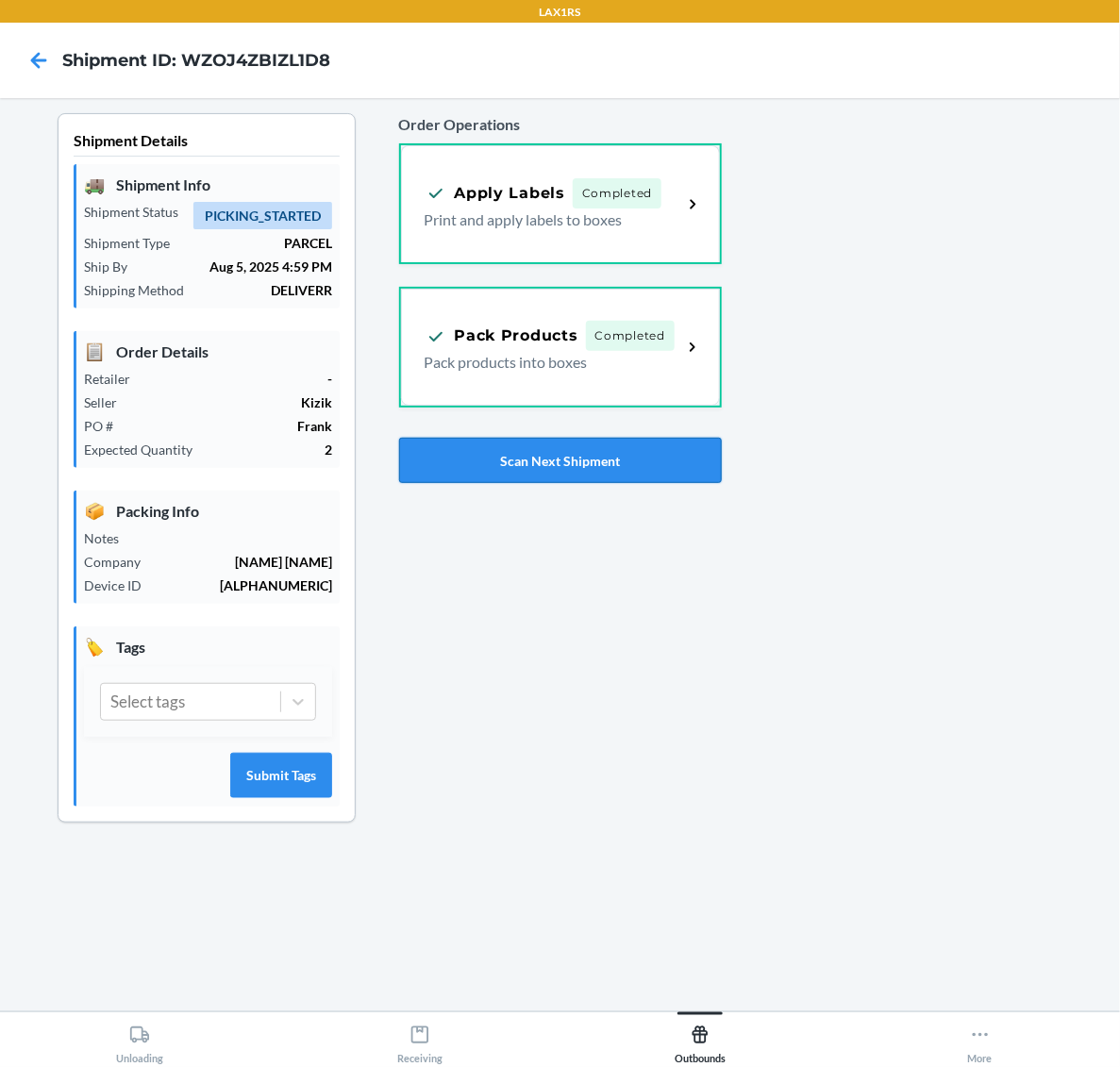 click on "Scan Next Shipment" at bounding box center [560, 460] 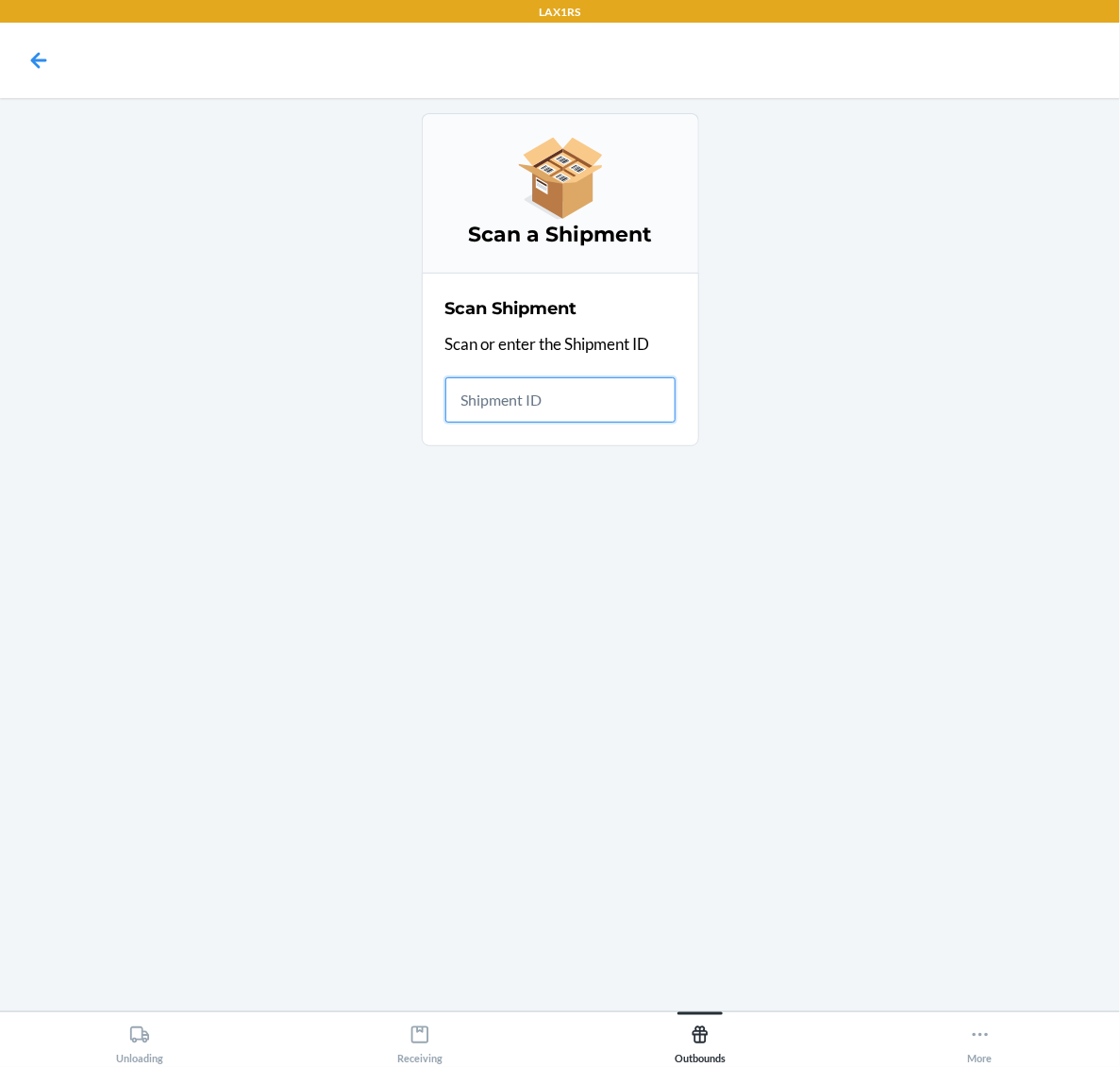 click at bounding box center [560, 400] 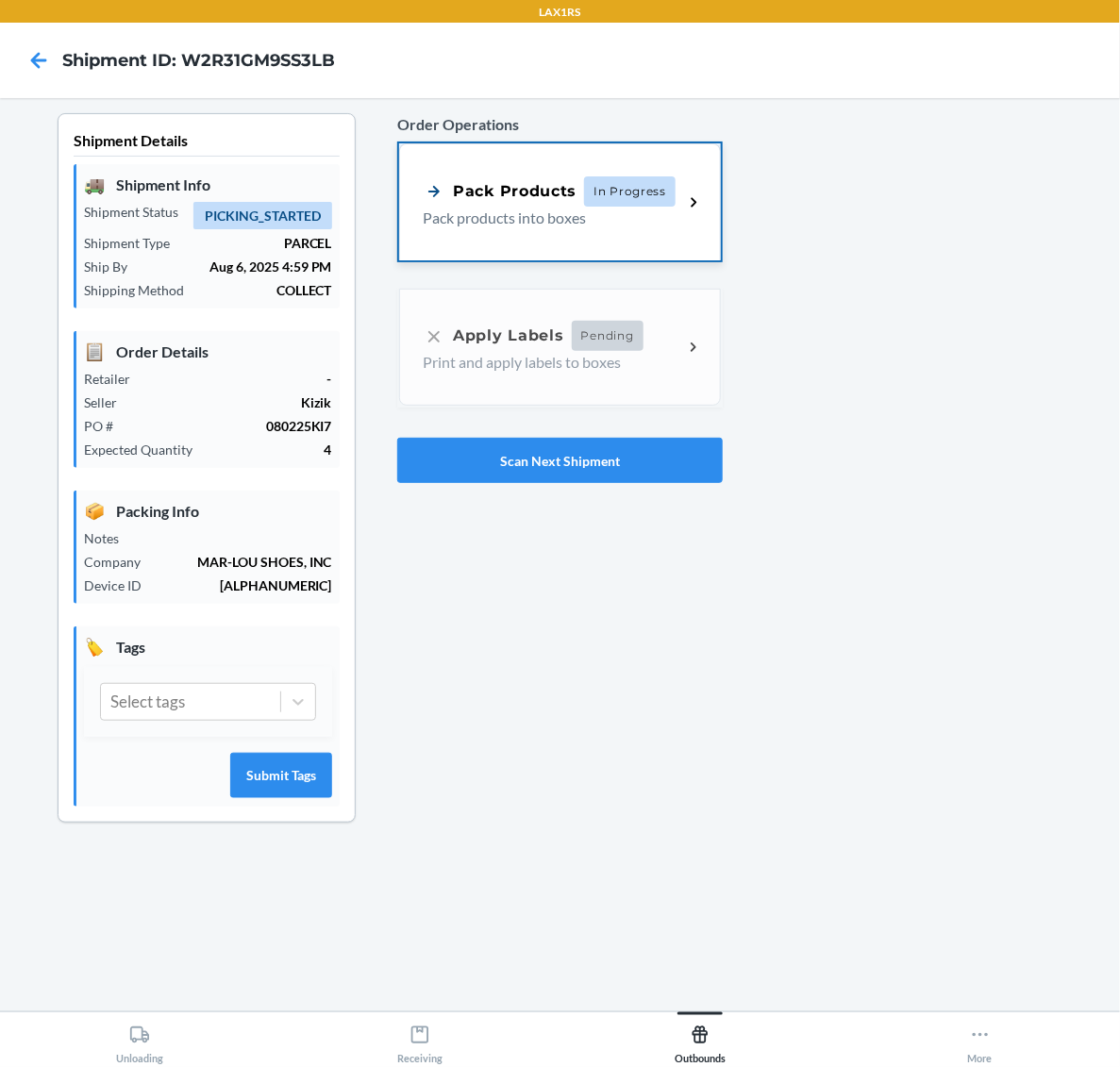 click on "Pack products into boxes" at bounding box center (545, 218) 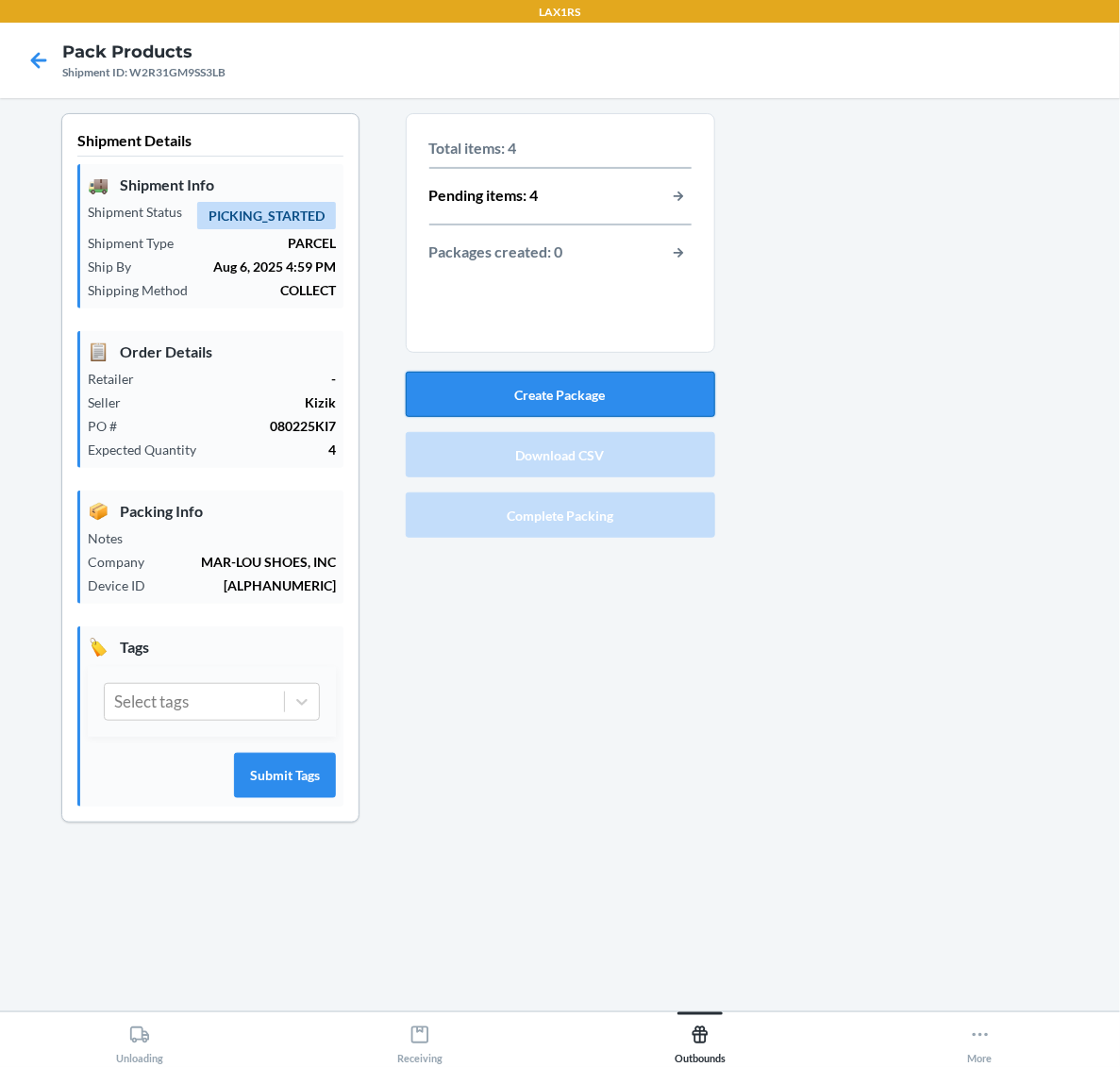 click on "Create Package" at bounding box center [560, 394] 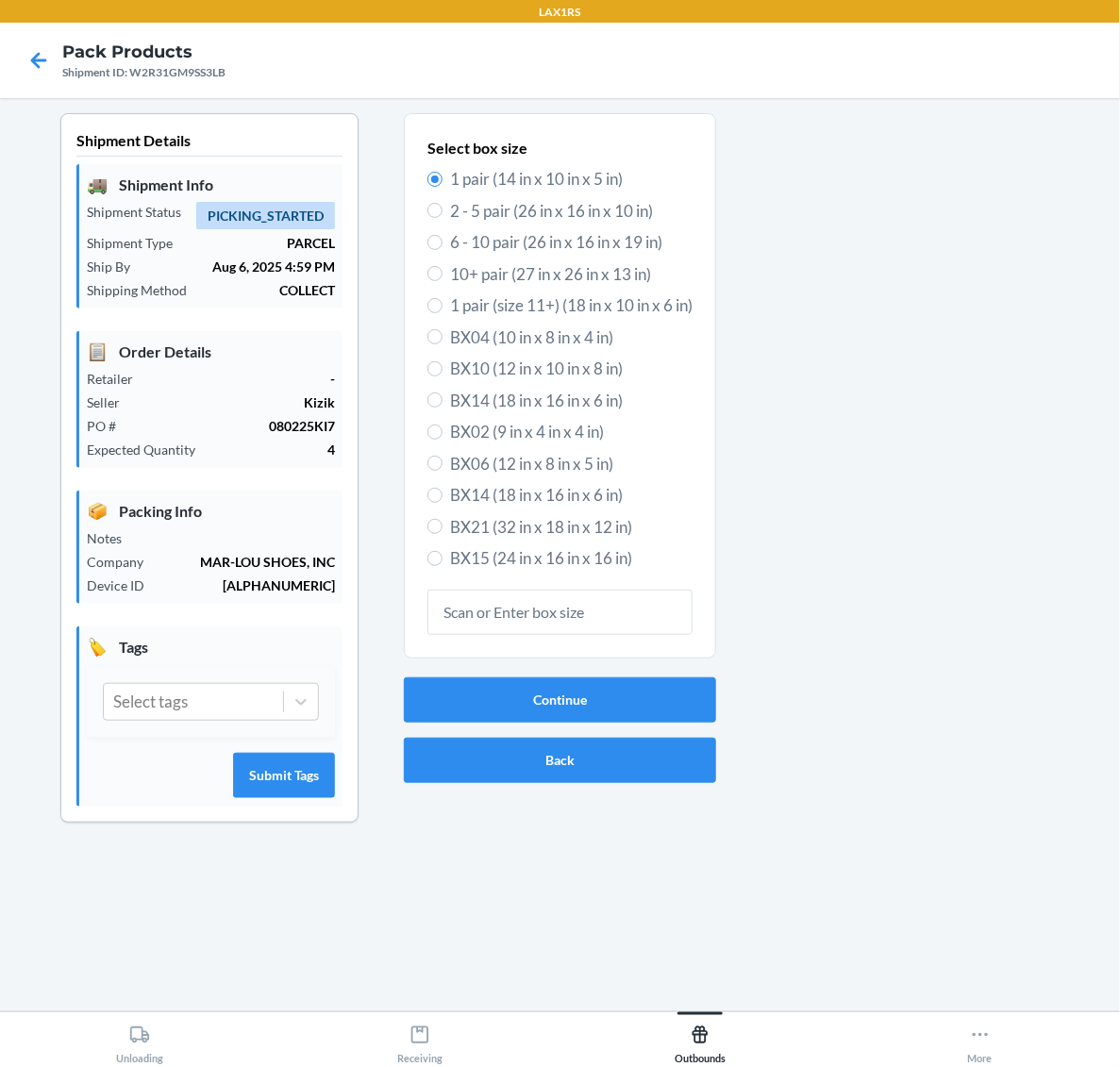click on "2 - 5 pair (26 in x 16 in x 10 in)" at bounding box center (571, 211) 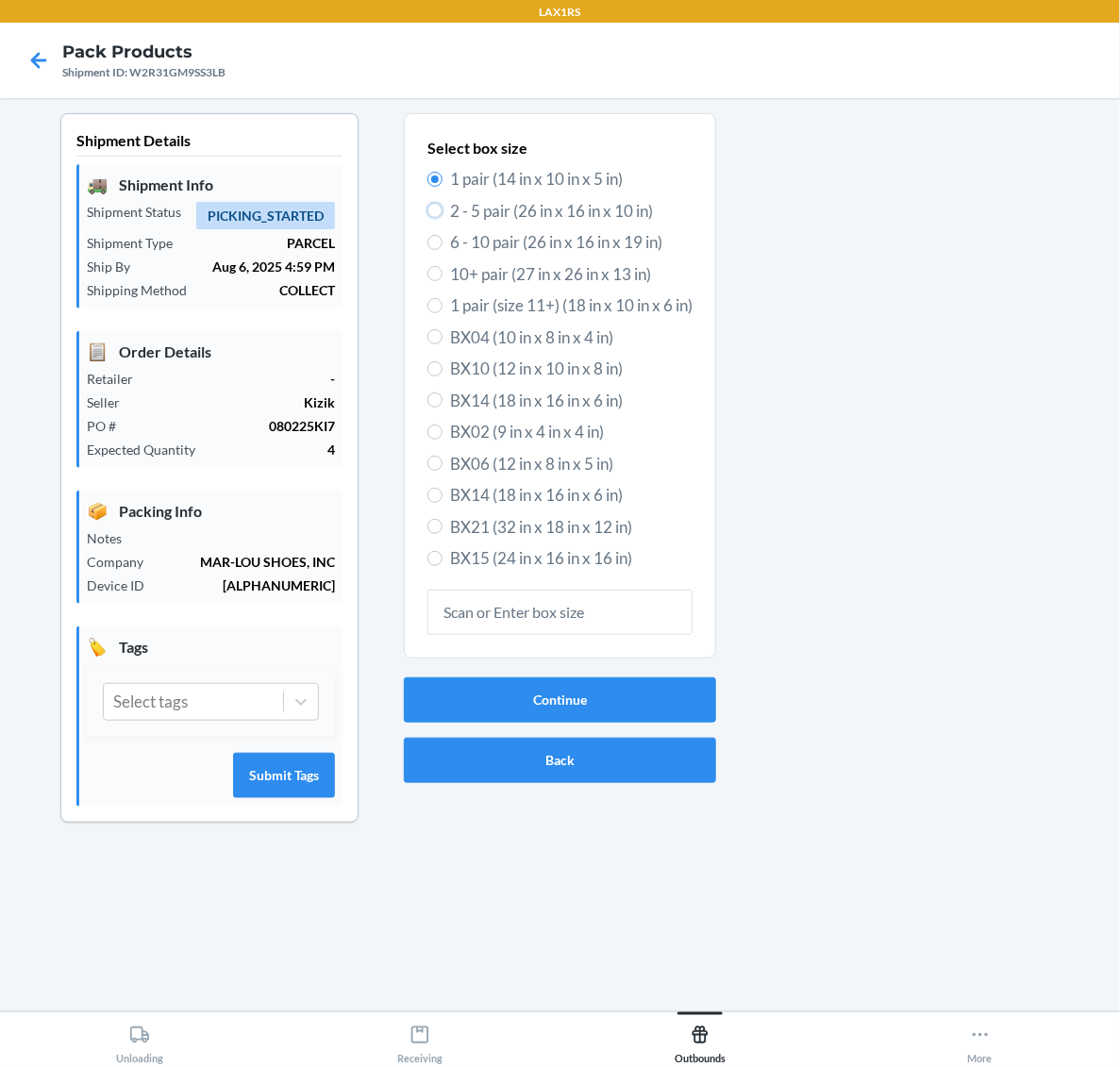click on "2 - 5 pair (26 in x 16 in x 10 in)" at bounding box center (435, 210) 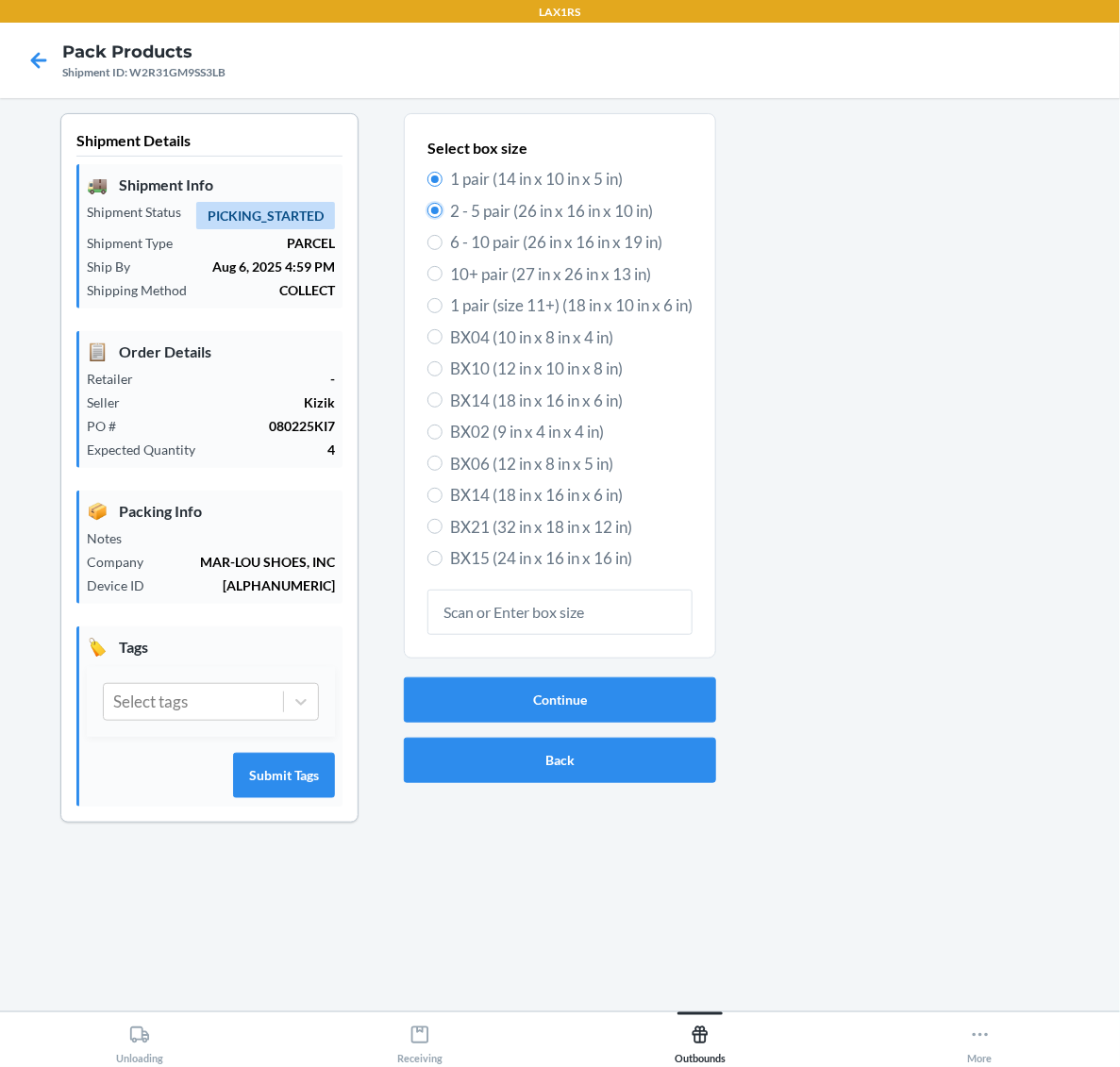 radio on "true" 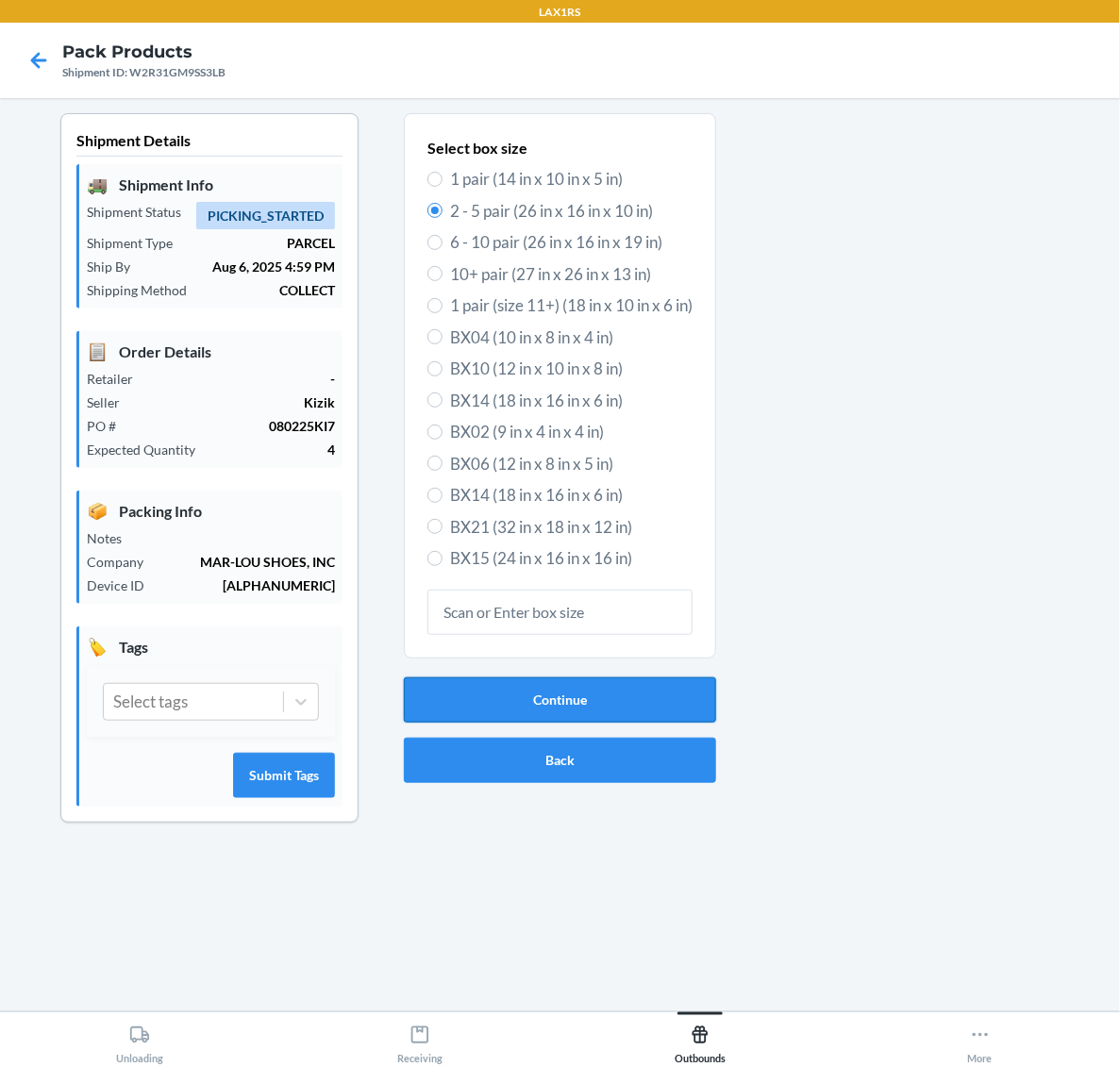 click on "Continue" at bounding box center (560, 700) 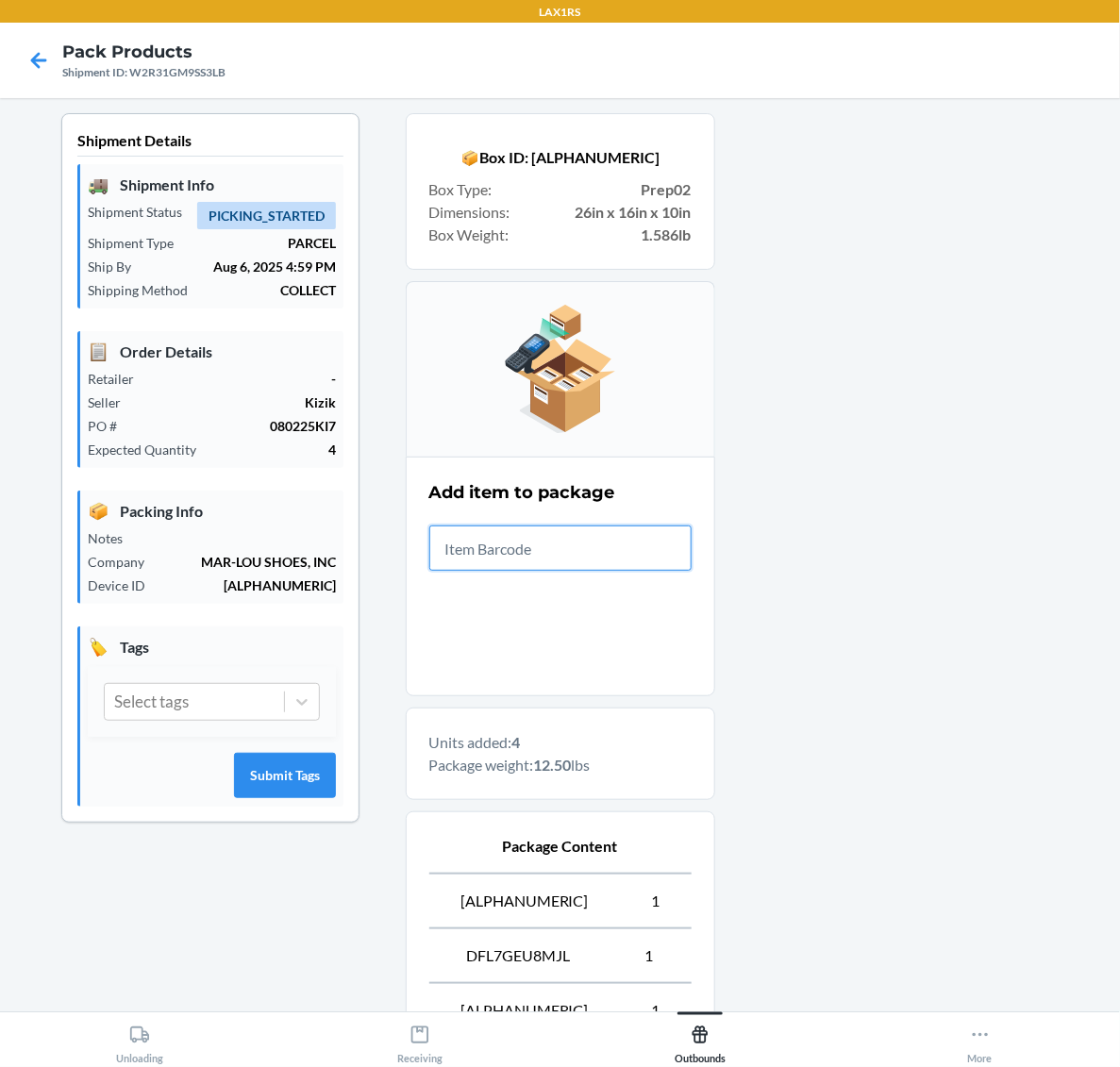 scroll, scrollTop: 283, scrollLeft: 0, axis: vertical 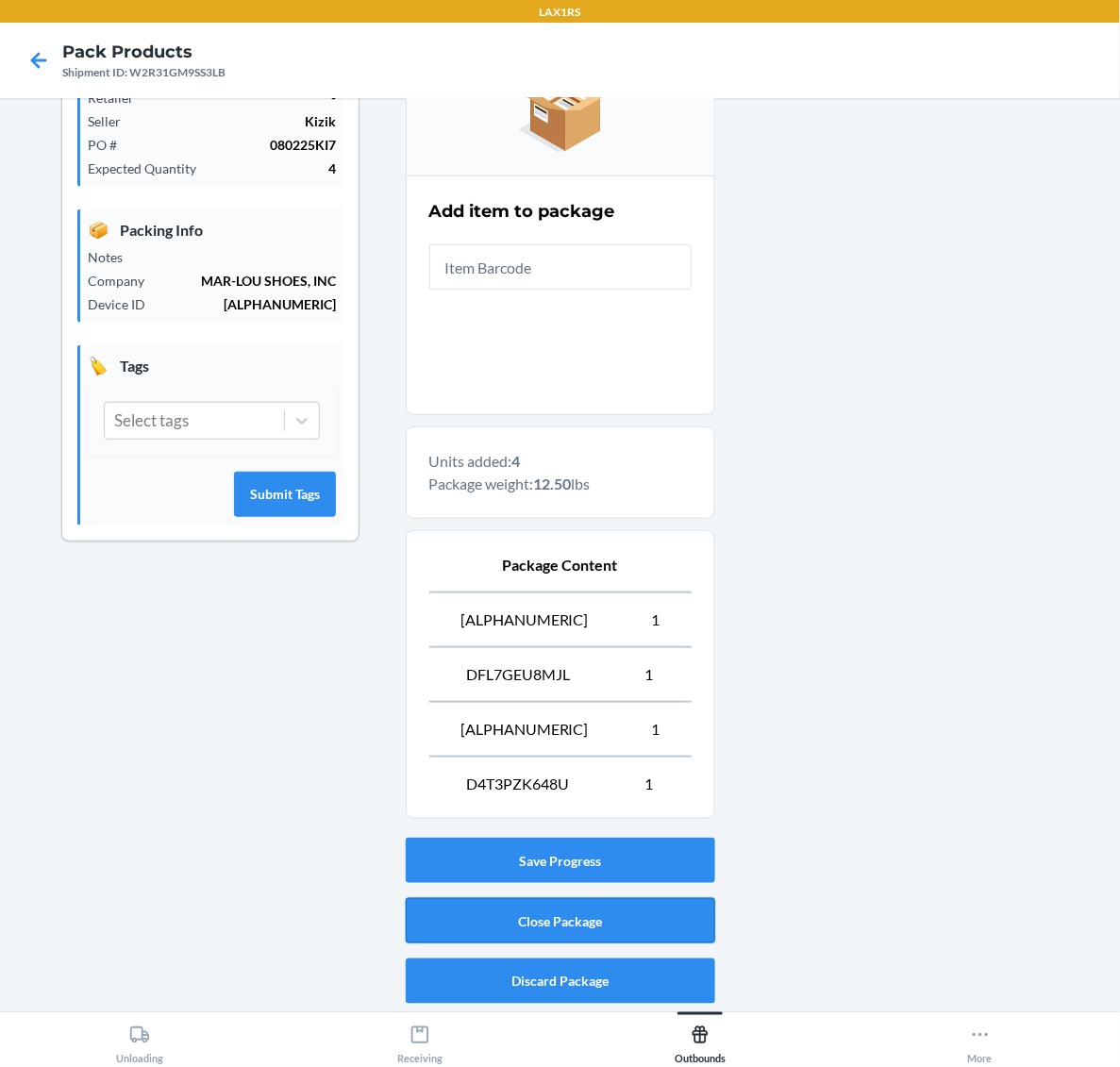 click on "Close Package" at bounding box center [560, 921] 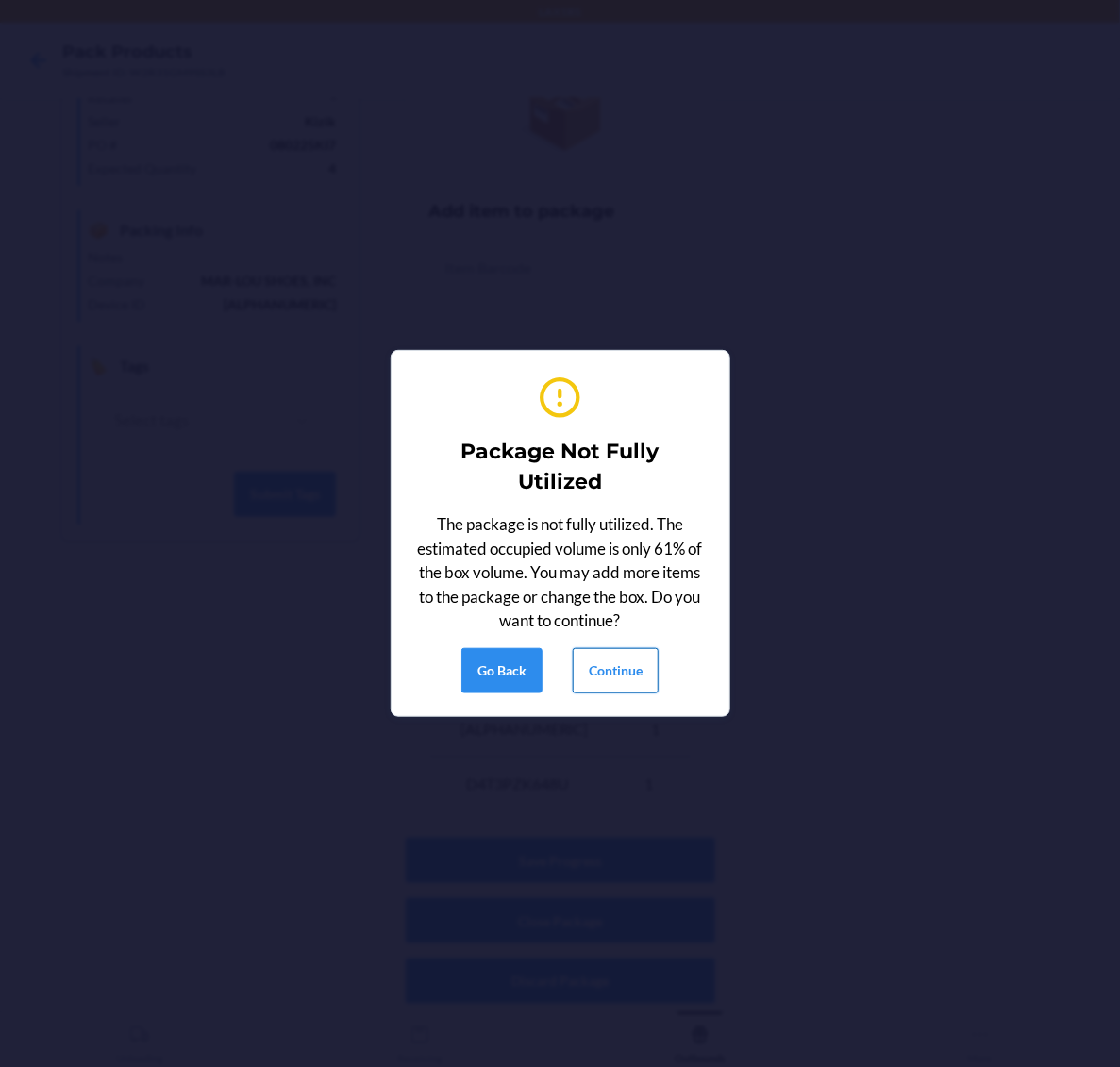 click on "Continue" at bounding box center [615, 671] 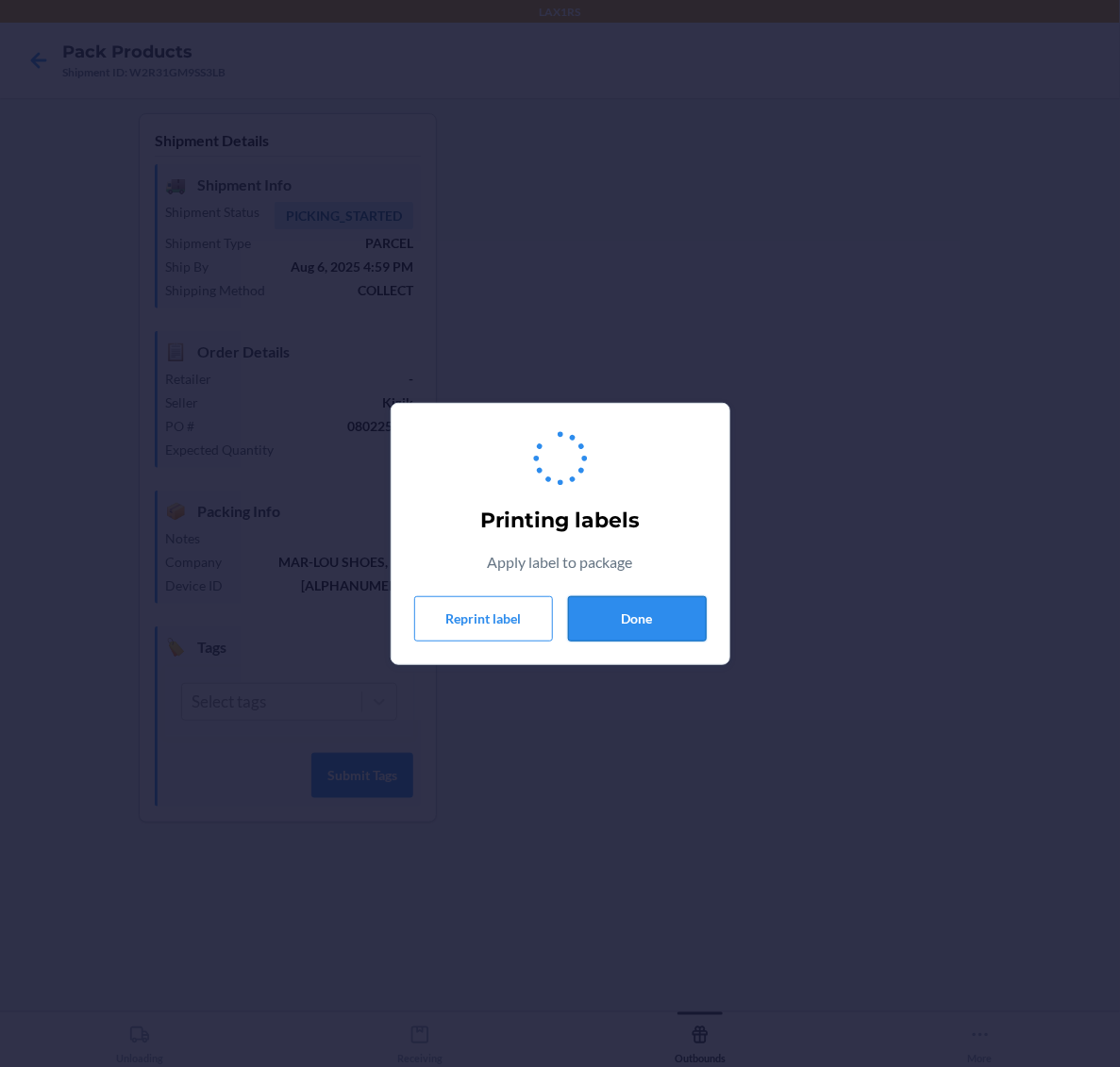 click on "Done" at bounding box center (637, 619) 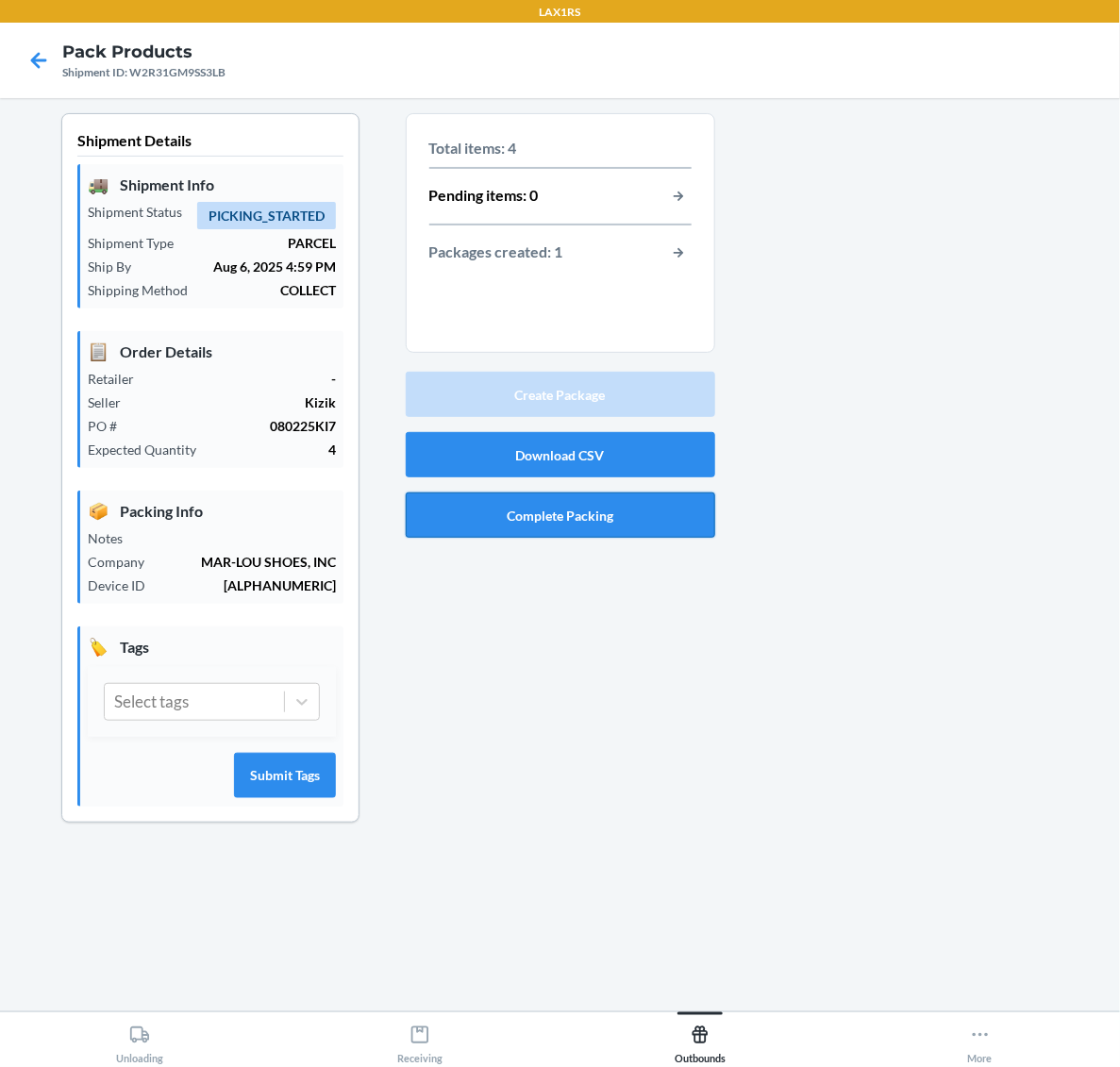 click on "Complete Packing" at bounding box center [560, 515] 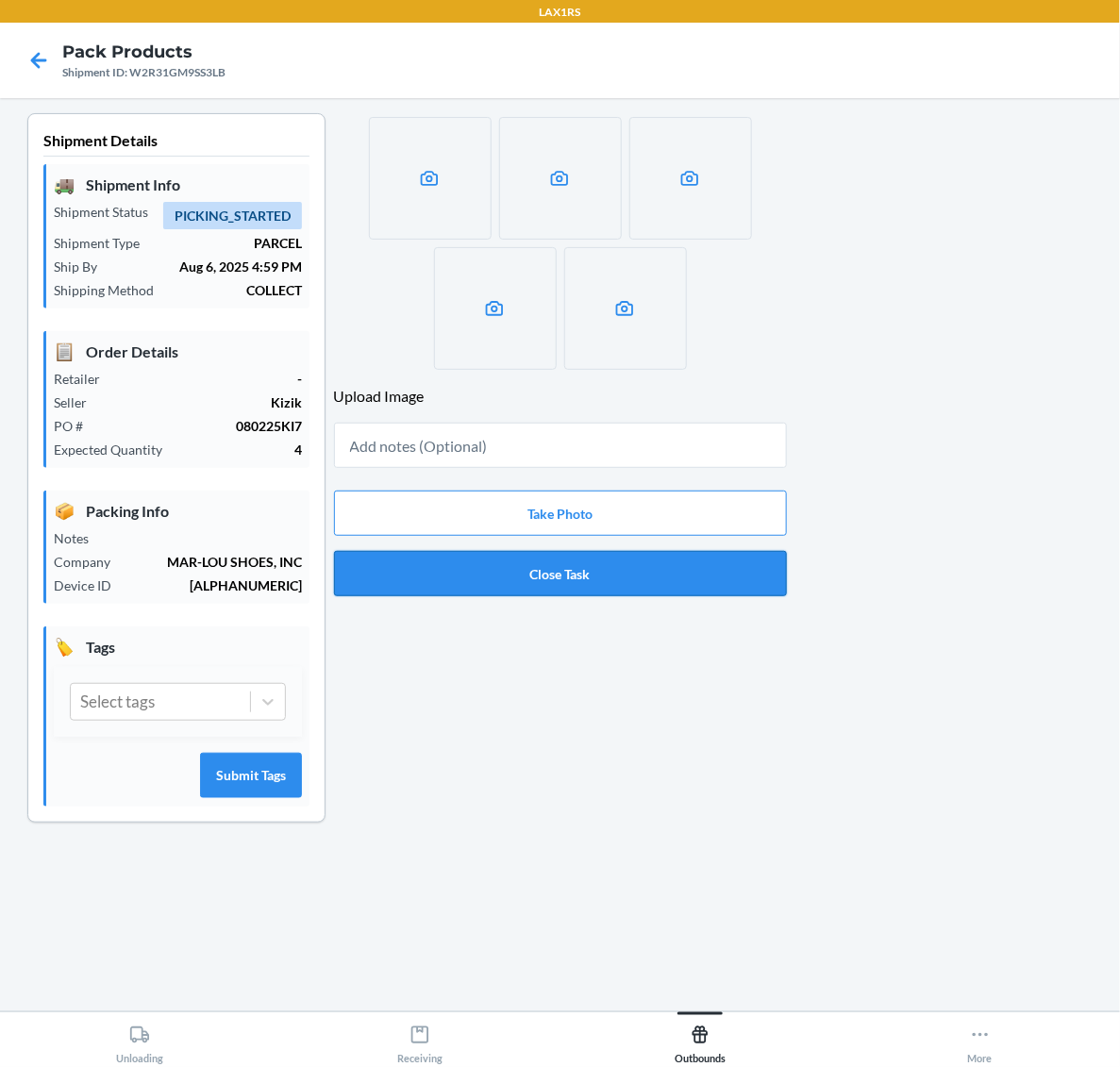 click on "Close Task" at bounding box center (560, 574) 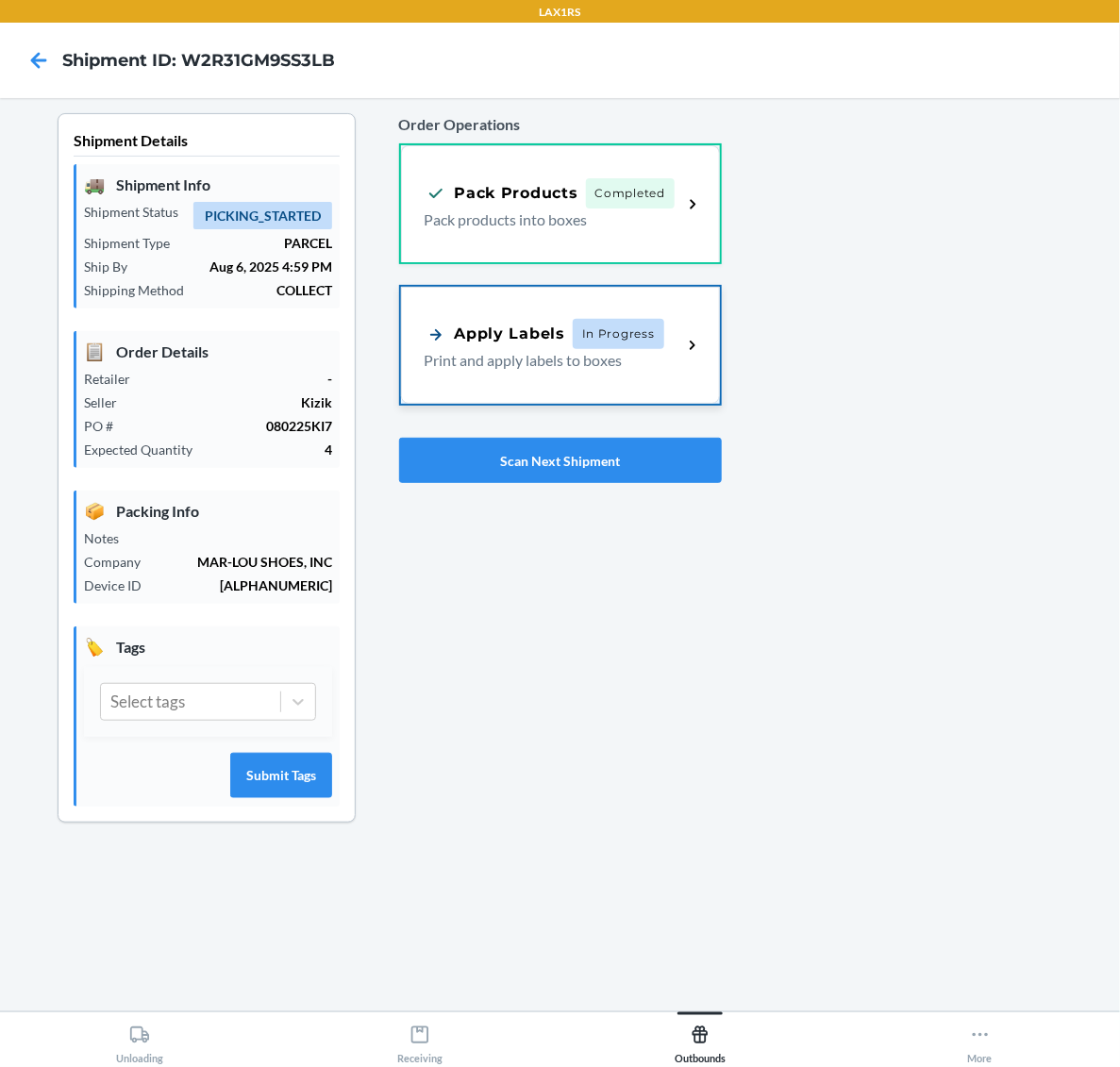 click on "Apply Labels In Progress Print and apply labels to boxes" at bounding box center (560, 345) 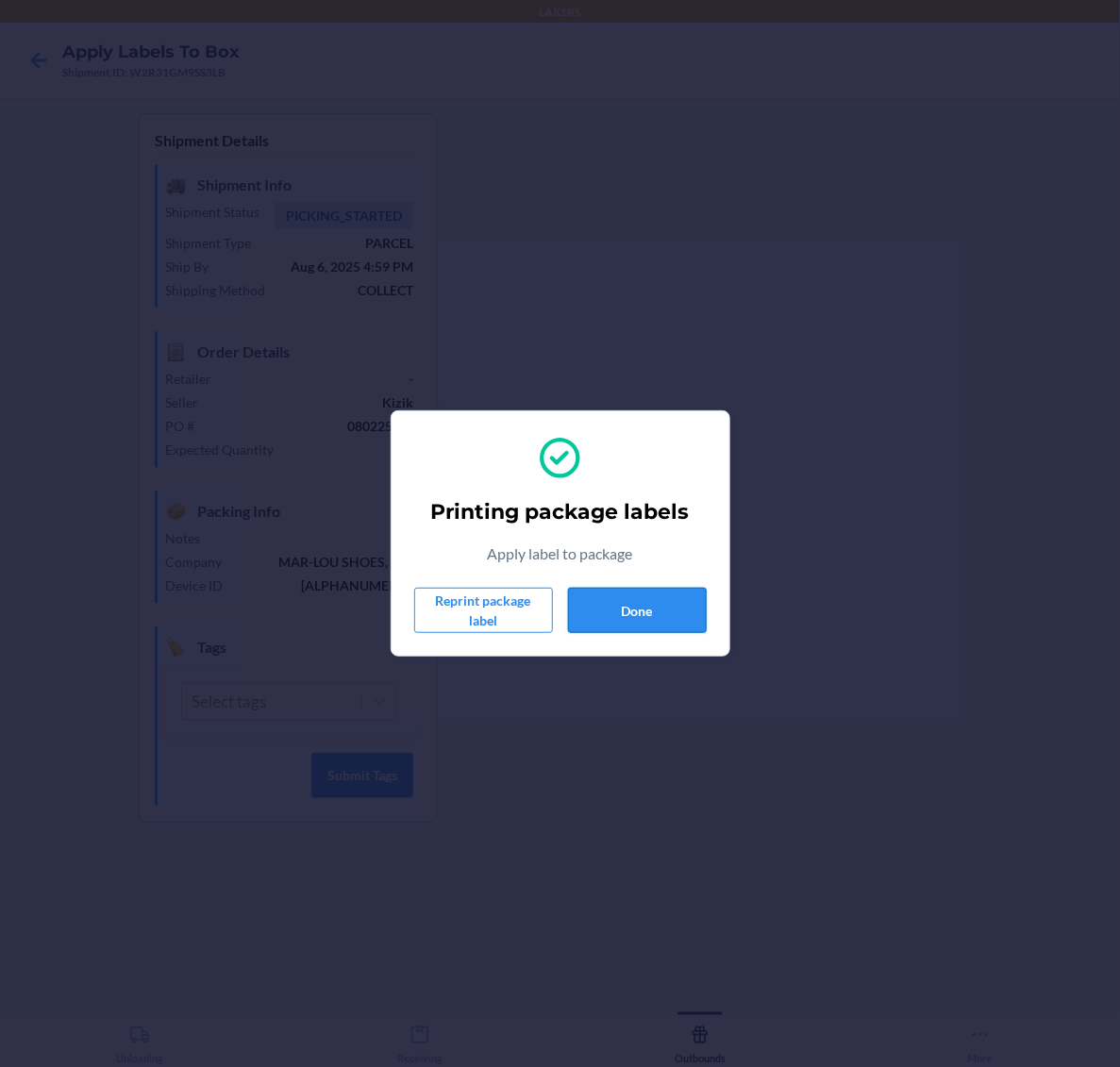 click on "Done" at bounding box center [637, 610] 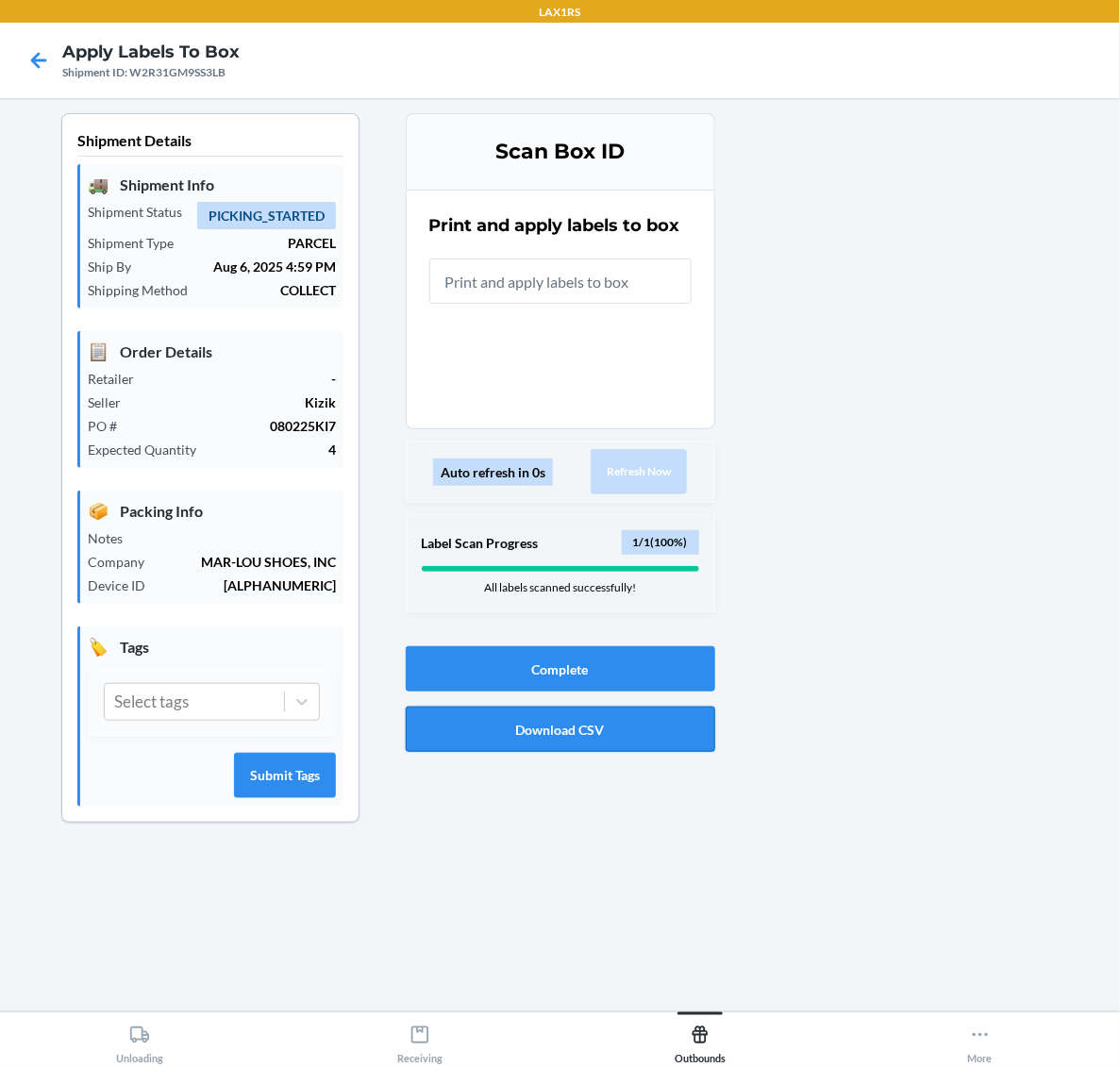 click on "Download CSV" at bounding box center [560, 729] 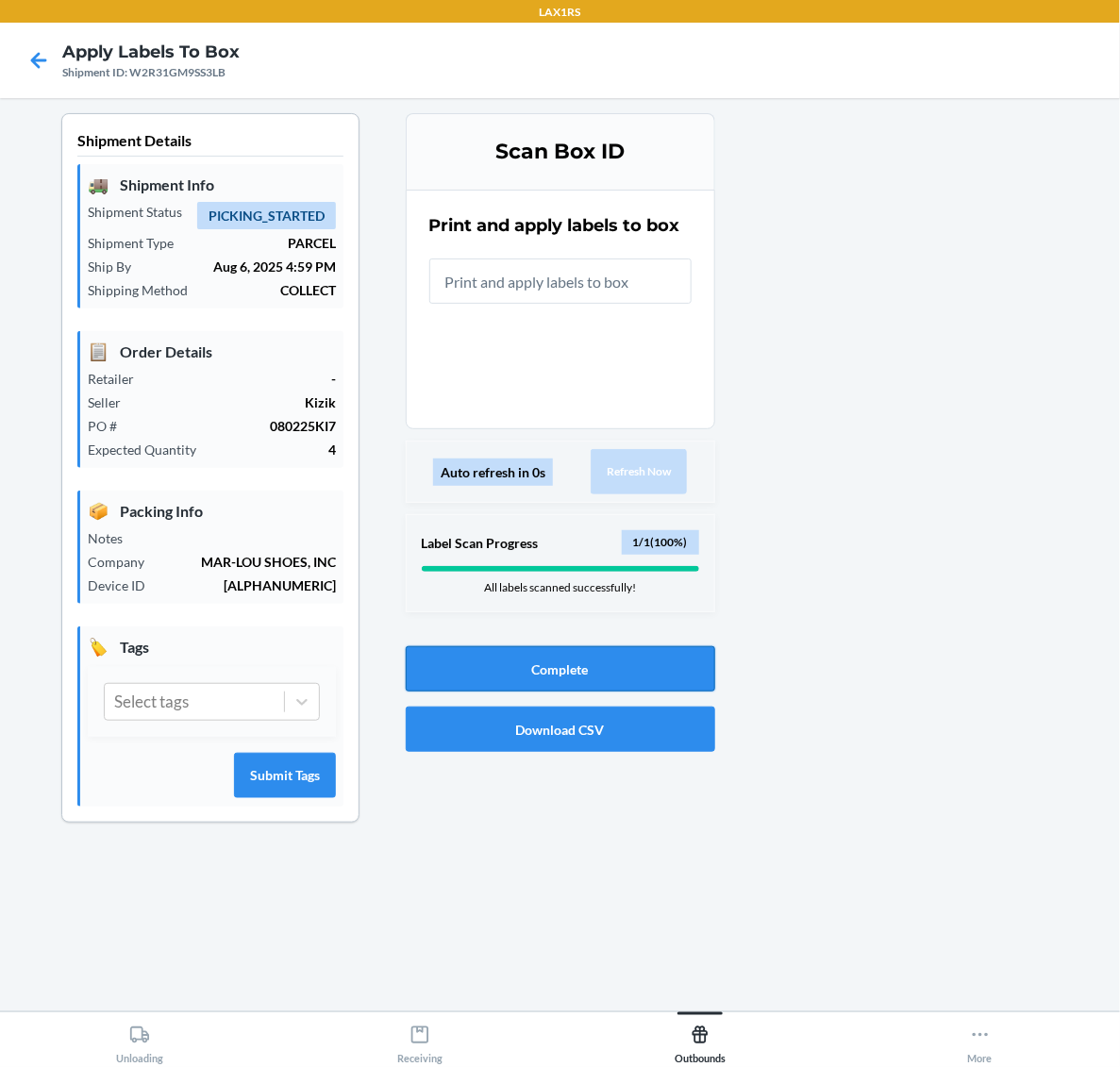 click on "Complete" at bounding box center (560, 669) 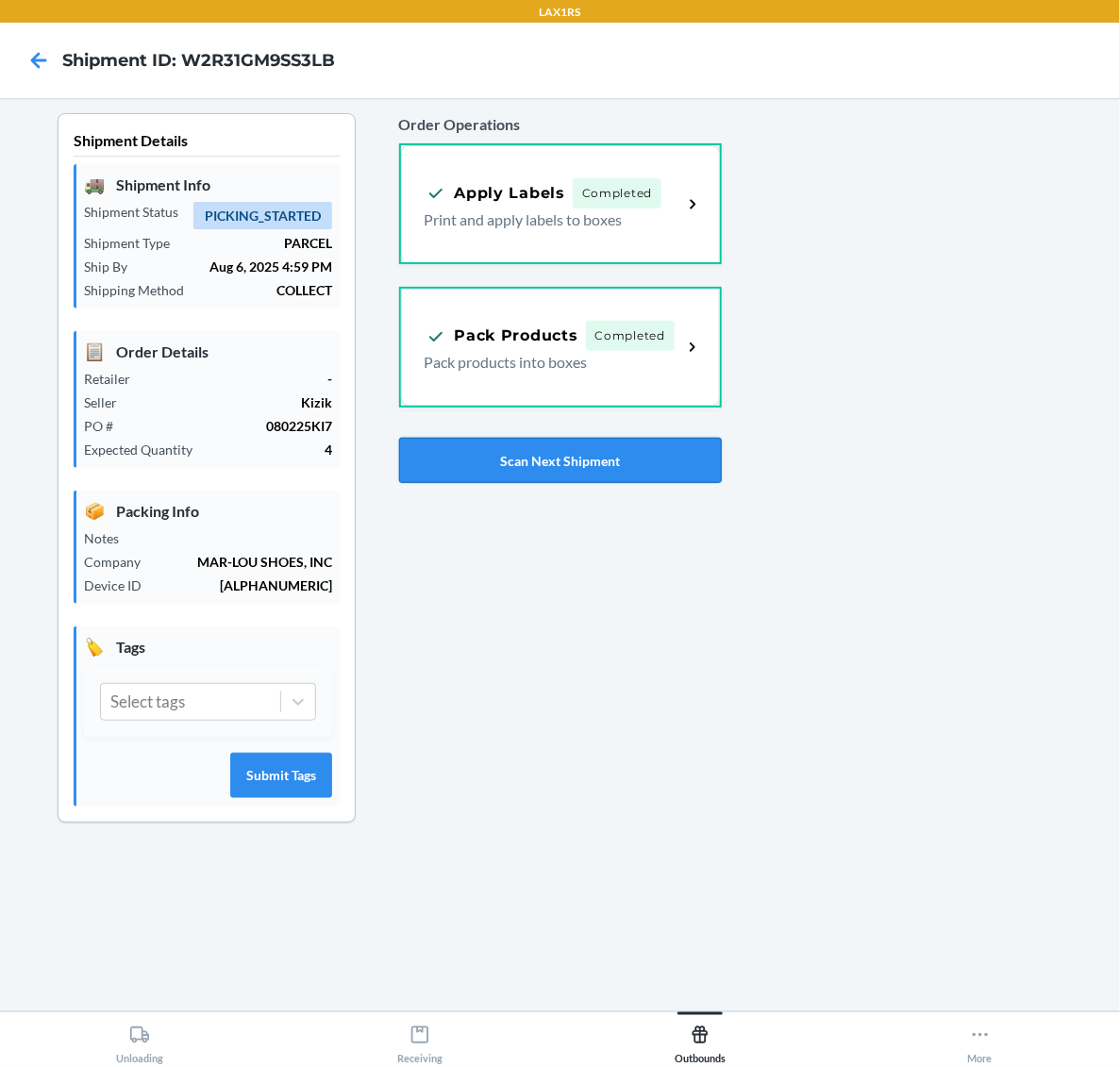 click on "Scan Next Shipment" at bounding box center (560, 460) 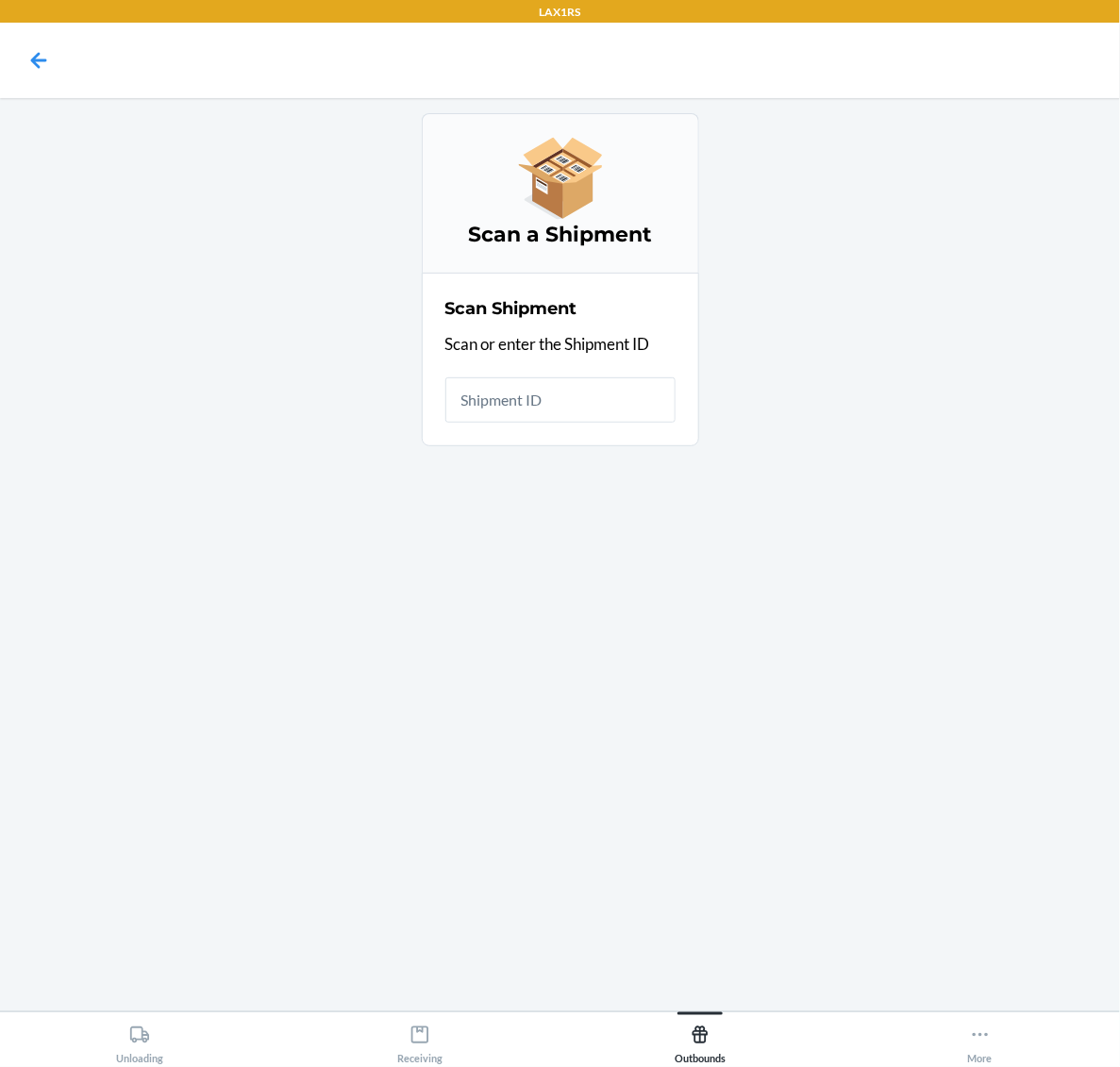 click at bounding box center [560, 400] 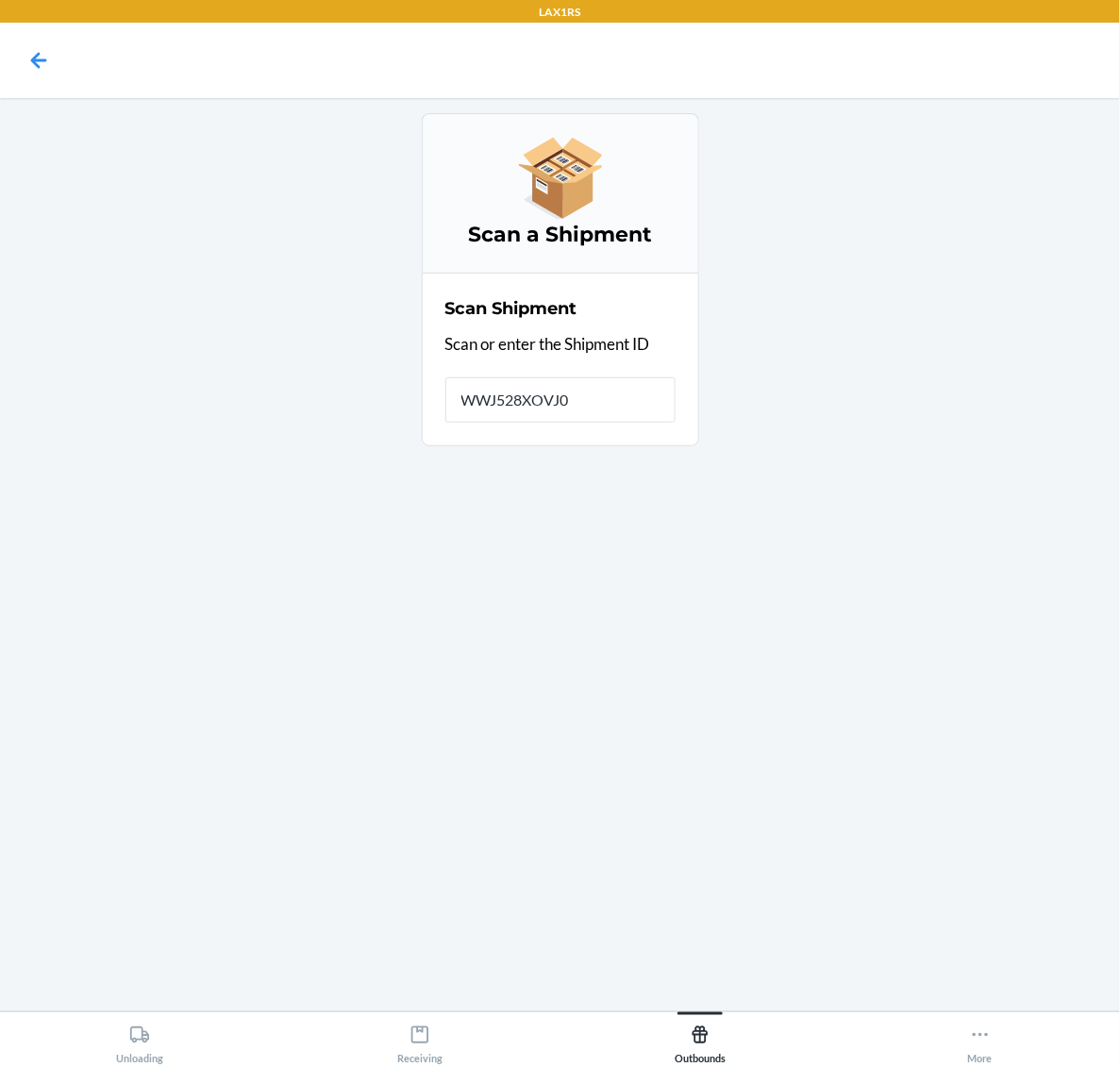 type on "WWJ528XOVJ0H" 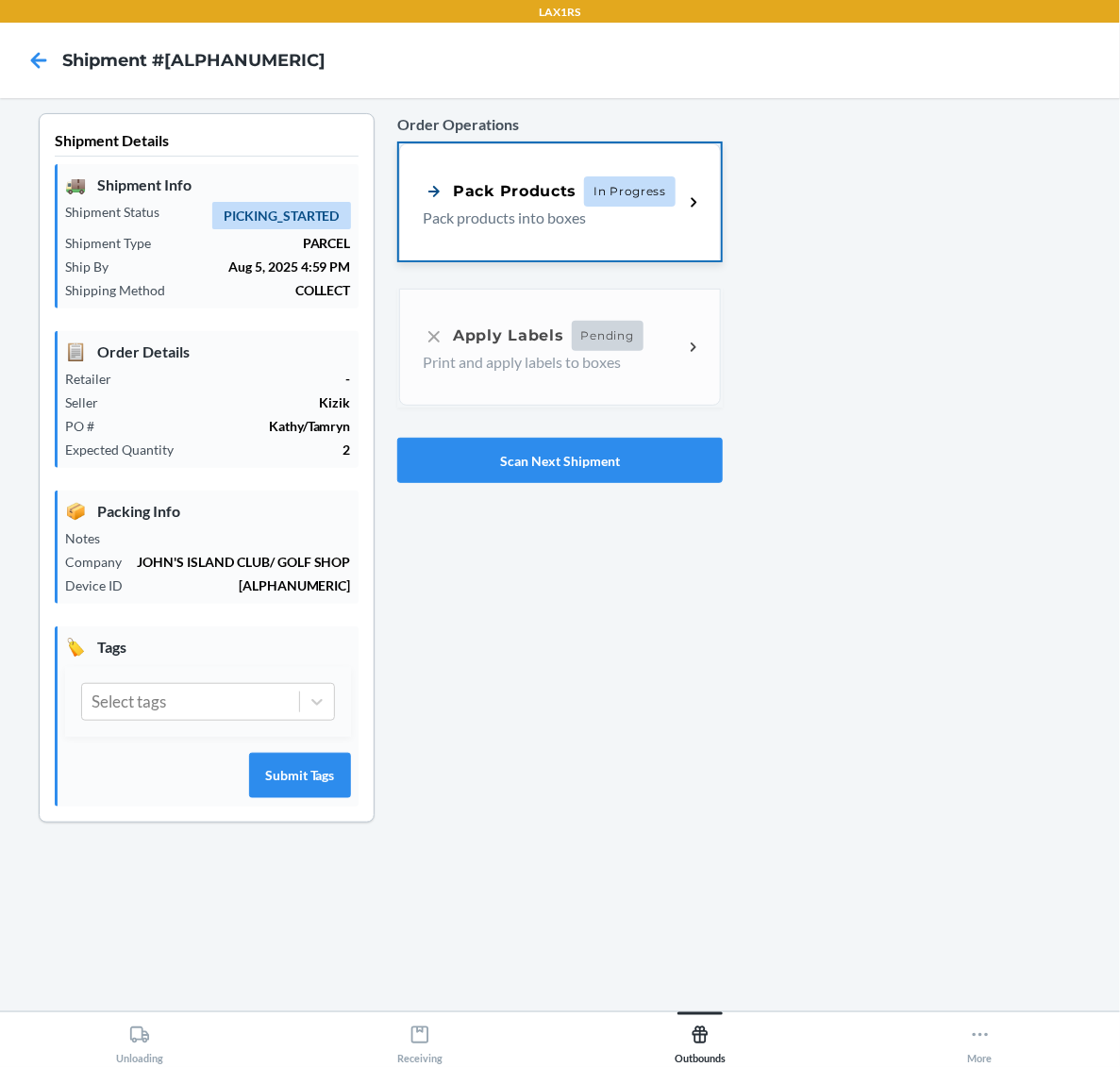 click on "Pack Products In Progress Pack products into boxes" at bounding box center [560, 202] 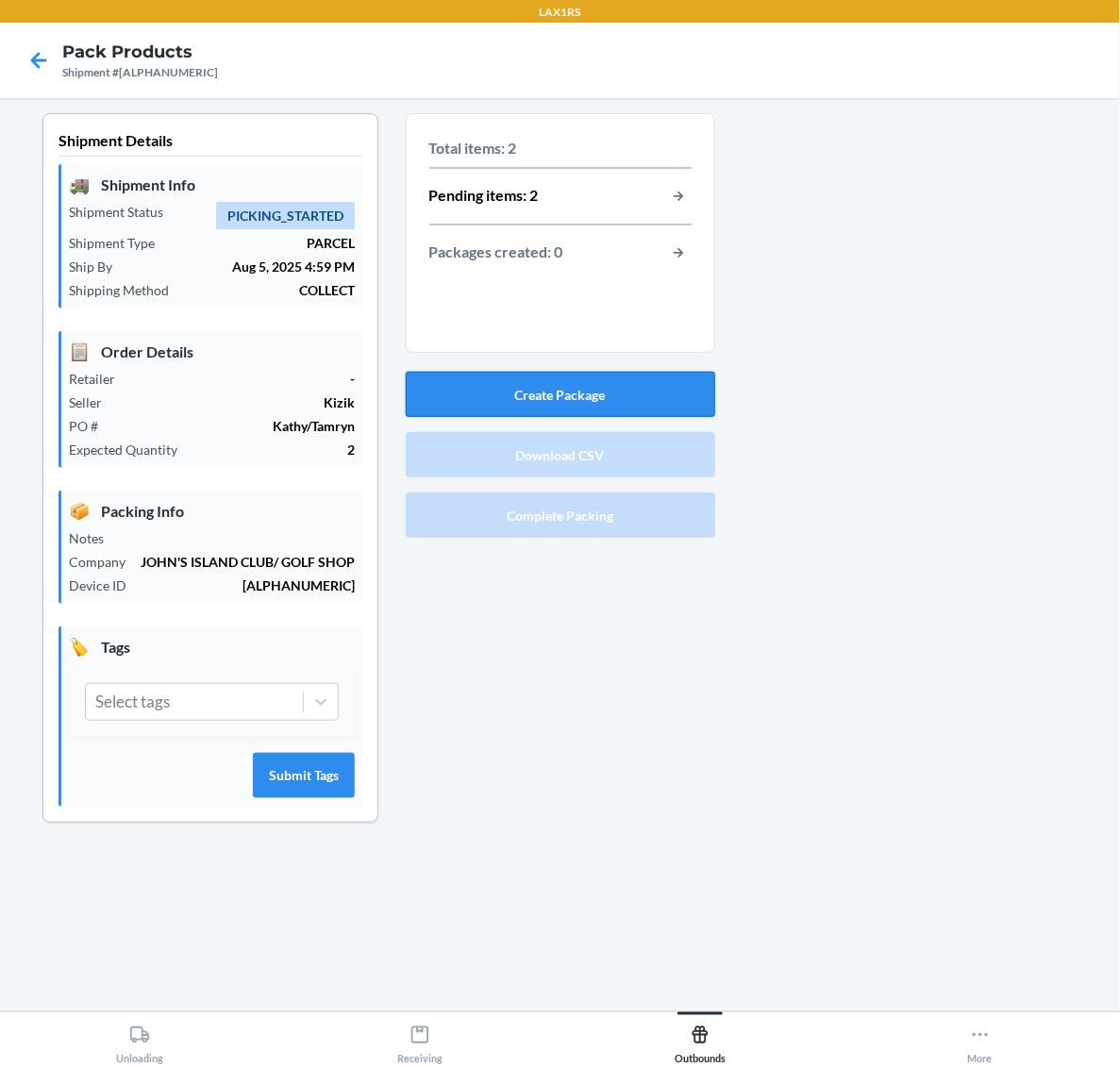 click on "Create Package" at bounding box center (560, 394) 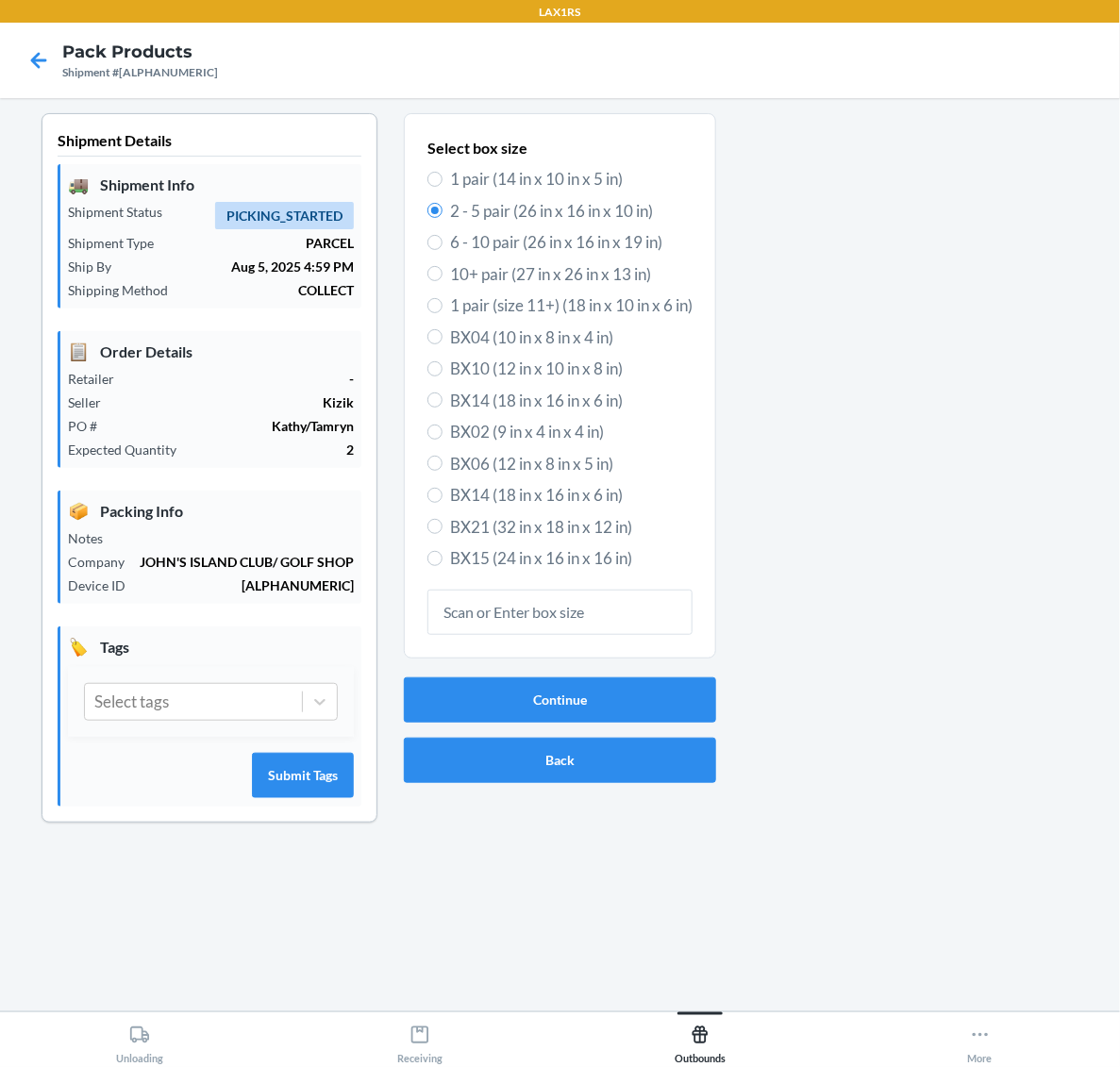 click on "BX14 (18 in x 16 in x 6 in)" at bounding box center (571, 495) 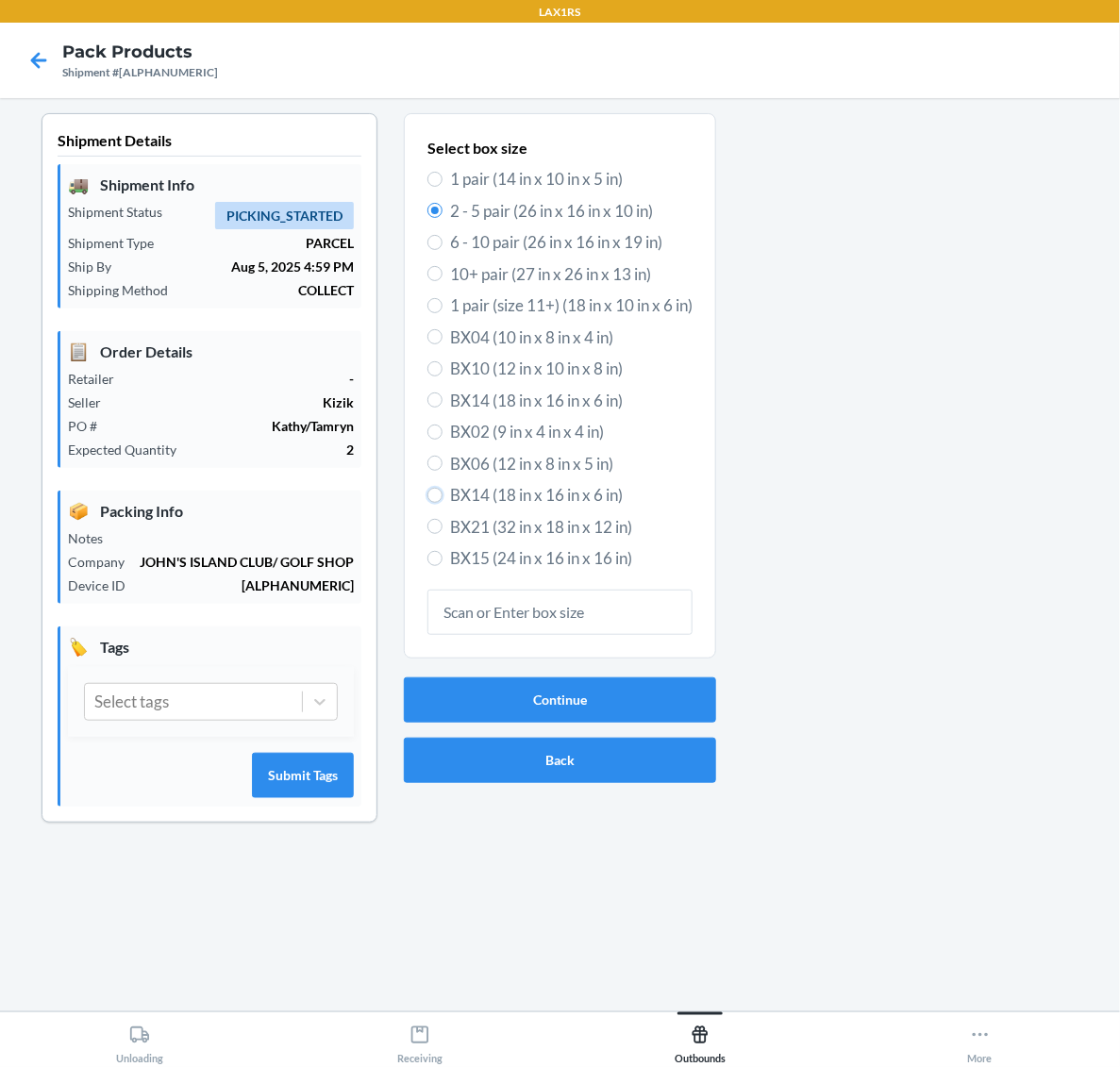 click on "BX14 (18 in x 16 in x 6 in)" at bounding box center [435, 495] 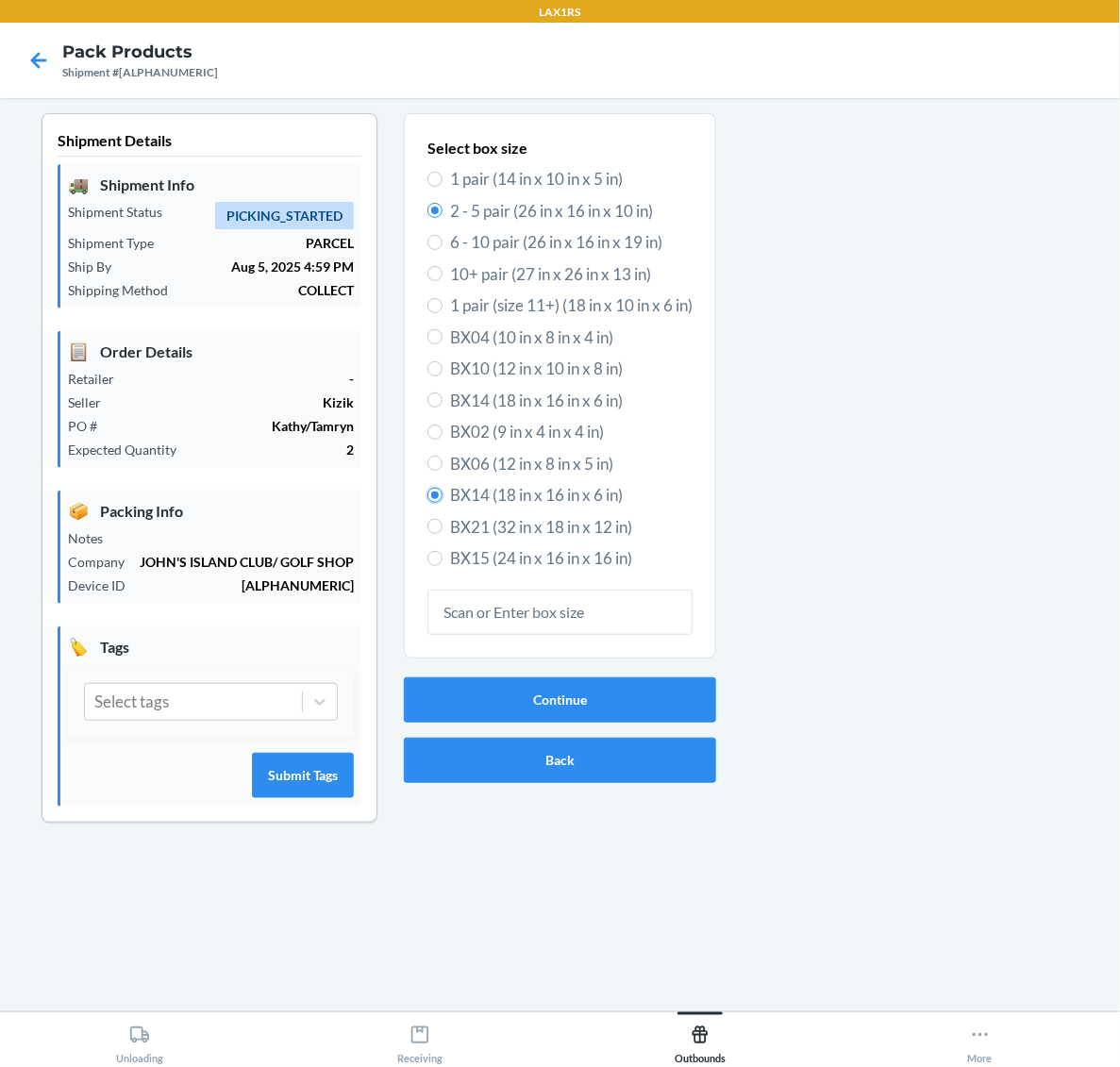 radio on "true" 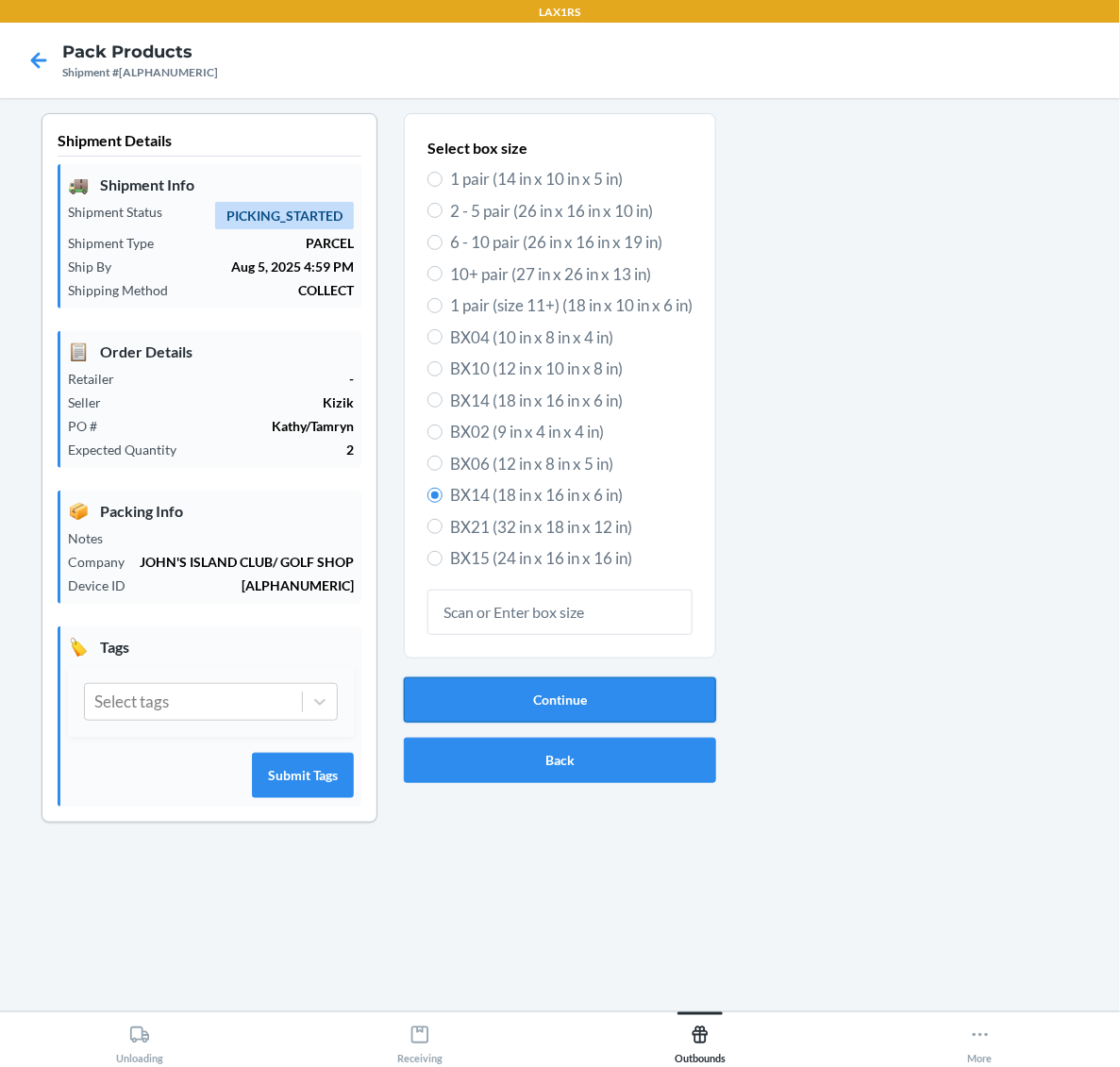 click on "Continue" at bounding box center (560, 700) 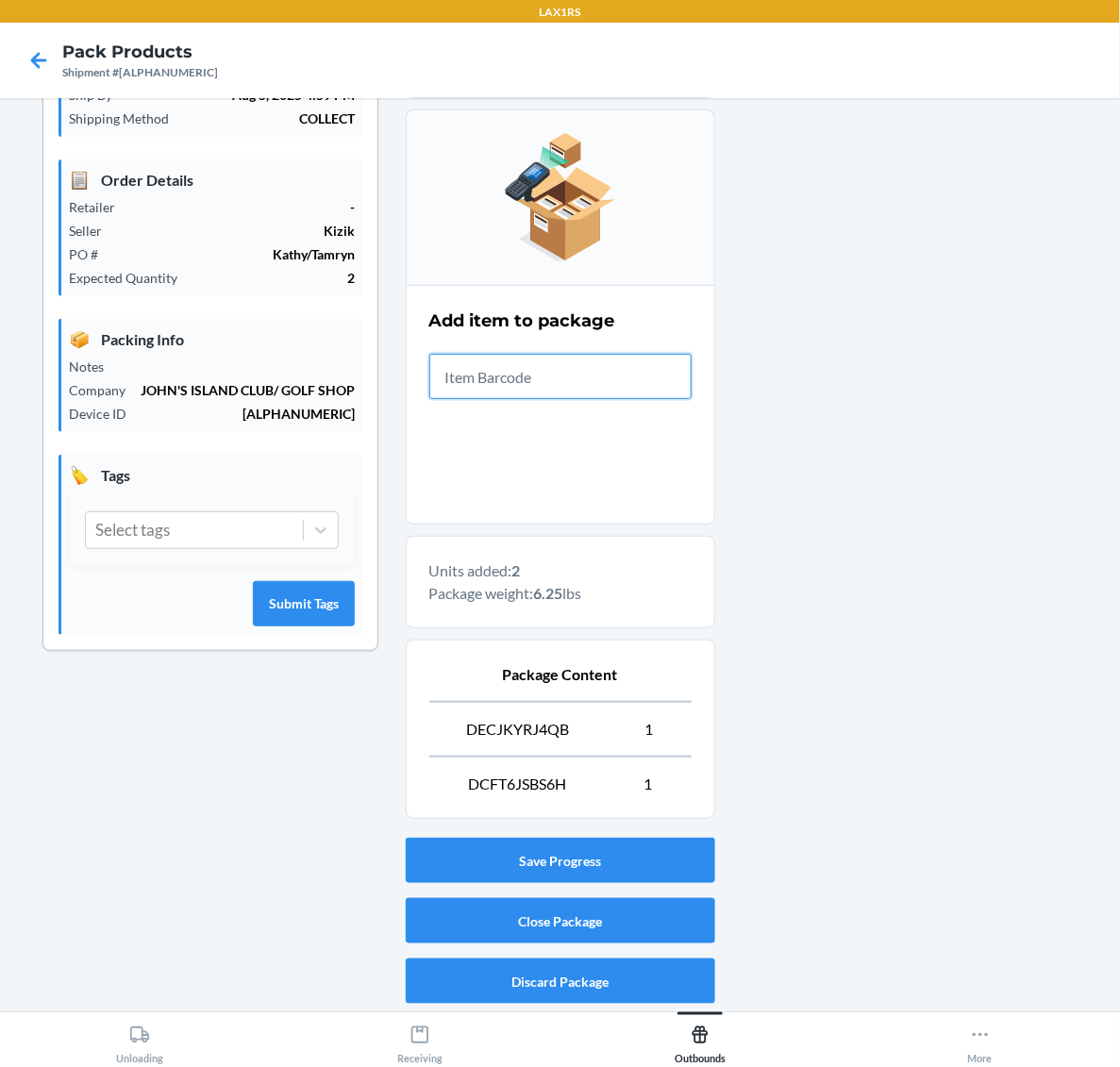 scroll, scrollTop: 173, scrollLeft: 0, axis: vertical 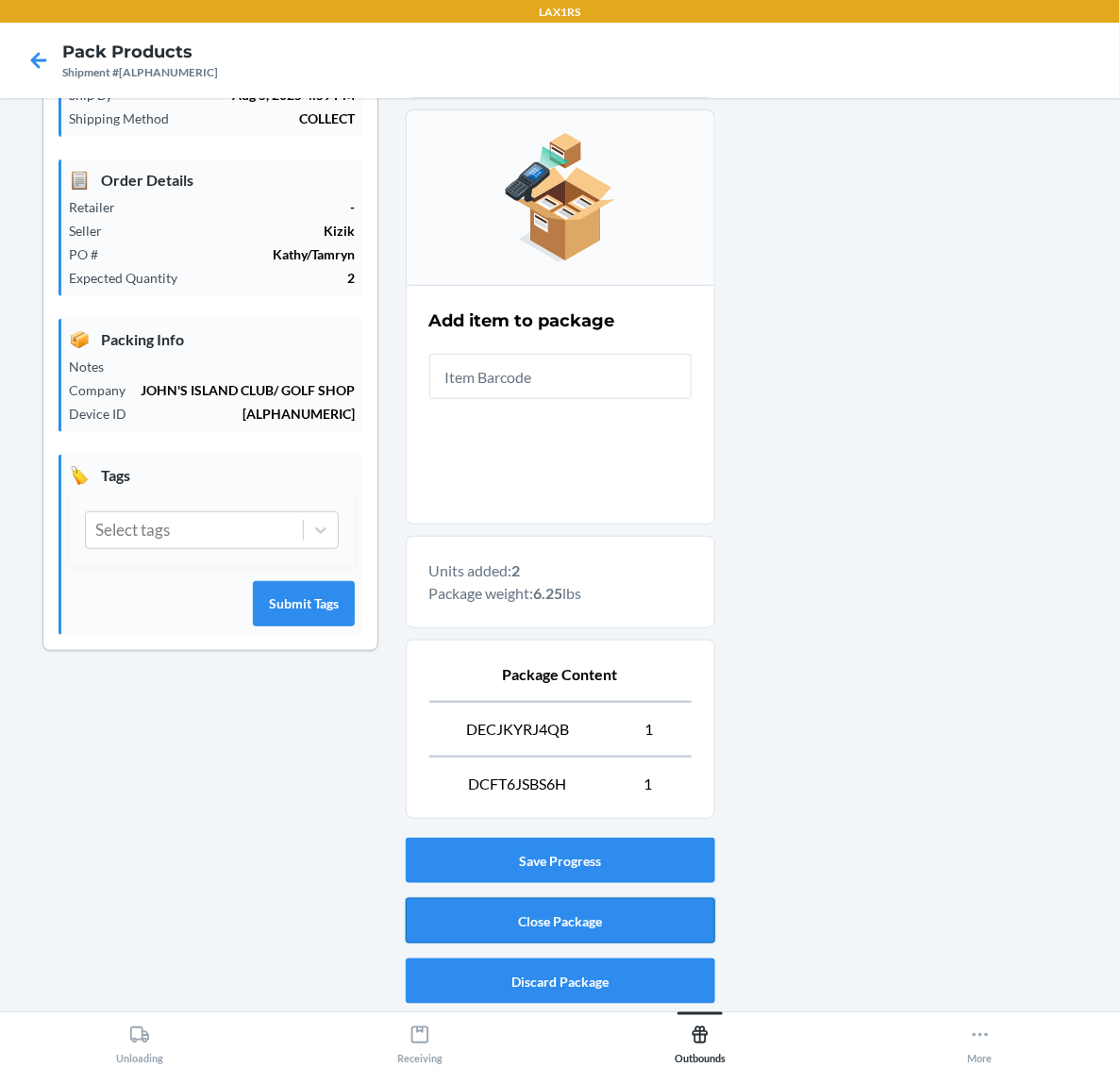 click on "Close Package" at bounding box center (560, 921) 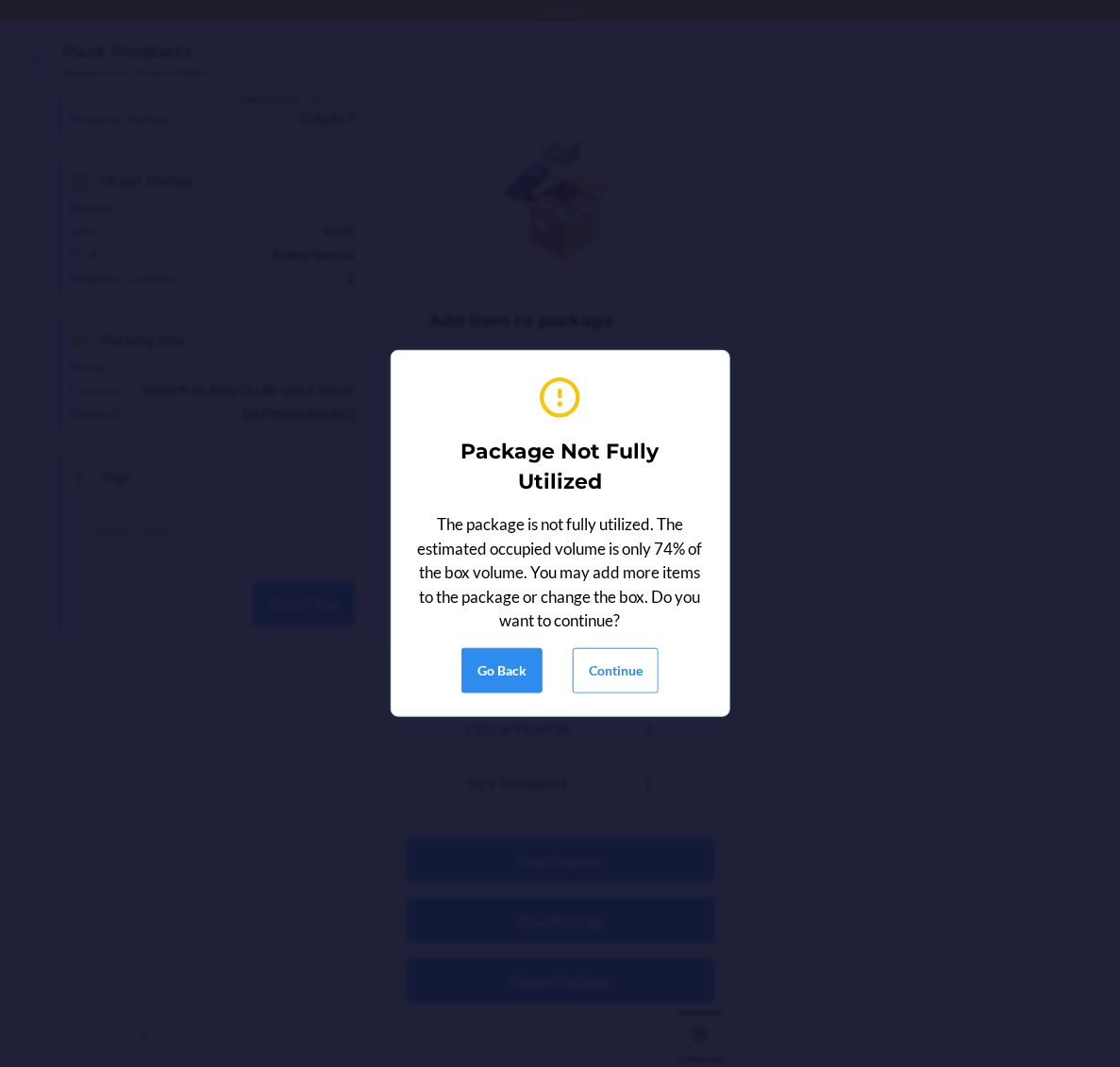 click on "Package Not Fully Utilized The package is not fully utilized. The estimated occupied volume is only 74% of the box volume. You may add more items to the package or change the box. Do you want to continue? Go Back Continue" at bounding box center (560, 533) 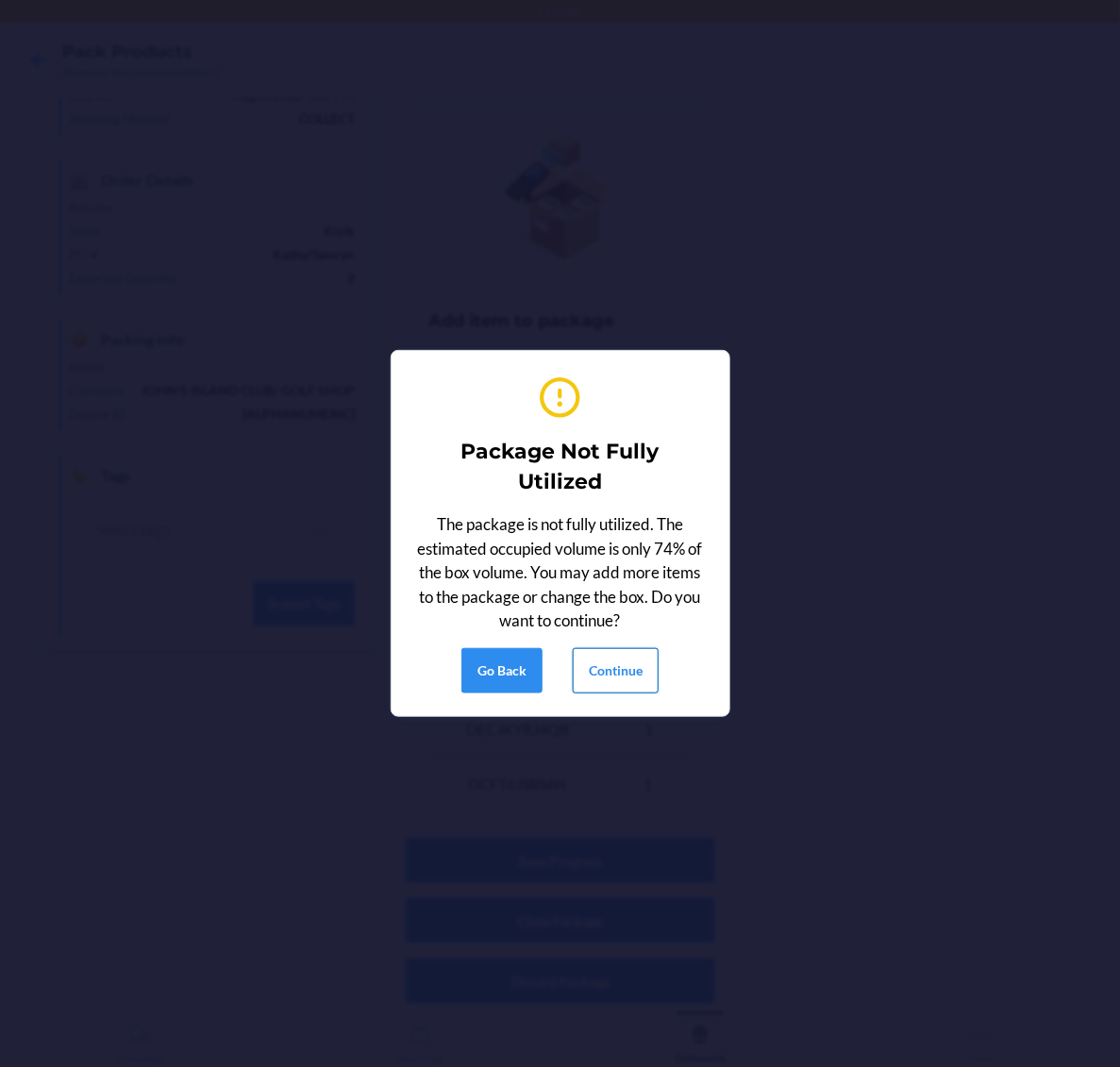 click on "Continue" at bounding box center (615, 671) 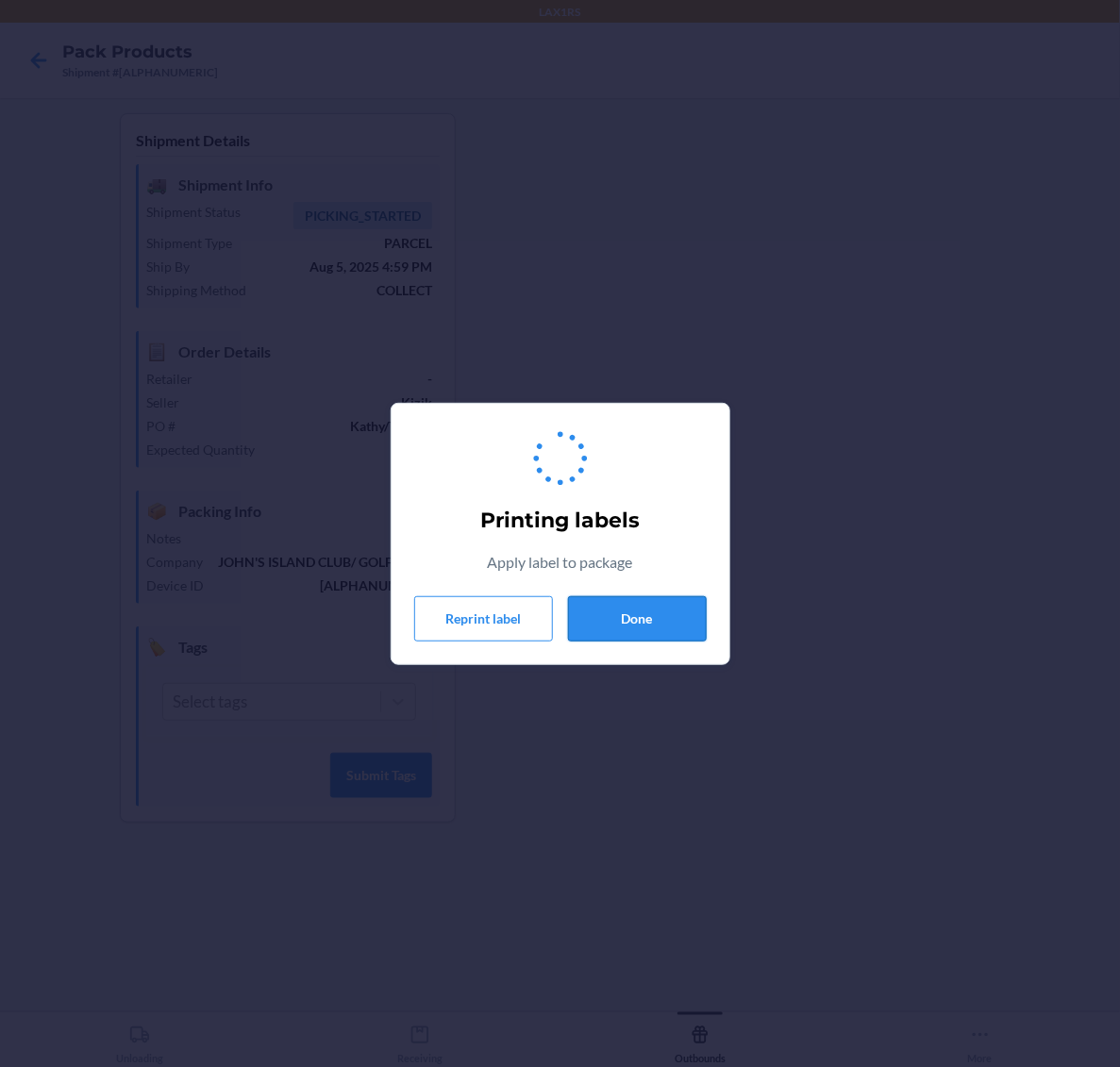 click on "Done" at bounding box center (637, 619) 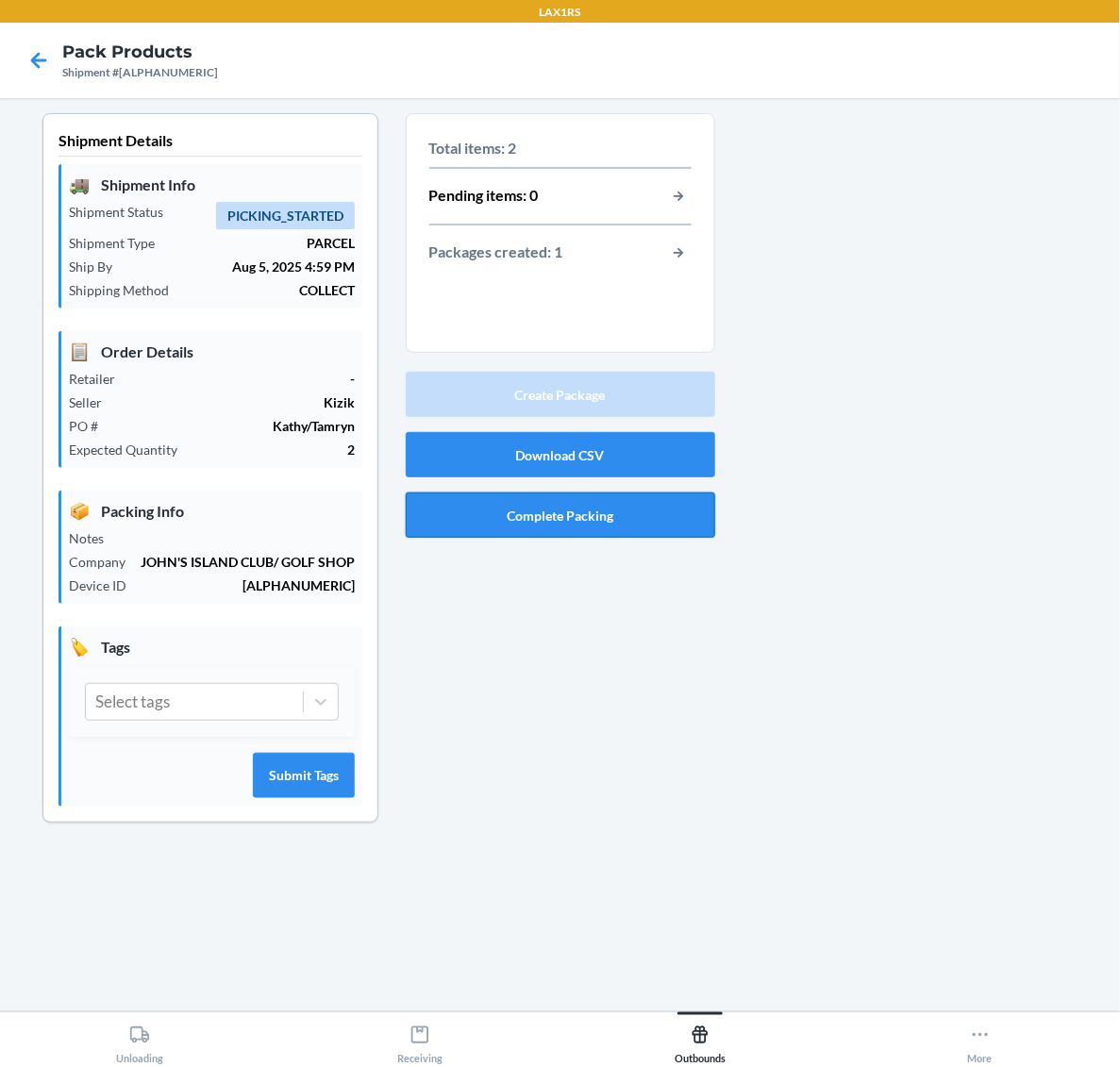 click on "Complete Packing" at bounding box center (560, 515) 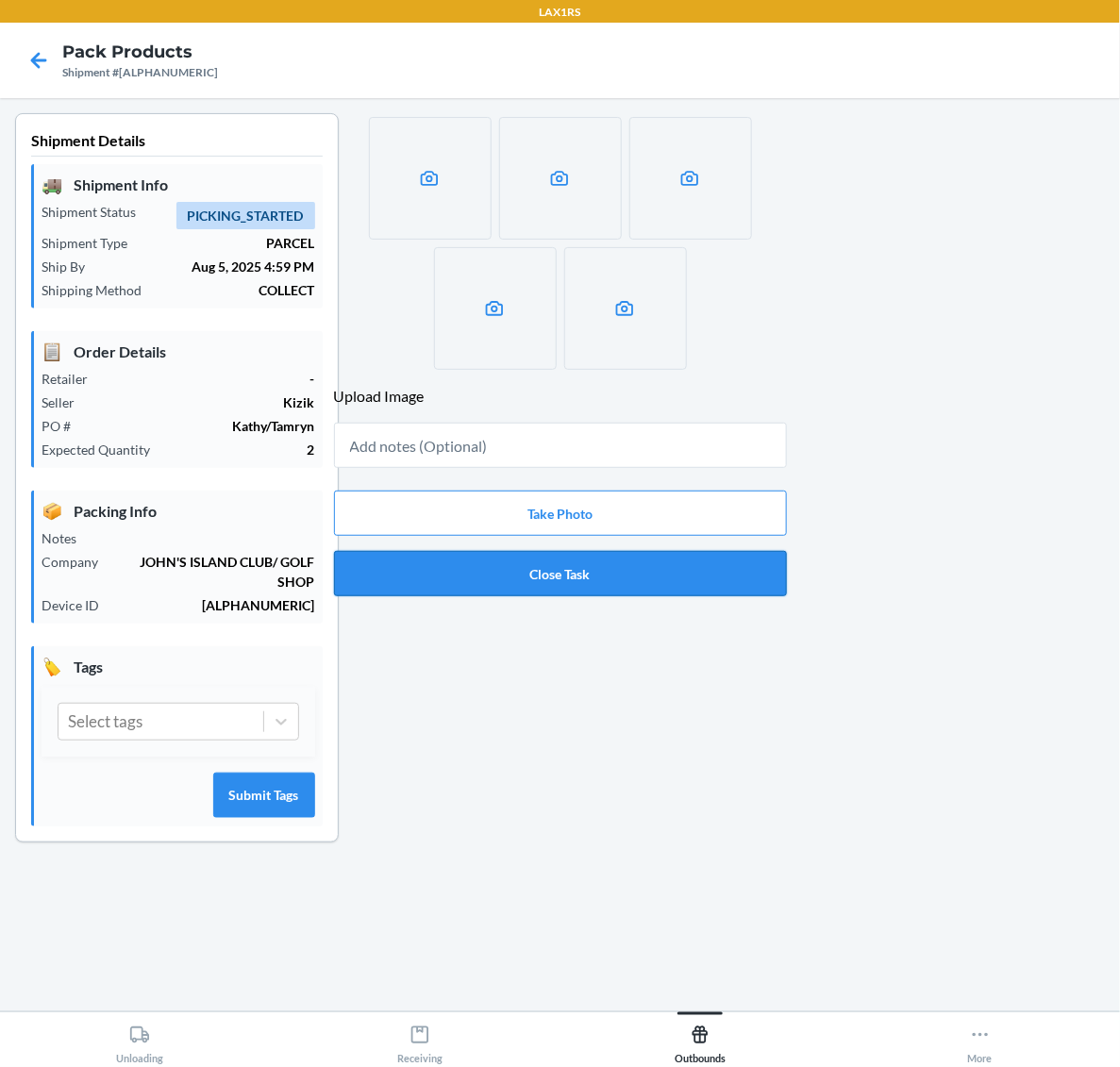 click on "Close Task" at bounding box center (560, 574) 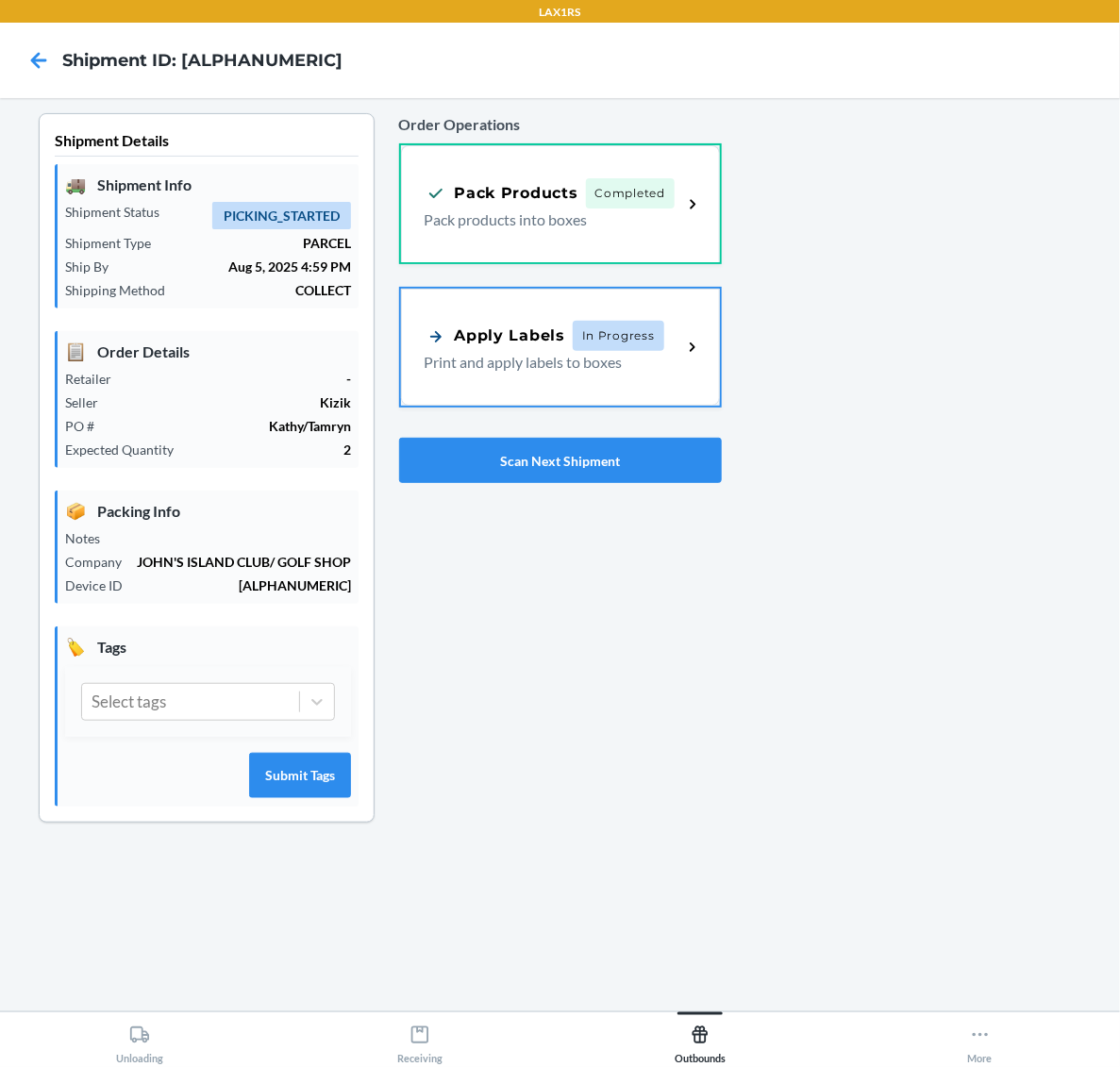 click on "Order Operations Pack Products Completed Pack products into boxes Apply Labels In Progress Print and apply labels to boxes Scan Next Shipment" at bounding box center [560, 298] 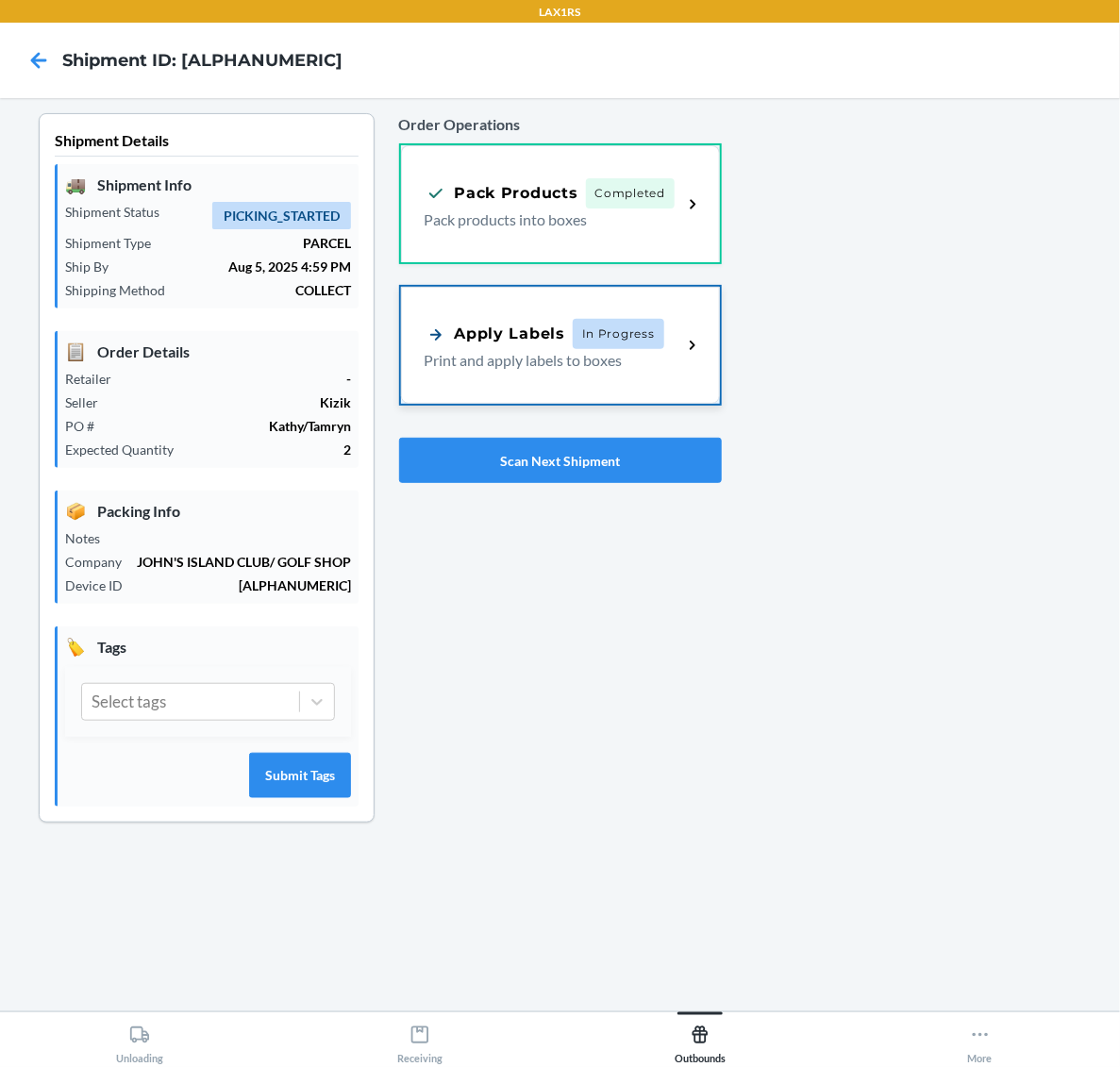 click on "Apply Labels In Progress" at bounding box center [544, 334] 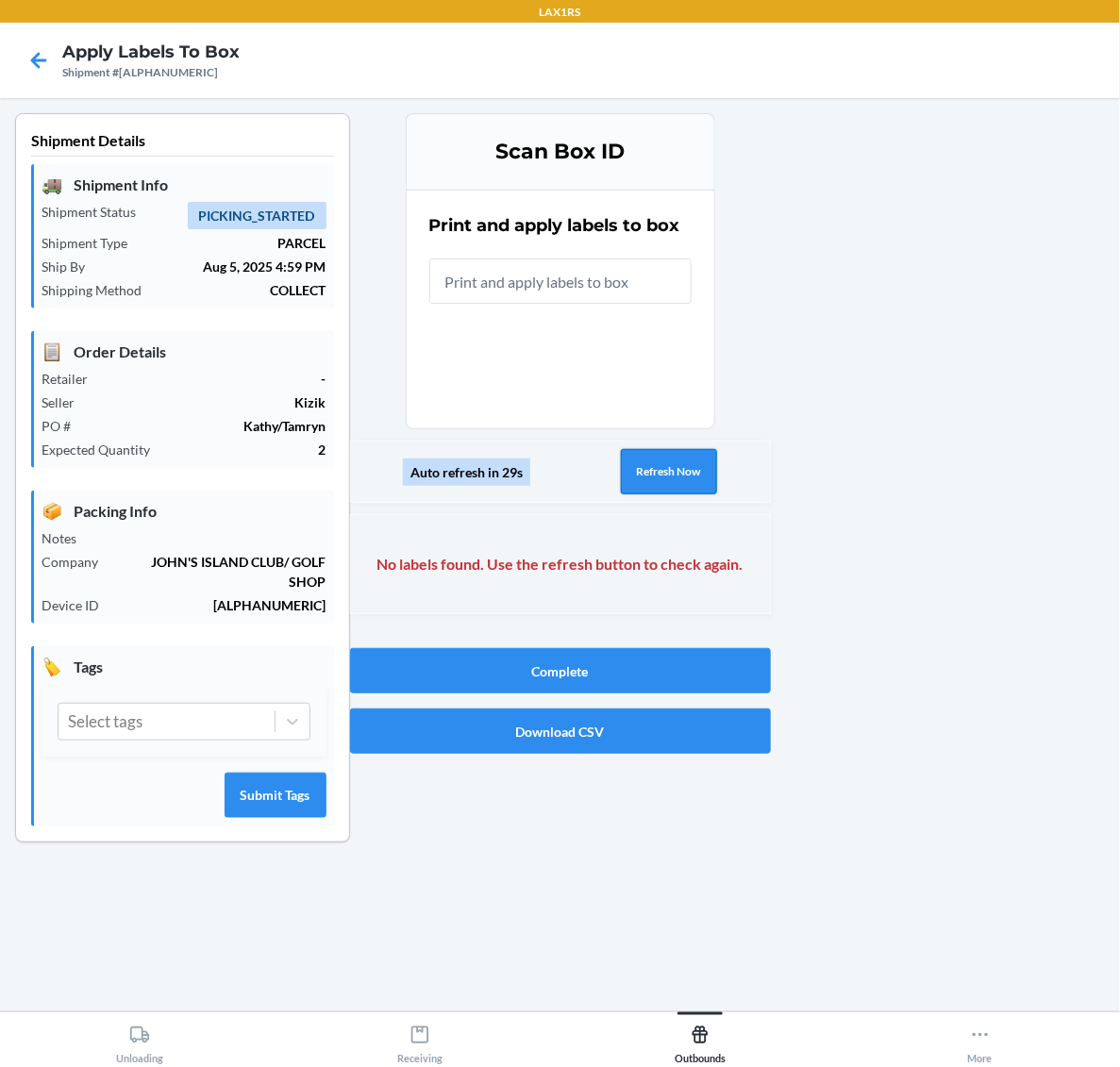 click on "Refresh Now" at bounding box center (669, 472) 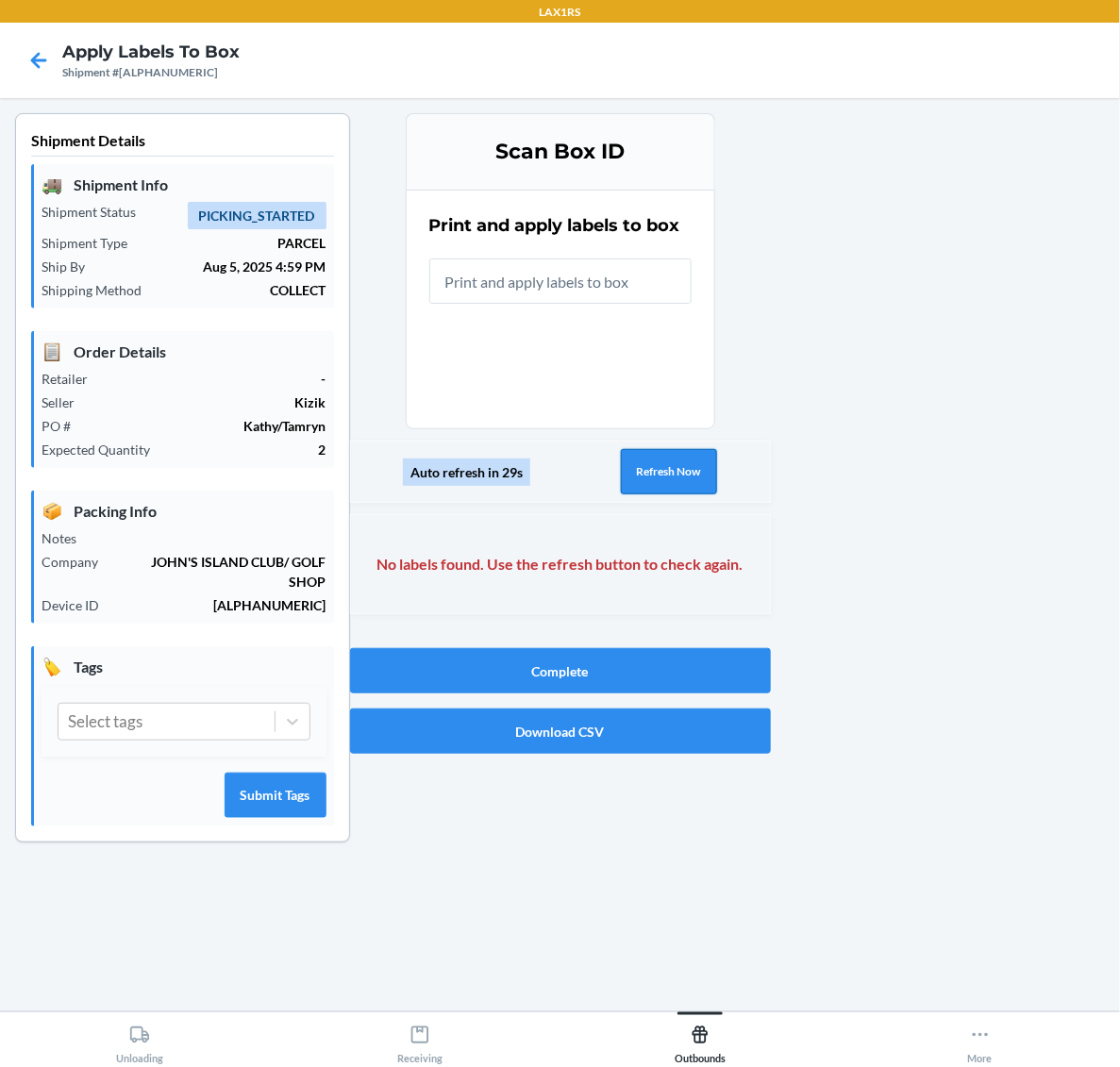 click on "Refresh Now" at bounding box center [669, 472] 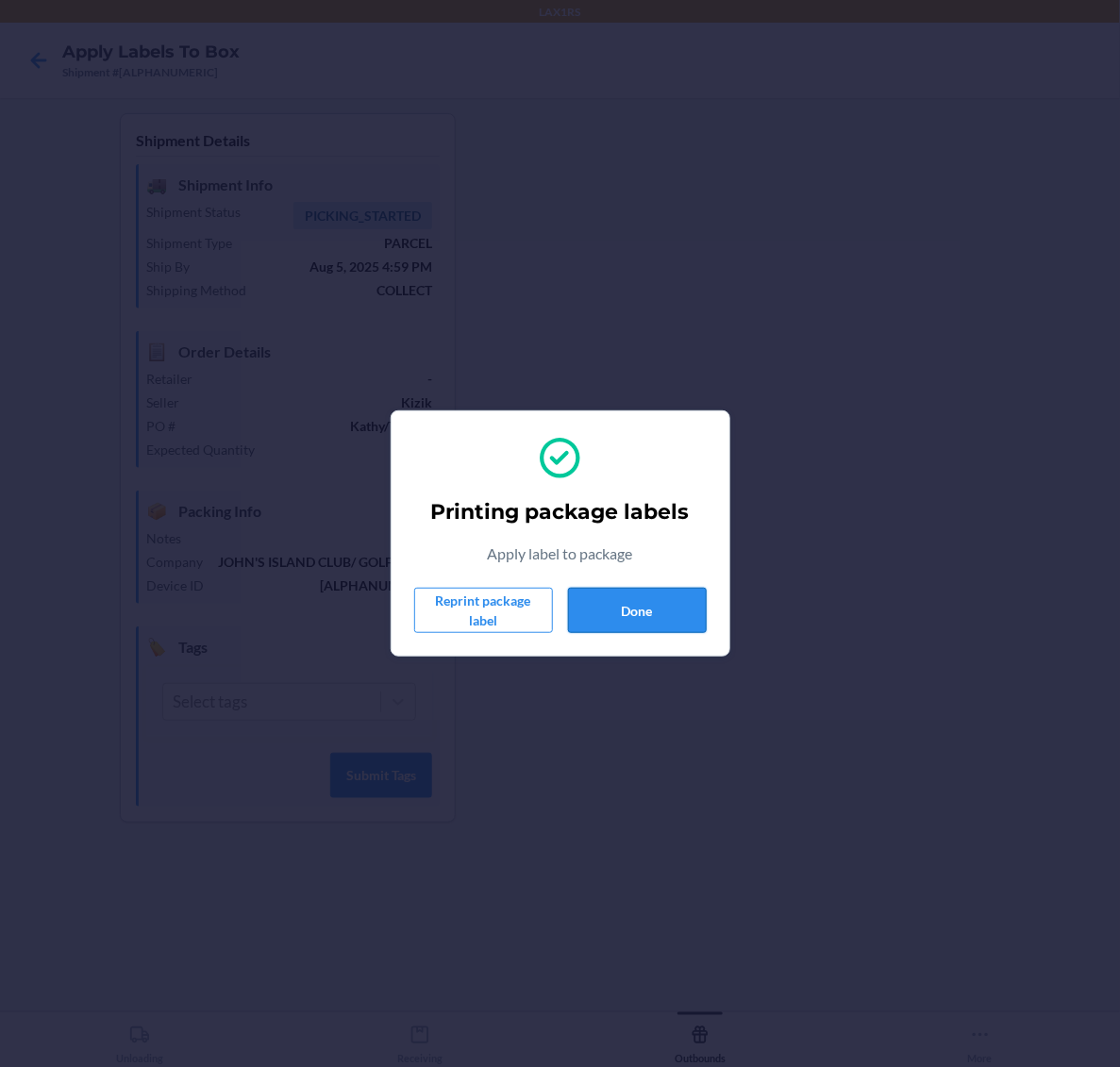 click on "Done" at bounding box center [637, 610] 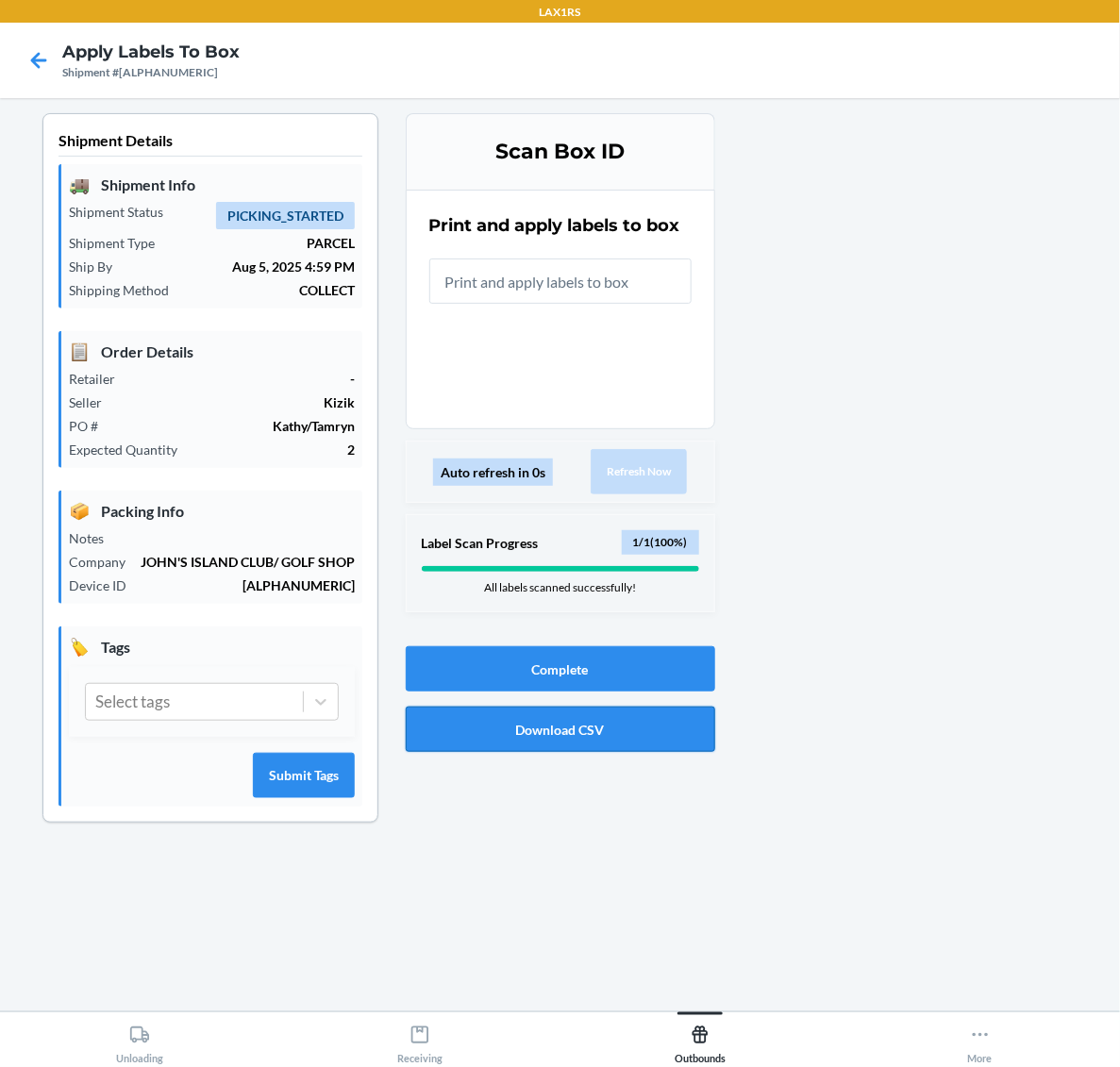 click on "Download CSV" at bounding box center [560, 729] 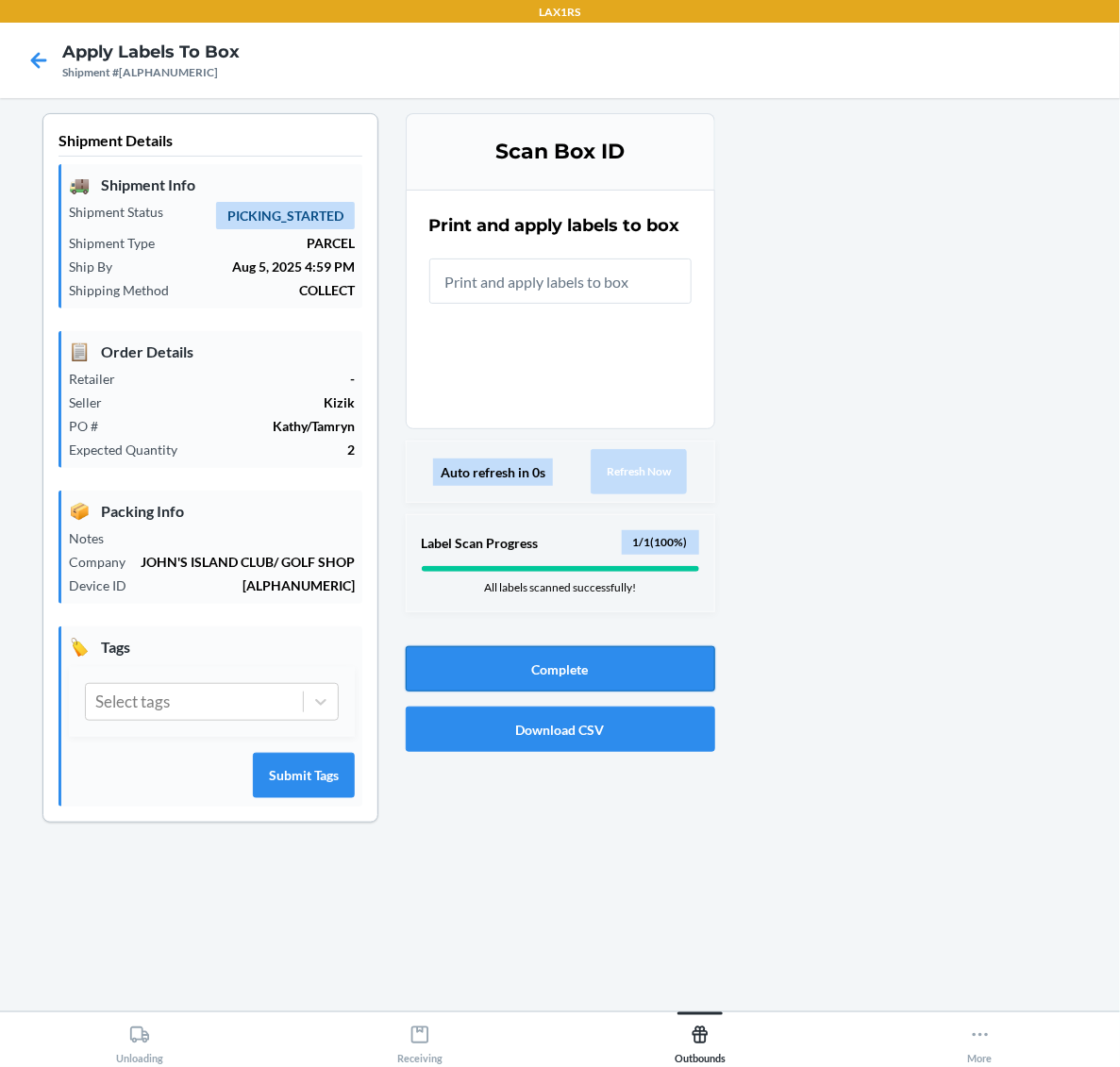 click on "Complete" at bounding box center [560, 669] 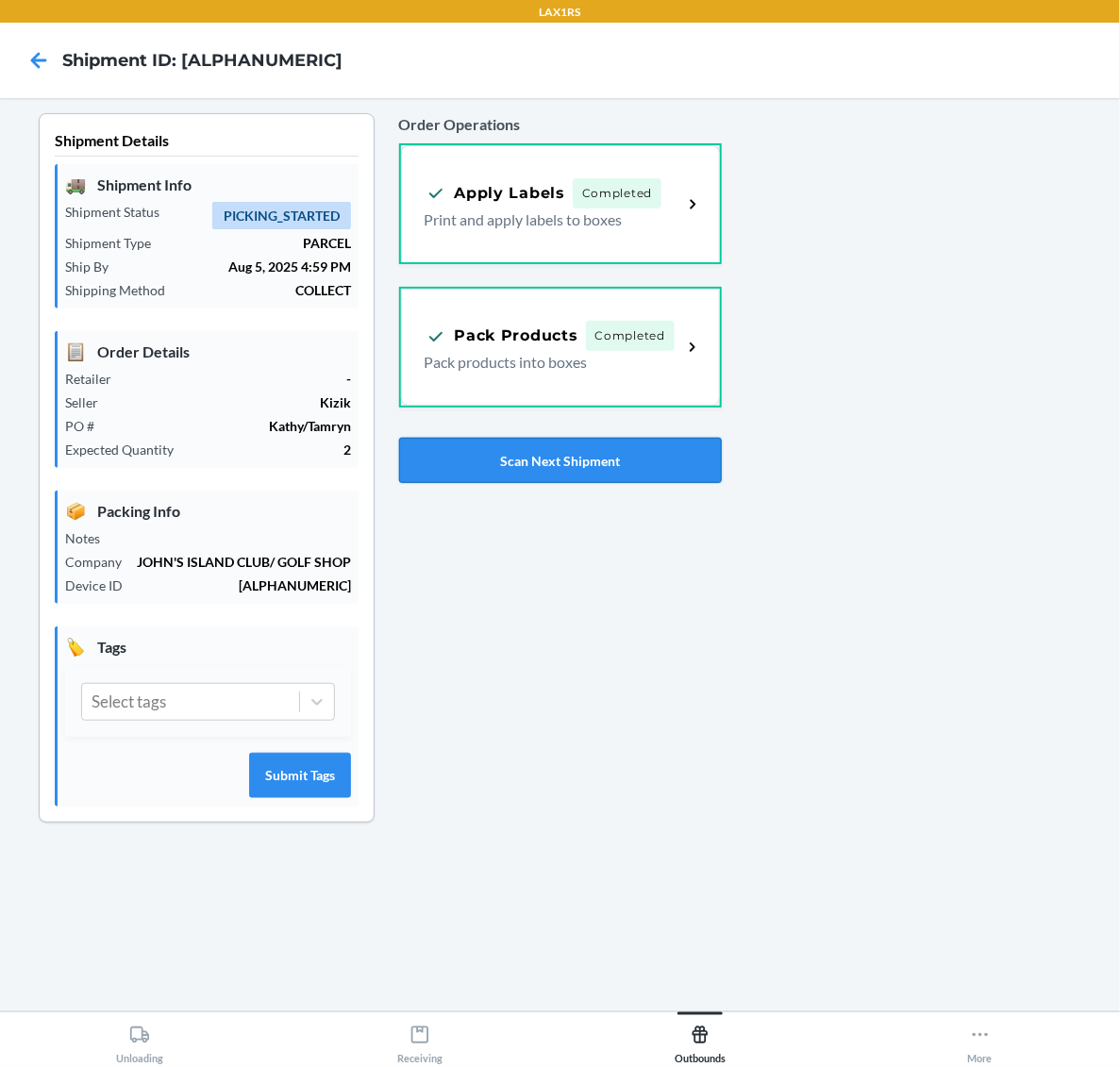 click on "Scan Next Shipment" at bounding box center [560, 460] 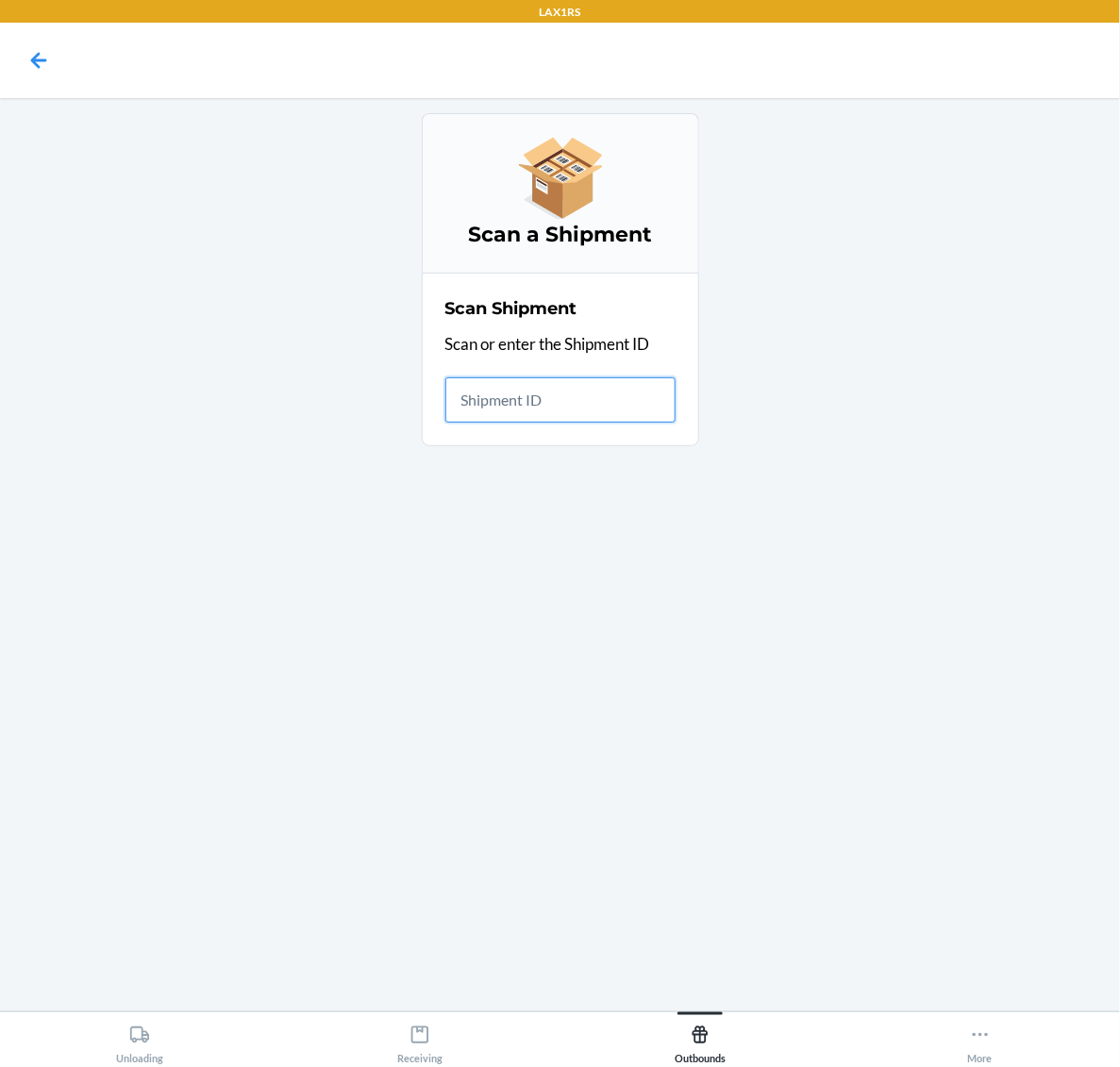 click at bounding box center [560, 400] 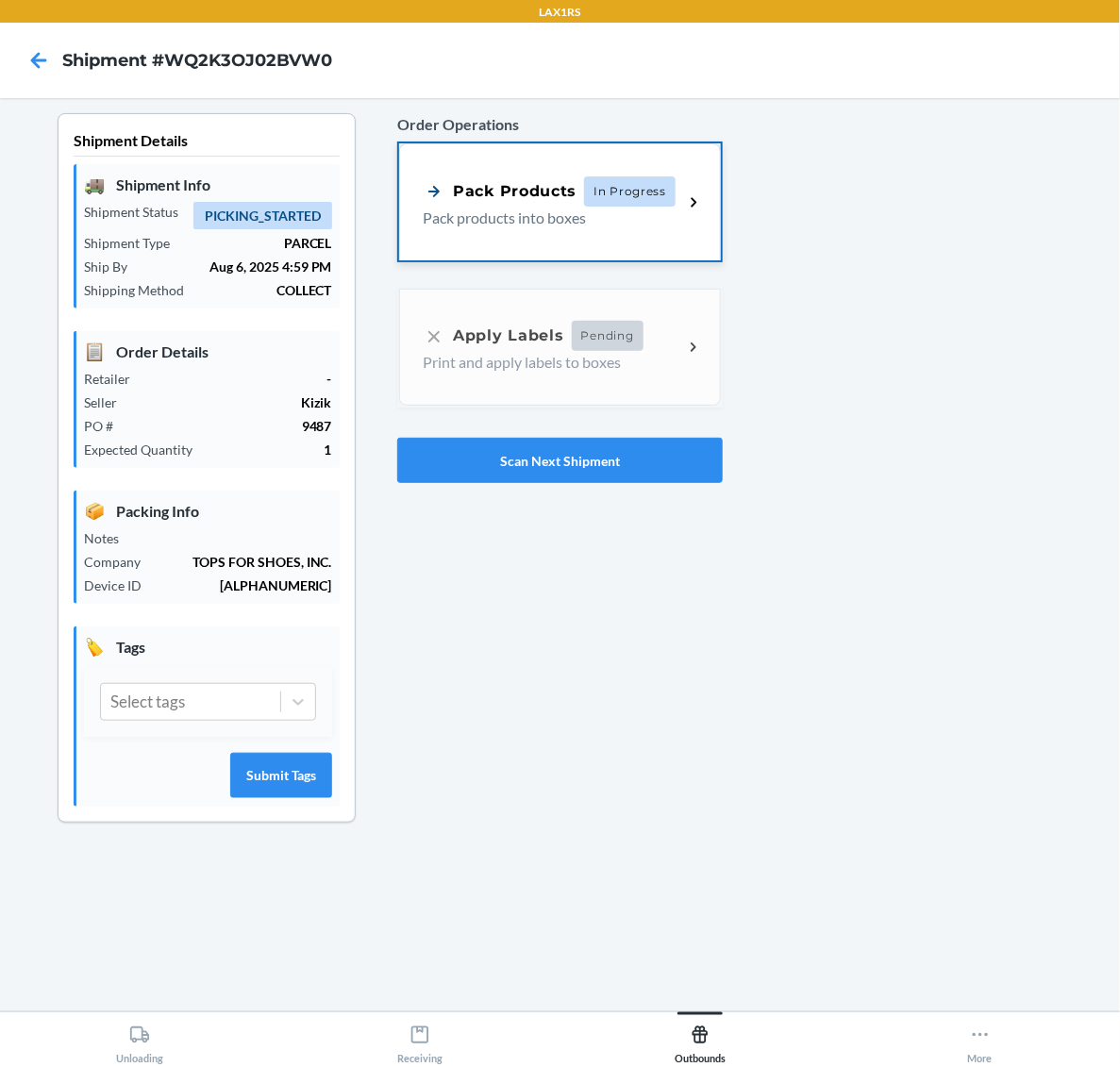 click on "Pack products into boxes" at bounding box center (545, 218) 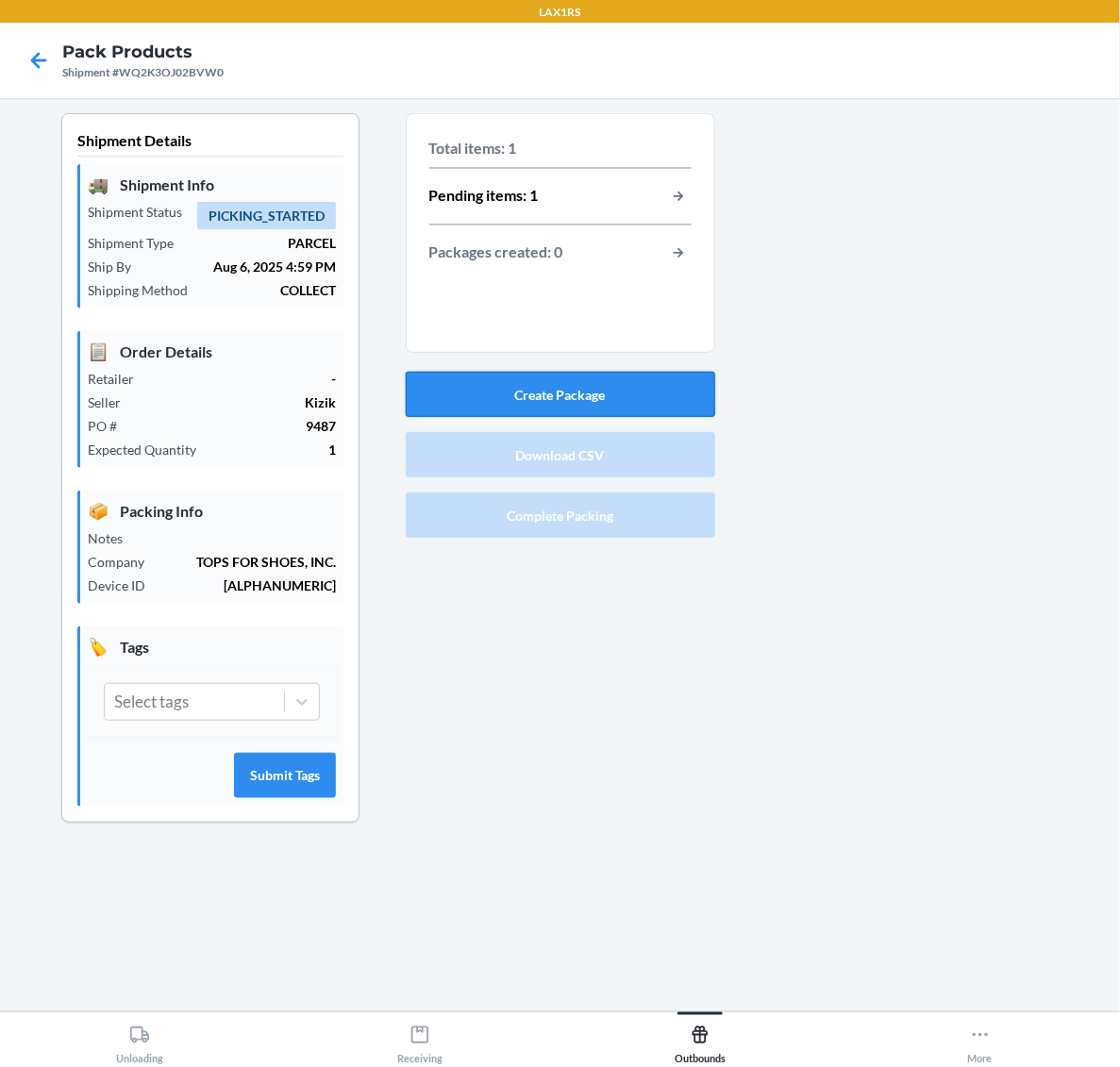 click on "Create Package" at bounding box center [560, 394] 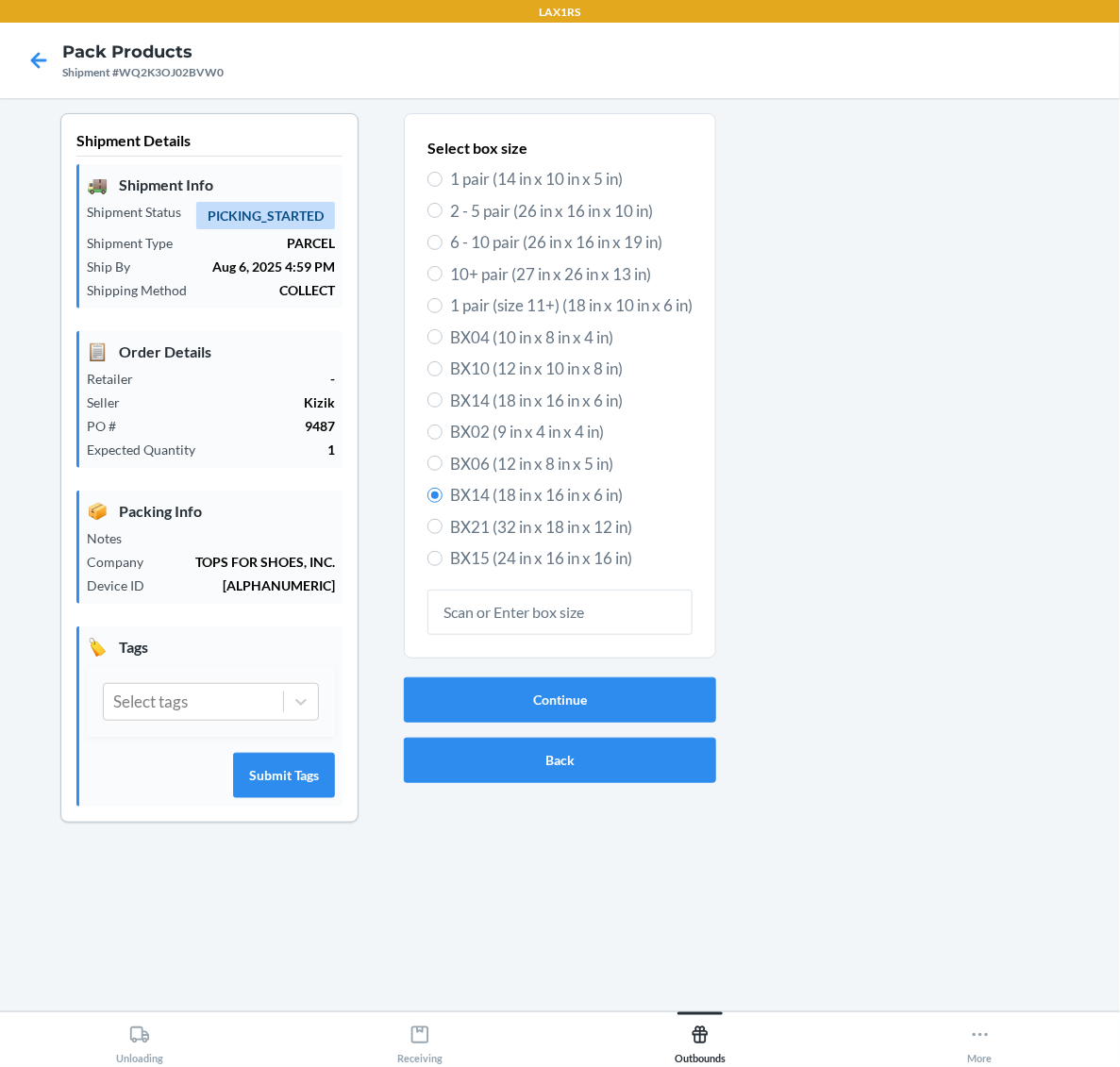 click on "1 pair (14 in x 10 in x 5 in)" at bounding box center (571, 179) 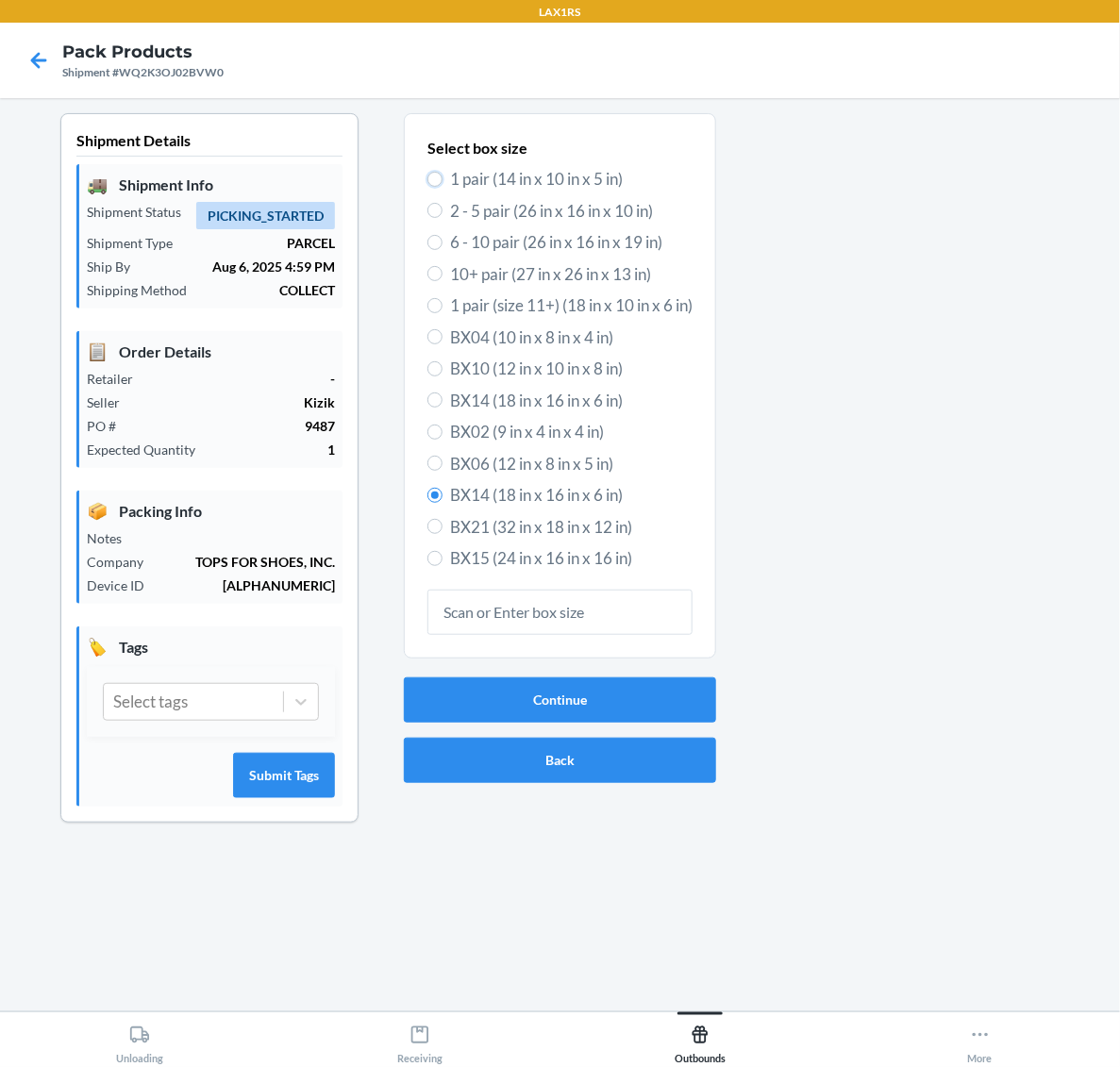 click on "1 pair (14 in x 10 in x 5 in)" at bounding box center (435, 179) 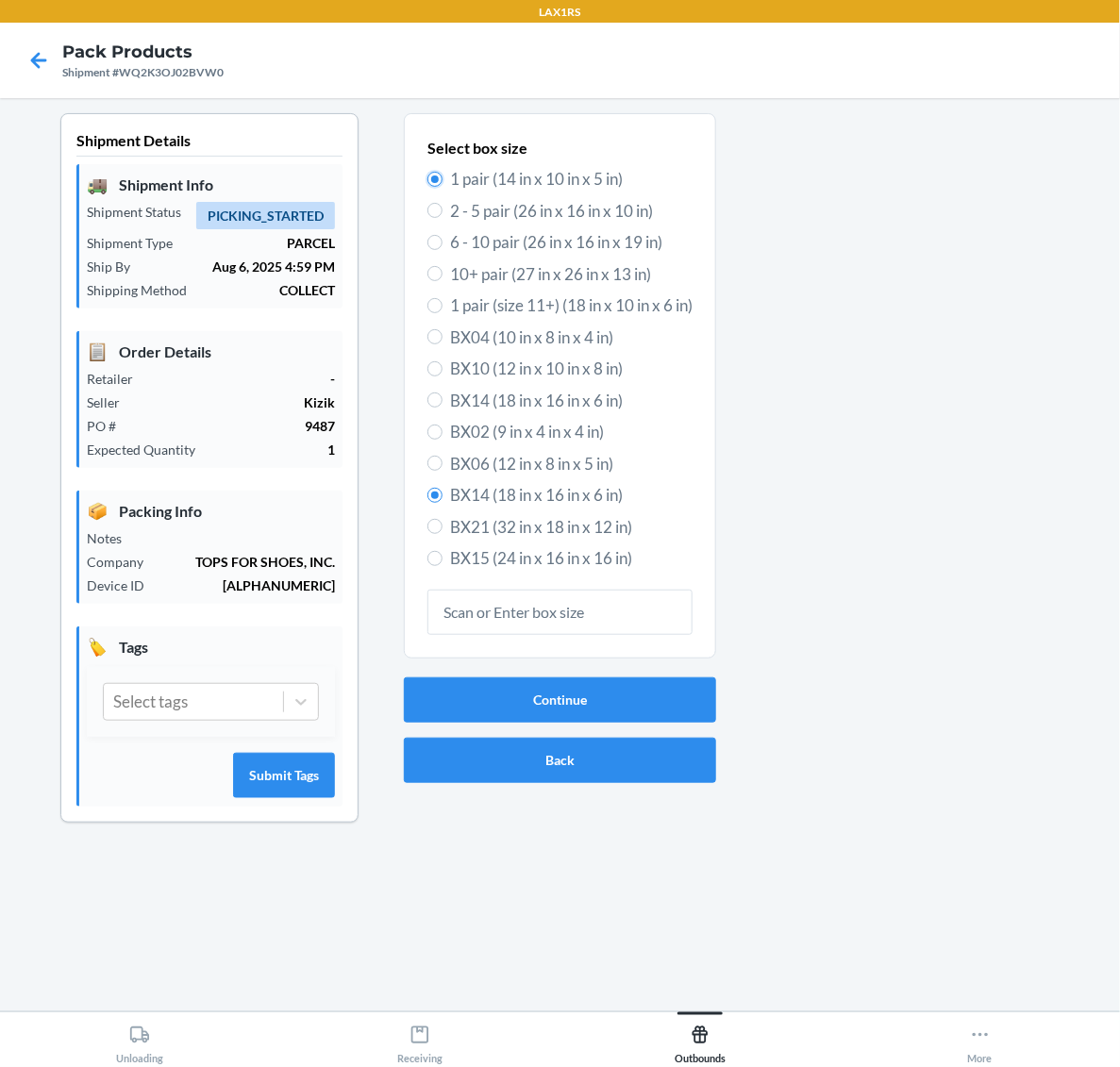 radio on "true" 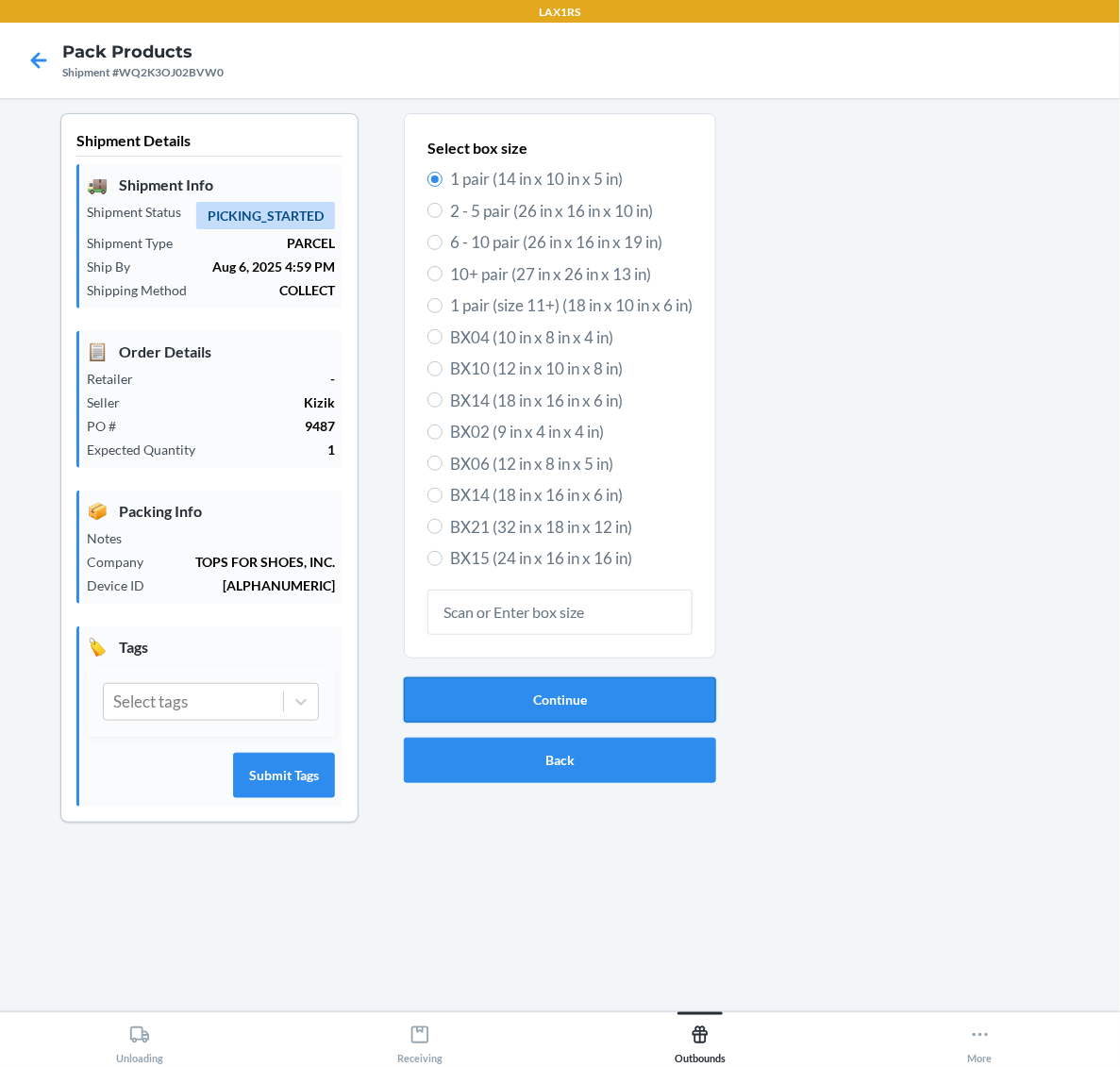 click on "Continue" at bounding box center [560, 700] 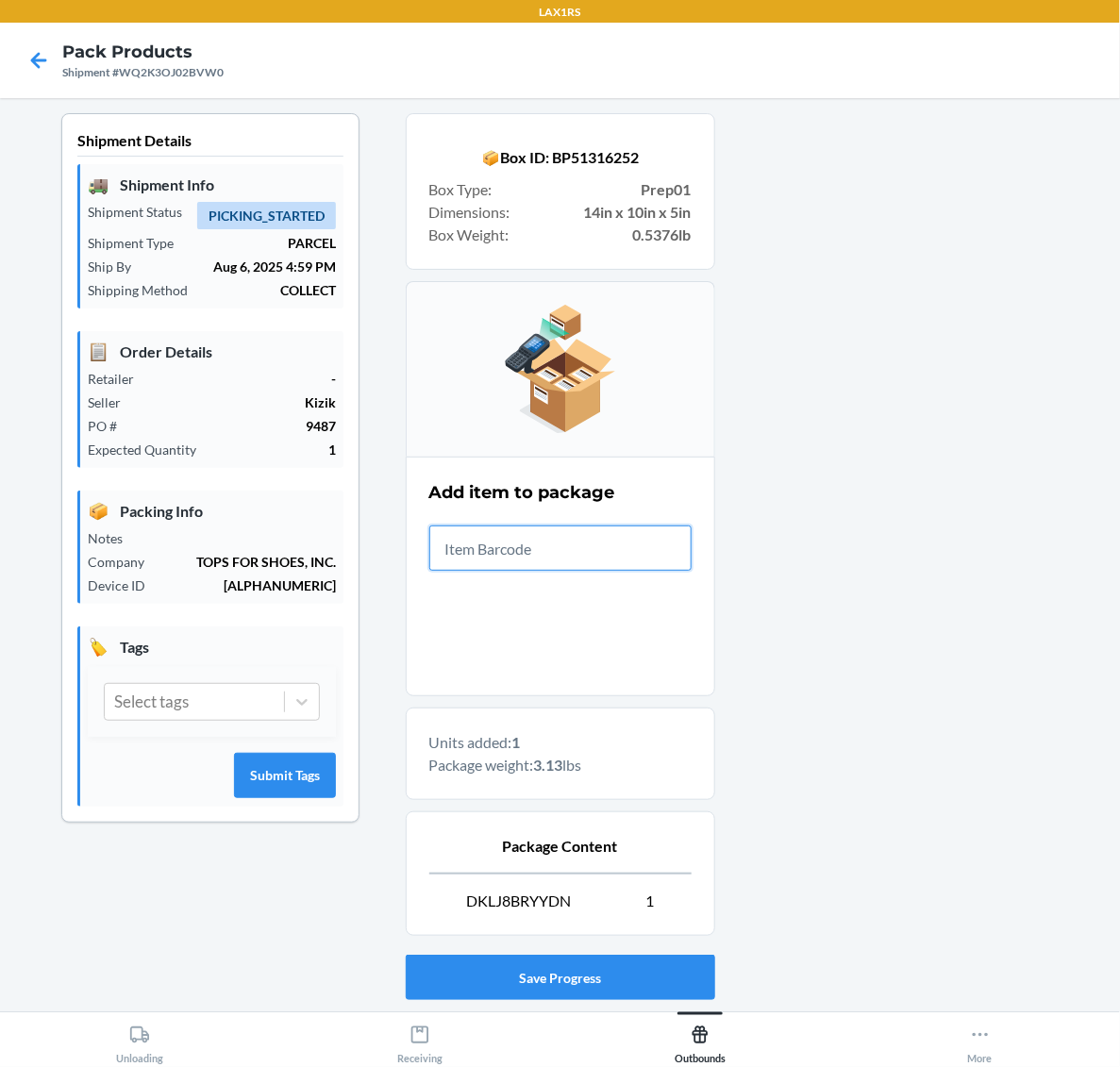 scroll, scrollTop: 118, scrollLeft: 0, axis: vertical 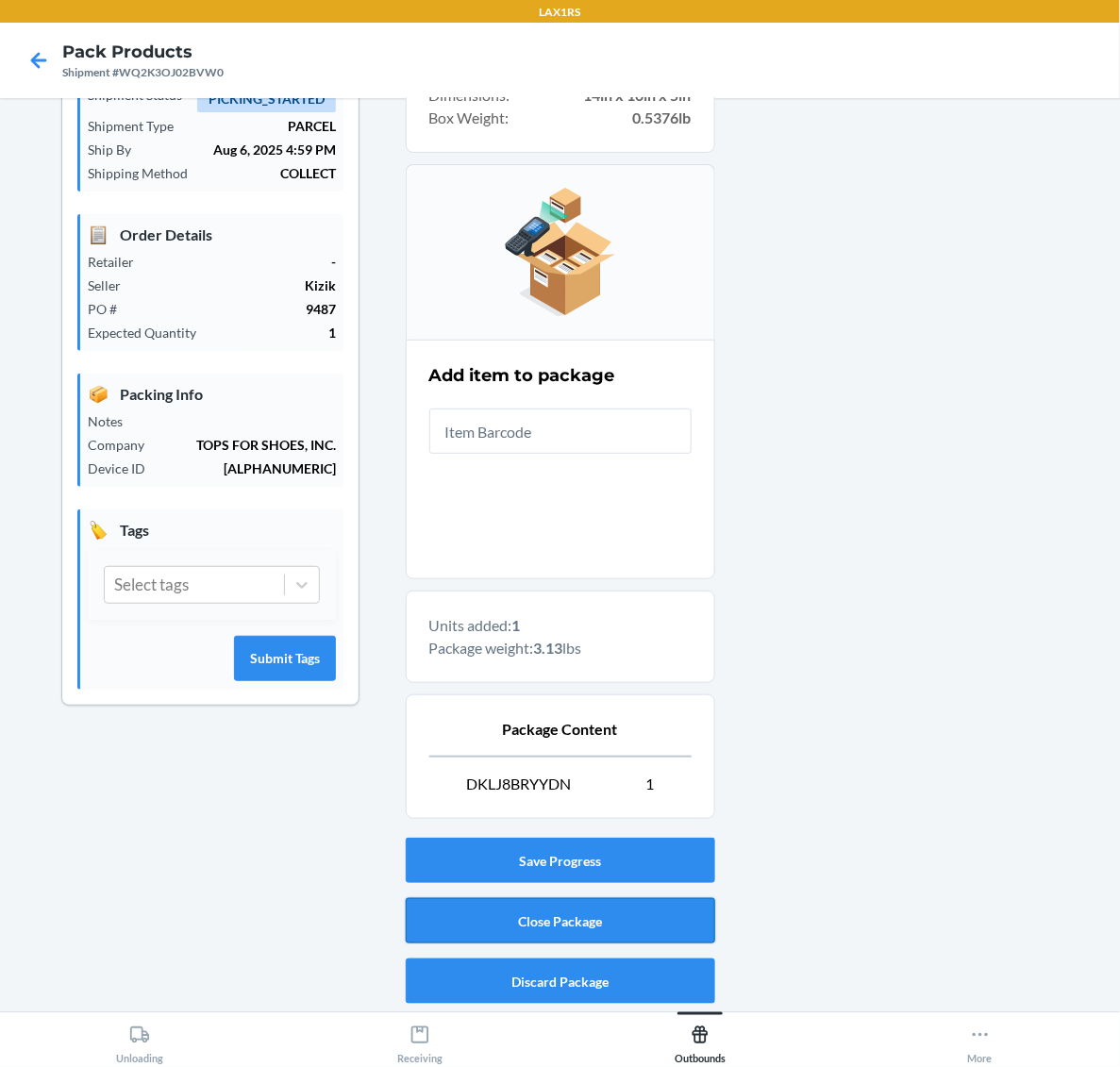 click on "Close Package" at bounding box center (560, 921) 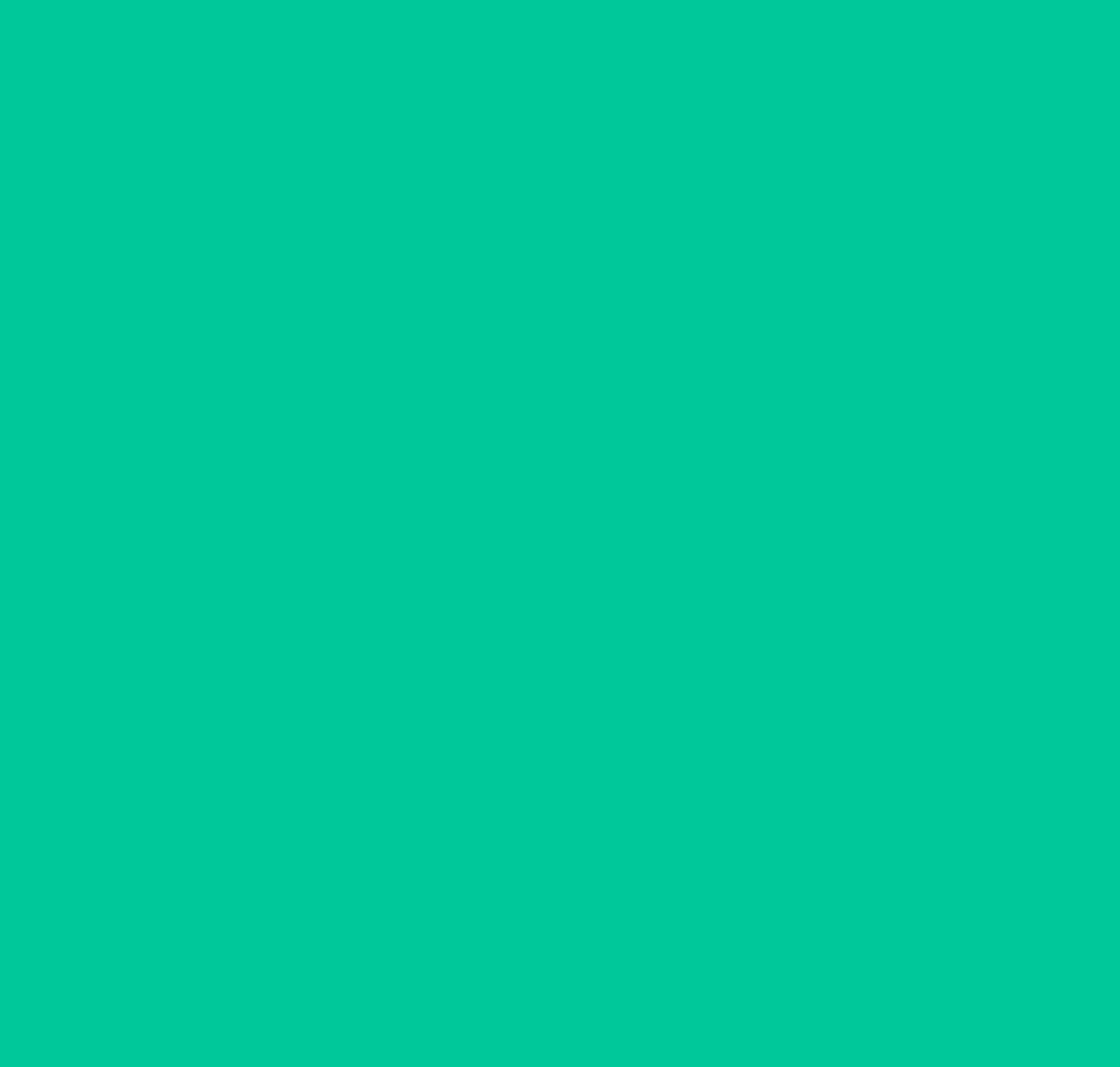 scroll, scrollTop: 0, scrollLeft: 0, axis: both 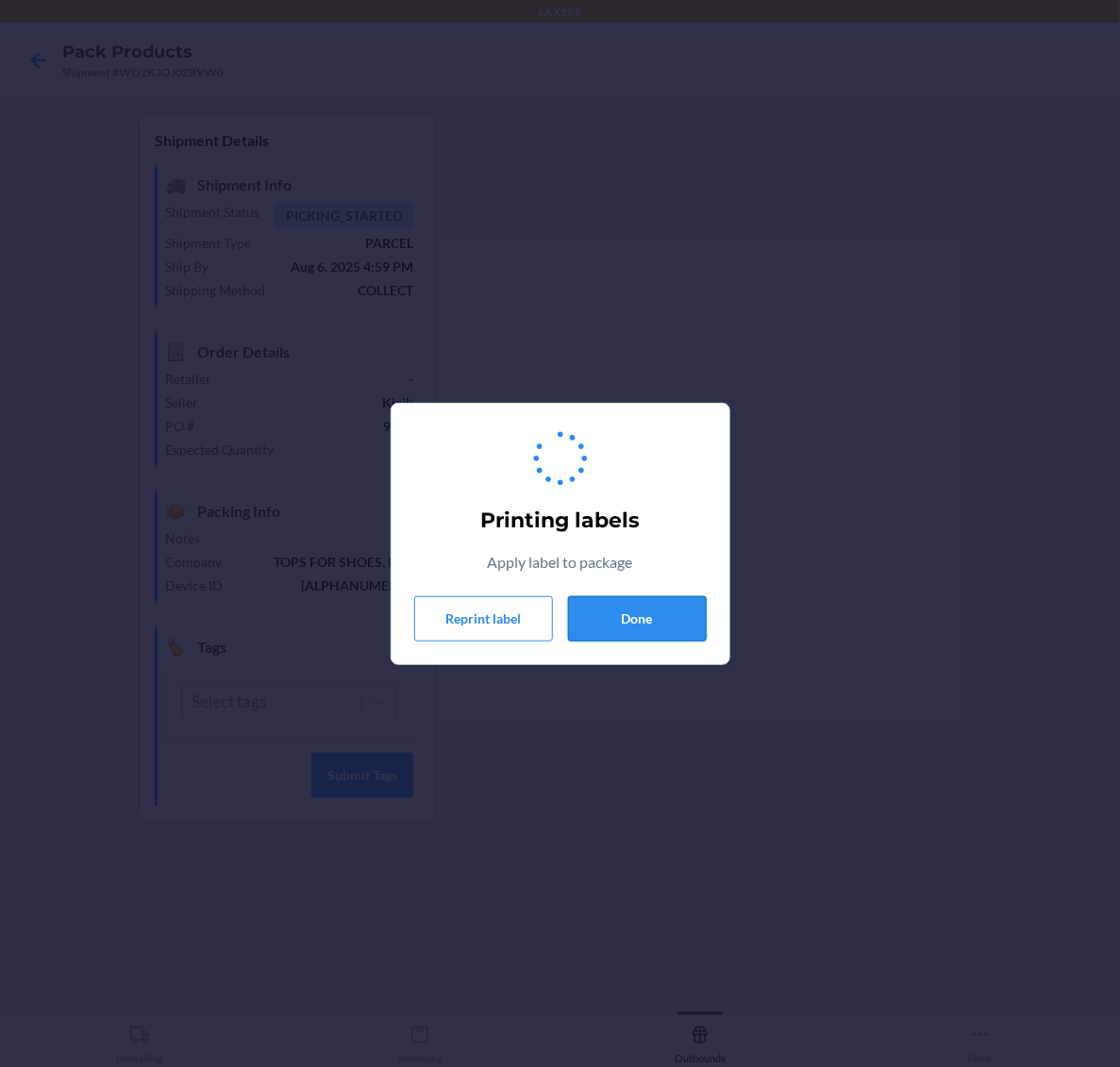 click on "Done" at bounding box center [637, 619] 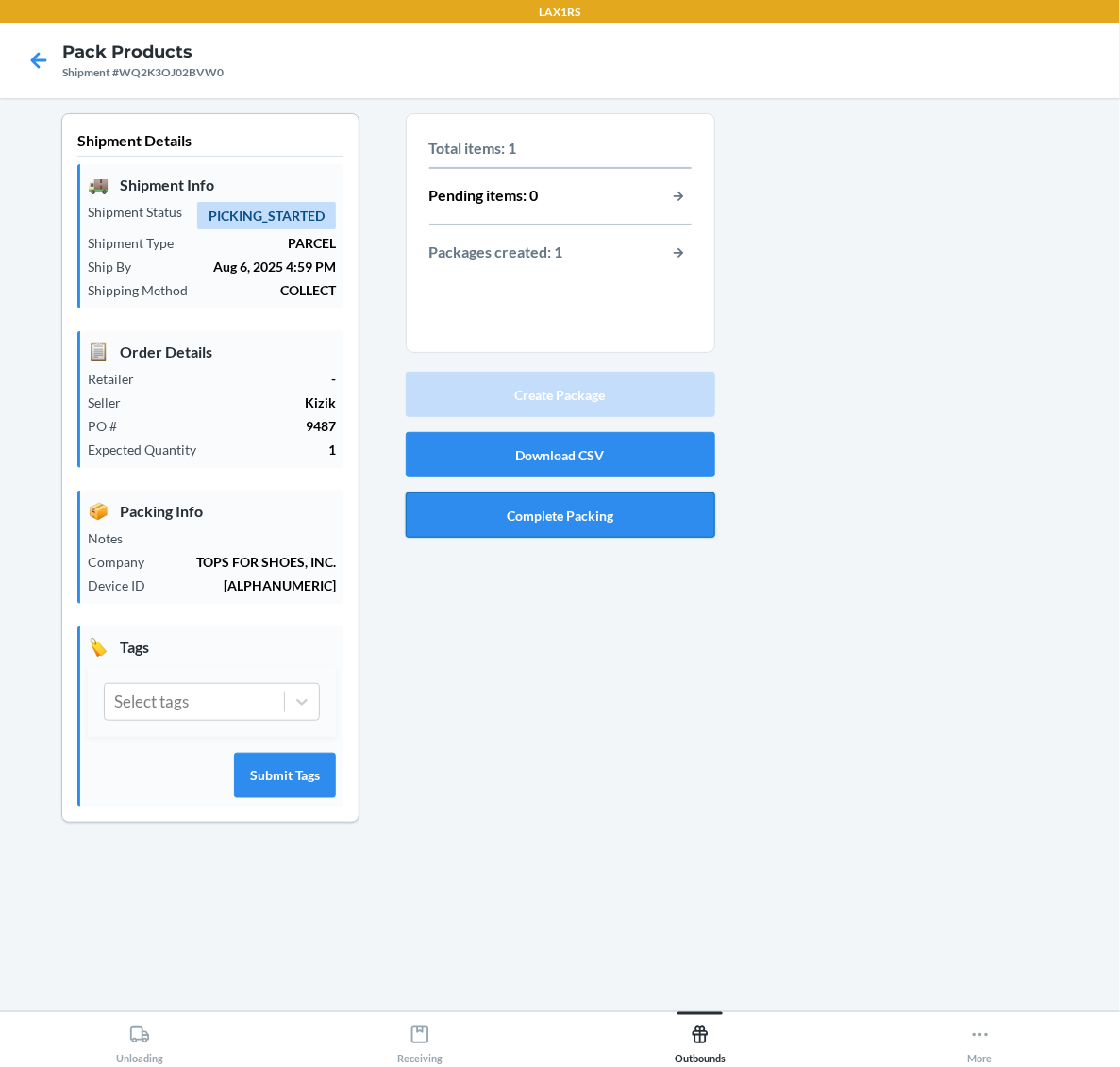 click on "Complete Packing" at bounding box center [560, 515] 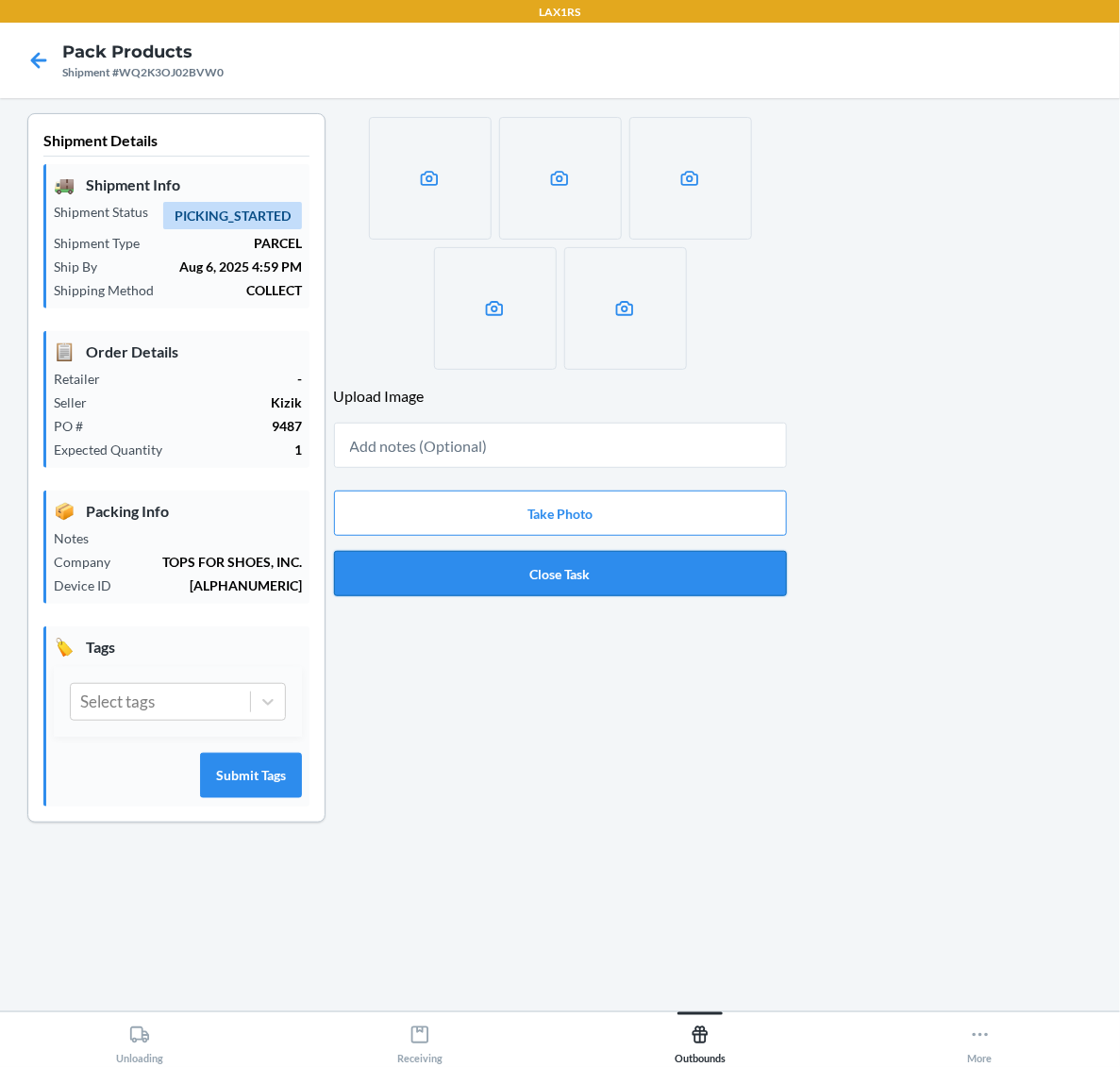 click on "Close Task" at bounding box center (560, 574) 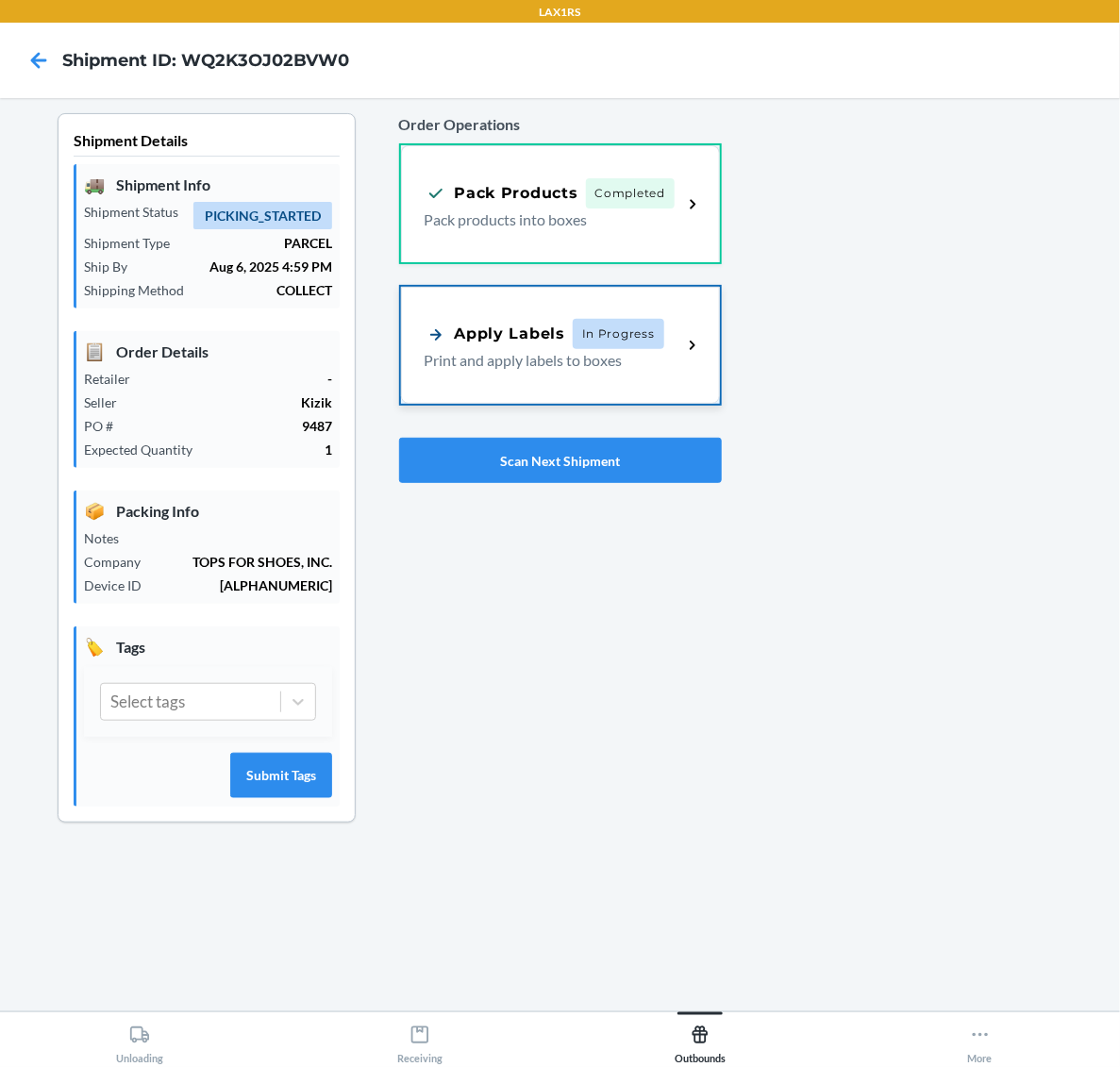 click on "Print and apply labels to boxes" at bounding box center (546, 360) 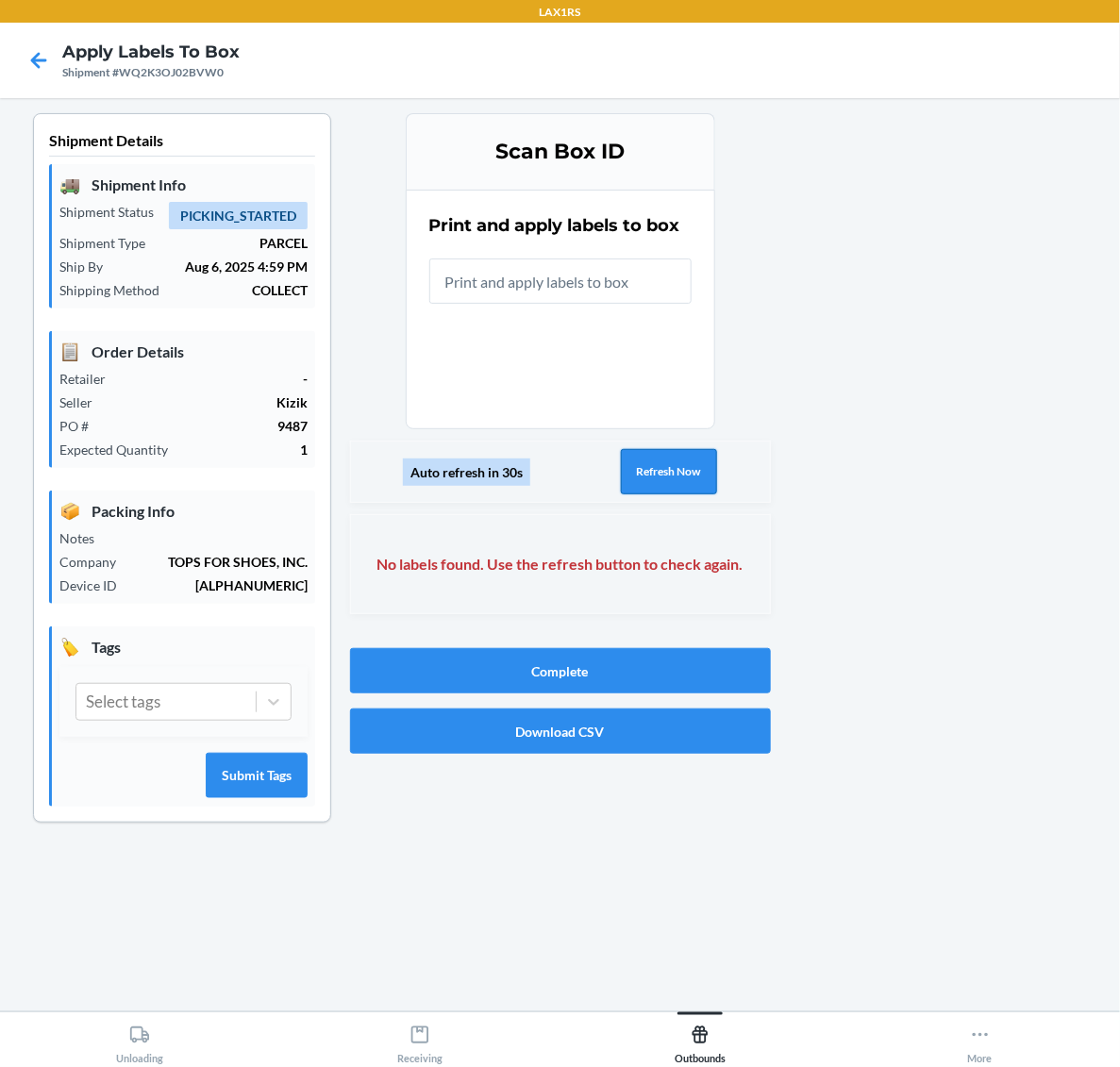 click on "Refresh Now" at bounding box center (669, 472) 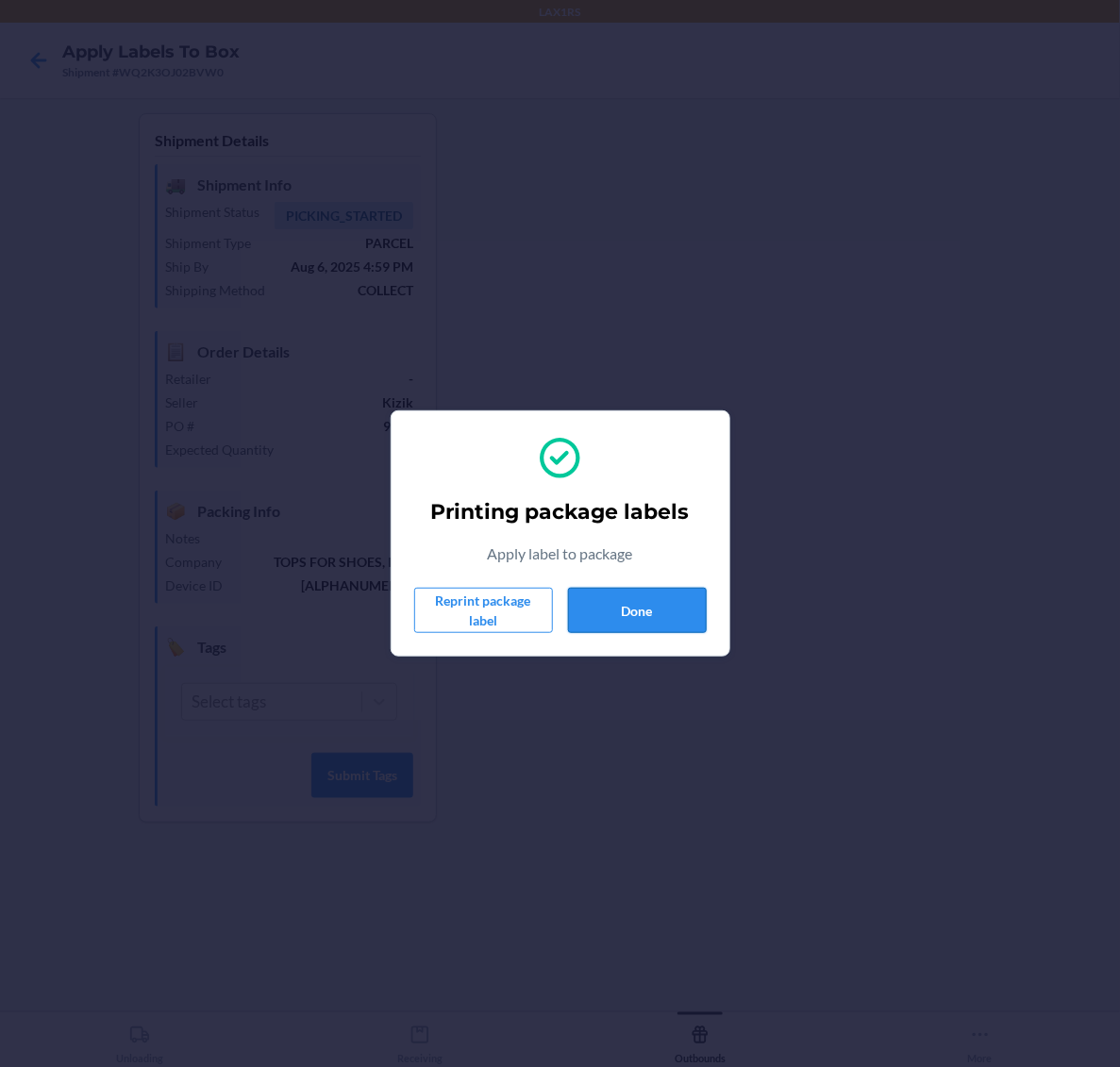 click on "Done" at bounding box center (637, 610) 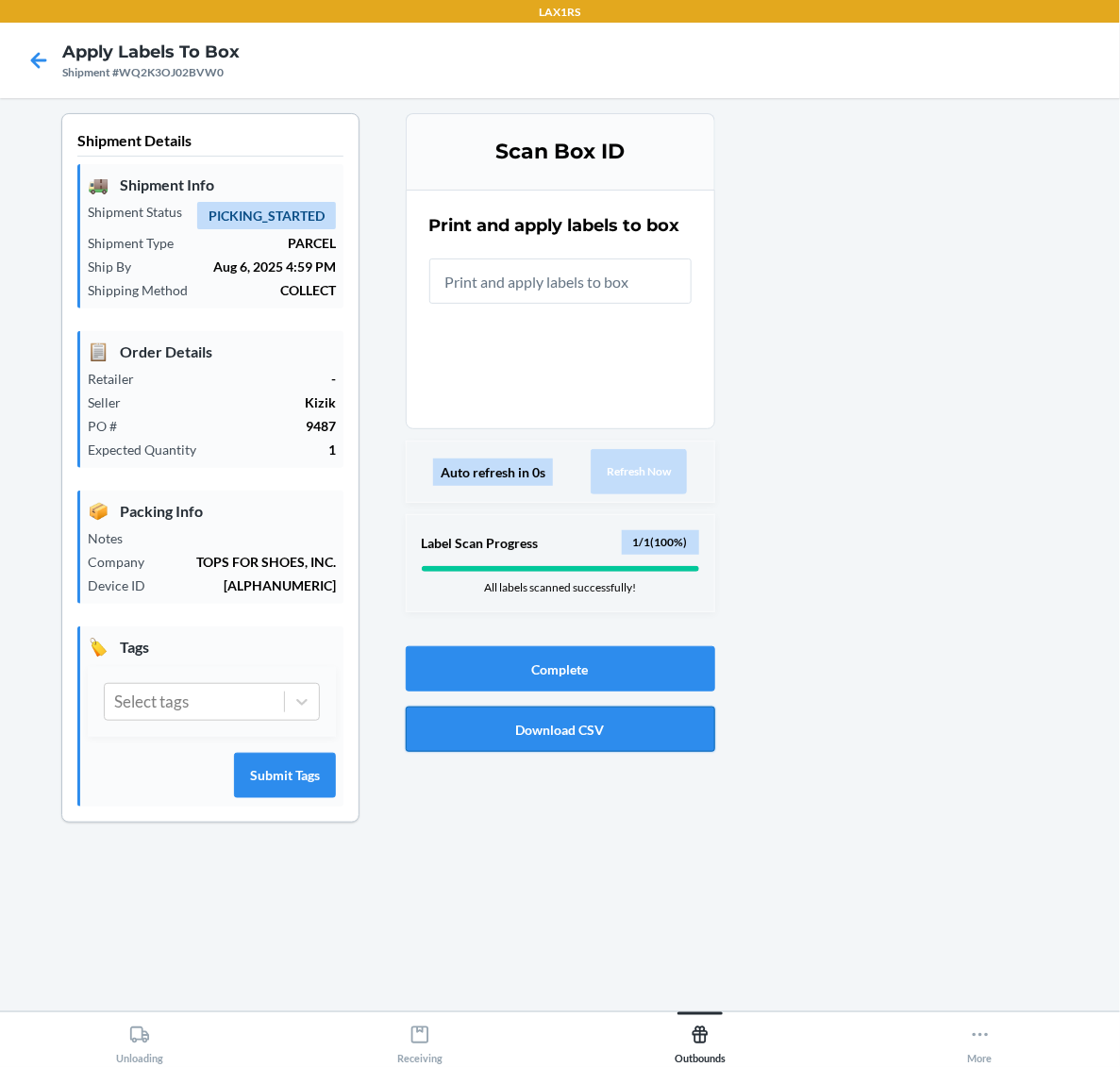 click on "Download CSV" at bounding box center (560, 729) 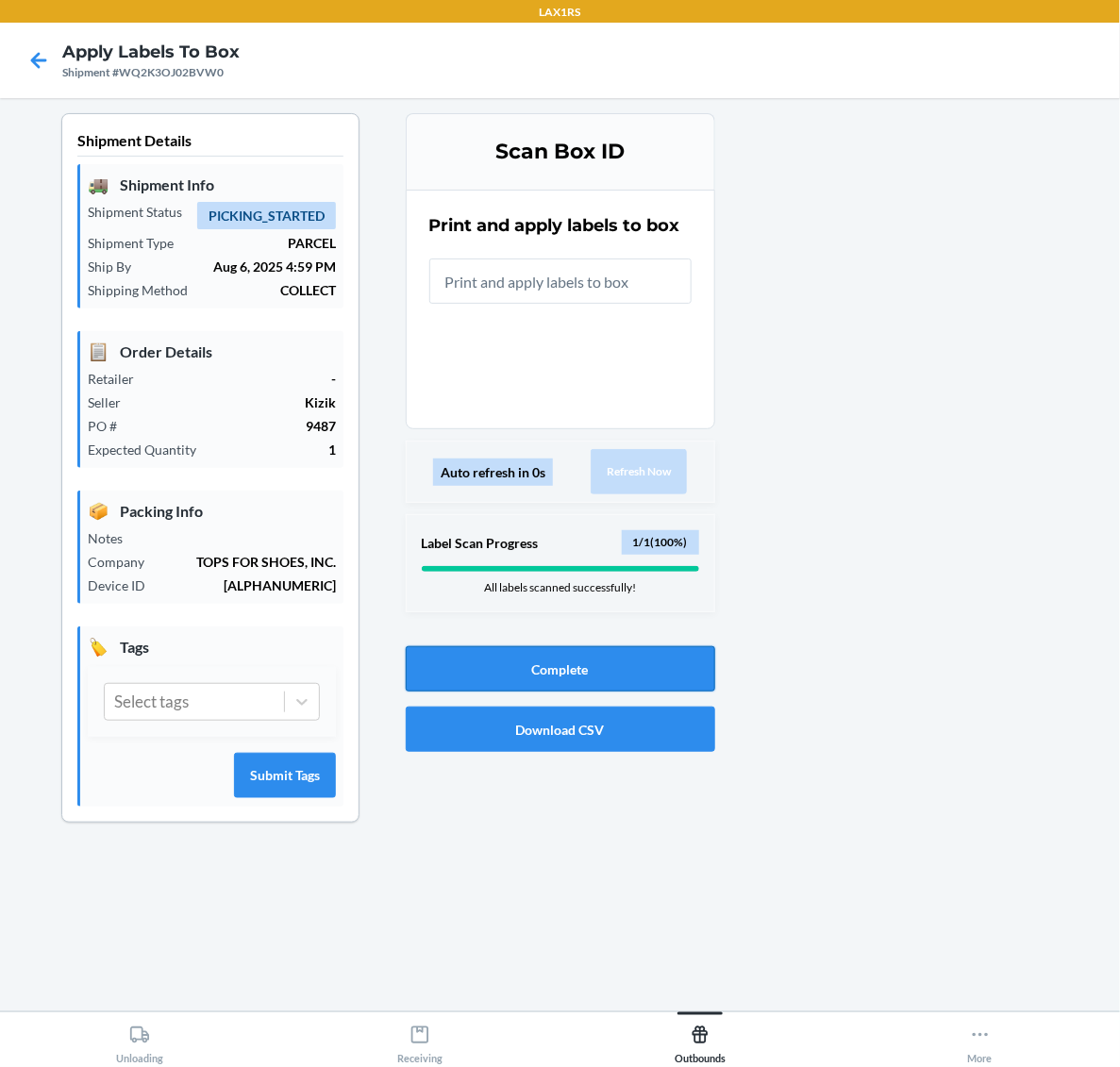 click on "Complete" at bounding box center (560, 669) 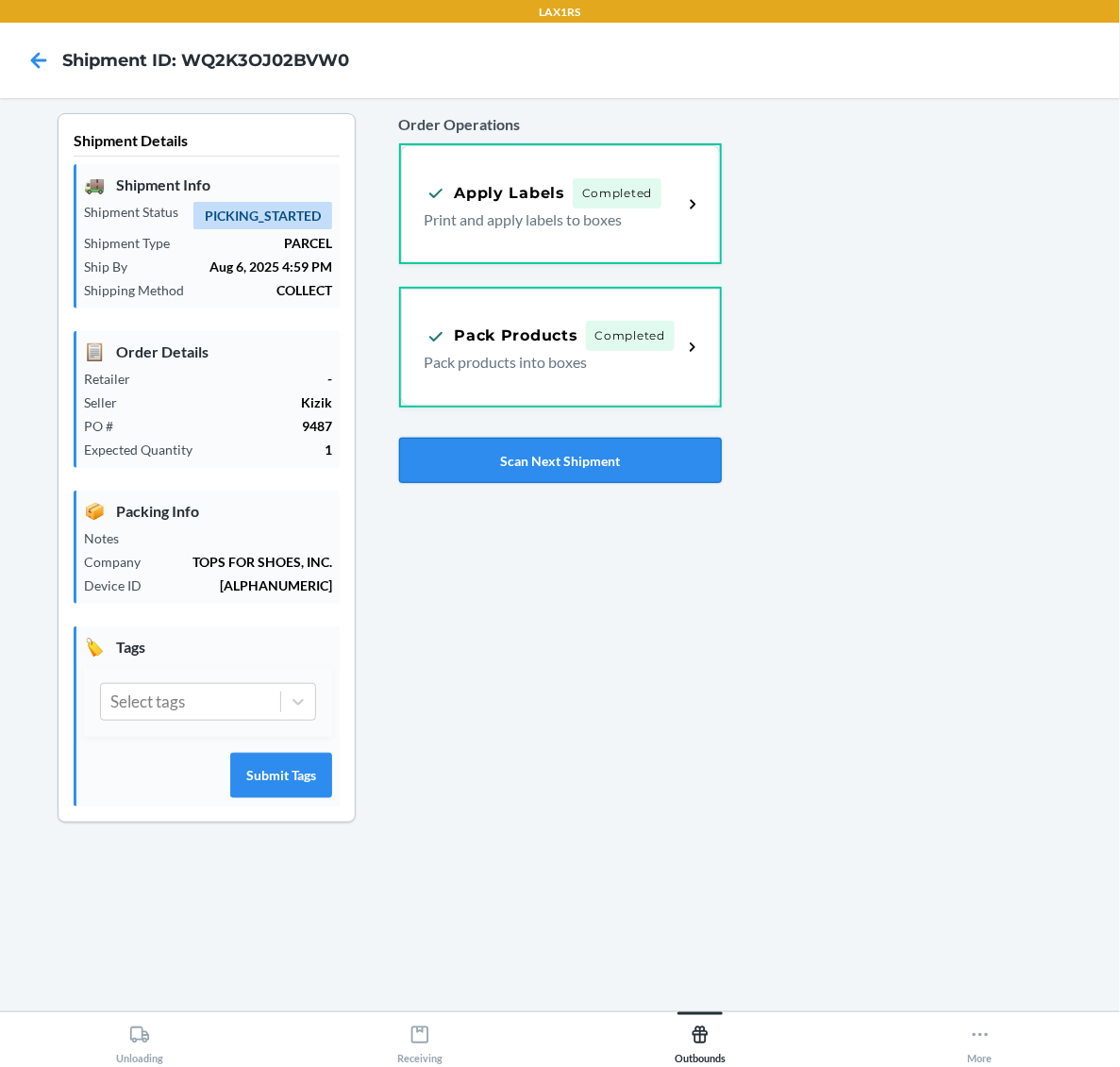 click on "Scan Next Shipment" at bounding box center (560, 460) 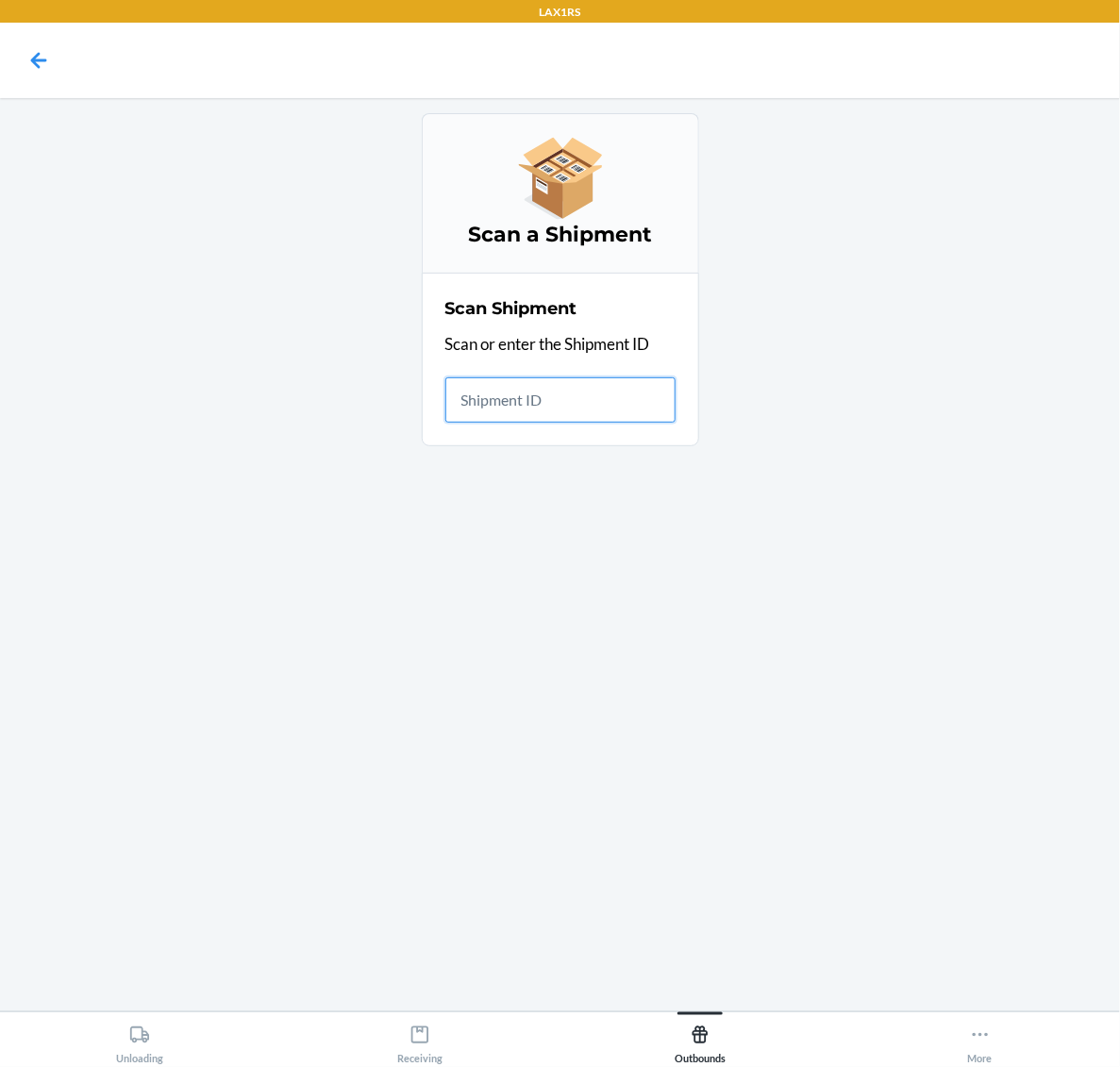 click at bounding box center [560, 400] 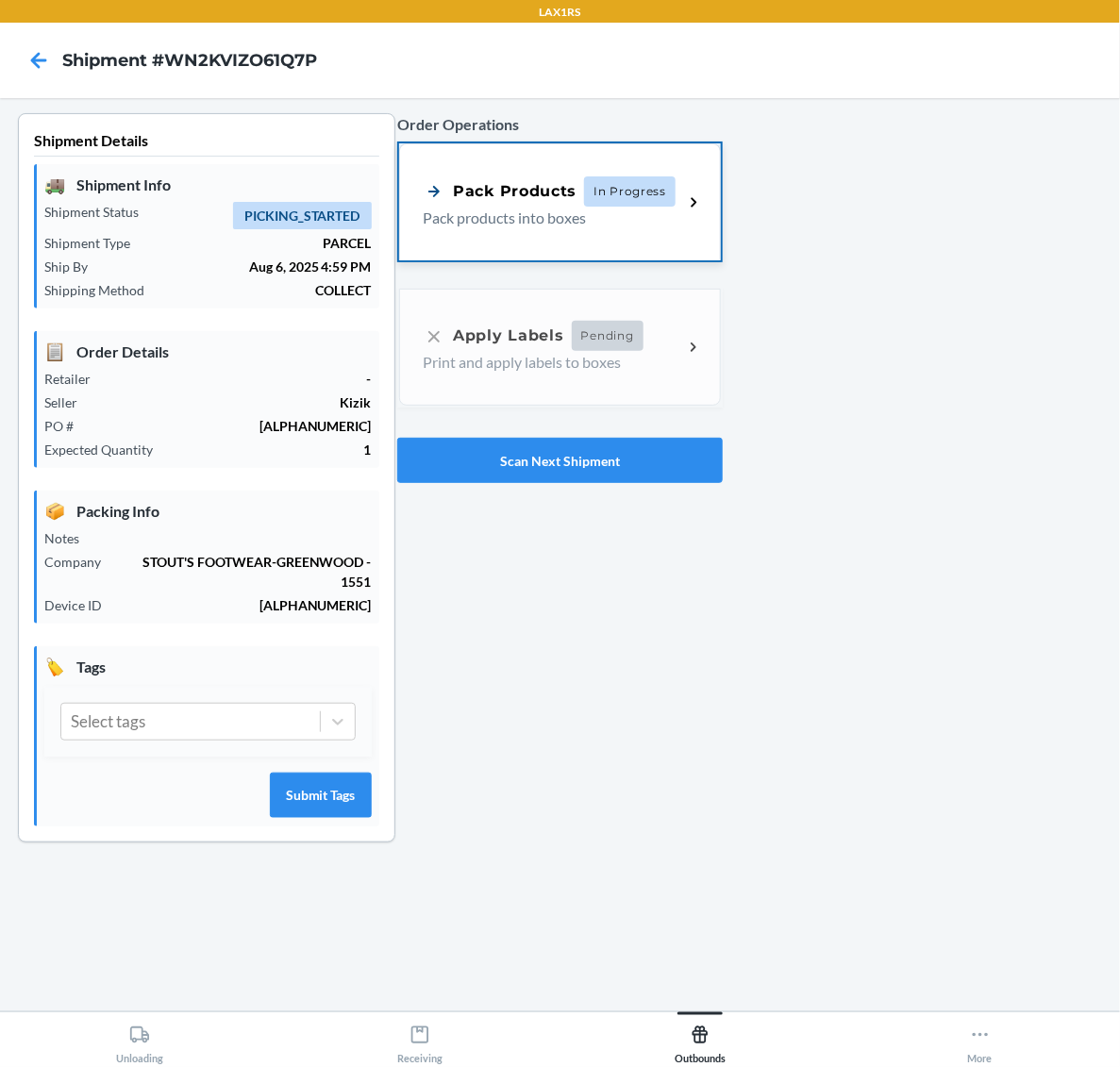 click on "In Progress" at bounding box center [629, 192] 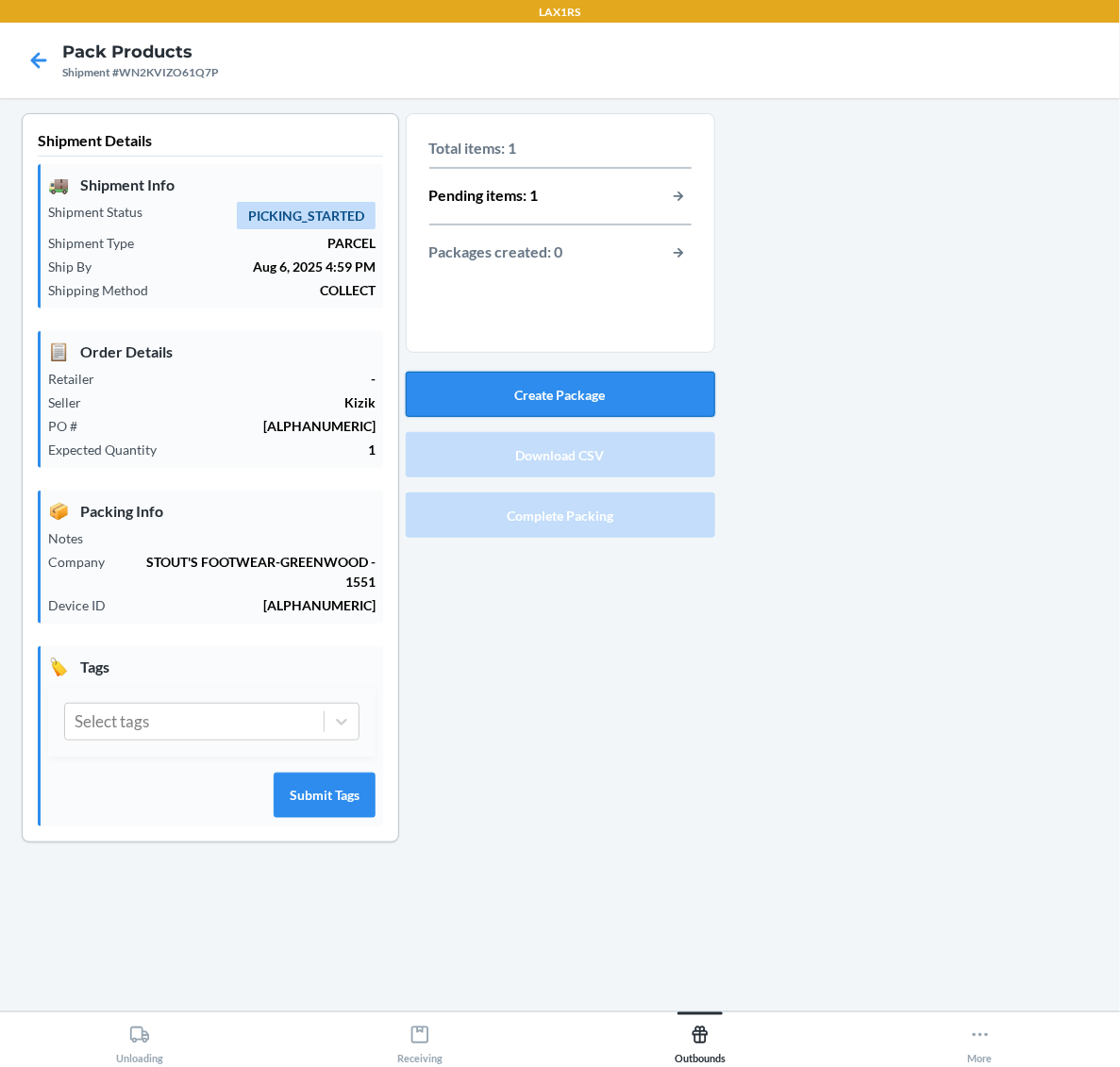 click on "Create Package" at bounding box center [560, 394] 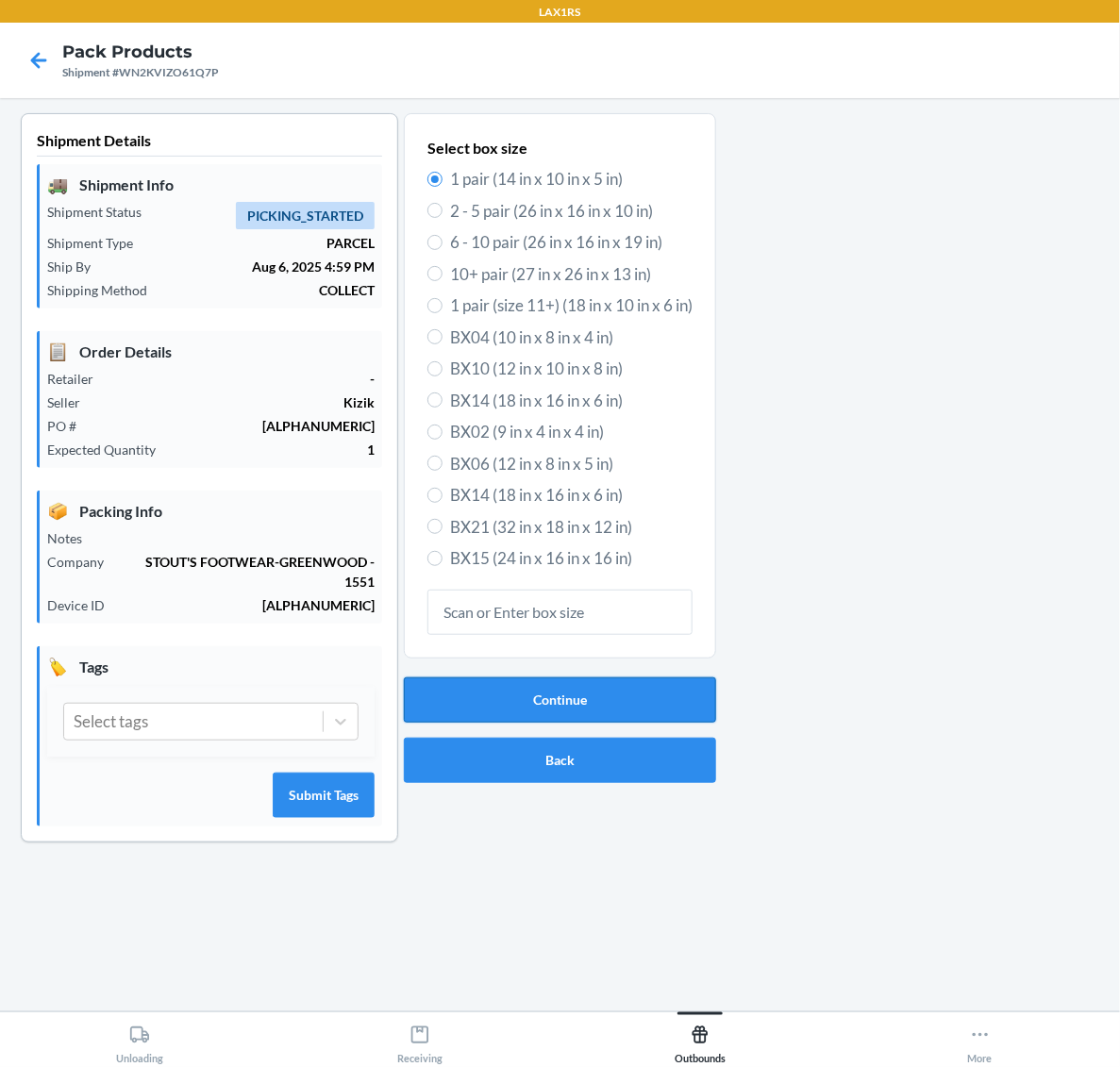 click on "Continue" at bounding box center (560, 700) 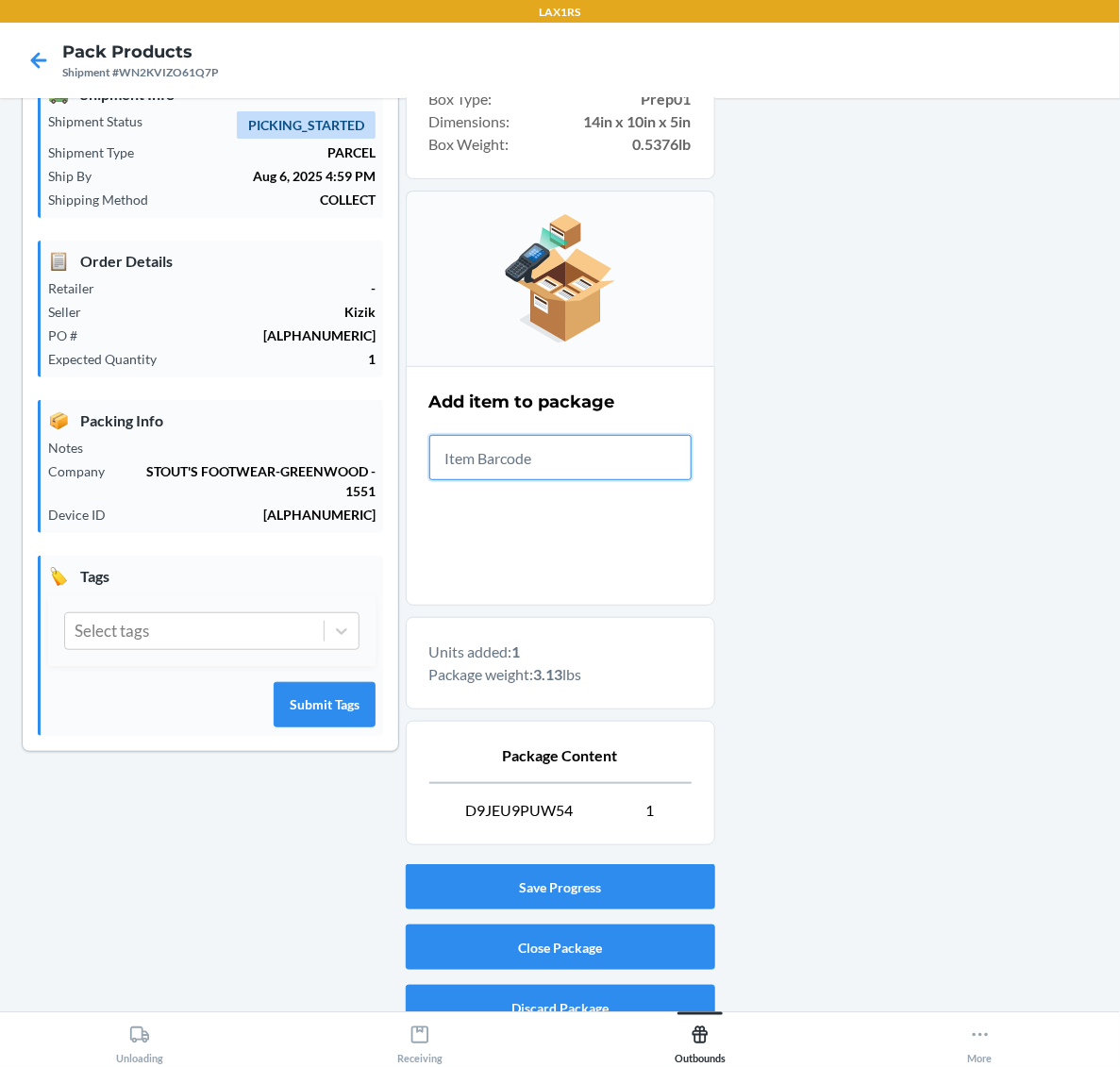 scroll, scrollTop: 118, scrollLeft: 0, axis: vertical 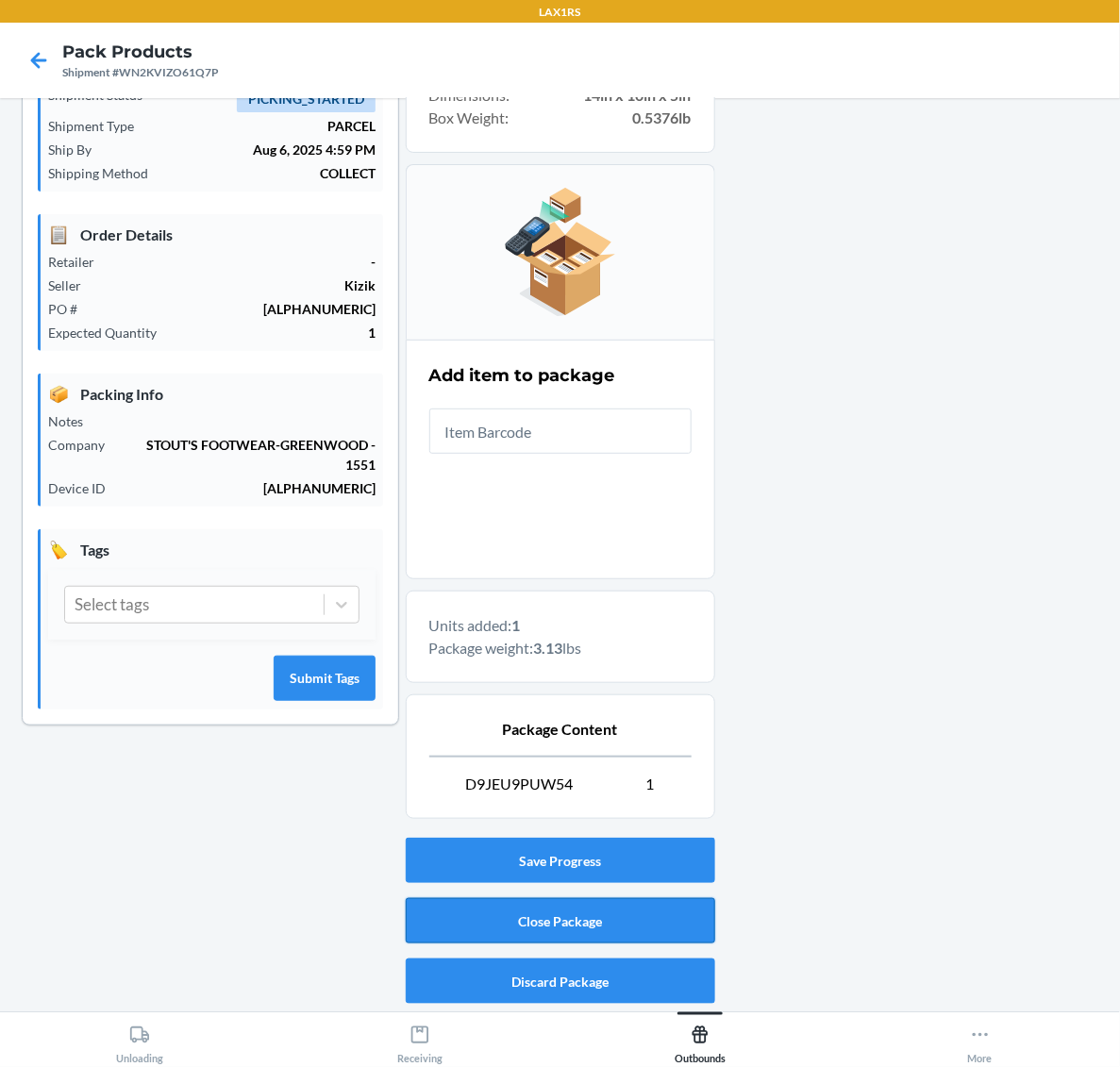 click on "Close Package" at bounding box center [560, 921] 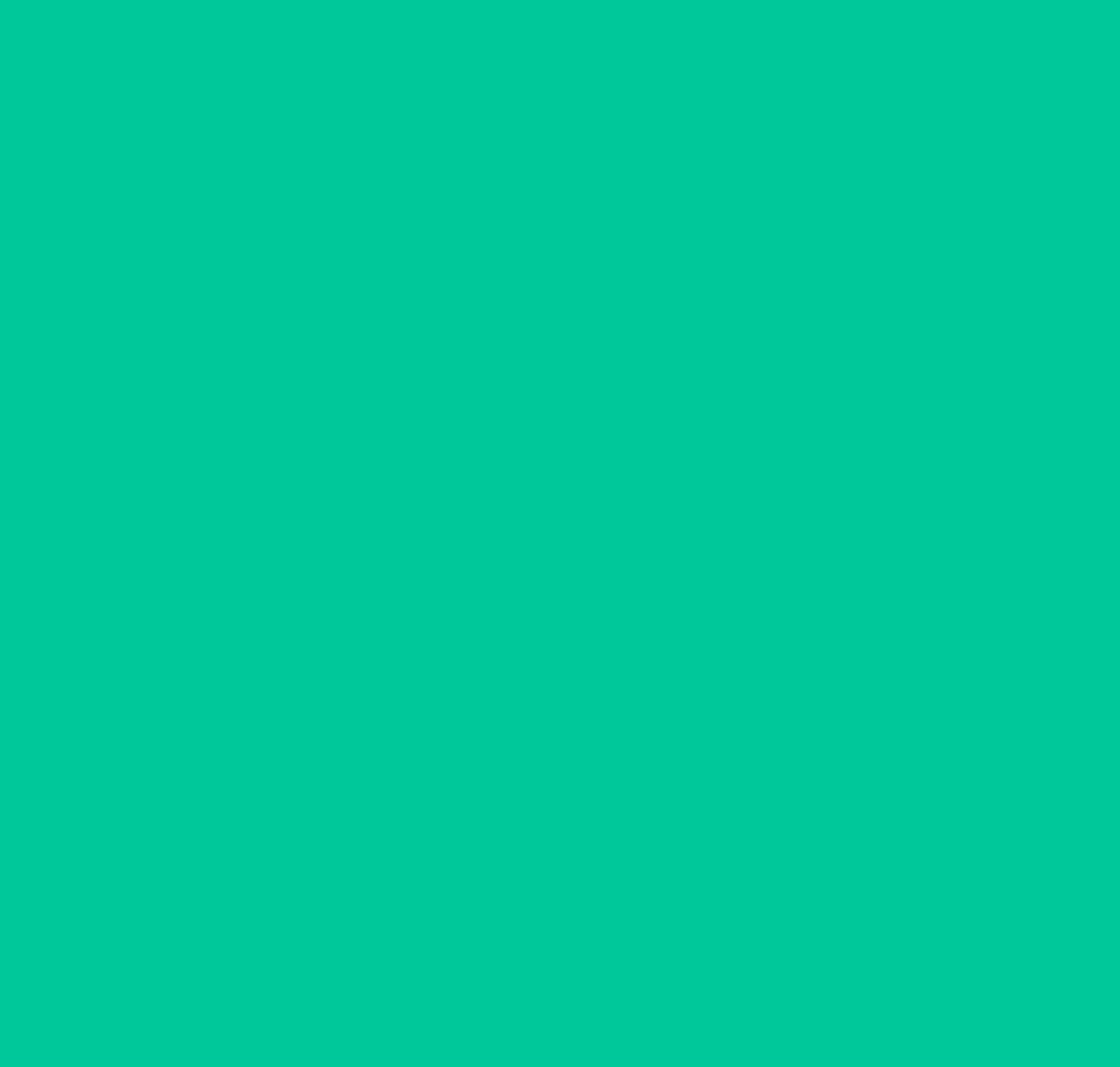 scroll, scrollTop: 0, scrollLeft: 0, axis: both 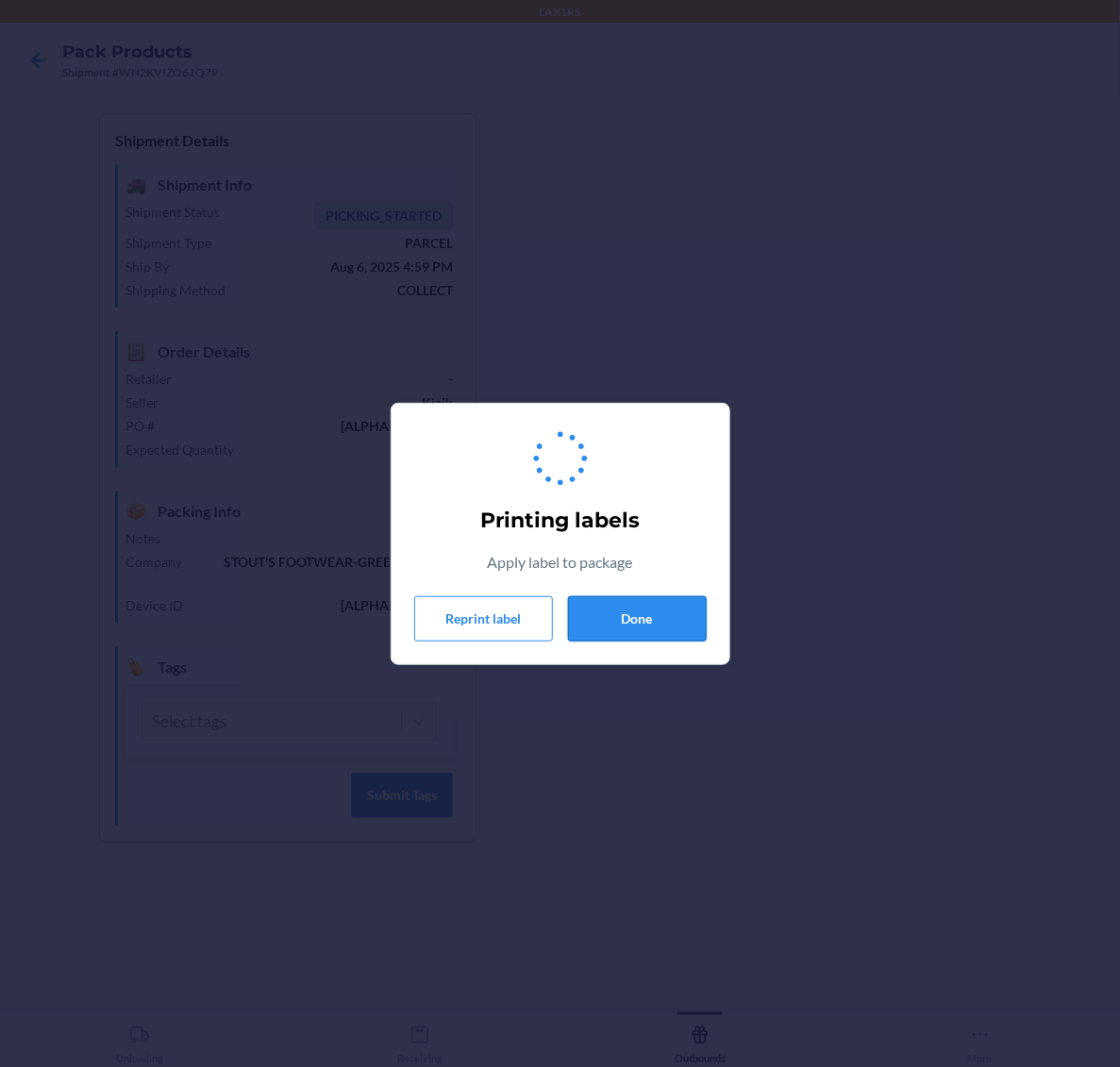 click on "Done" at bounding box center [637, 619] 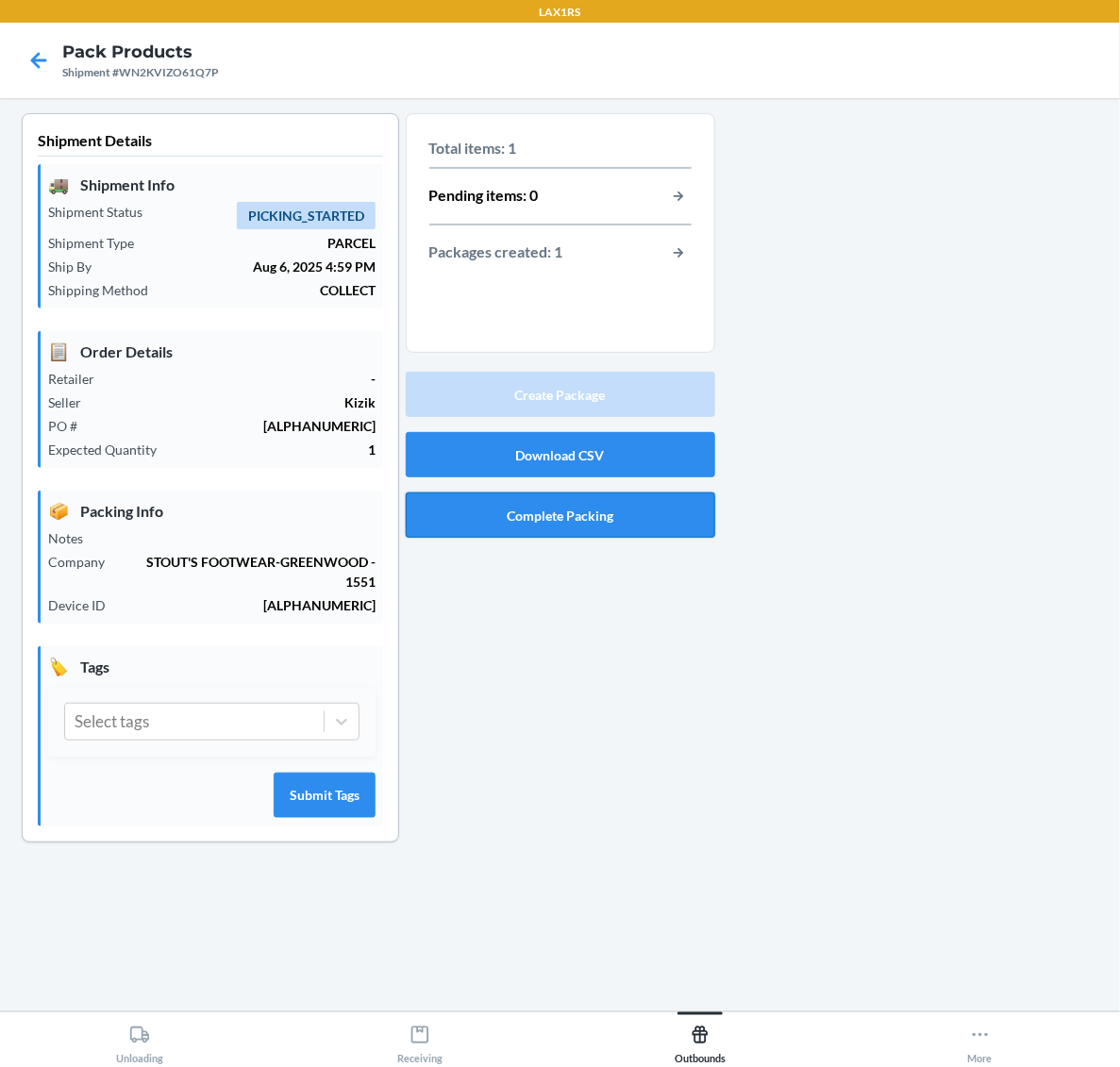 click on "Complete Packing" at bounding box center (560, 515) 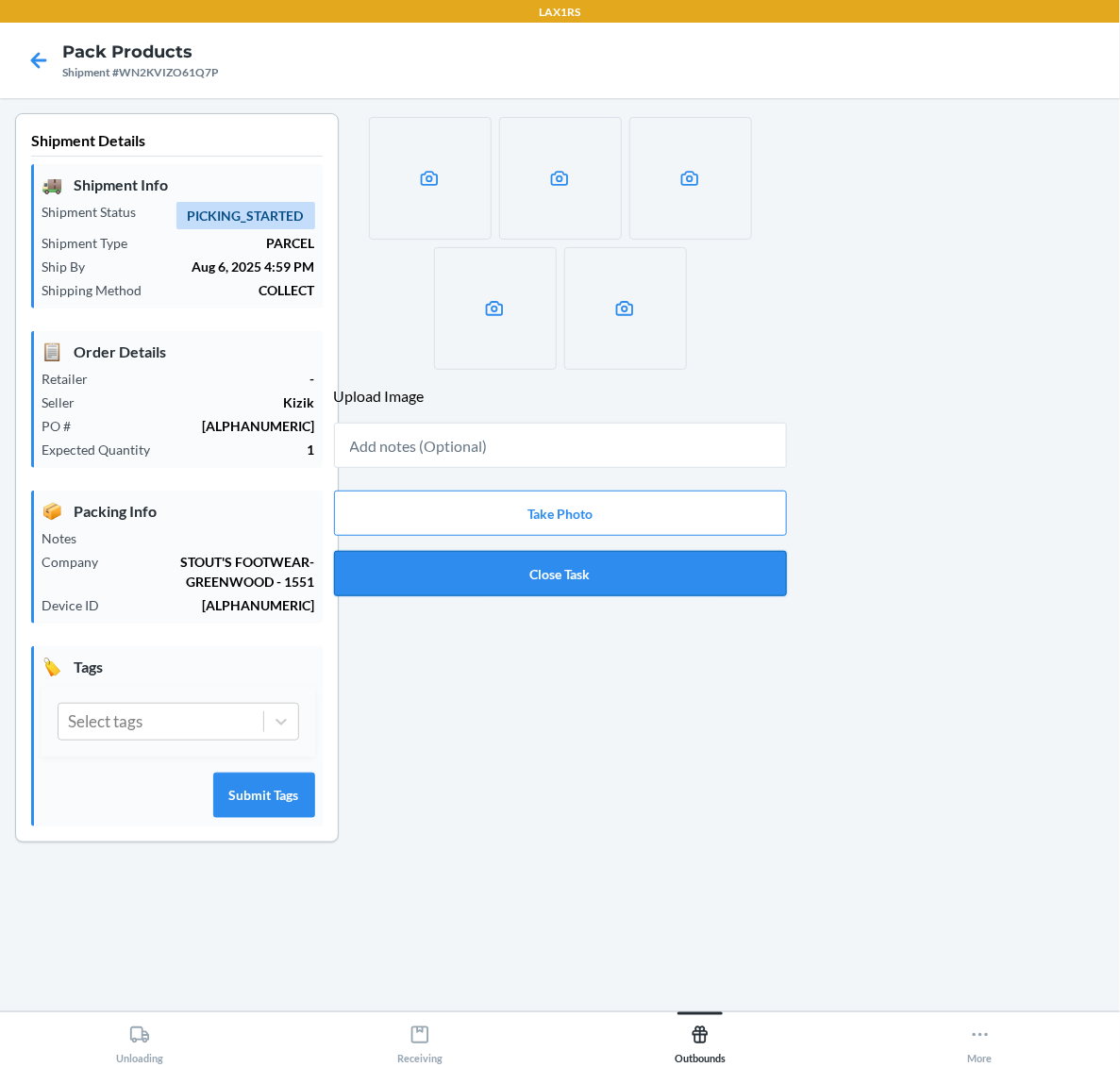 click on "Close Task" at bounding box center [560, 574] 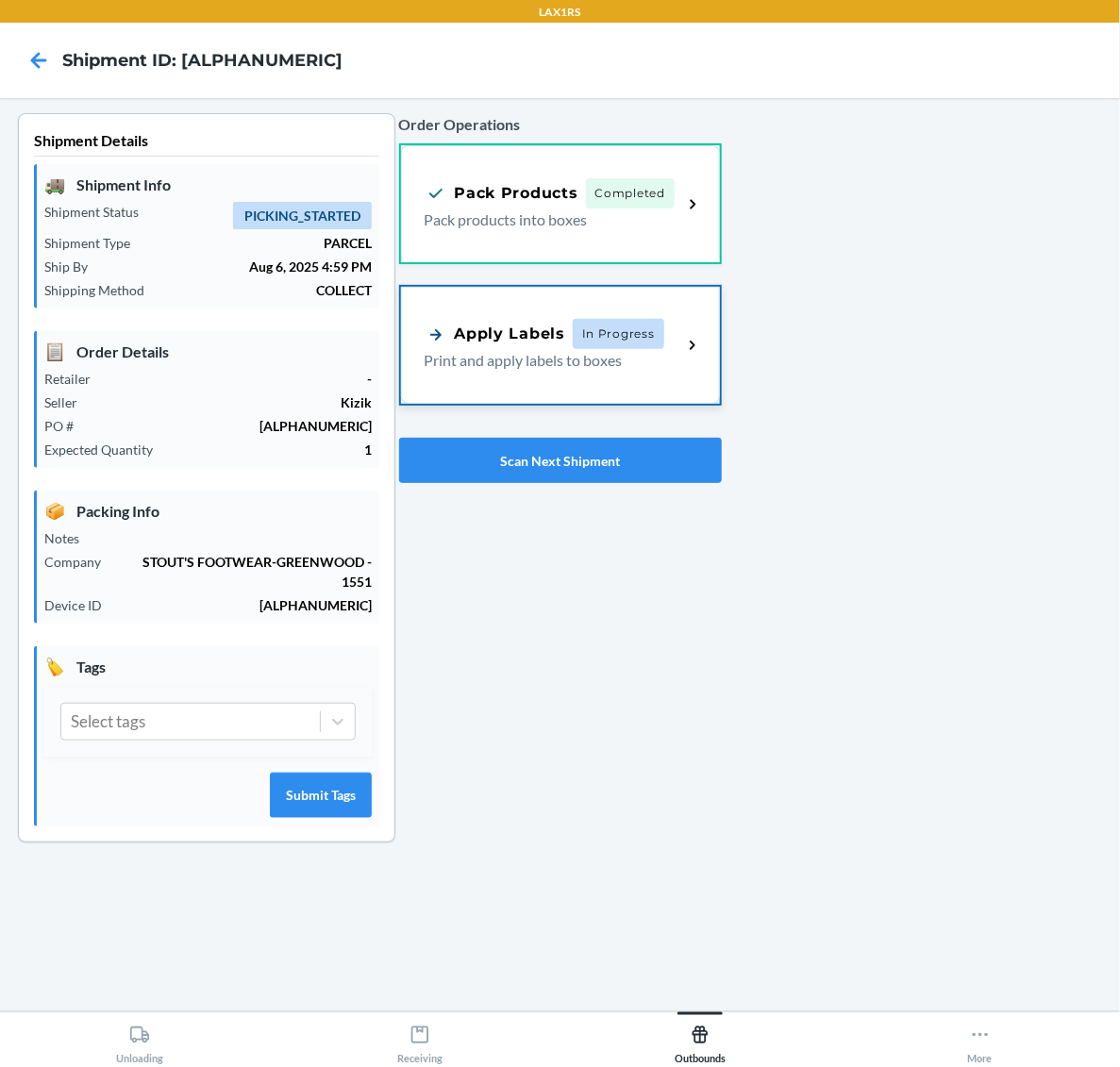 click on "In Progress" at bounding box center [618, 334] 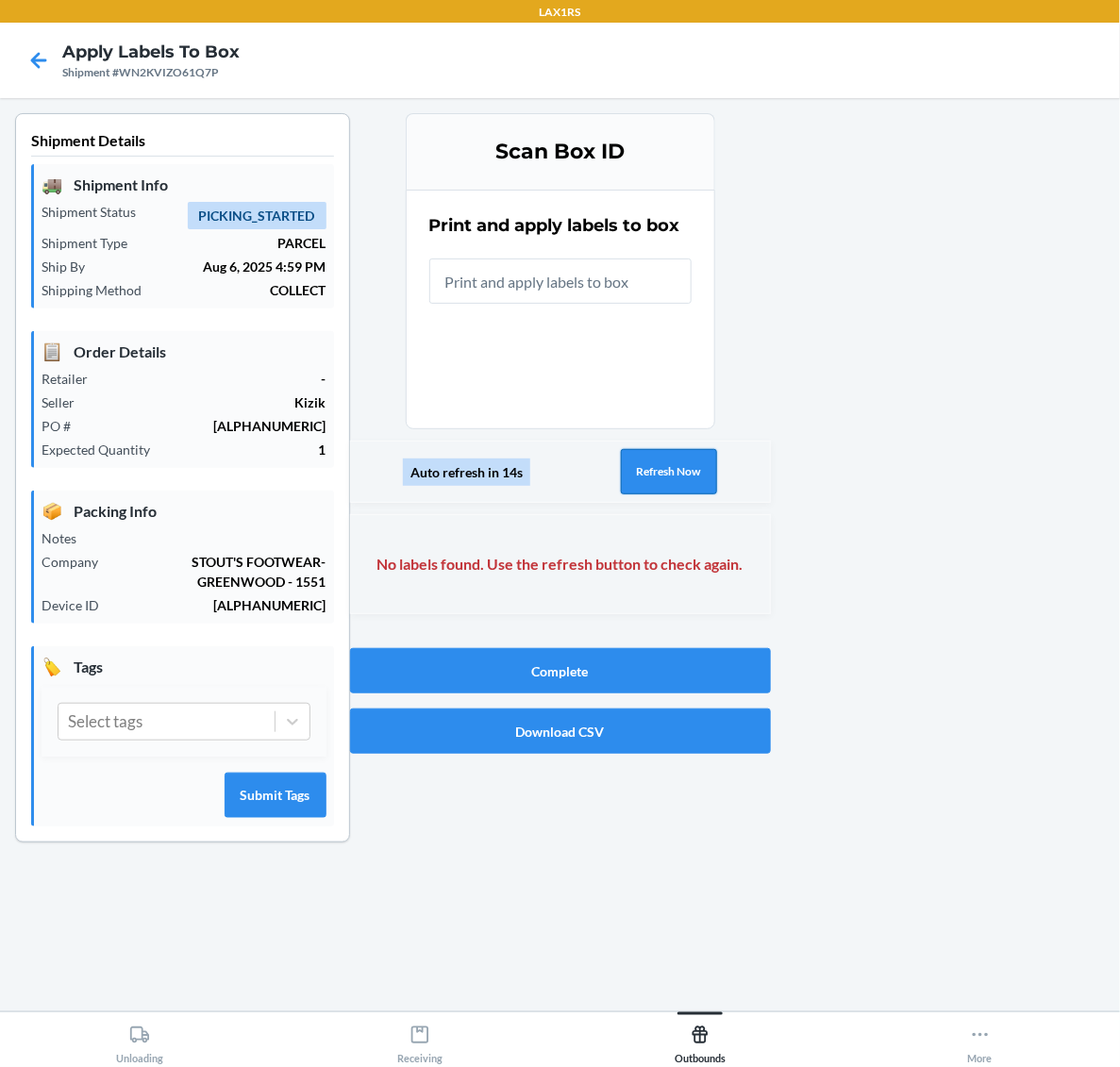 click on "Refresh Now" at bounding box center [669, 472] 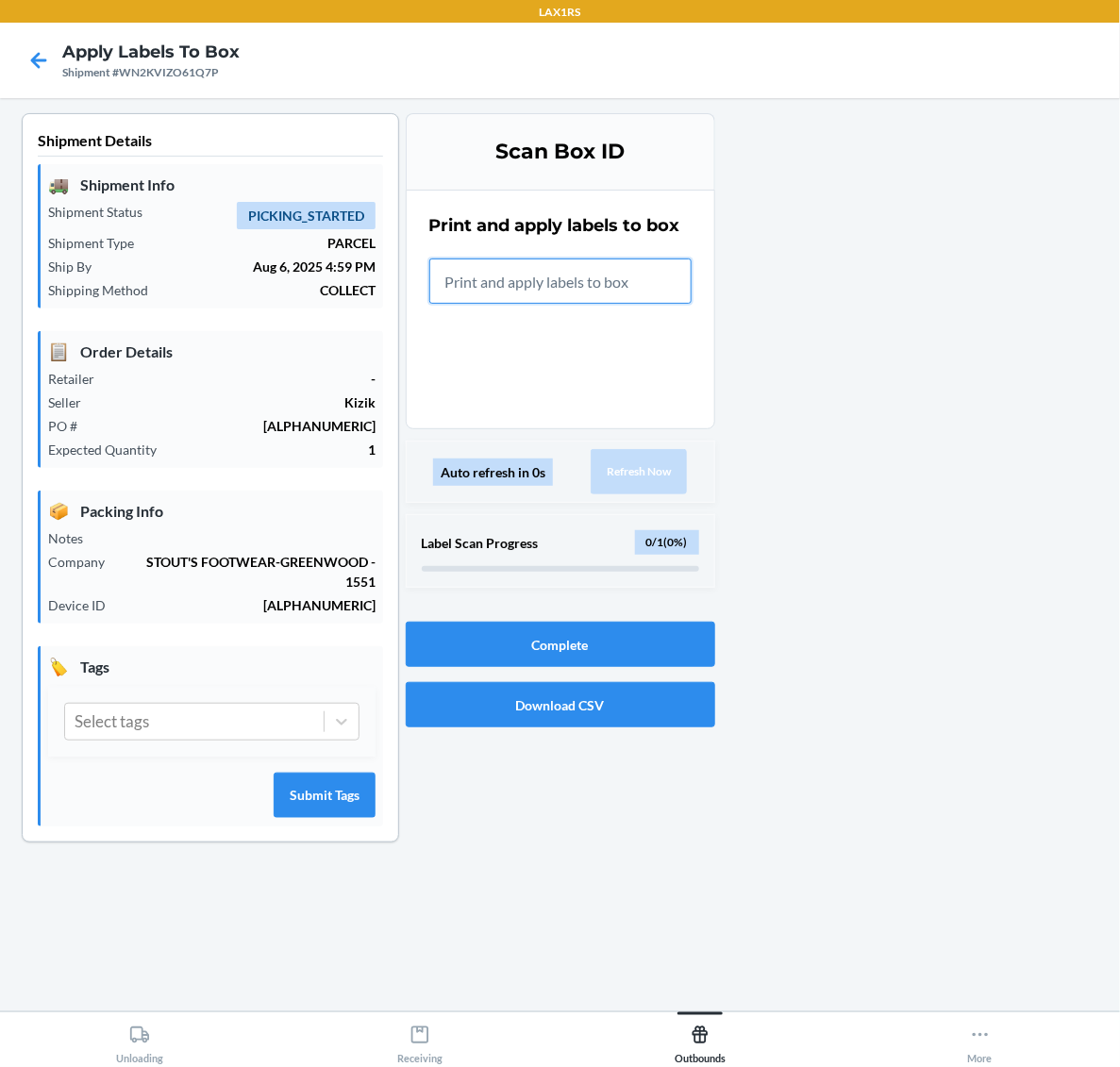 click at bounding box center (560, 281) 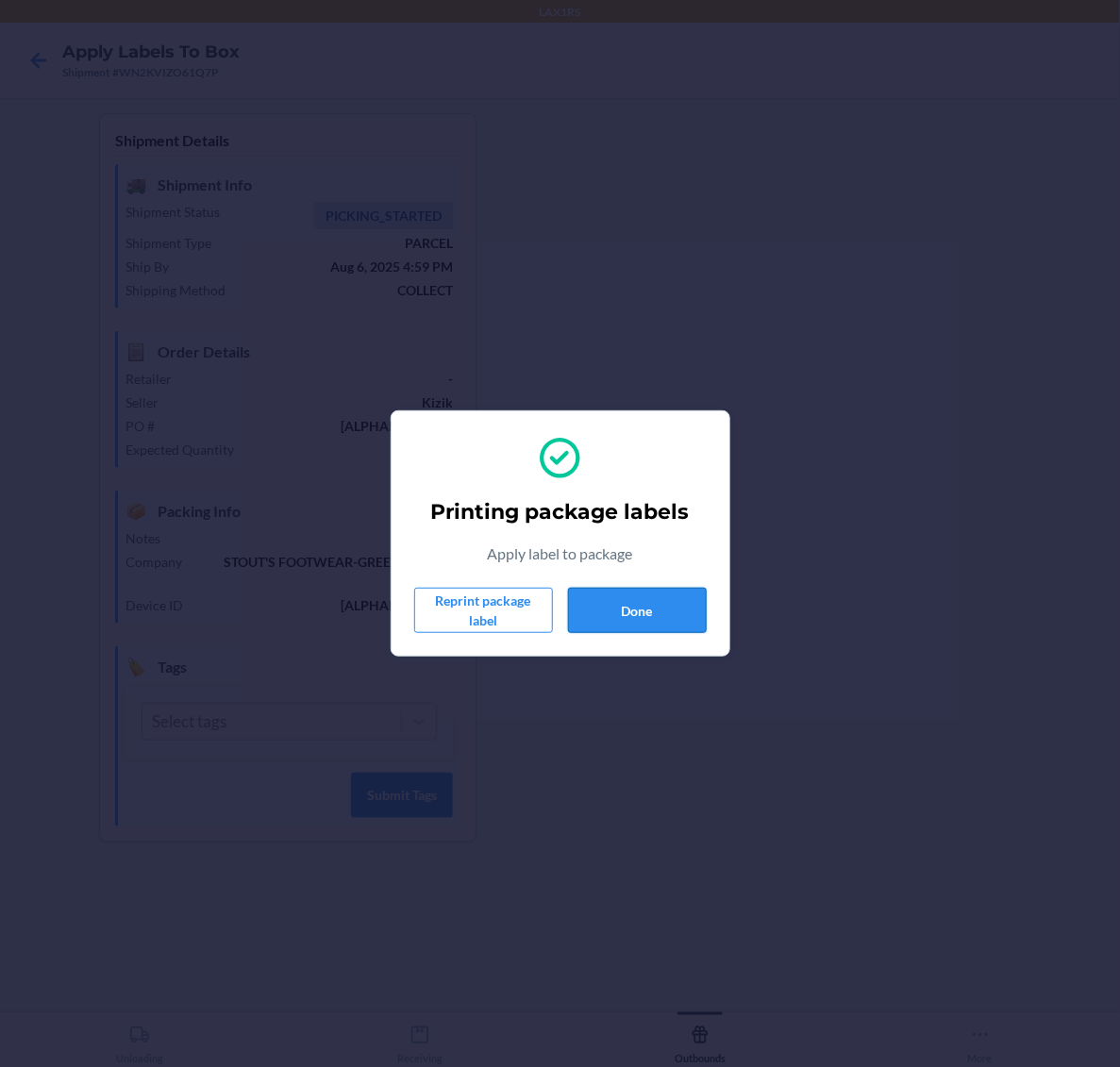 click on "Done" at bounding box center (637, 610) 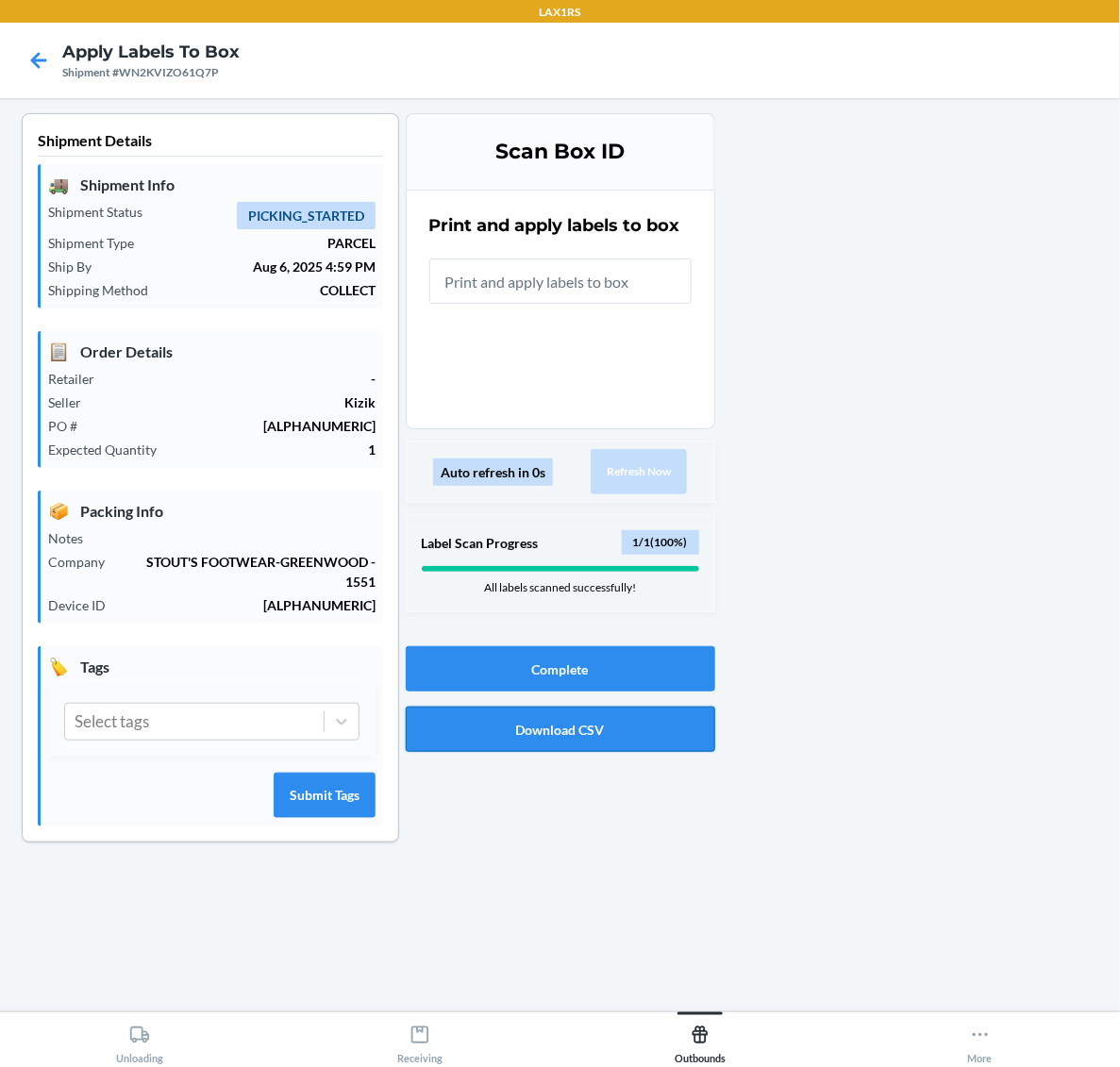 click on "Download CSV" at bounding box center (560, 729) 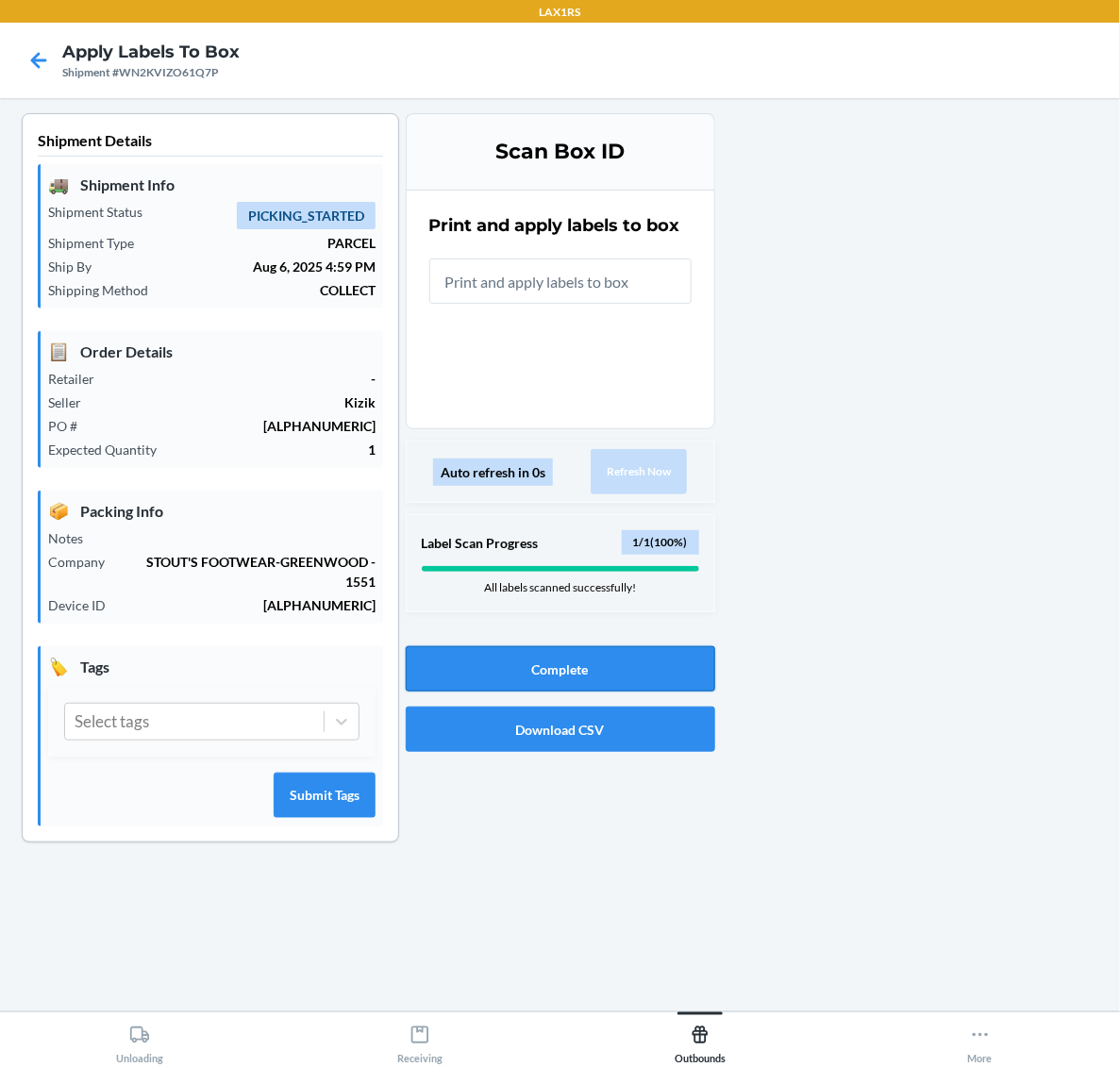 click on "Complete" at bounding box center [560, 669] 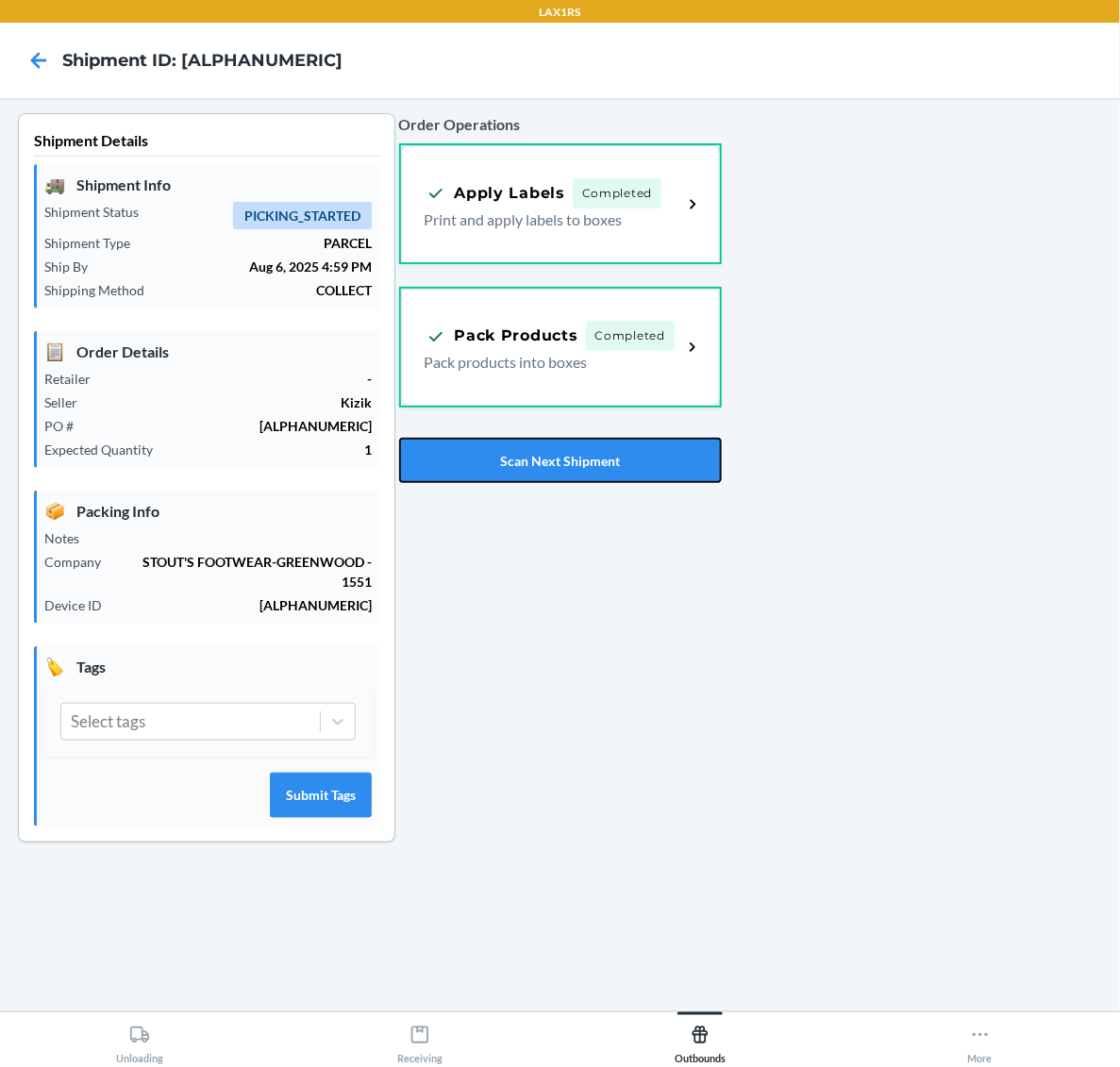 drag, startPoint x: 613, startPoint y: 458, endPoint x: 794, endPoint y: 465, distance: 181.13531 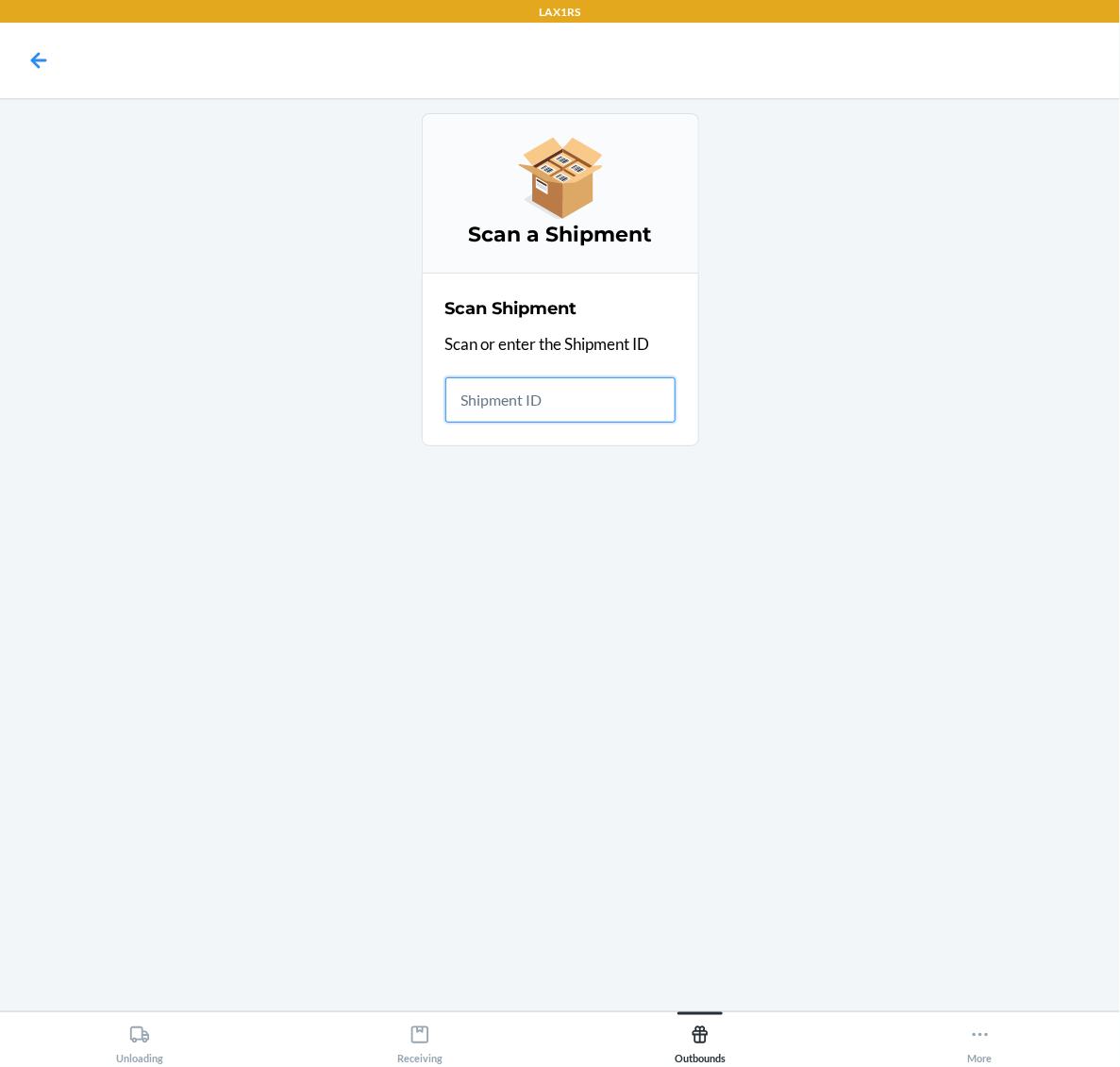 click at bounding box center [560, 400] 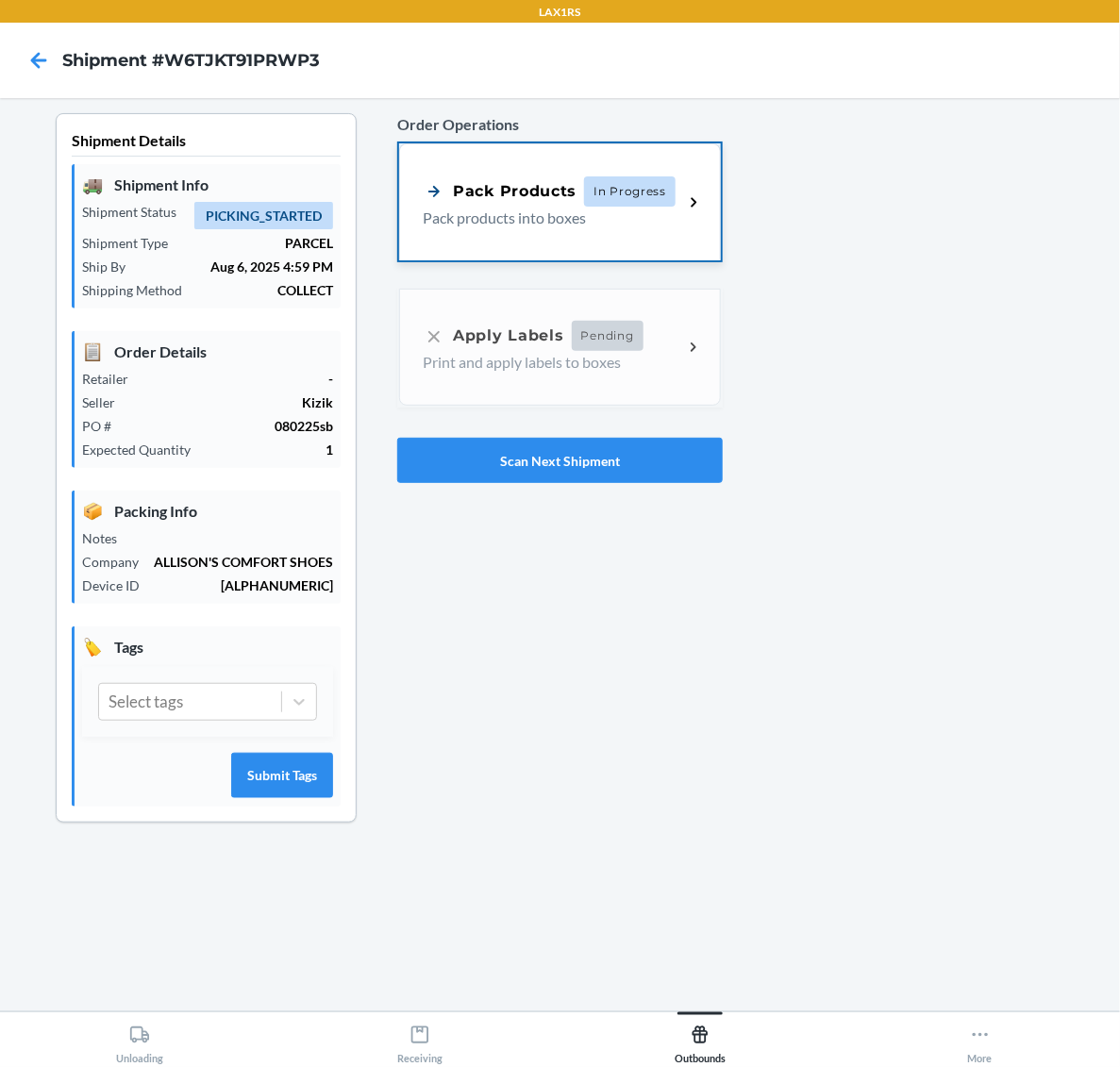 click on "Pack products into boxes" at bounding box center (545, 218) 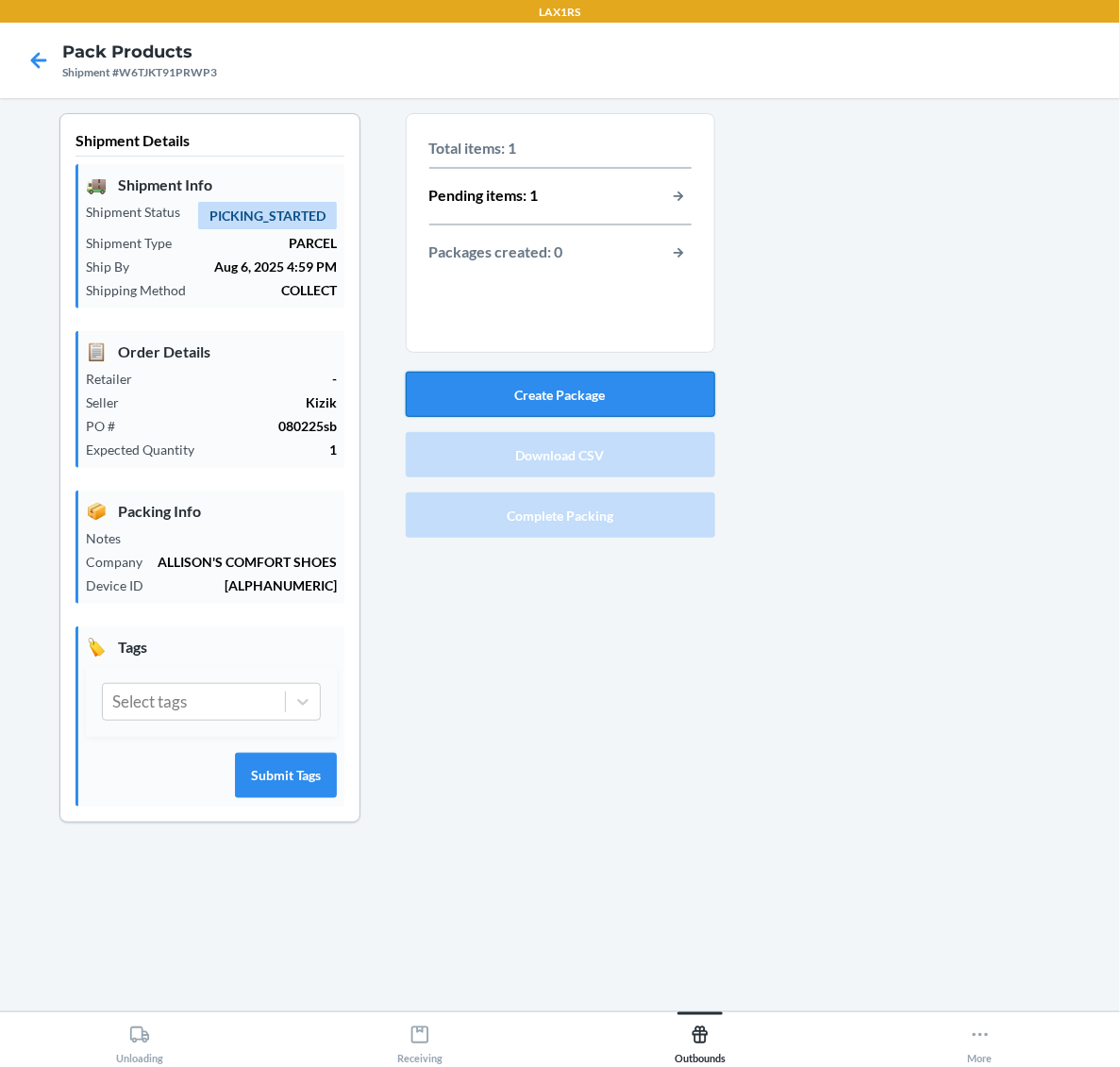 click on "Create Package" at bounding box center (560, 394) 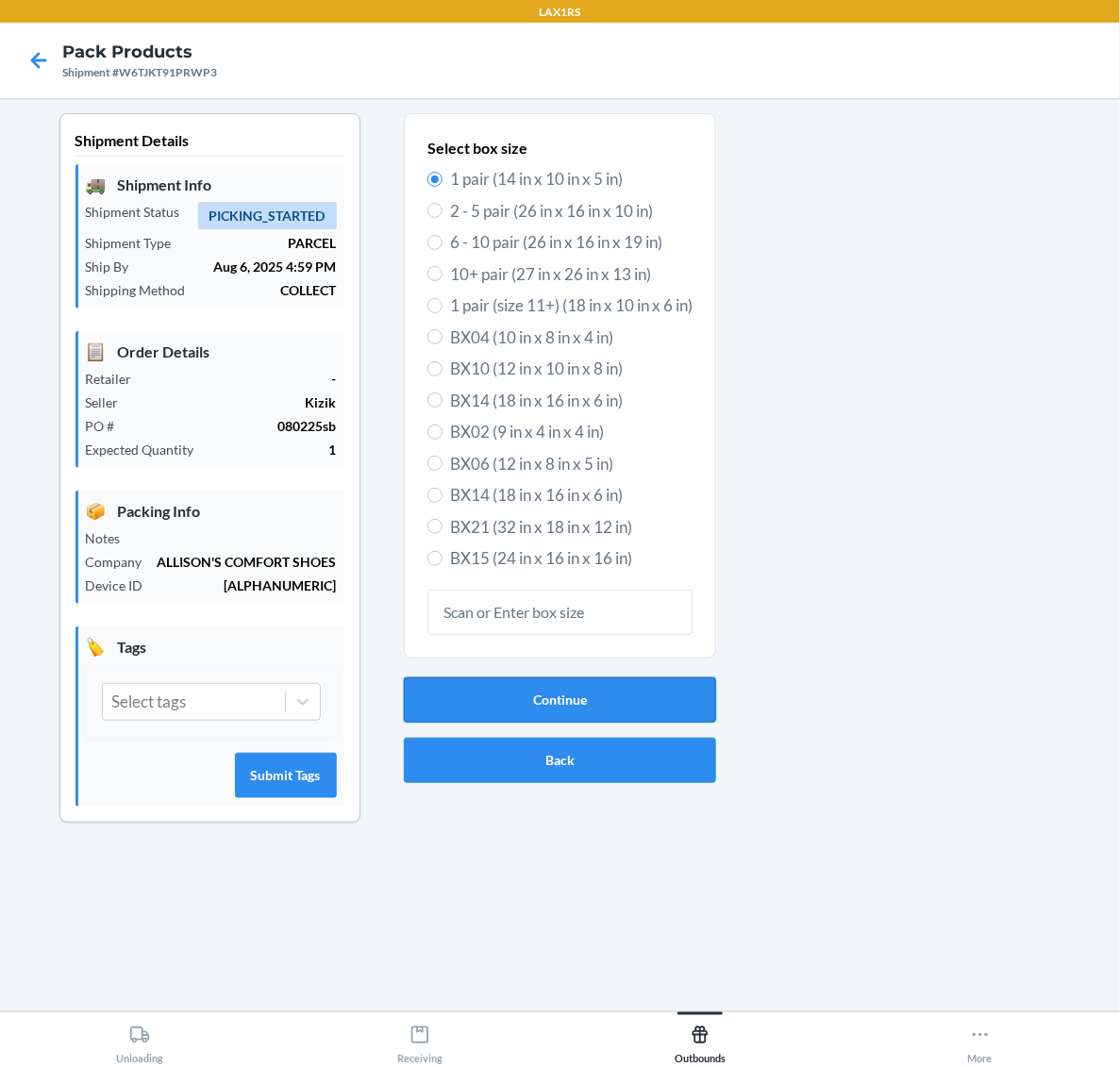 click on "Continue" at bounding box center [560, 700] 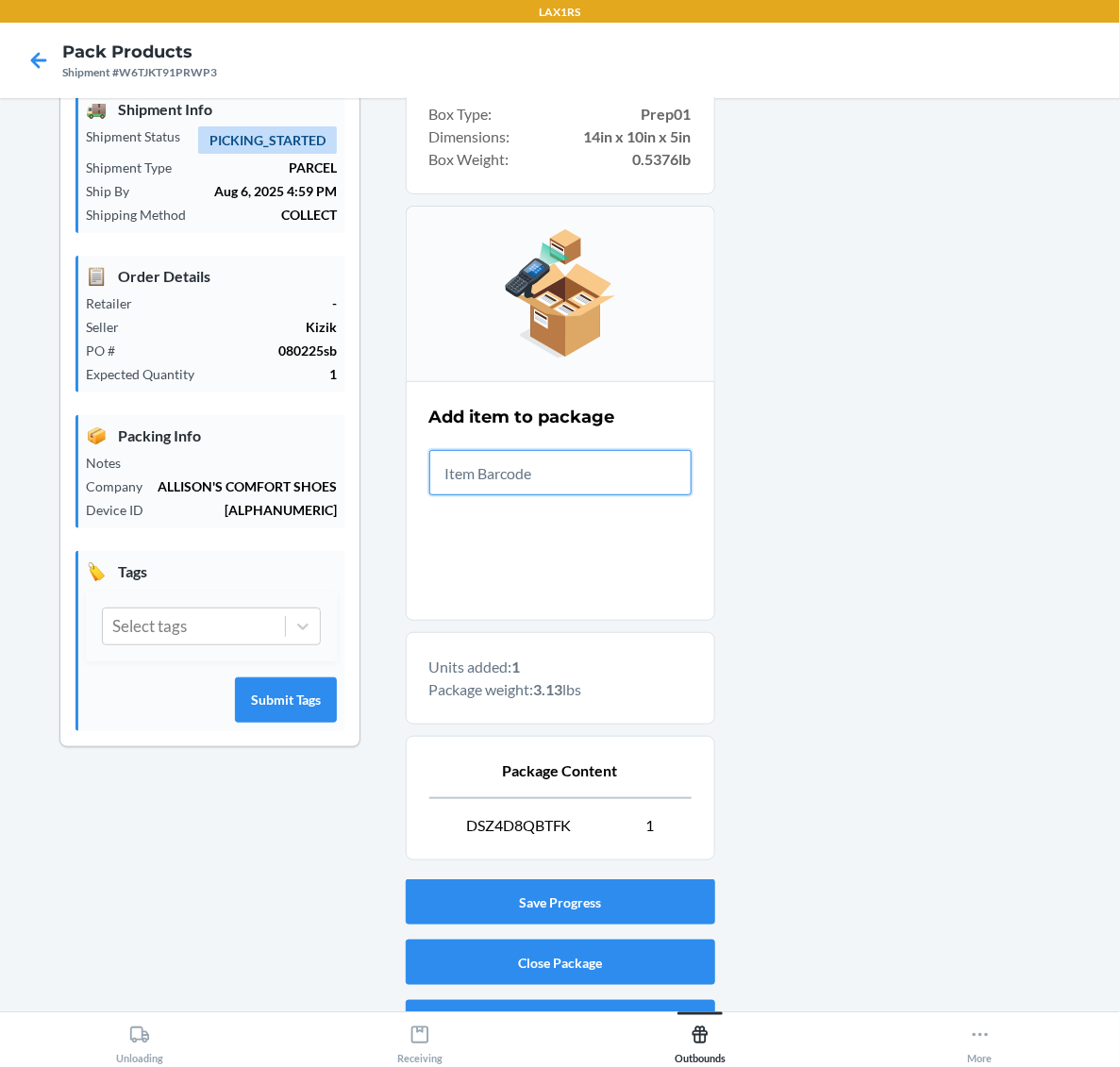 scroll, scrollTop: 118, scrollLeft: 0, axis: vertical 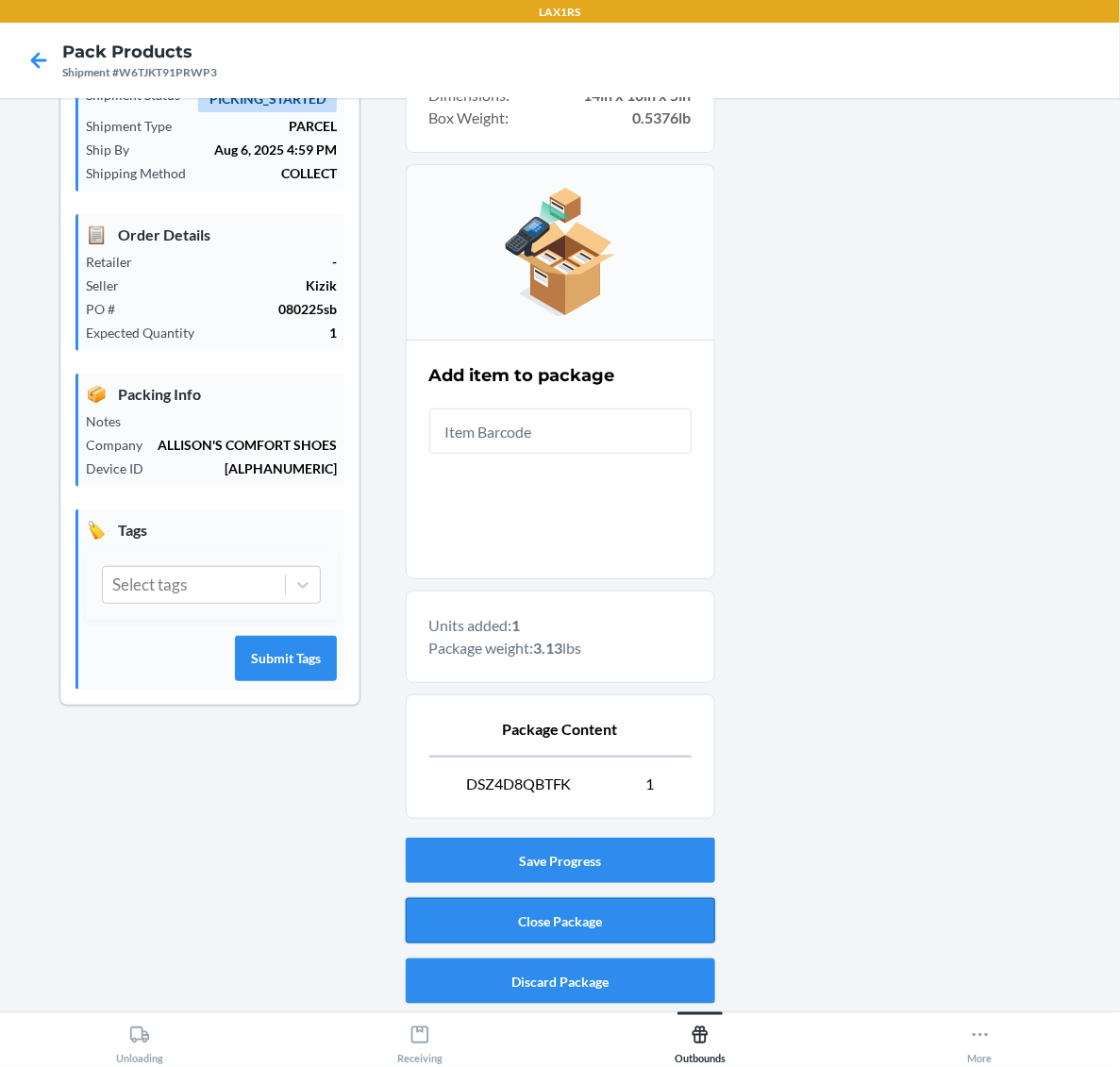 click on "Close Package" at bounding box center [560, 921] 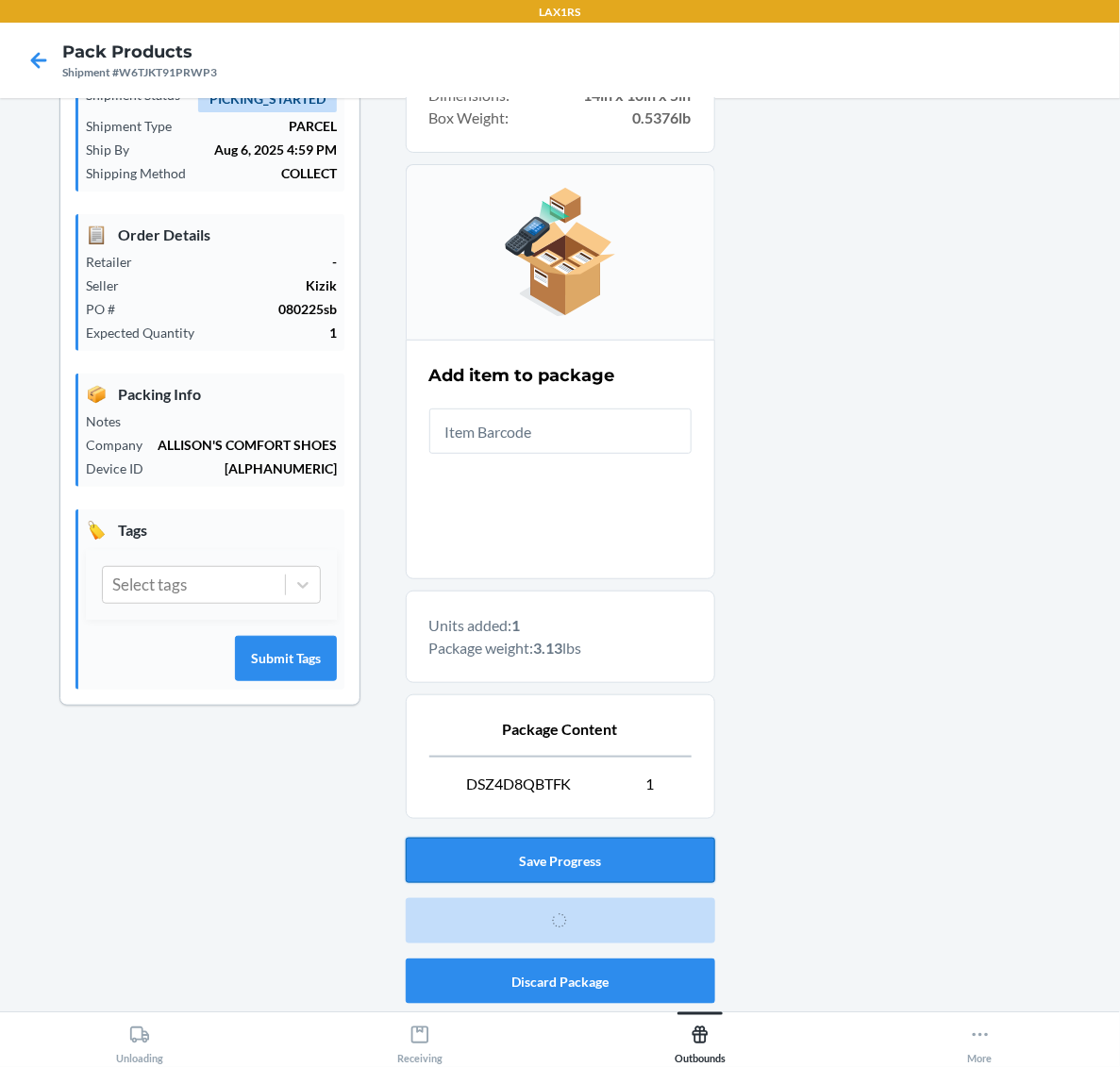 scroll, scrollTop: 0, scrollLeft: 0, axis: both 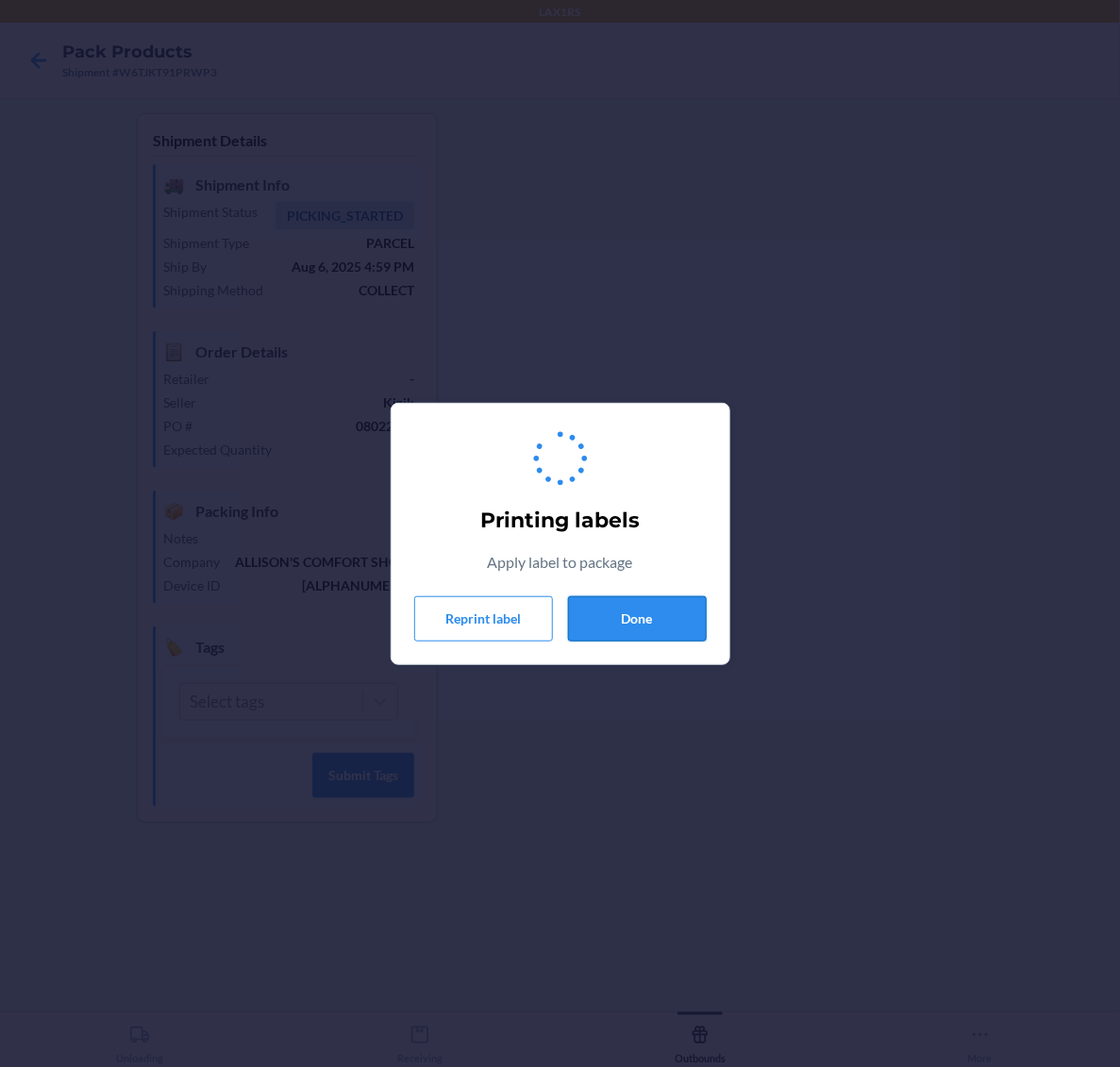 click on "Done" at bounding box center [637, 619] 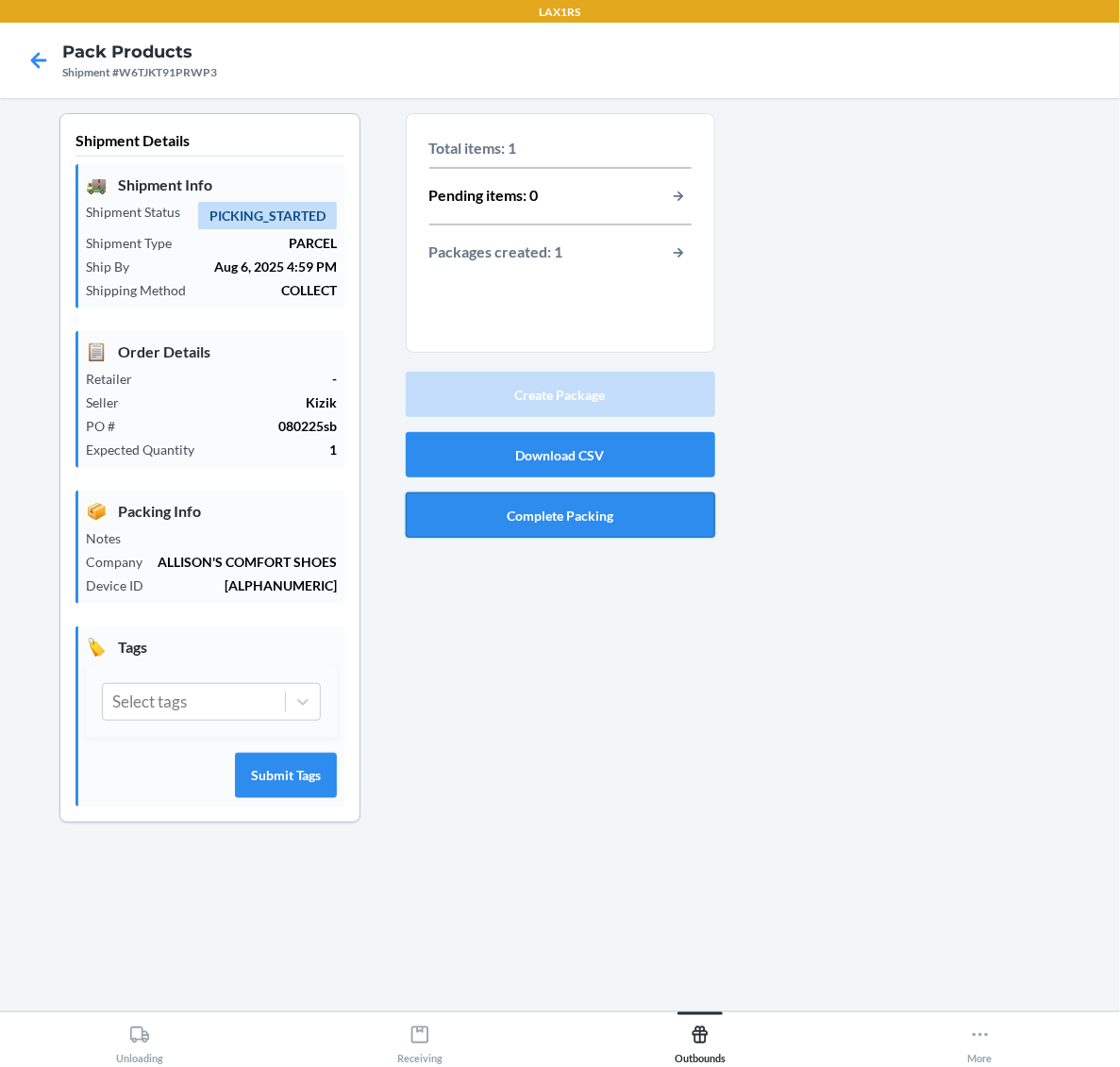 click on "Complete Packing" at bounding box center (560, 515) 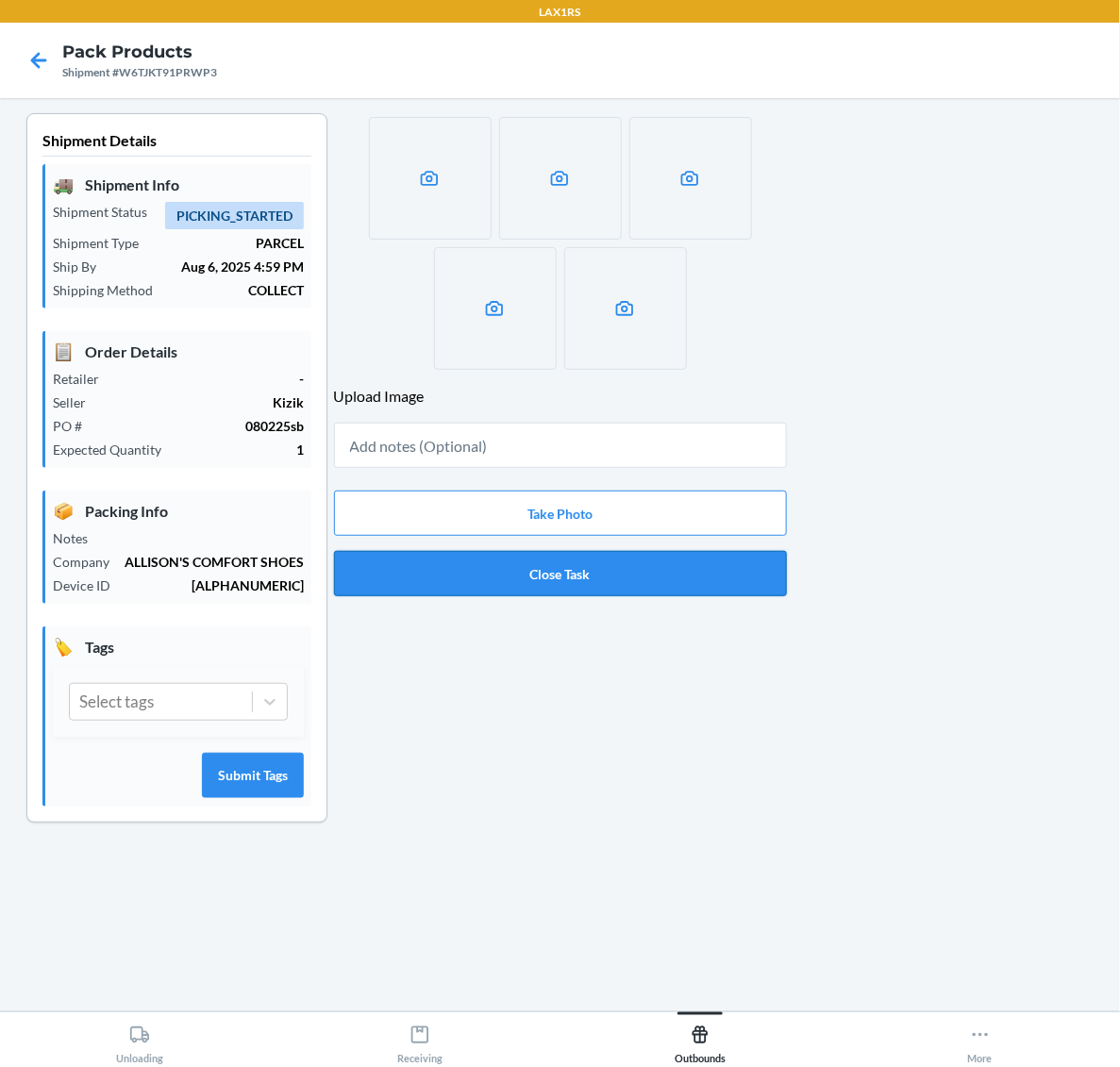 click on "Close Task" at bounding box center (560, 574) 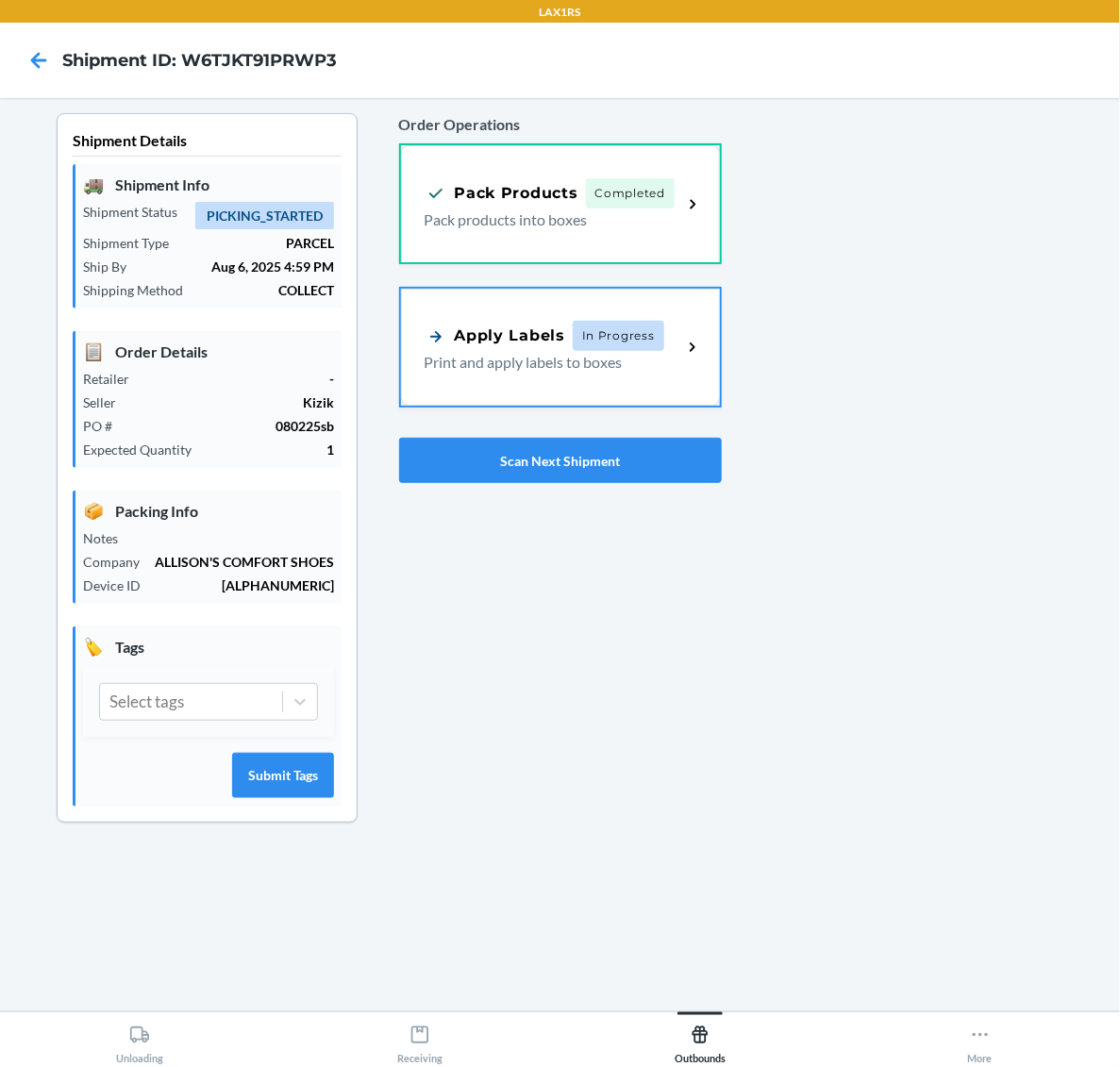 click on "Order Operations Pack Products Completed Pack products into boxes Apply Labels In Progress Print and apply labels to boxes Scan Next Shipment" at bounding box center (560, 298) 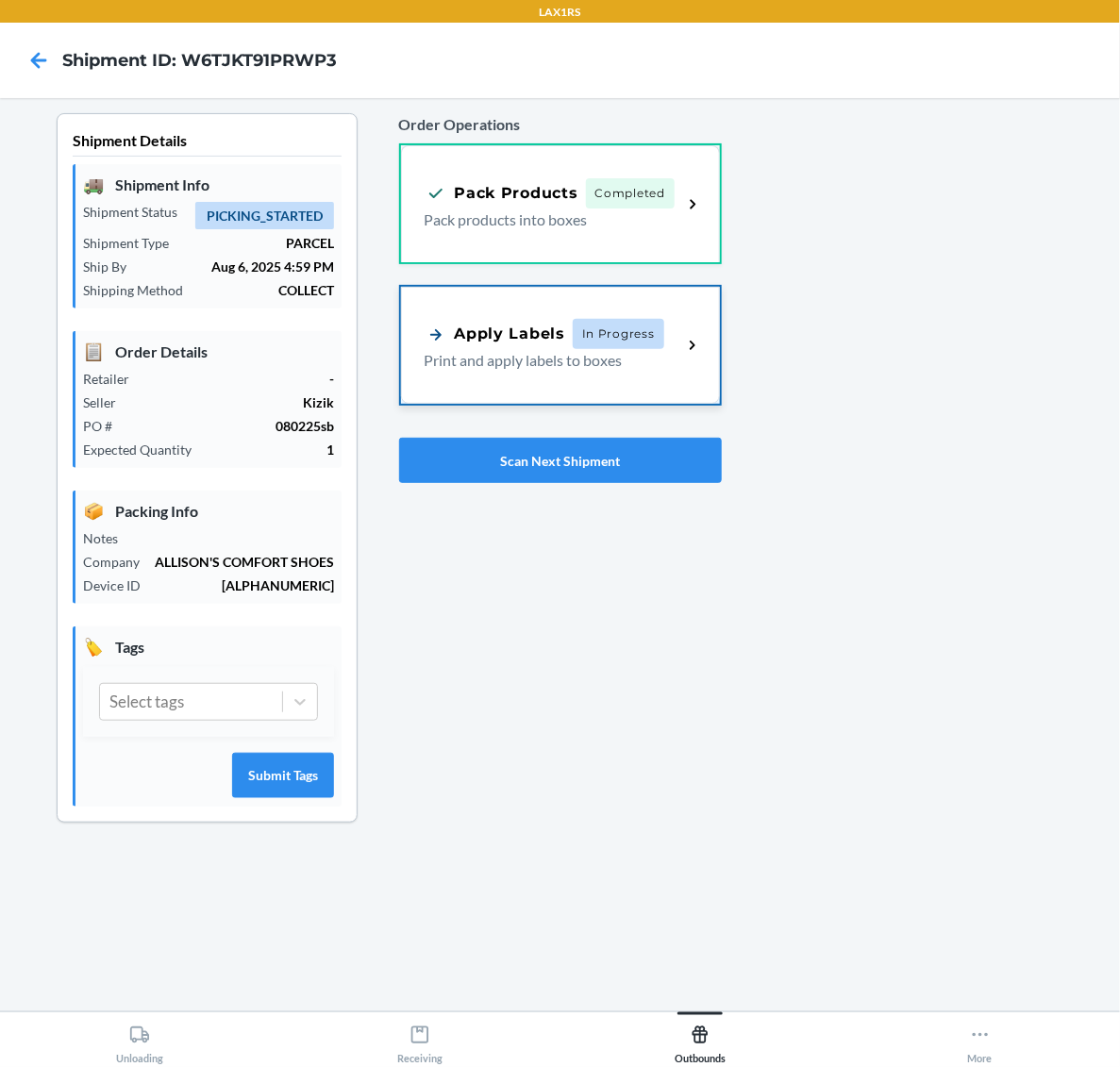 click on "In Progress" at bounding box center (618, 334) 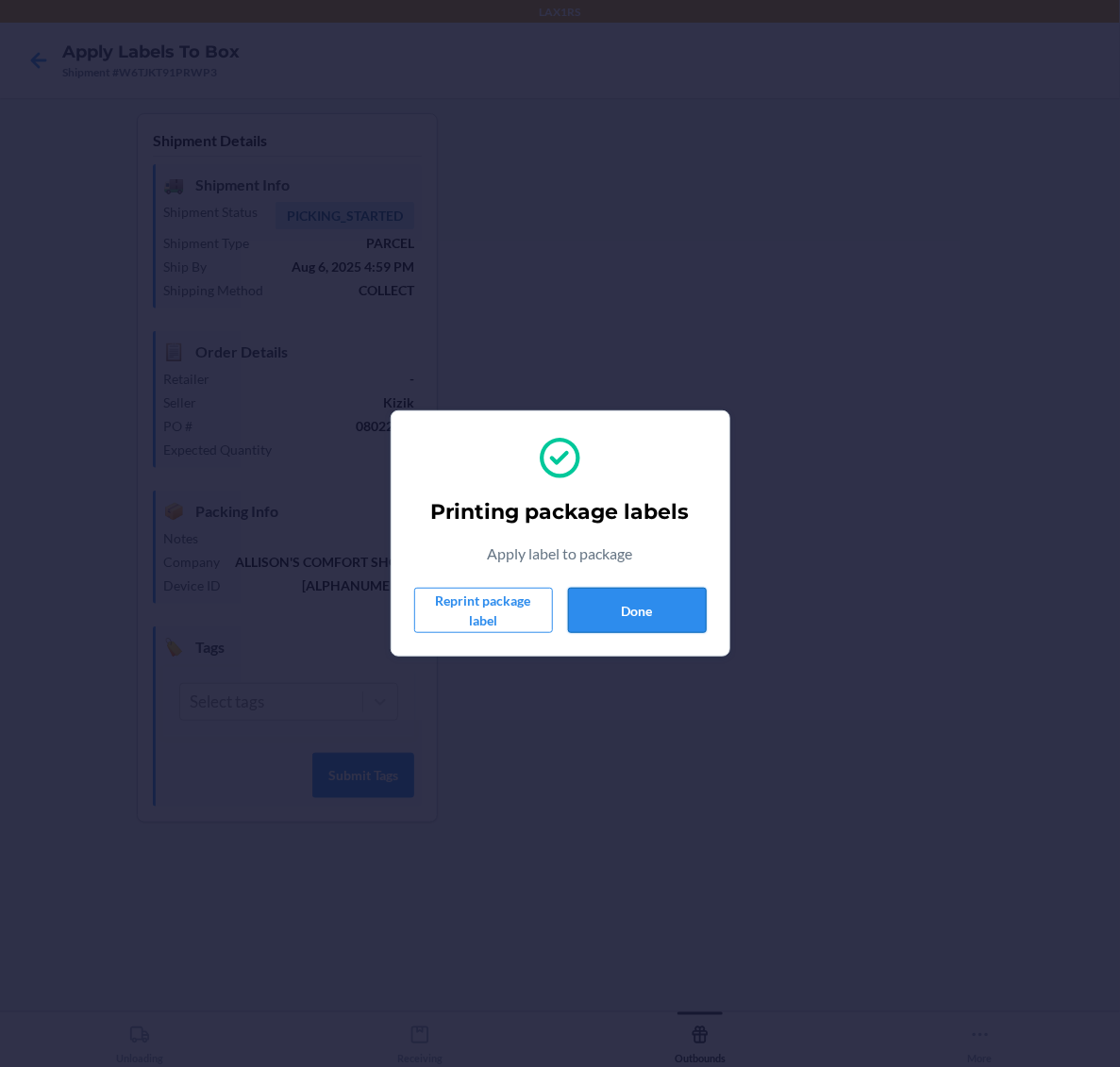 click on "Done" at bounding box center [637, 610] 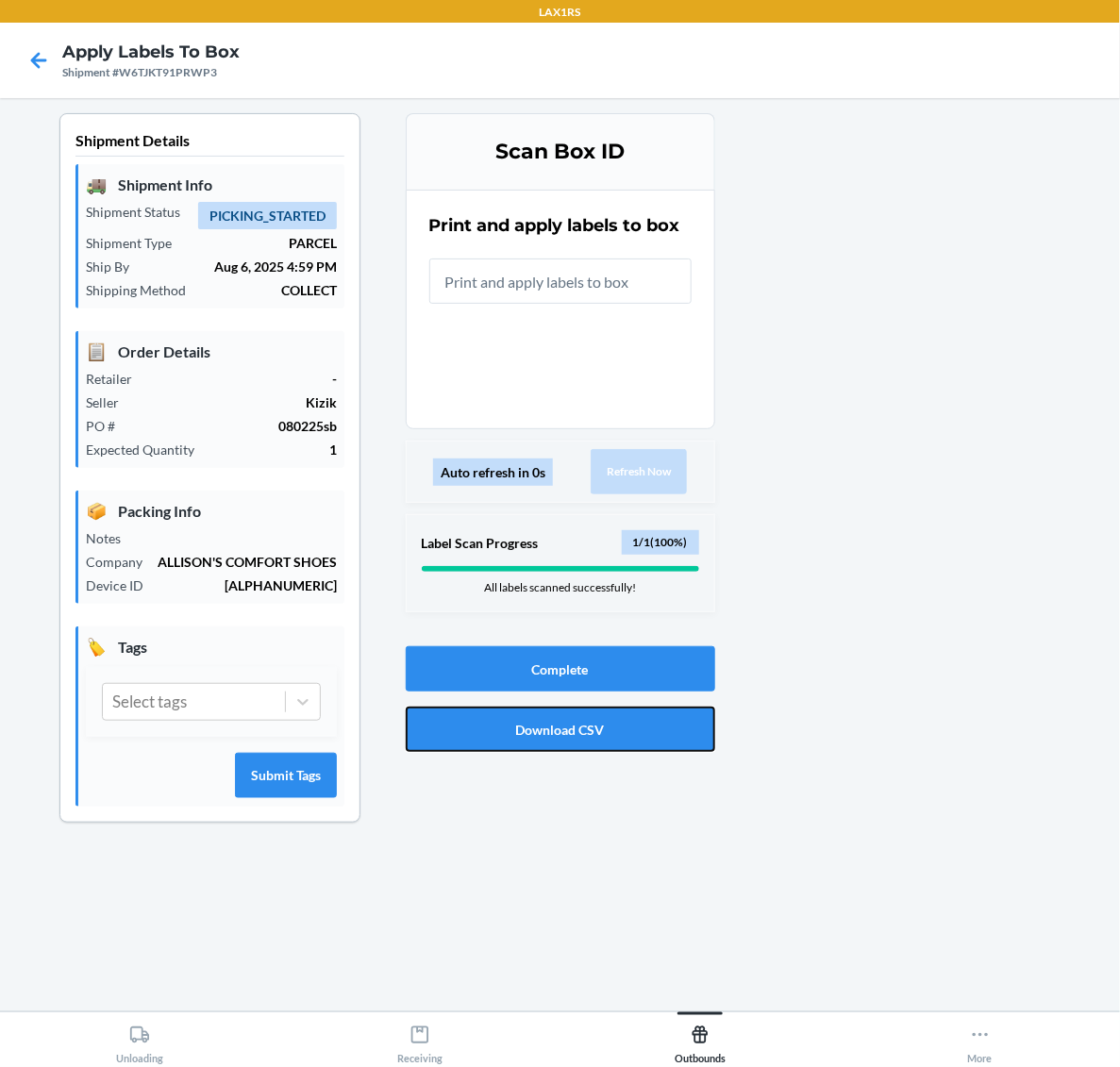 drag, startPoint x: 657, startPoint y: 734, endPoint x: 661, endPoint y: 698, distance: 36.221541 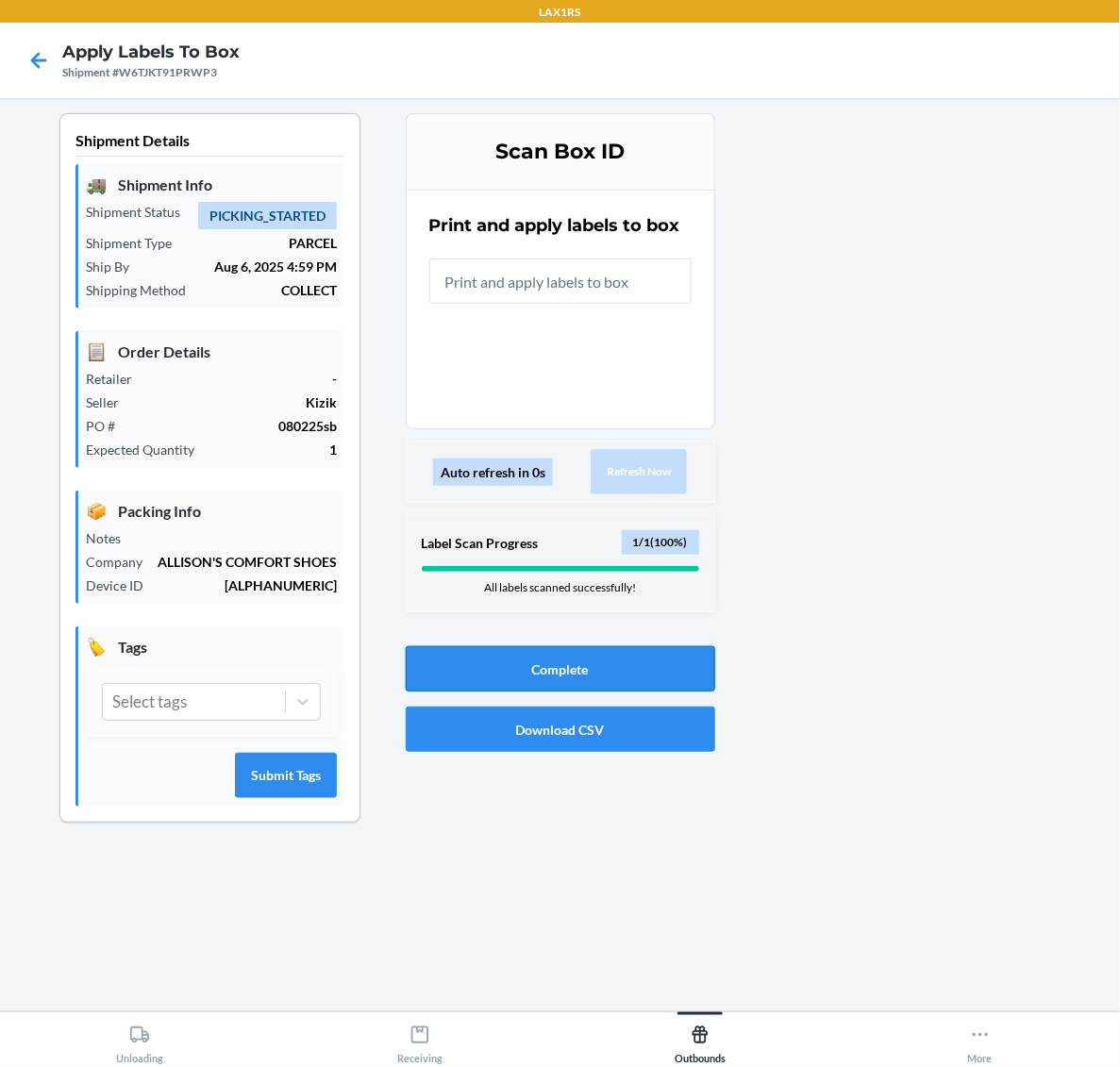 click on "Complete" at bounding box center (560, 669) 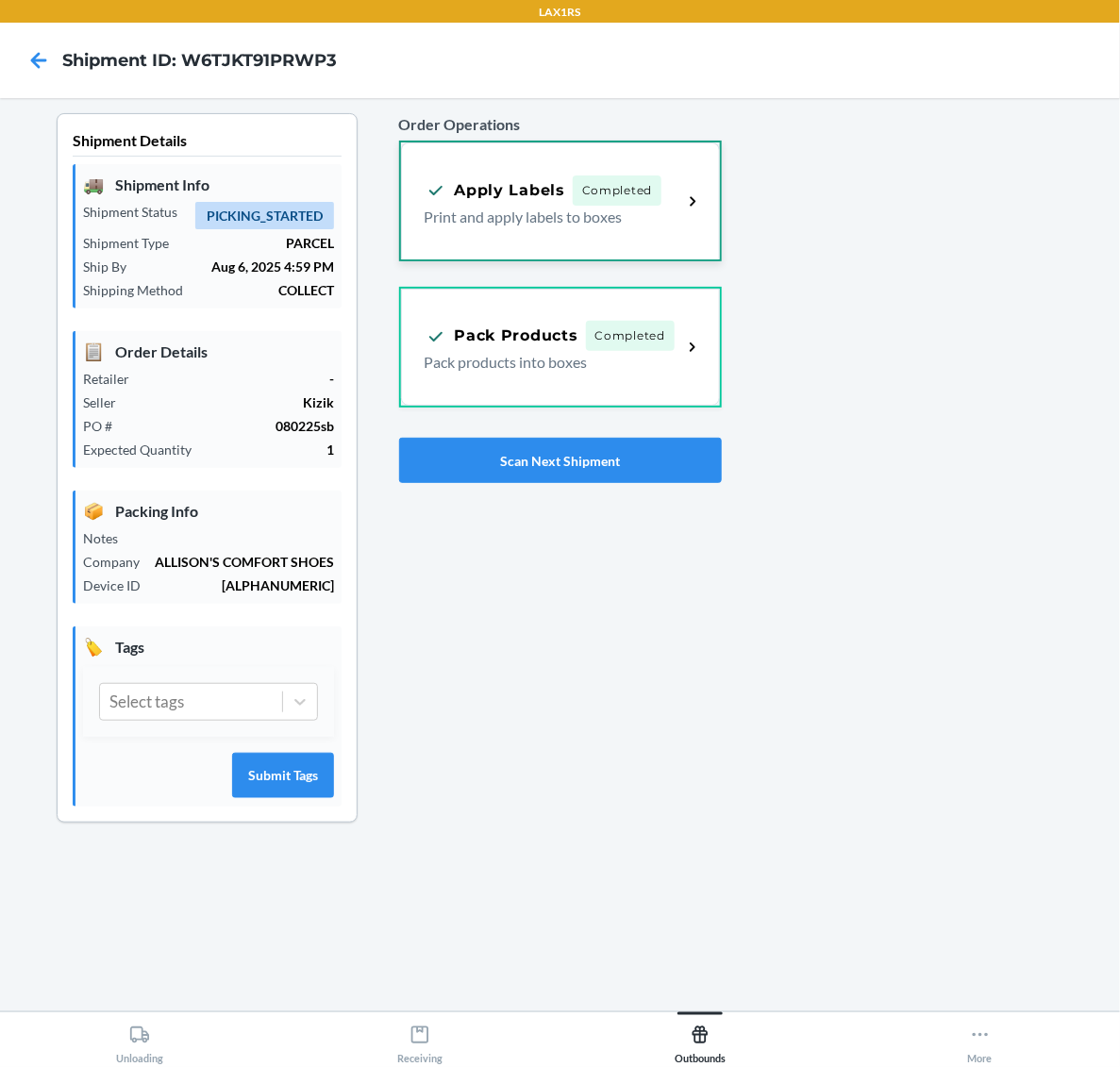 click on "Apply Labels Completed Print and apply labels to boxes" at bounding box center (560, 201) 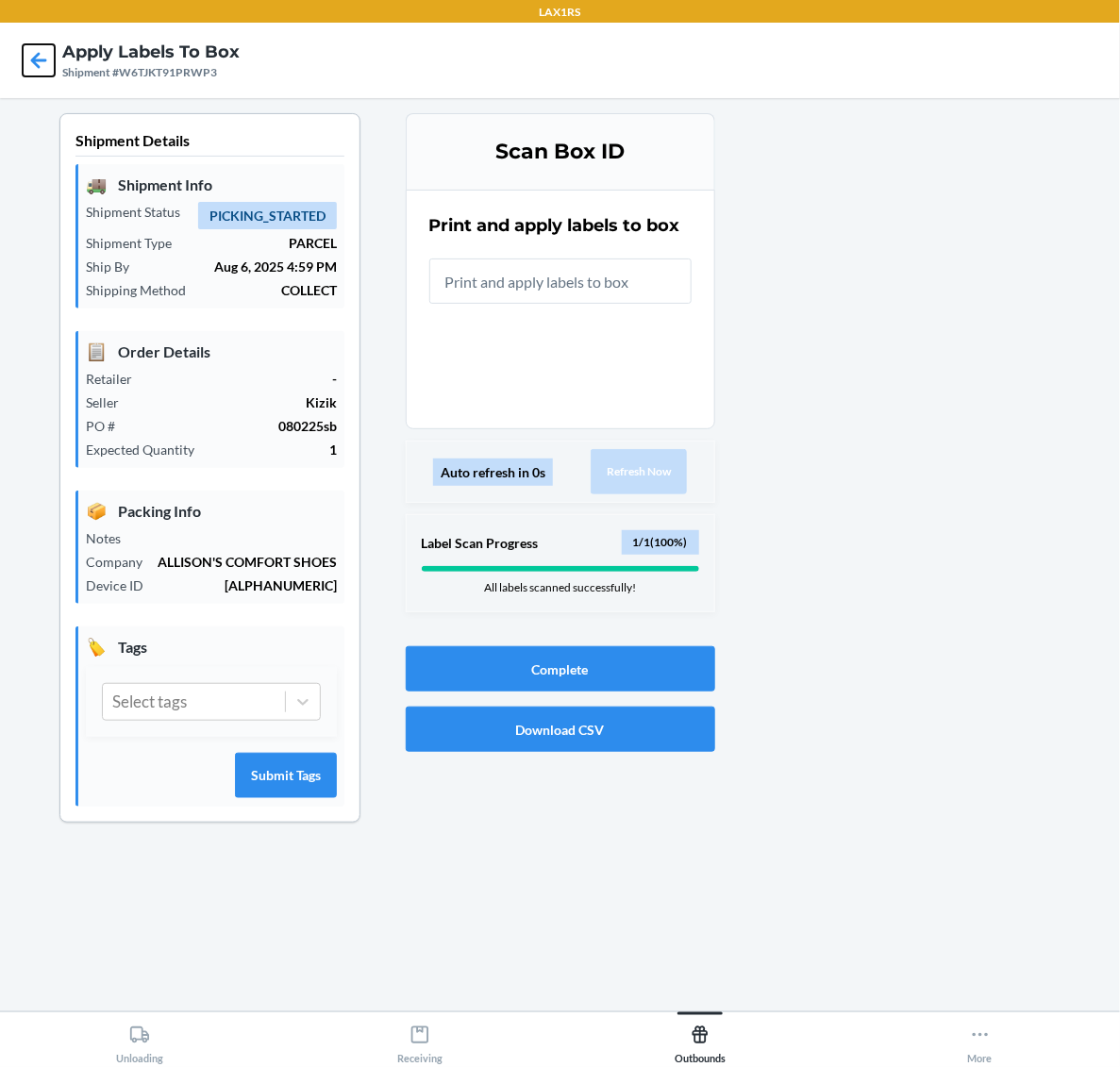 click 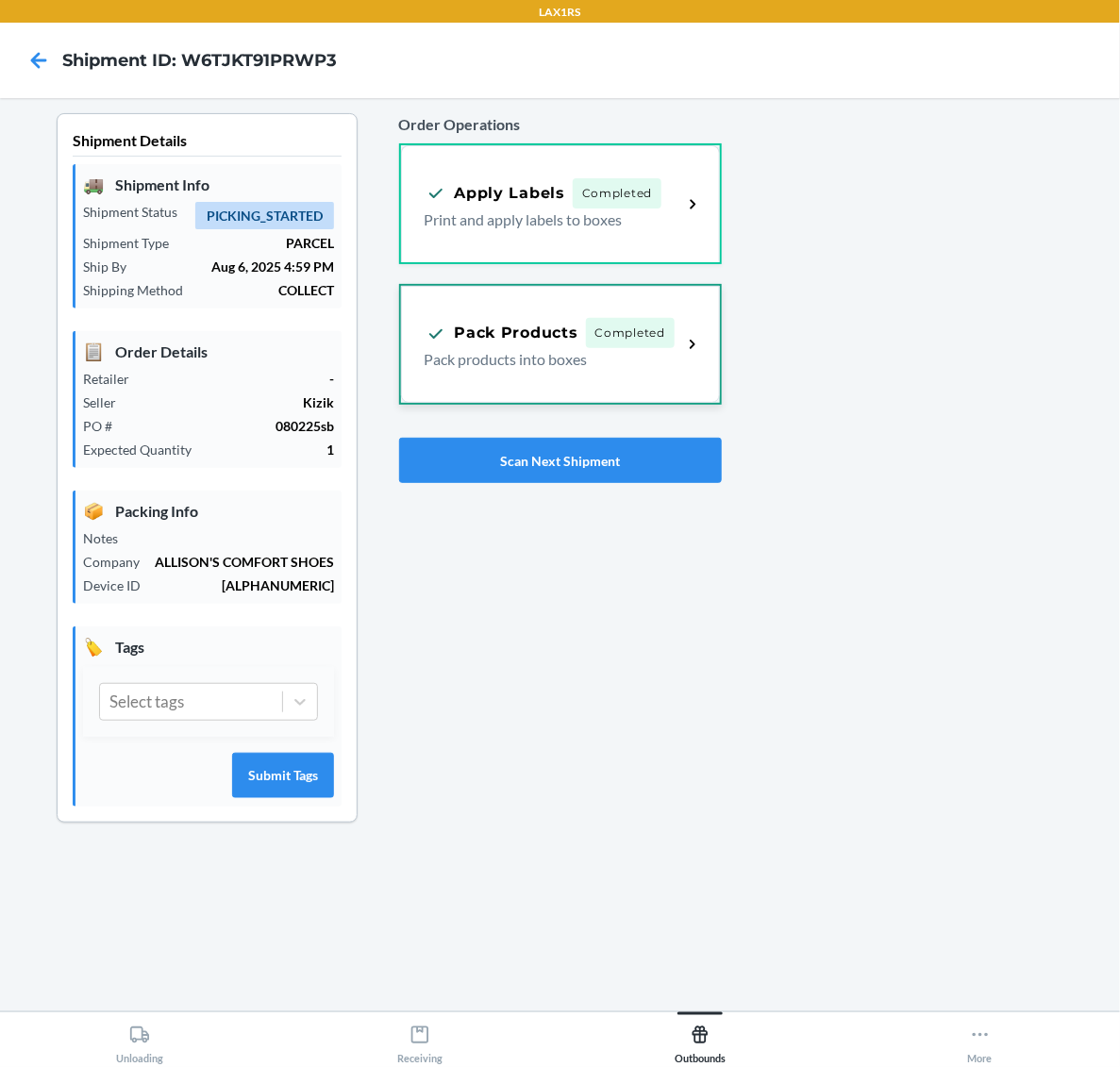 click on "Pack Products Completed" at bounding box center (549, 333) 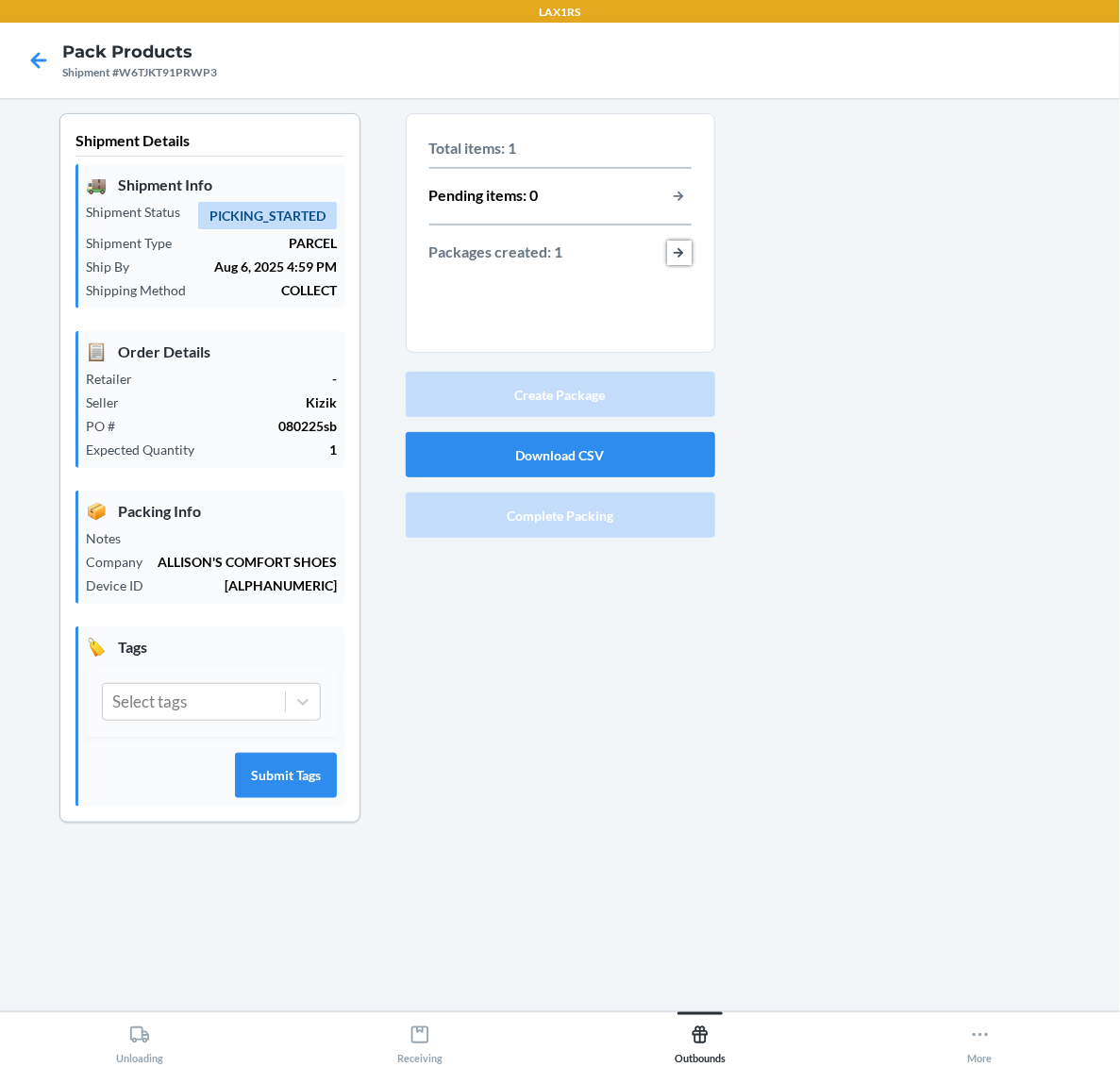 click at bounding box center [679, 253] 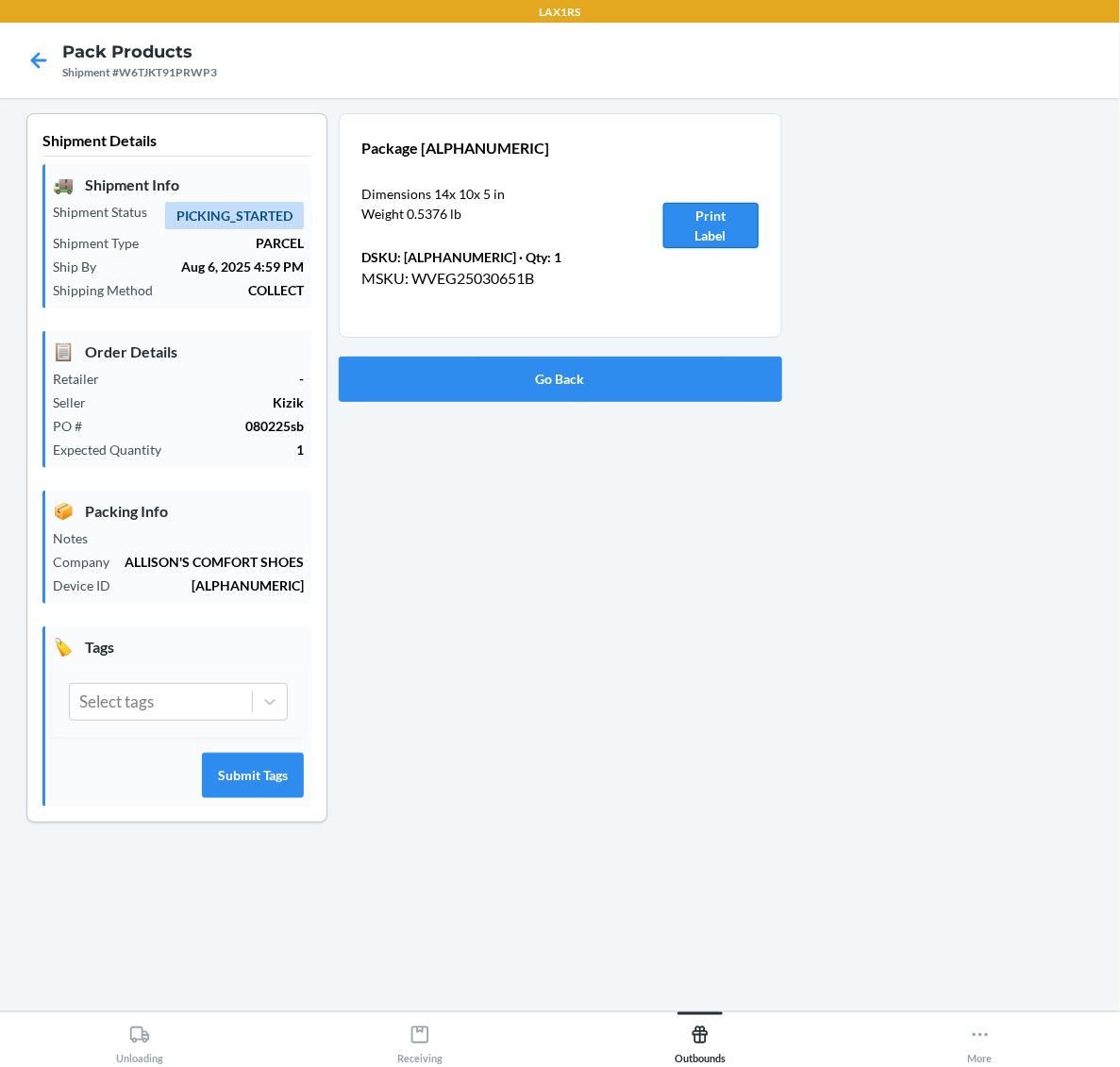 click on "Print Label" at bounding box center [710, 225] 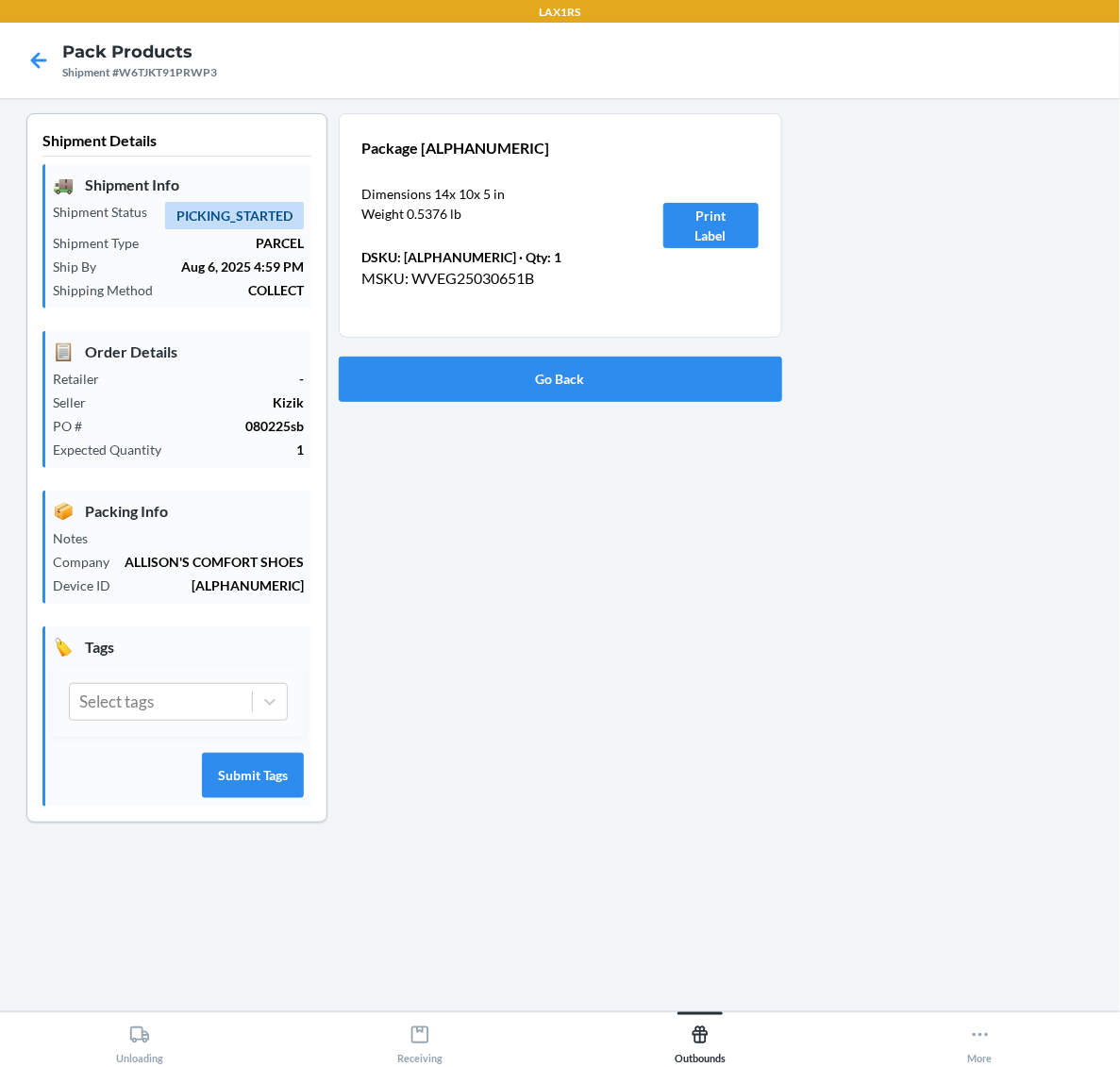 drag, startPoint x: 616, startPoint y: 684, endPoint x: 667, endPoint y: 646, distance: 63.60031 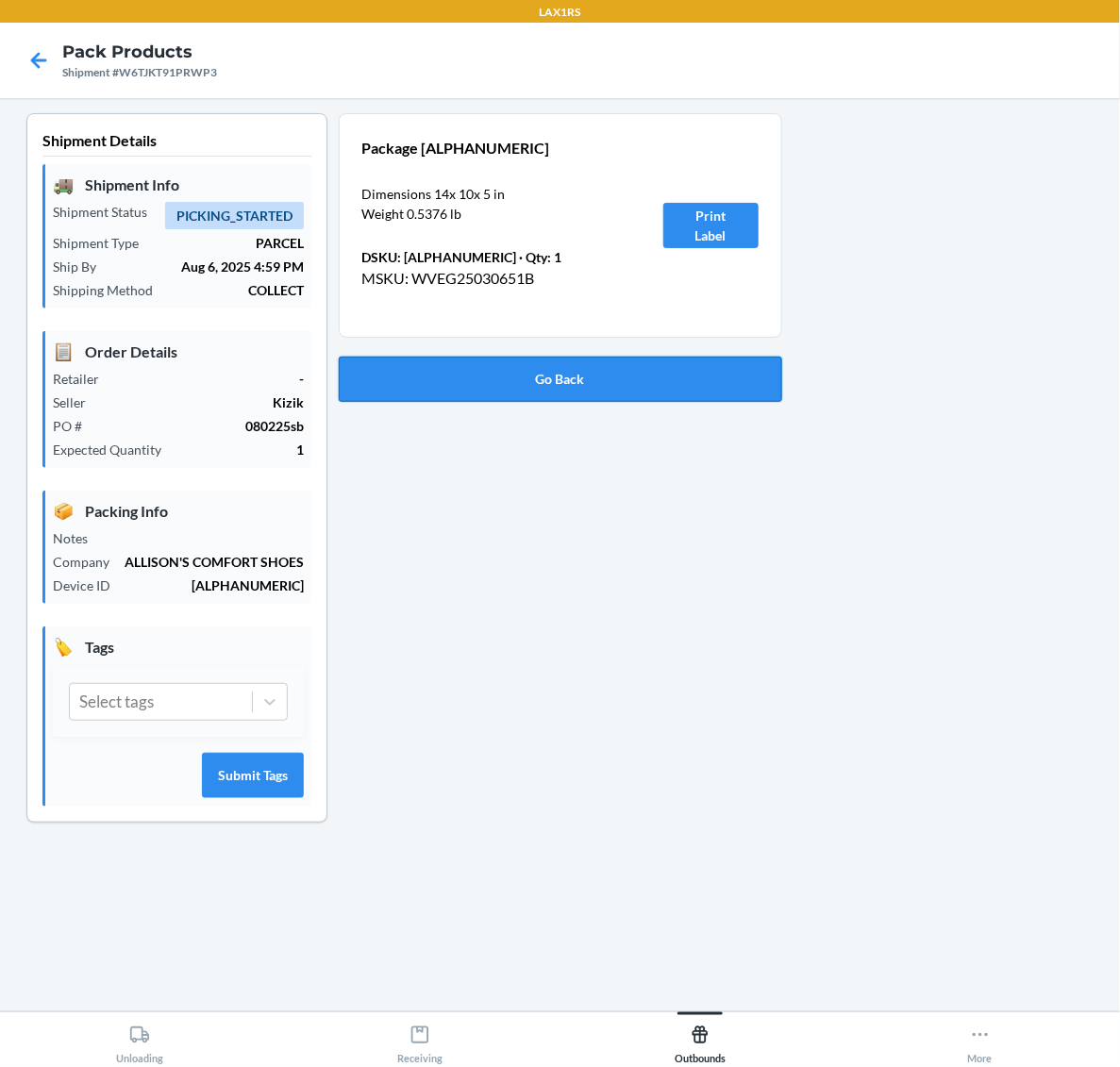click on "Go Back" at bounding box center [560, 379] 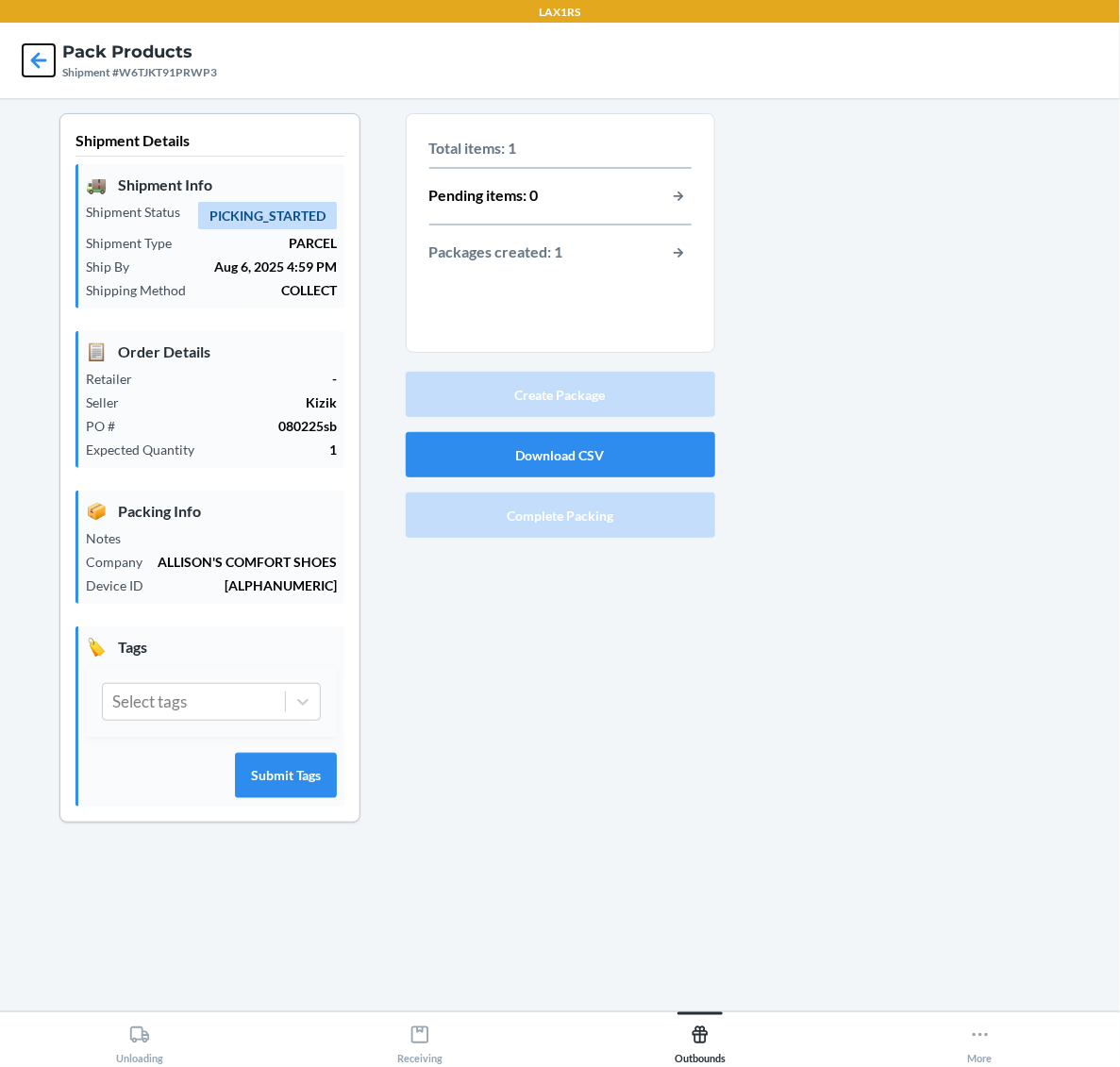 click 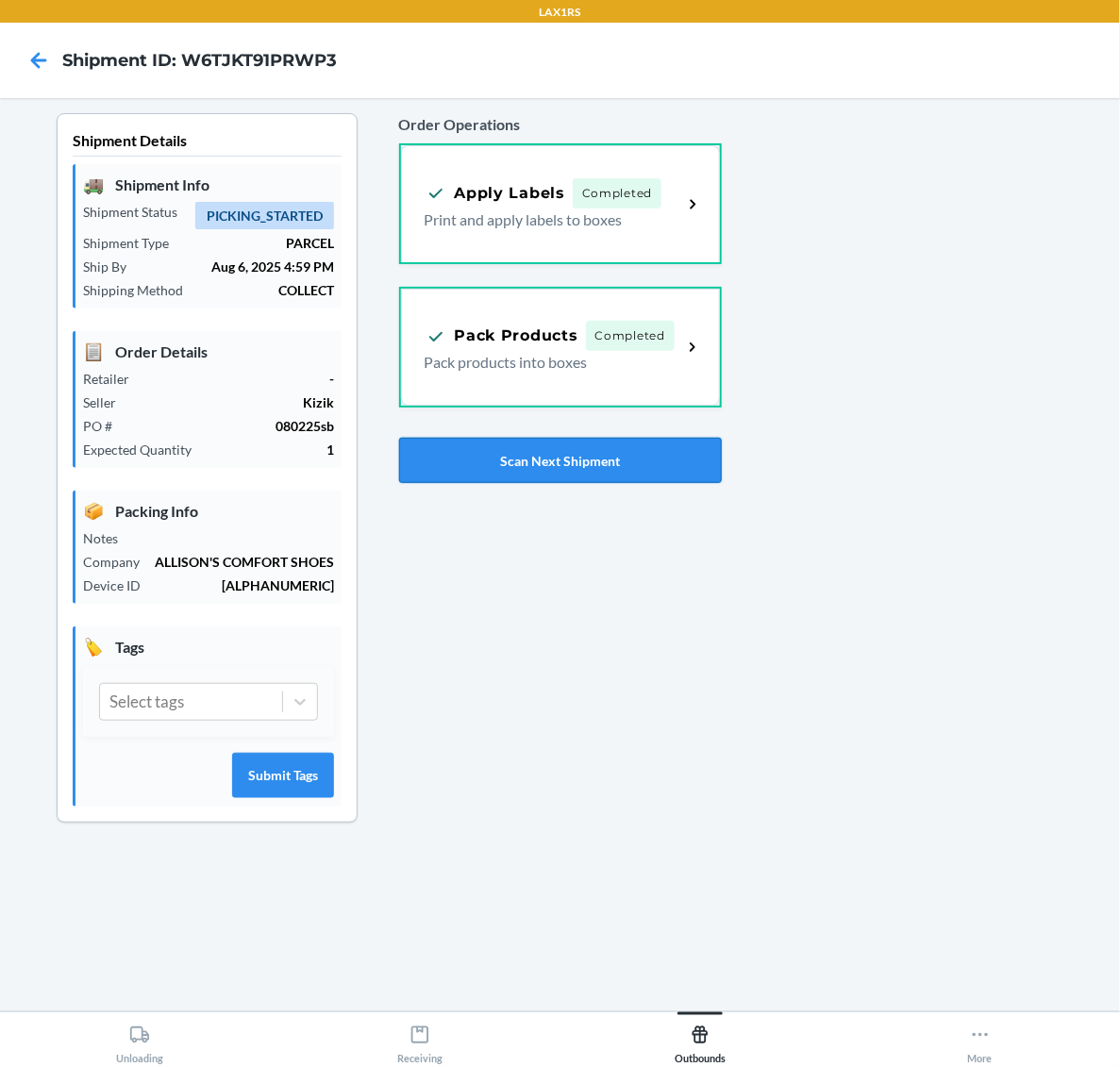 click on "Scan Next Shipment" at bounding box center [560, 460] 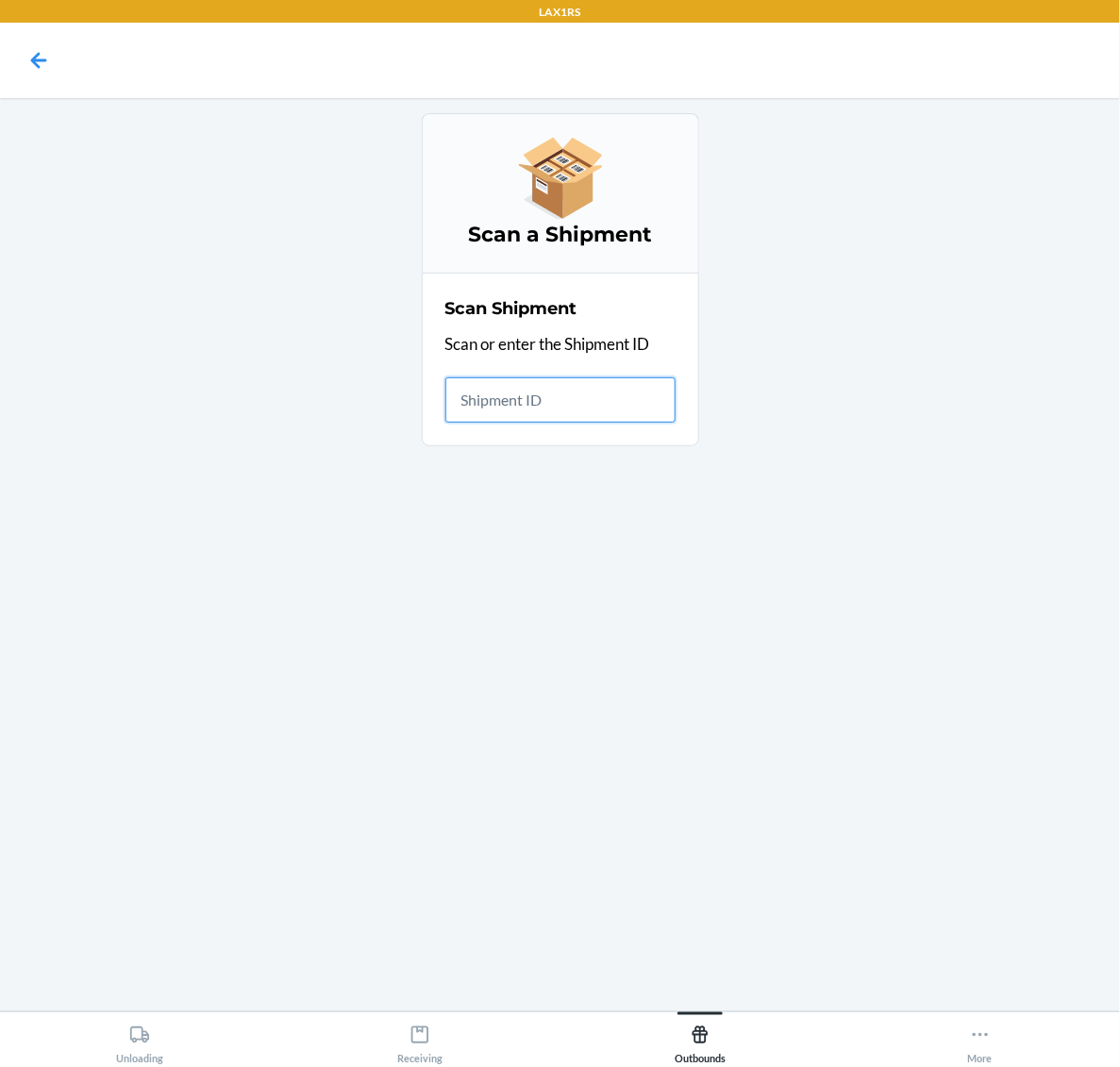 click at bounding box center [560, 400] 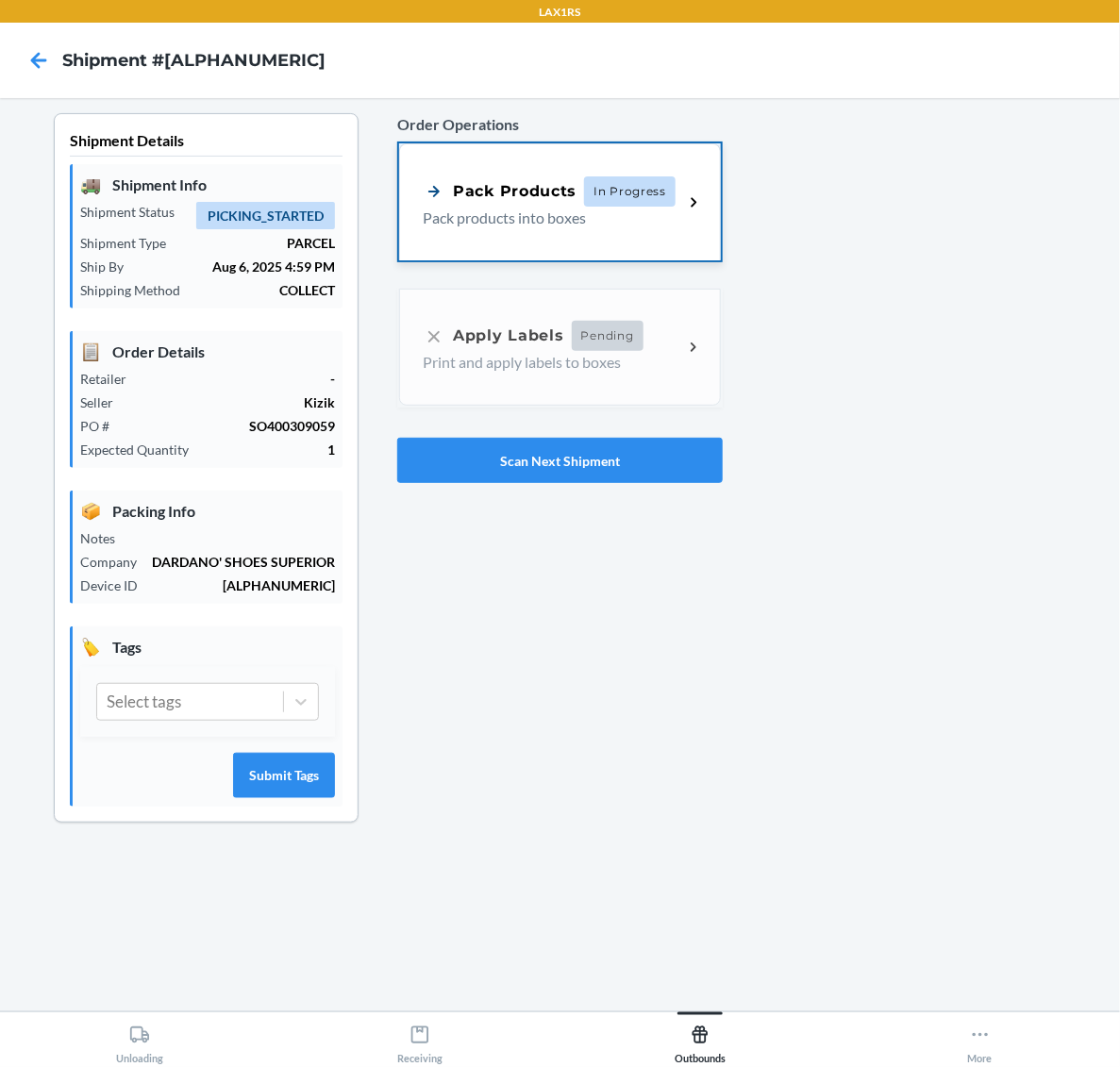 click on "Pack Products" at bounding box center (499, 191) 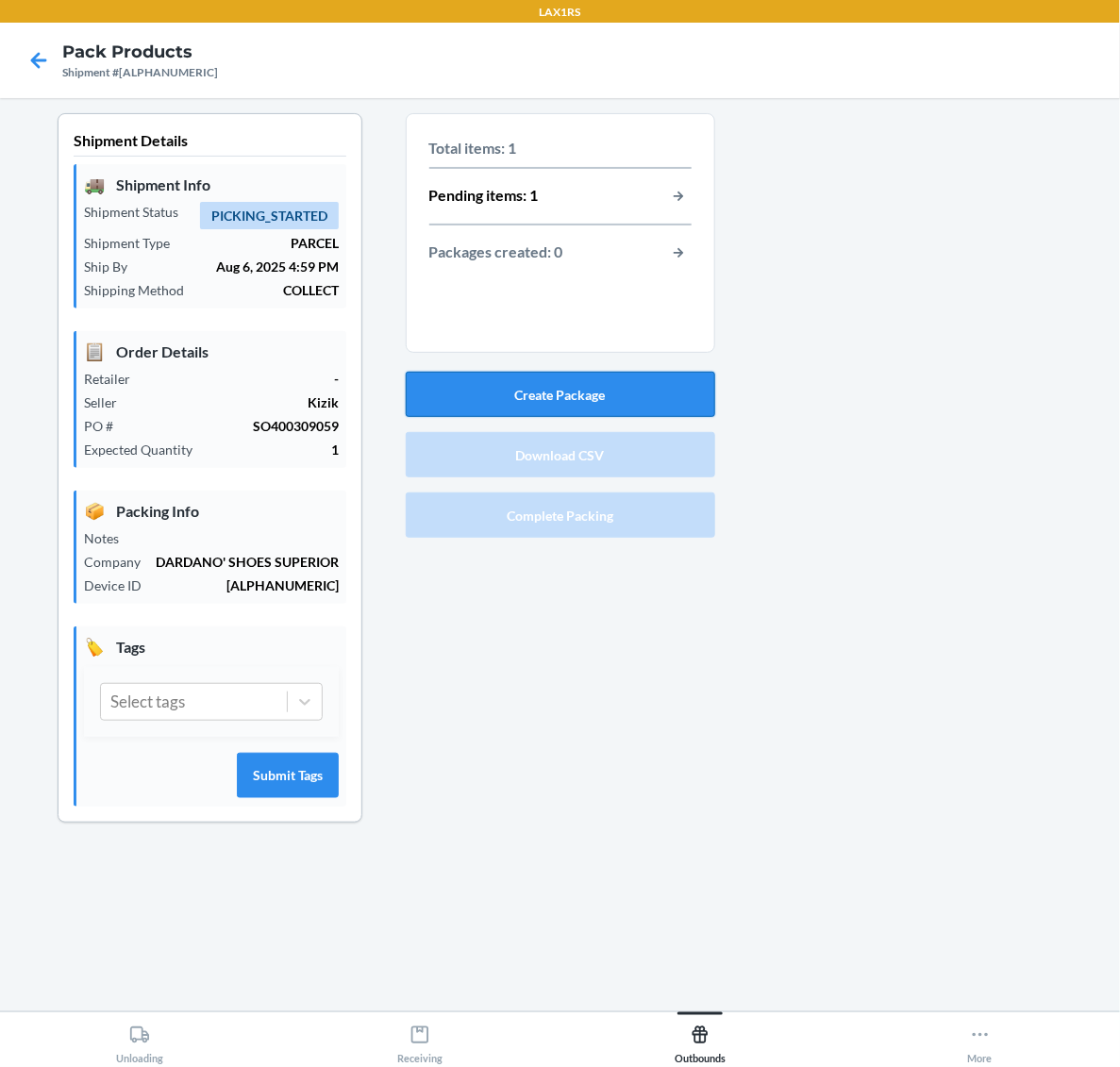 click on "Create Package" at bounding box center [560, 394] 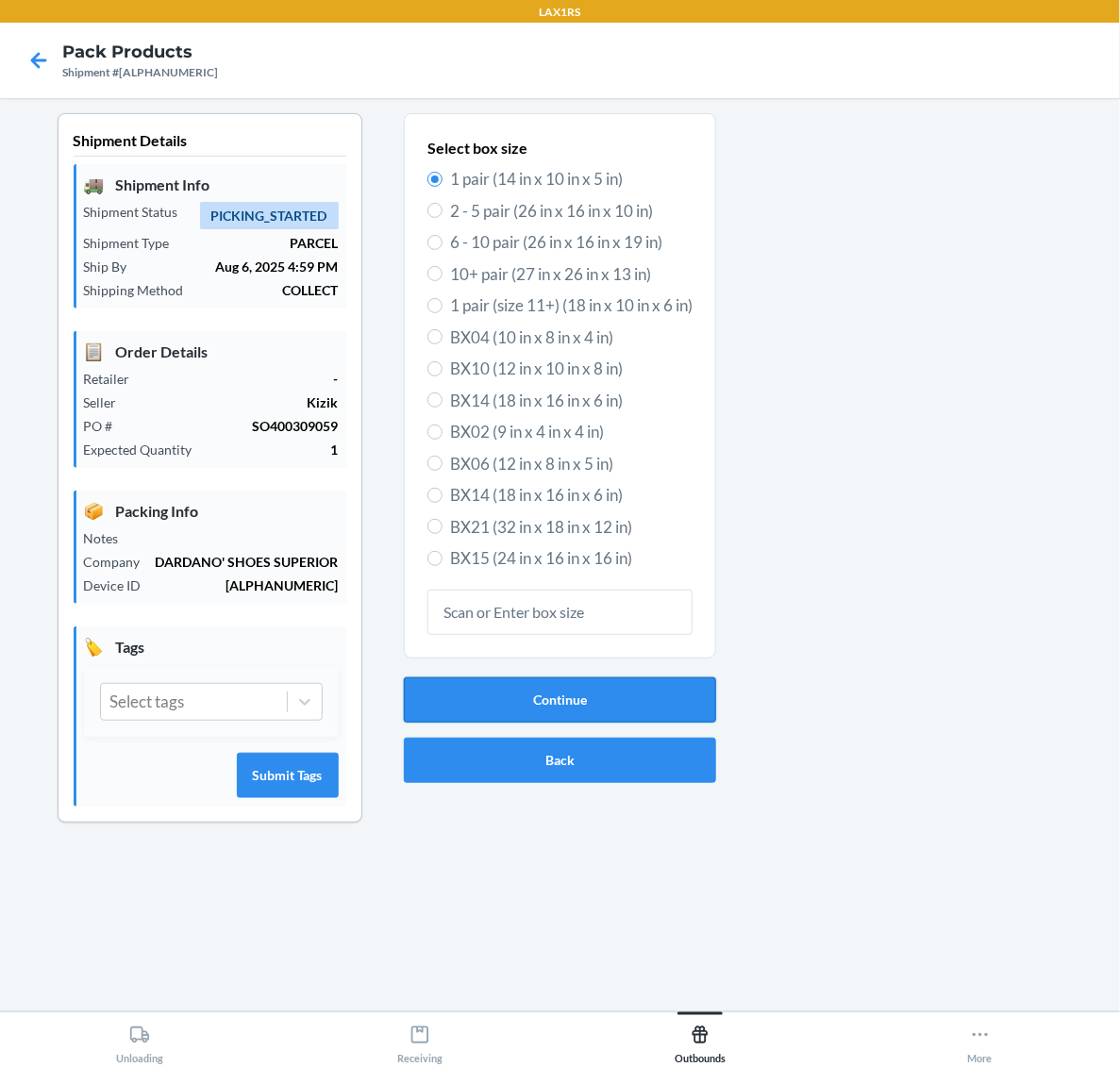 click on "Continue" at bounding box center [560, 700] 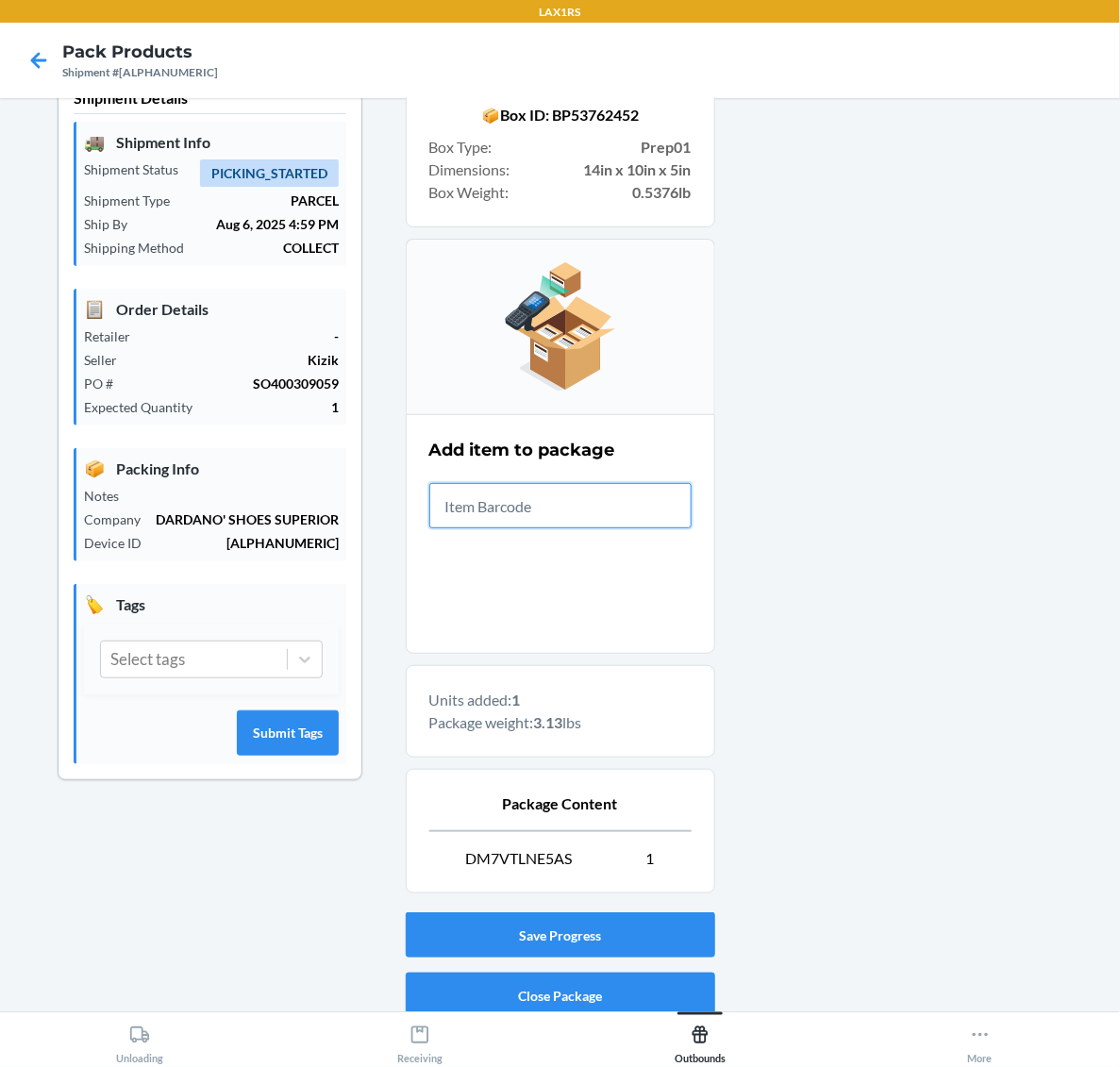 scroll, scrollTop: 118, scrollLeft: 0, axis: vertical 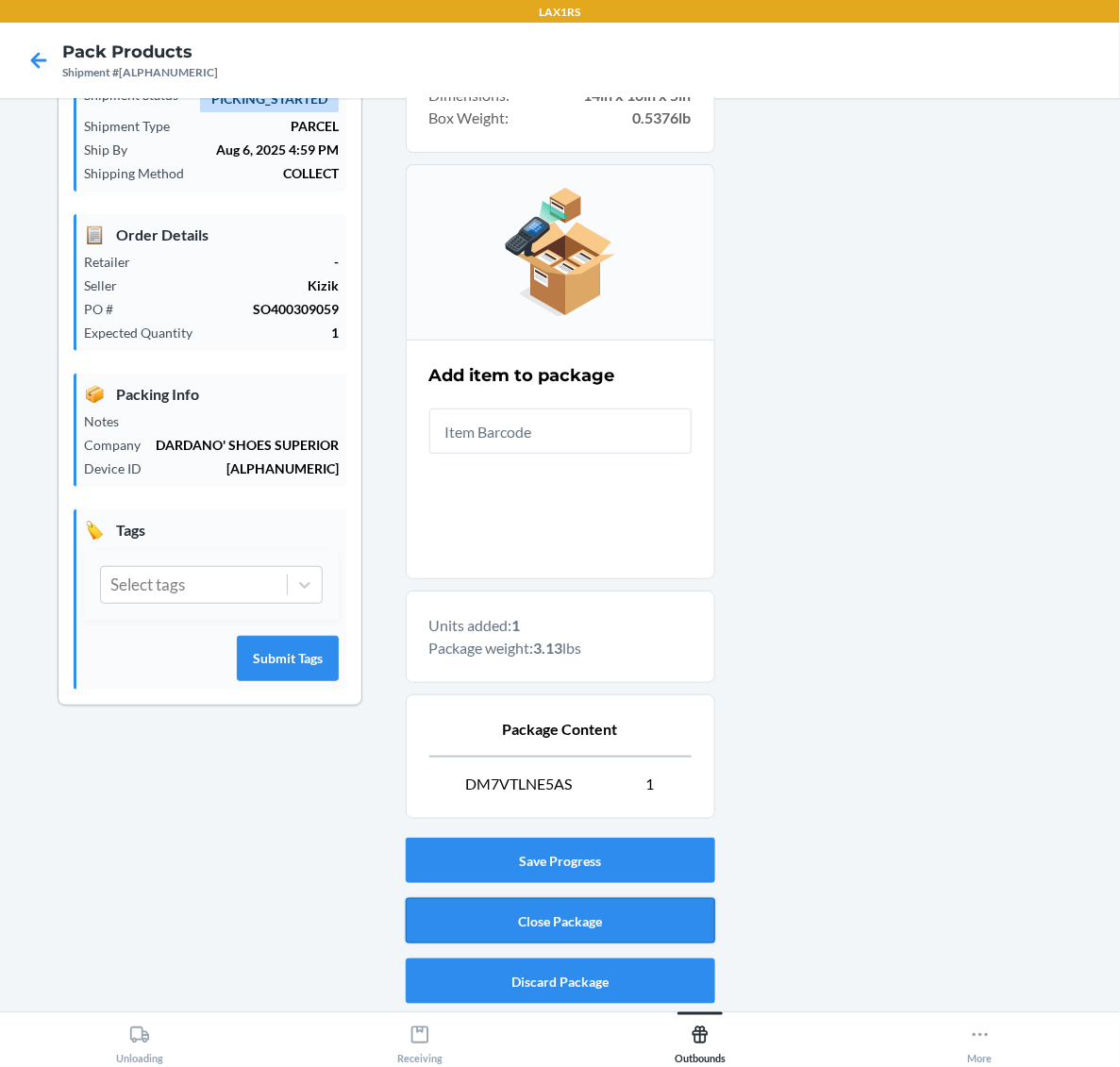 click on "Close Package" at bounding box center (560, 921) 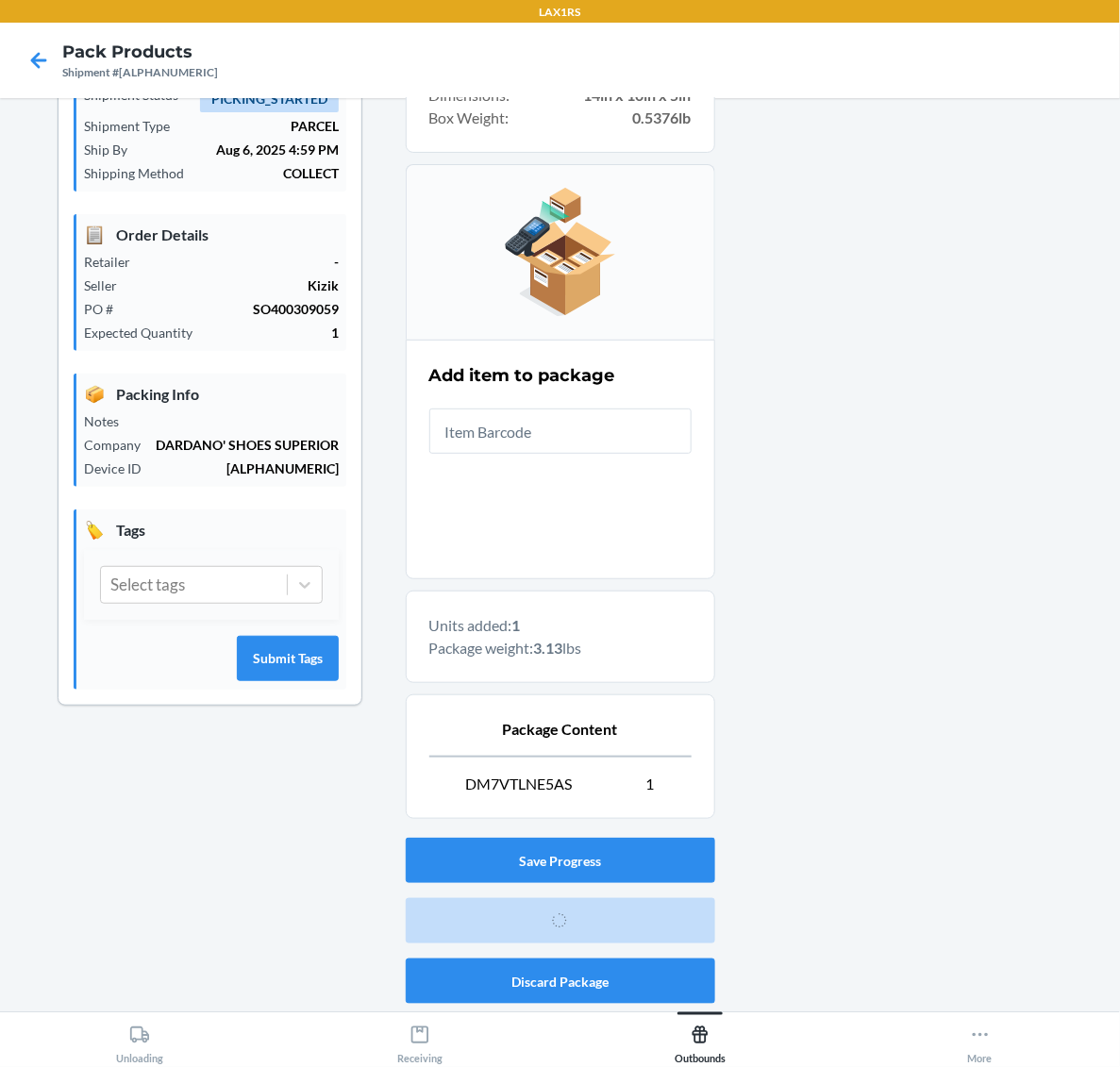 scroll, scrollTop: 0, scrollLeft: 0, axis: both 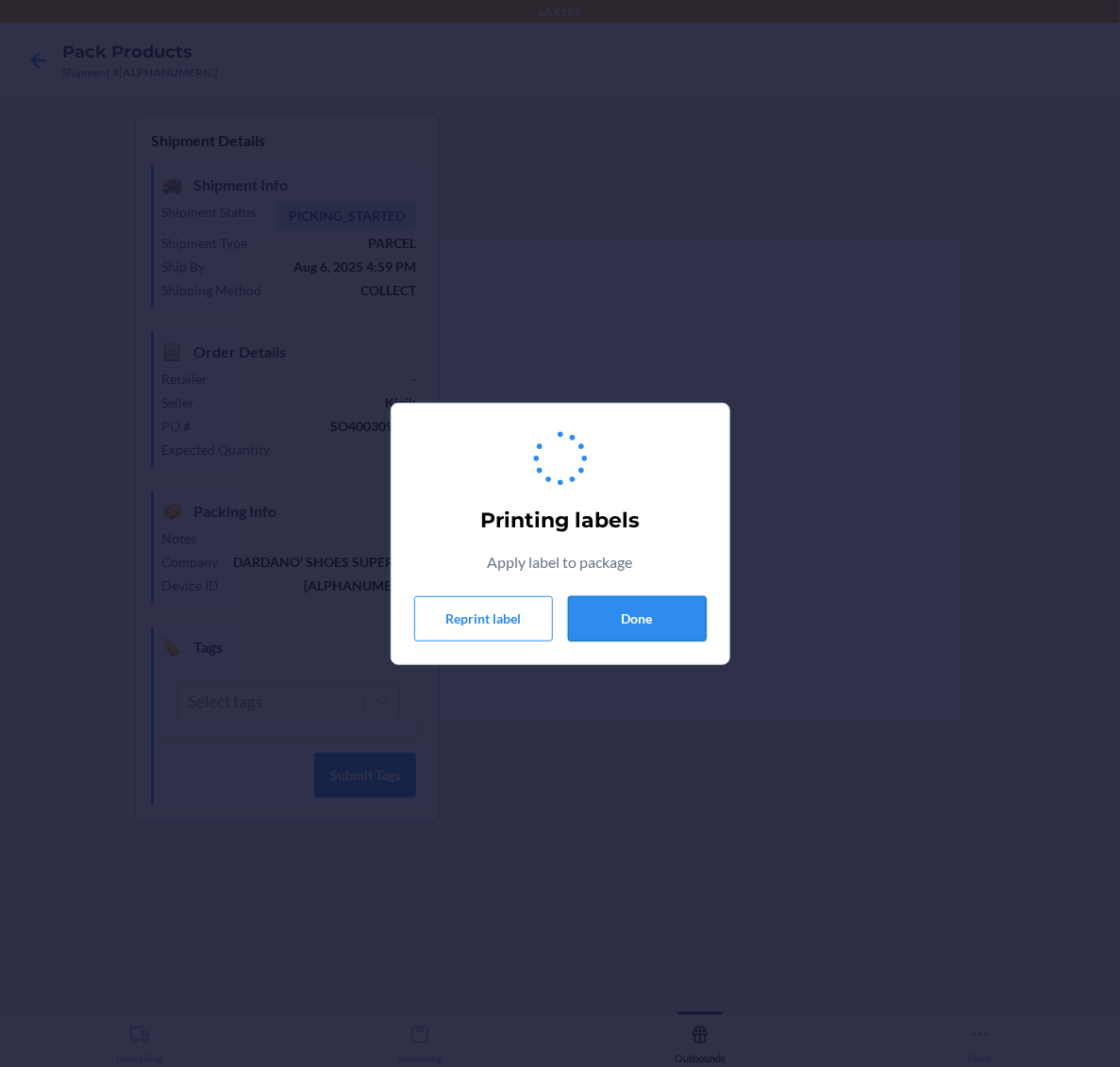 click on "Done" at bounding box center [637, 619] 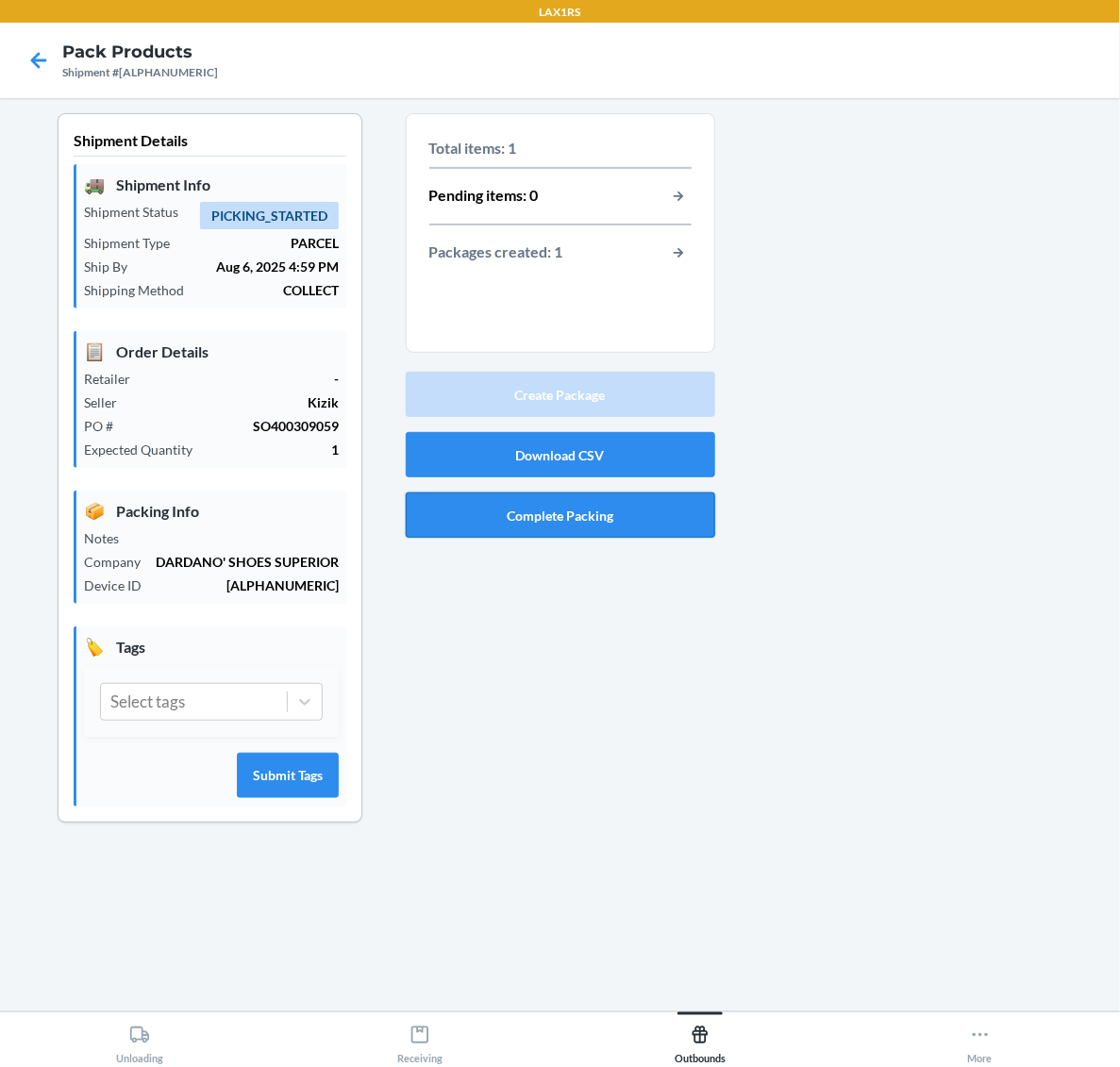 click on "Complete Packing" at bounding box center (560, 515) 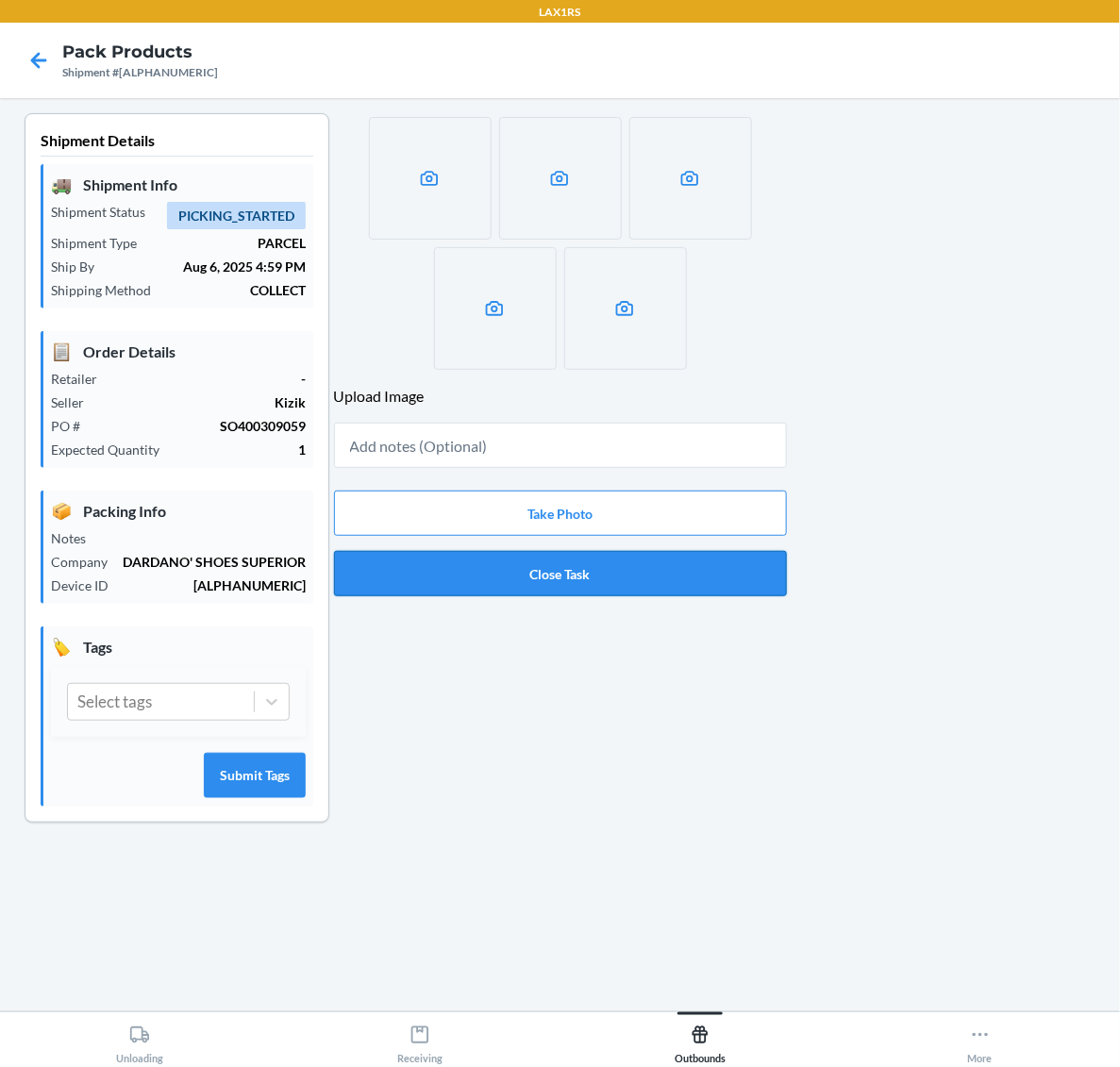 click on "Close Task" at bounding box center [560, 574] 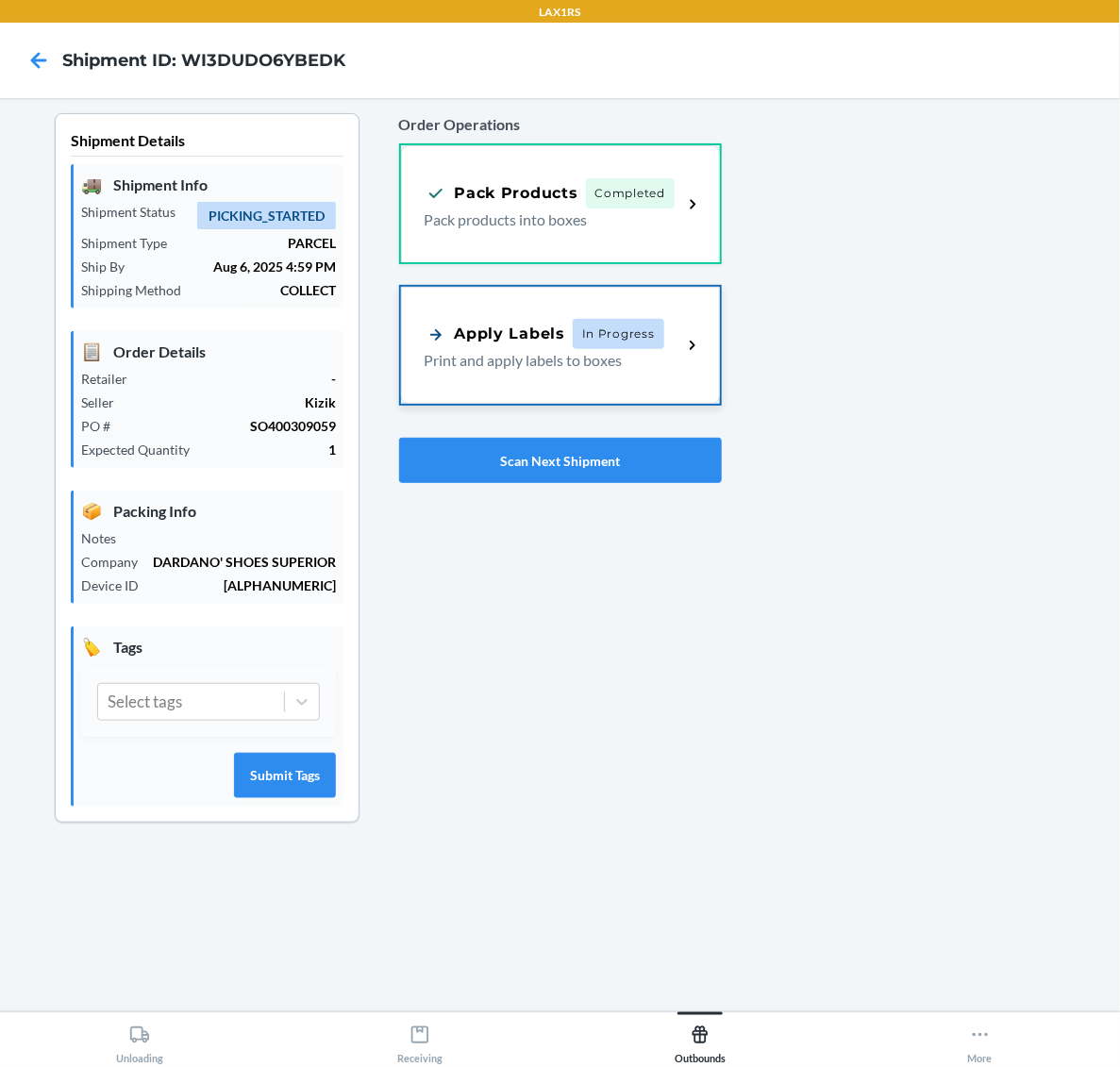 click on "Apply Labels In Progress Print and apply labels to boxes" at bounding box center (560, 345) 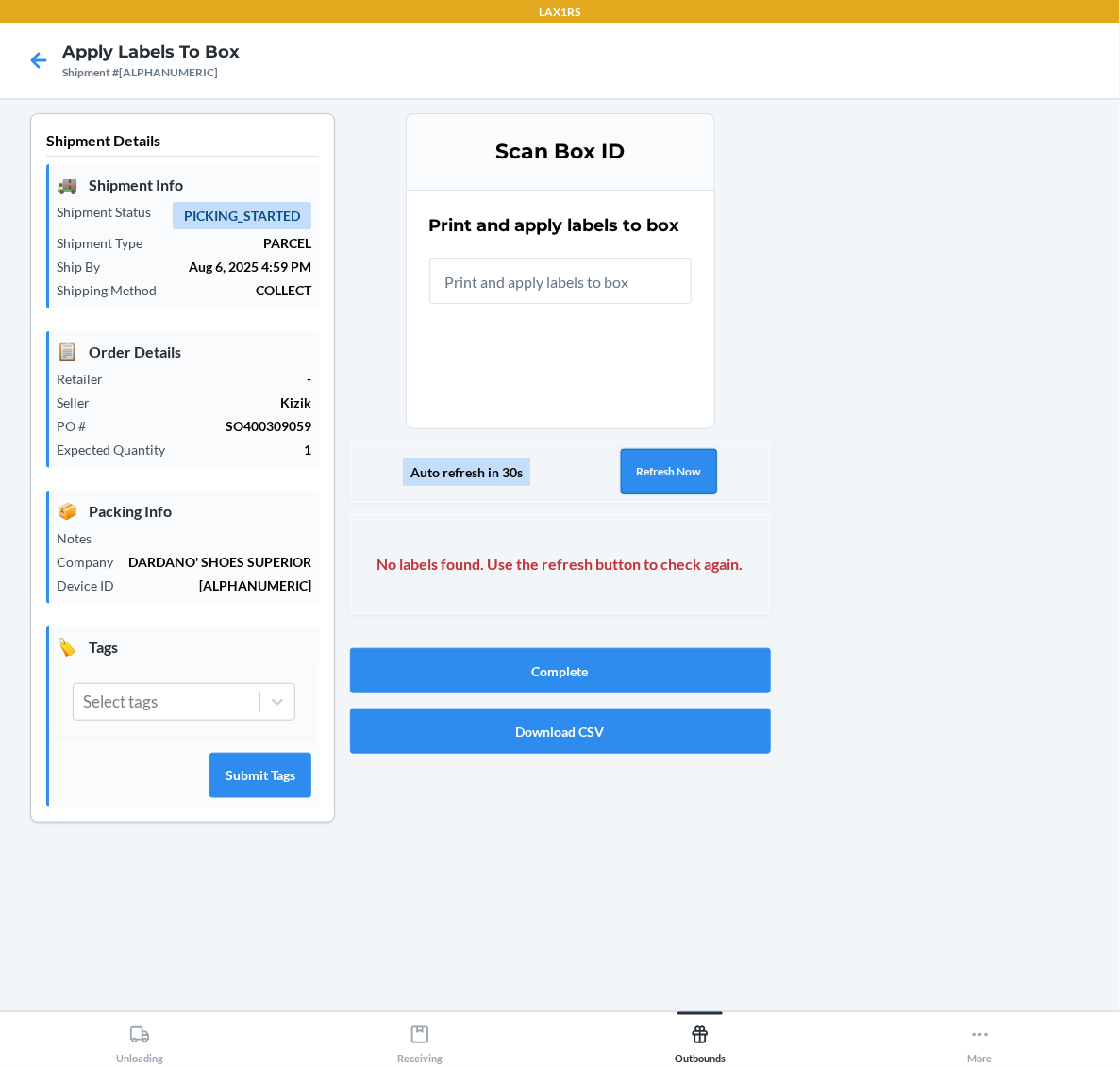 click on "Refresh Now" at bounding box center (669, 472) 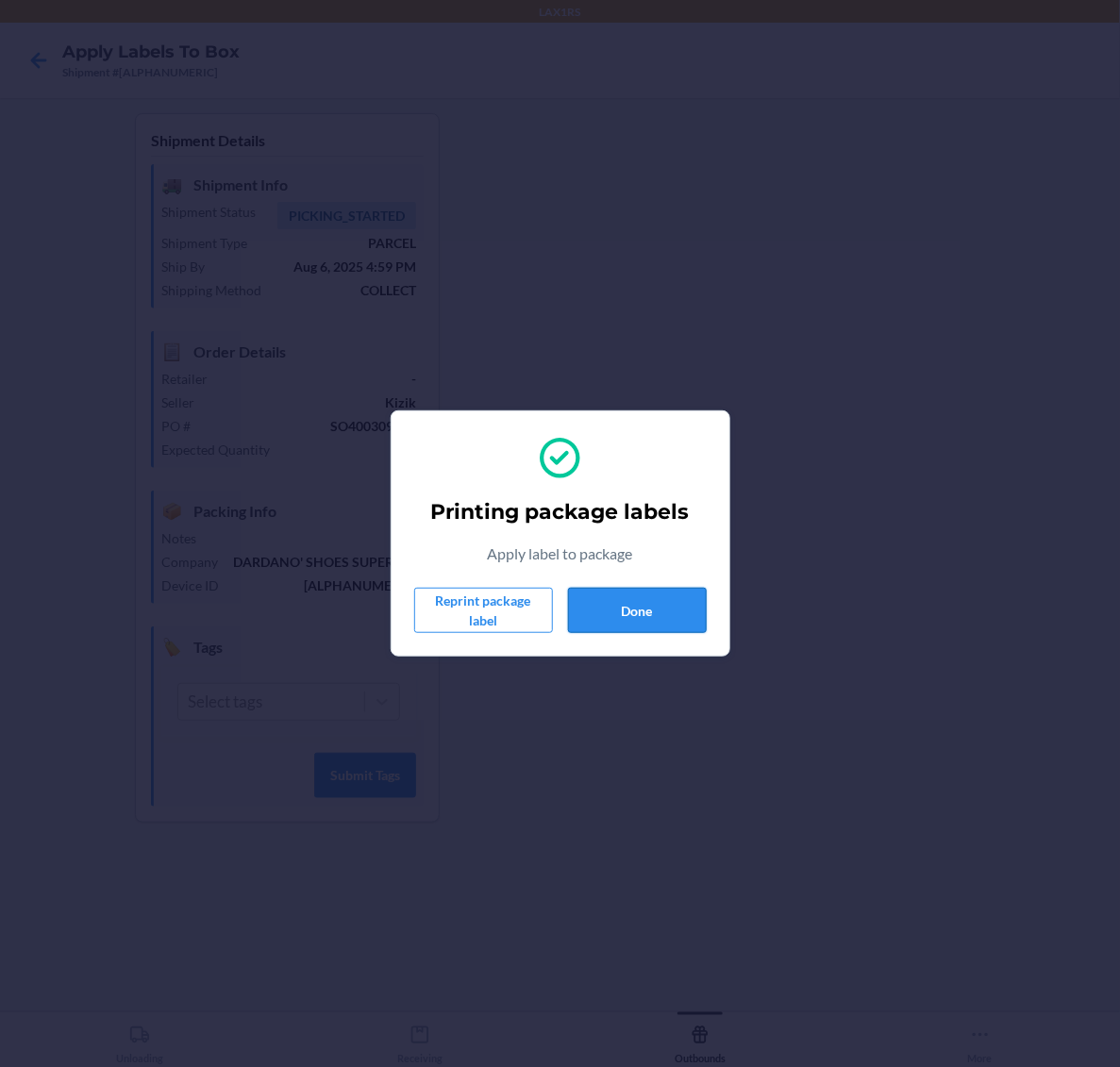 click on "Done" at bounding box center (637, 610) 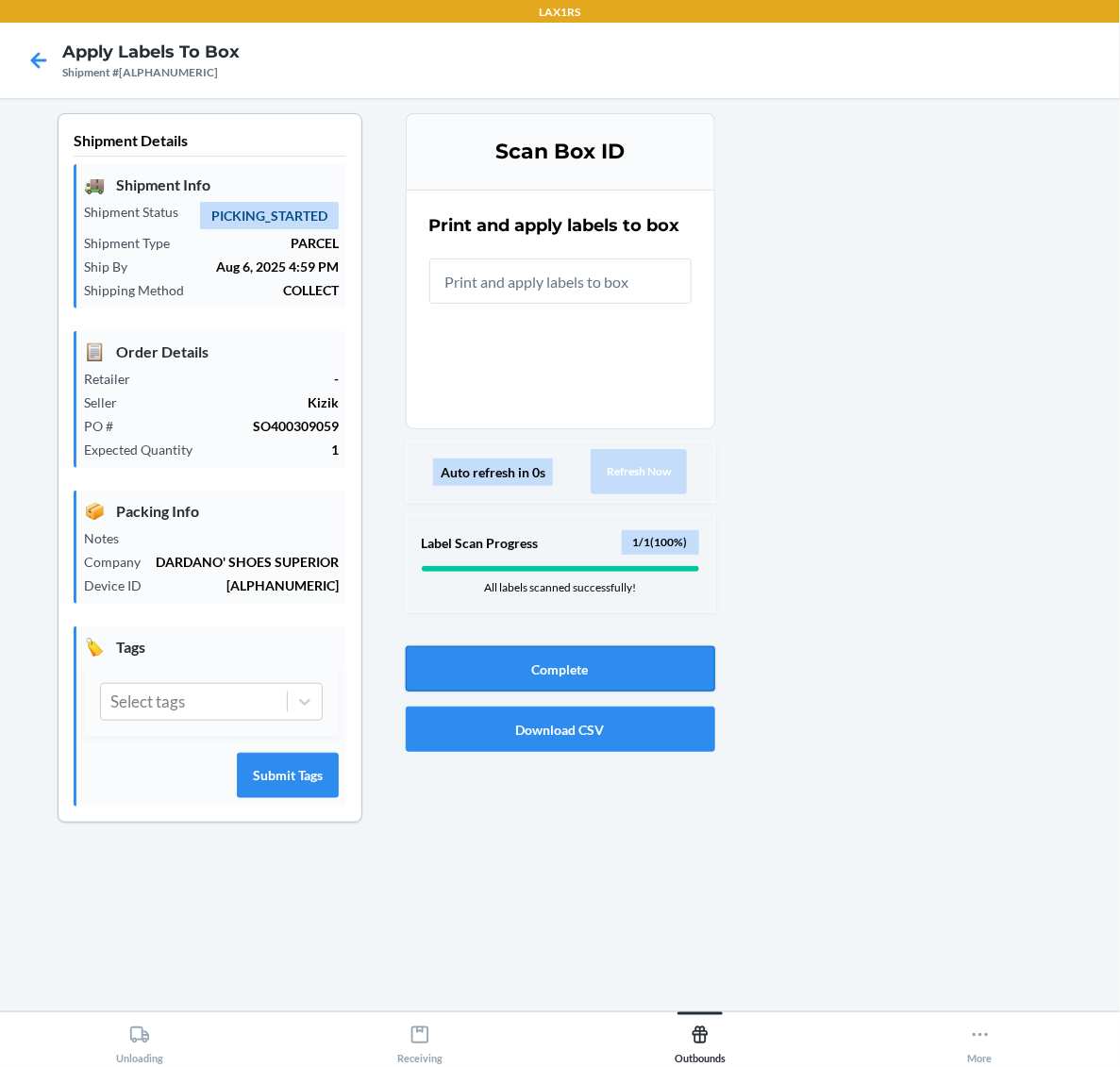click on "Complete" at bounding box center [560, 669] 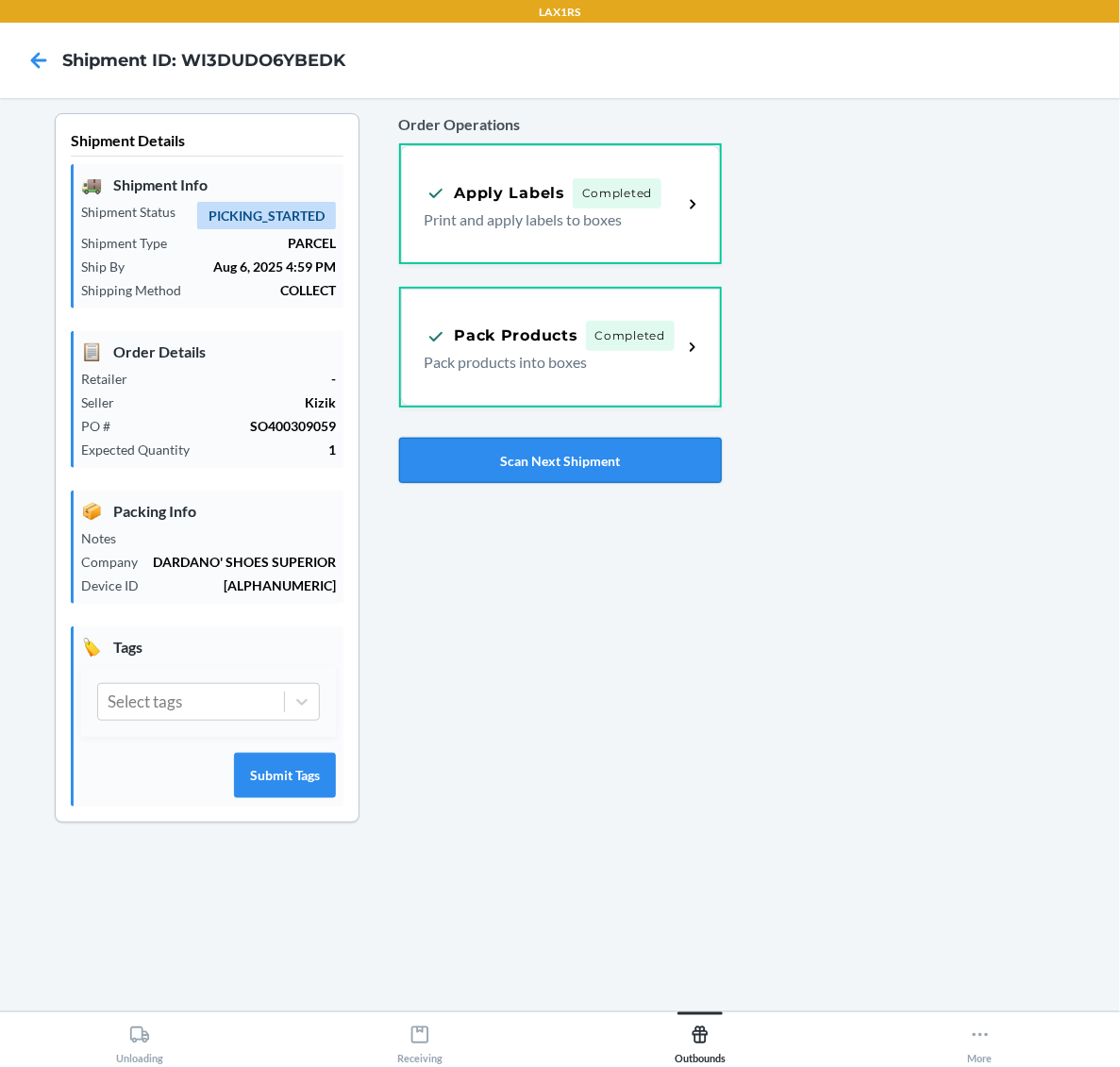 click on "Scan Next Shipment" at bounding box center [560, 460] 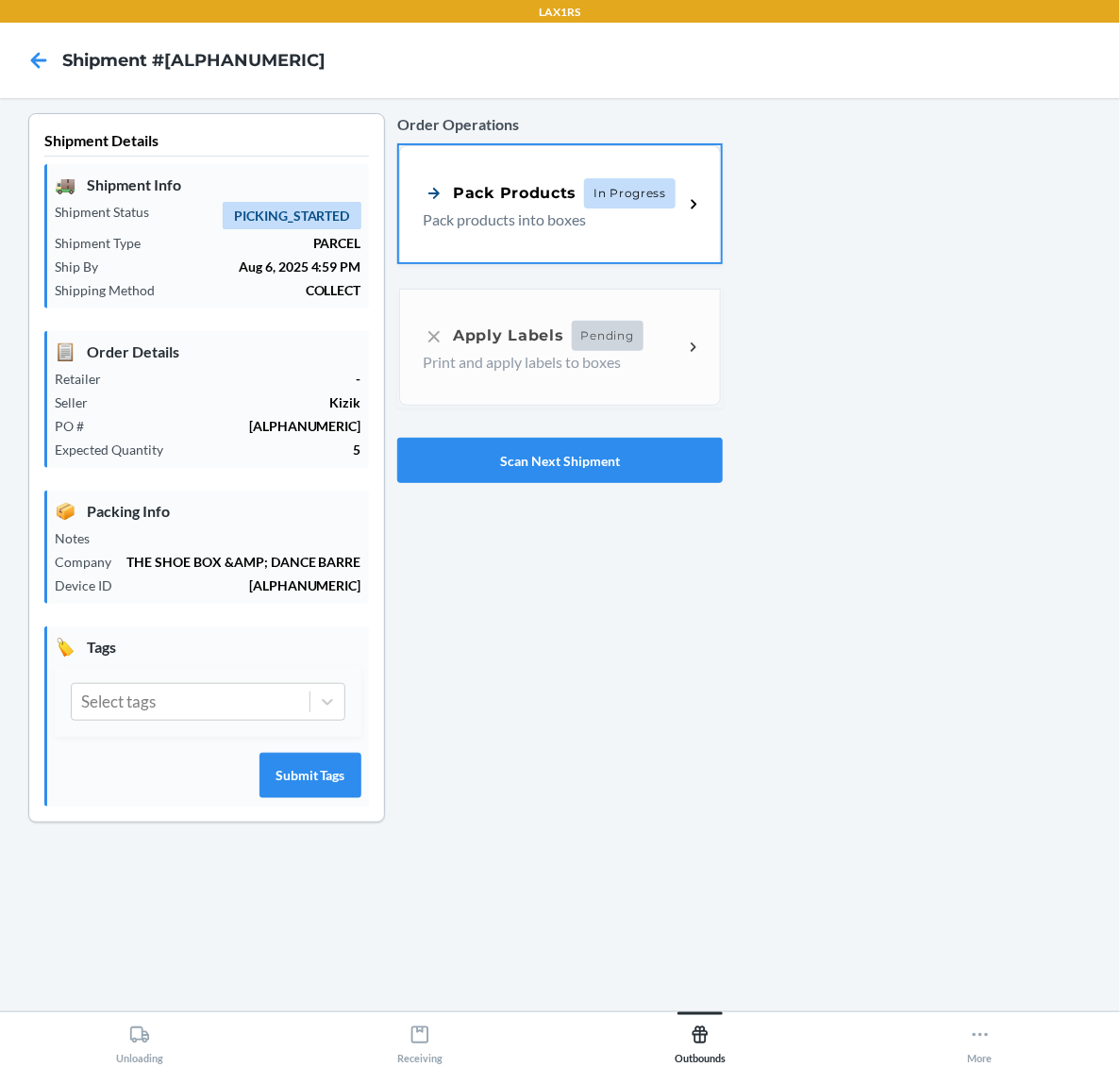 click on "Pack Products In Progress" at bounding box center [549, 193] 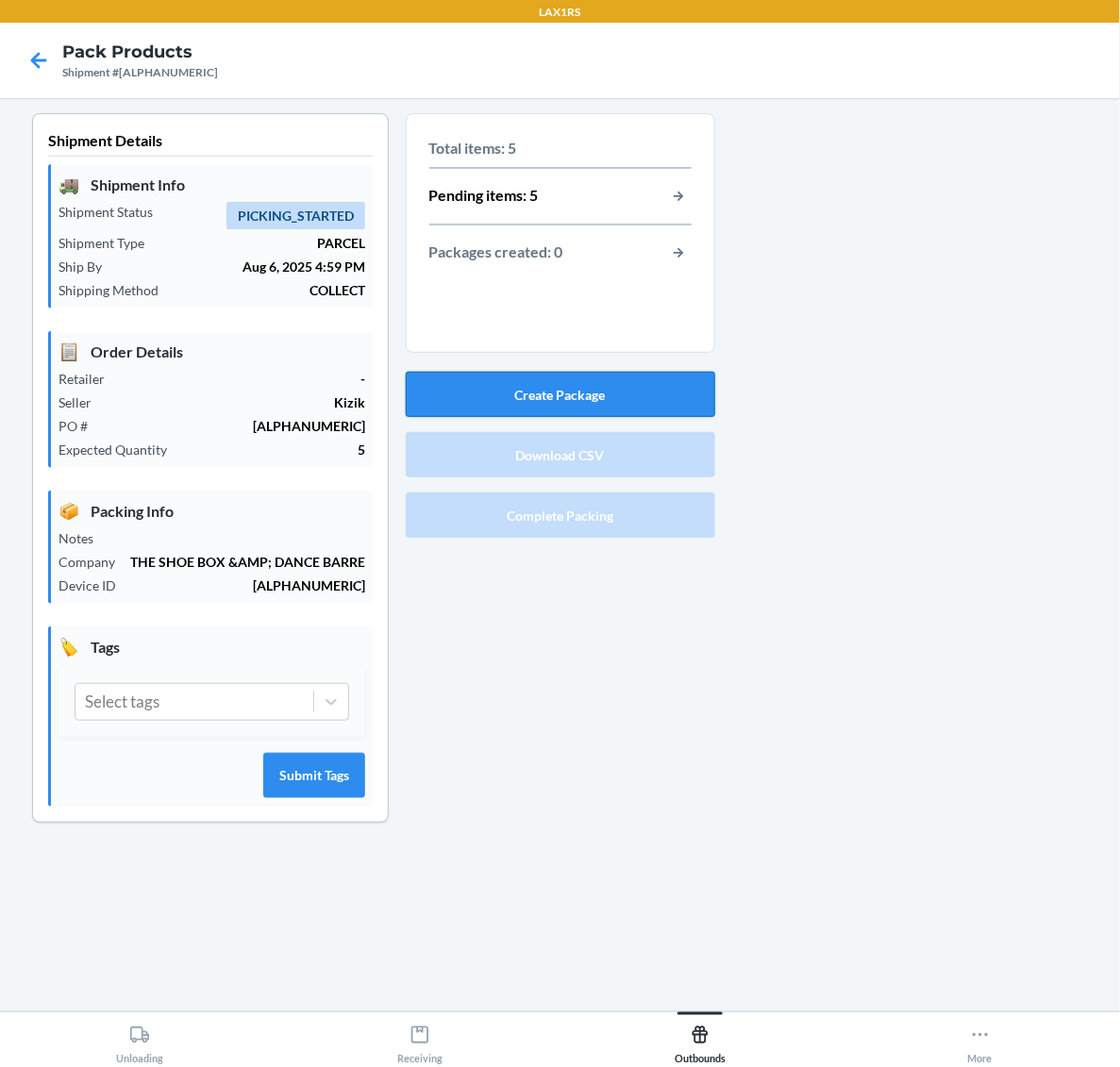 click on "Create Package" at bounding box center (560, 394) 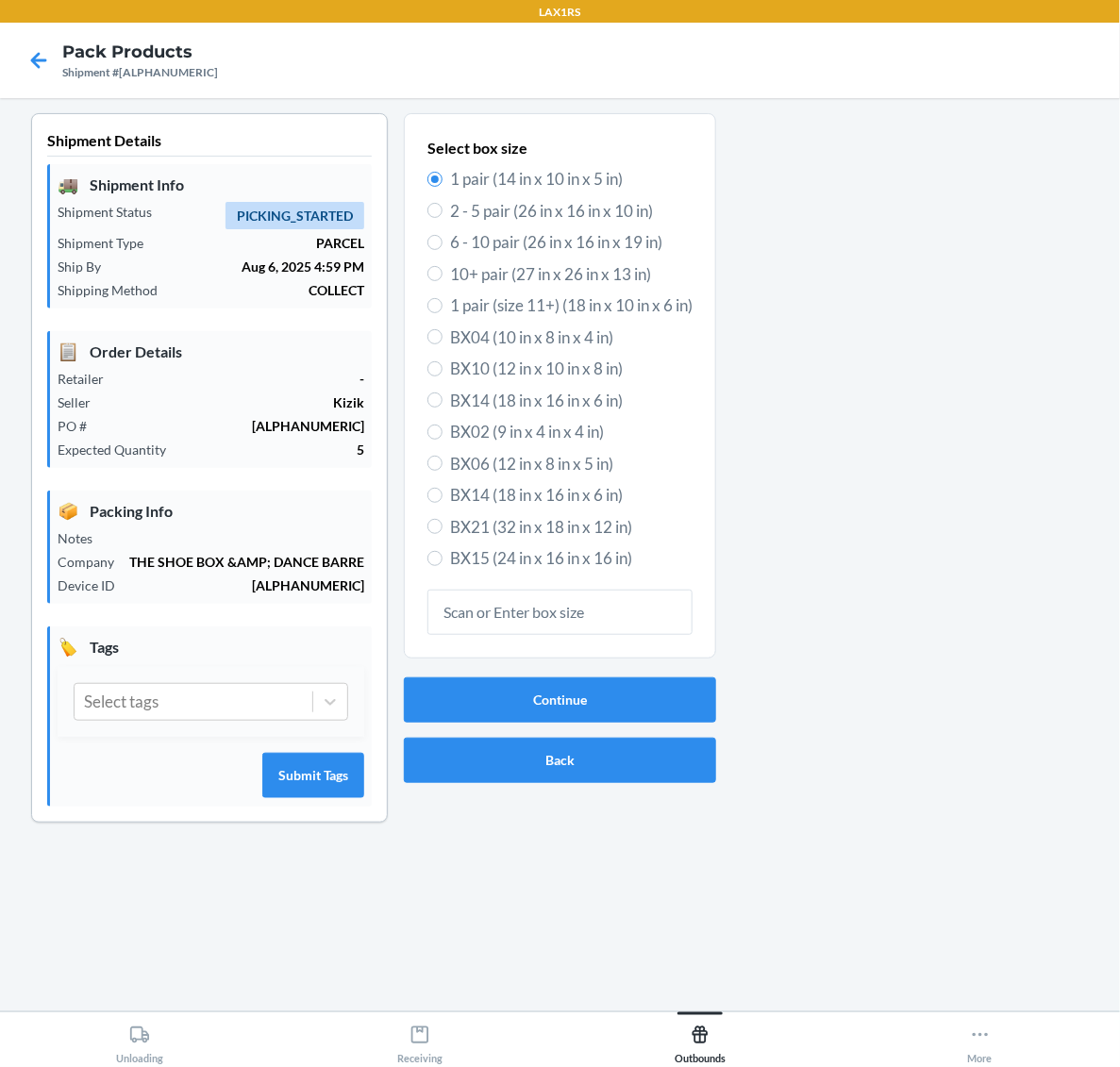 click on "2 - 5 pair (26 in x 16 in x 10 in)" at bounding box center [571, 211] 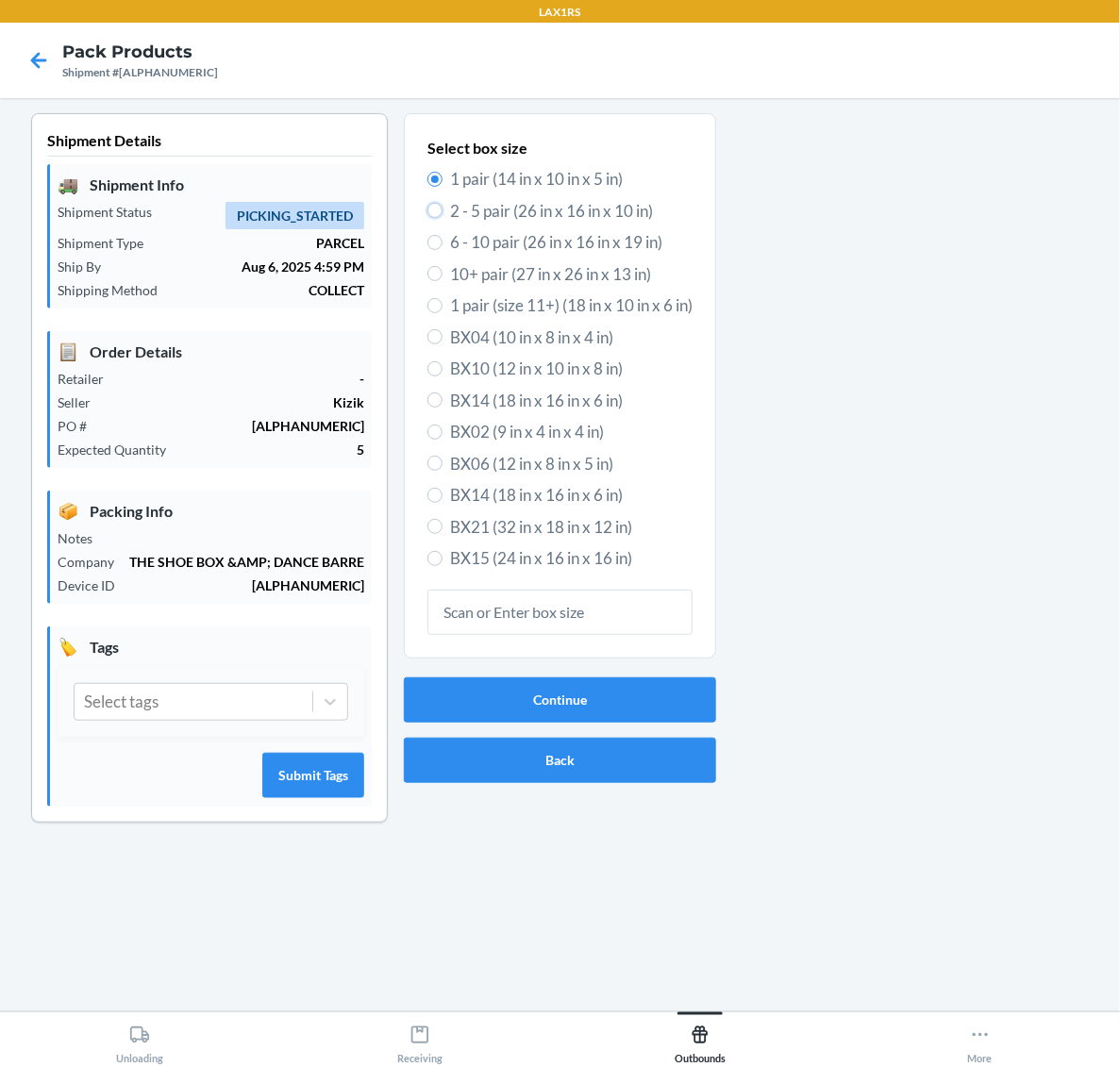 click on "2 - 5 pair (26 in x 16 in x 10 in)" at bounding box center [435, 210] 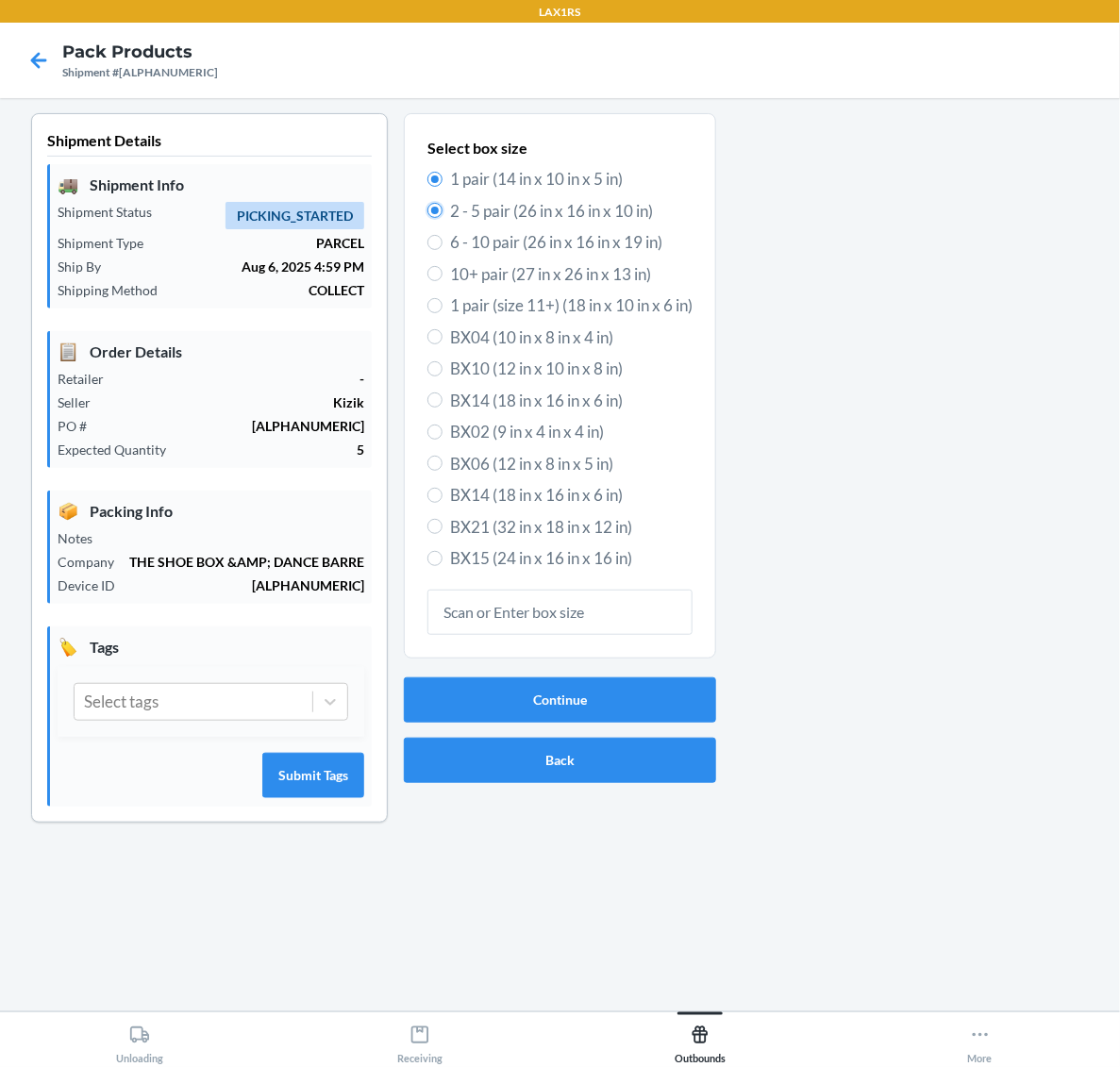 radio on "true" 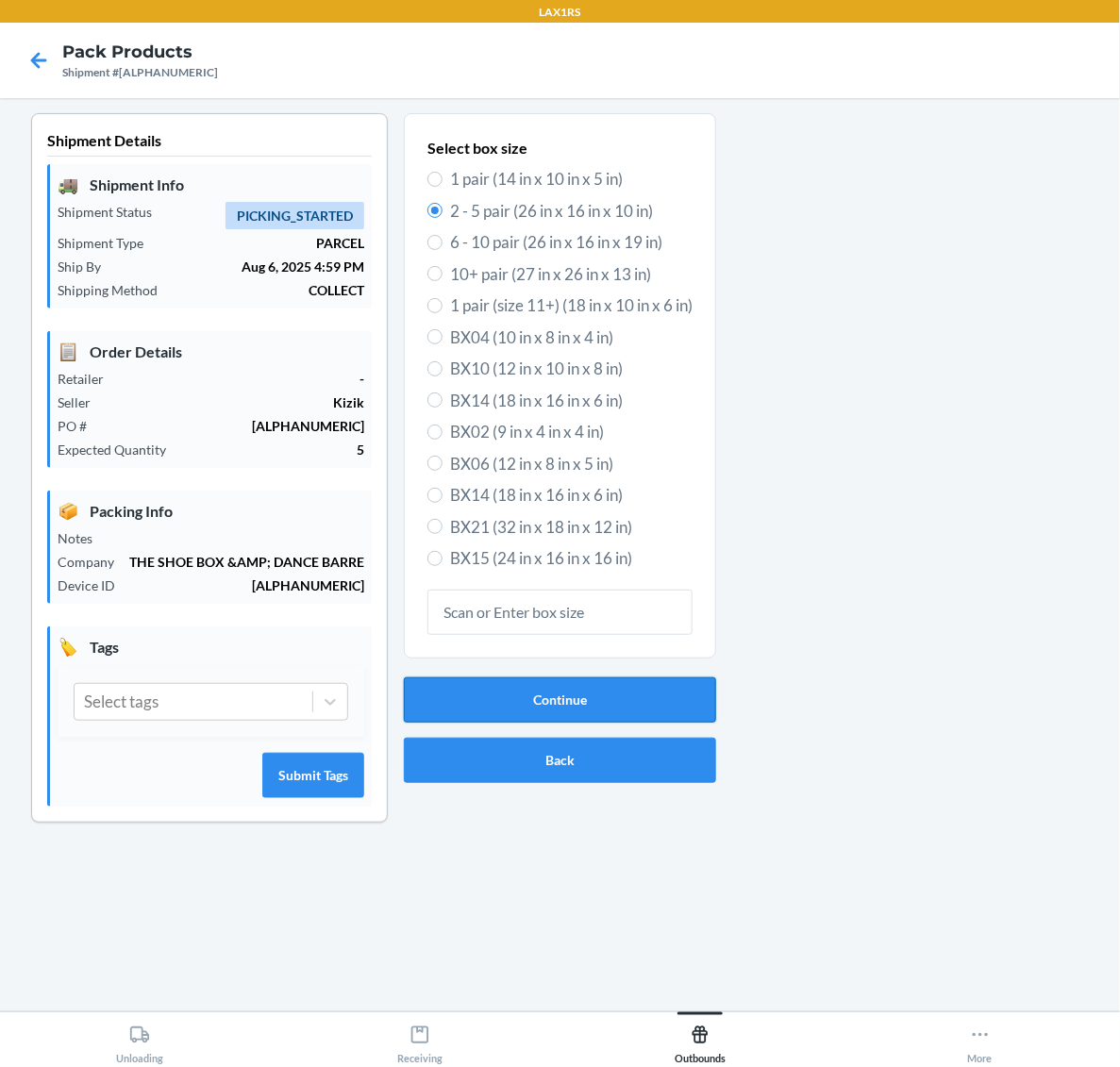 click on "Continue" at bounding box center [560, 700] 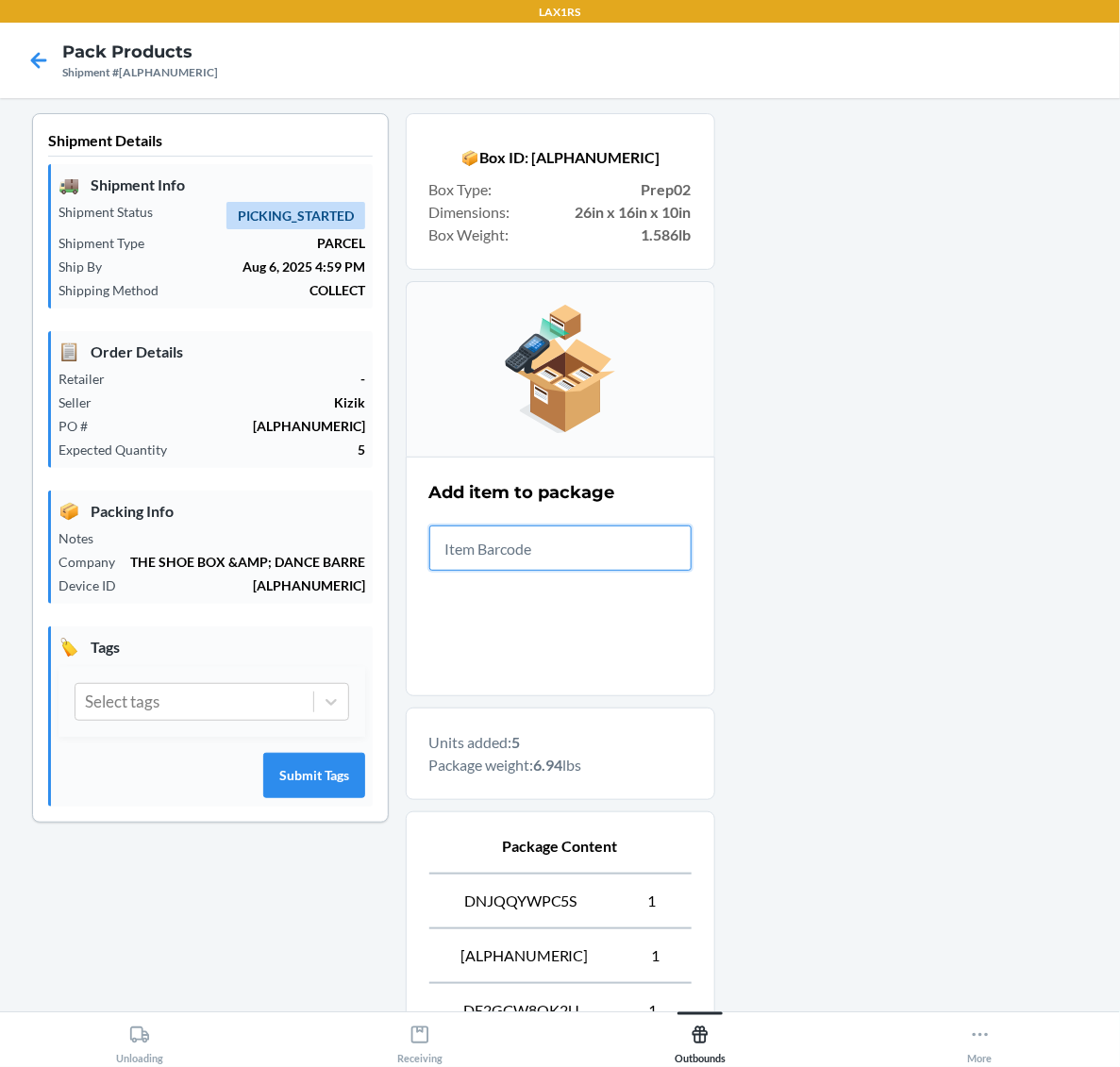 scroll, scrollTop: 338, scrollLeft: 0, axis: vertical 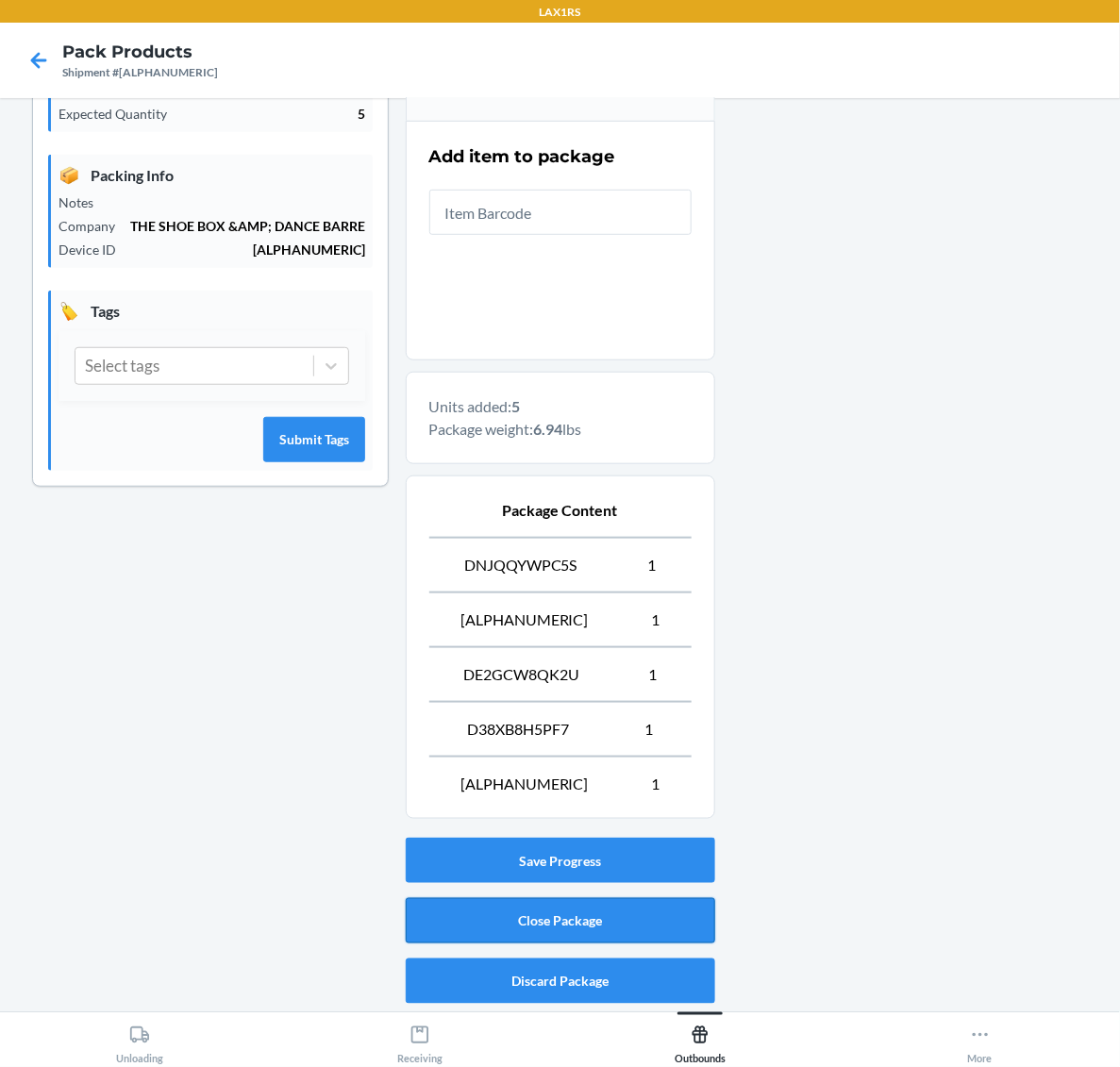 click on "Close Package" at bounding box center [560, 921] 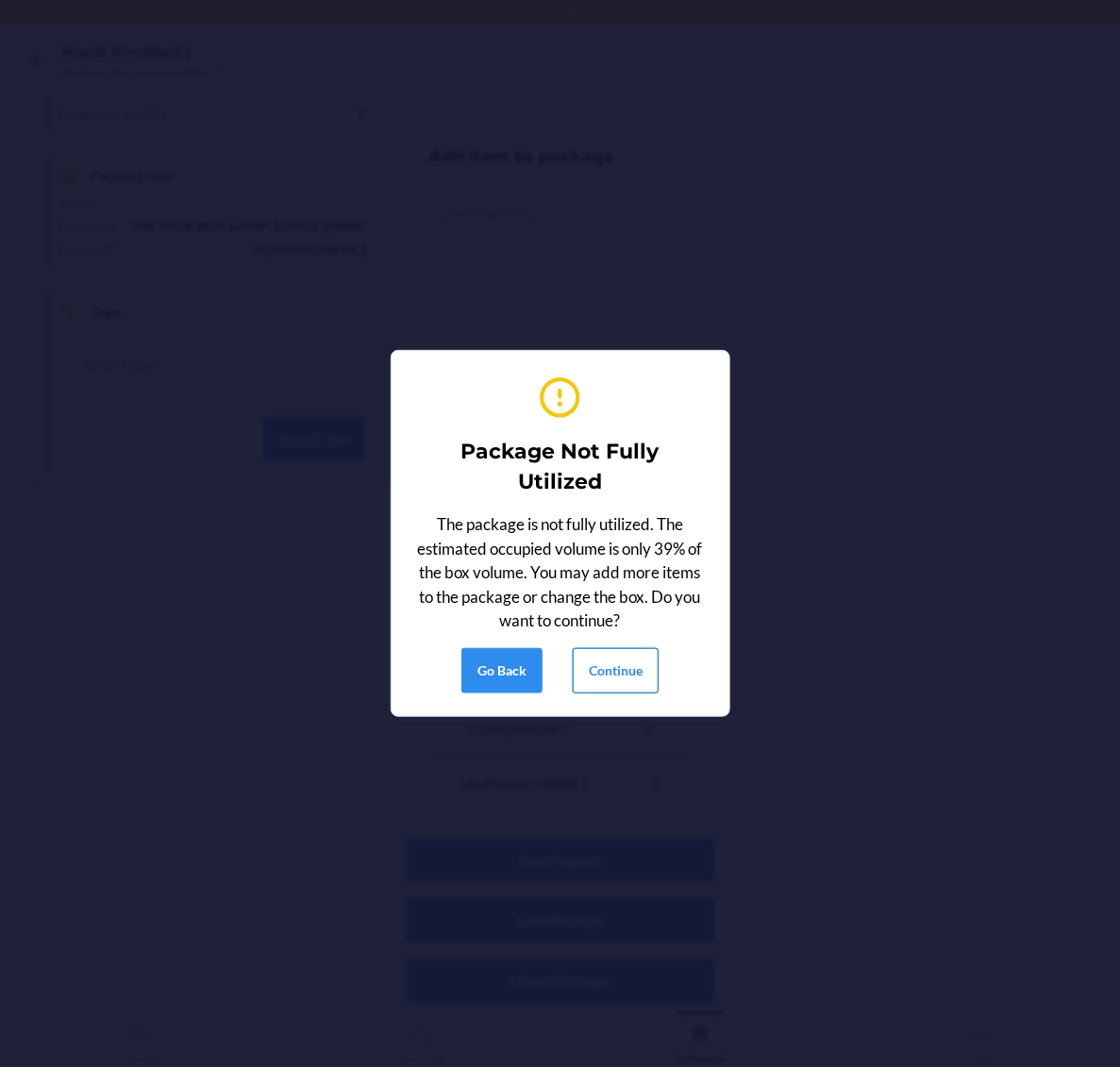 click on "Continue" at bounding box center (615, 671) 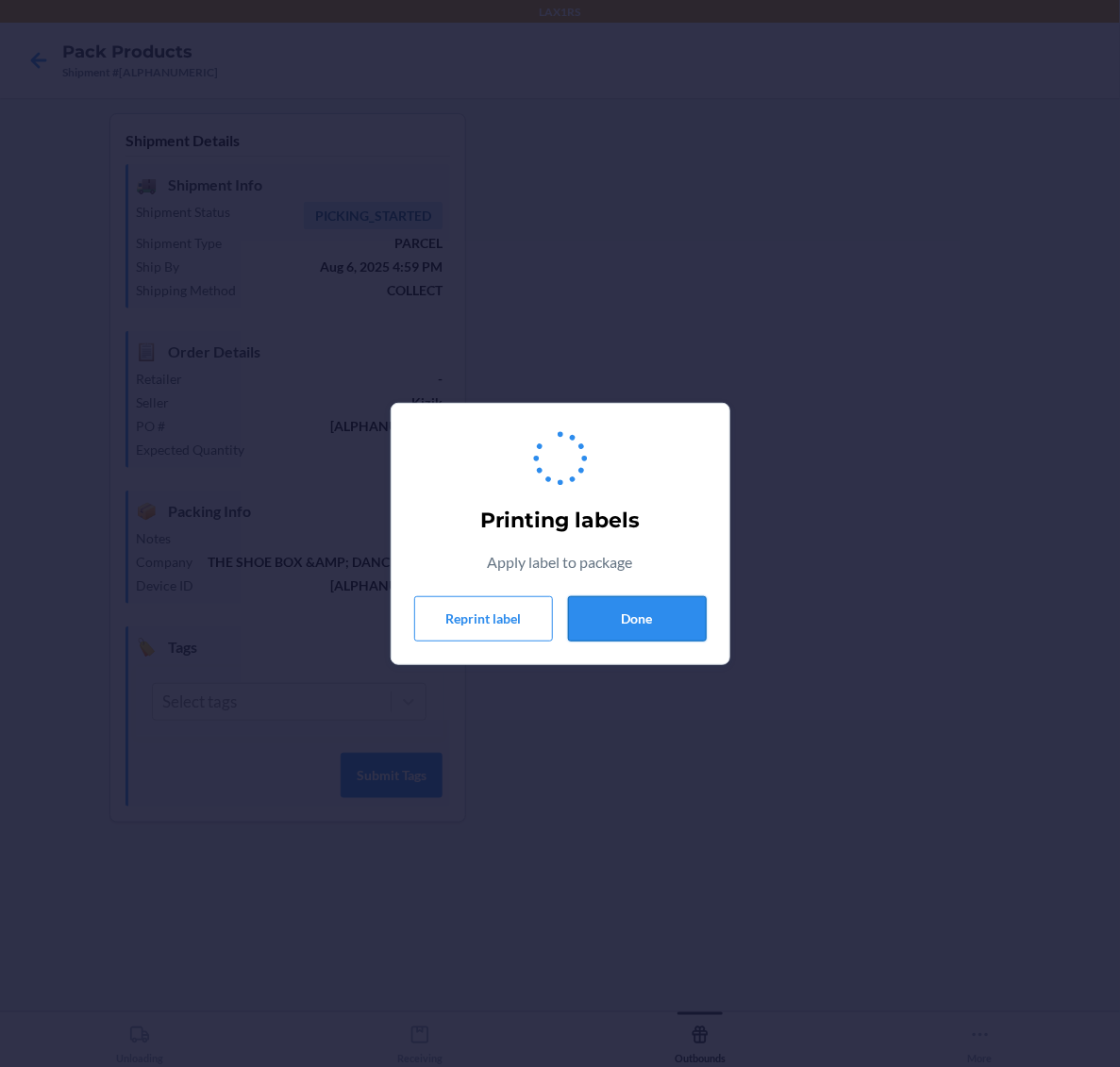 click on "Done" at bounding box center (637, 619) 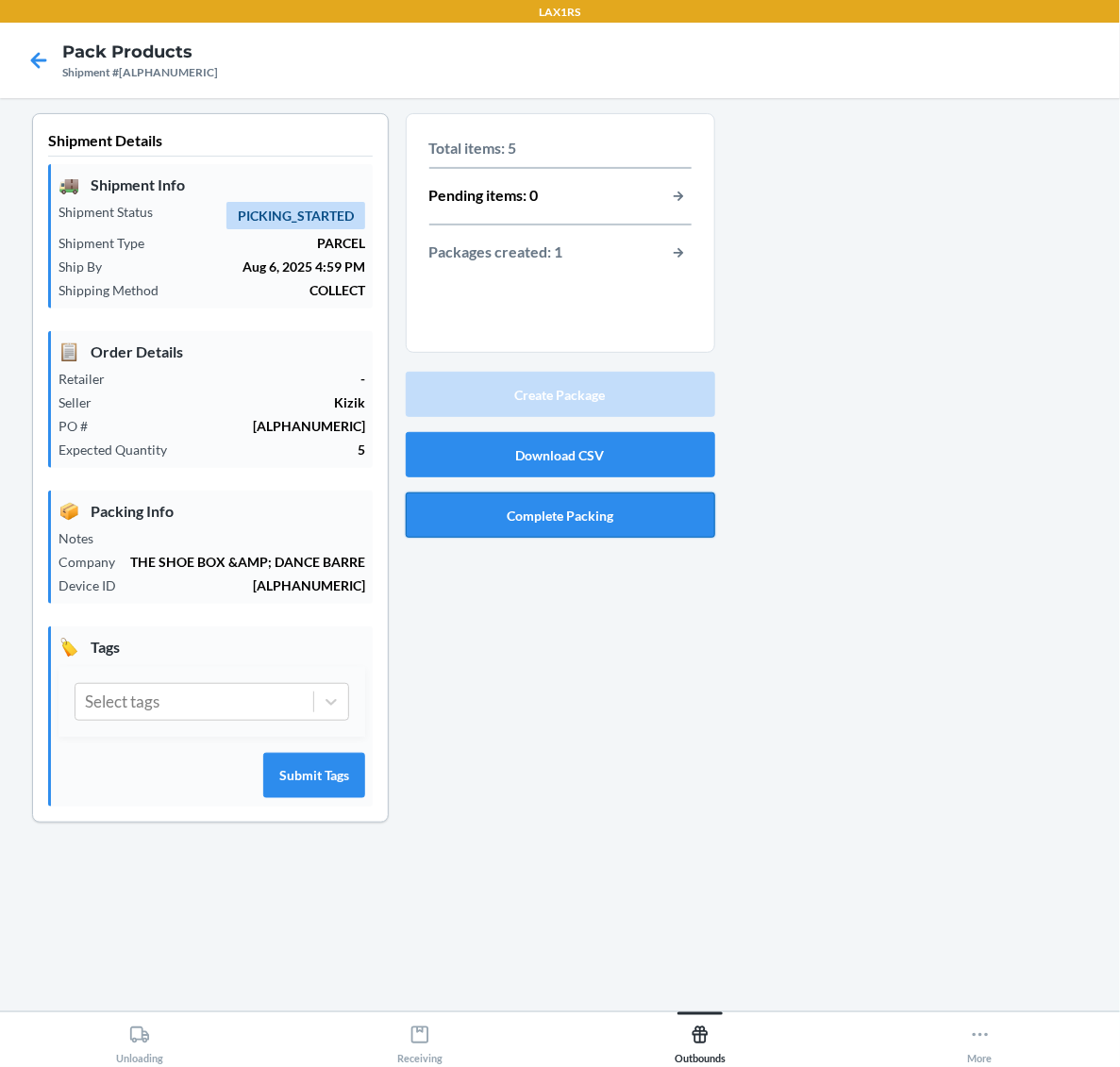 click on "Complete Packing" at bounding box center (560, 515) 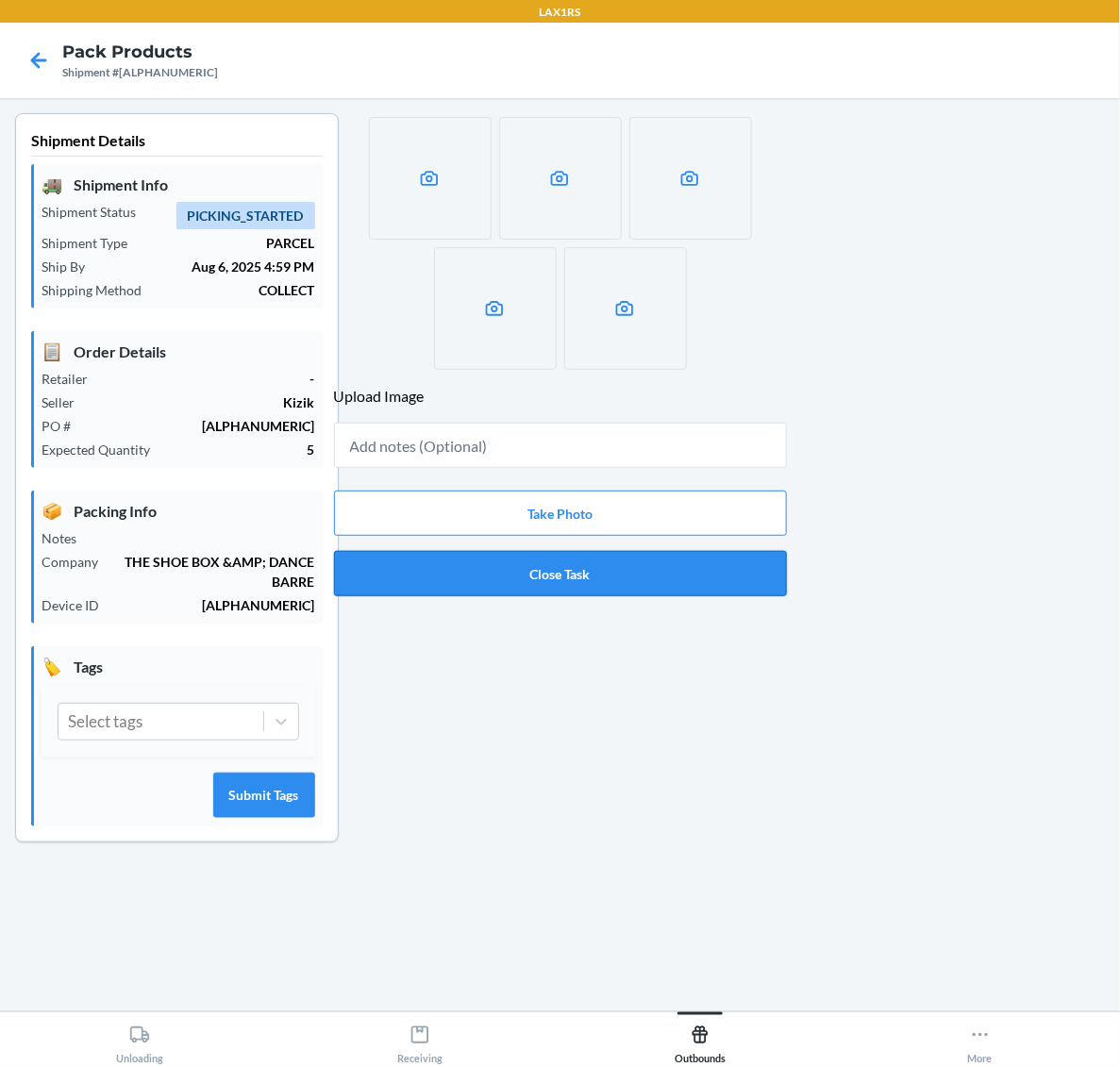 click on "Close Task" at bounding box center [560, 574] 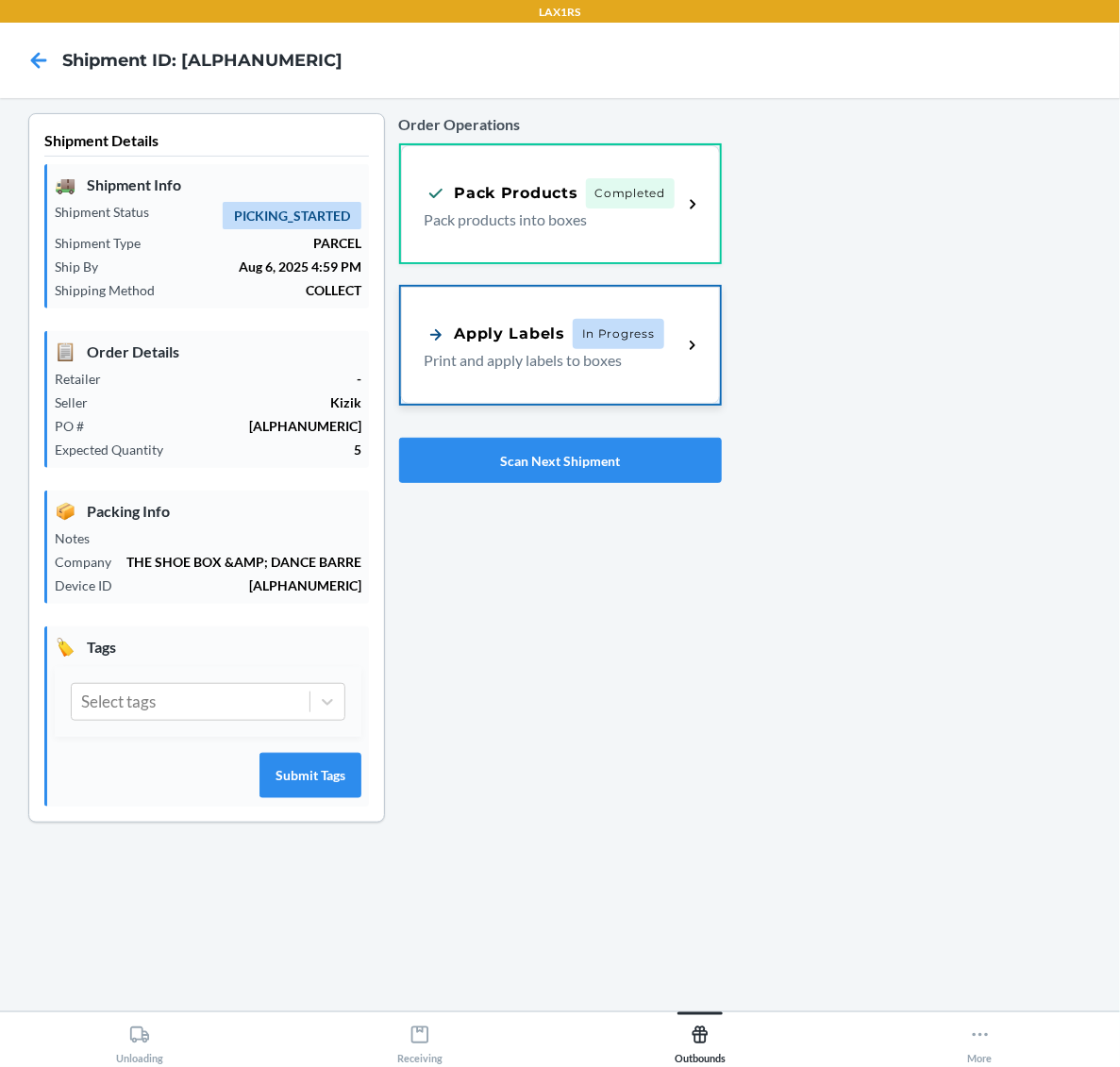 click on "Print and apply labels to boxes" at bounding box center [546, 360] 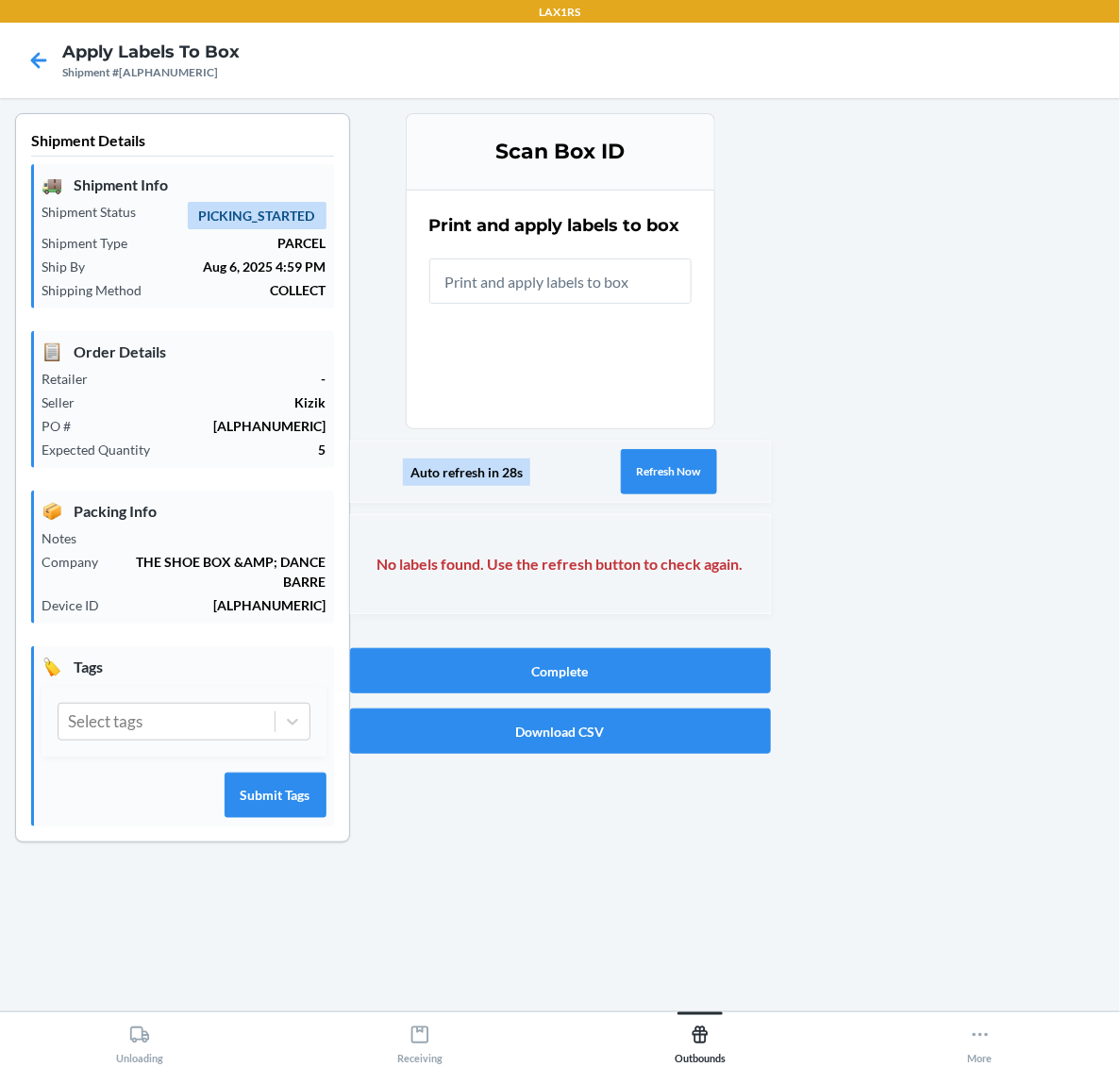 click on "Auto refresh in 28s Refresh Now" at bounding box center [560, 472] 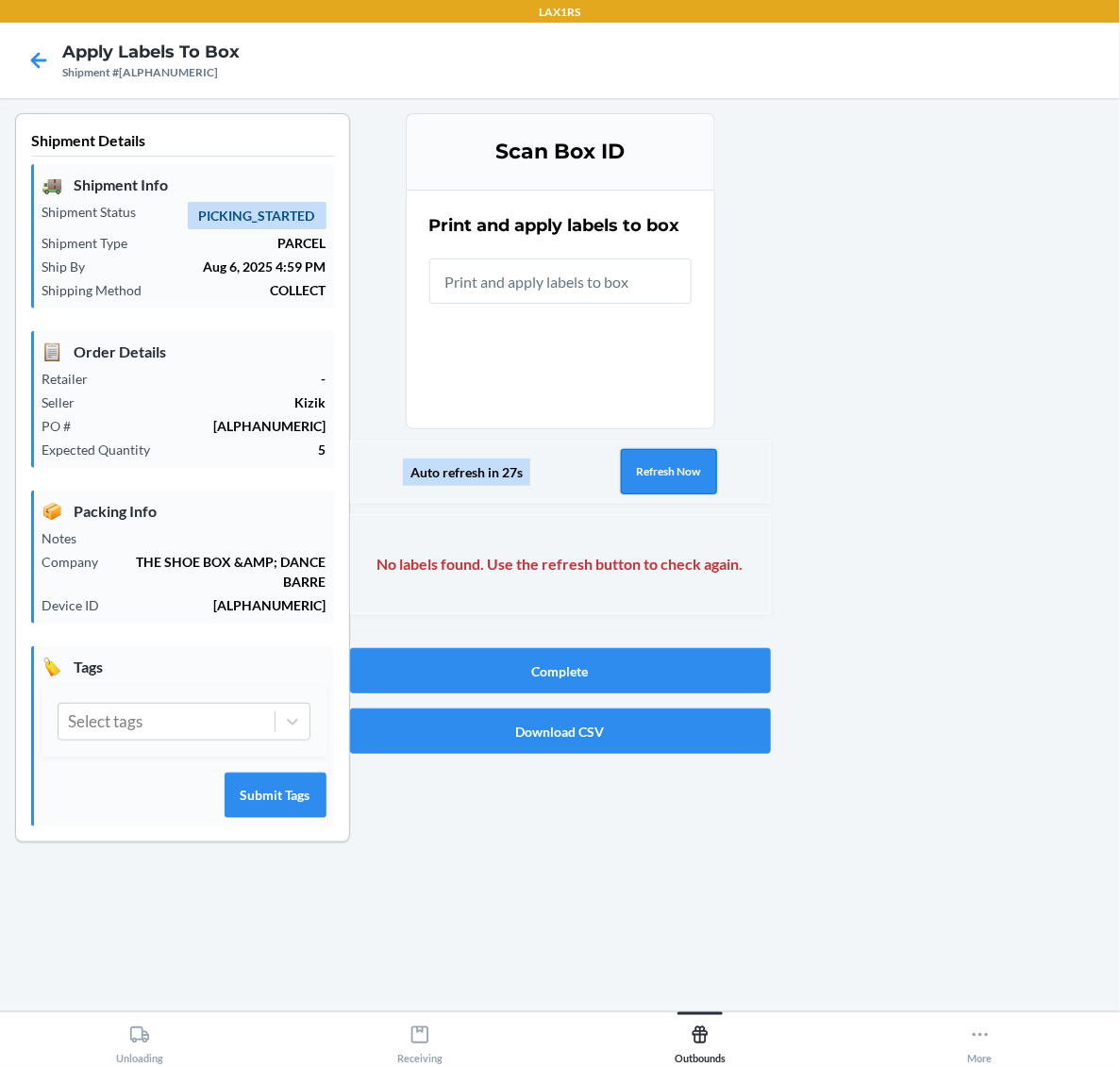 click on "Refresh Now" at bounding box center (669, 472) 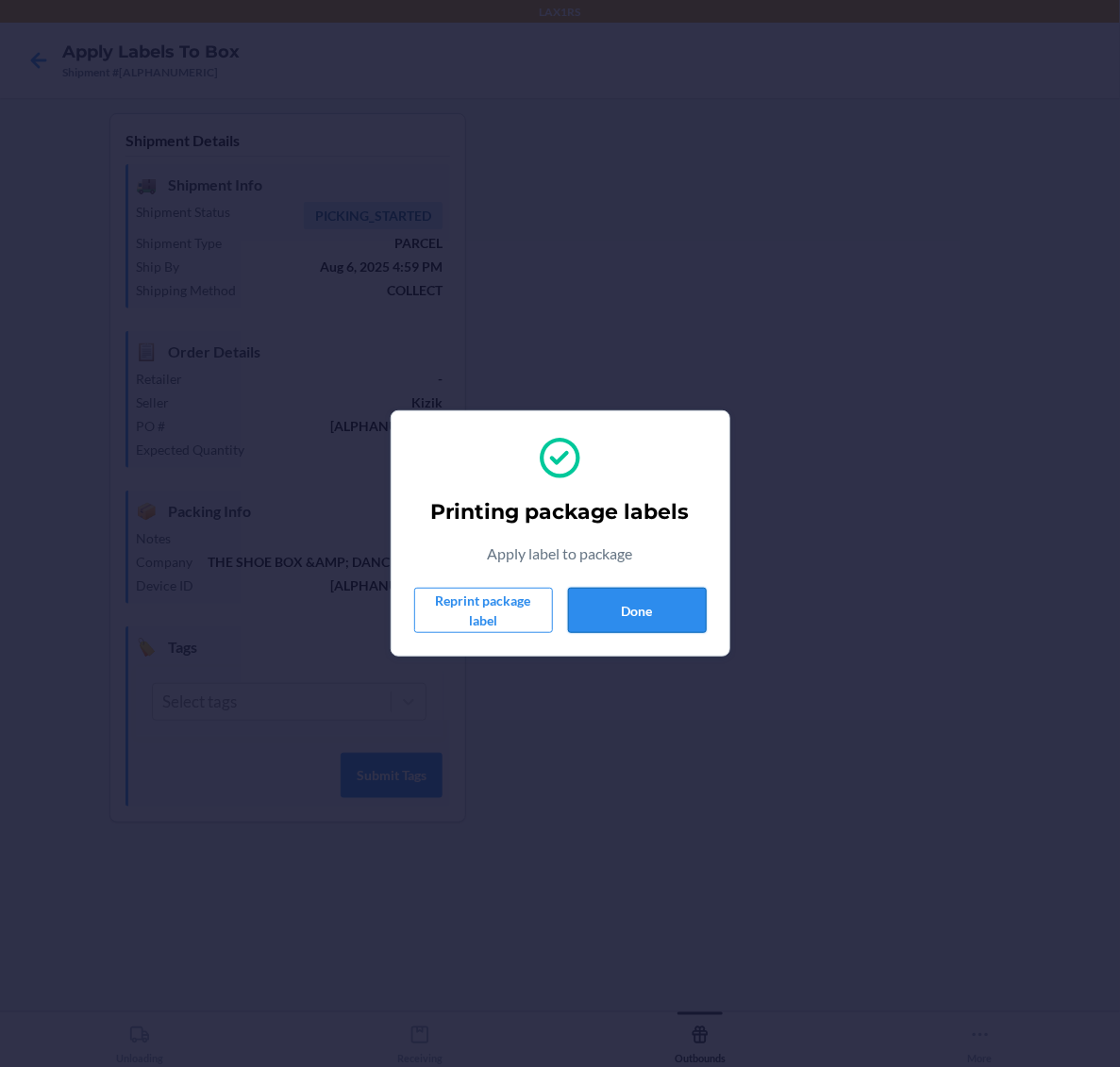 click on "Done" at bounding box center (637, 610) 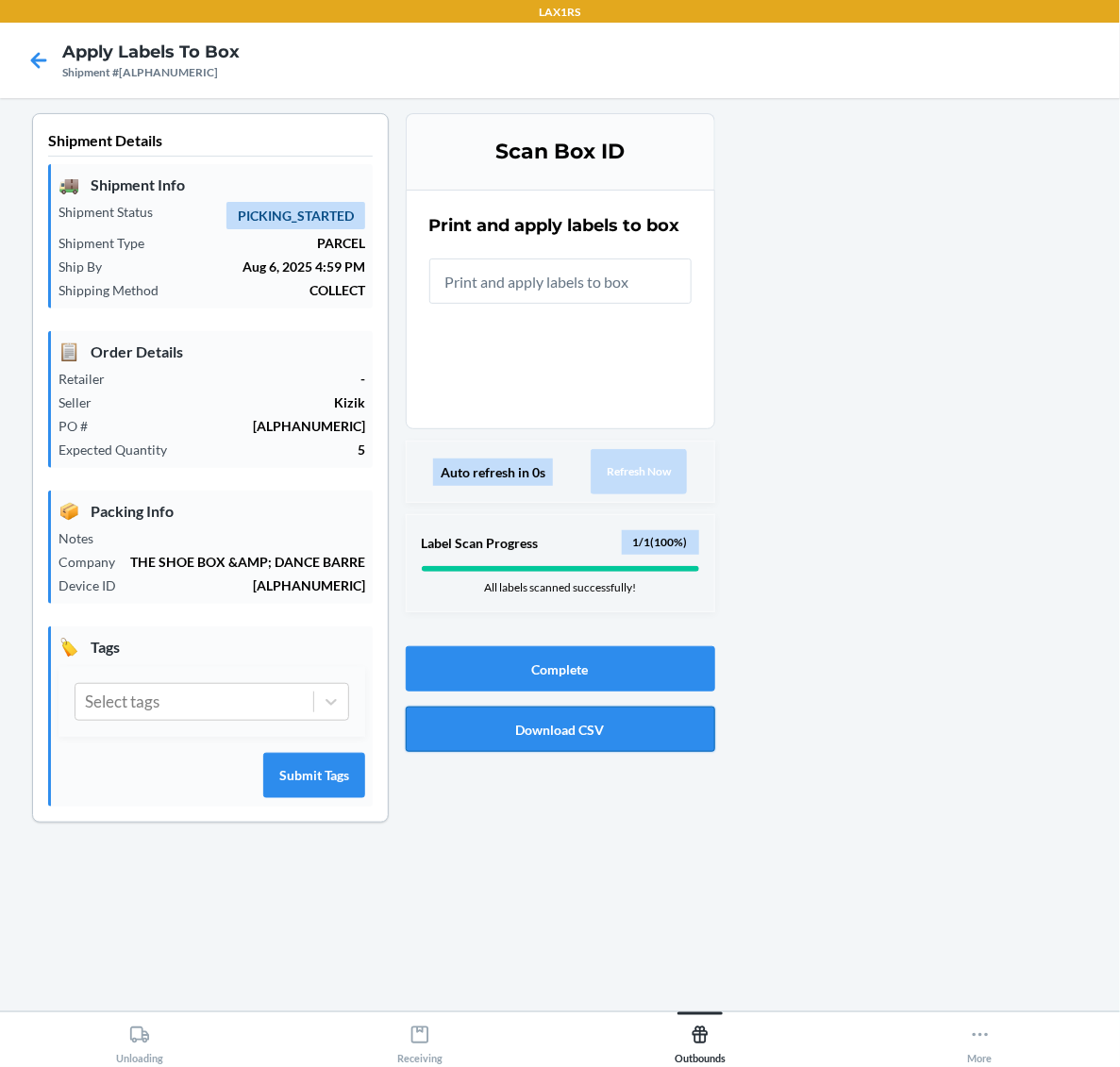 click on "Download CSV" at bounding box center [560, 729] 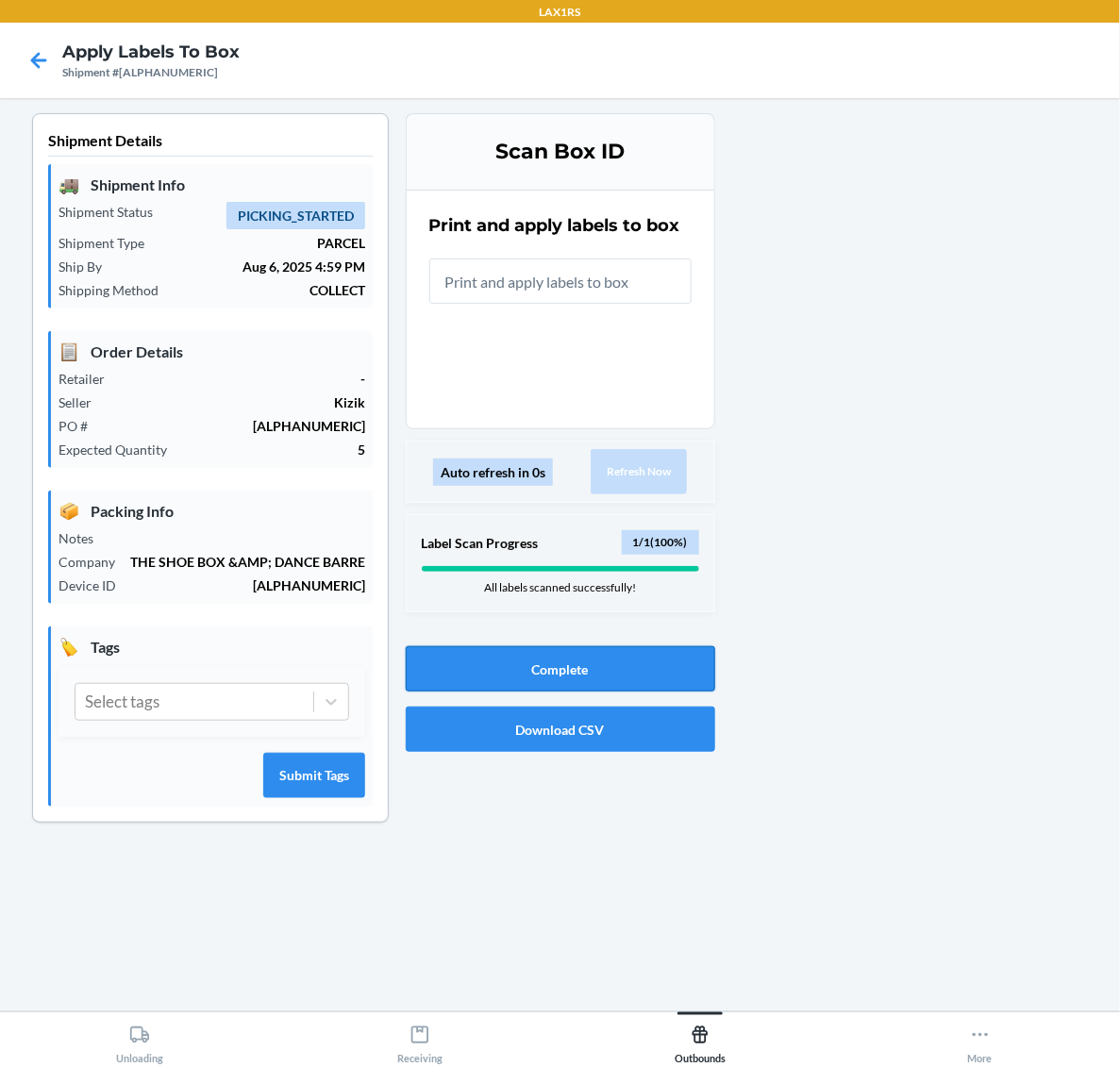 click on "Complete" at bounding box center (560, 669) 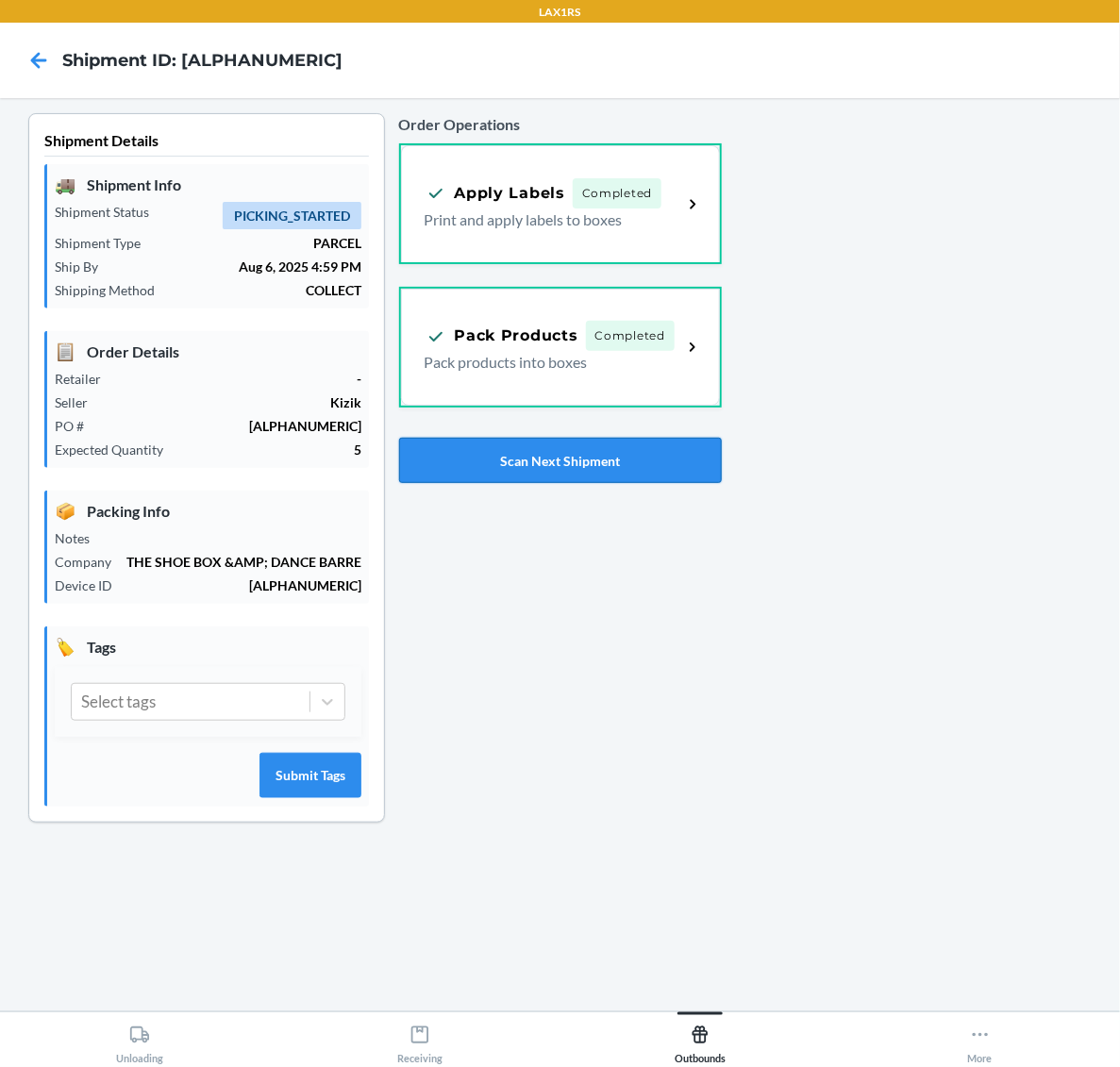 click on "Scan Next Shipment" at bounding box center [560, 460] 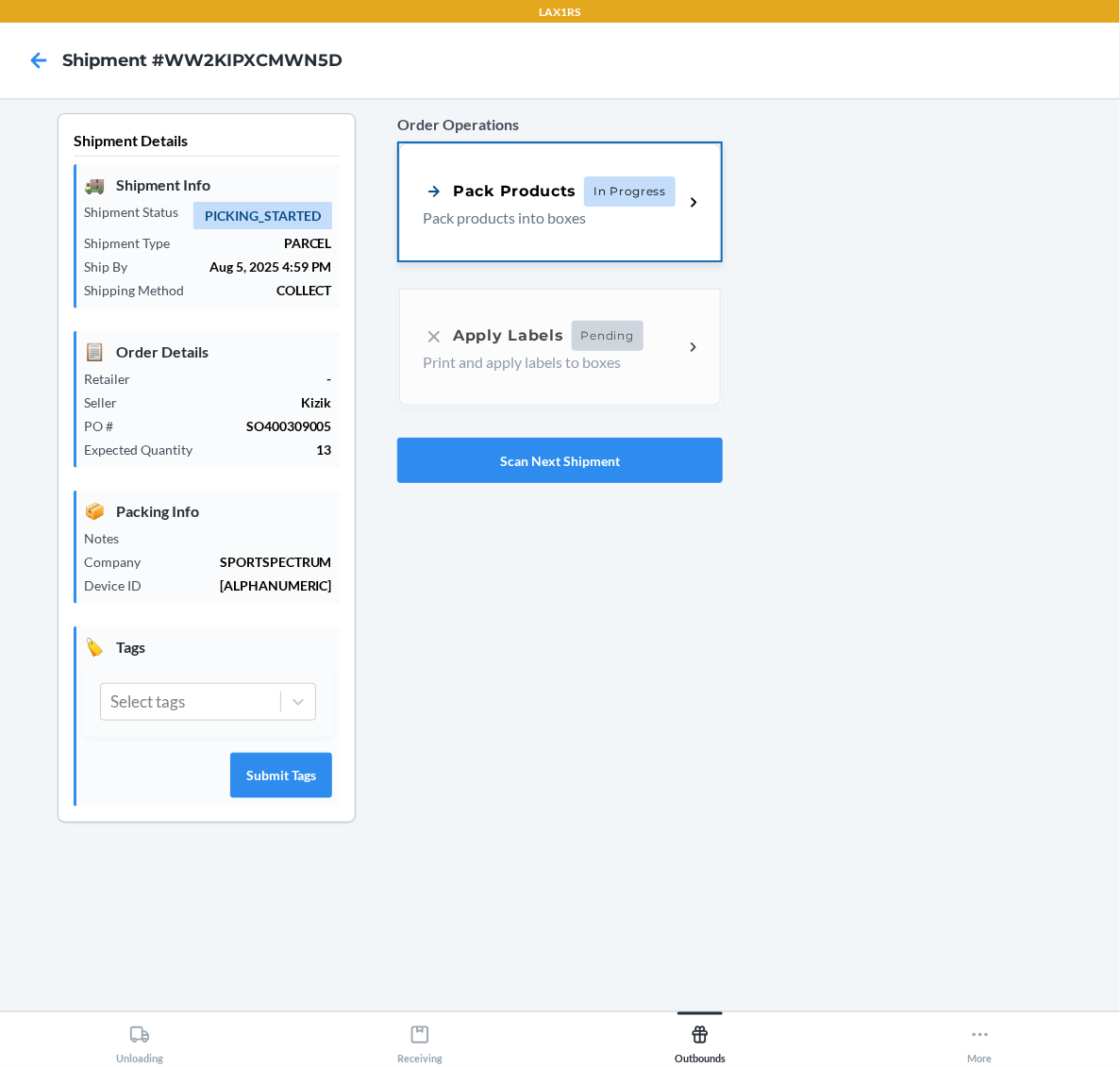click on "Pack Products In Progress" at bounding box center (549, 192) 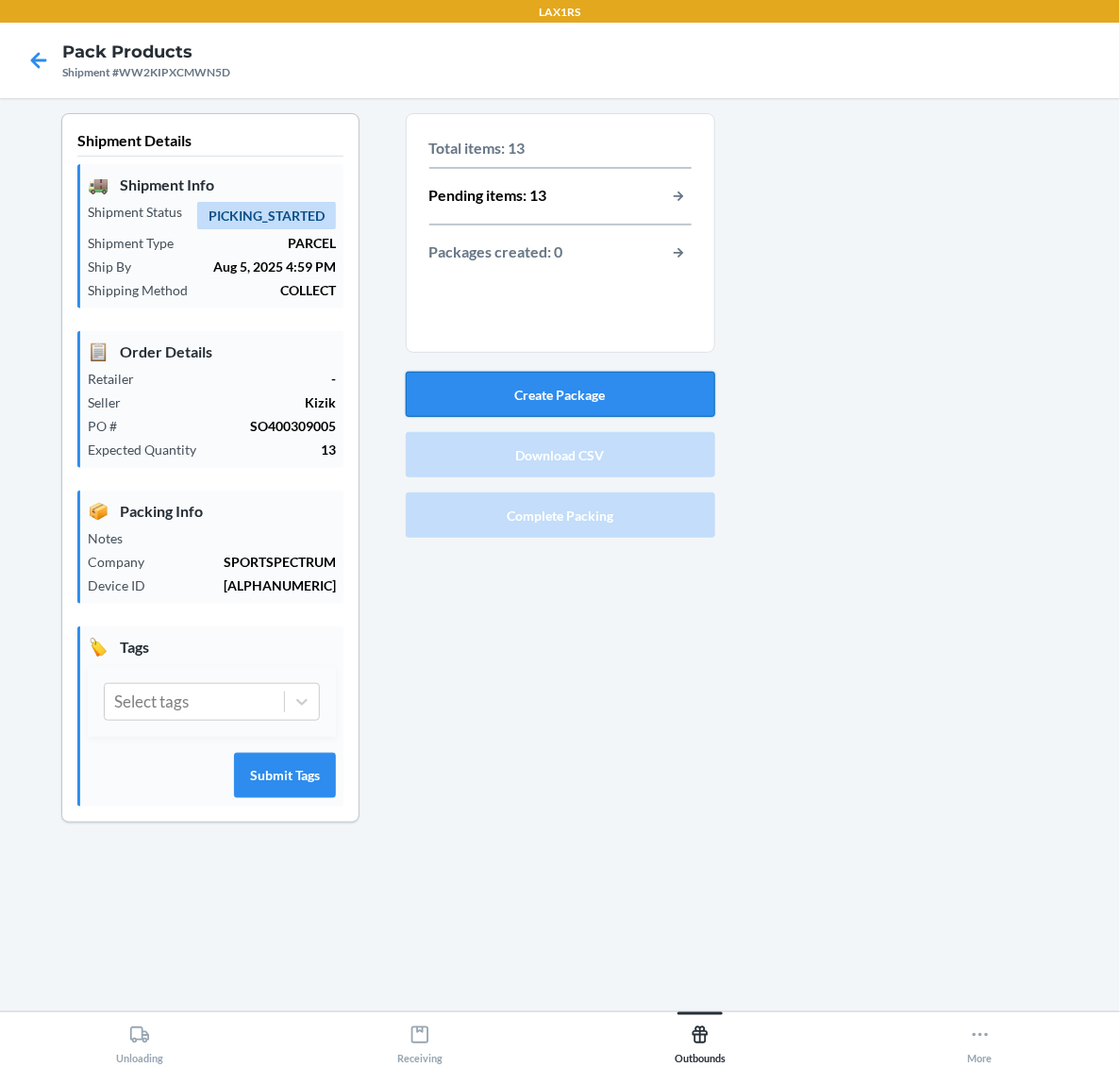 click on "Create Package" at bounding box center [560, 394] 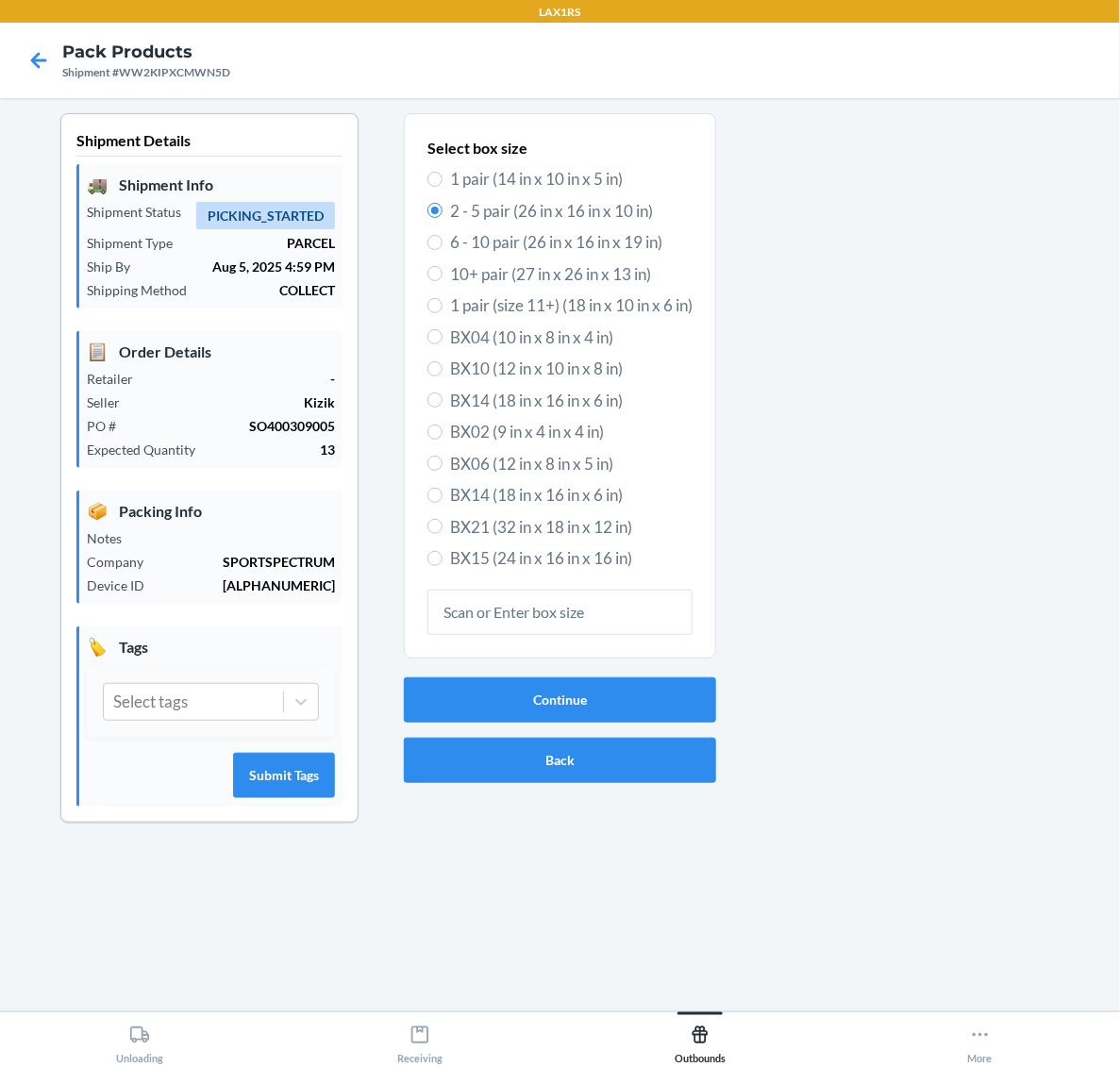 click on "6 - 10 pair (26 in x 16 in x 19 in)" at bounding box center (571, 242) 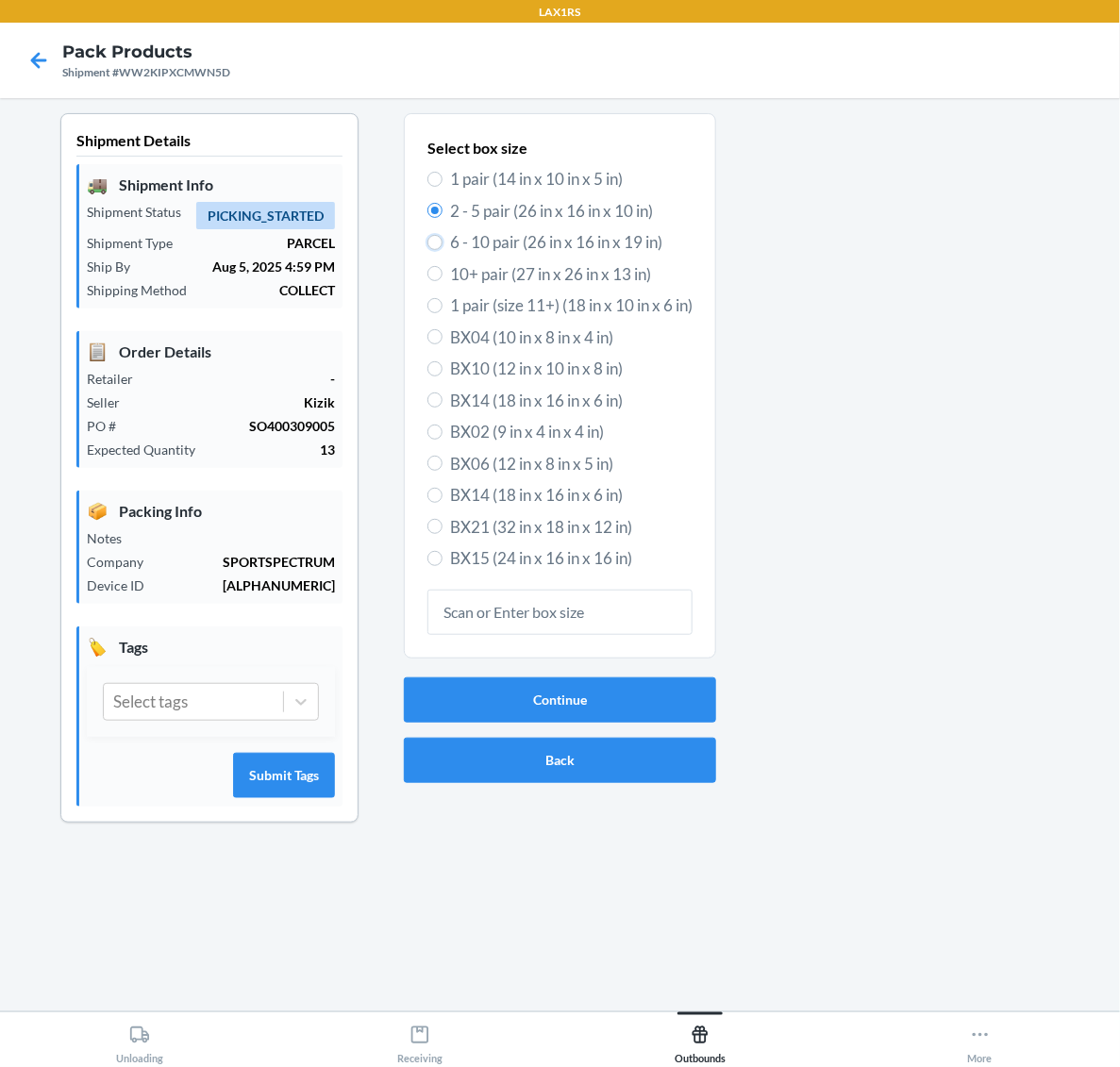 click on "6 - 10 pair (26 in x 16 in x 19 in)" at bounding box center (435, 242) 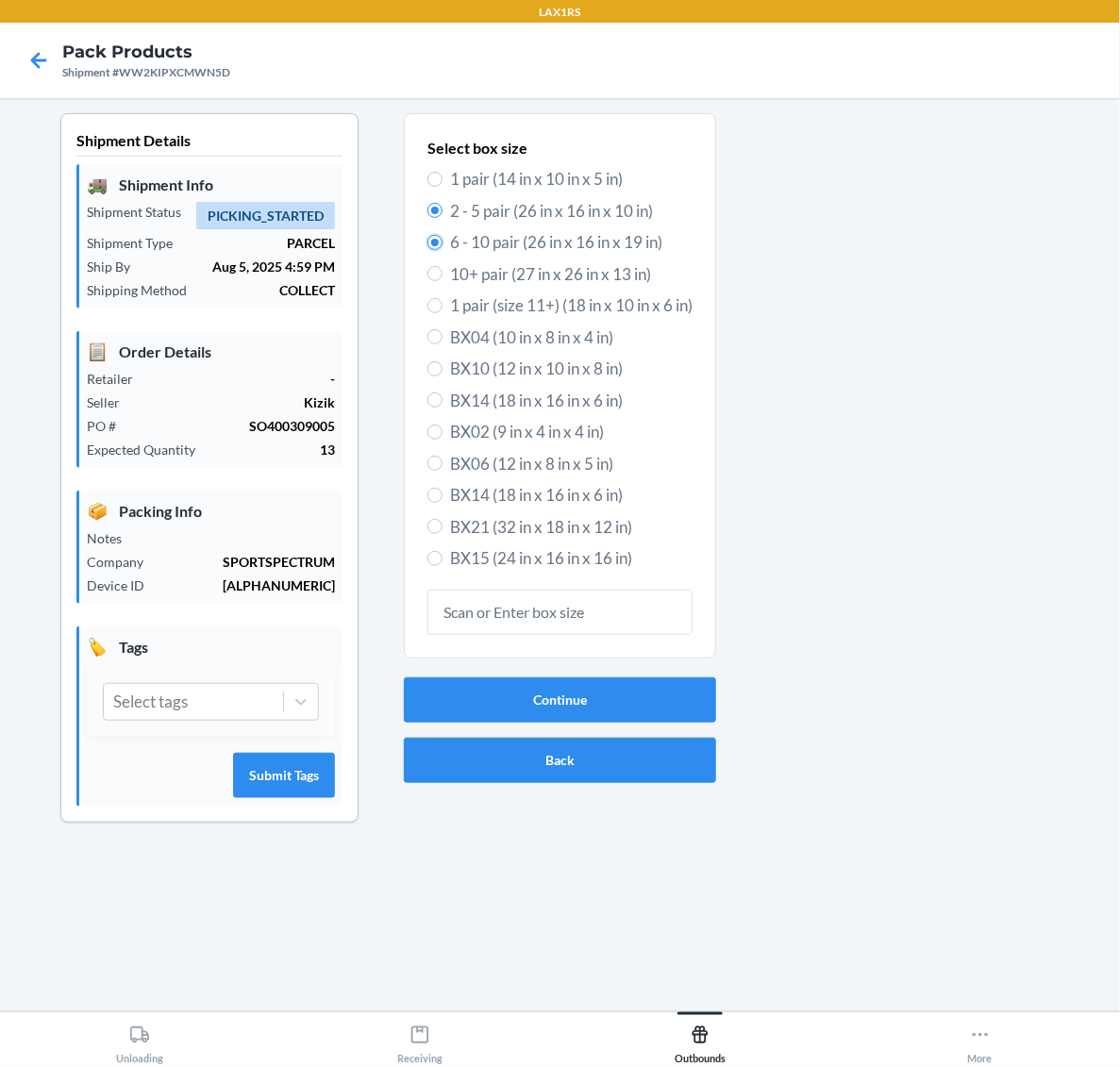 radio on "true" 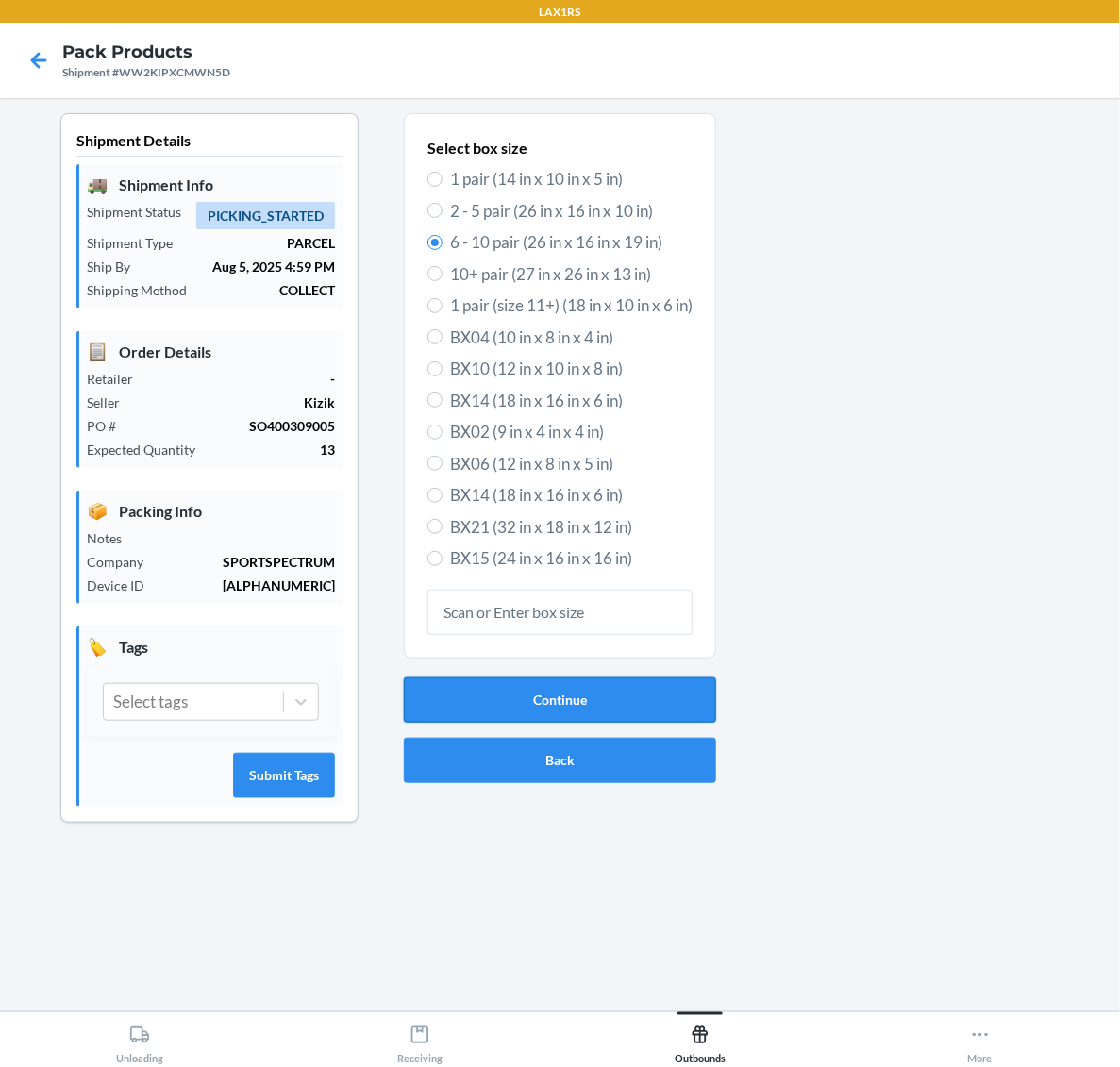 click on "Continue" at bounding box center [560, 700] 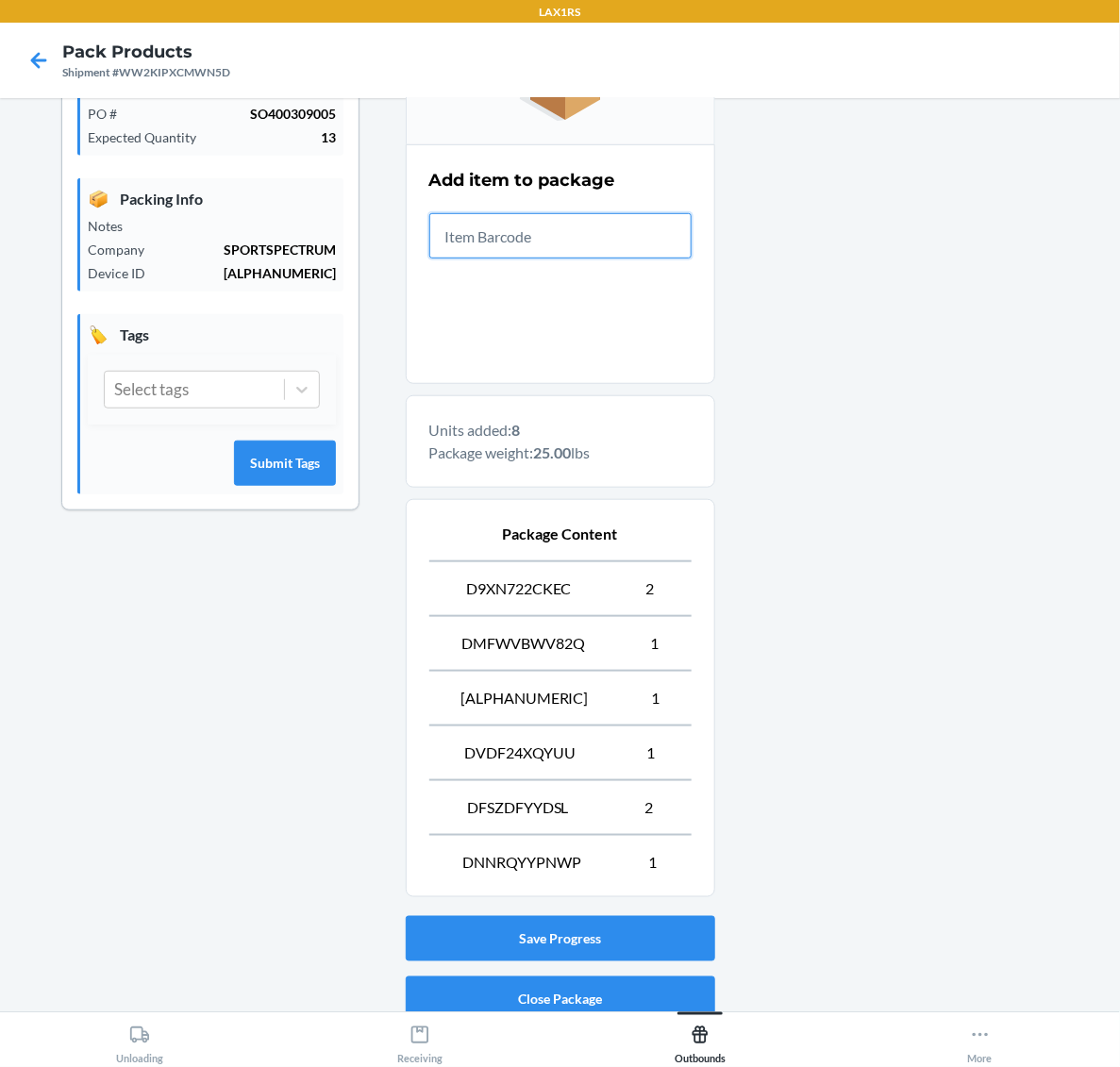 scroll, scrollTop: 393, scrollLeft: 0, axis: vertical 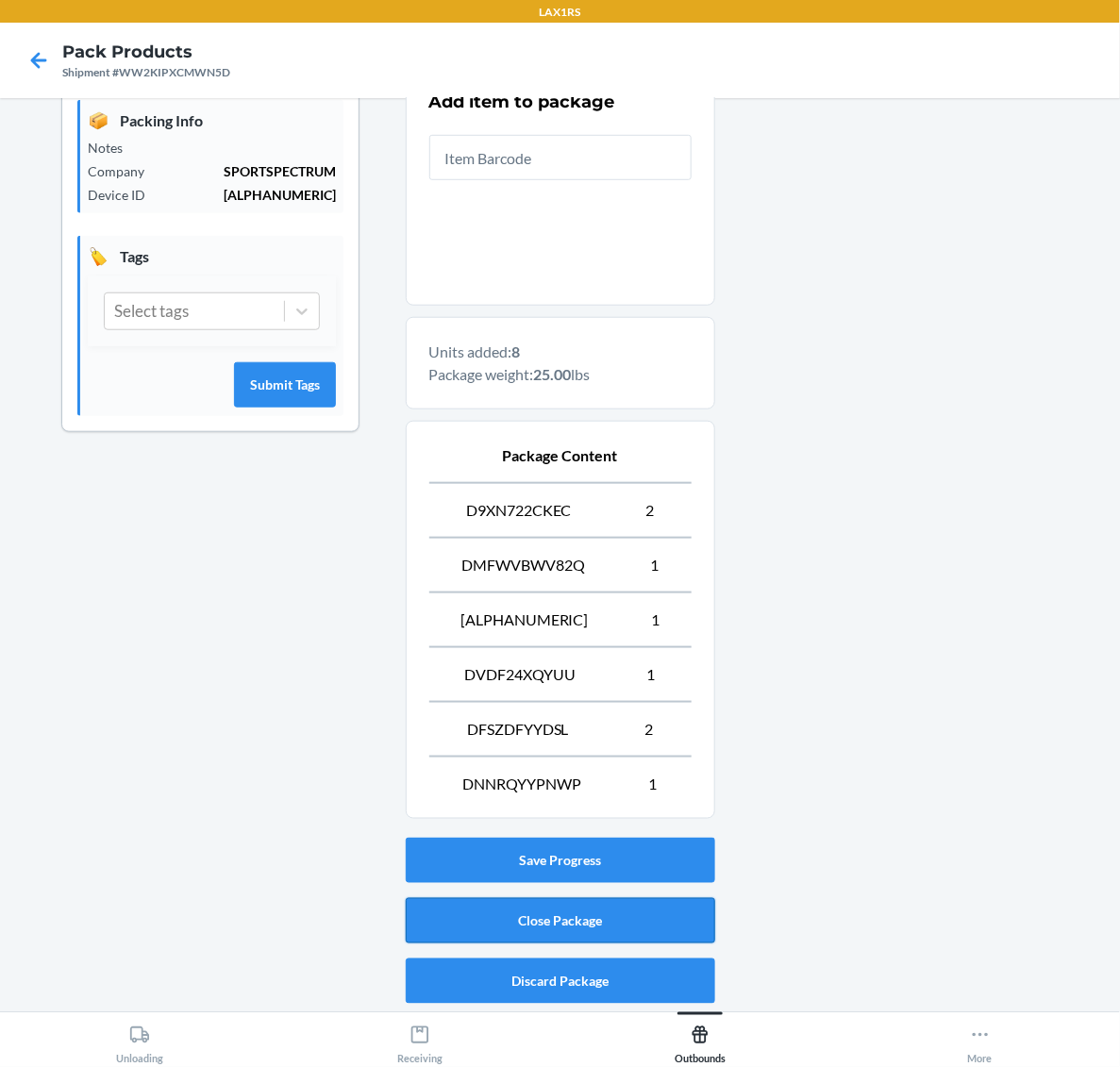 click on "Close Package" at bounding box center [560, 921] 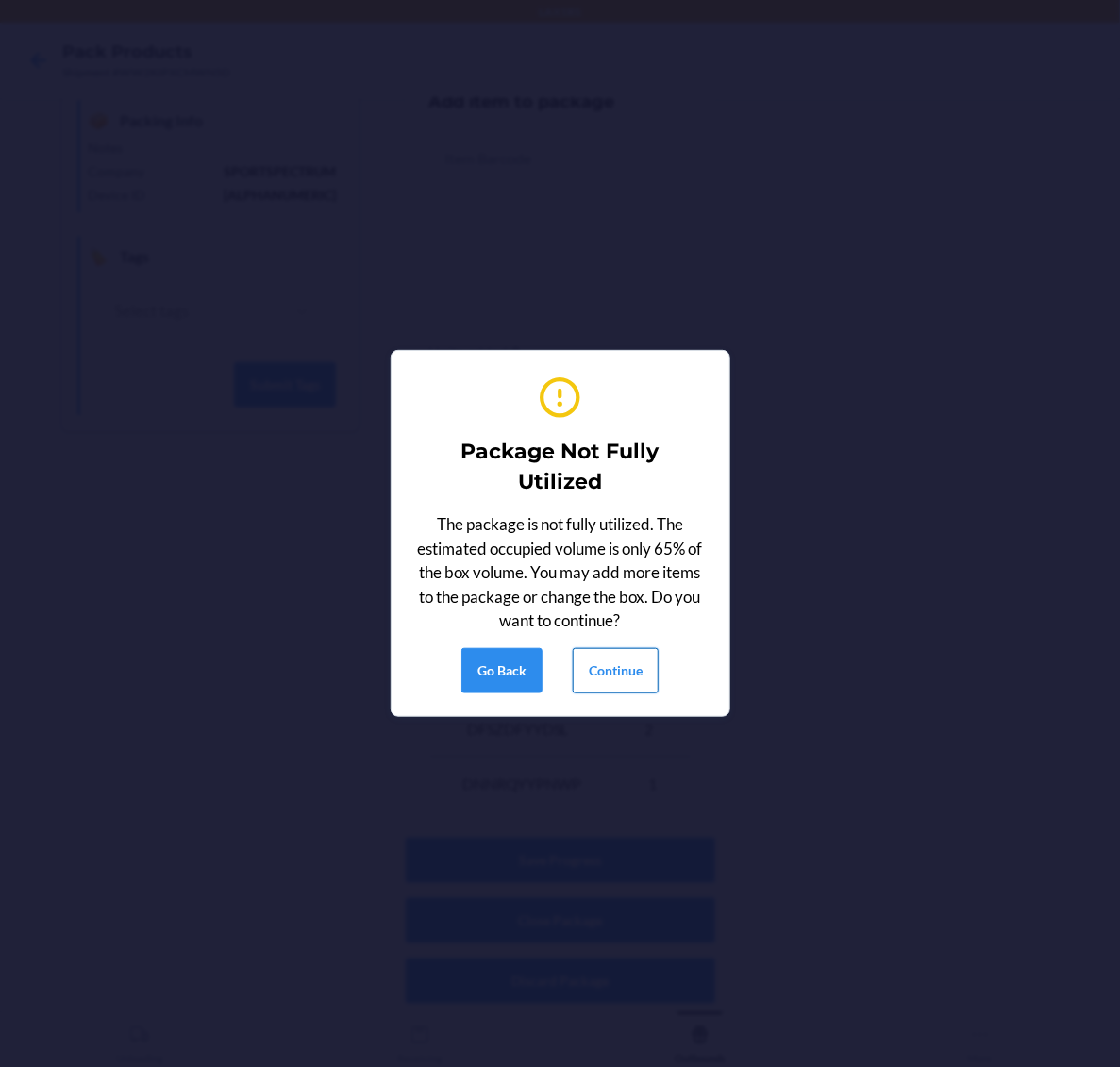 click on "Continue" at bounding box center [615, 671] 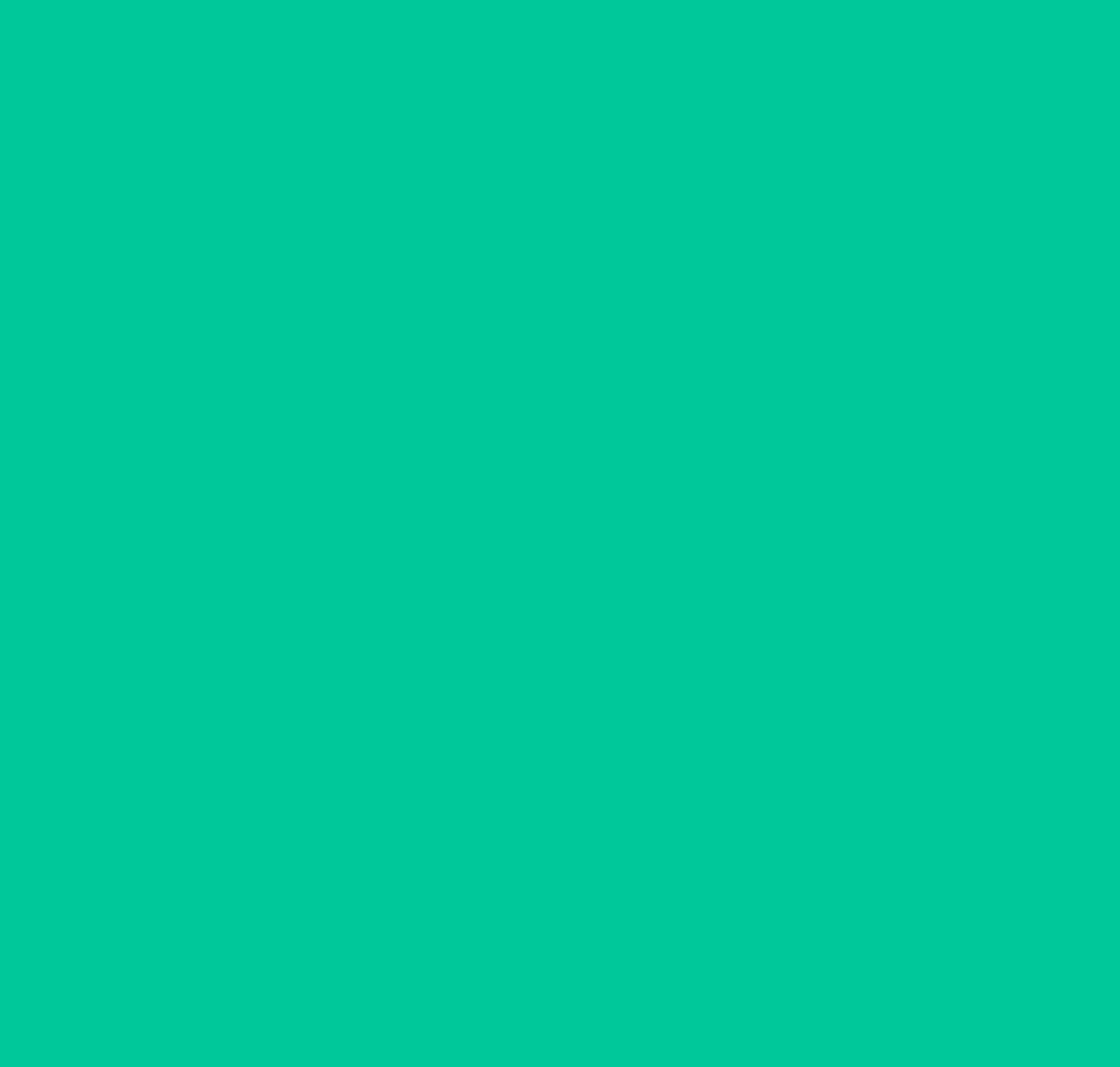 scroll, scrollTop: 0, scrollLeft: 0, axis: both 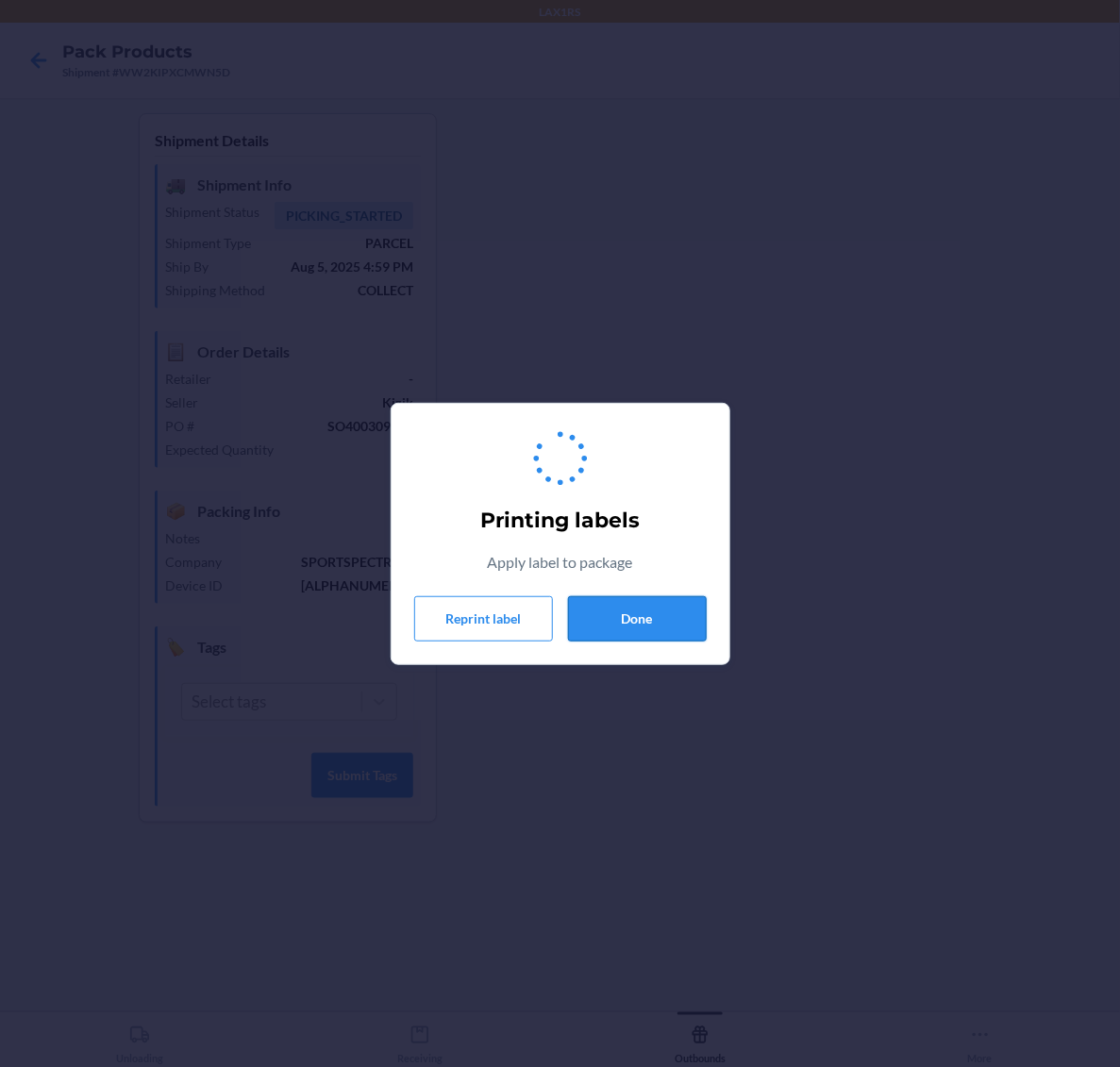 click on "Done" at bounding box center (637, 619) 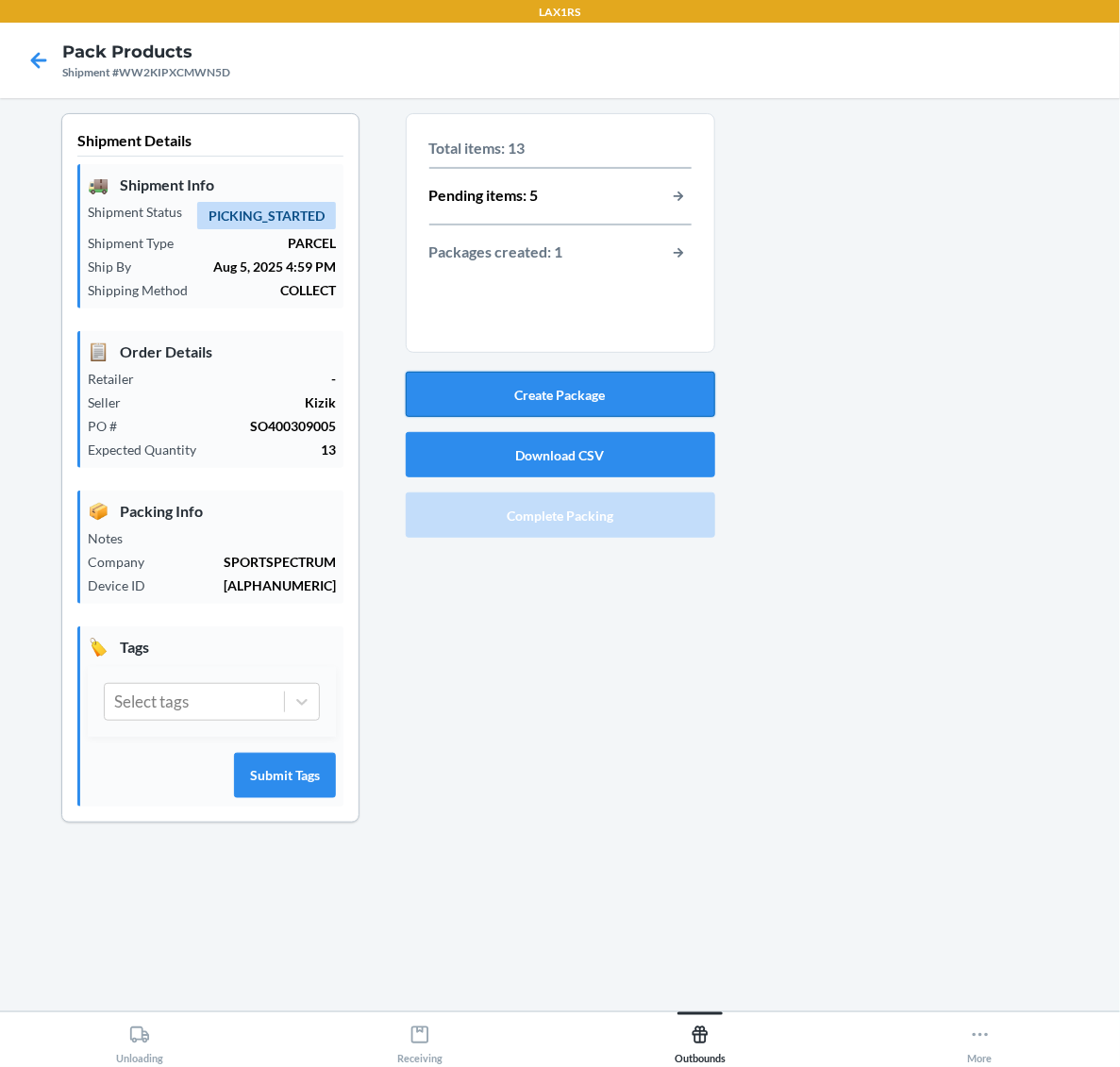 click on "Create Package" at bounding box center [560, 394] 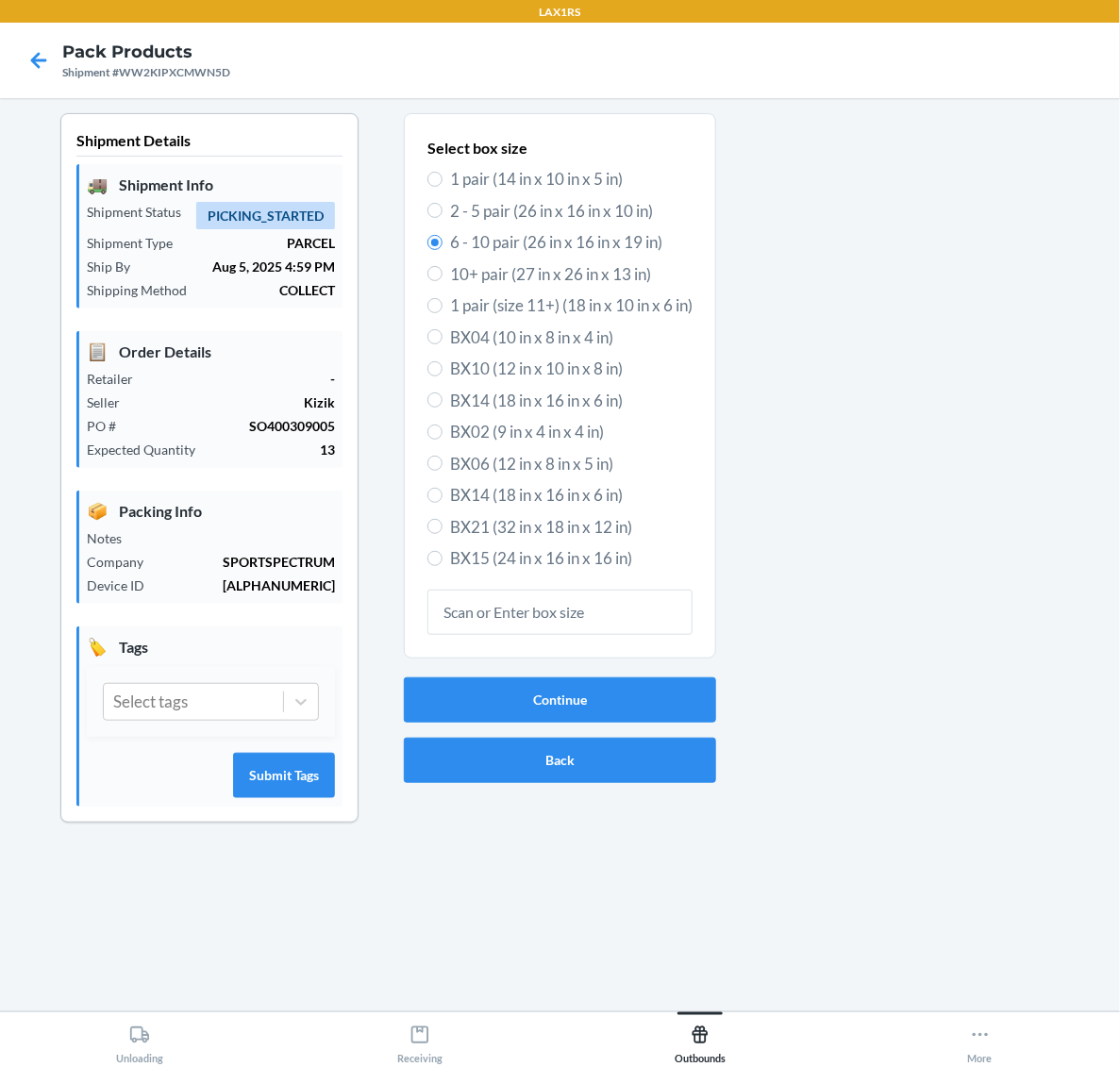 click on "2 - 5 pair (26 in x 16 in x 10 in)" at bounding box center (571, 211) 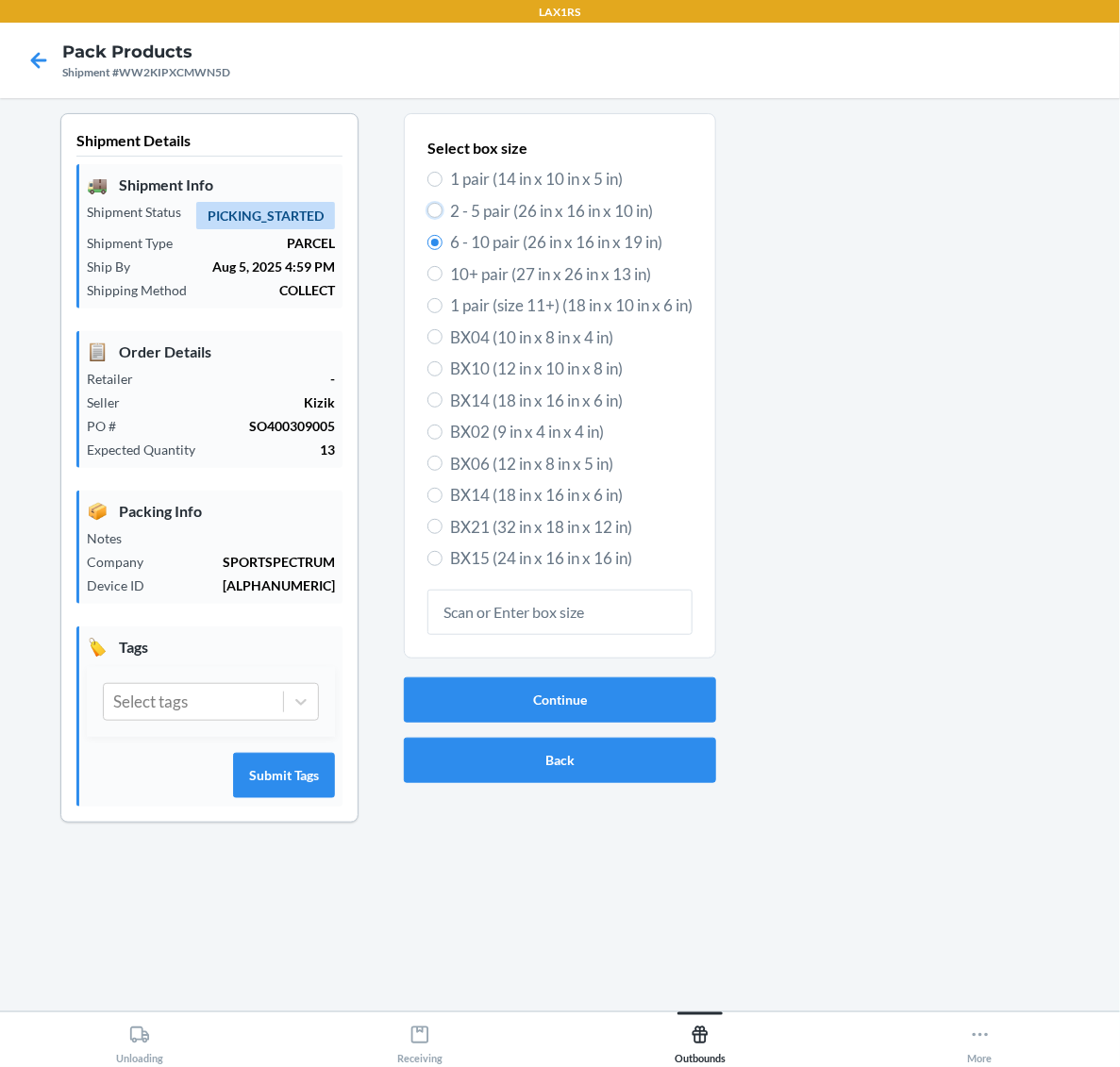 click on "2 - 5 pair (26 in x 16 in x 10 in)" at bounding box center (435, 210) 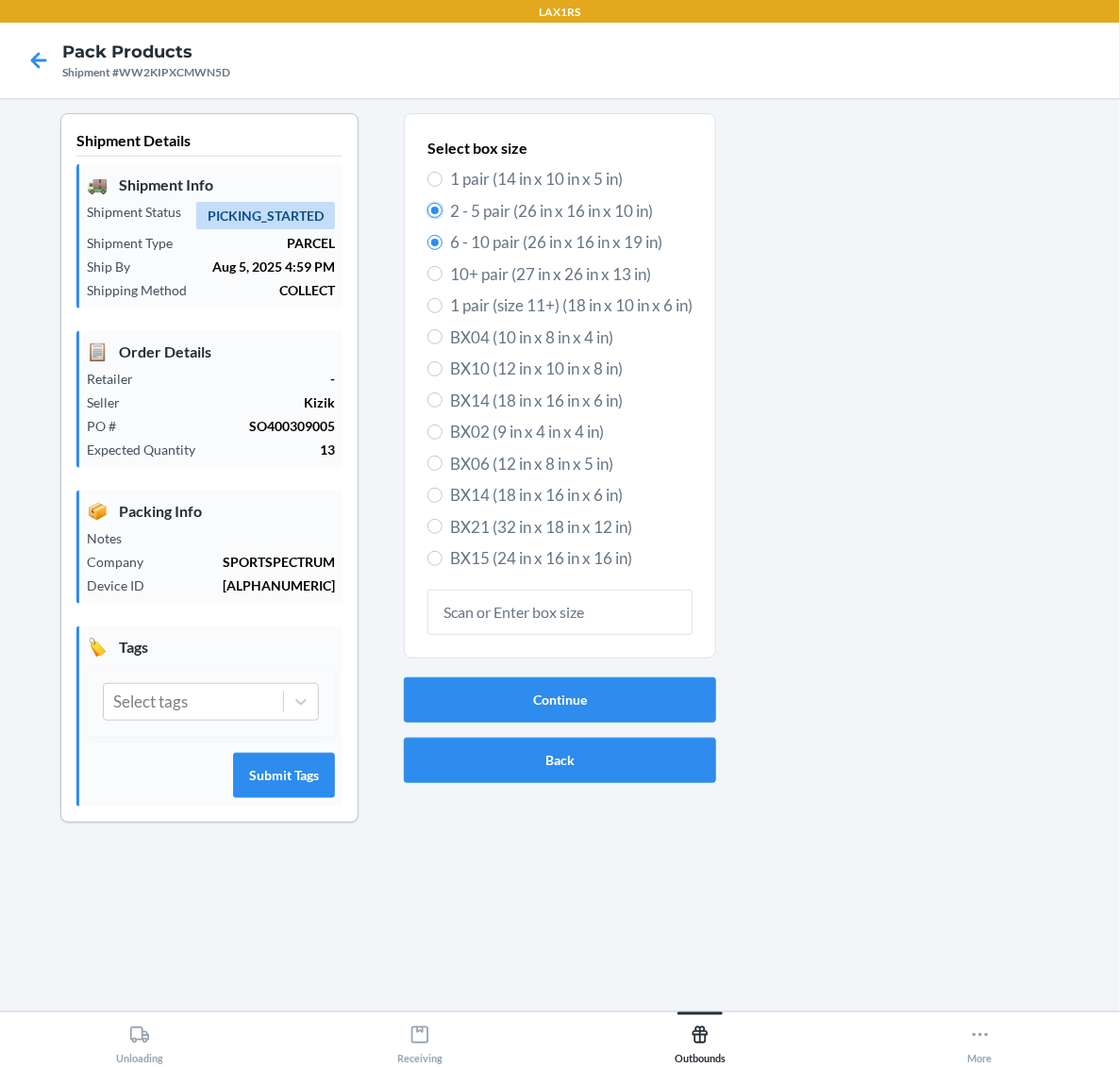 radio on "true" 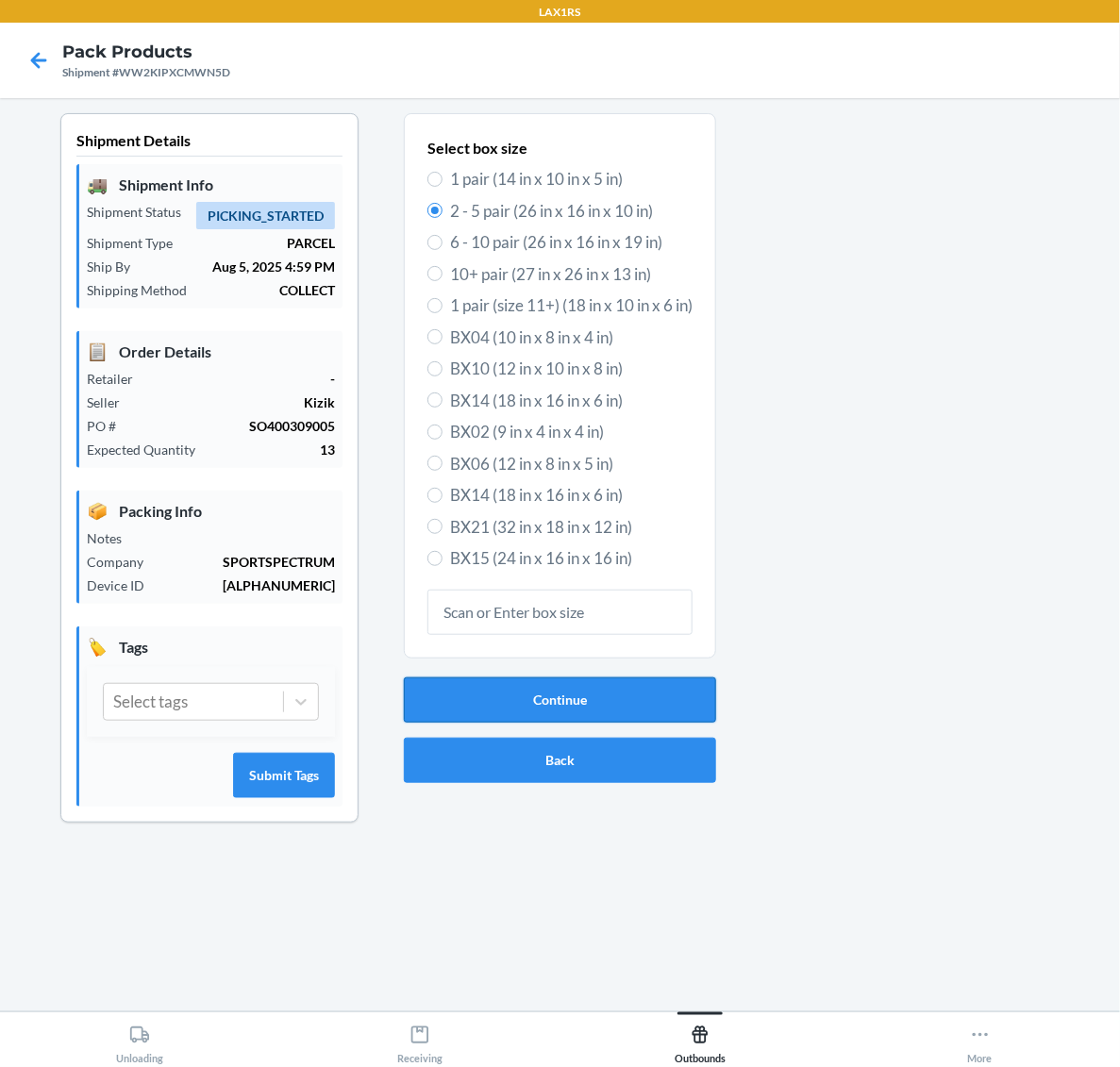 click on "Continue" at bounding box center [560, 700] 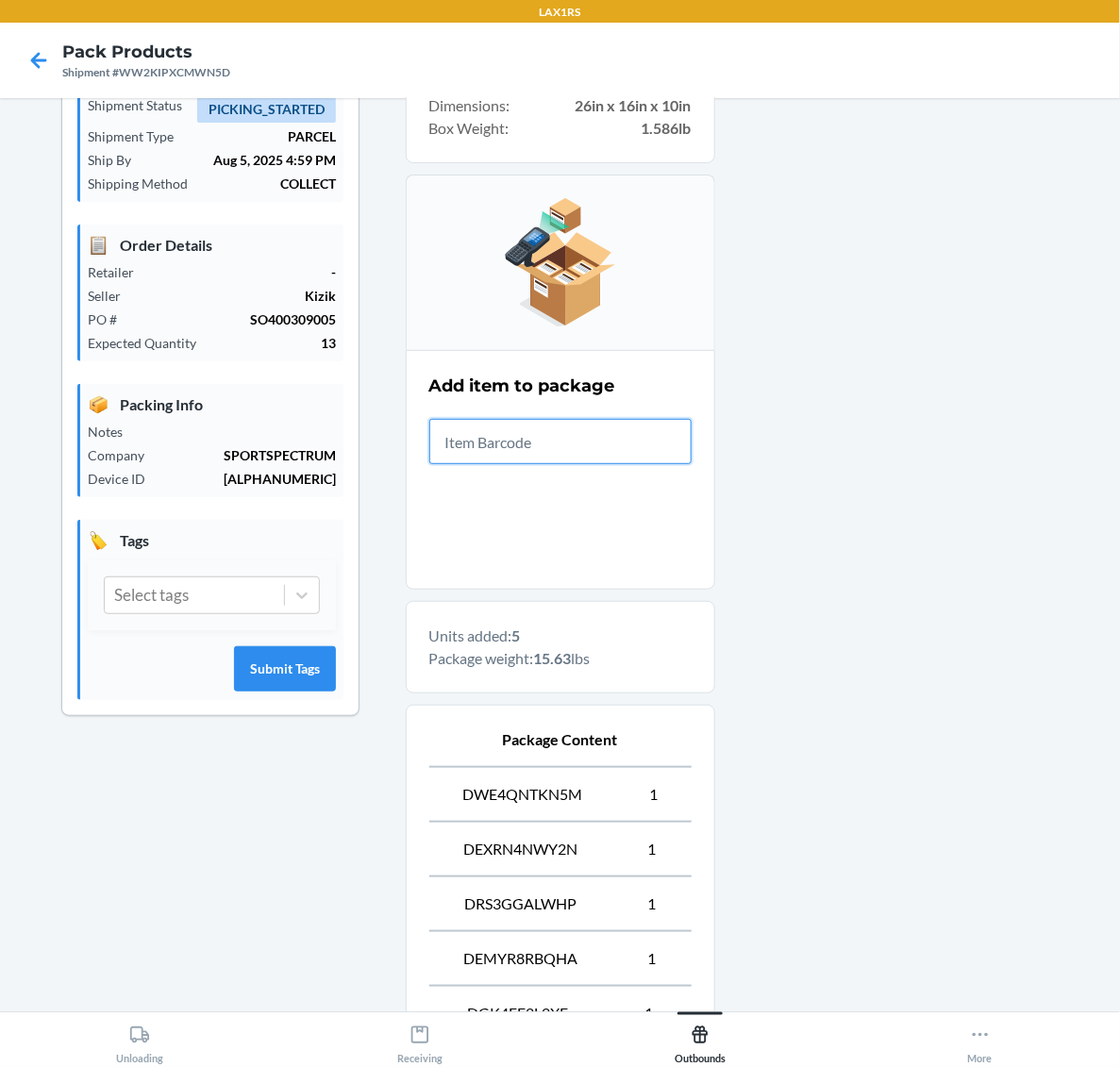 scroll, scrollTop: 338, scrollLeft: 0, axis: vertical 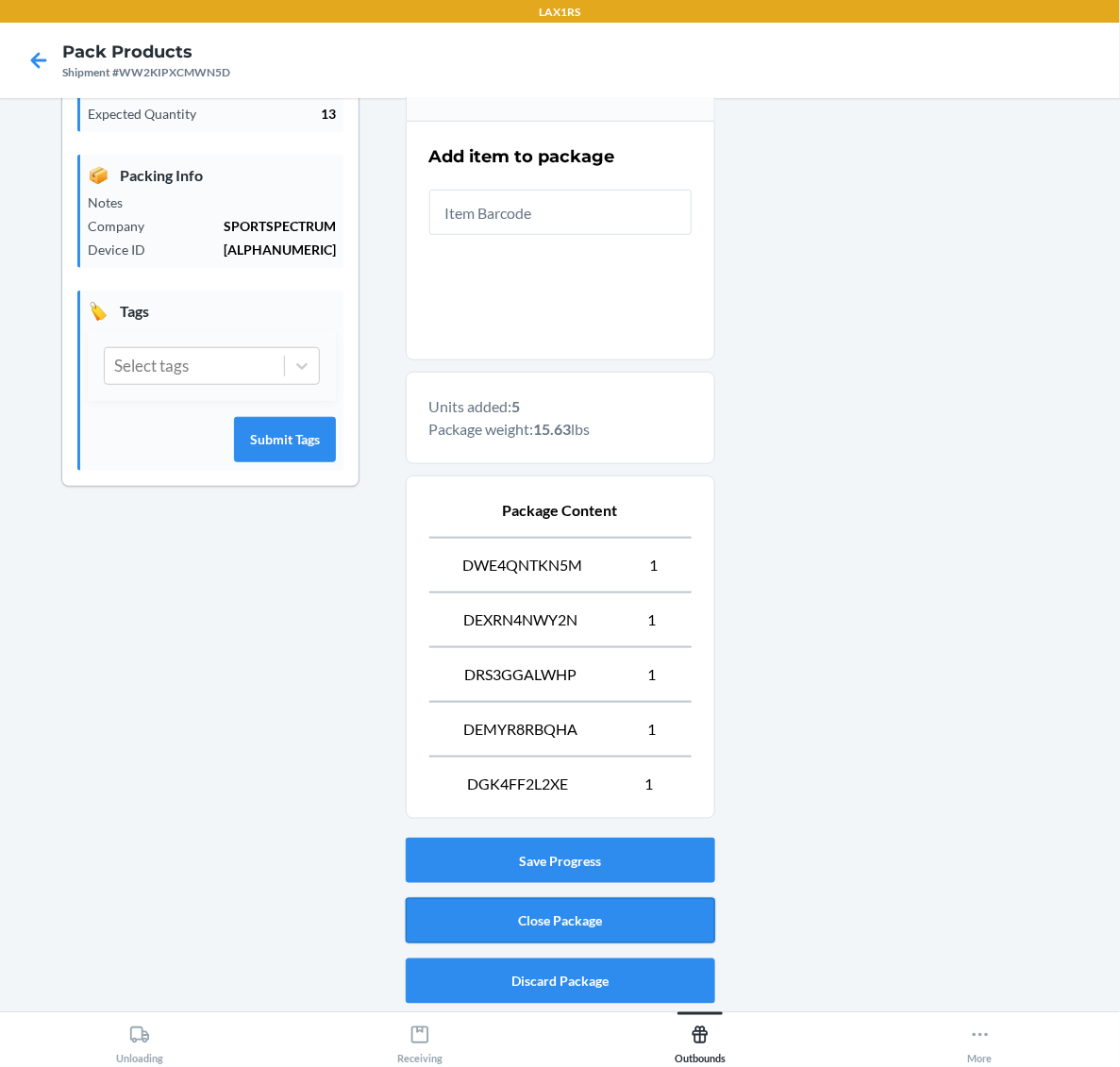 click on "Close Package" at bounding box center (560, 921) 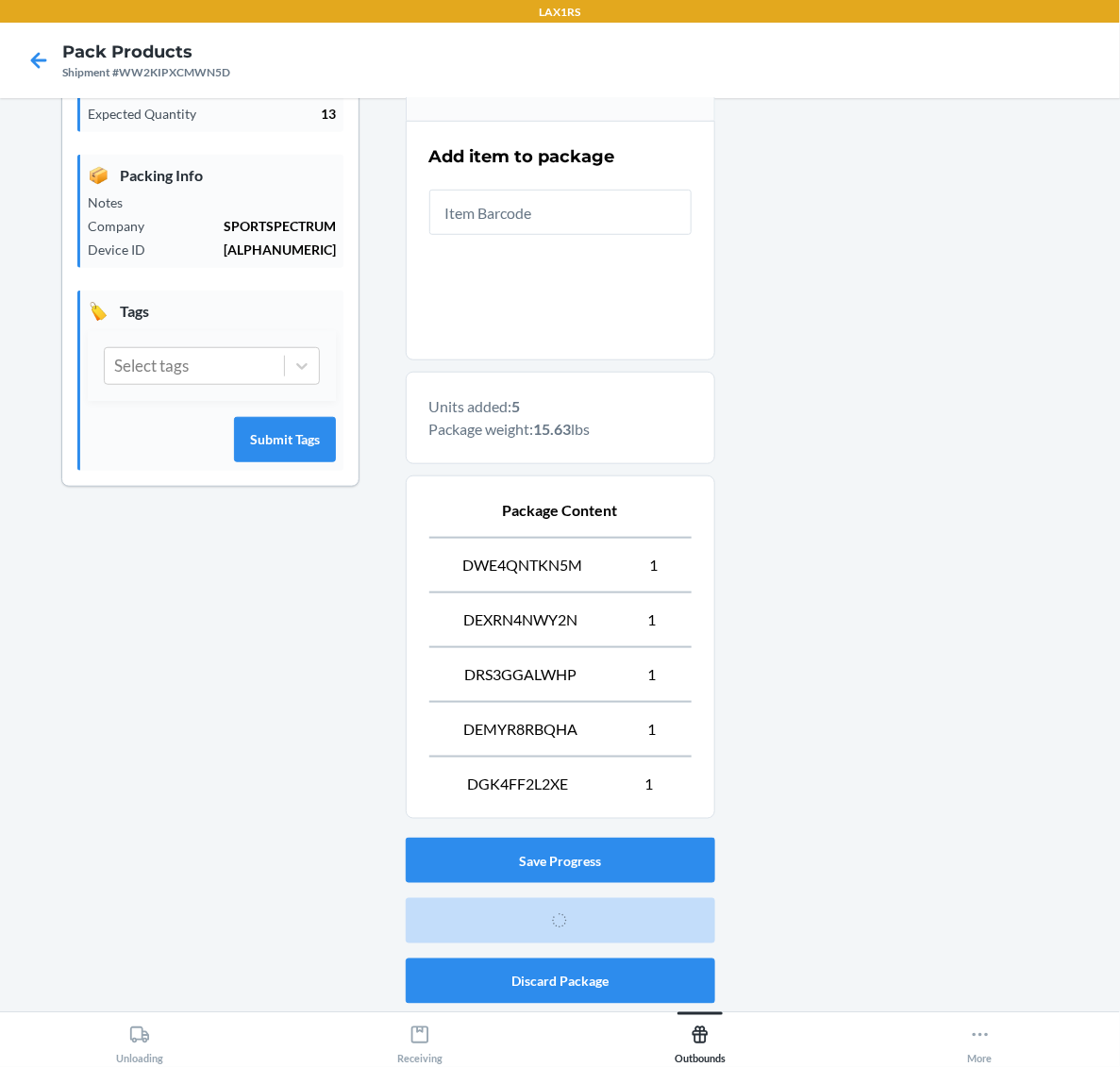 scroll, scrollTop: 0, scrollLeft: 0, axis: both 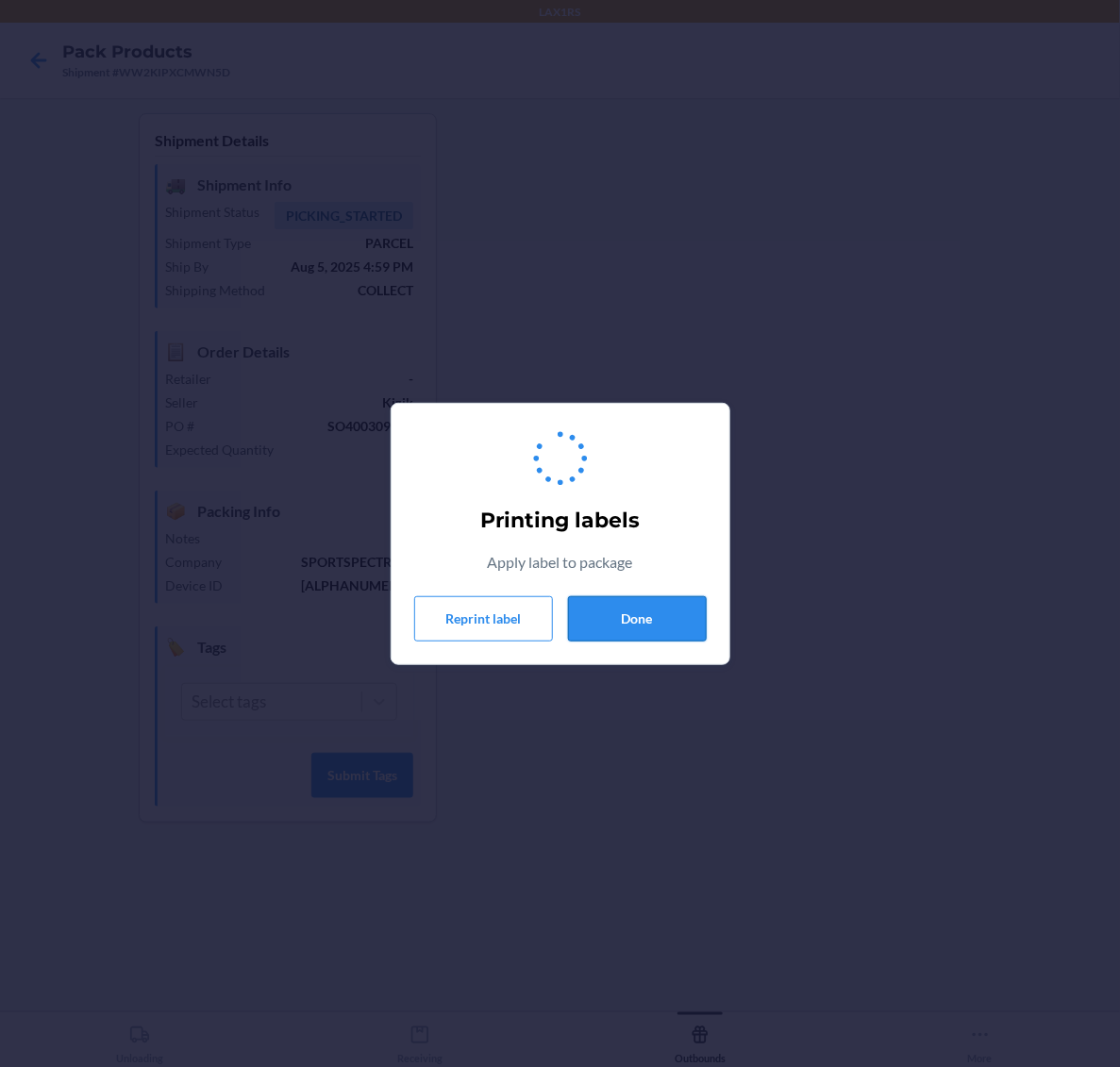 click on "Done" at bounding box center [637, 619] 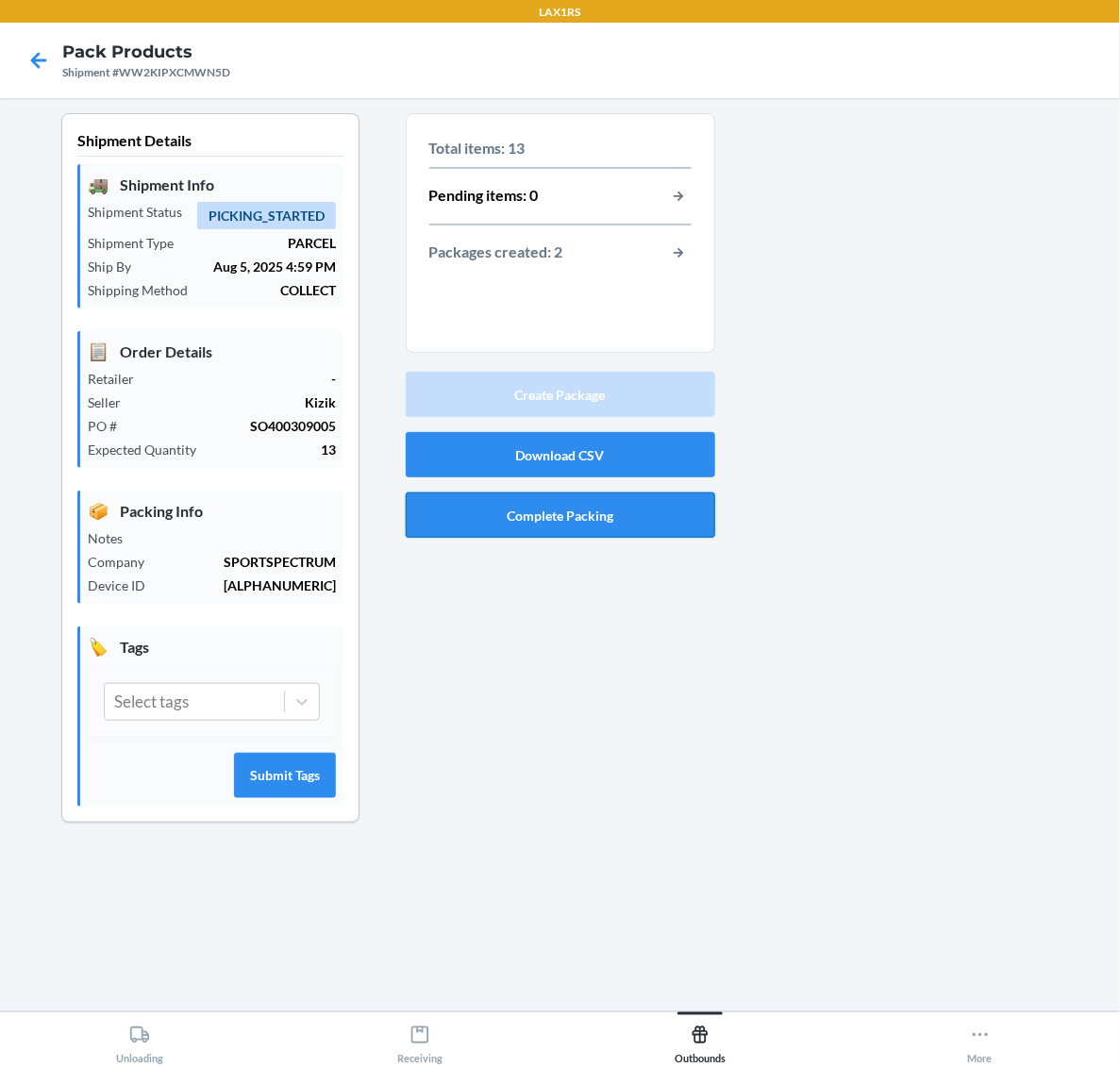 click on "Complete Packing" at bounding box center [560, 515] 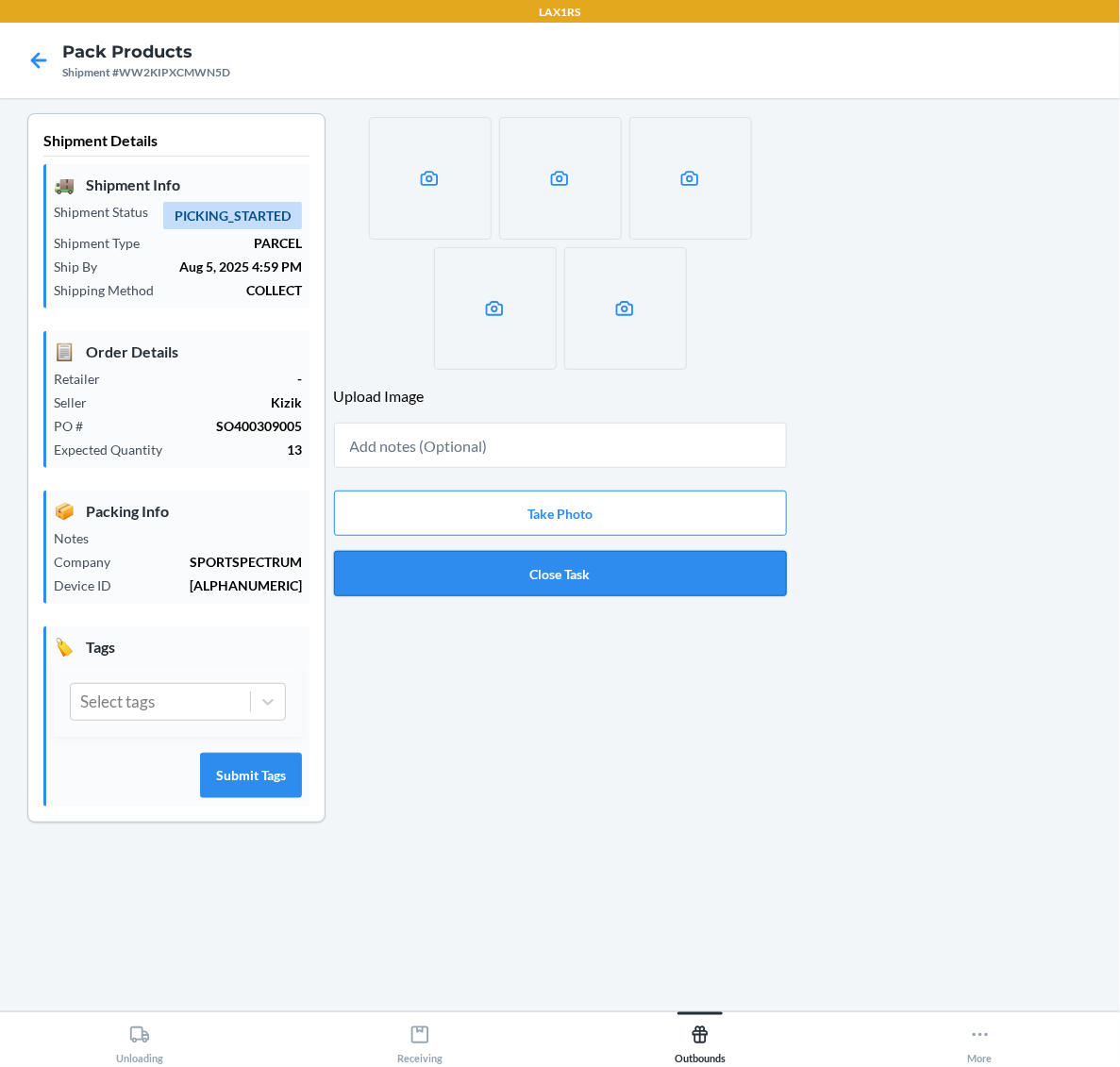 click on "Close Task" at bounding box center [560, 574] 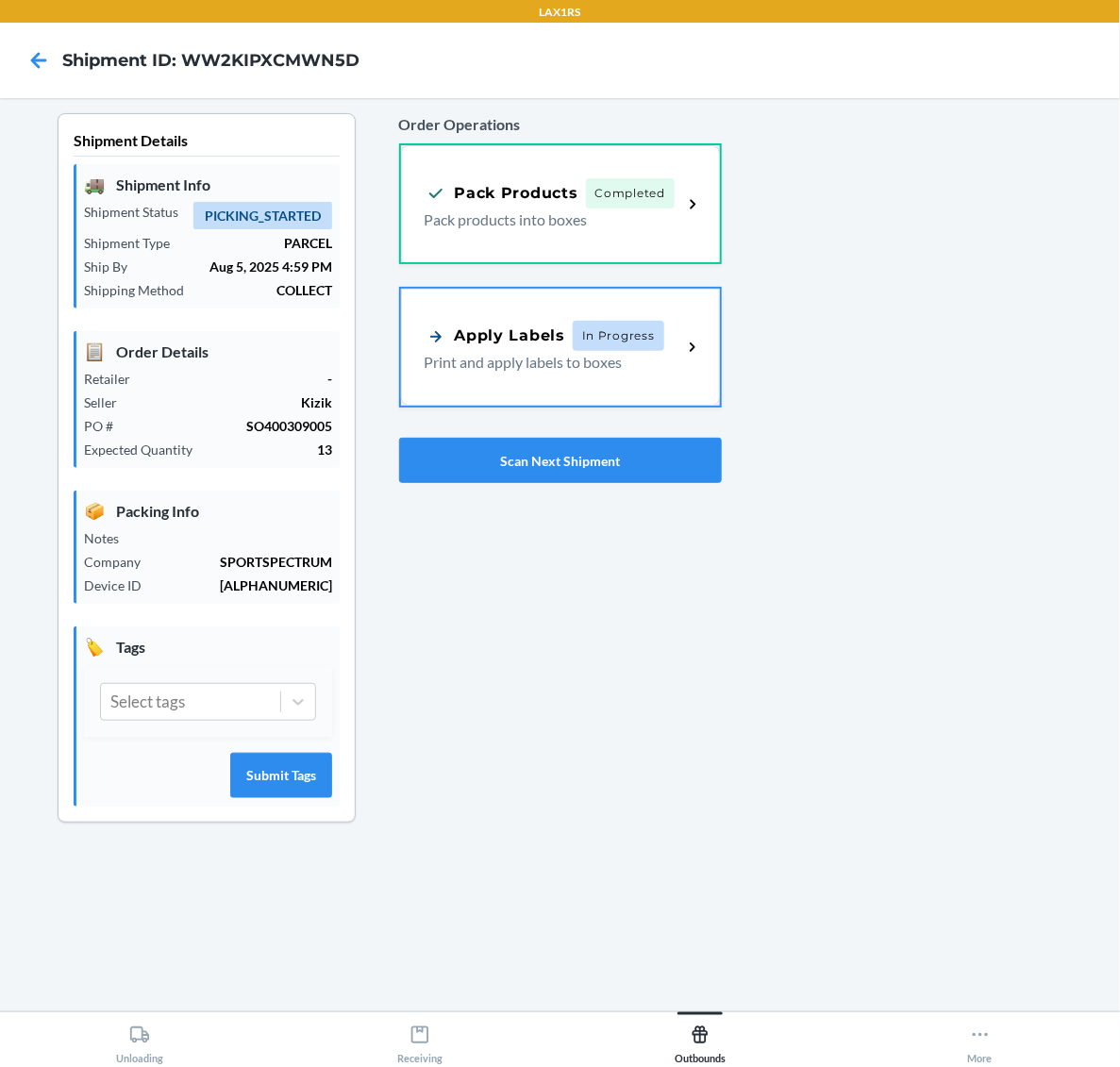 drag, startPoint x: 591, startPoint y: 340, endPoint x: 600, endPoint y: 336, distance: 9.848858 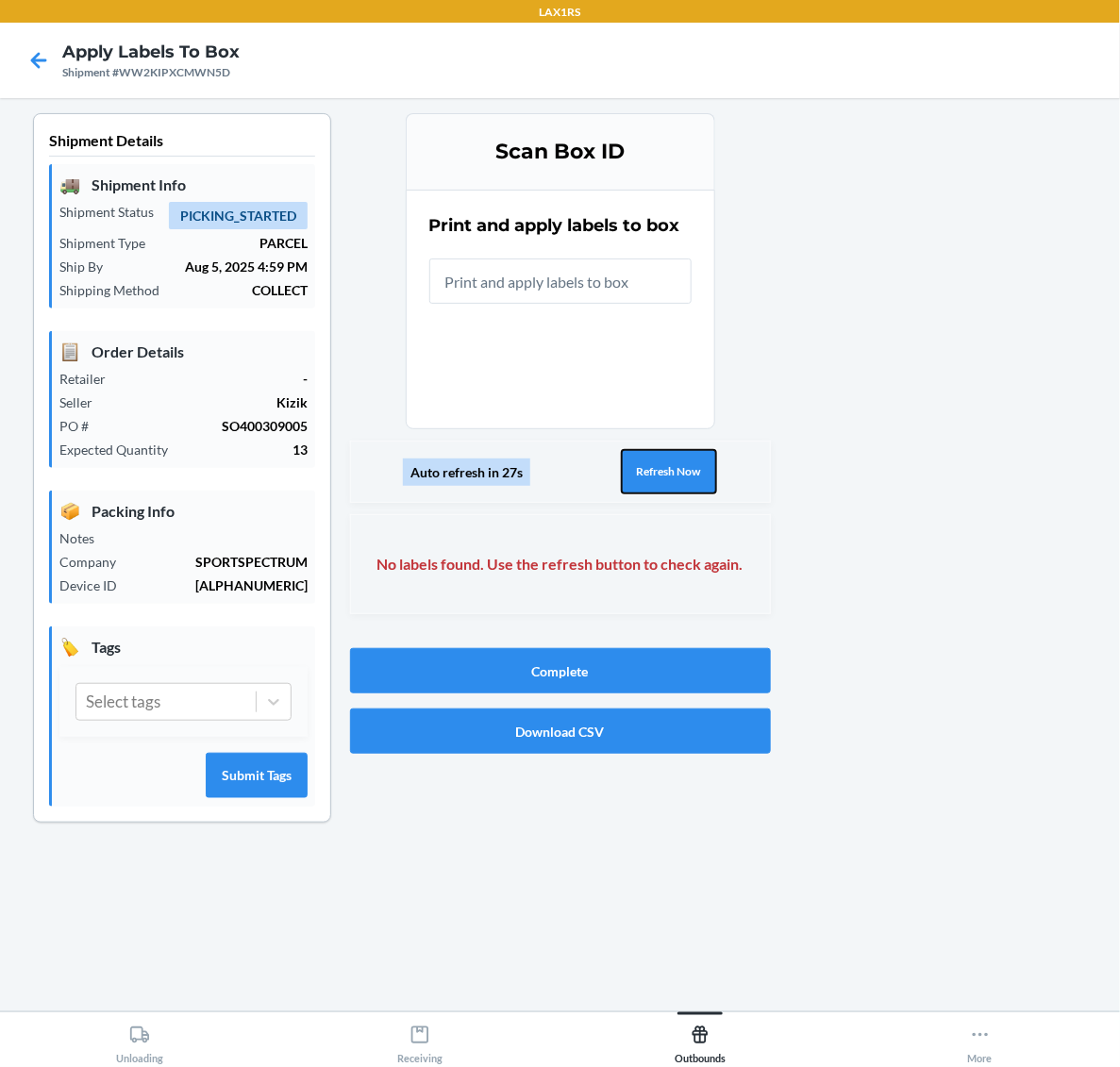 click on "Refresh Now" at bounding box center [669, 472] 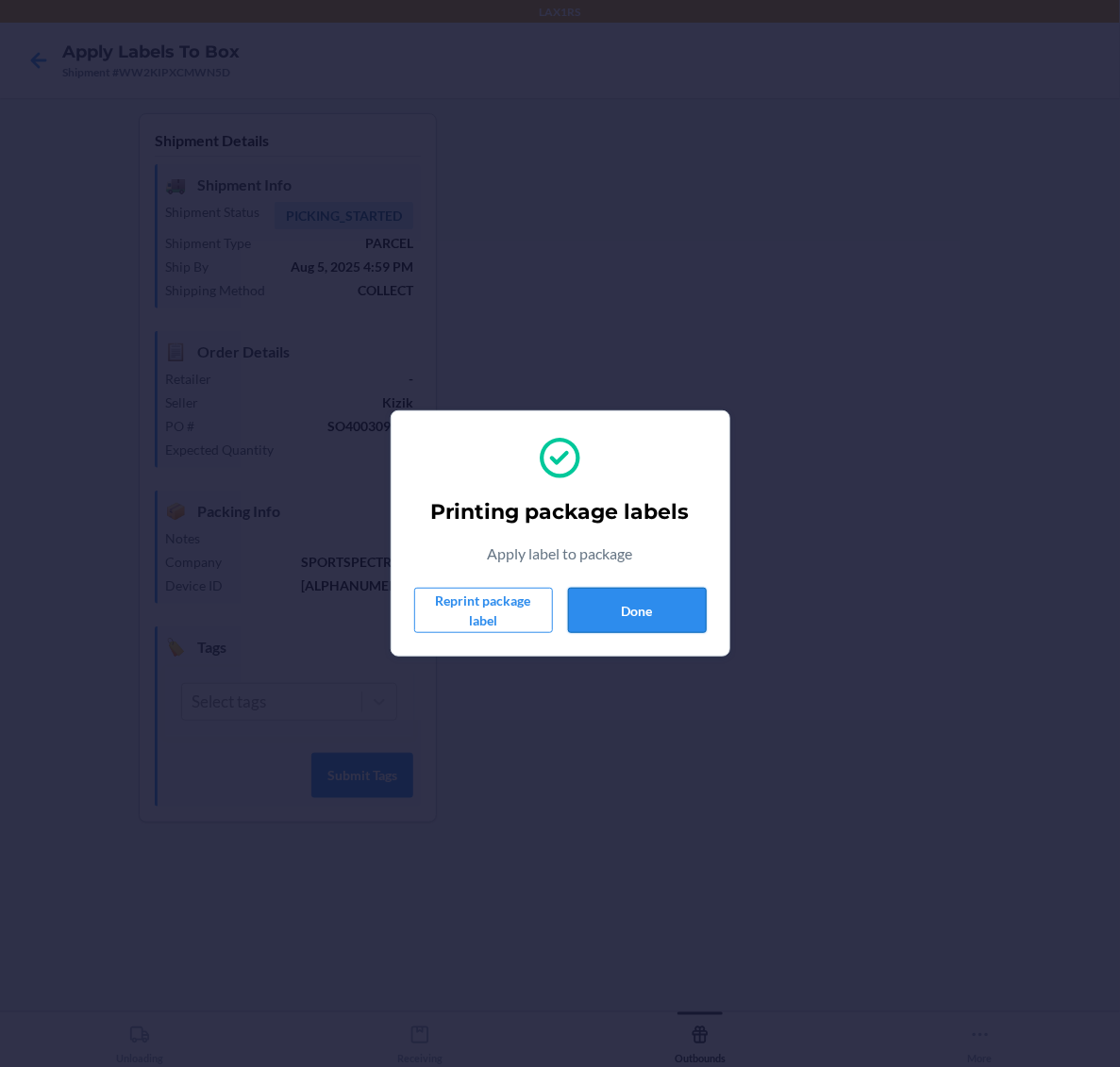 click on "Done" at bounding box center [637, 610] 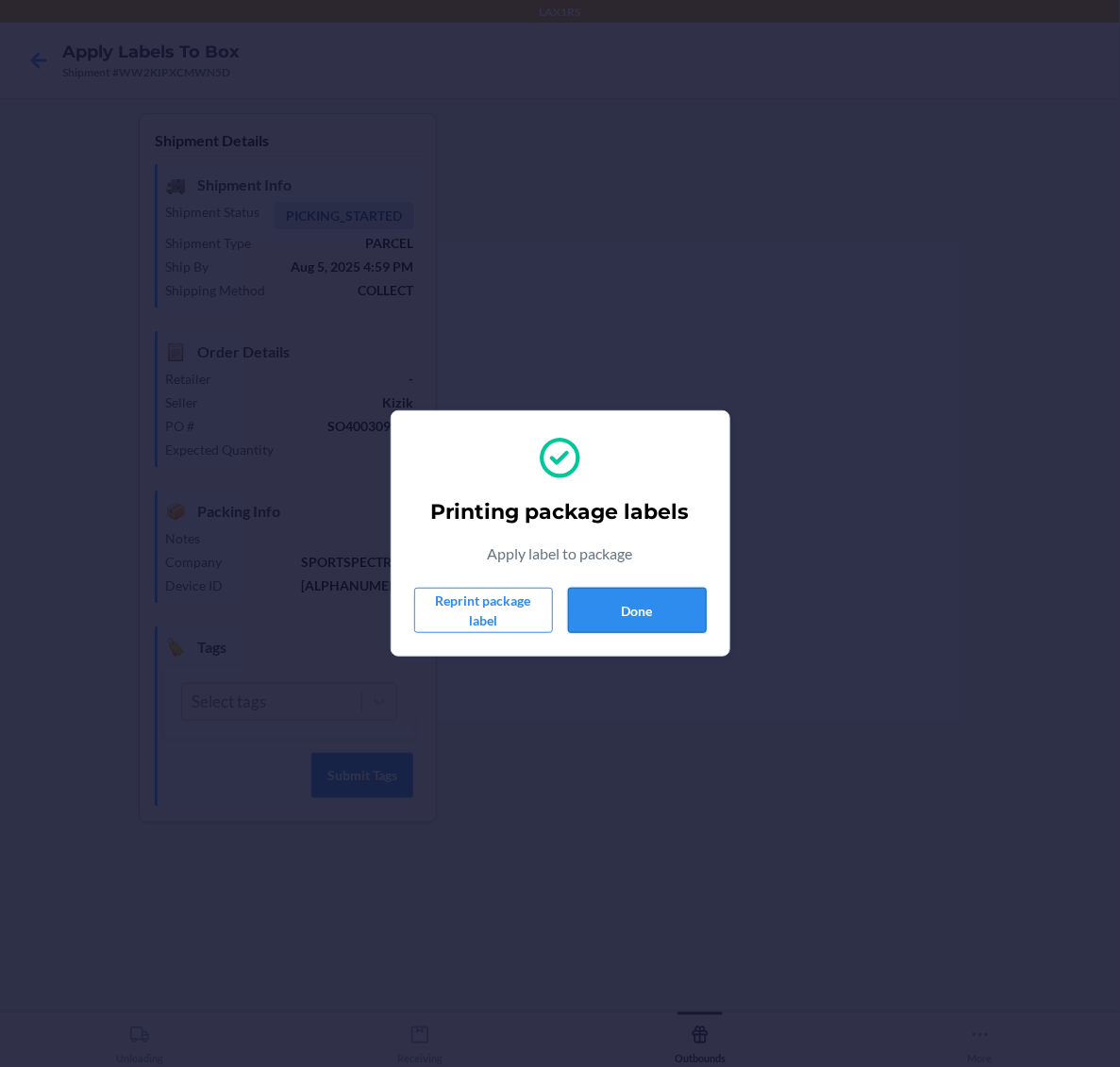 click on "Done" at bounding box center (637, 610) 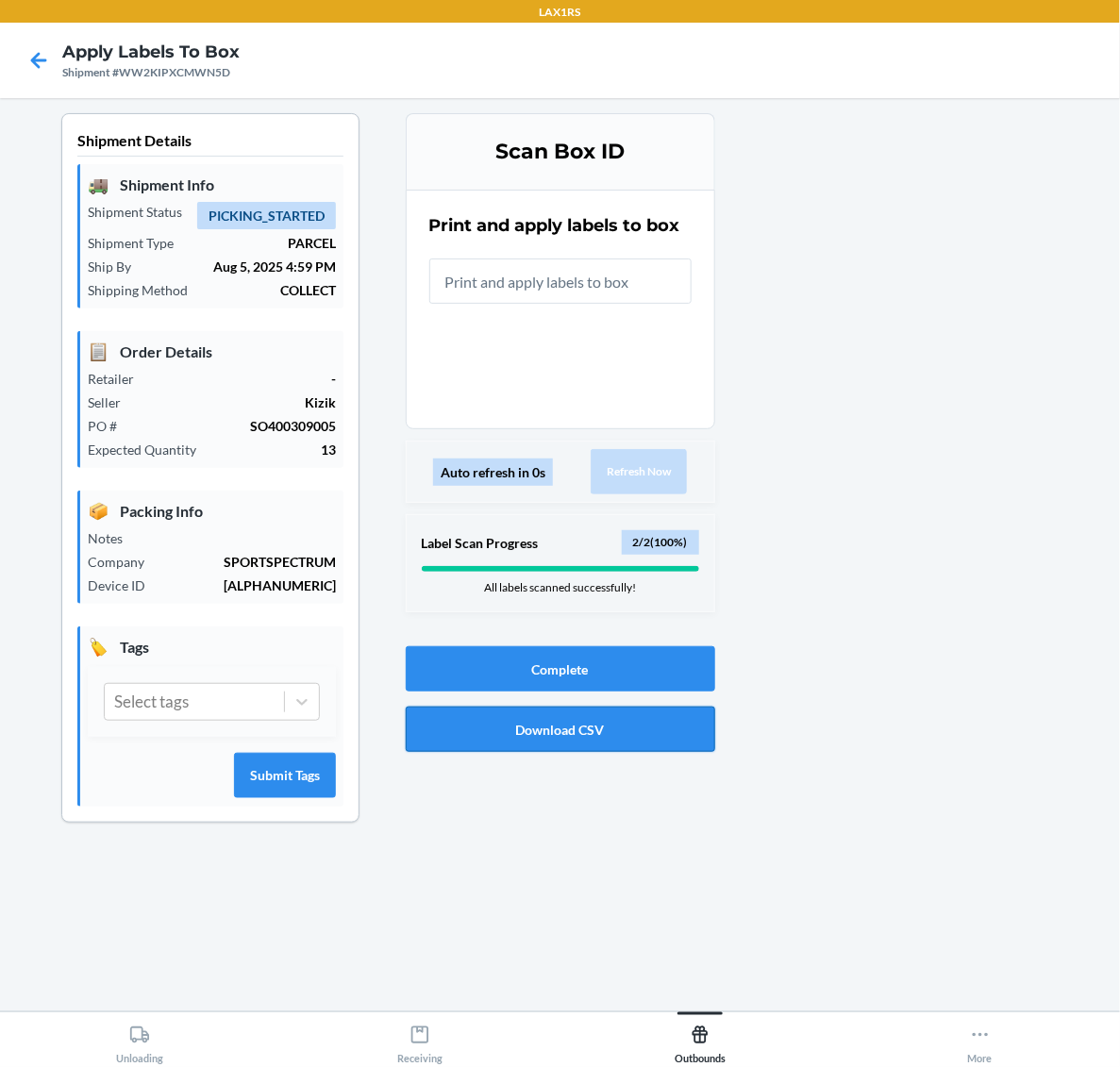 click on "Download CSV" at bounding box center [560, 729] 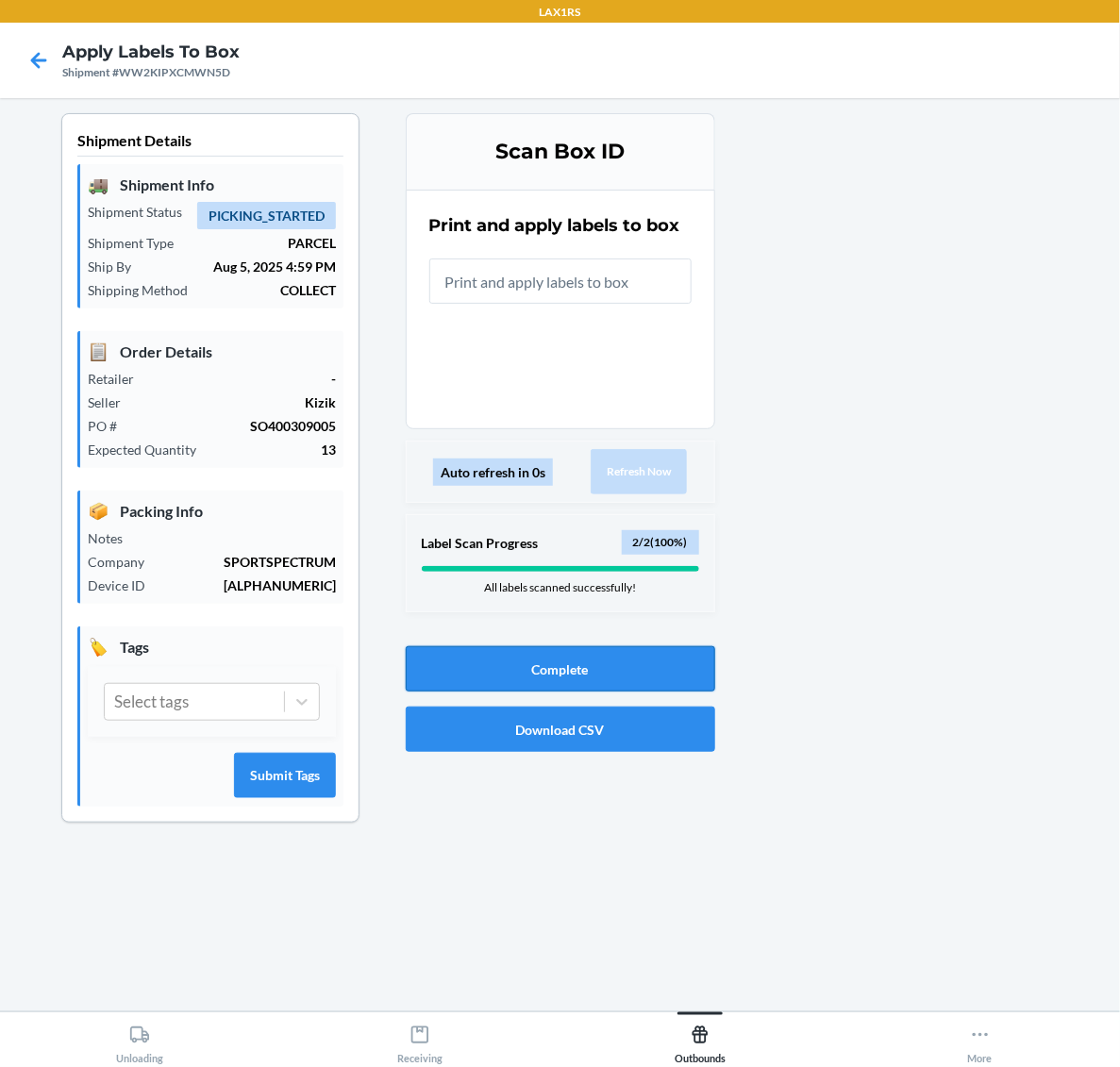 click on "Complete" at bounding box center (560, 669) 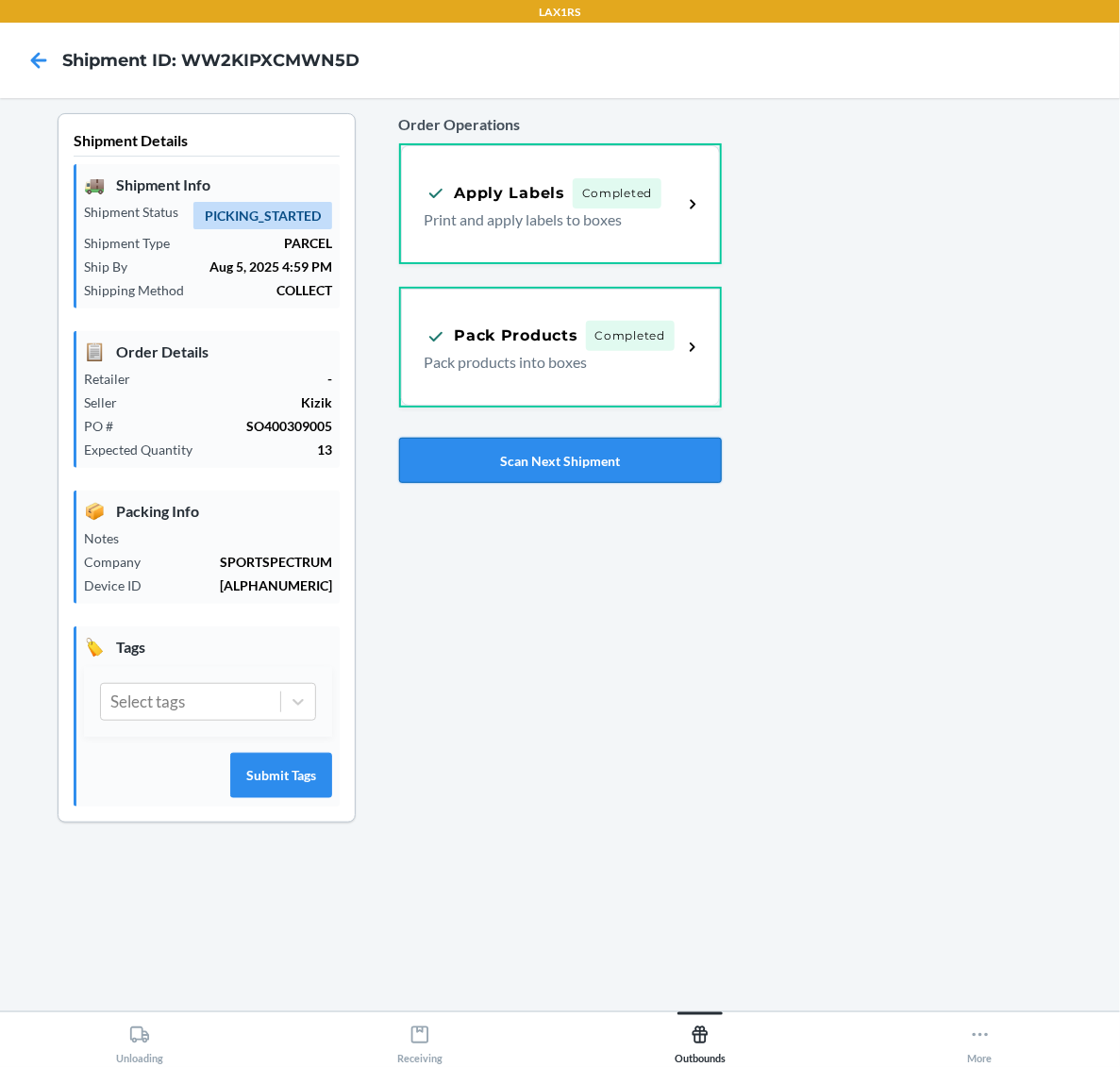 click on "Scan Next Shipment" at bounding box center (560, 460) 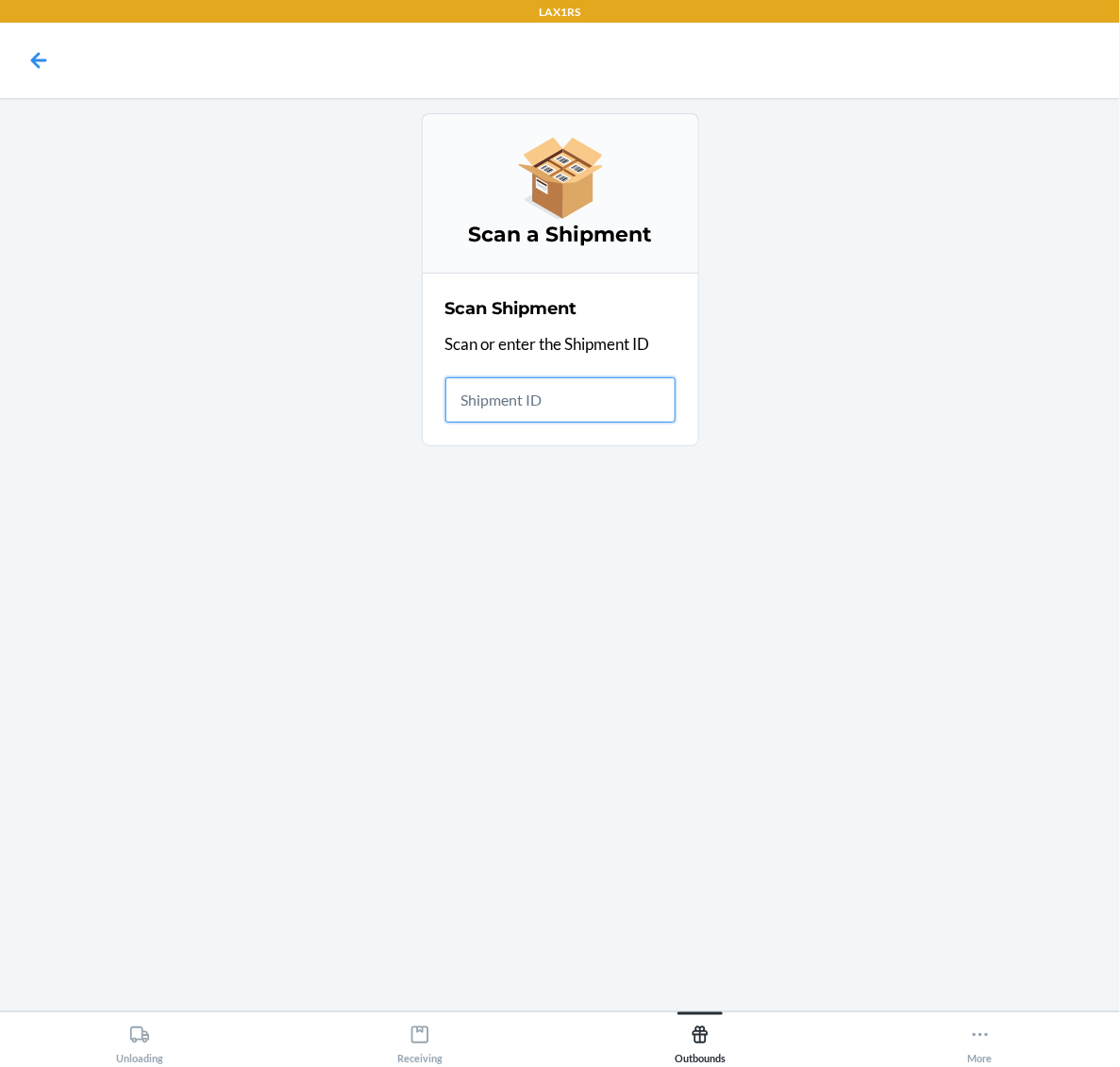 click at bounding box center [560, 400] 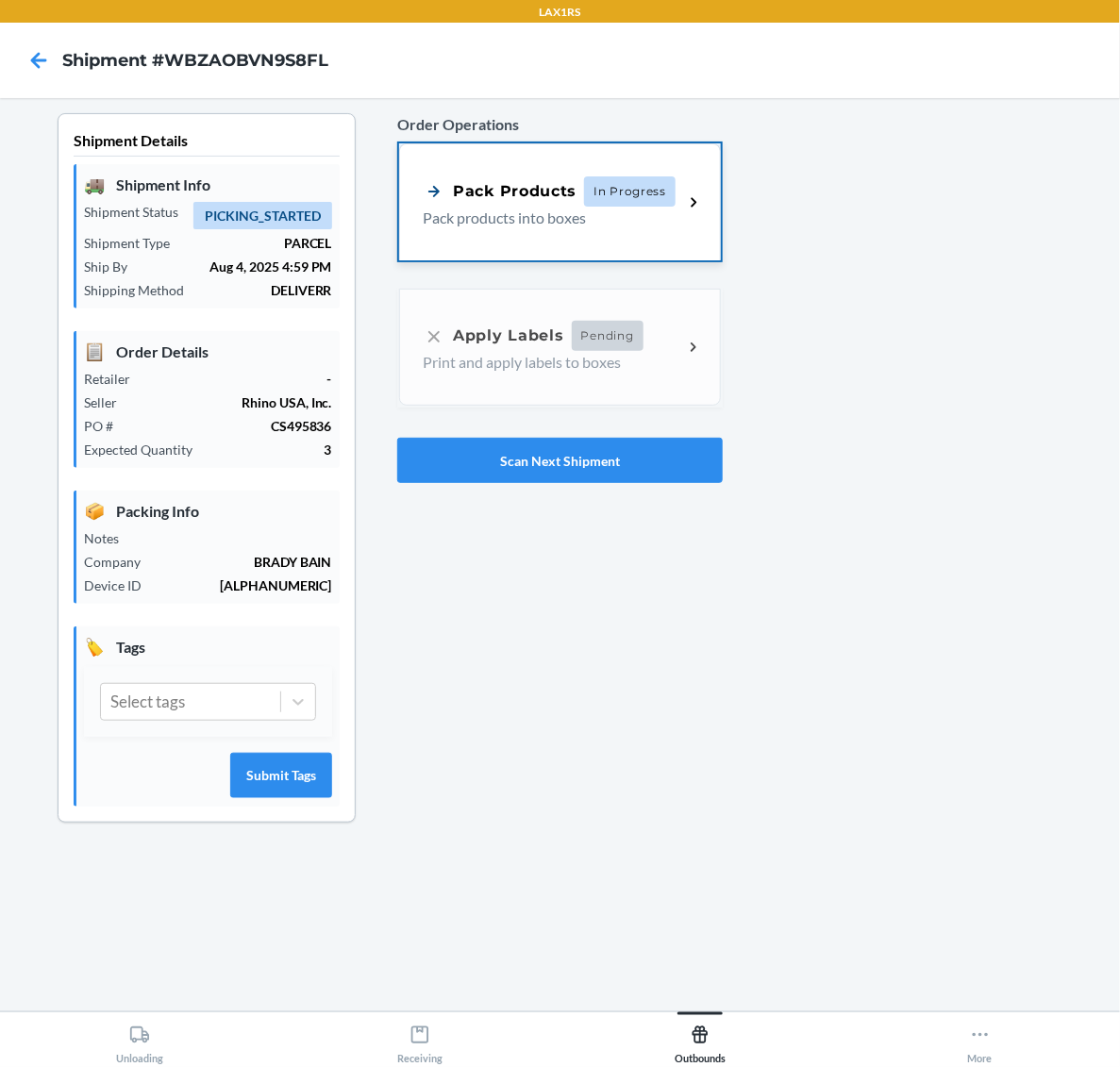 click on "Pack Products In Progress Pack products into boxes" at bounding box center (560, 202) 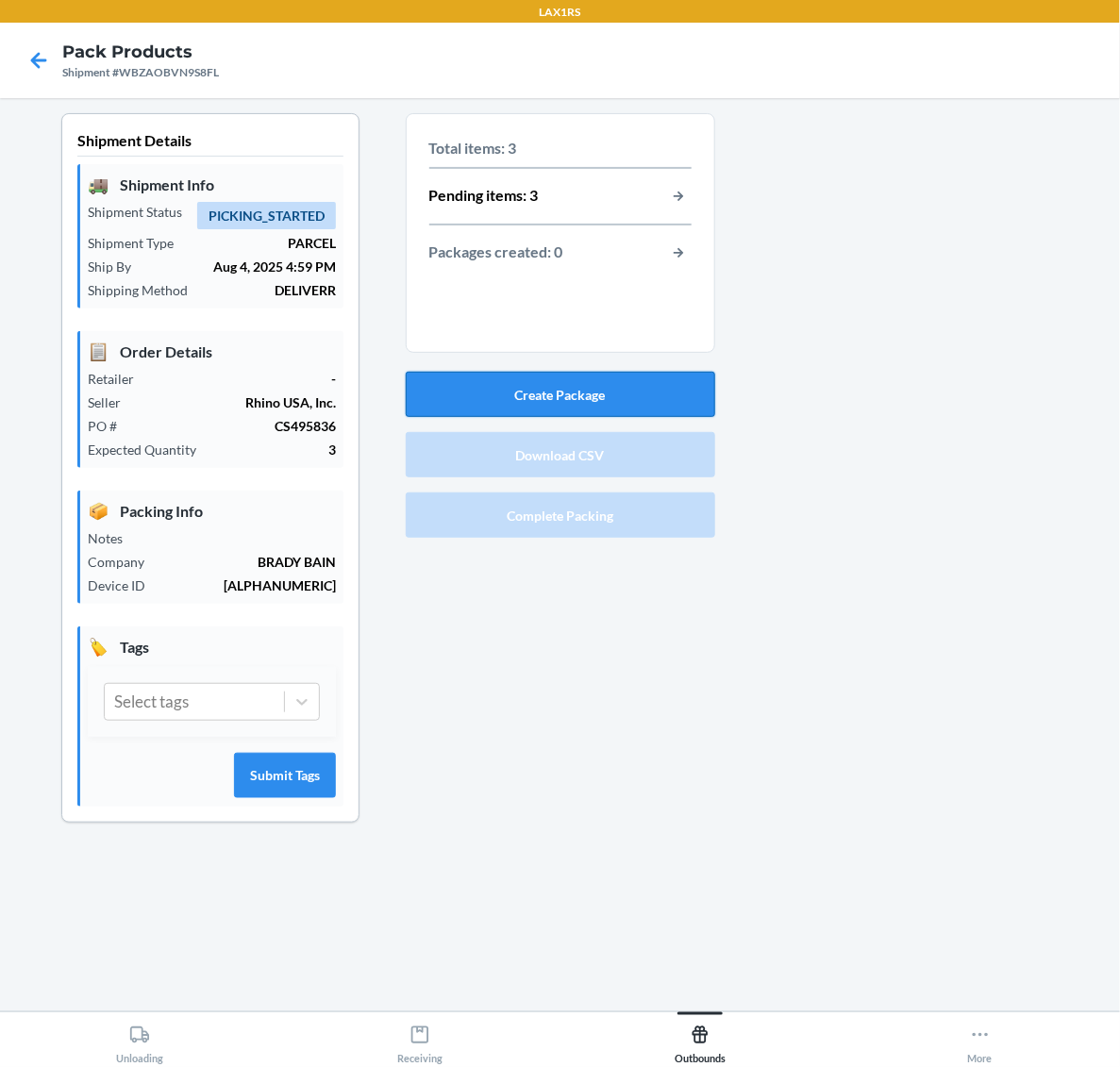 click on "Create Package" at bounding box center (560, 394) 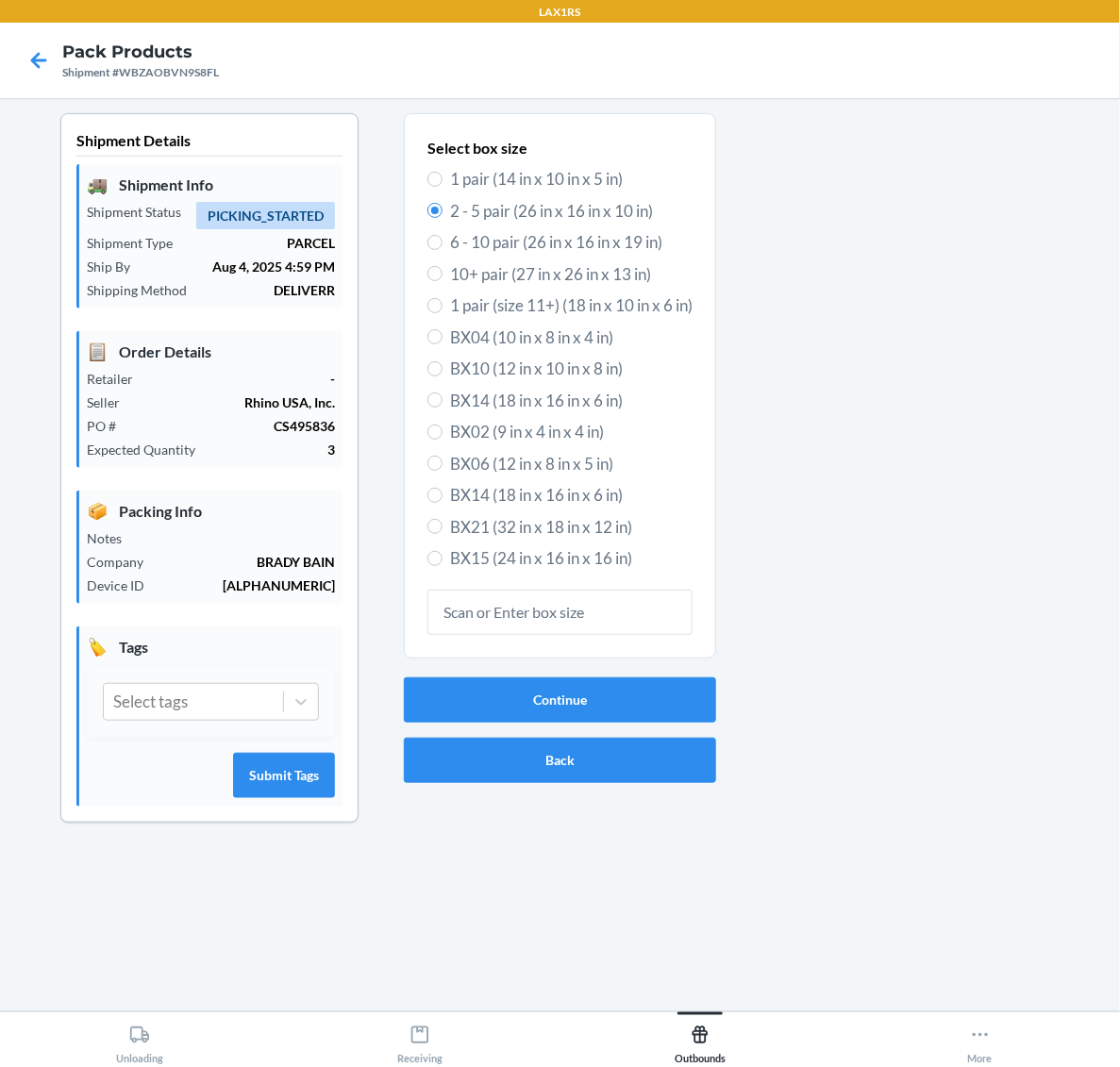 click on "BX14 (18 in x 16 in x 6 in)" at bounding box center [571, 495] 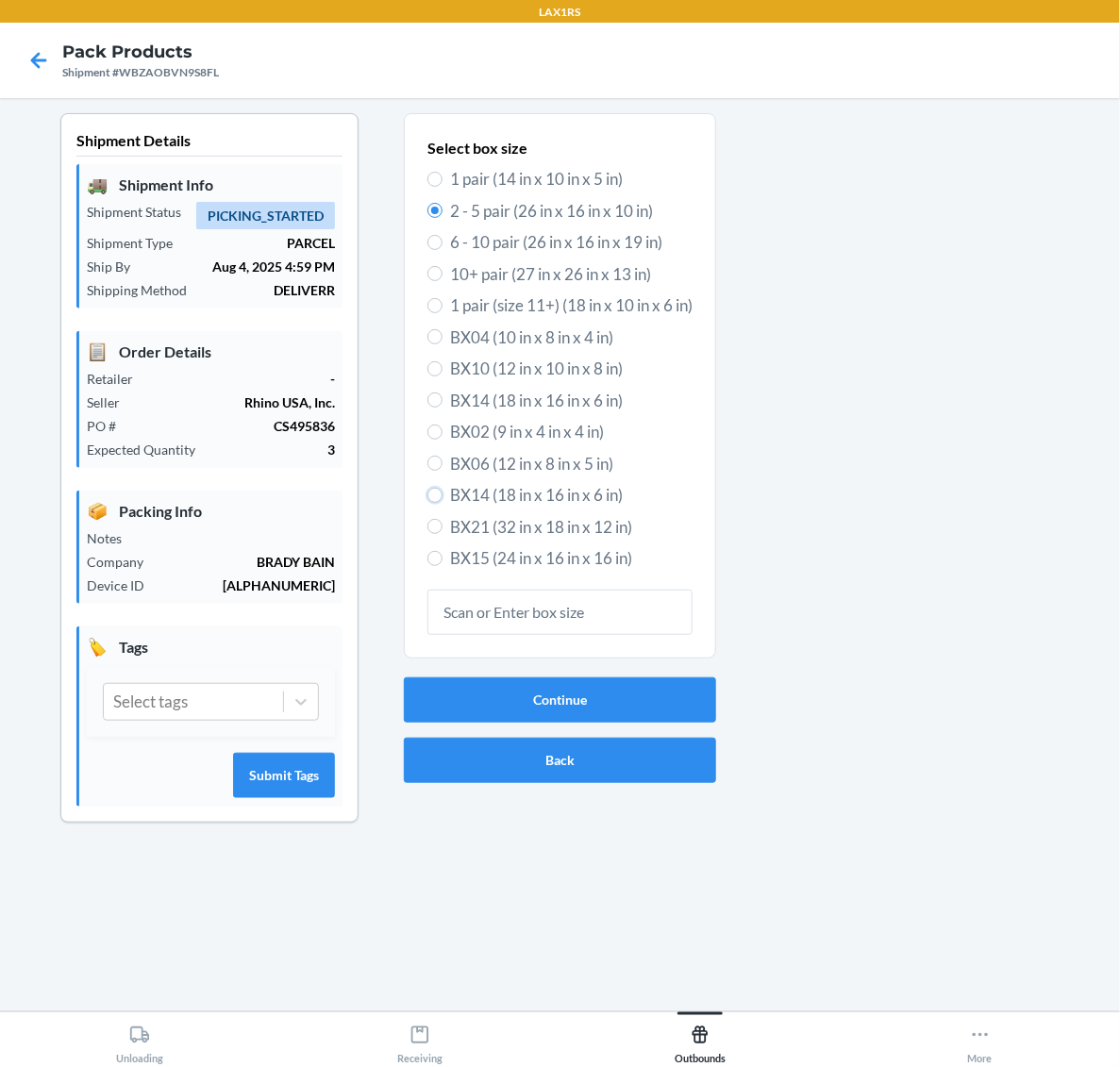 click on "BX14 (18 in x 16 in x 6 in)" at bounding box center [435, 495] 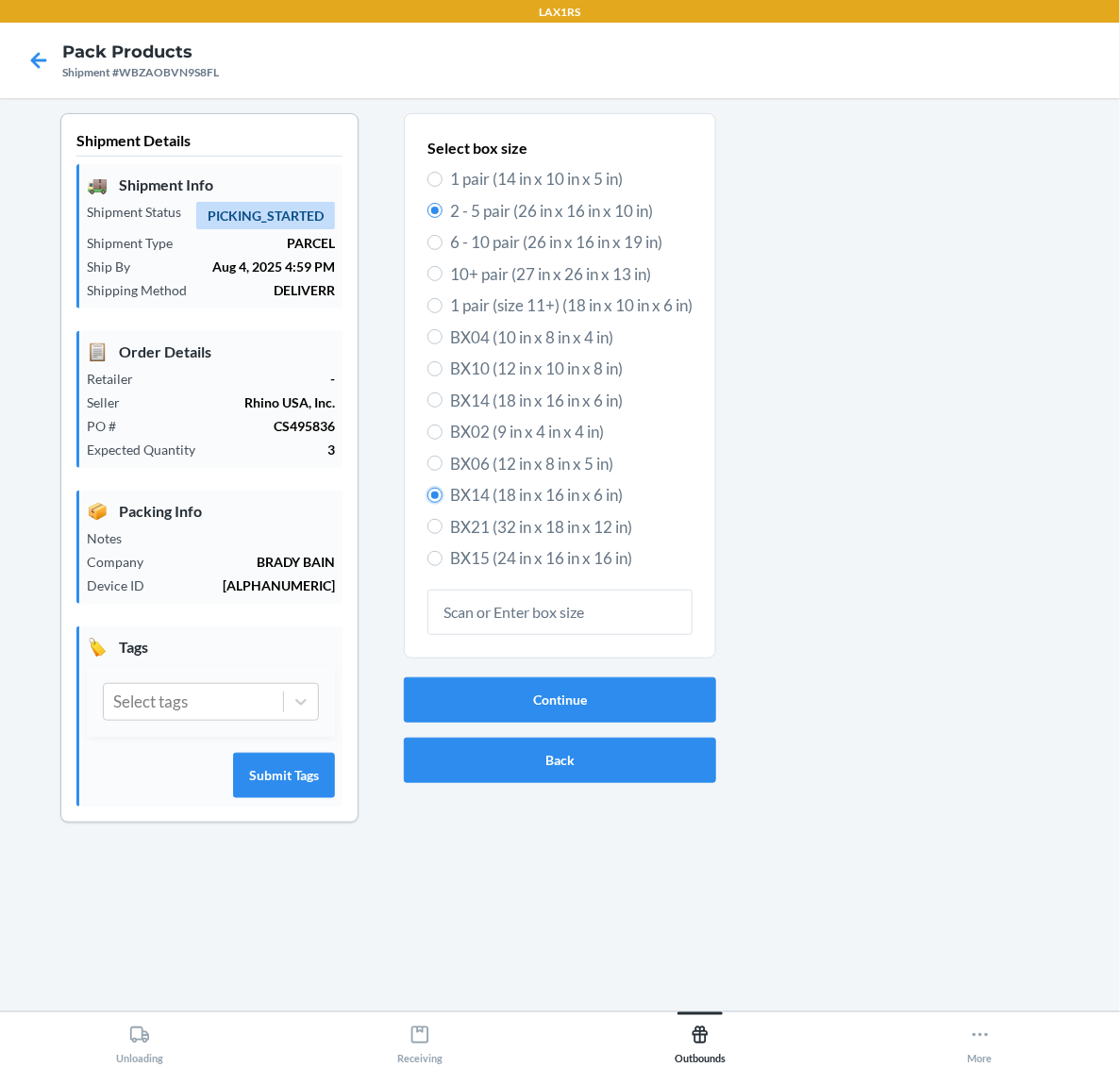 radio on "false" 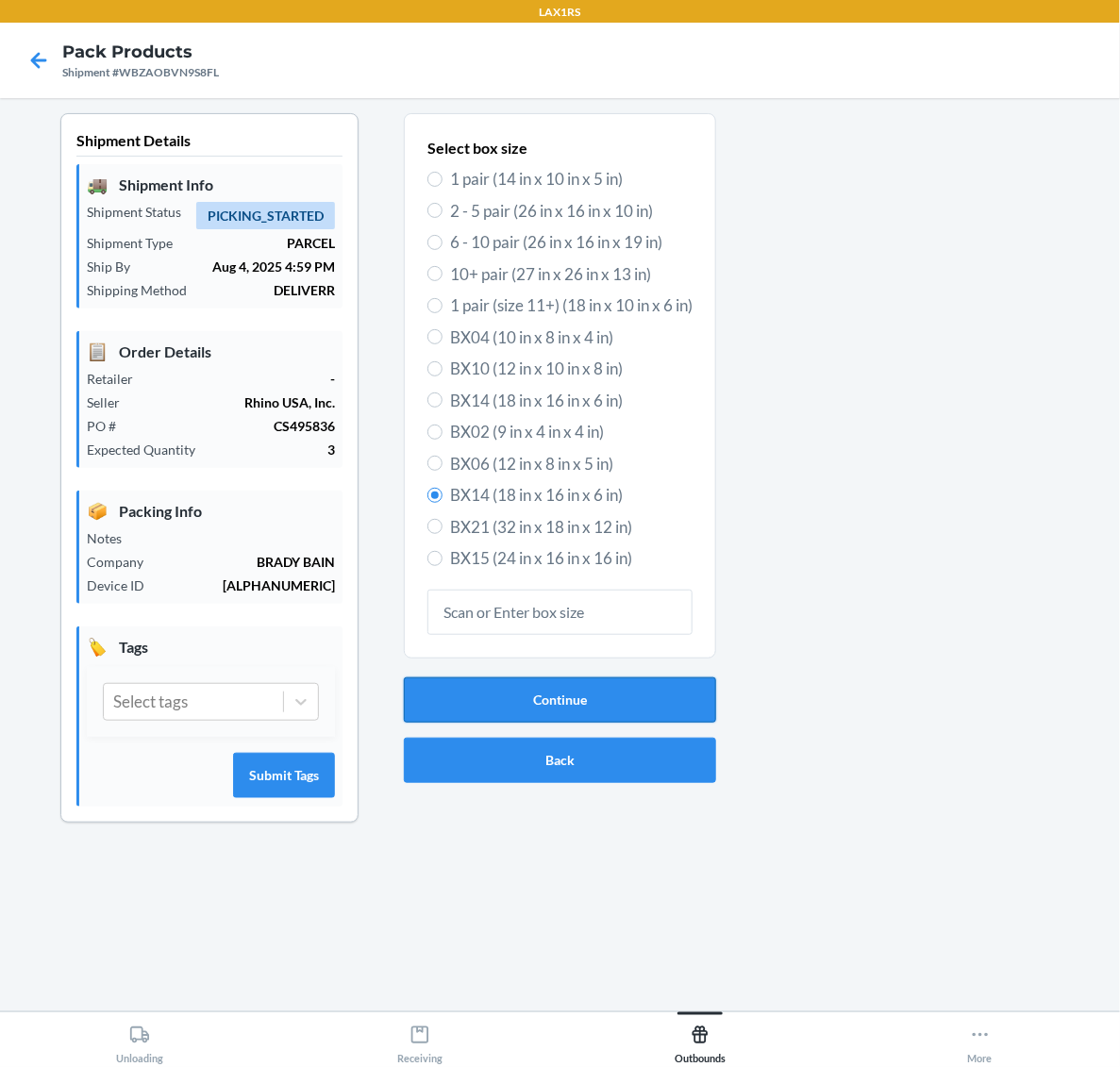 click on "Continue" at bounding box center [560, 700] 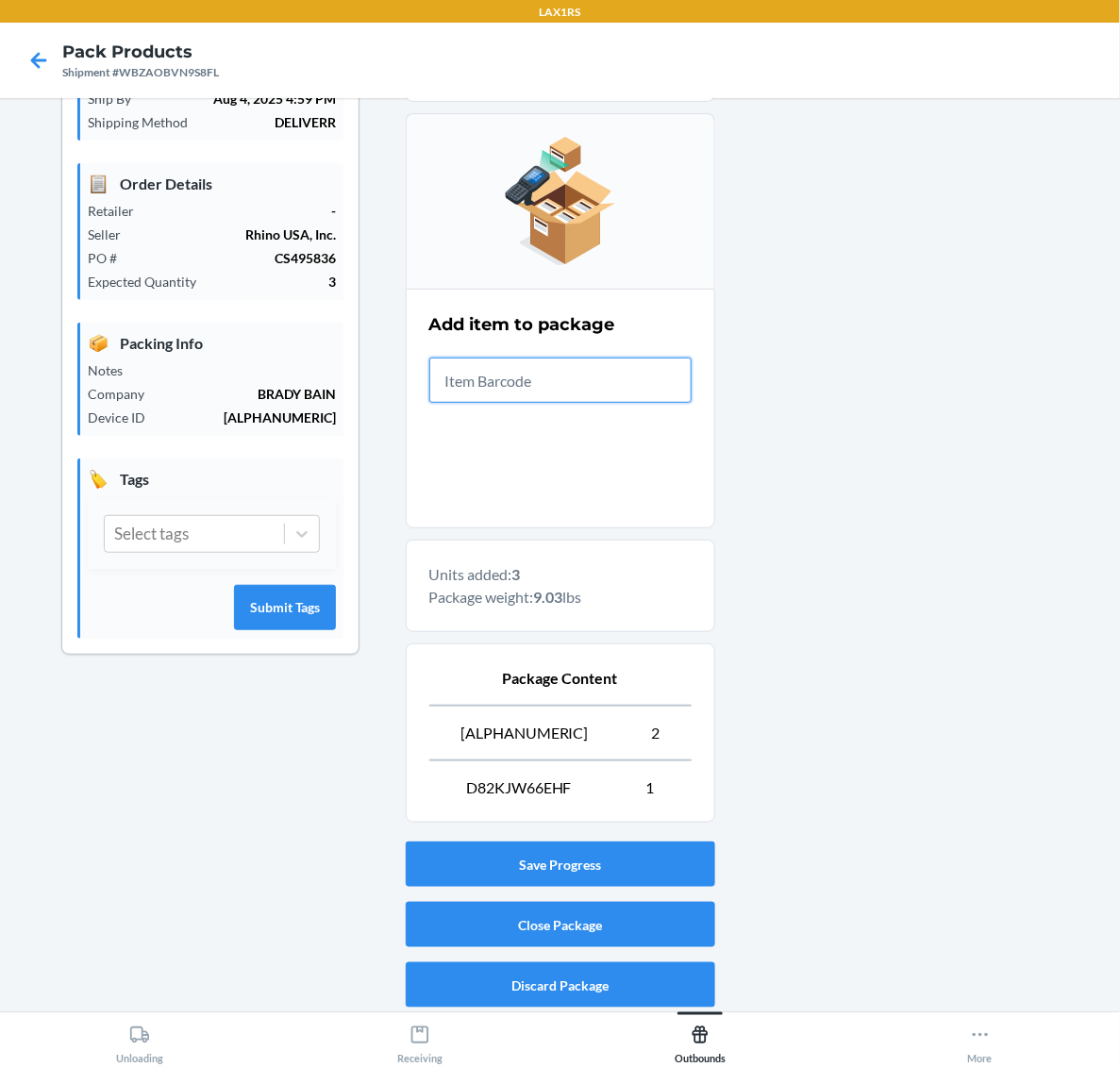 scroll, scrollTop: 173, scrollLeft: 0, axis: vertical 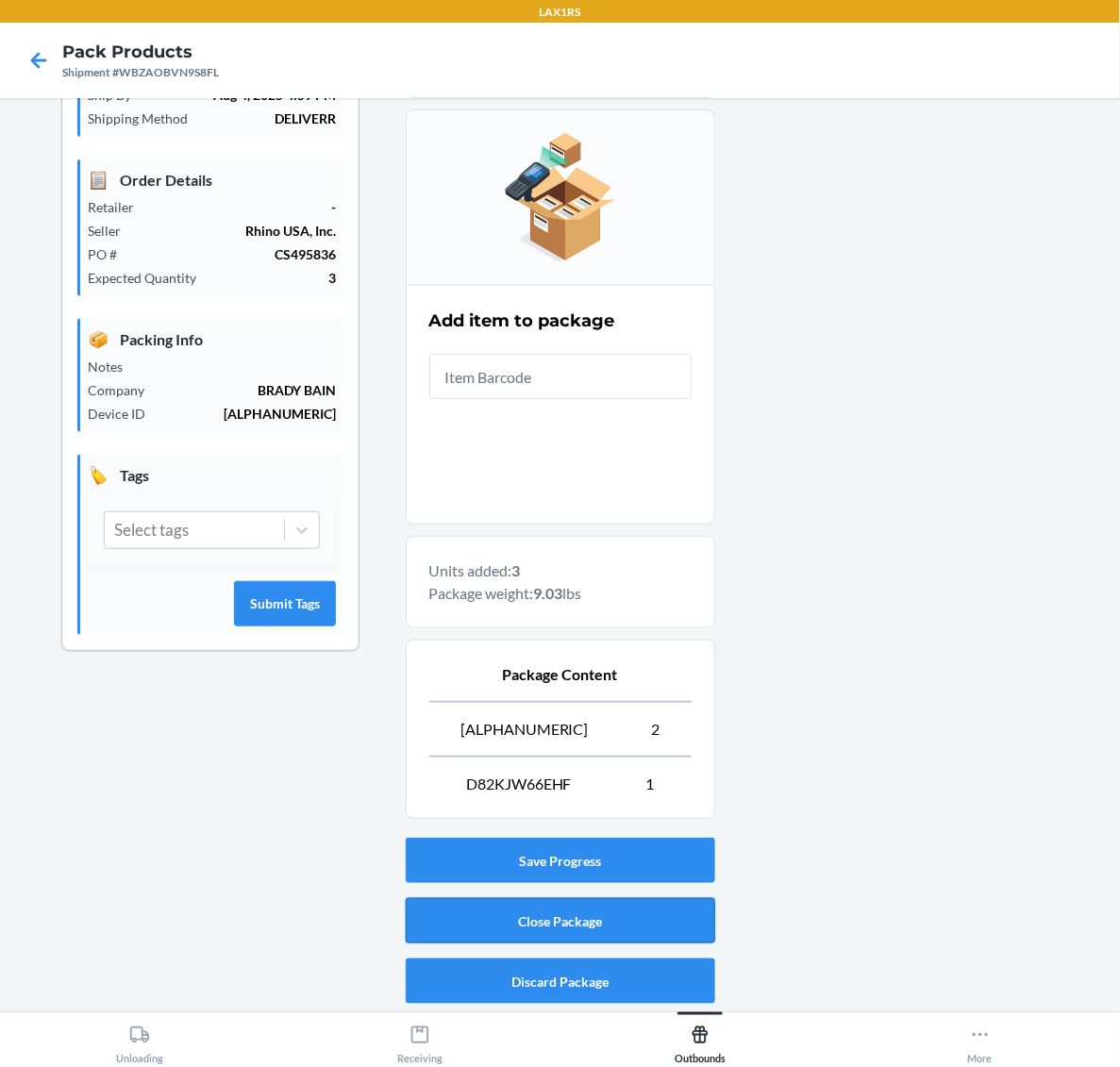 click on "Close Package" at bounding box center [560, 921] 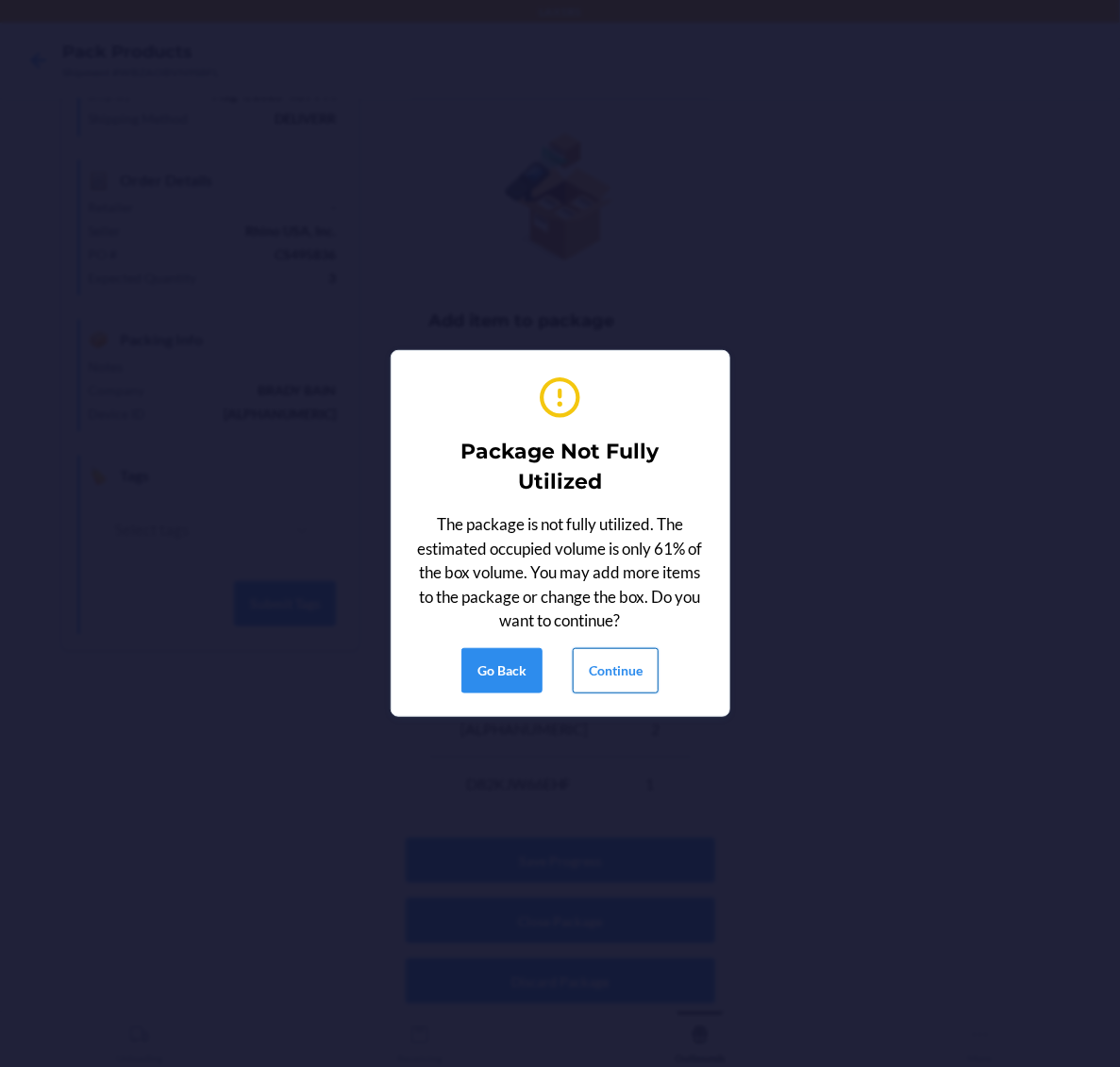 click on "Continue" at bounding box center (615, 671) 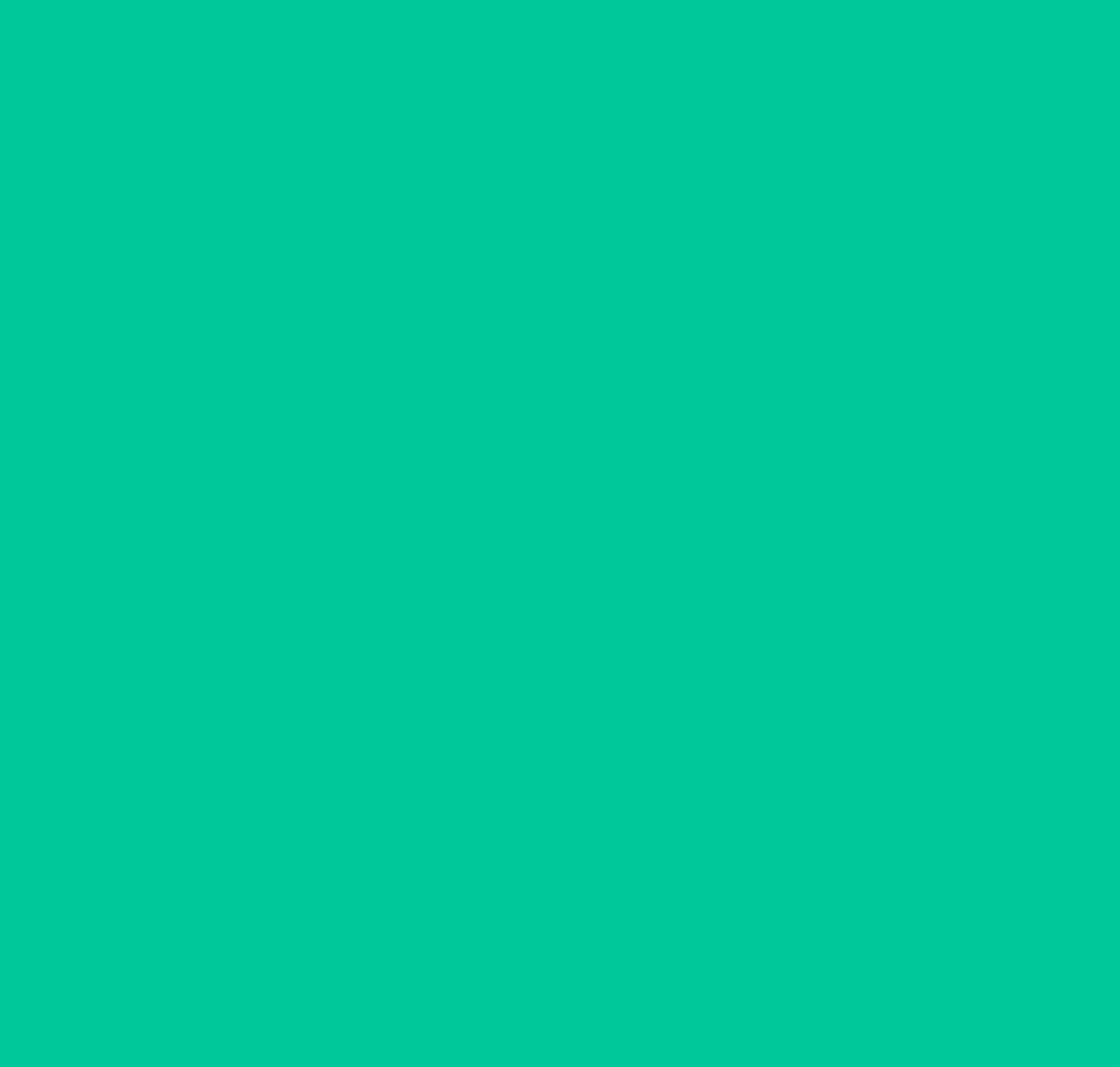 scroll, scrollTop: 0, scrollLeft: 0, axis: both 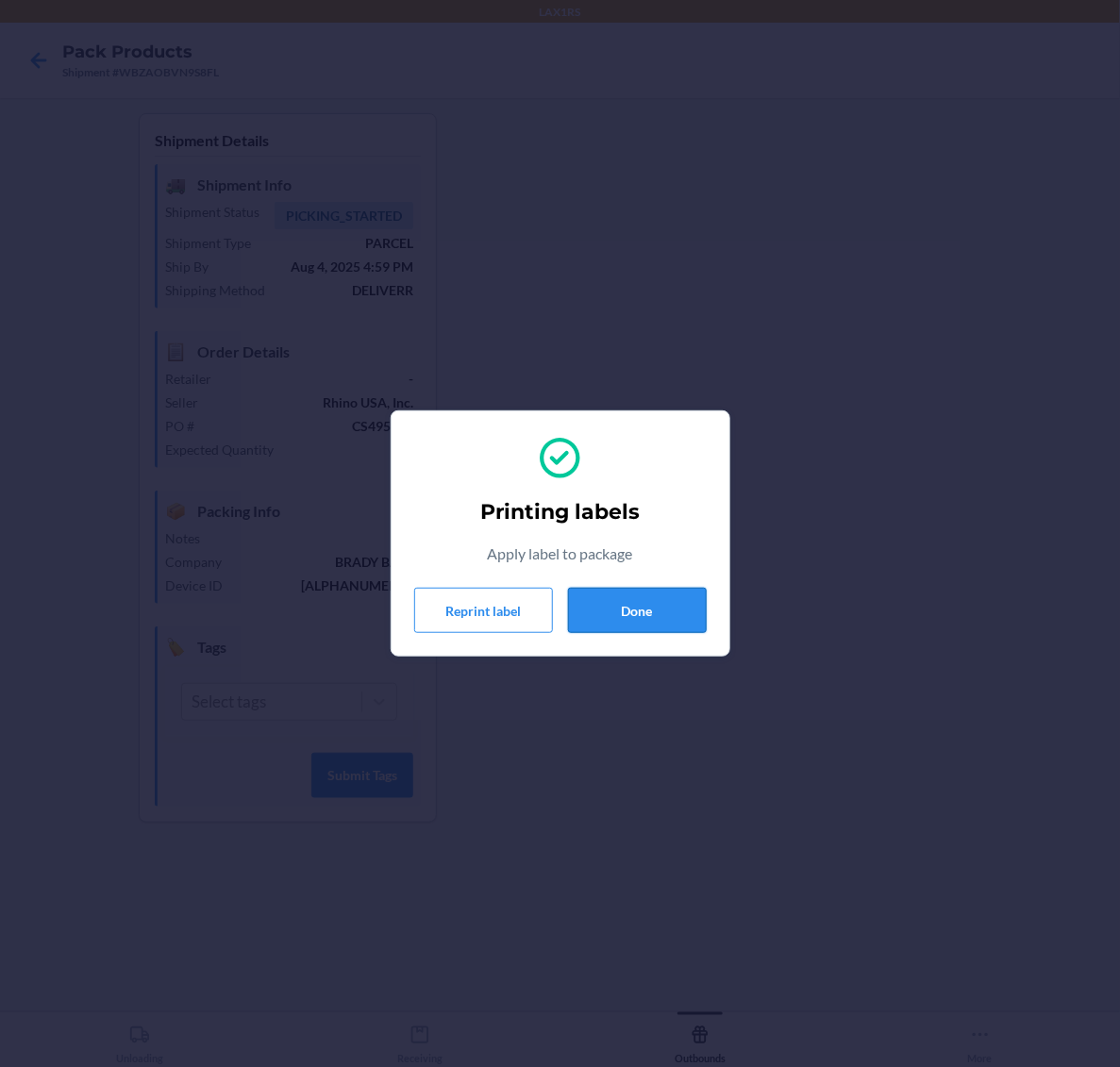 click on "Done" at bounding box center (637, 610) 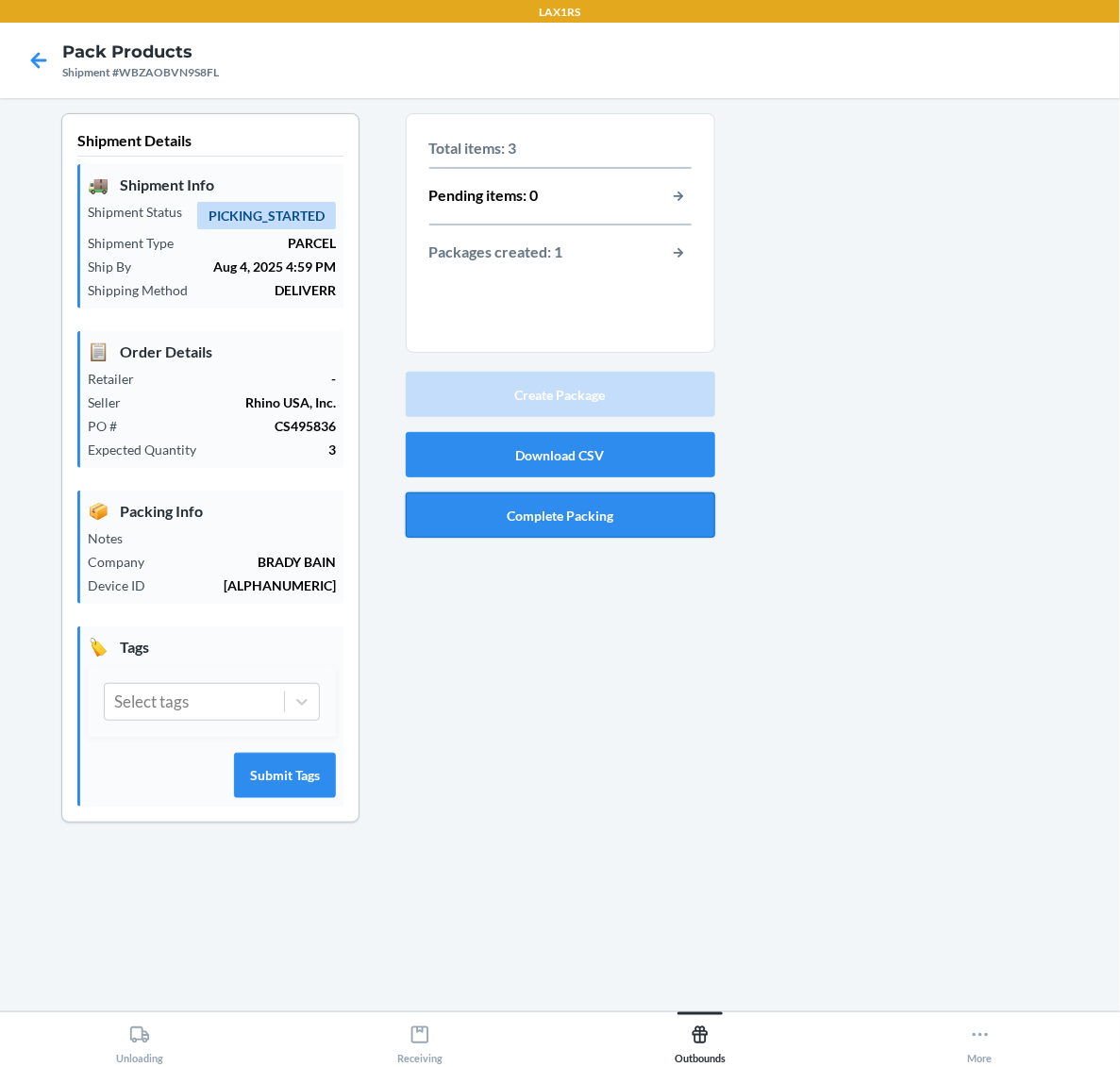 click on "Complete Packing" at bounding box center (560, 515) 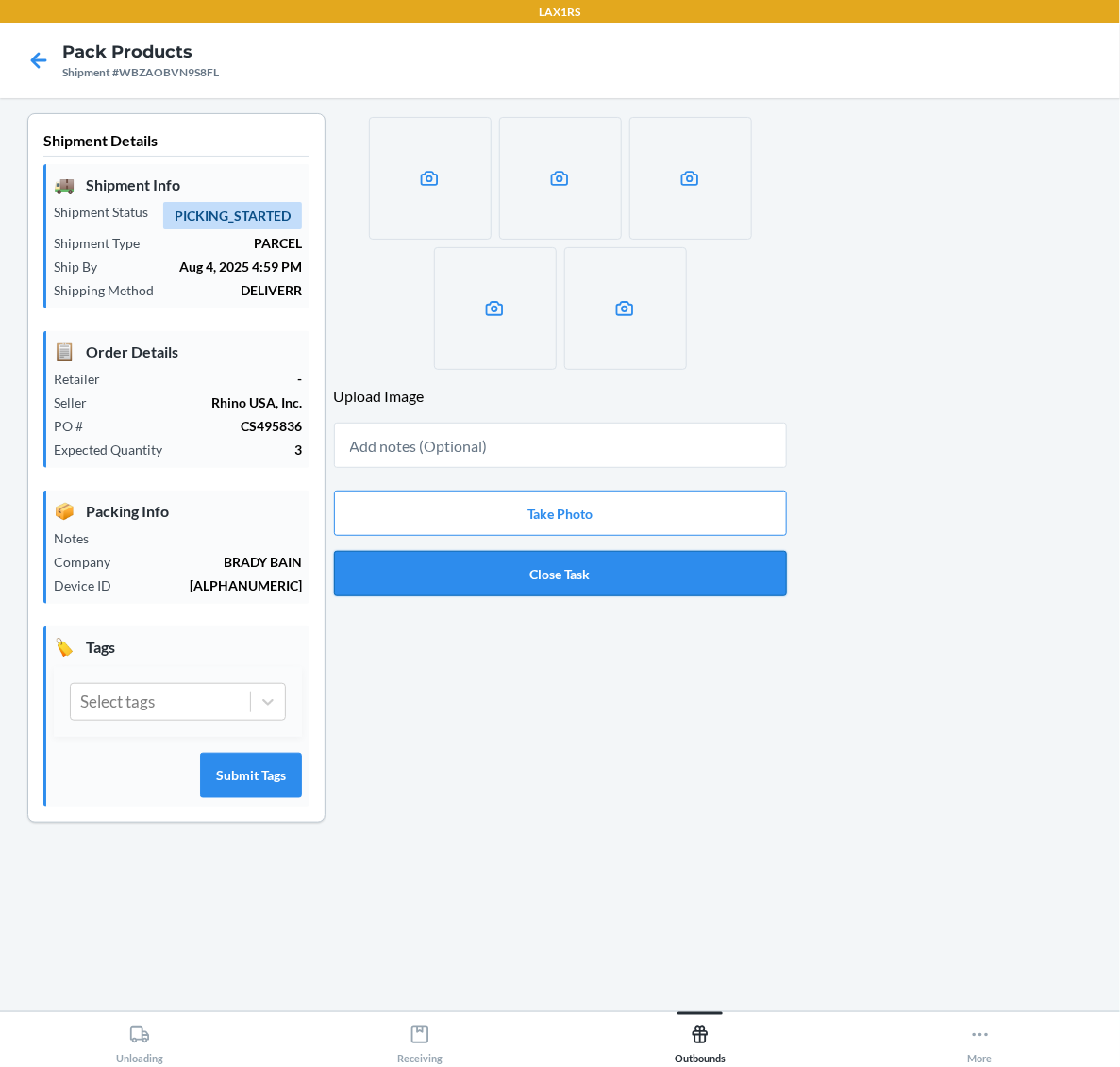 click on "Close Task" at bounding box center [560, 574] 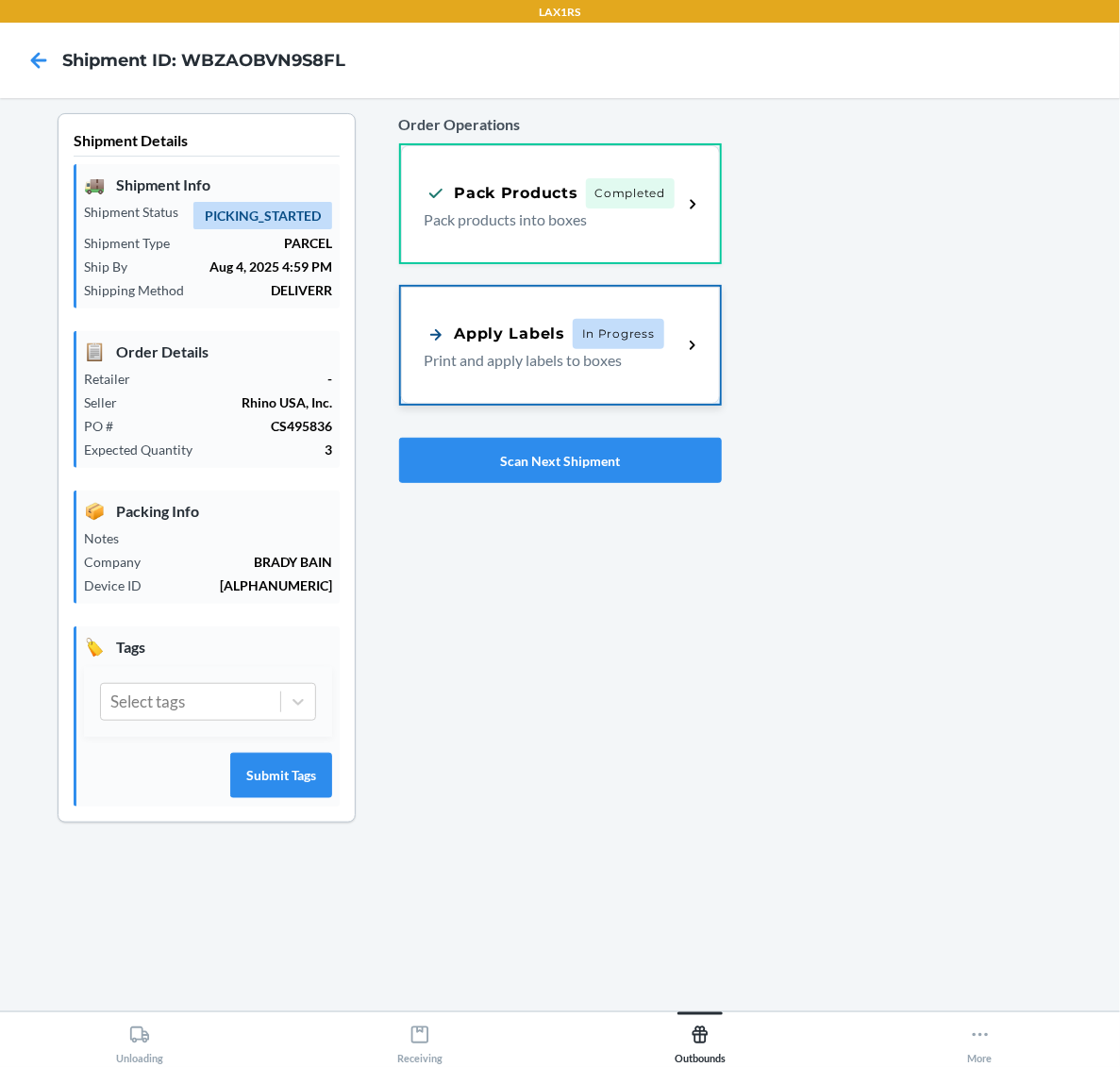 click on "In Progress" at bounding box center (618, 334) 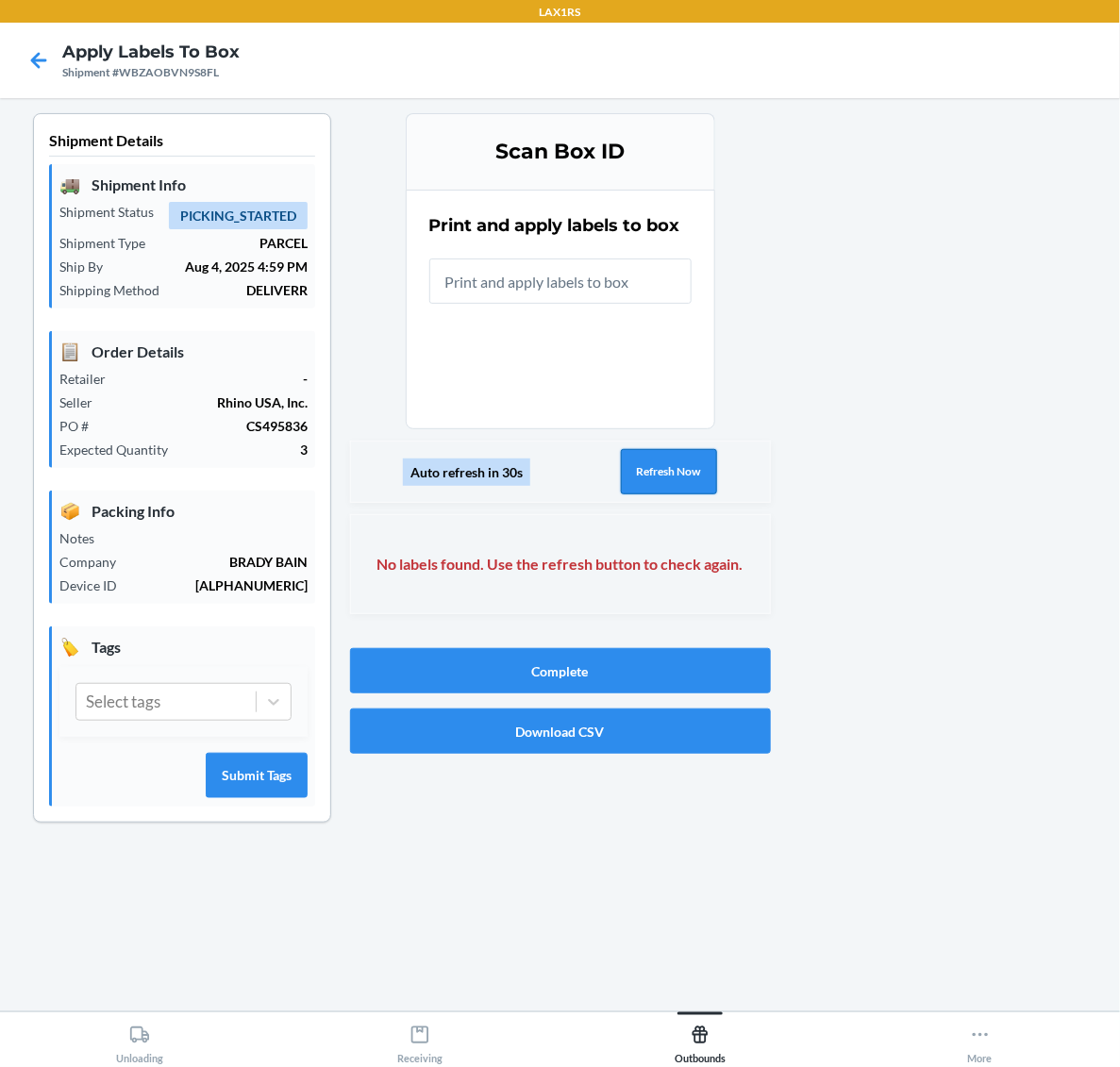 click on "Refresh Now" at bounding box center [669, 472] 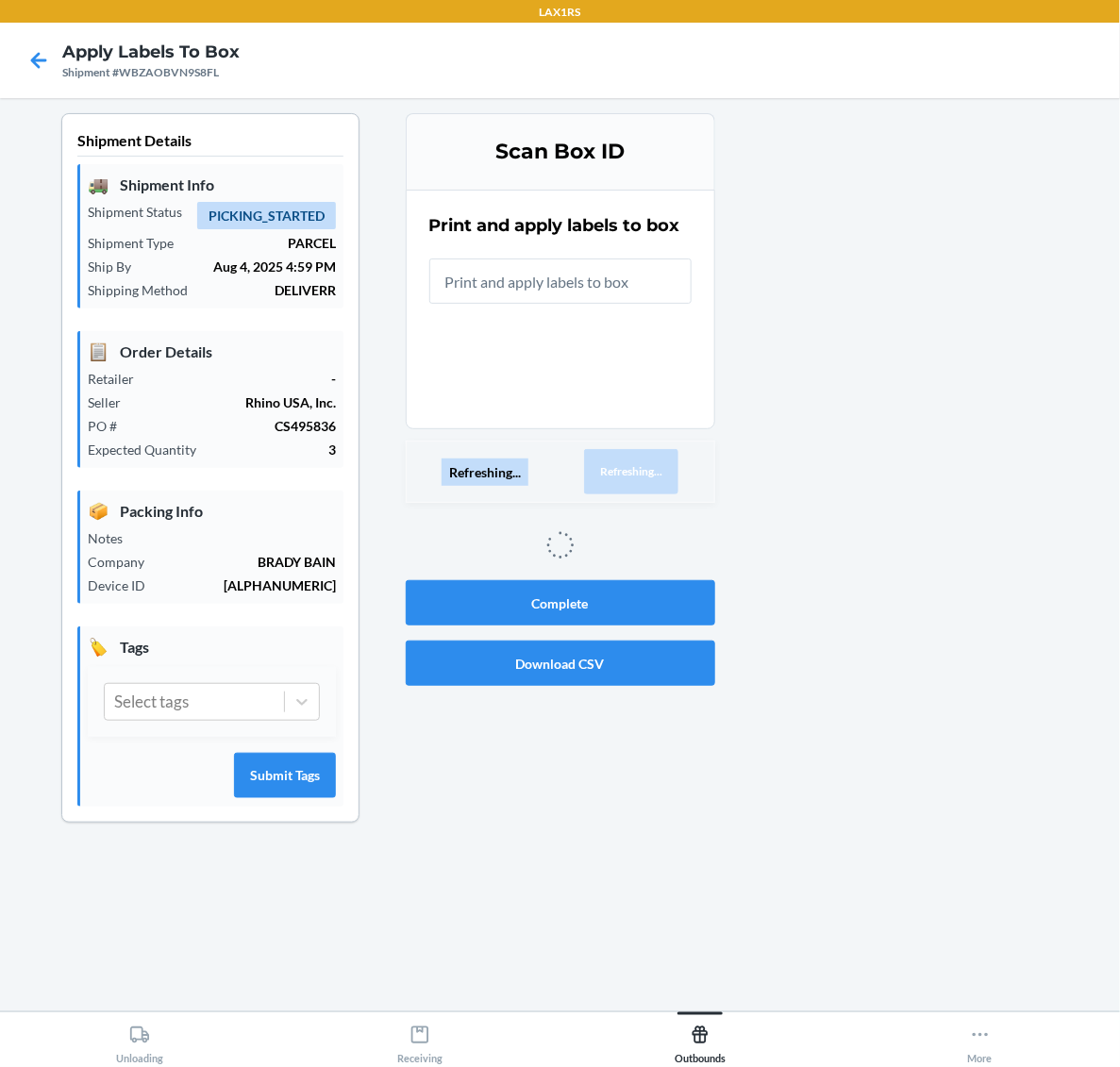click on "Refreshing..." at bounding box center (631, 472) 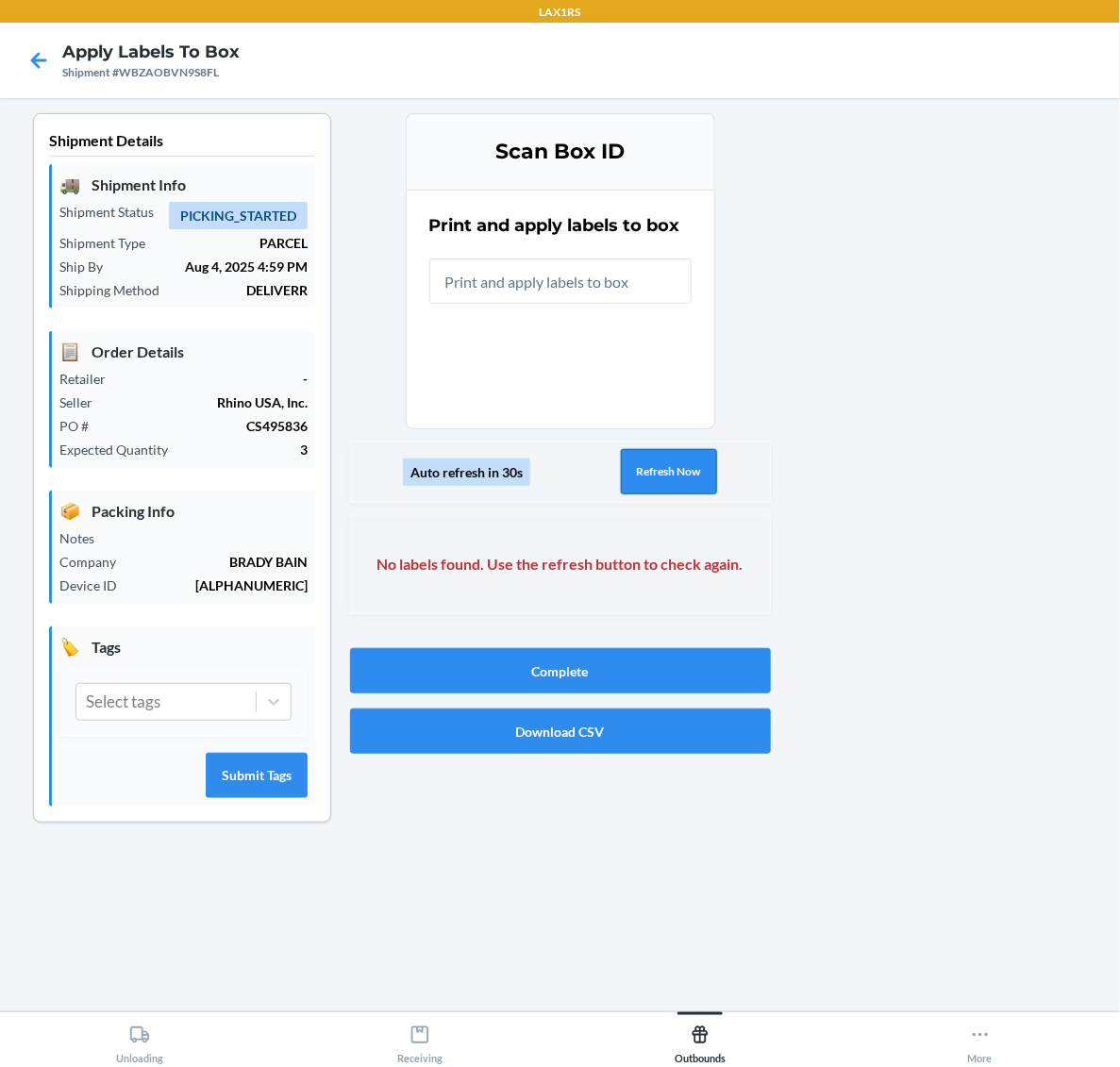 click on "Refresh Now" at bounding box center [669, 472] 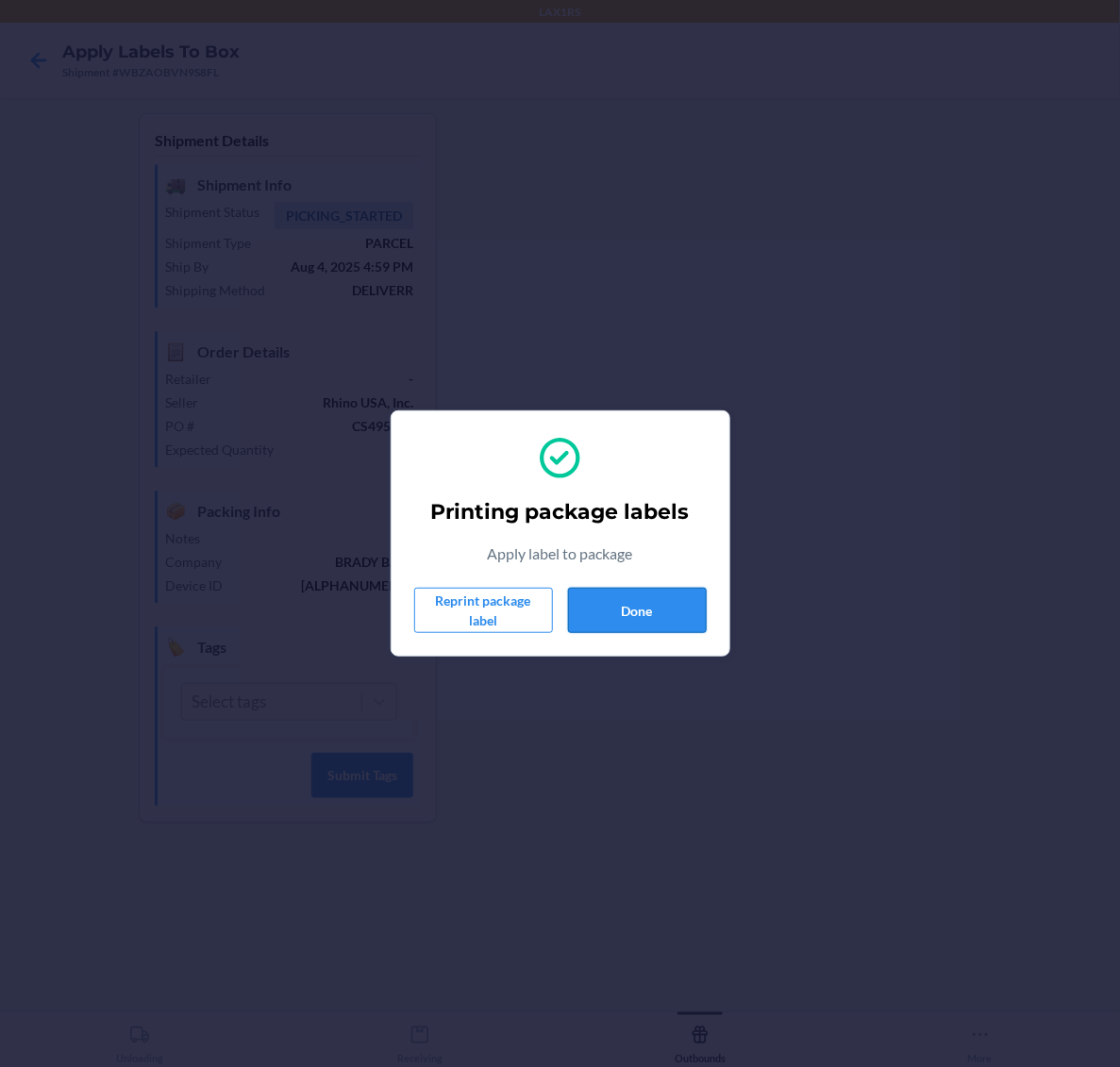click on "Done" at bounding box center (637, 610) 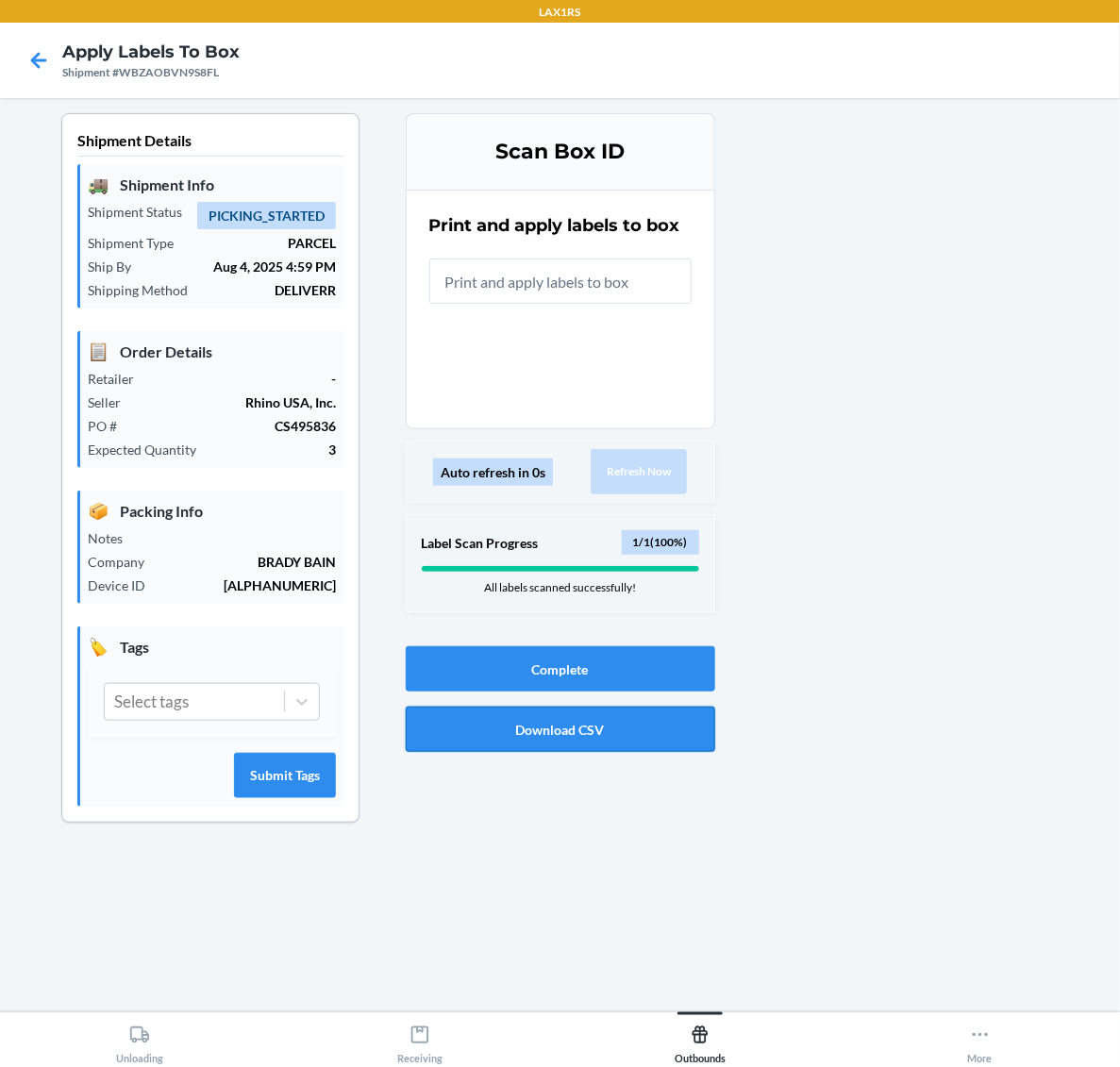 click on "Download CSV" at bounding box center (560, 729) 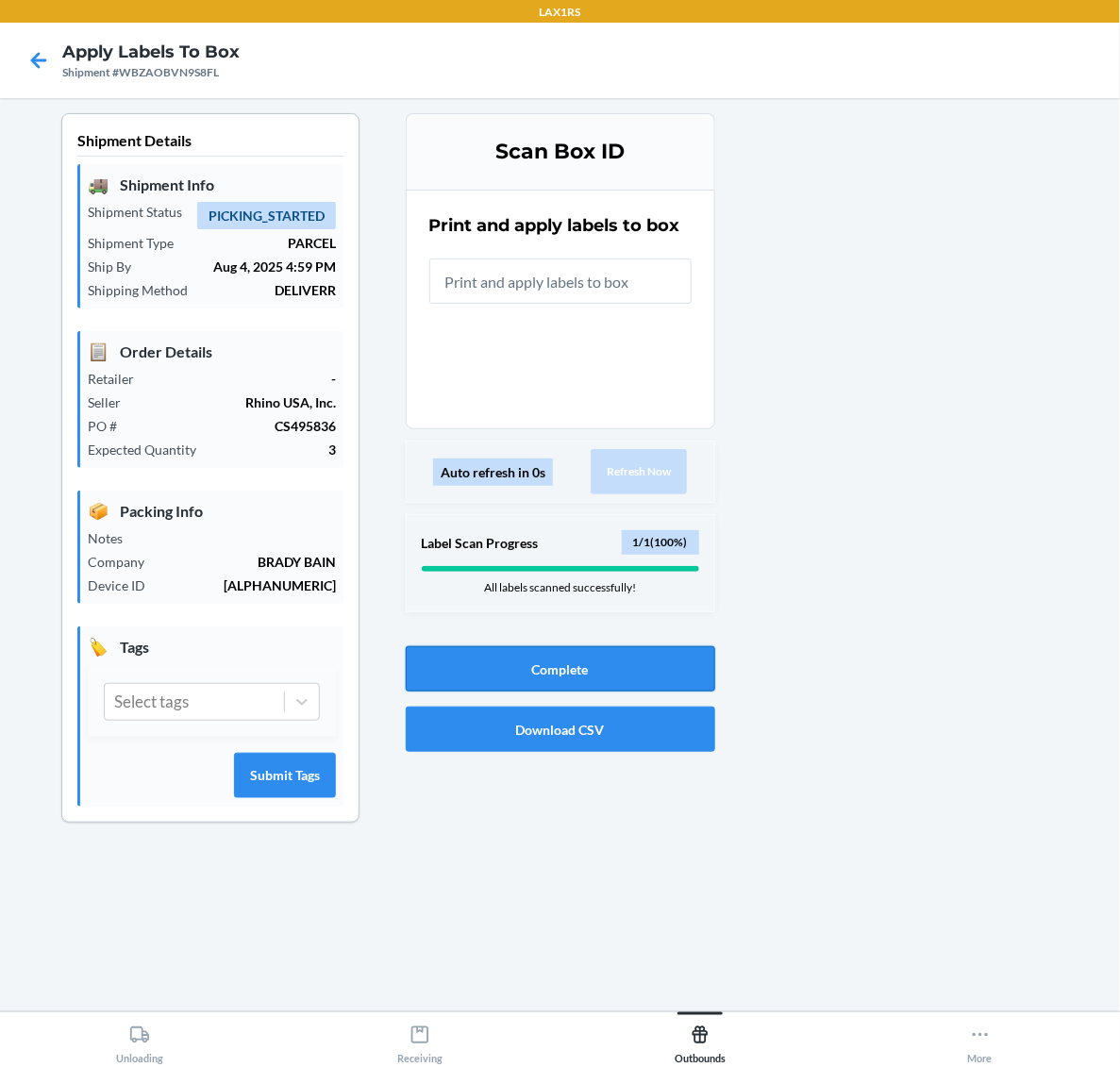 click on "Complete" at bounding box center (560, 669) 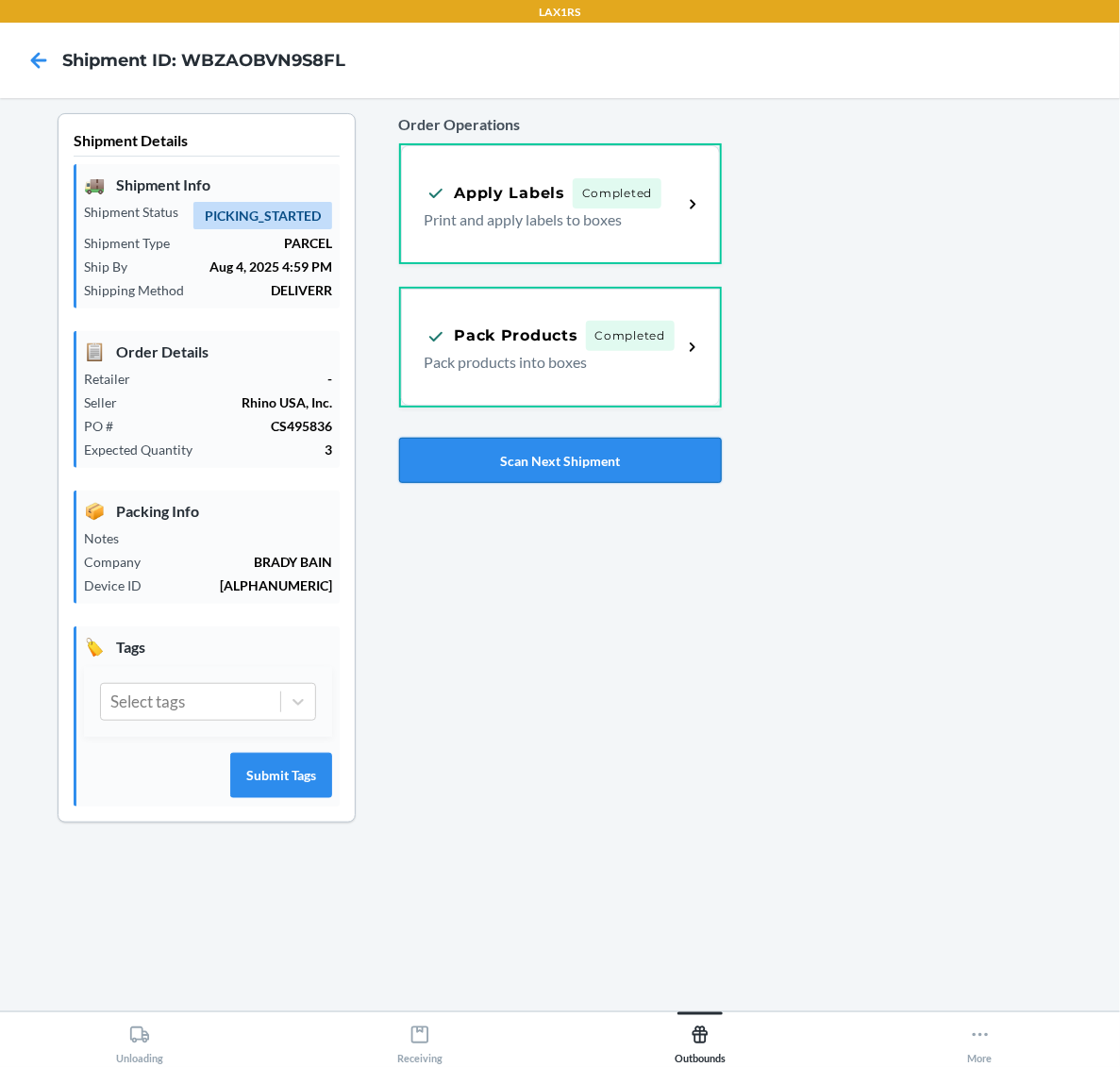 click on "Scan Next Shipment" at bounding box center [560, 460] 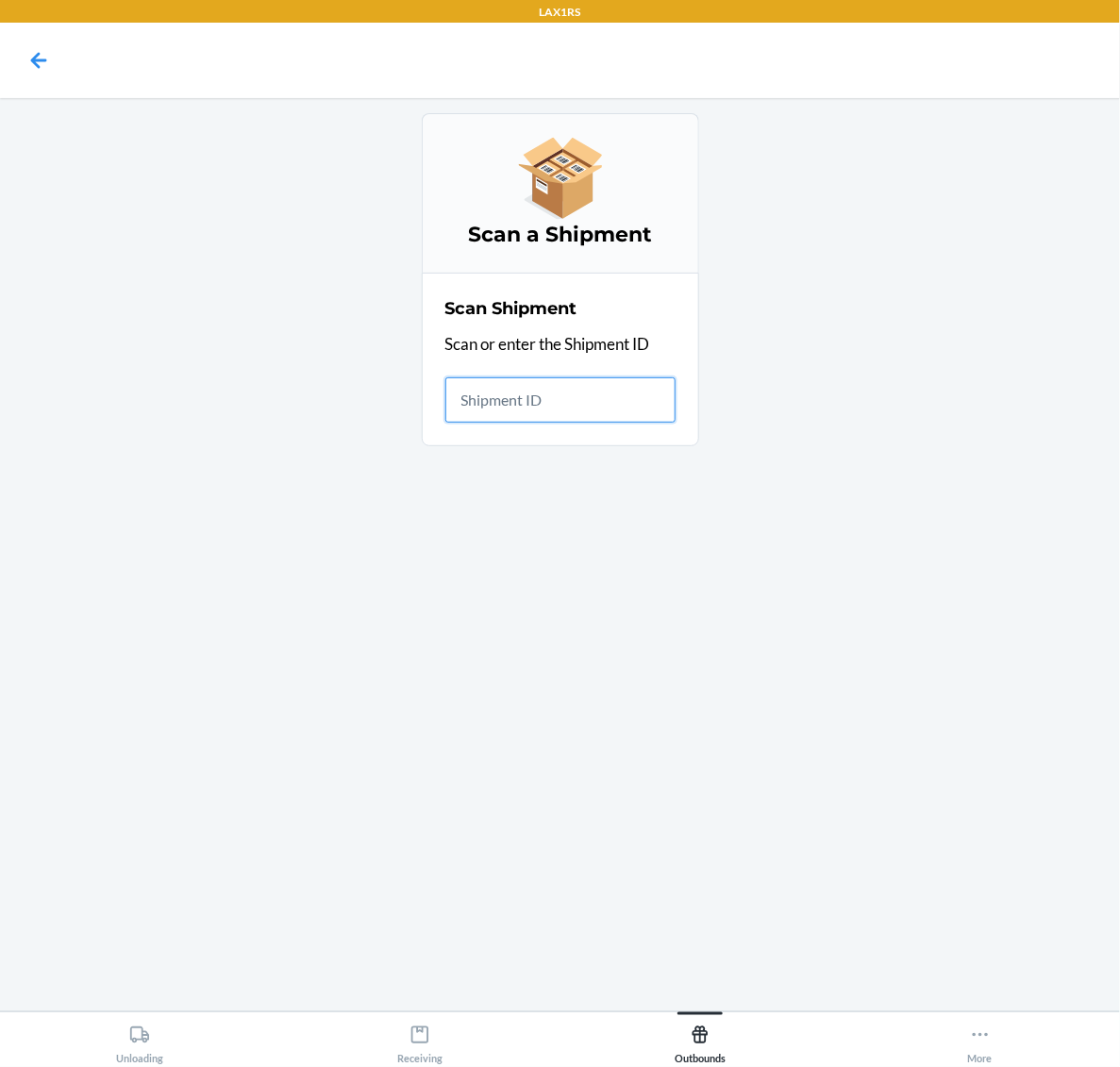 click at bounding box center (560, 400) 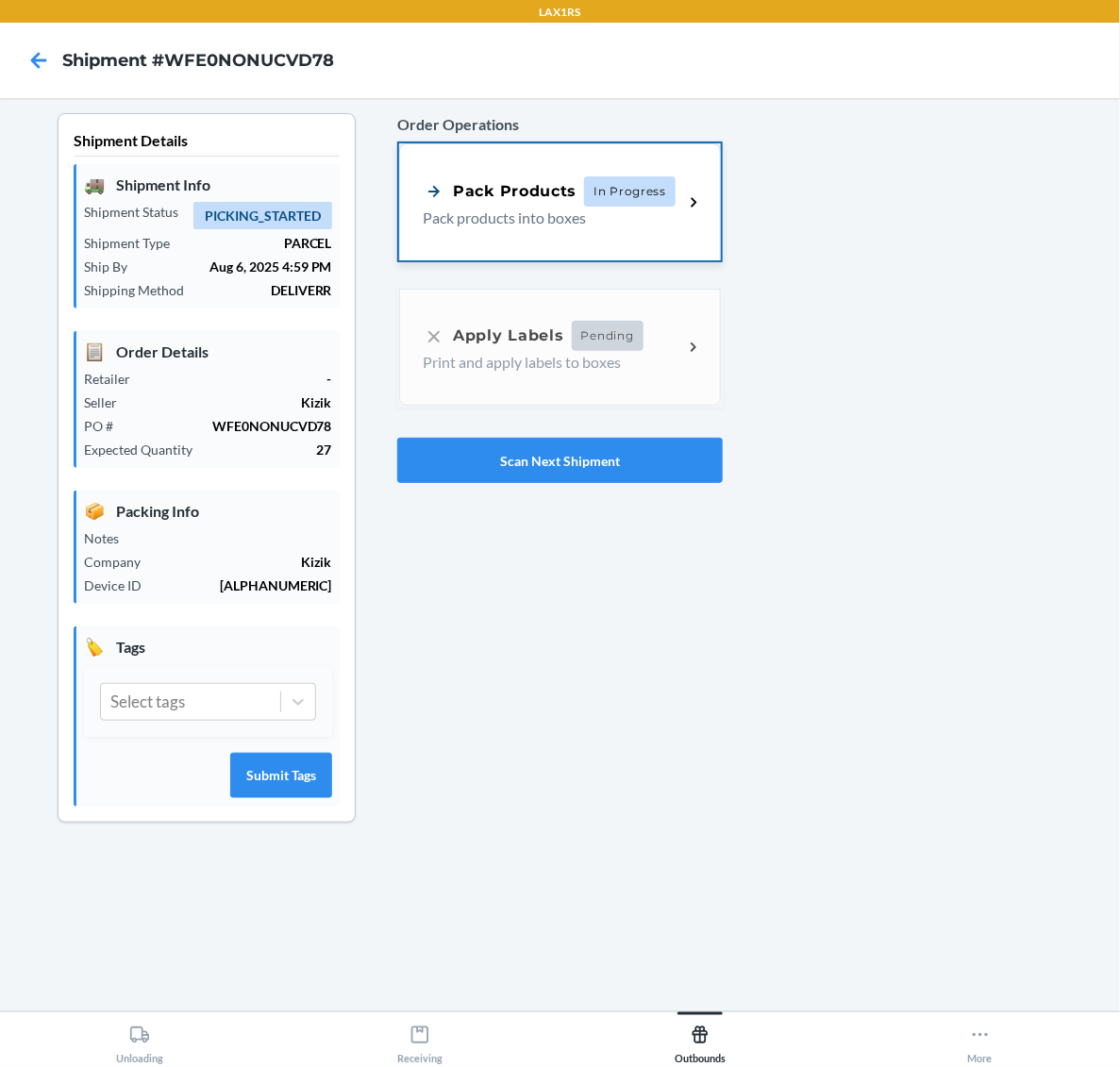 click on "Pack Products In Progress Pack products into boxes" at bounding box center (560, 202) 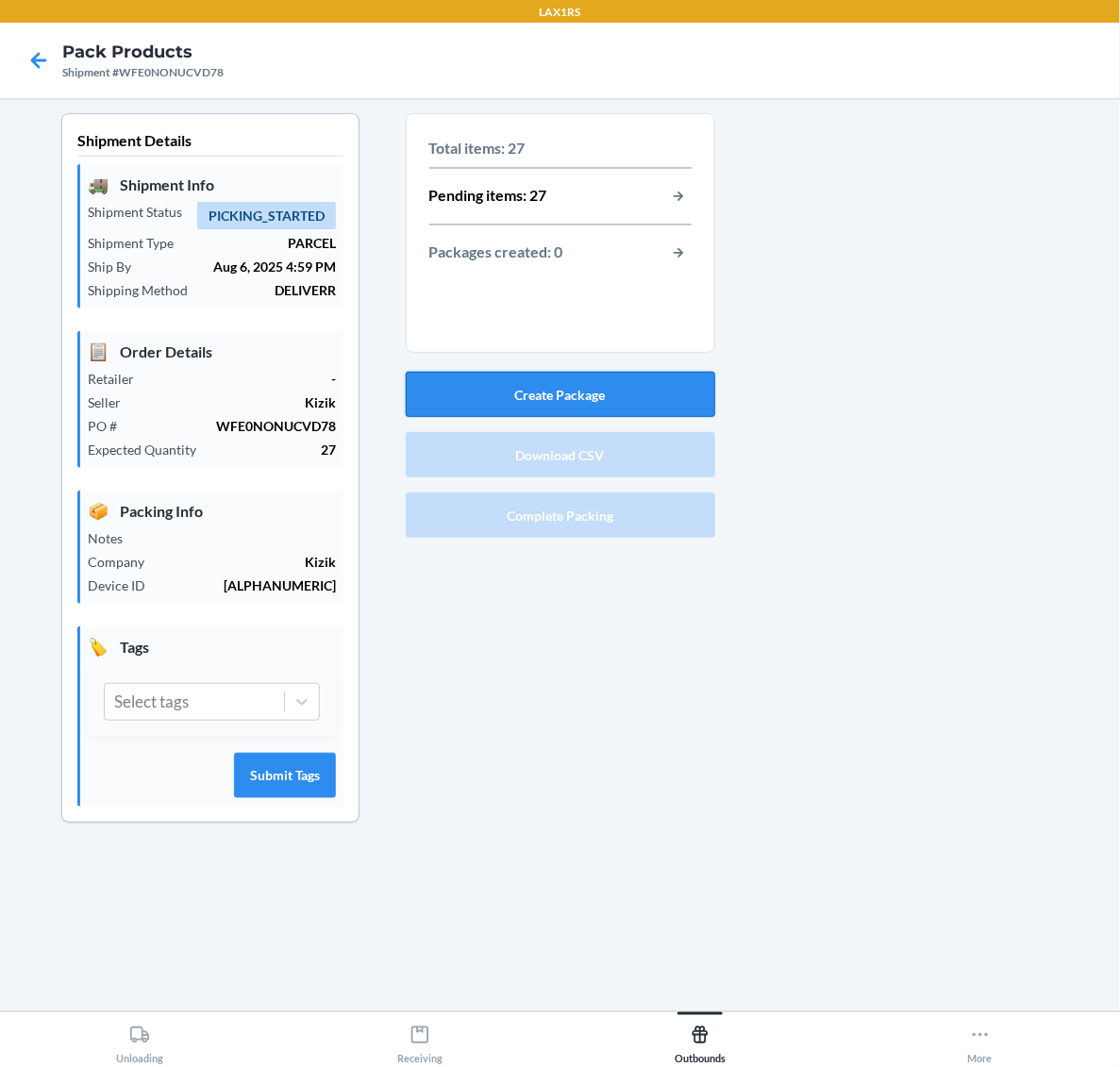 click on "Create Package" at bounding box center [560, 394] 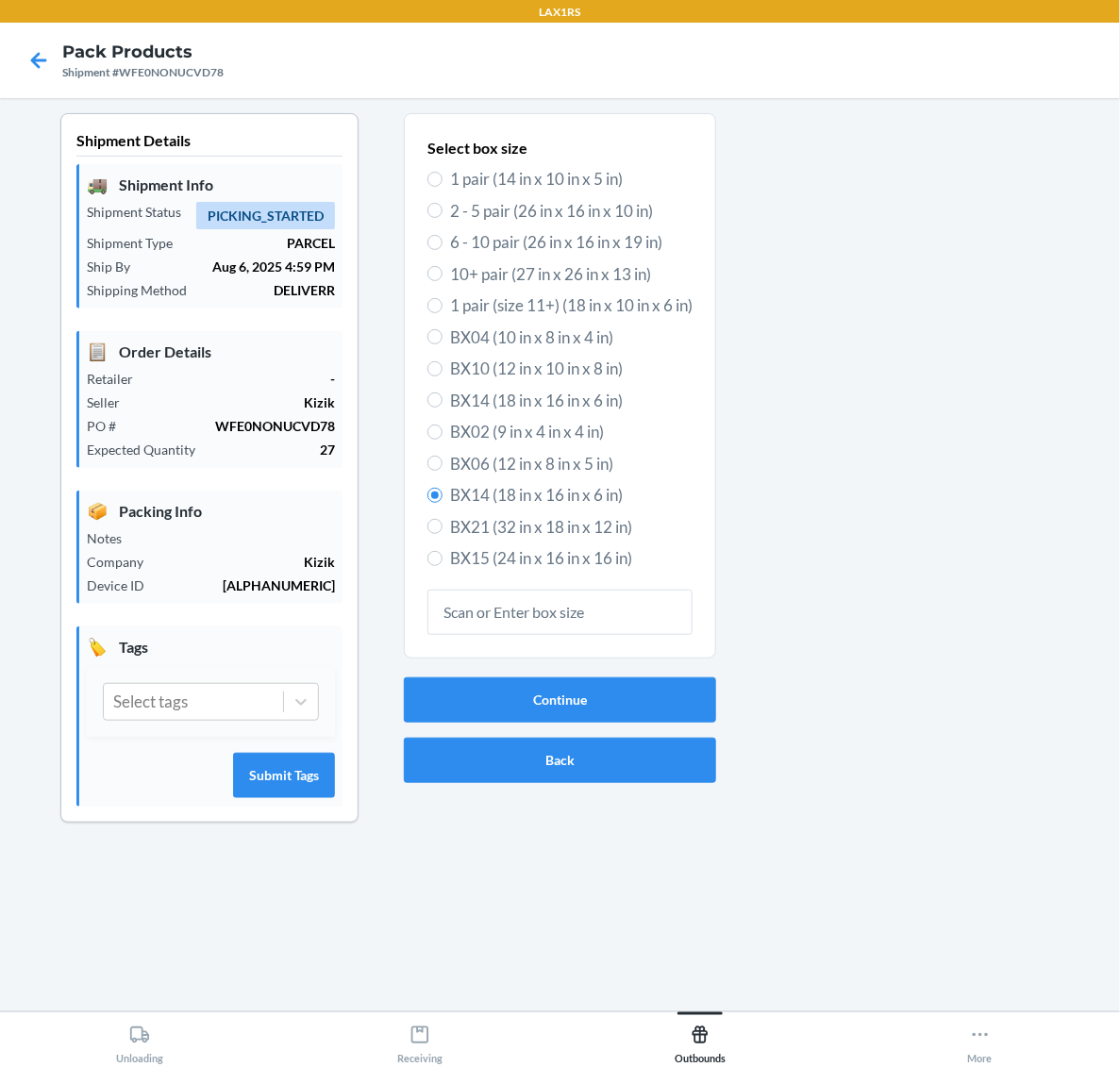 click on "6 - 10 pair (26 in x 16 in x 19 in)" at bounding box center [571, 242] 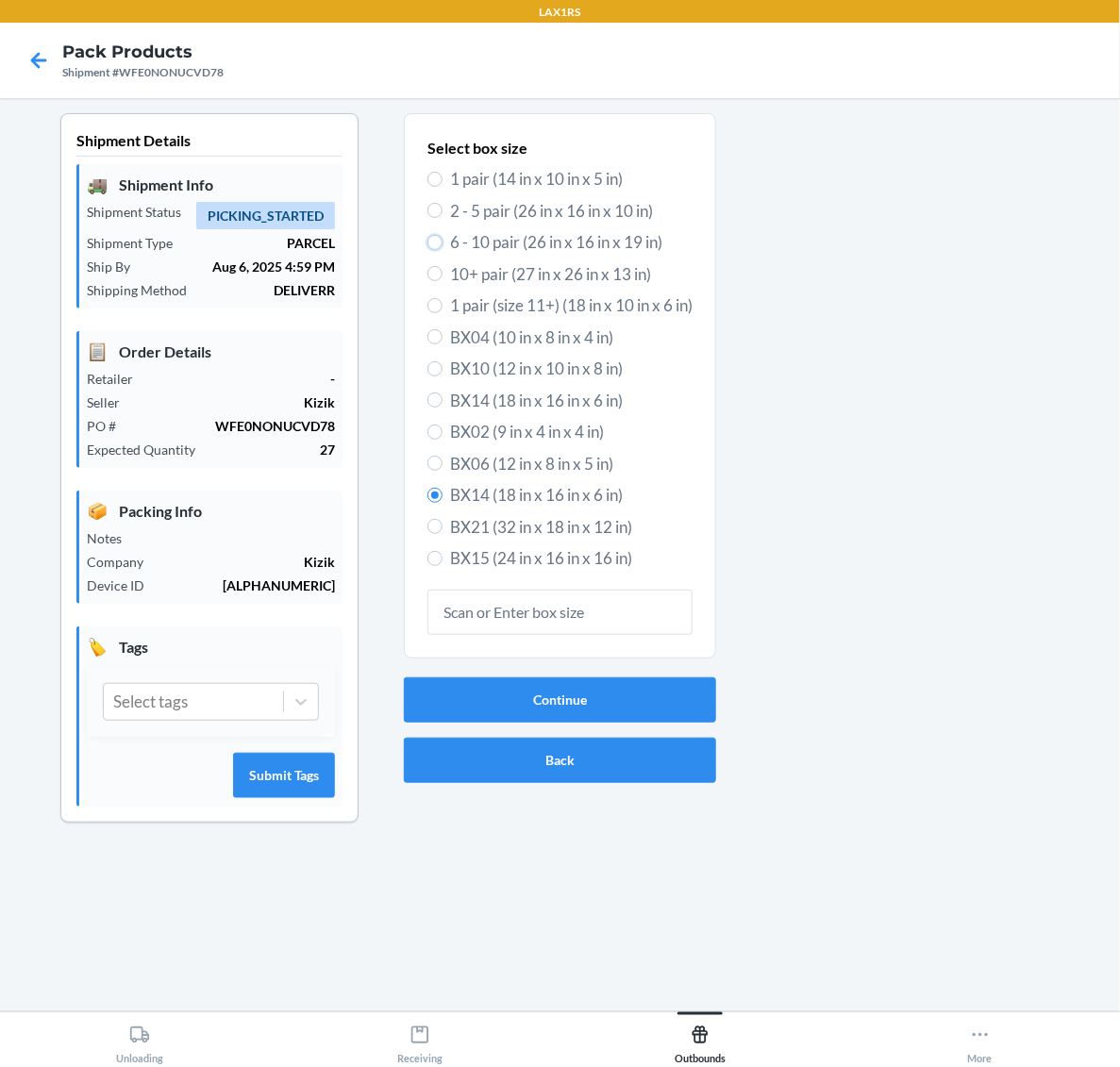click on "6 - 10 pair (26 in x 16 in x 19 in)" at bounding box center (435, 242) 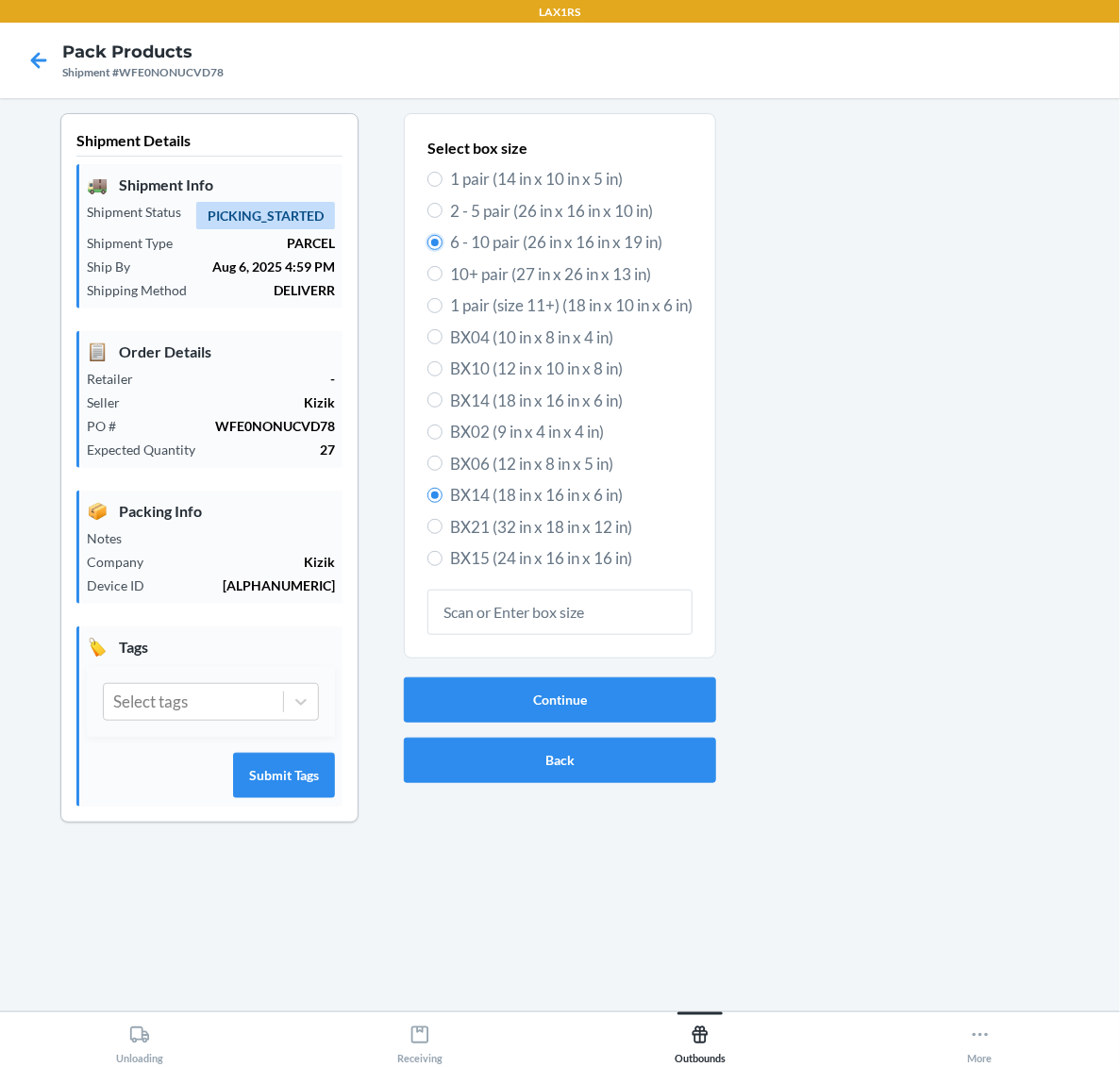 radio on "true" 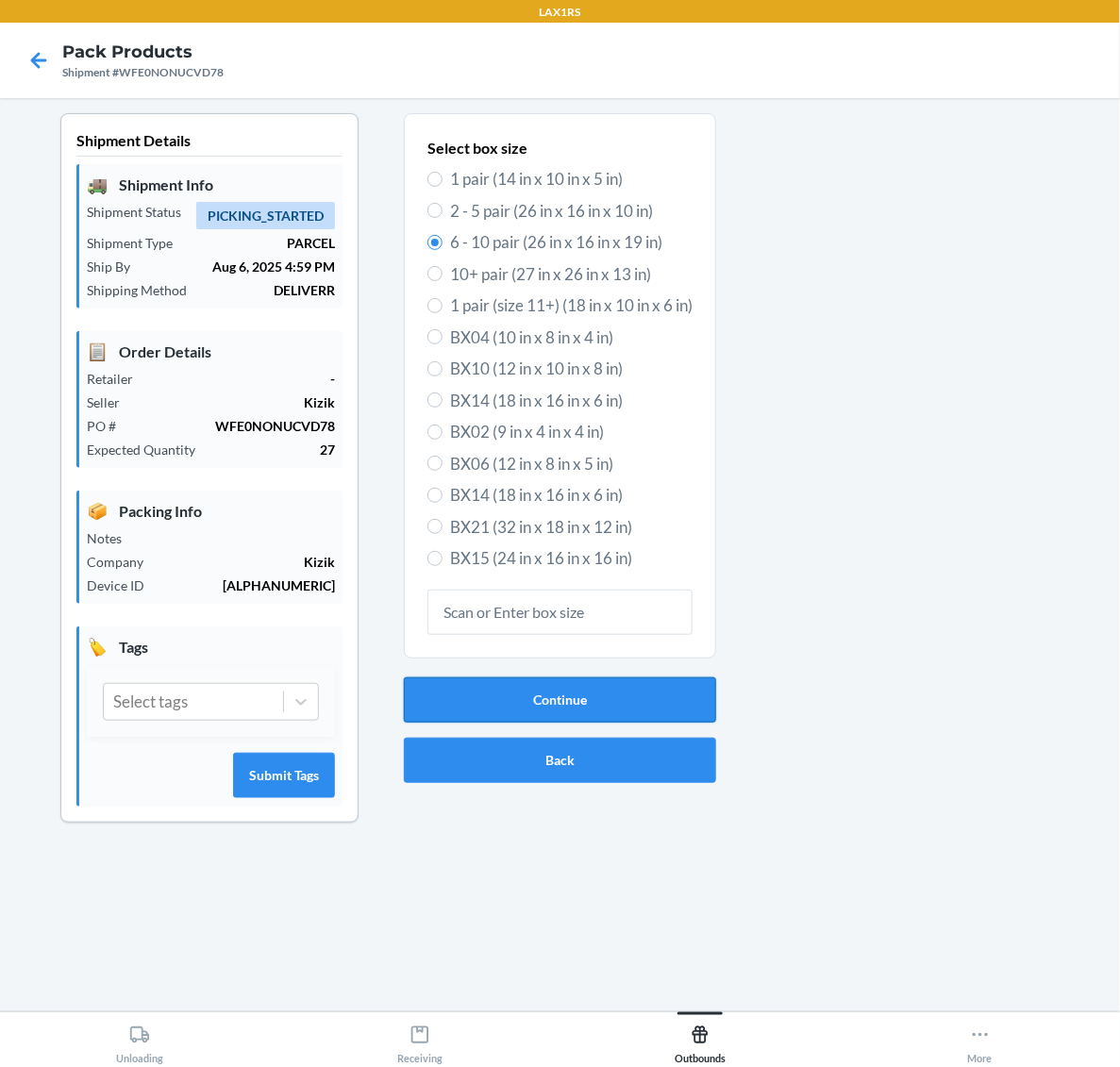 click on "Continue" at bounding box center [560, 700] 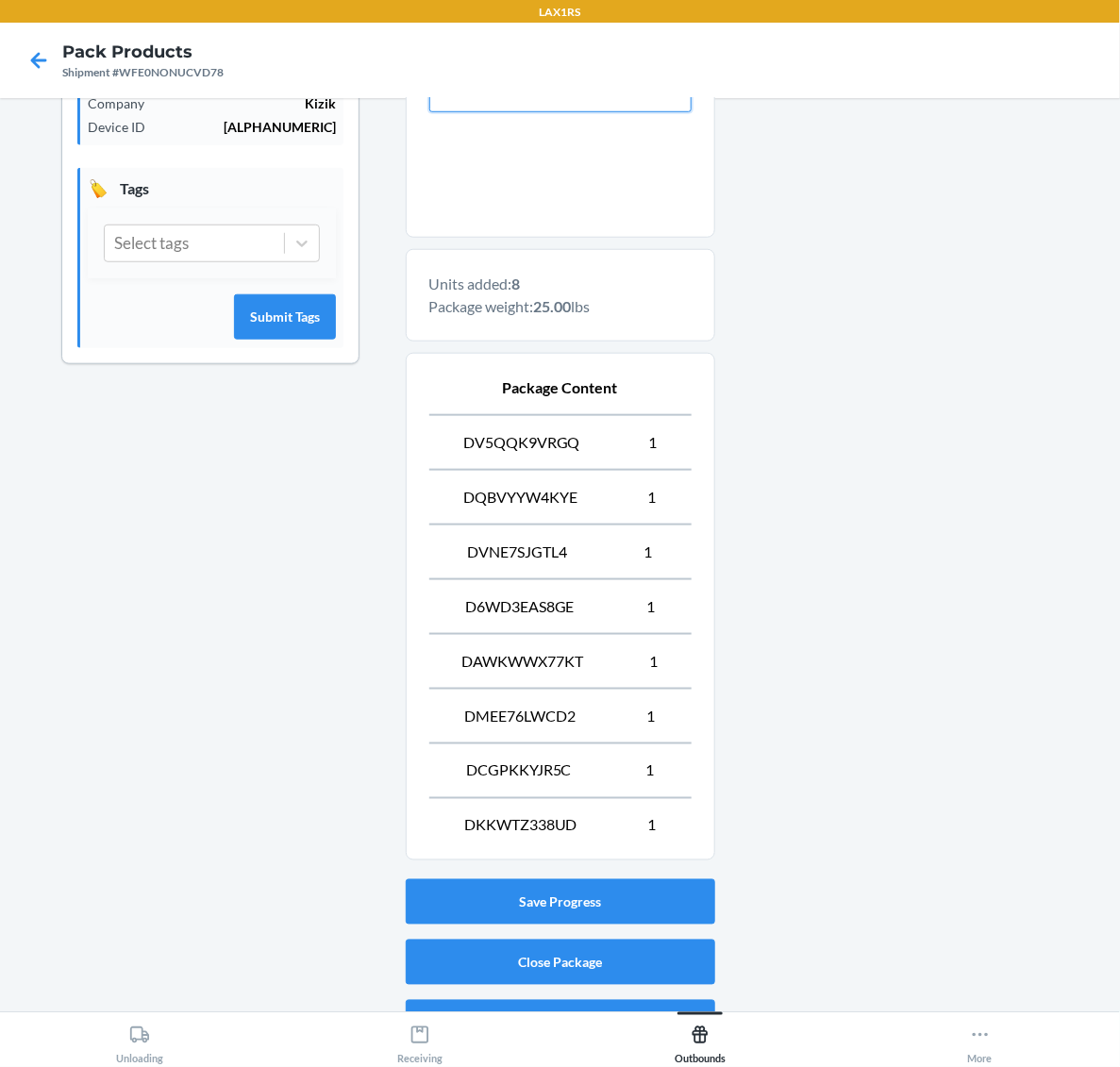 scroll, scrollTop: 472, scrollLeft: 0, axis: vertical 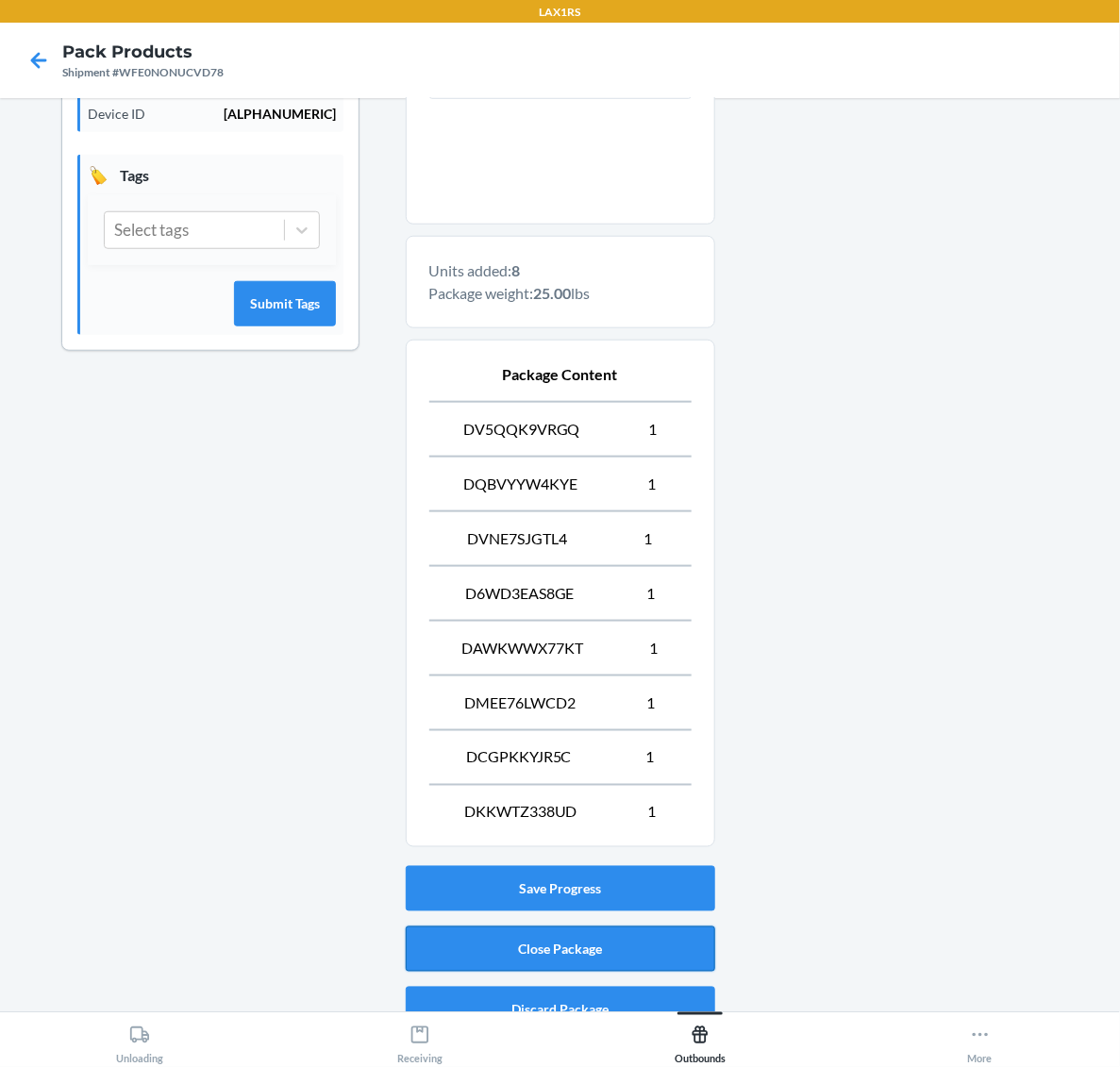 click on "Close Package" at bounding box center [560, 949] 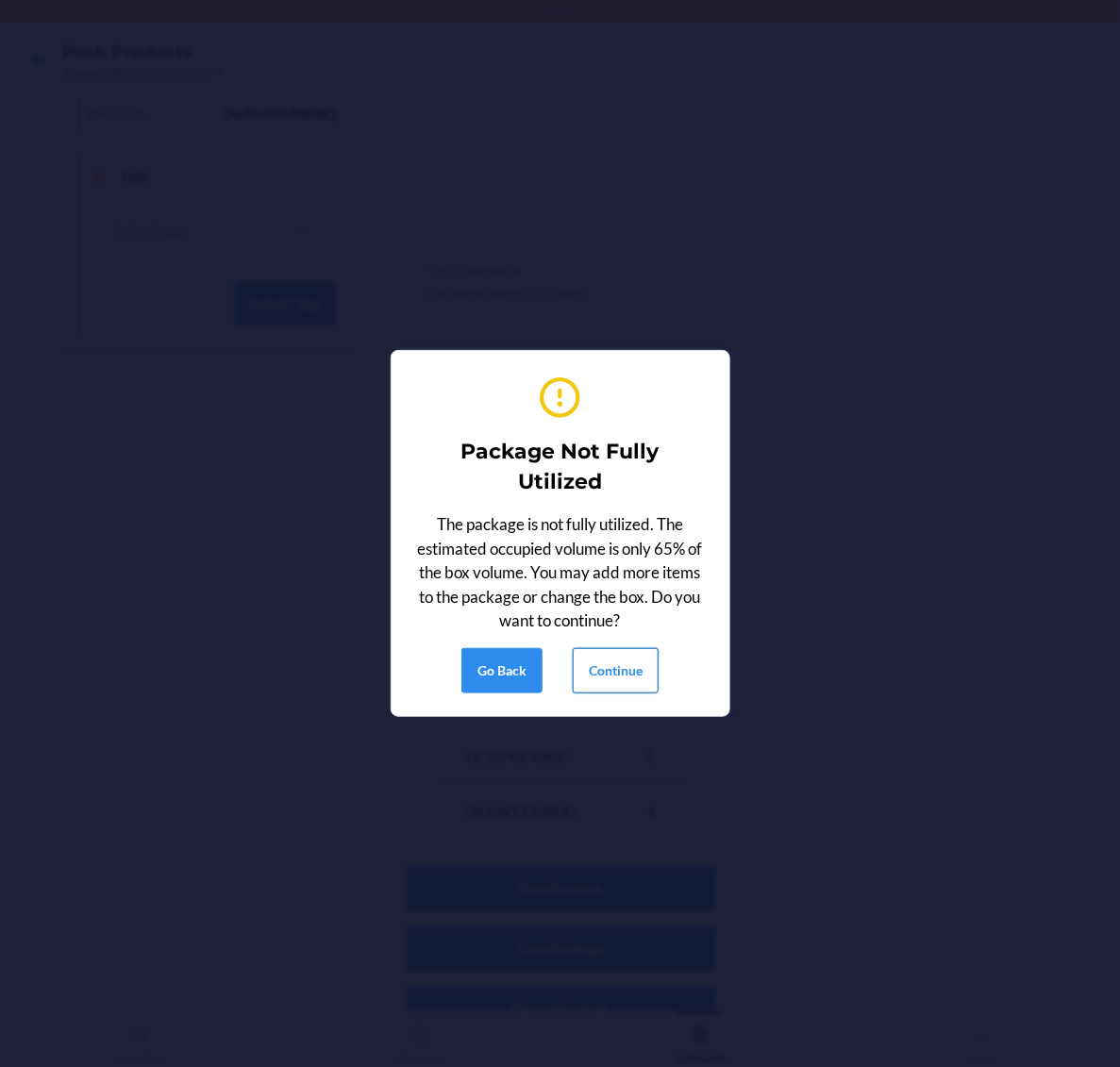 click on "Continue" at bounding box center [615, 671] 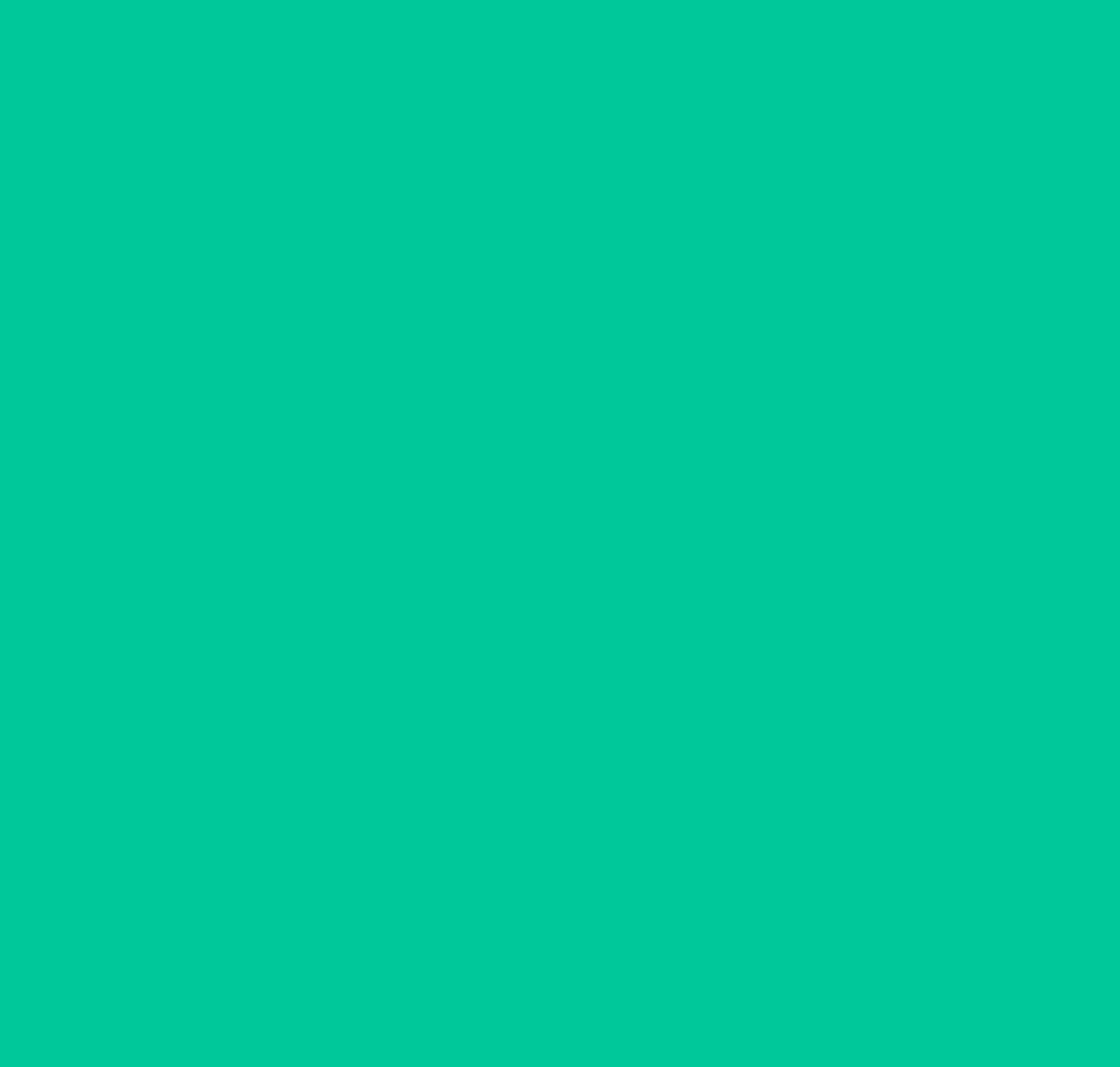 scroll, scrollTop: 0, scrollLeft: 0, axis: both 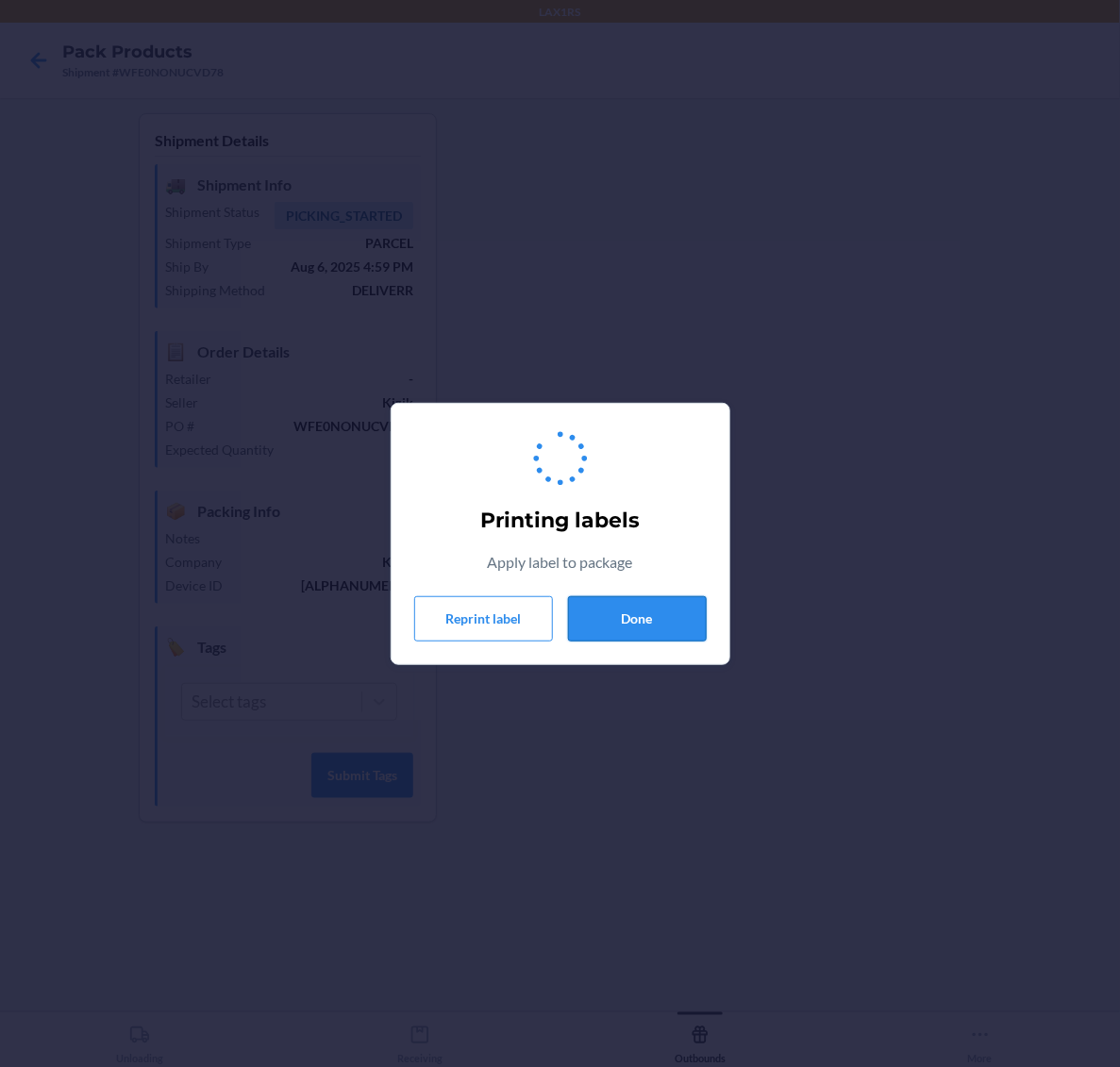 click on "Done" at bounding box center [637, 619] 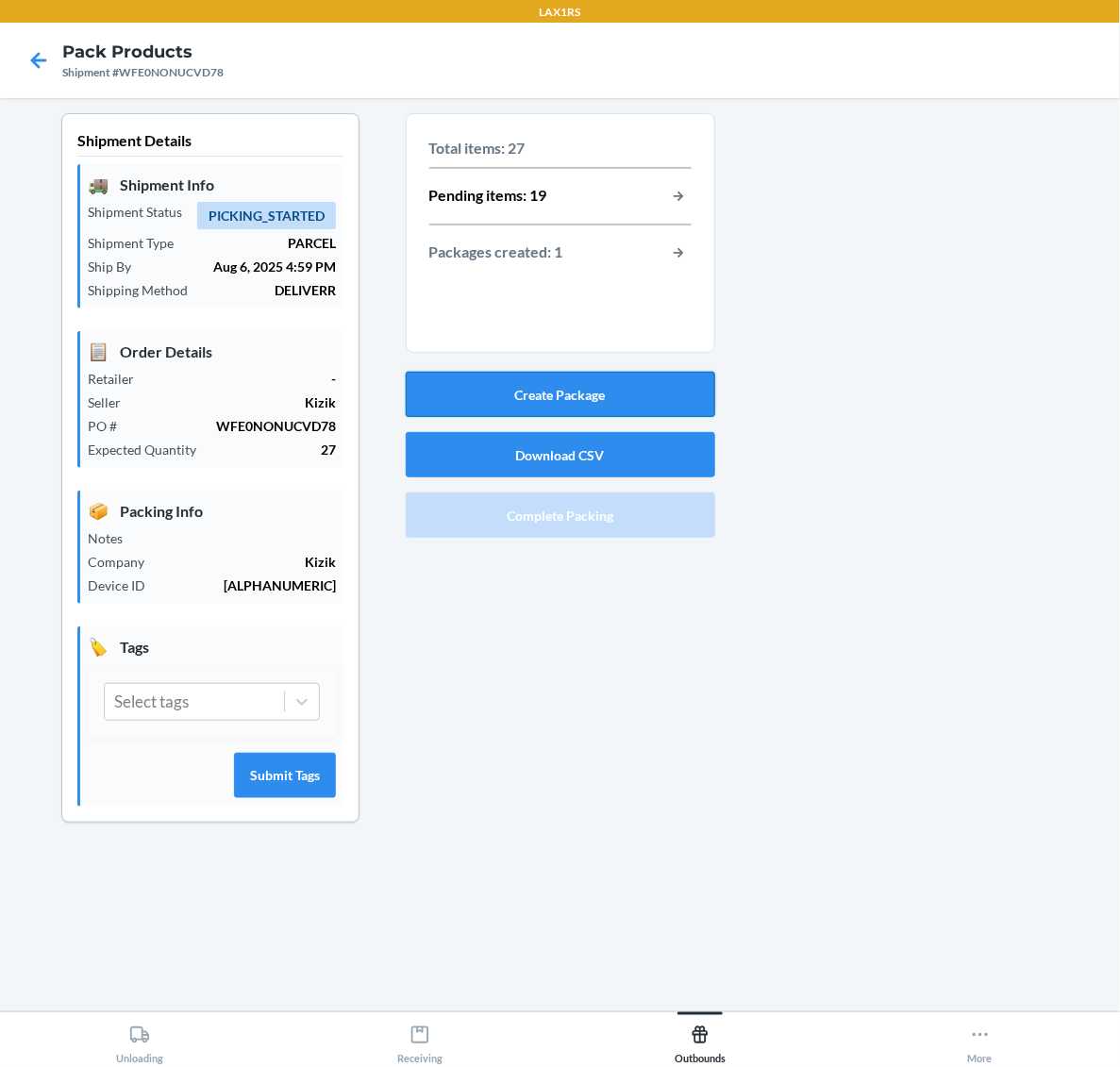 click on "Create Package" at bounding box center (560, 394) 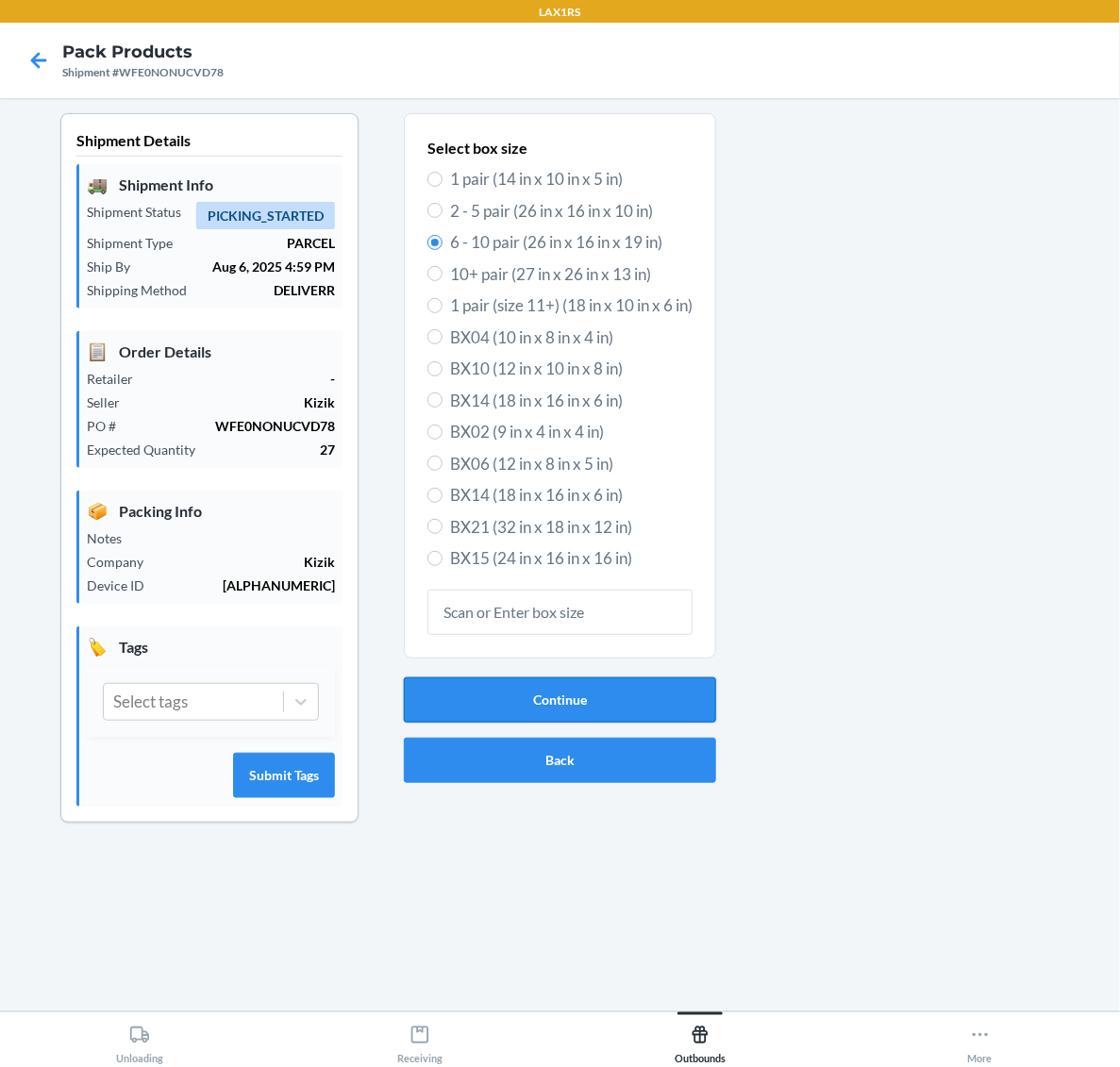 click on "Continue" at bounding box center (560, 700) 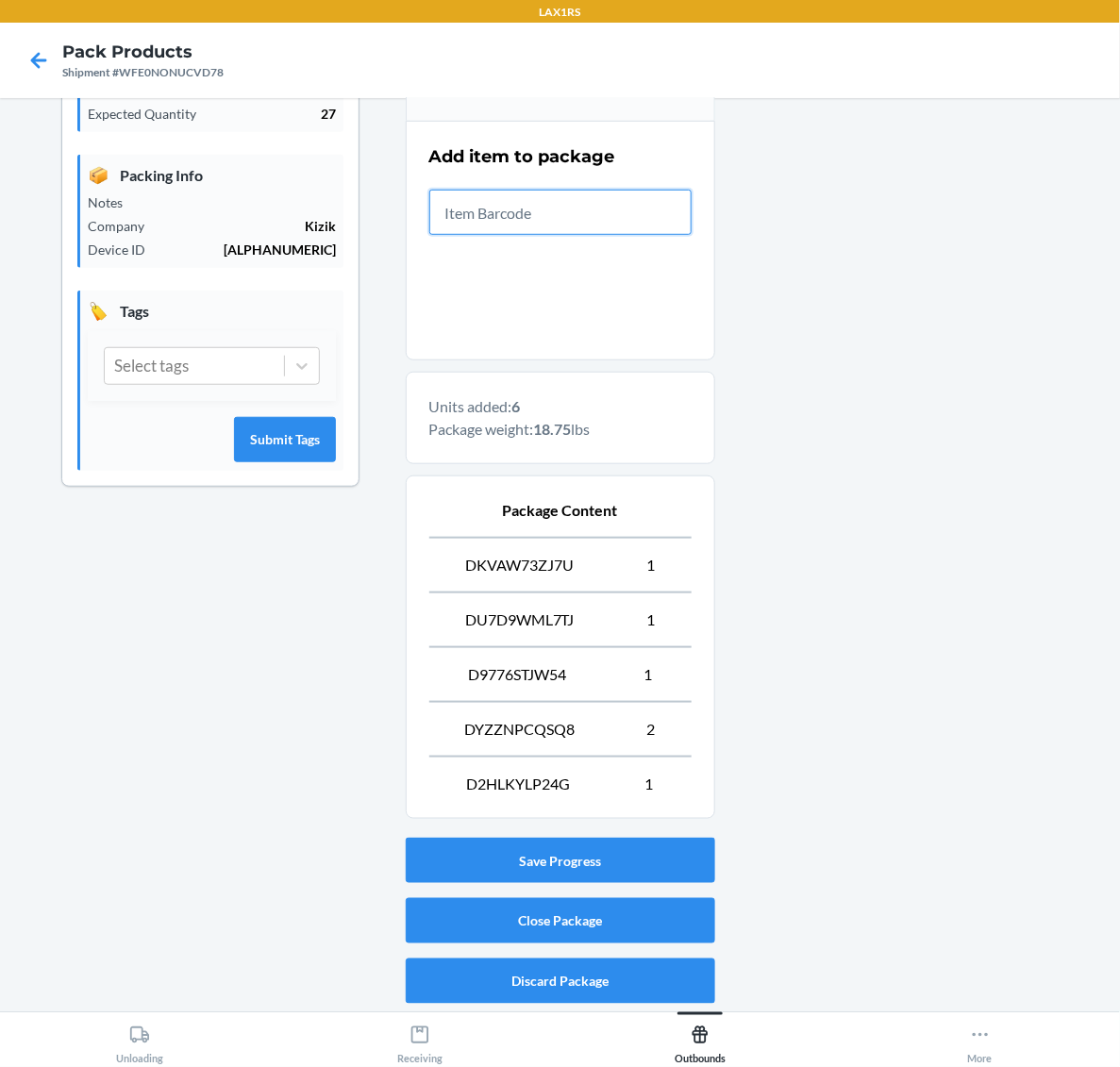scroll, scrollTop: 338, scrollLeft: 0, axis: vertical 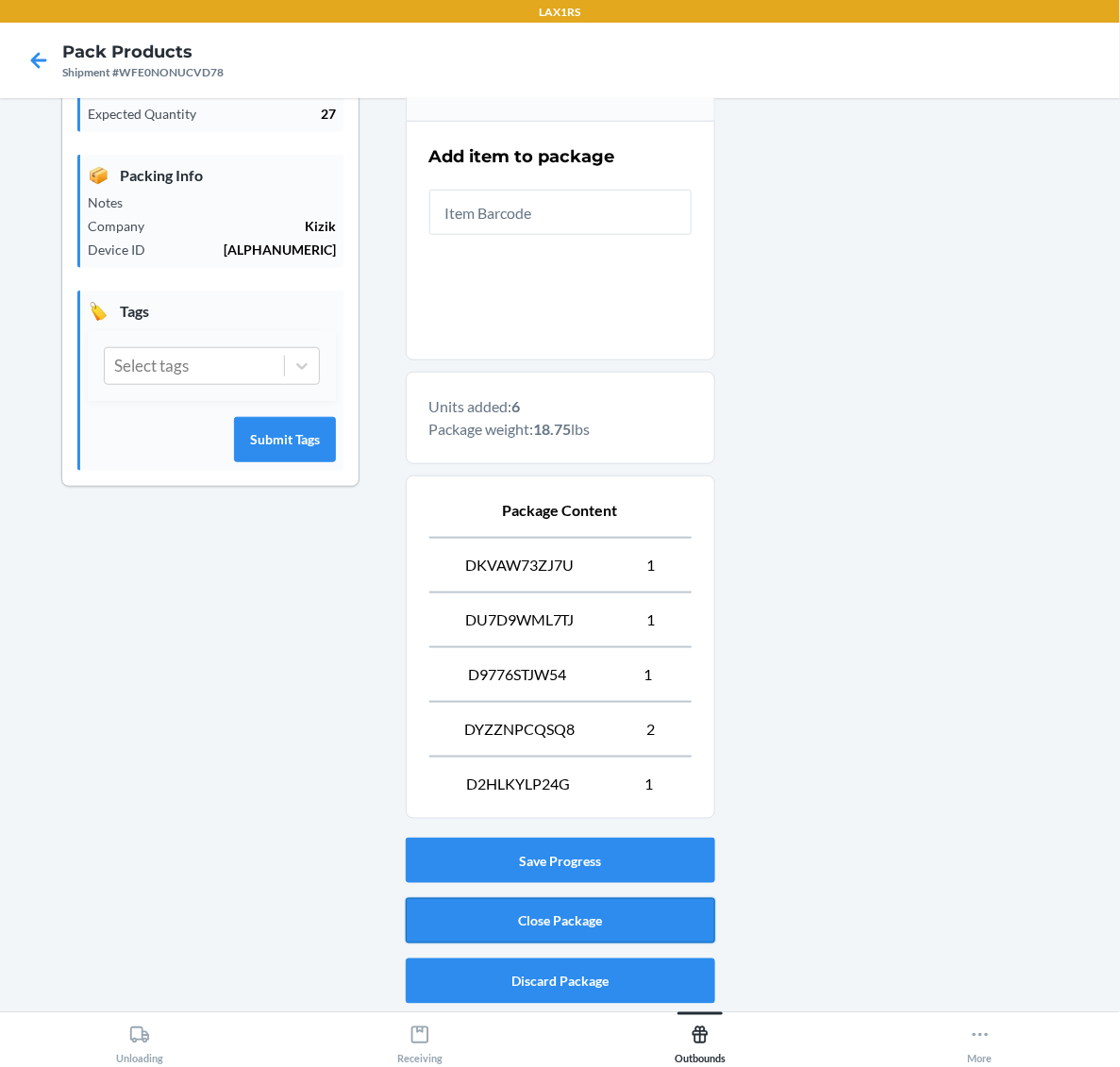 click on "Close Package" at bounding box center (560, 921) 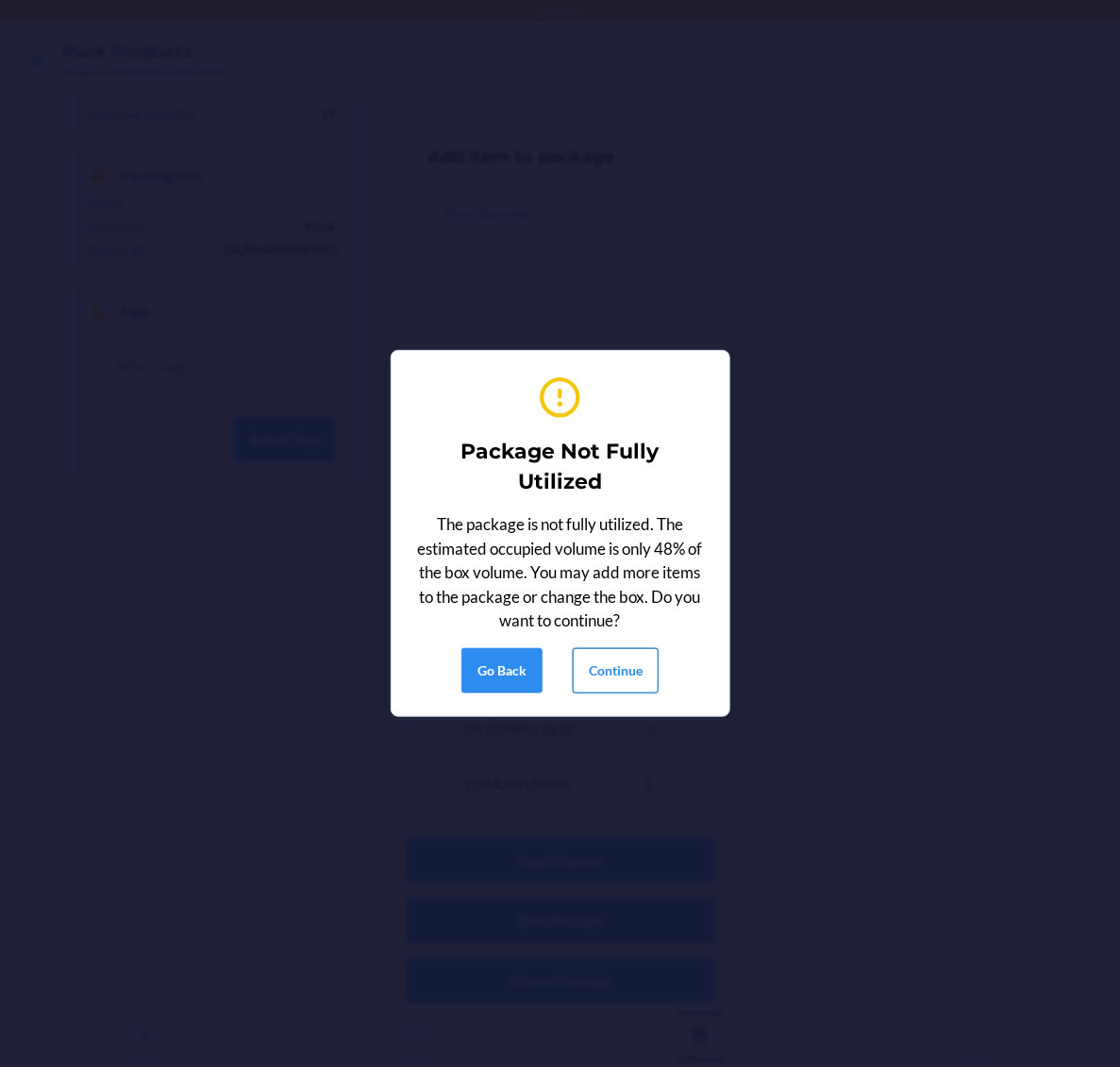 click on "Continue" at bounding box center (615, 671) 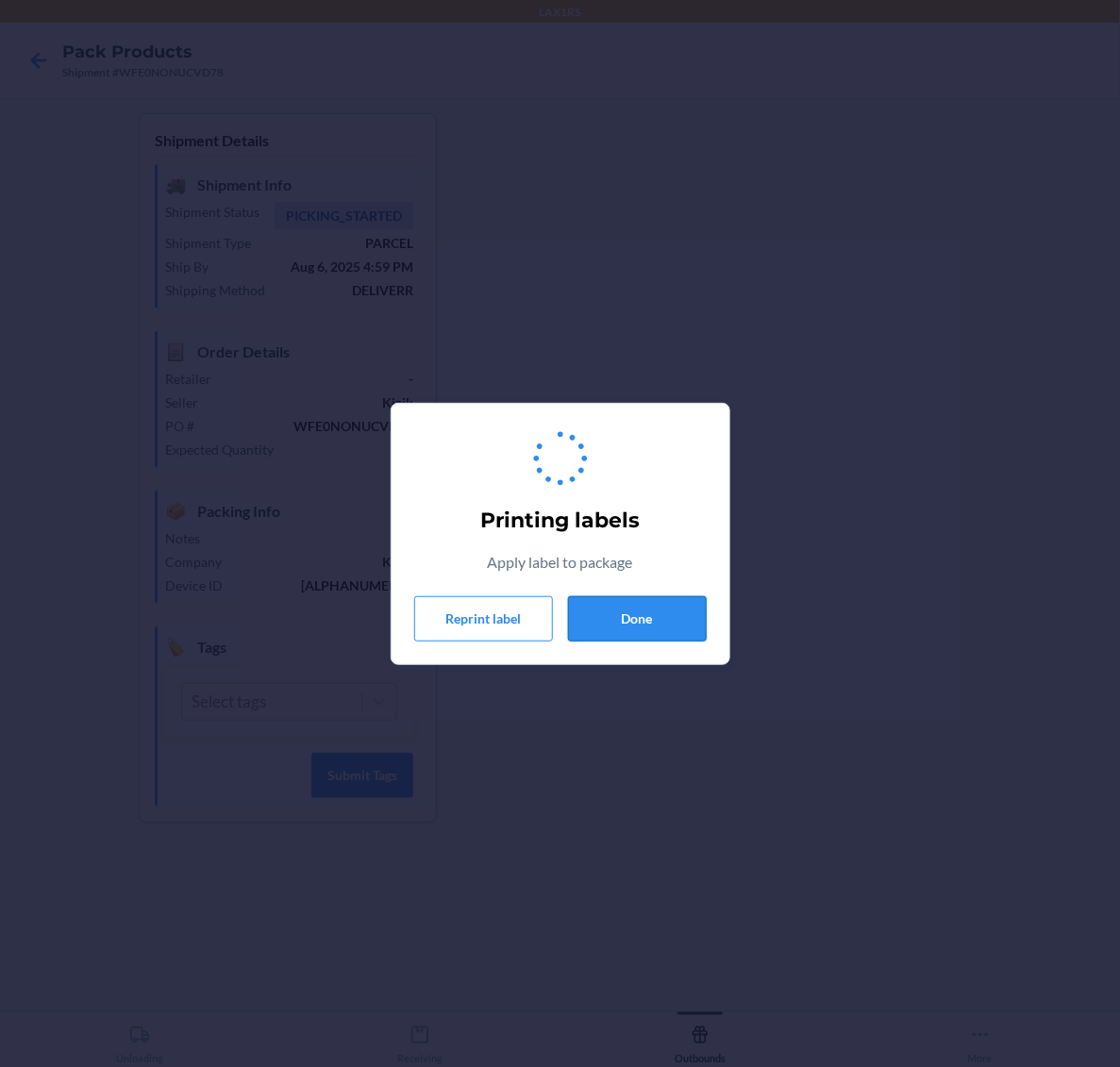 click on "Done" at bounding box center (637, 619) 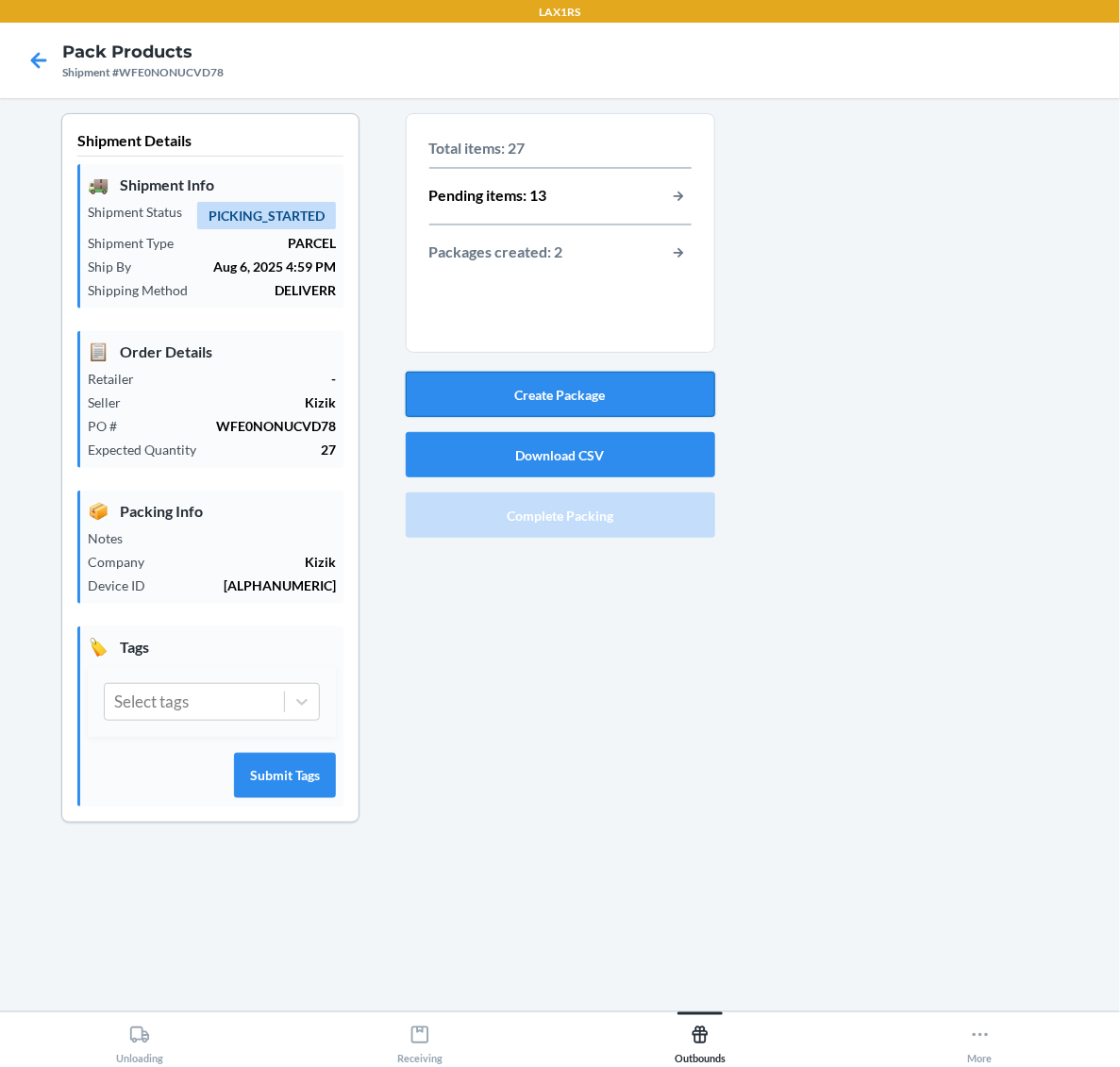 click on "Create Package" at bounding box center [560, 394] 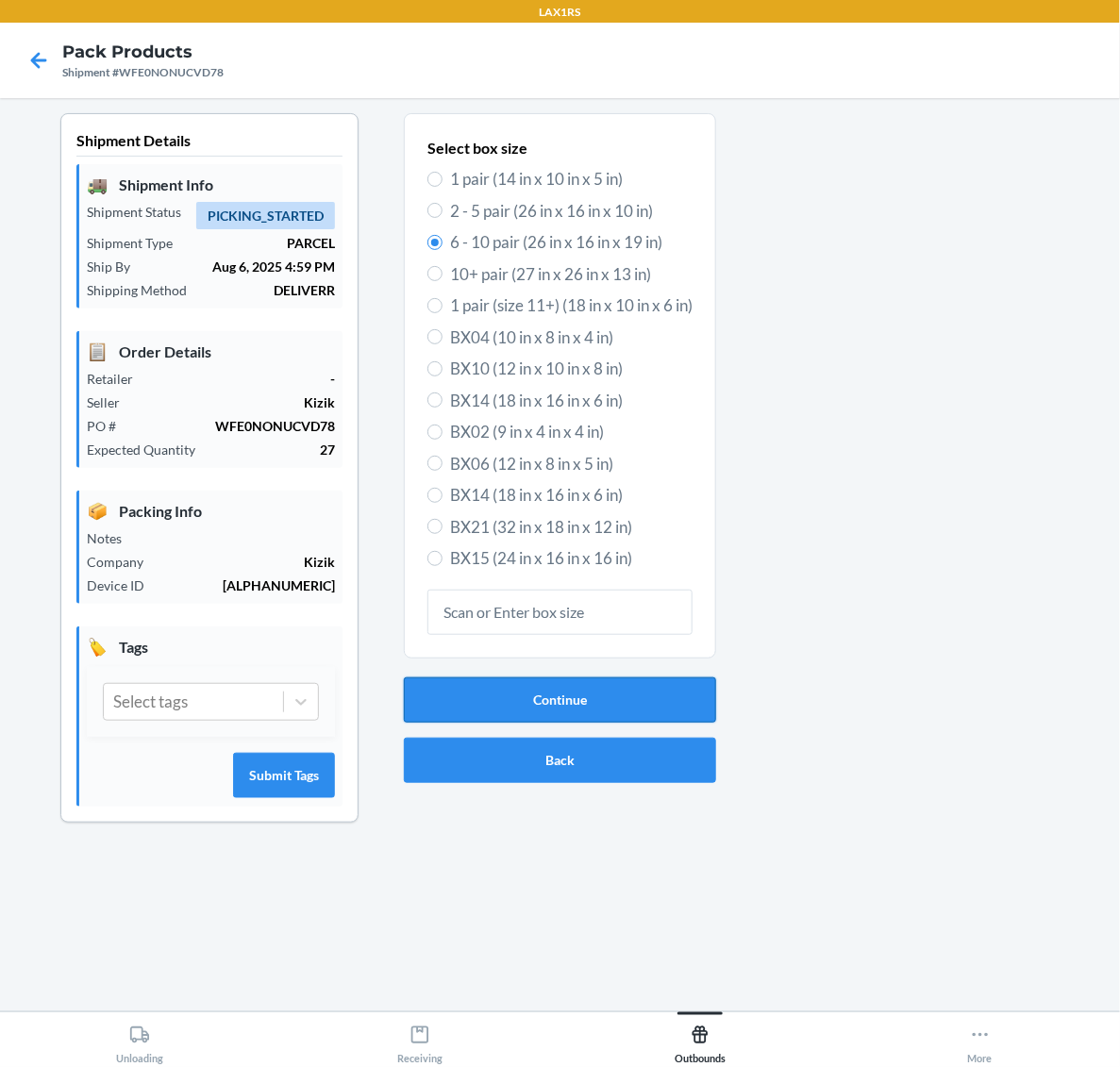 click on "Continue" at bounding box center (560, 700) 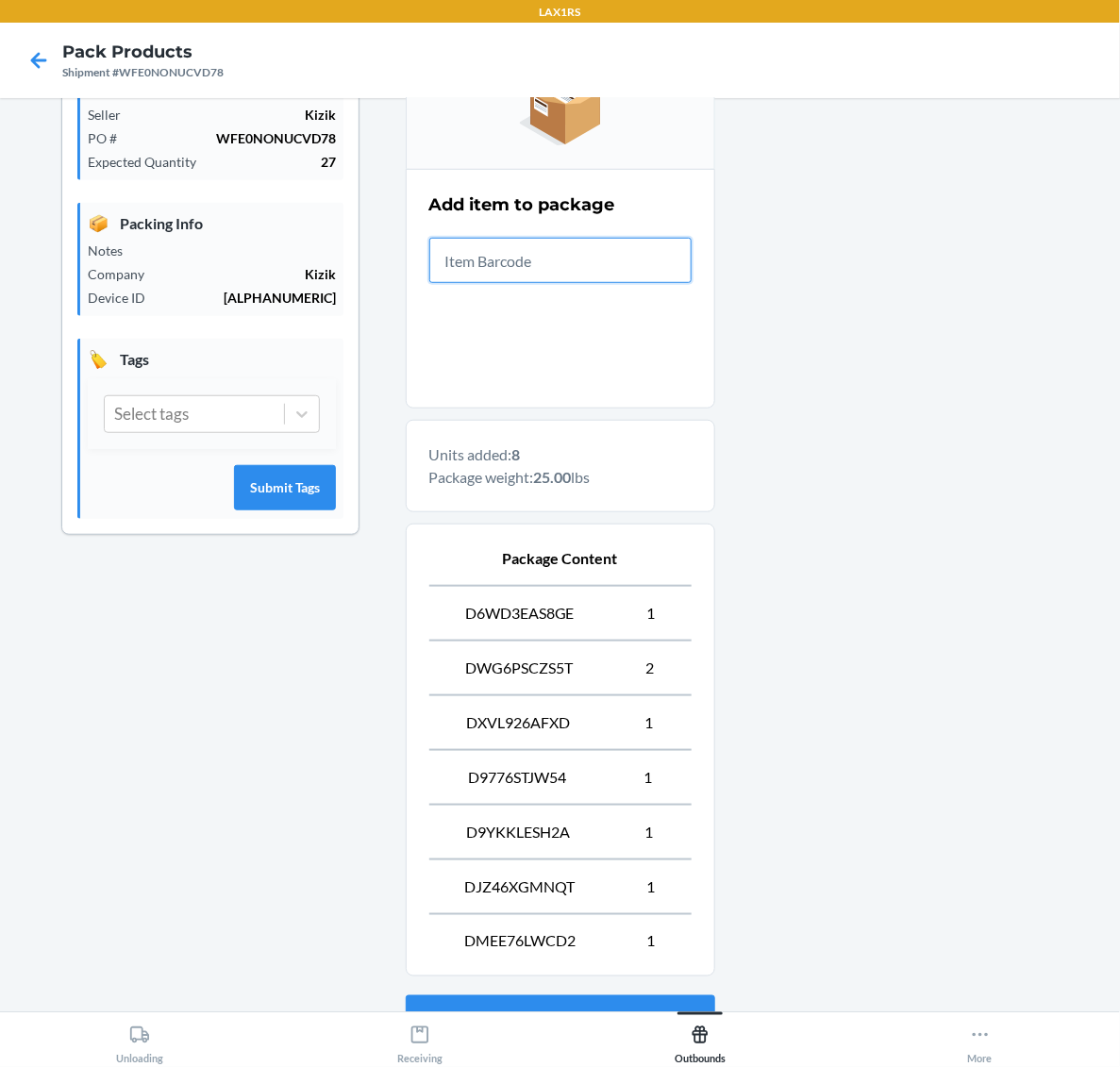scroll, scrollTop: 449, scrollLeft: 0, axis: vertical 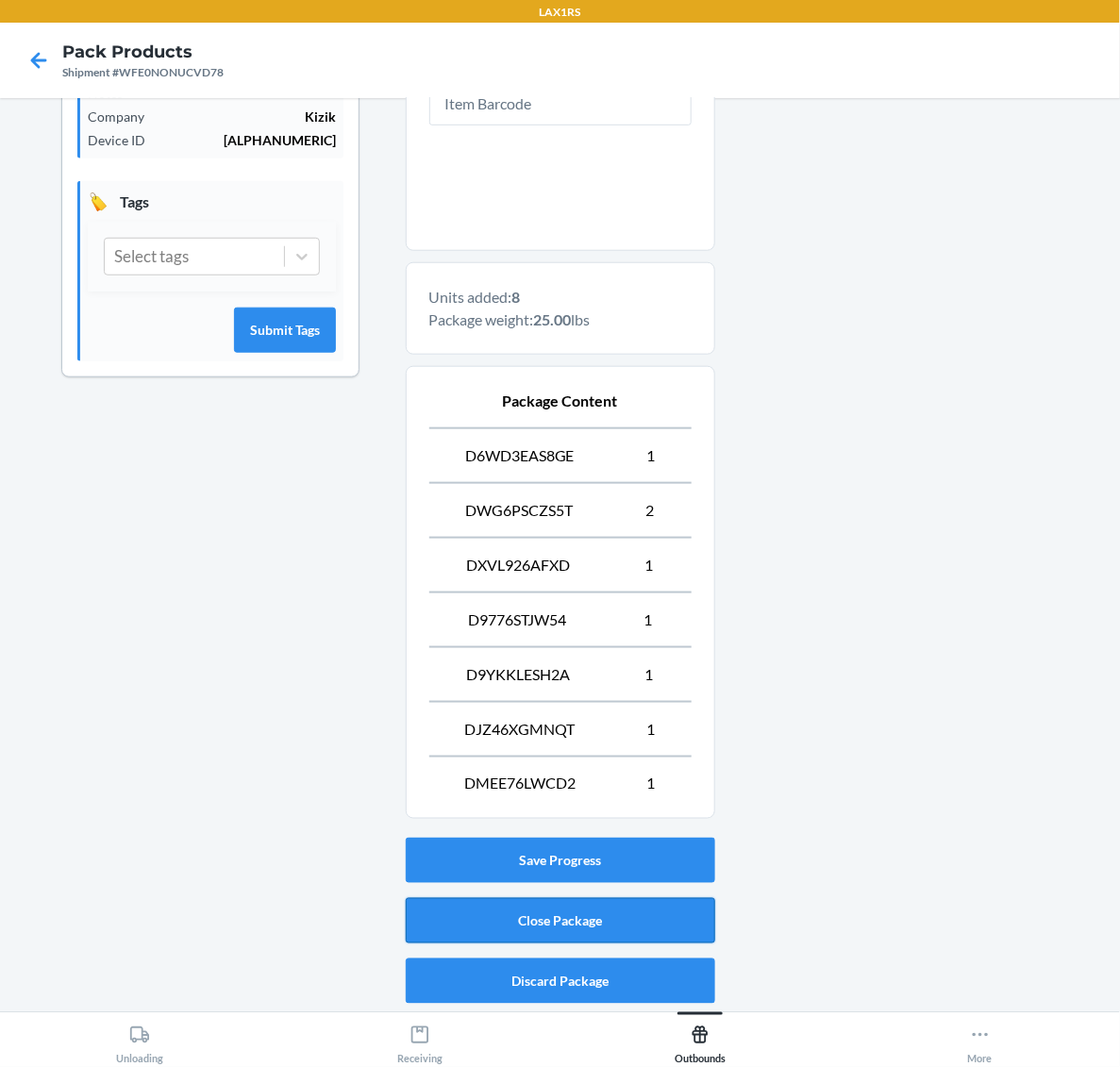 click on "Close Package" at bounding box center [560, 921] 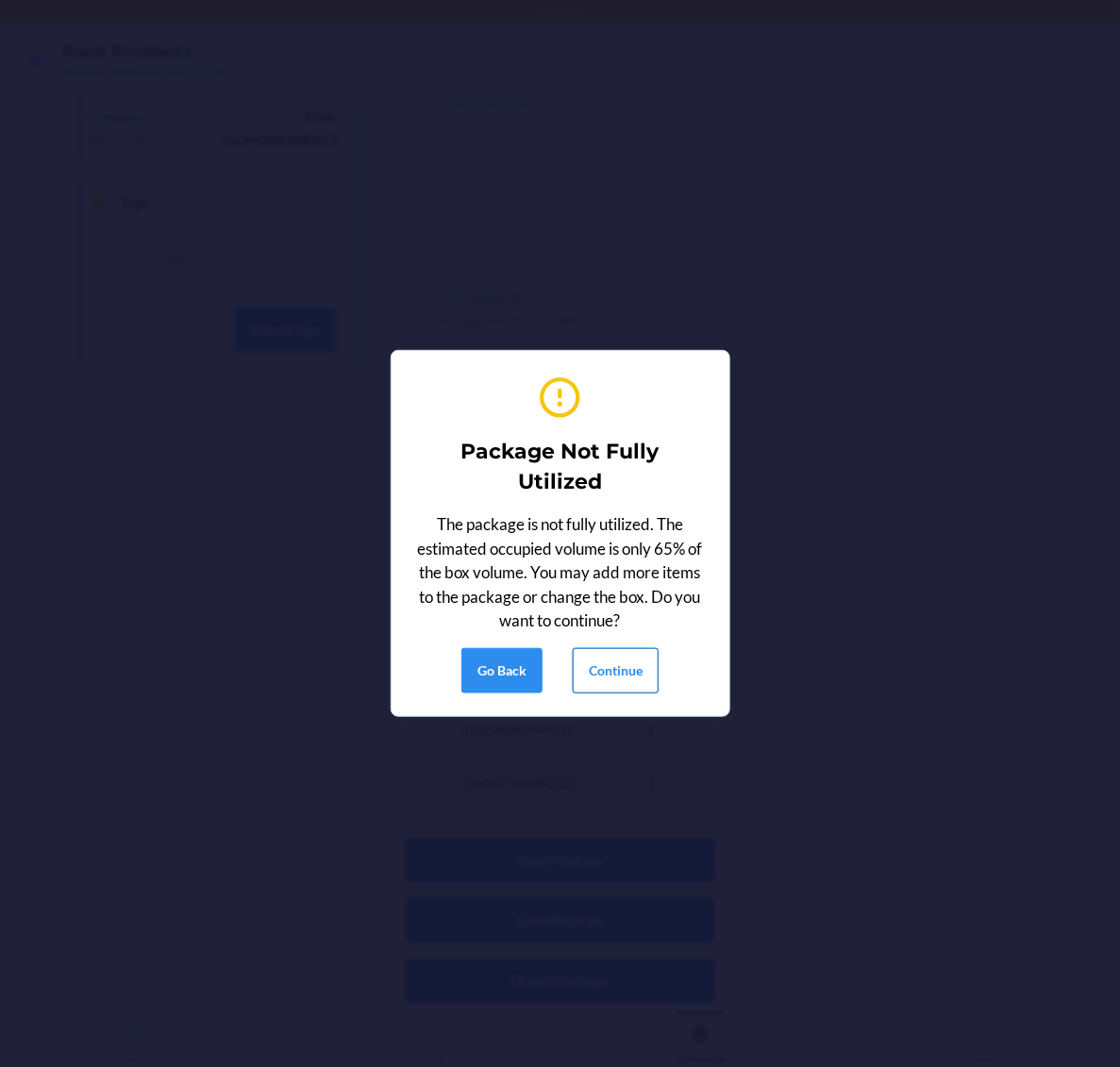 click on "Continue" at bounding box center (615, 671) 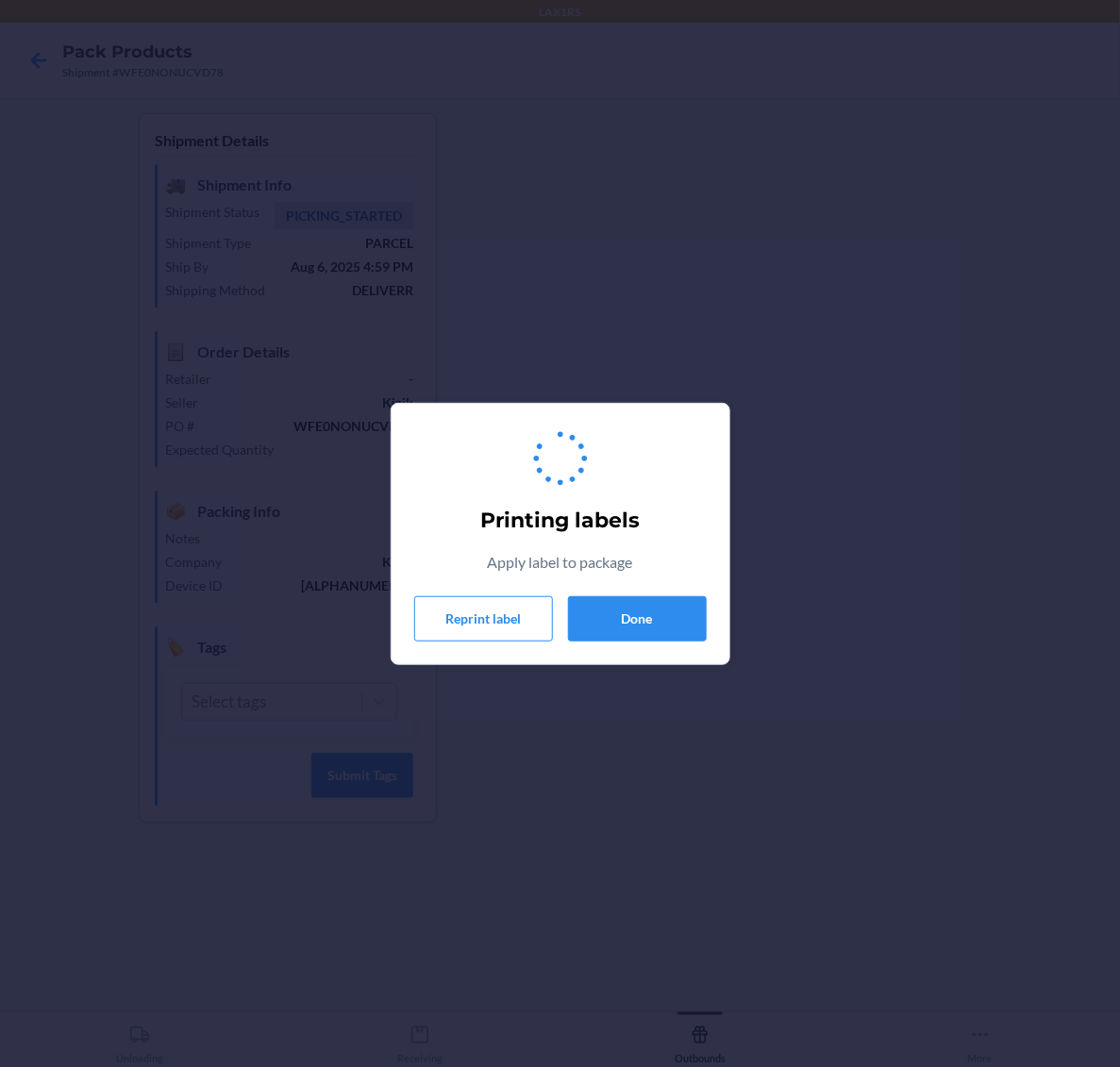 click on "Printing labels Apply label to package Reprint label Done" at bounding box center [560, 534] 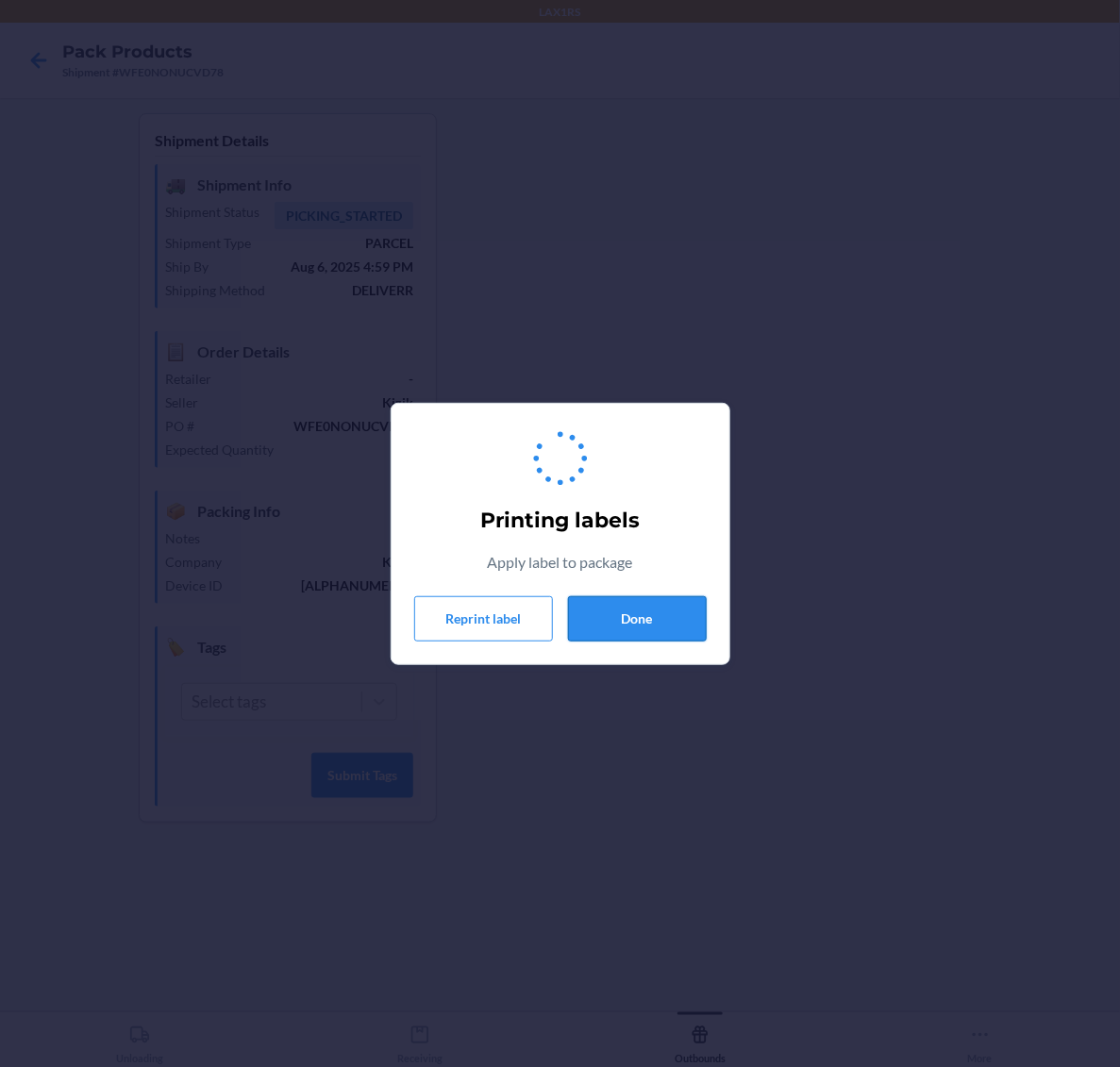 click on "Done" at bounding box center [637, 619] 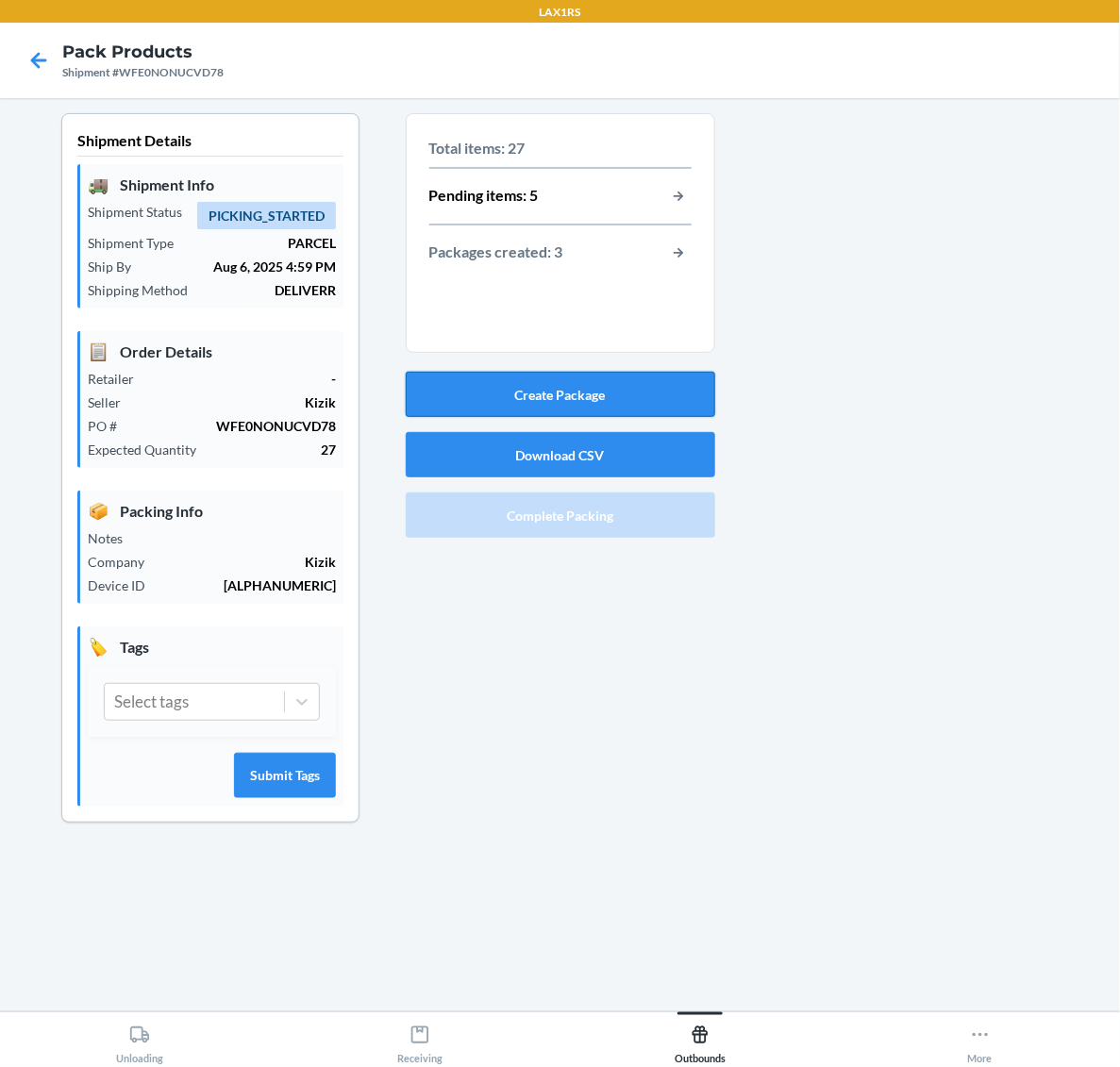 click on "Create Package" at bounding box center [560, 394] 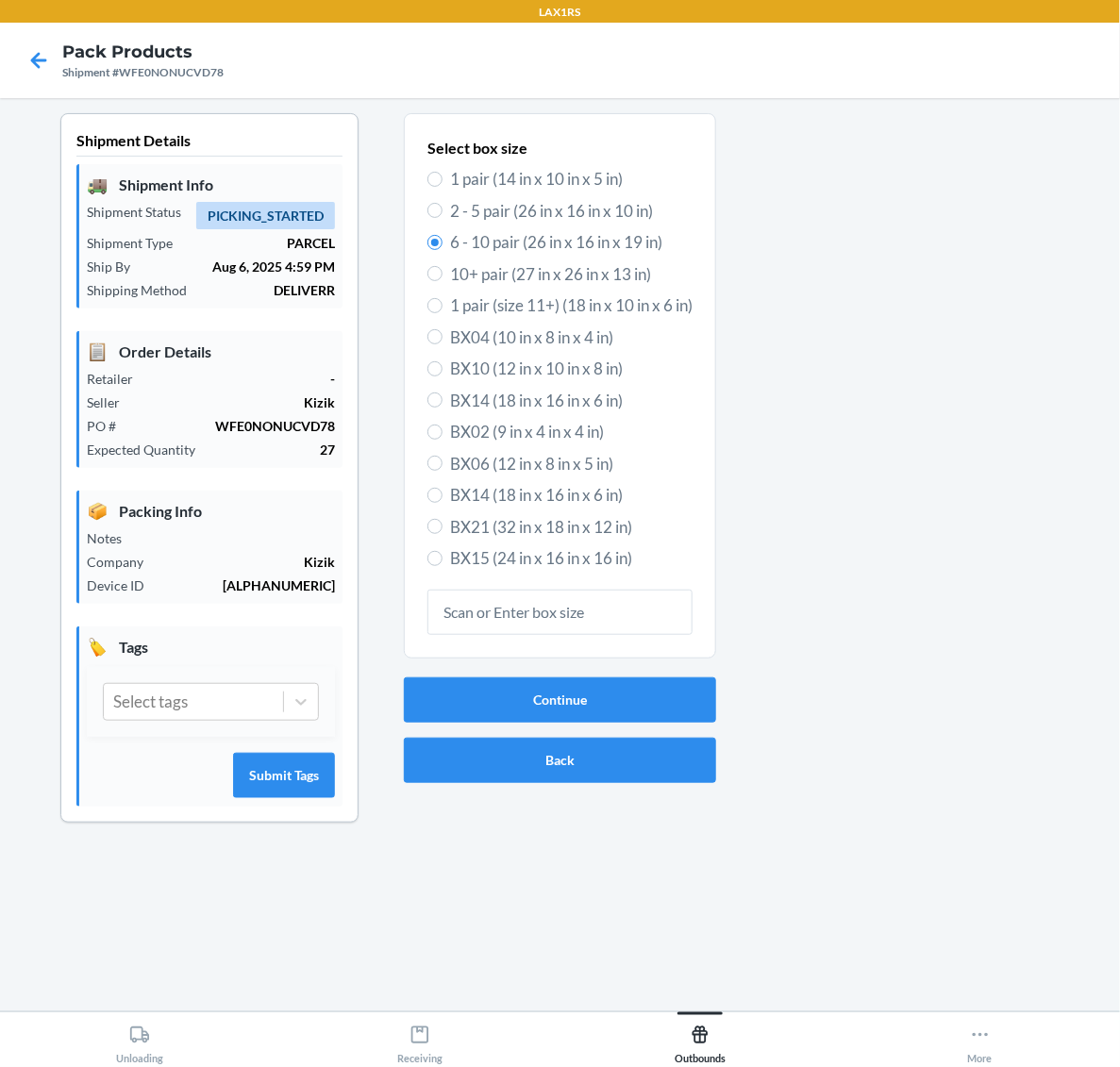 click on "2 - 5 pair (26 in x 16 in x 10 in)" at bounding box center (571, 211) 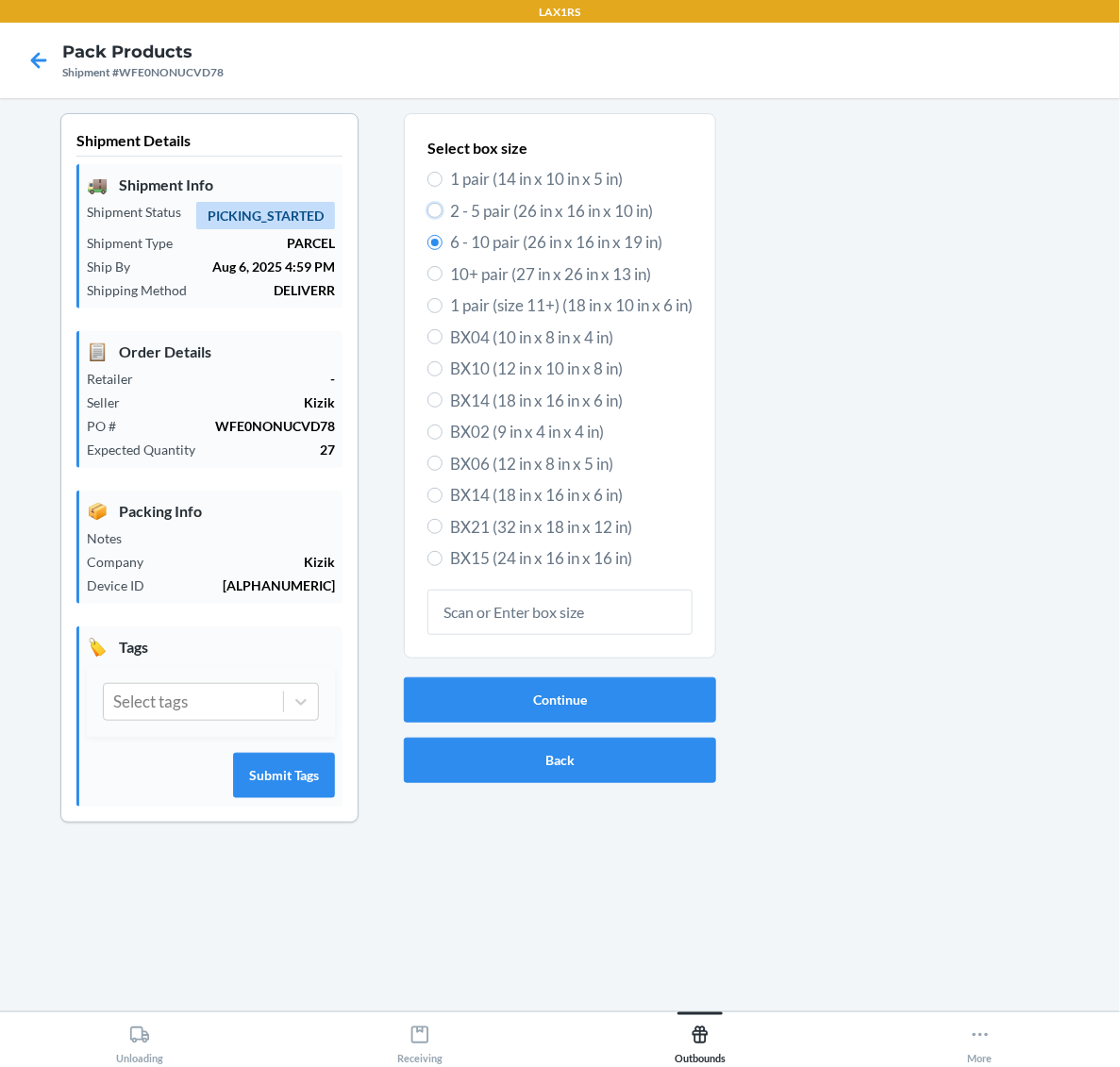 click on "2 - 5 pair (26 in x 16 in x 10 in)" at bounding box center (435, 210) 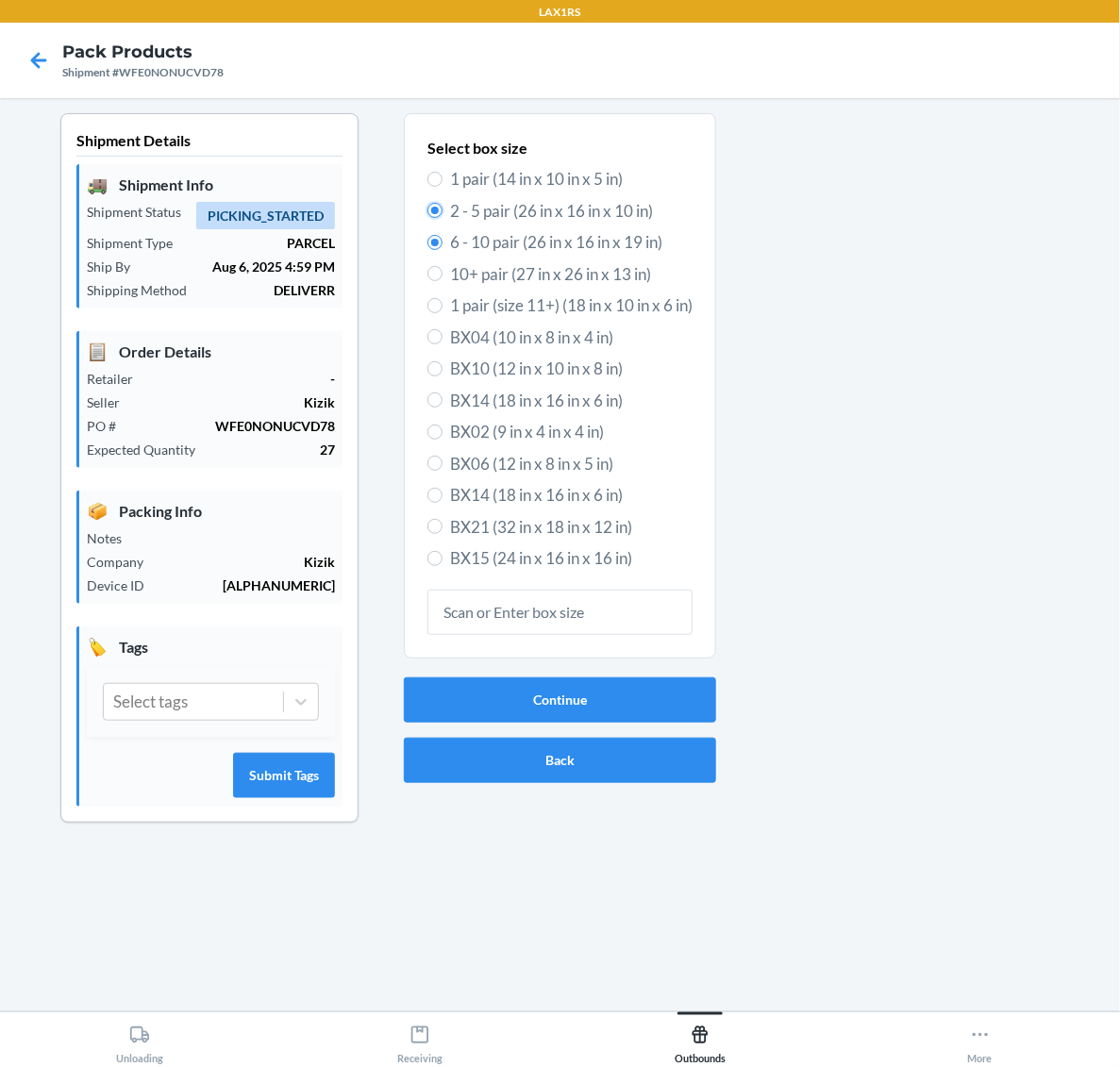 radio on "true" 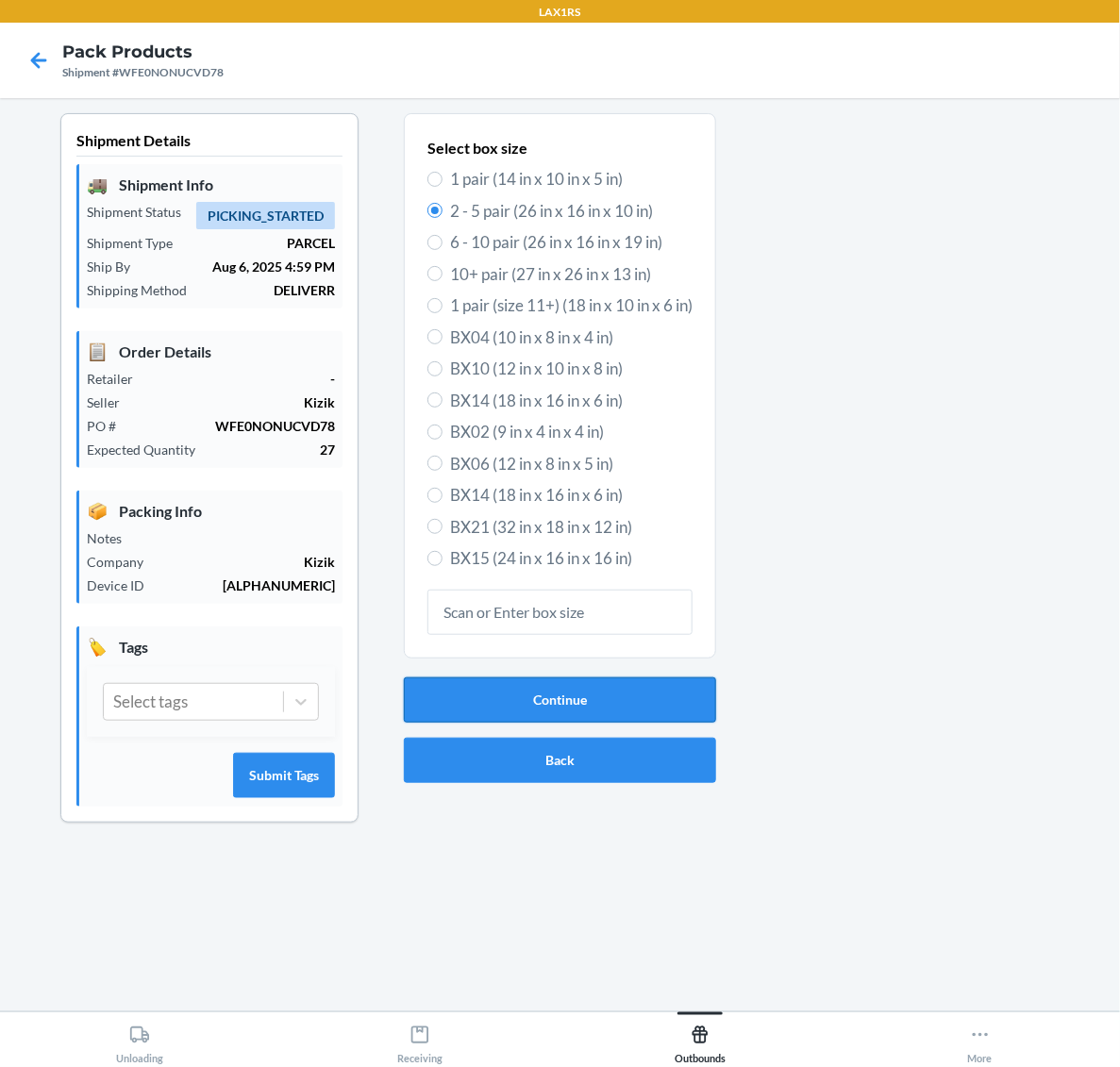 click on "Continue" at bounding box center [560, 700] 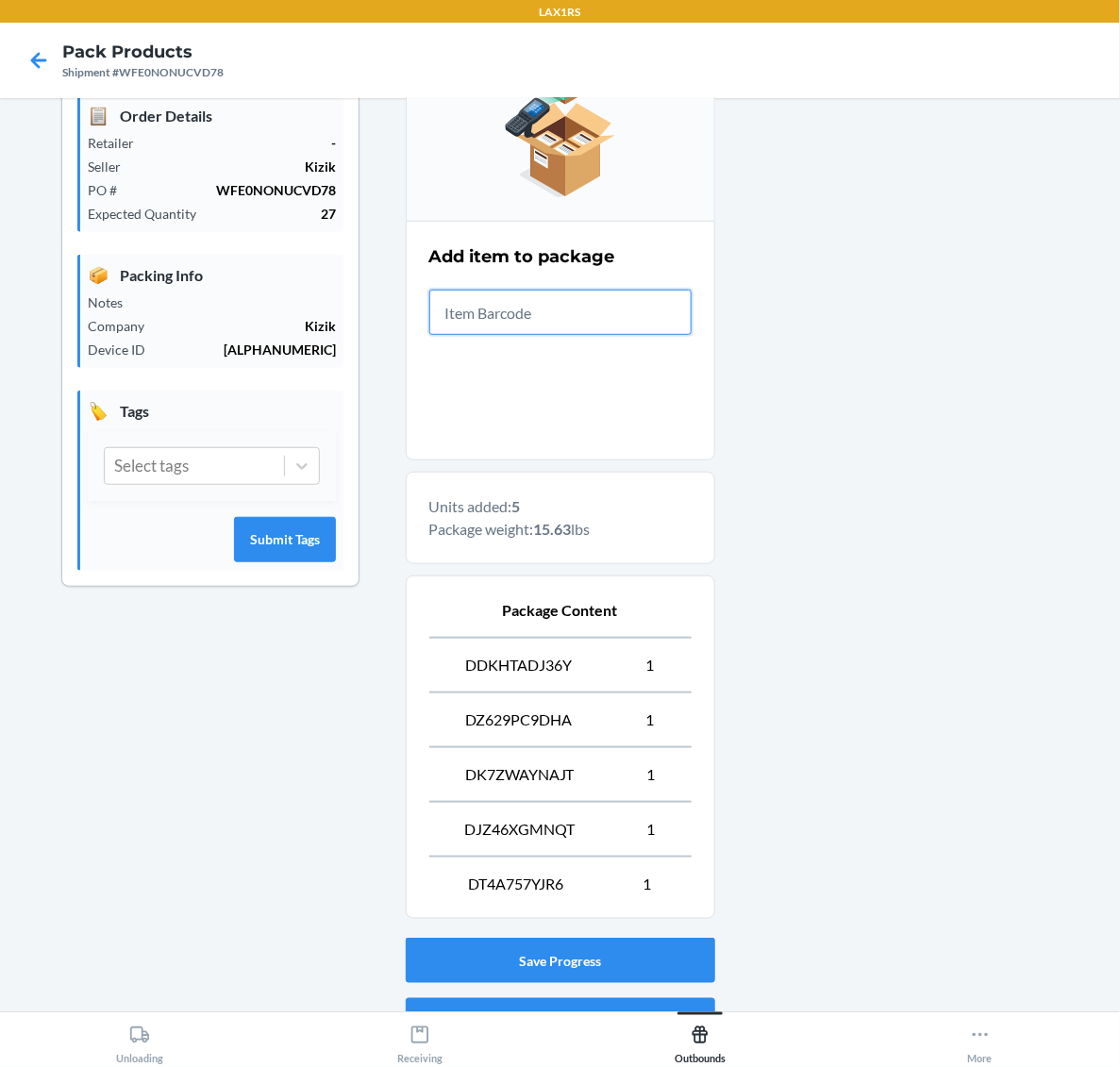 scroll, scrollTop: 338, scrollLeft: 0, axis: vertical 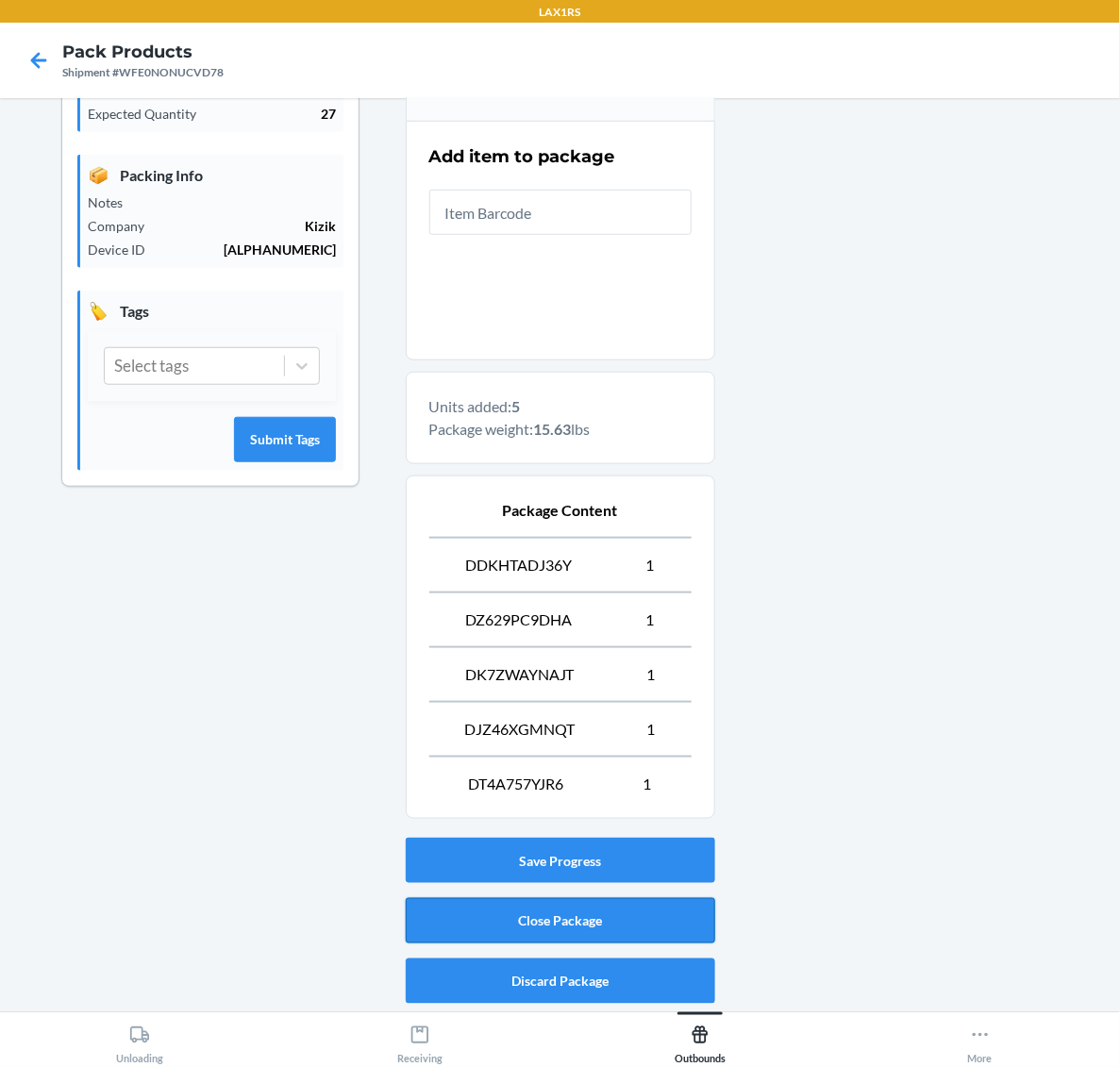 click on "Close Package" at bounding box center [560, 921] 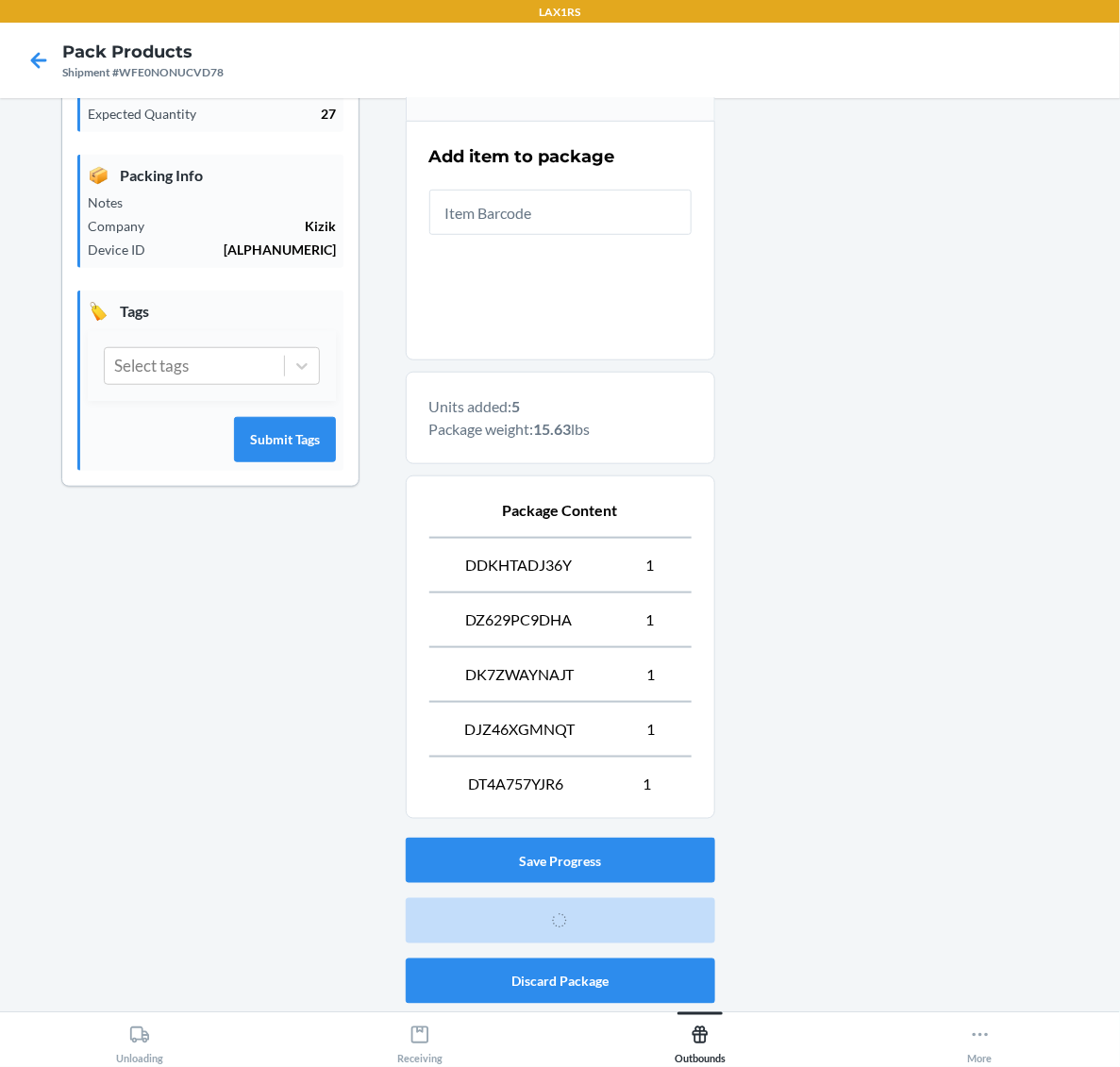 scroll, scrollTop: 0, scrollLeft: 0, axis: both 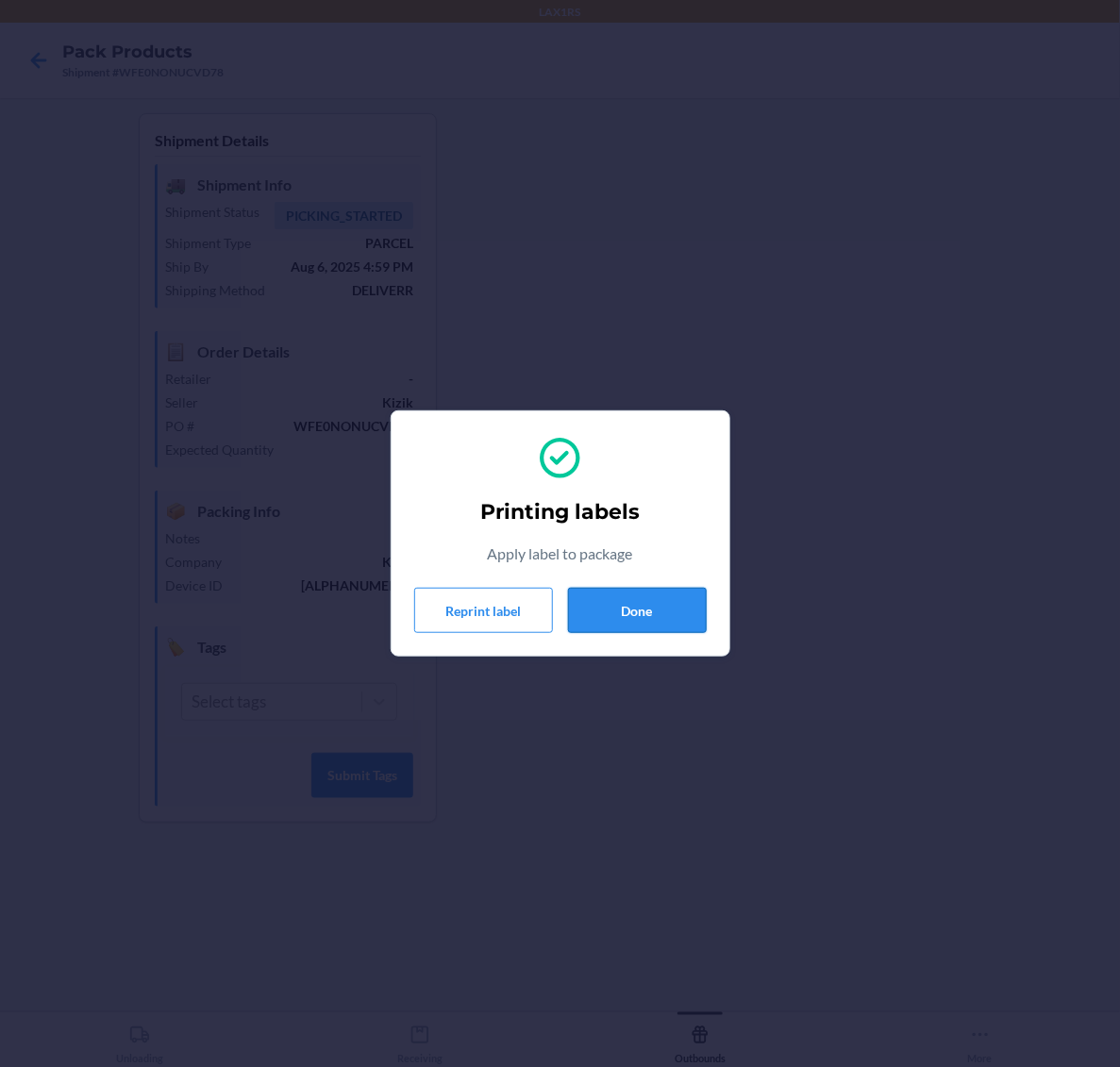 click on "Done" at bounding box center (637, 610) 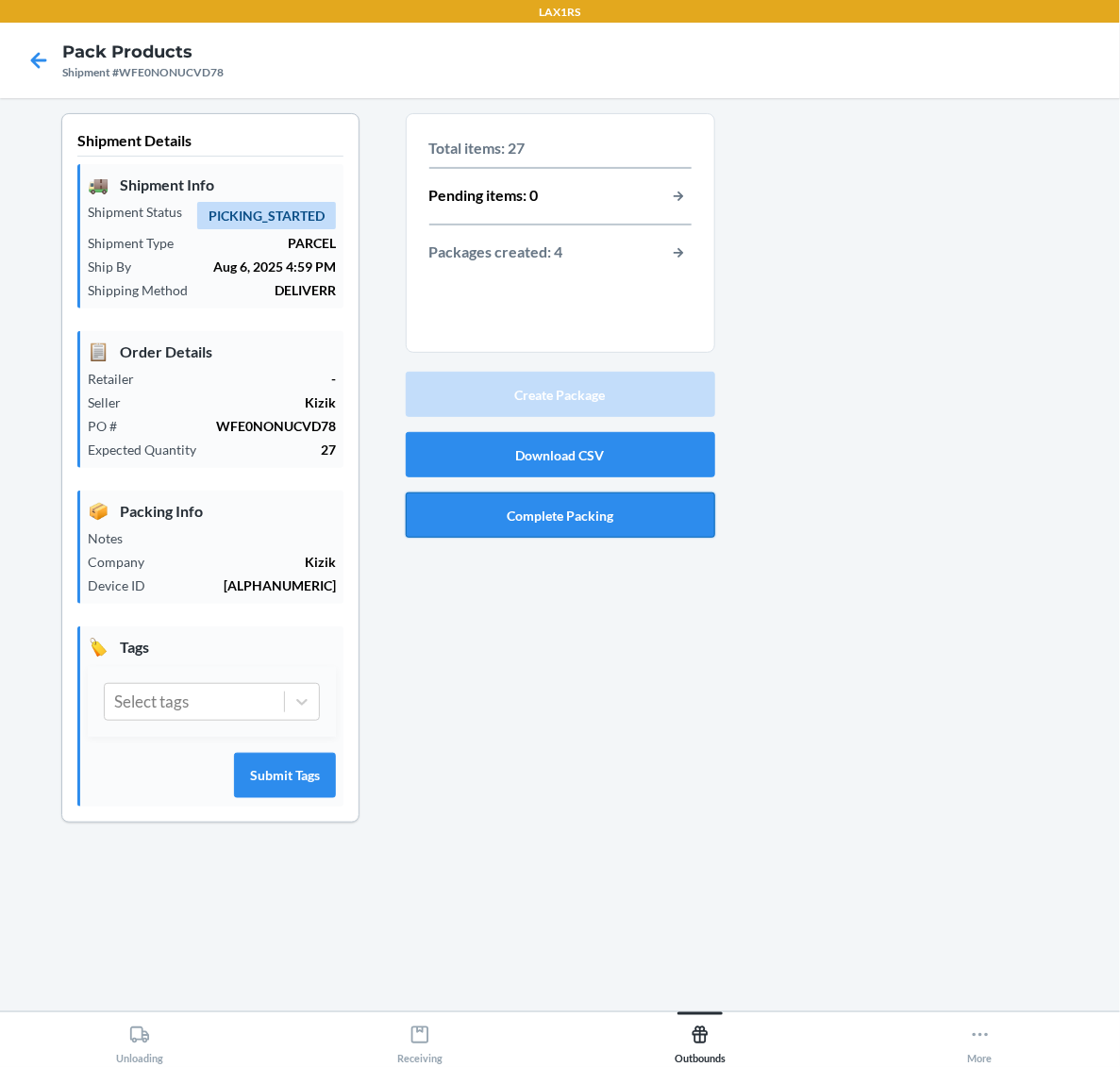 click on "Complete Packing" at bounding box center [560, 515] 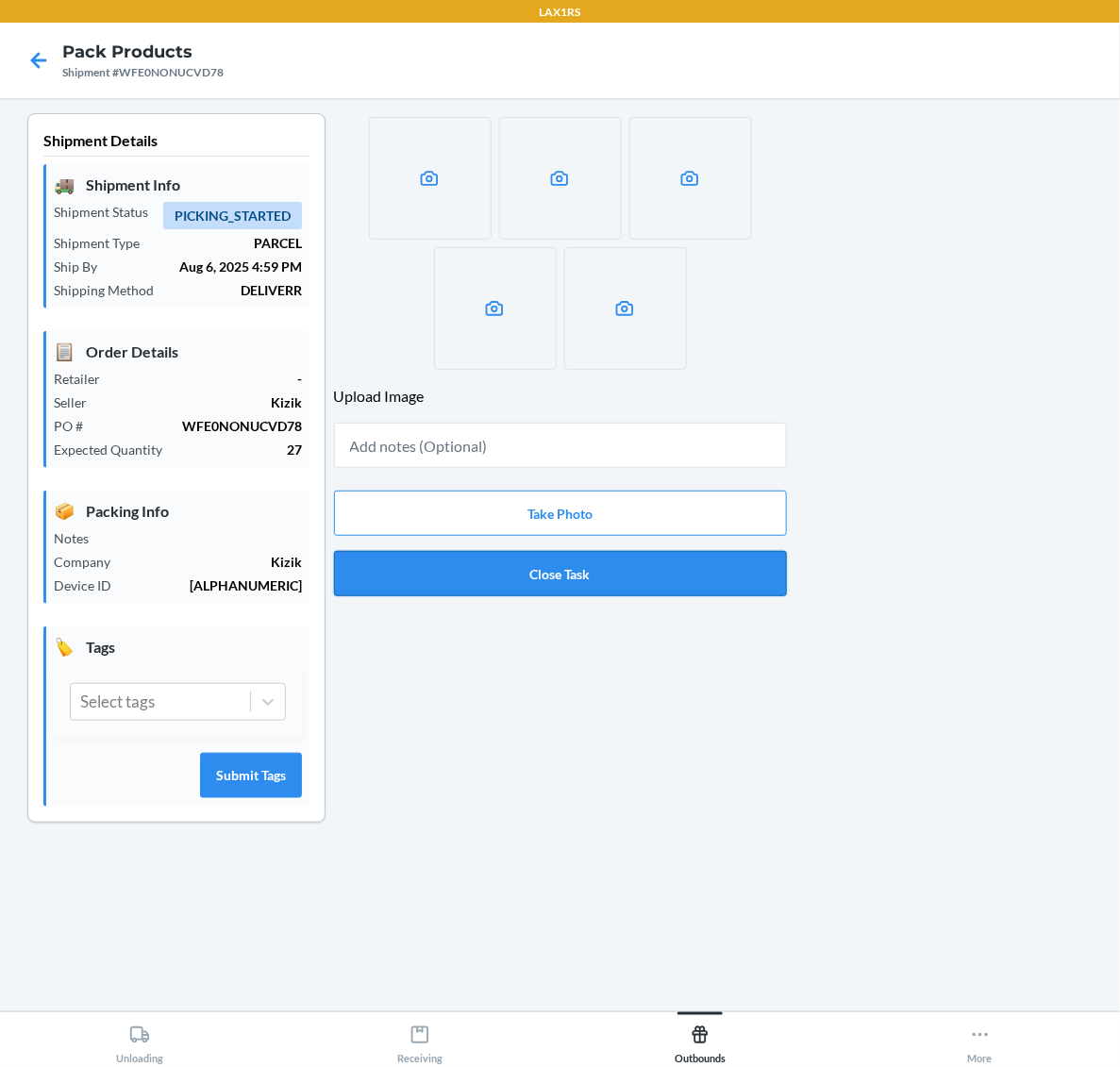 click on "Close Task" at bounding box center [560, 574] 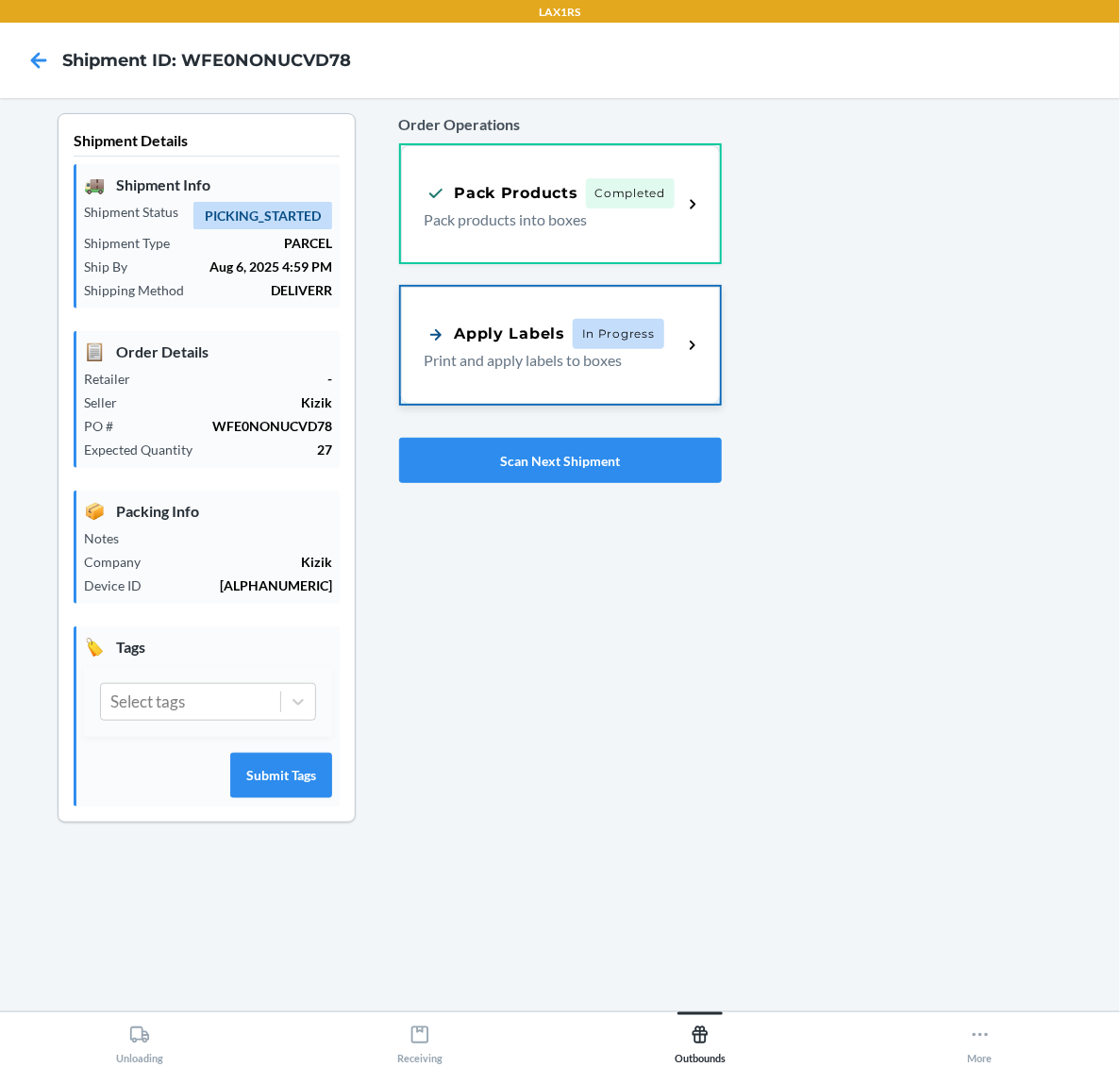 click on "In Progress" at bounding box center [618, 334] 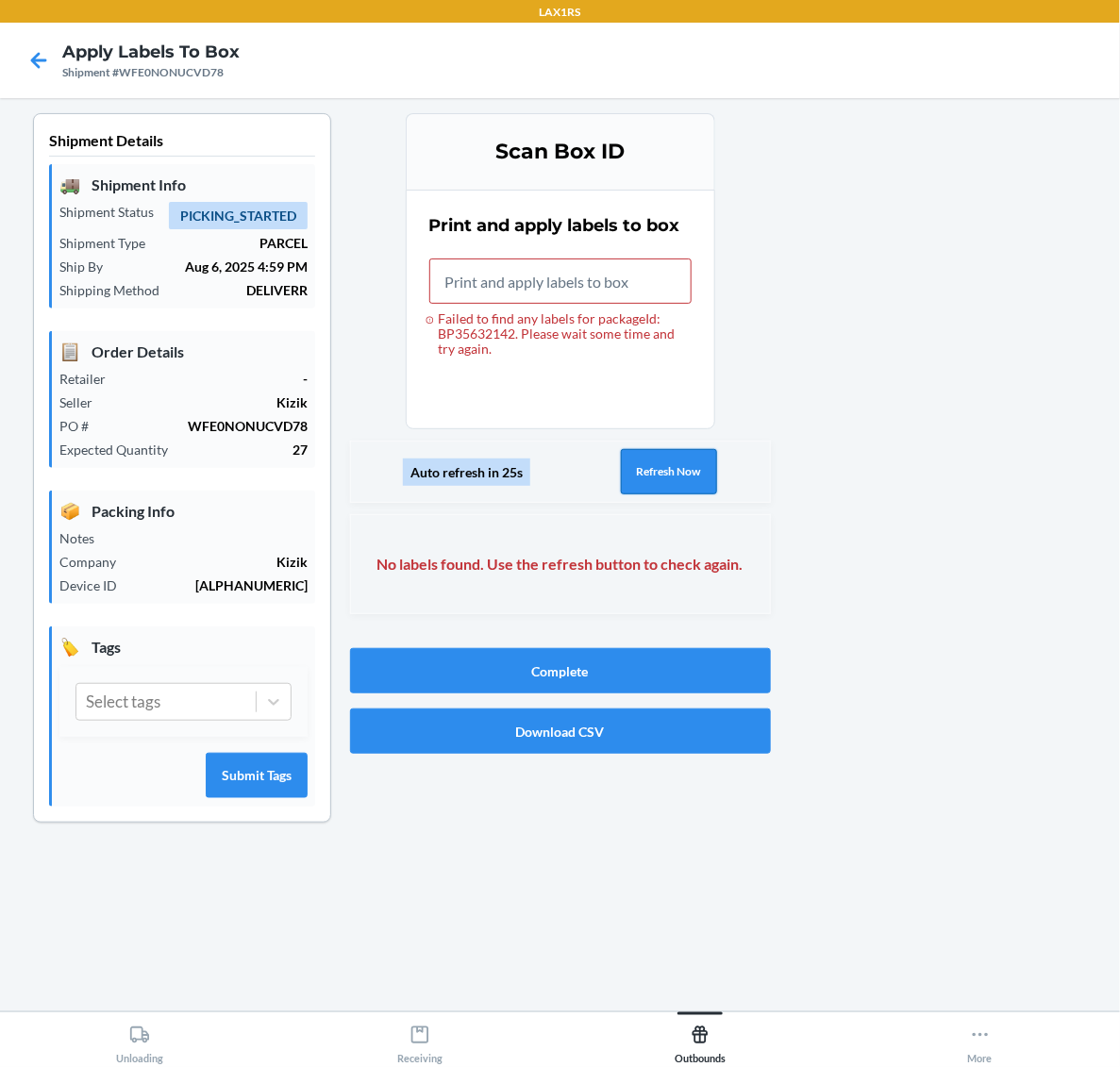 click on "Refresh Now" at bounding box center (669, 472) 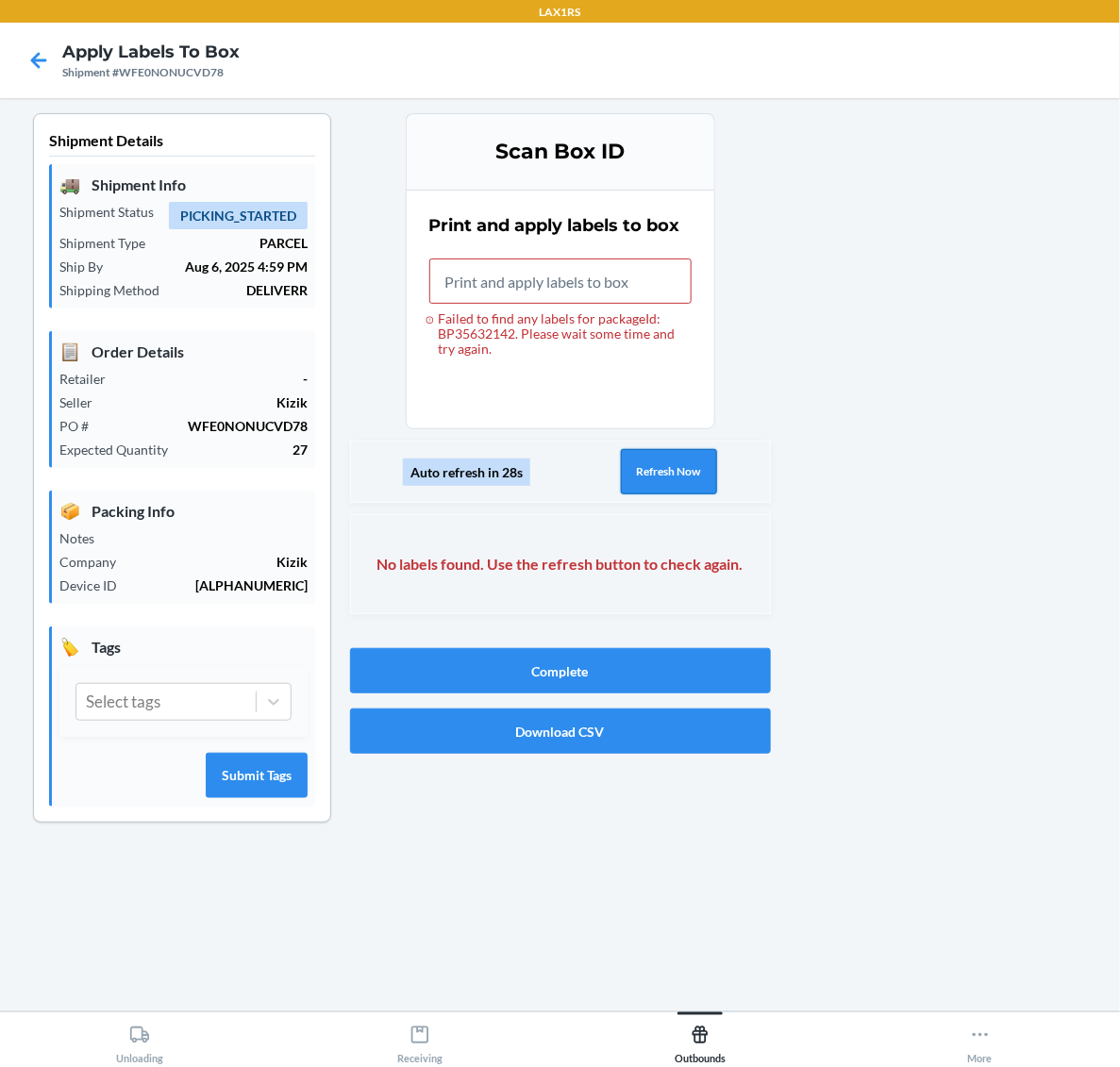 click on "Refresh Now" at bounding box center [669, 472] 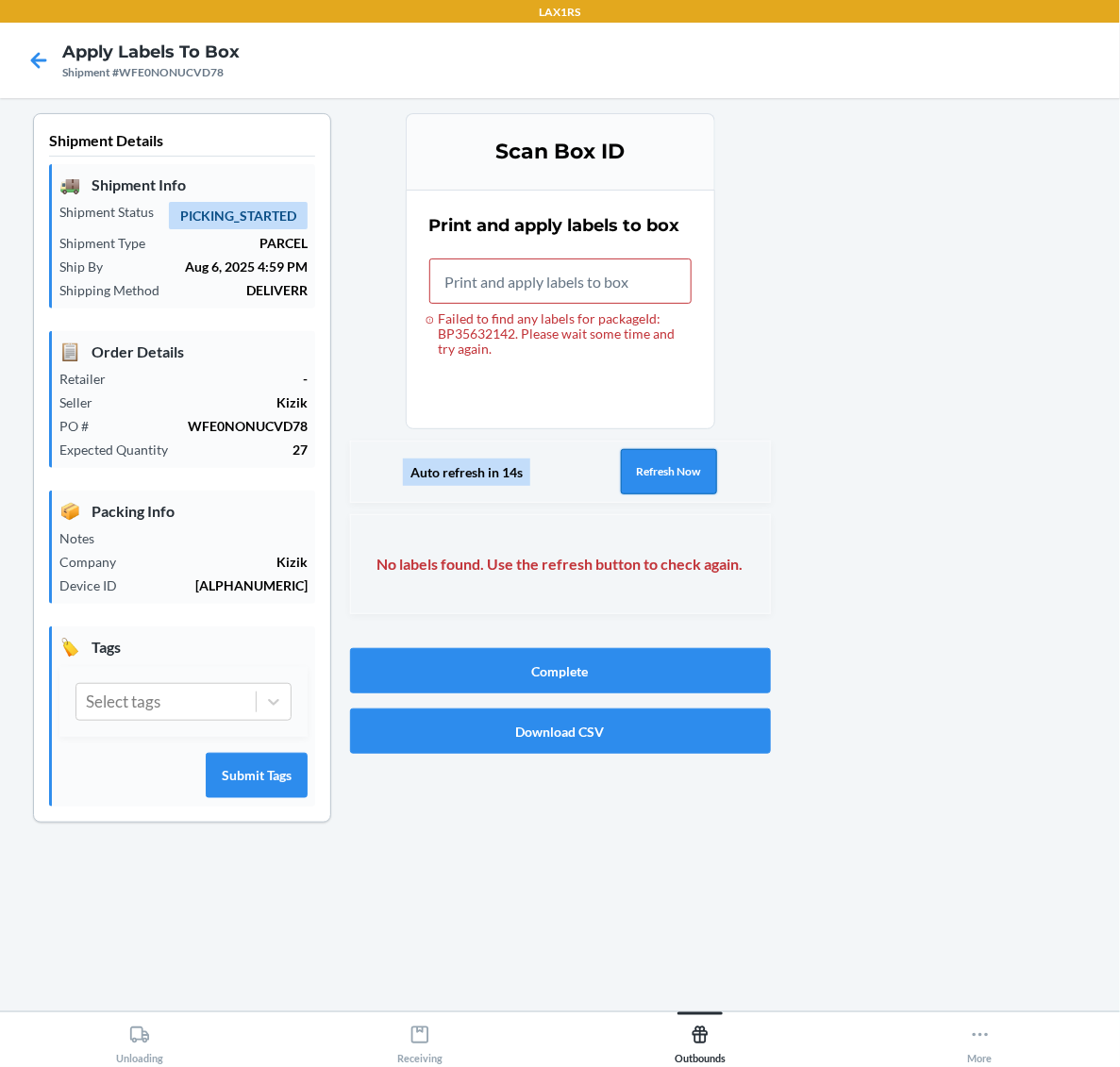 click on "Refresh Now" at bounding box center [669, 472] 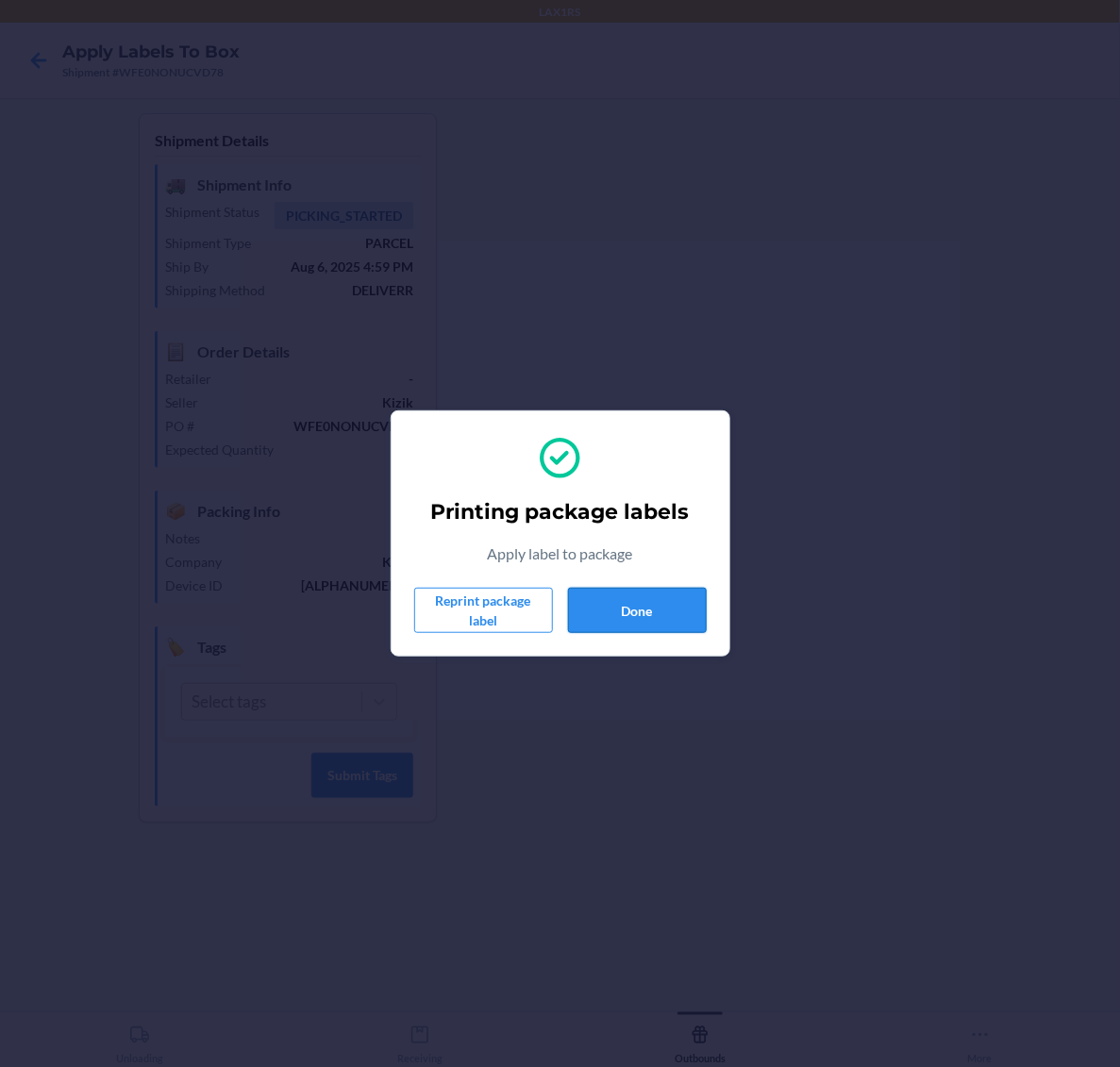 click on "Done" at bounding box center (637, 610) 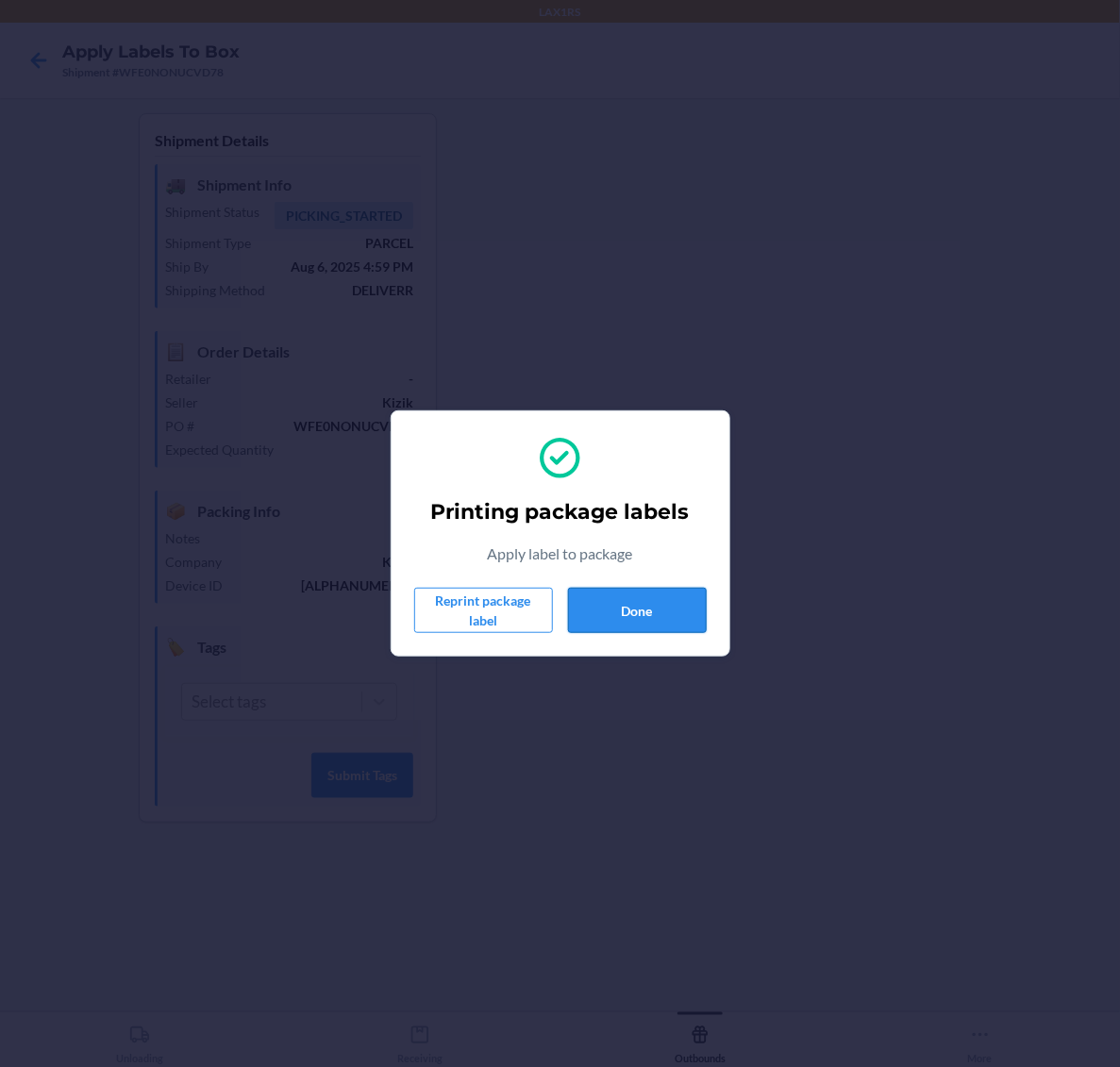 click on "Done" at bounding box center [637, 610] 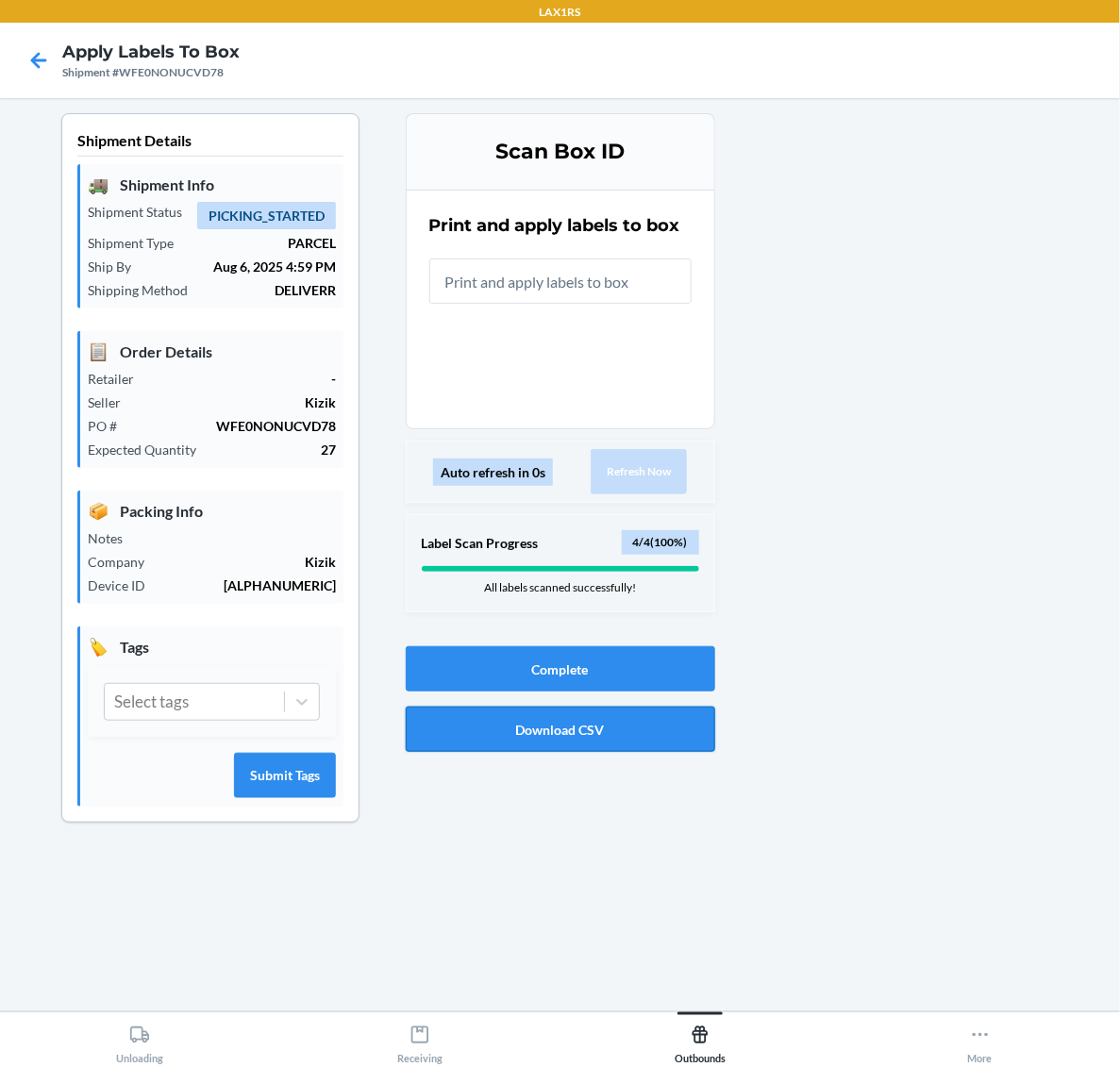 click on "Download CSV" at bounding box center [560, 729] 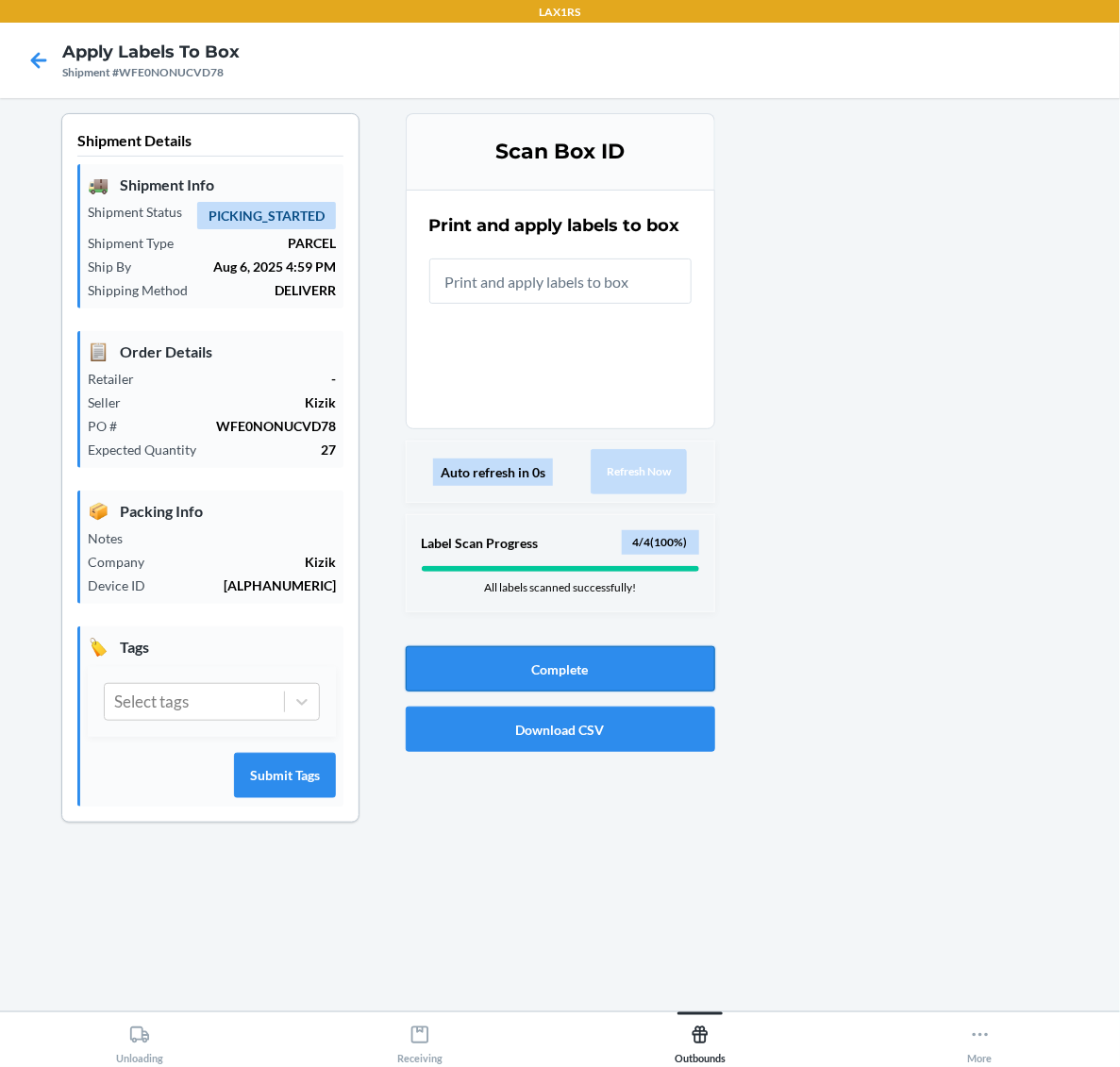 click on "Complete" at bounding box center [560, 669] 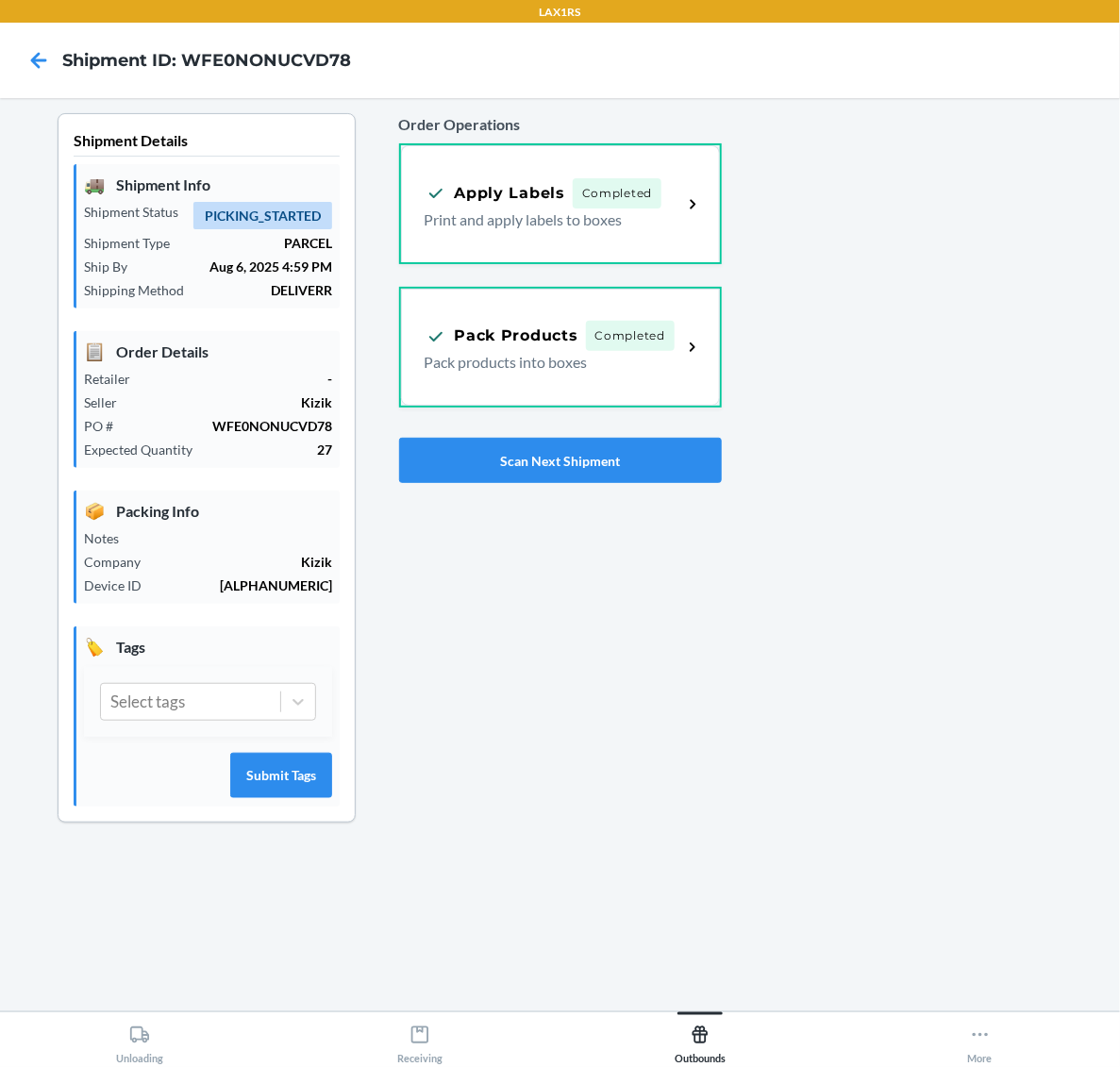 click on "Order Operations Apply Labels Completed Print and apply labels to boxes Pack Products Completed Pack products into boxes Scan Next Shipment" at bounding box center (560, 298) 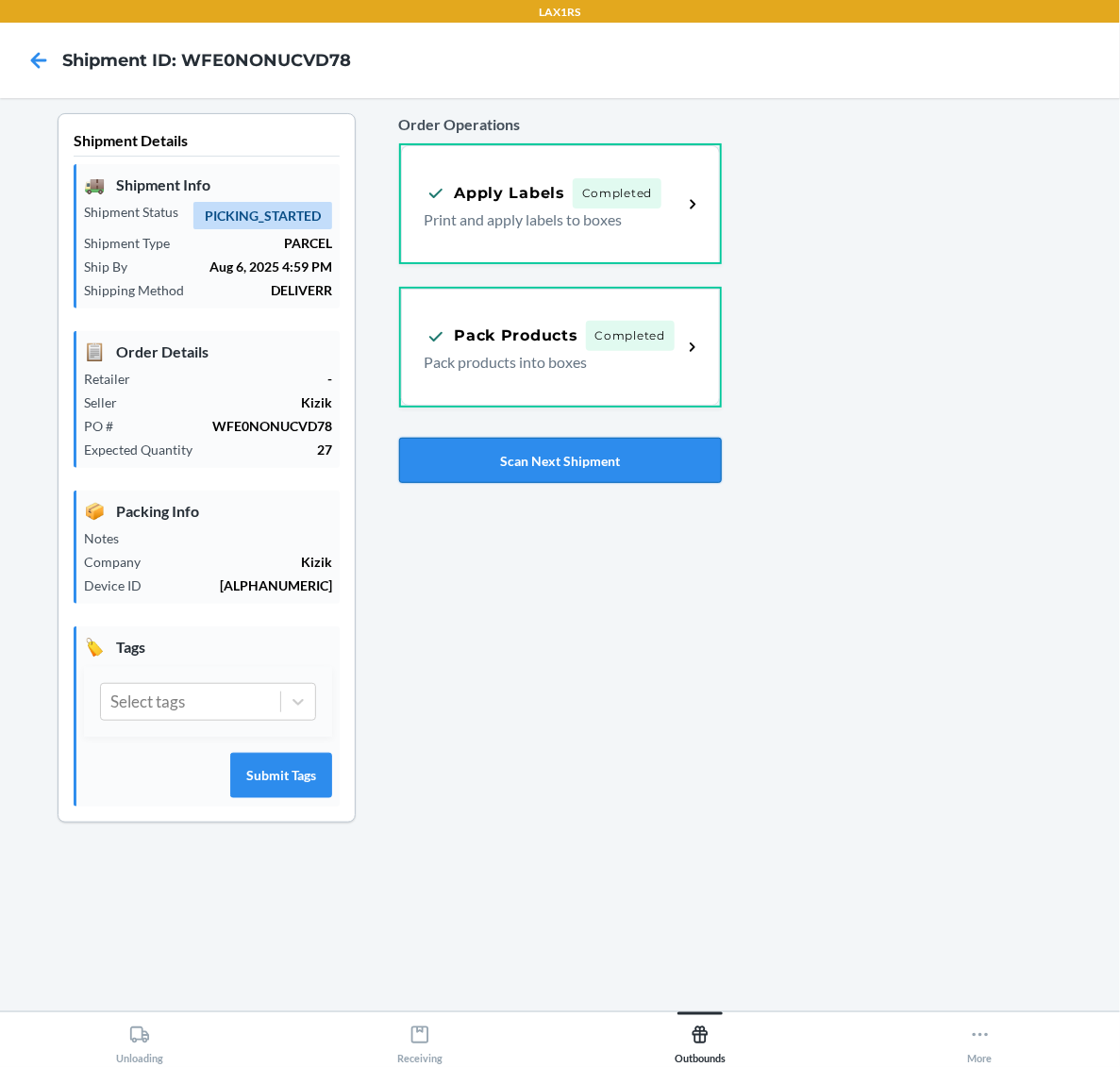 click on "Scan Next Shipment" at bounding box center [560, 460] 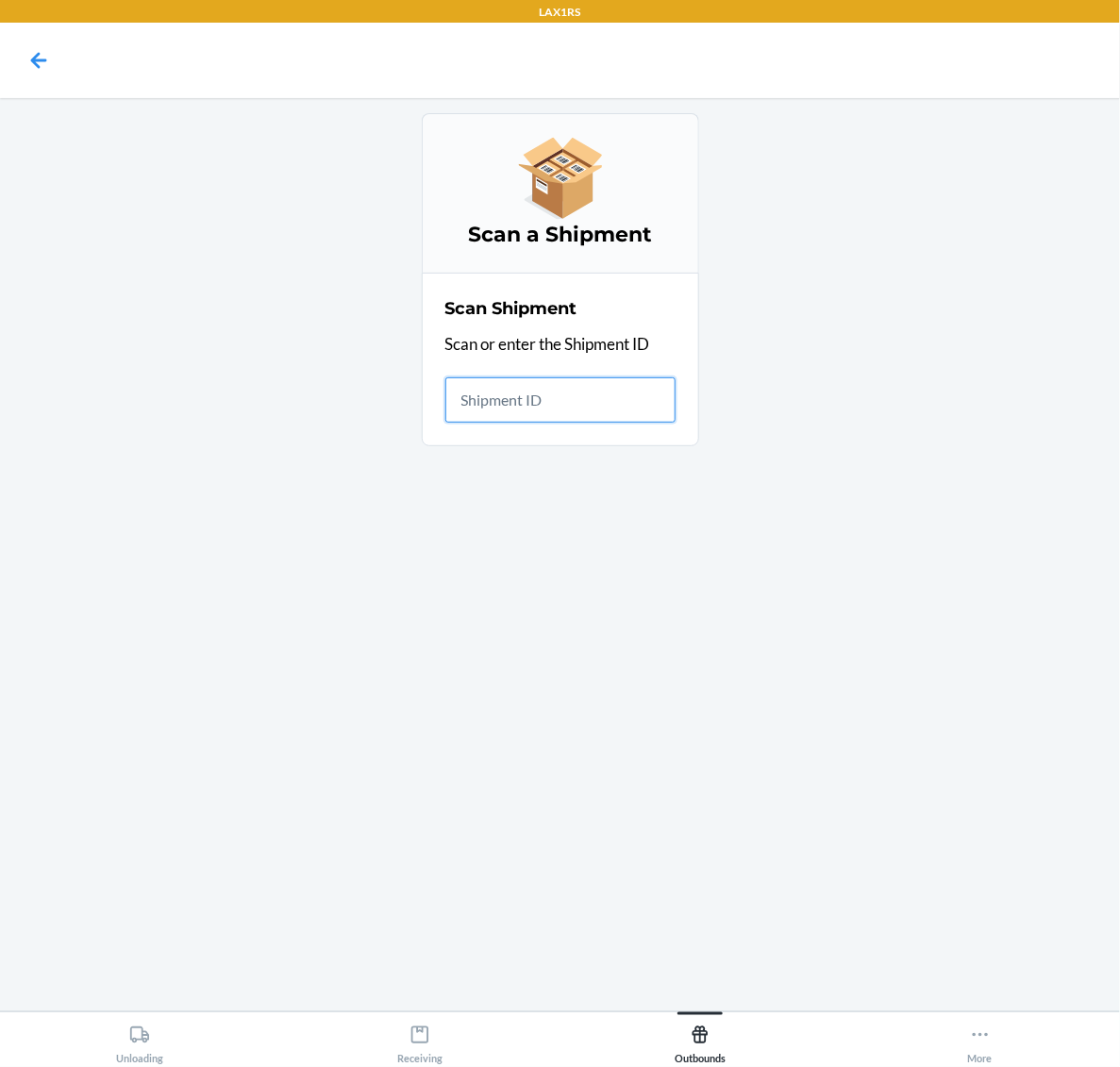 click at bounding box center [560, 400] 